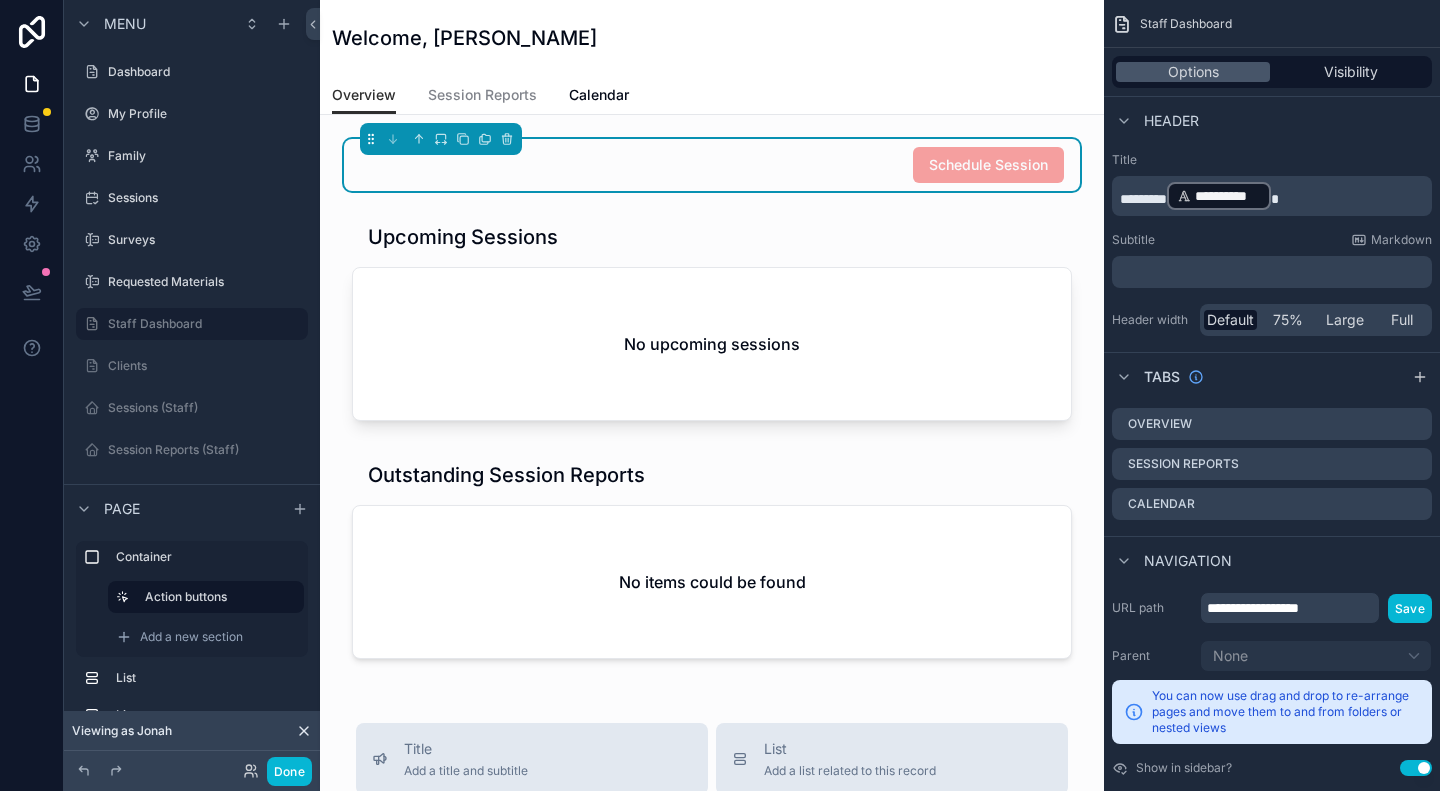 scroll, scrollTop: 0, scrollLeft: 0, axis: both 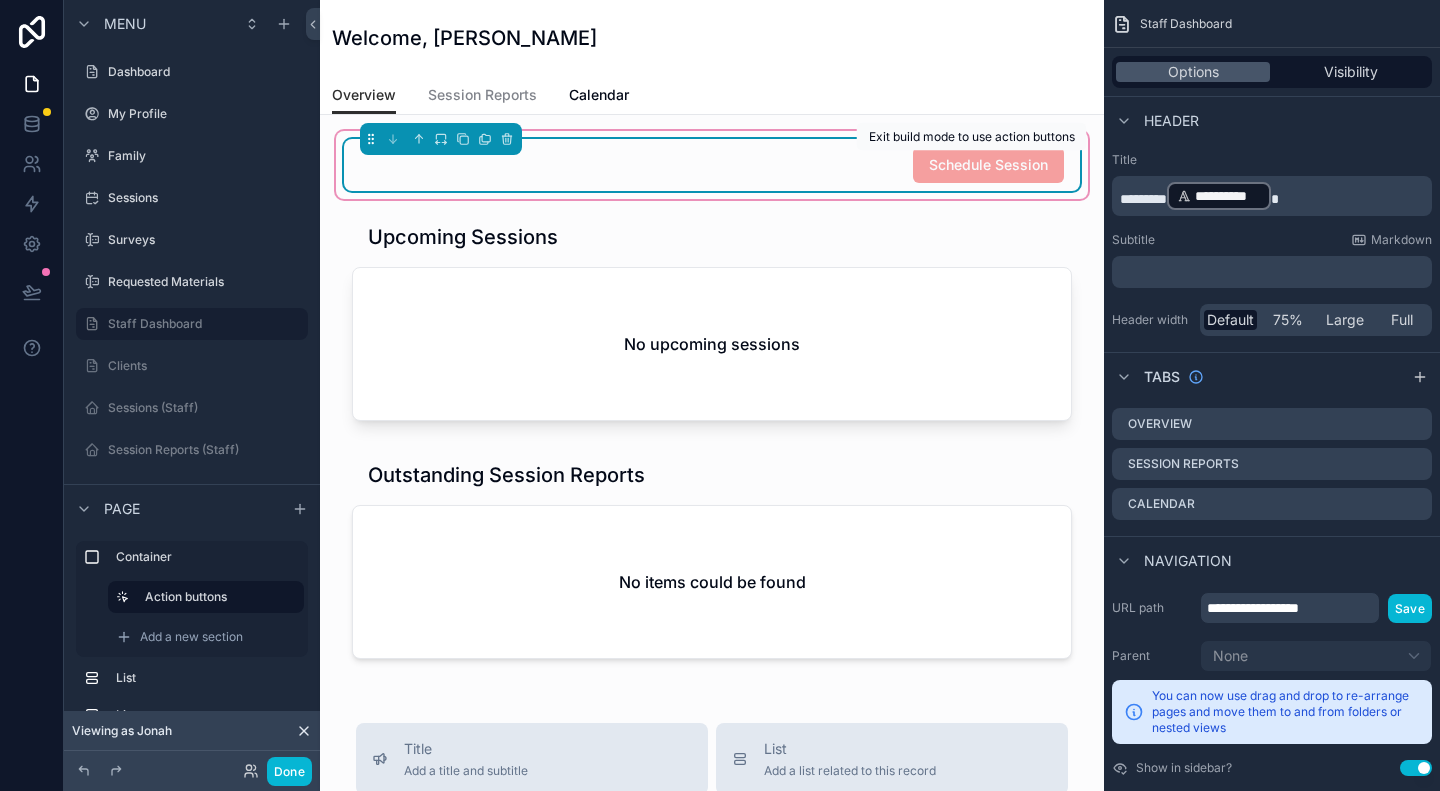 click on "Schedule Session" at bounding box center [988, 164] 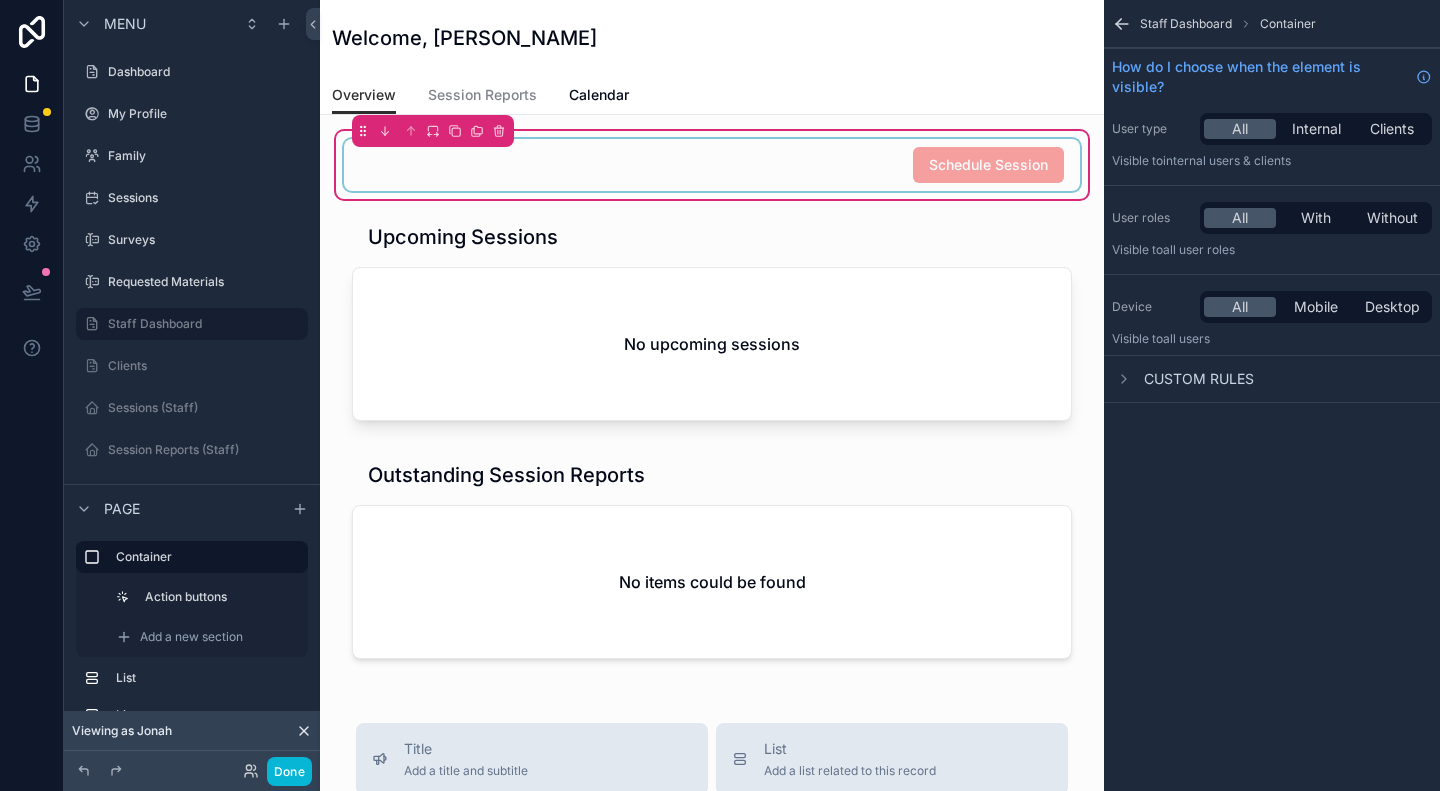 click at bounding box center (712, 165) 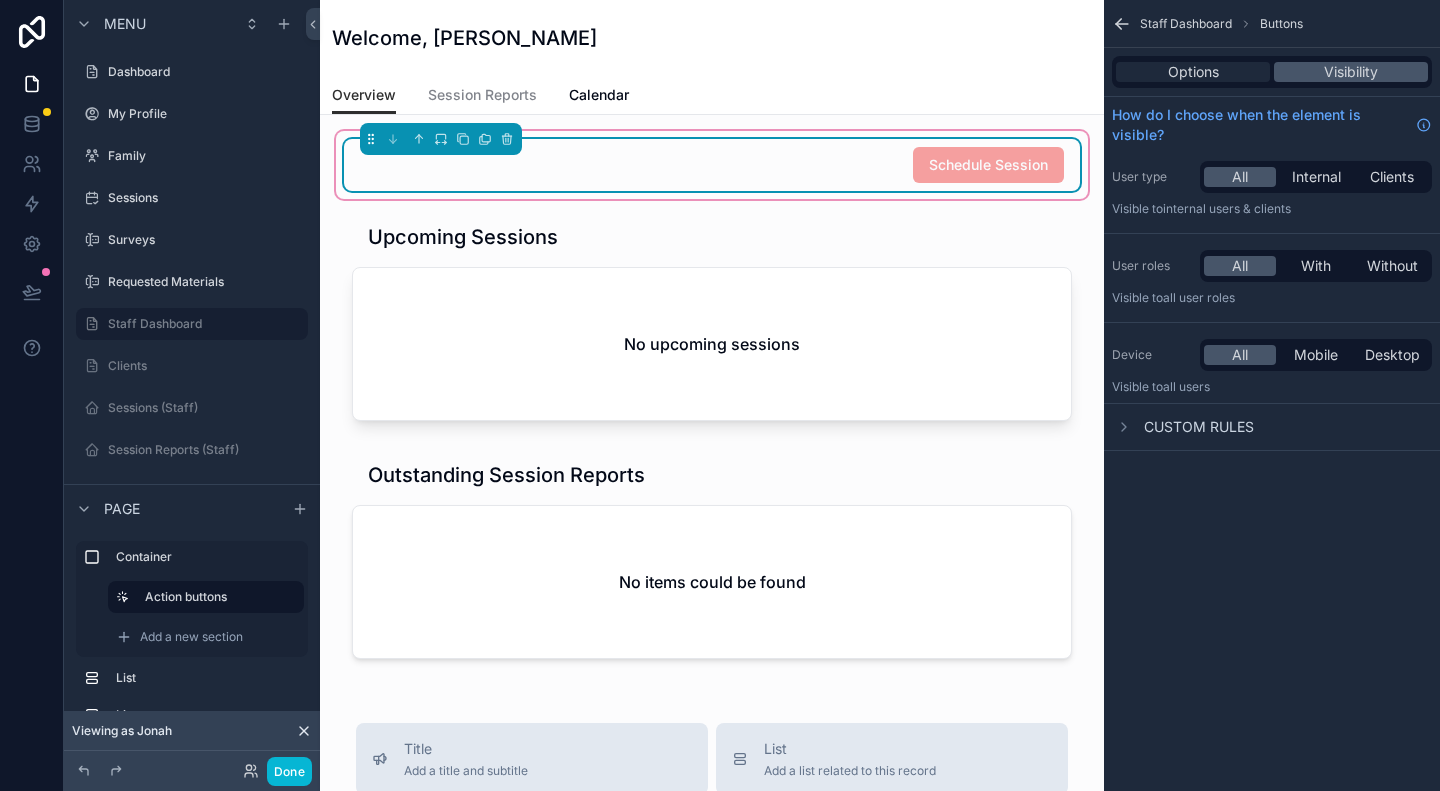 click on "Options" at bounding box center [1193, 72] 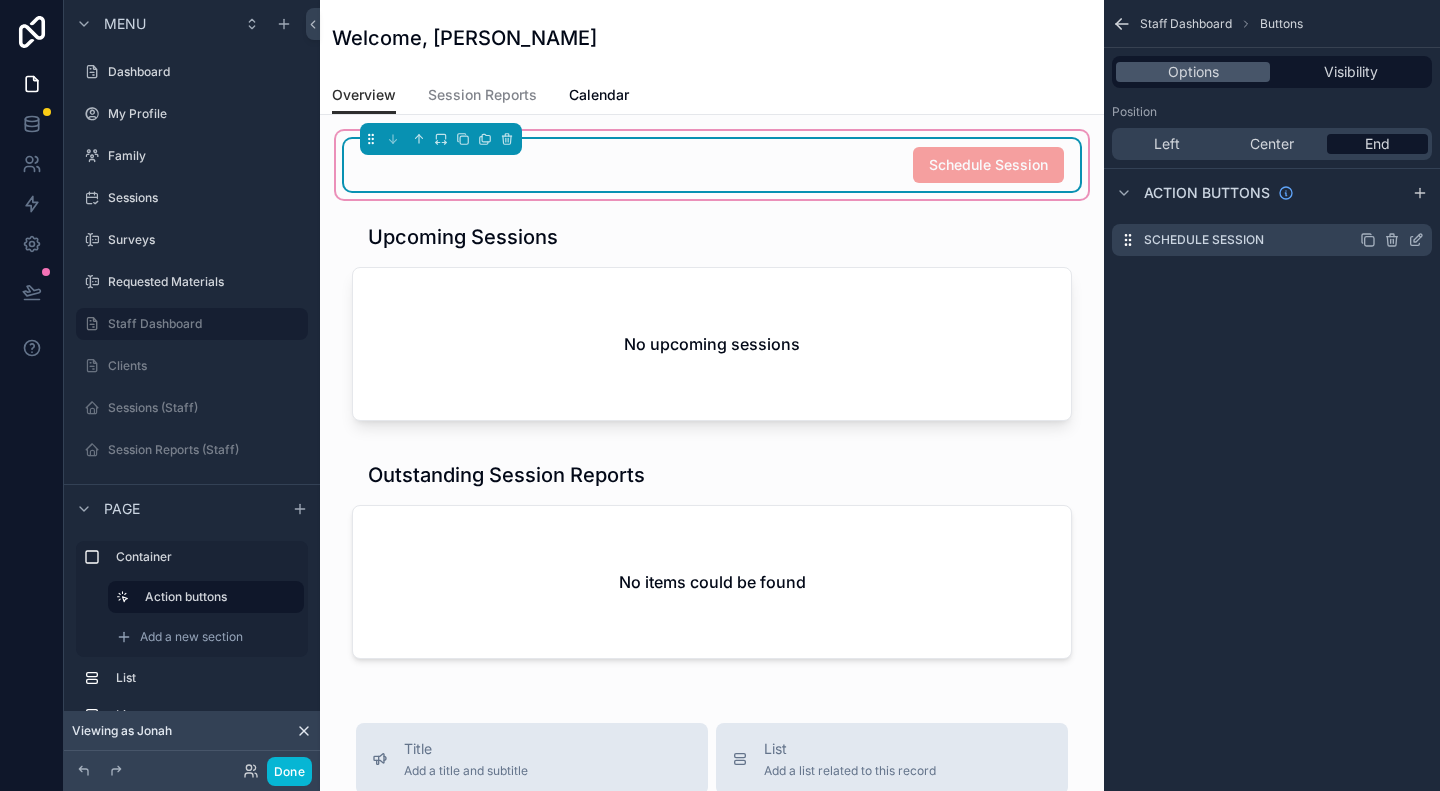 click 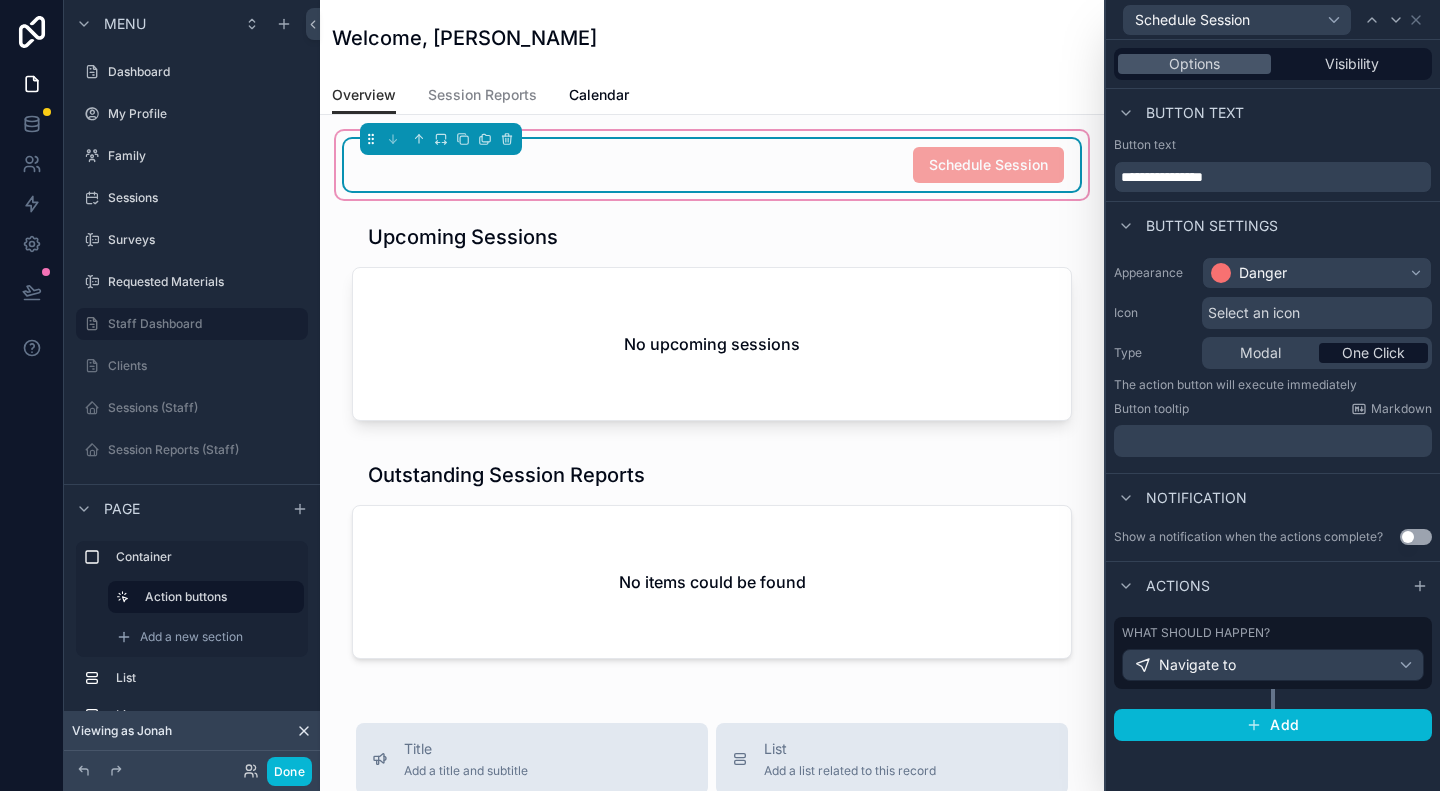 click on "What should happen?" at bounding box center (1273, 633) 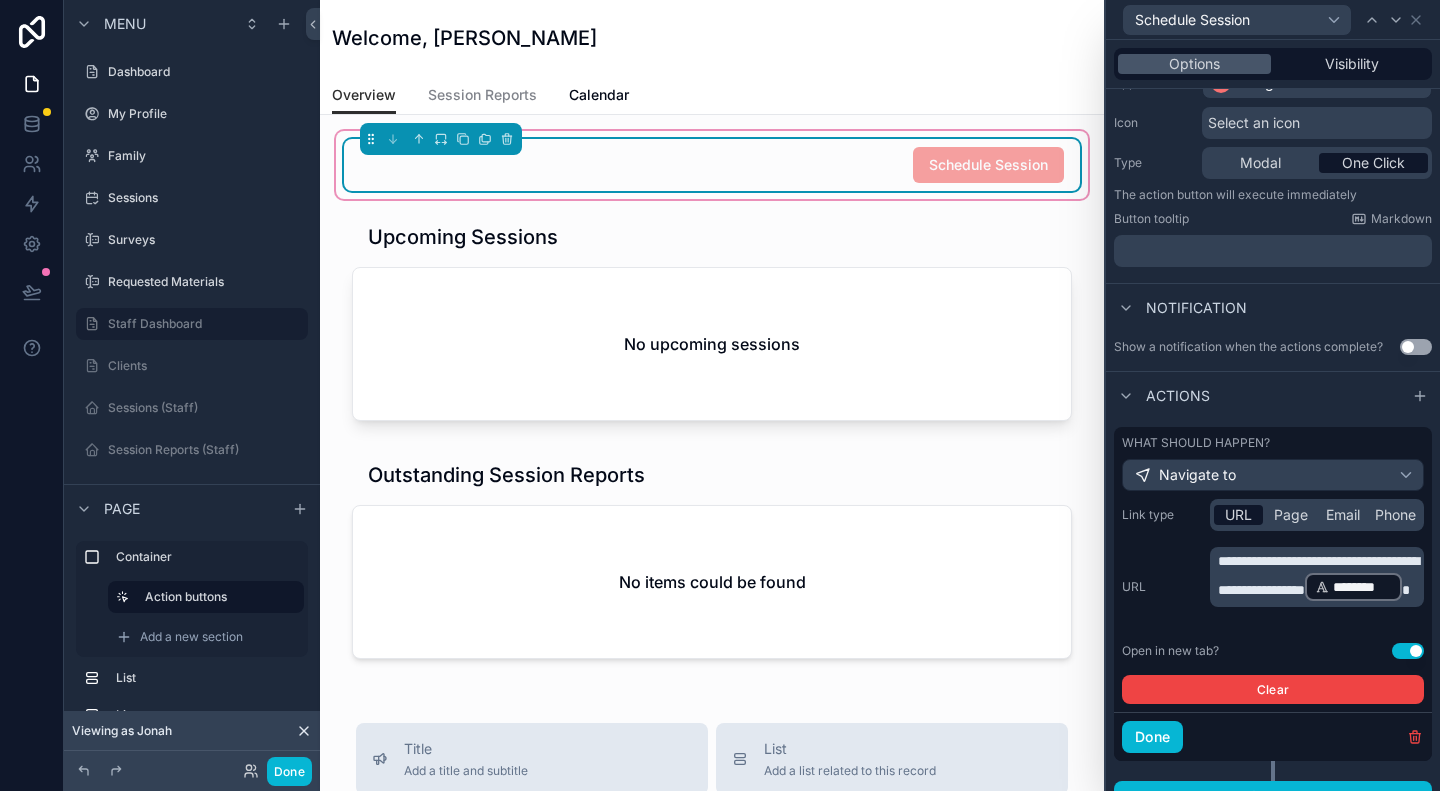 scroll, scrollTop: 219, scrollLeft: 0, axis: vertical 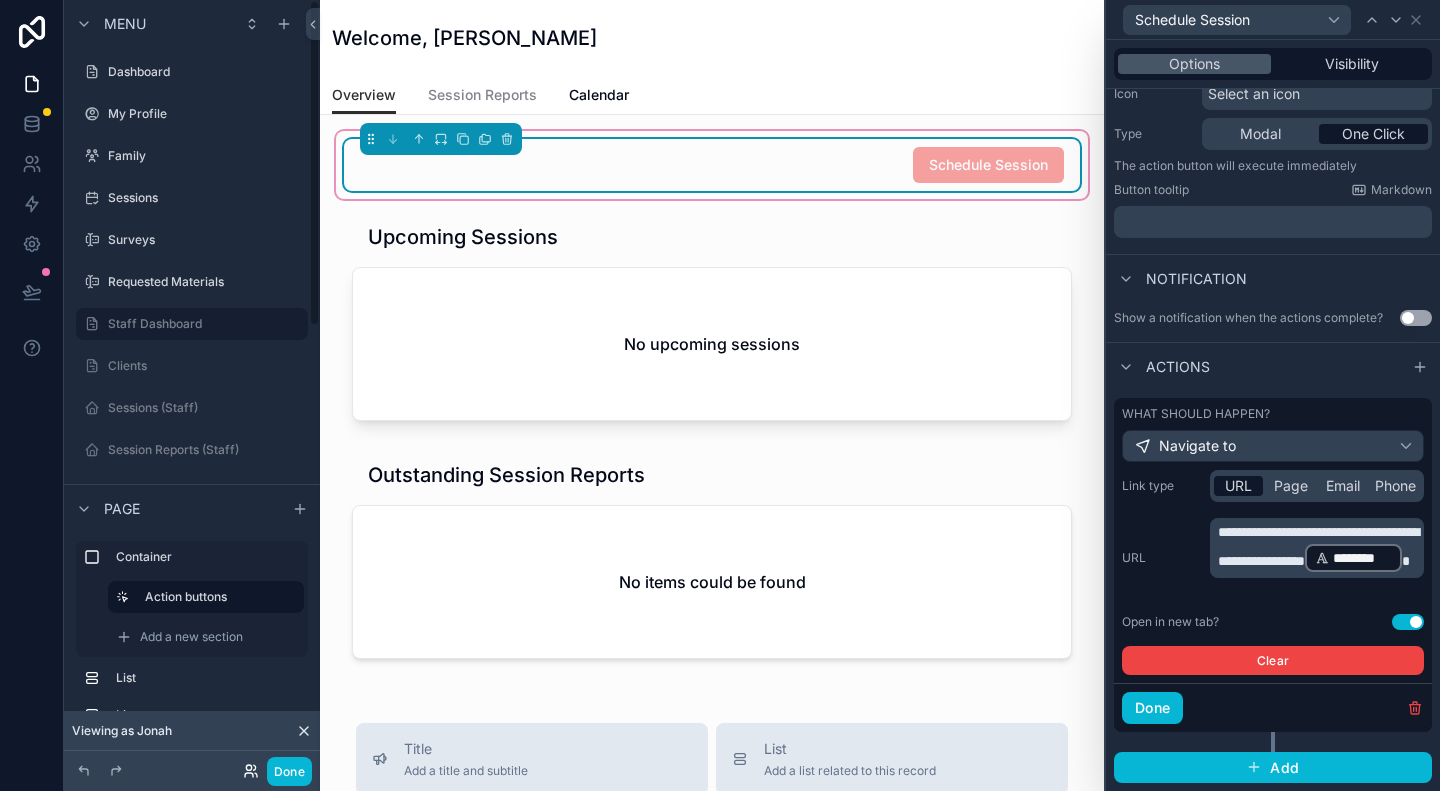 click 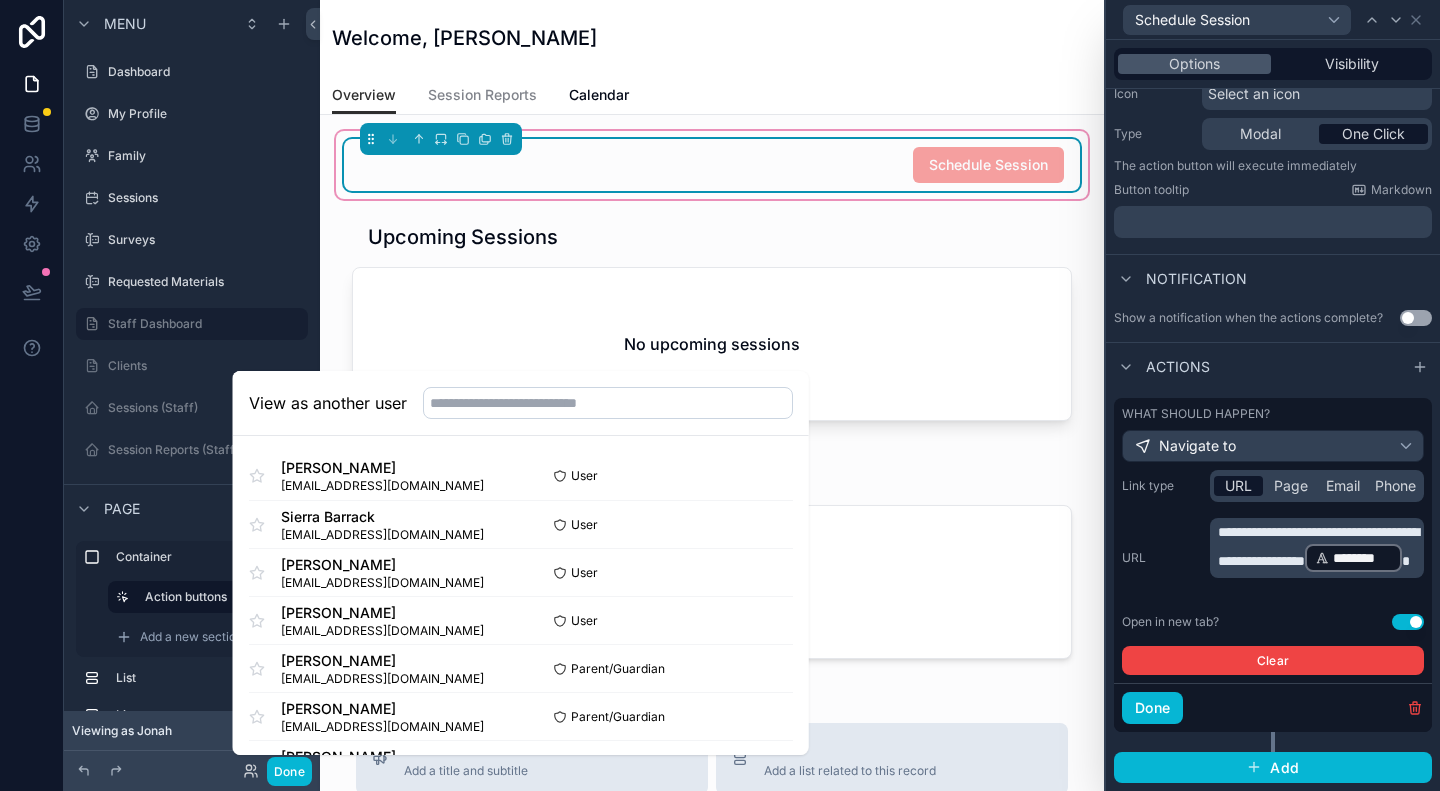 click on "Schedule Session Upcoming Sessions No upcoming sessions Outstanding Session Reports No items could be found Title Add a title and subtitle List Add a list related to this record Details Add fields, a title or description Highlights Add a section to highlights fields Video Add a video element iframe Add an iframe embed Stages Add a stages element Chart Add a chart group element Buttons Add an action button row Links Add quick links Text Add a text block that supports markdown Gallery Add a preview for files Notice Add a notice element Divider Add a divider Comments Record comments section Image Add an image element Container Add a container to group multiple sections together" at bounding box center (712, 855) 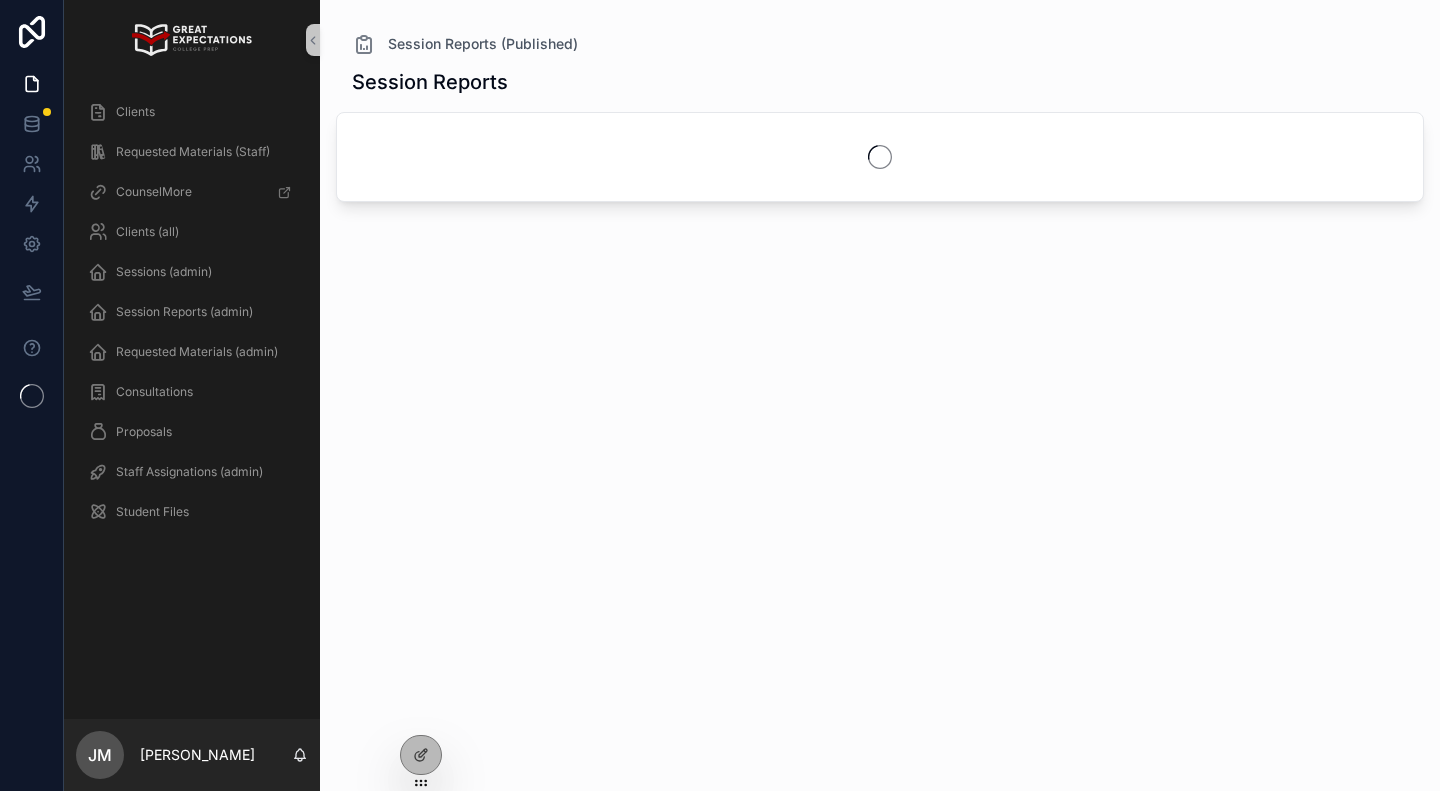 scroll, scrollTop: 0, scrollLeft: 0, axis: both 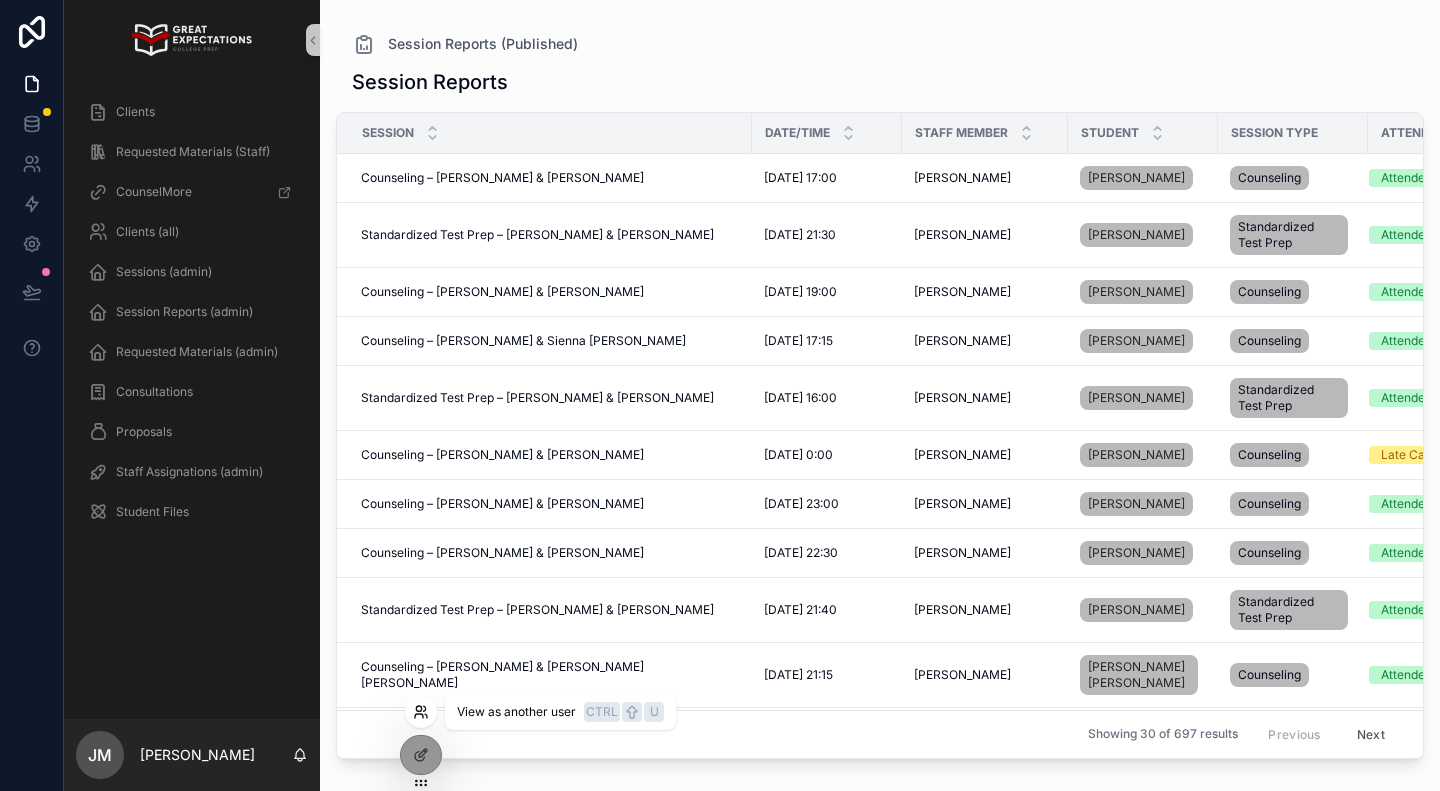 click 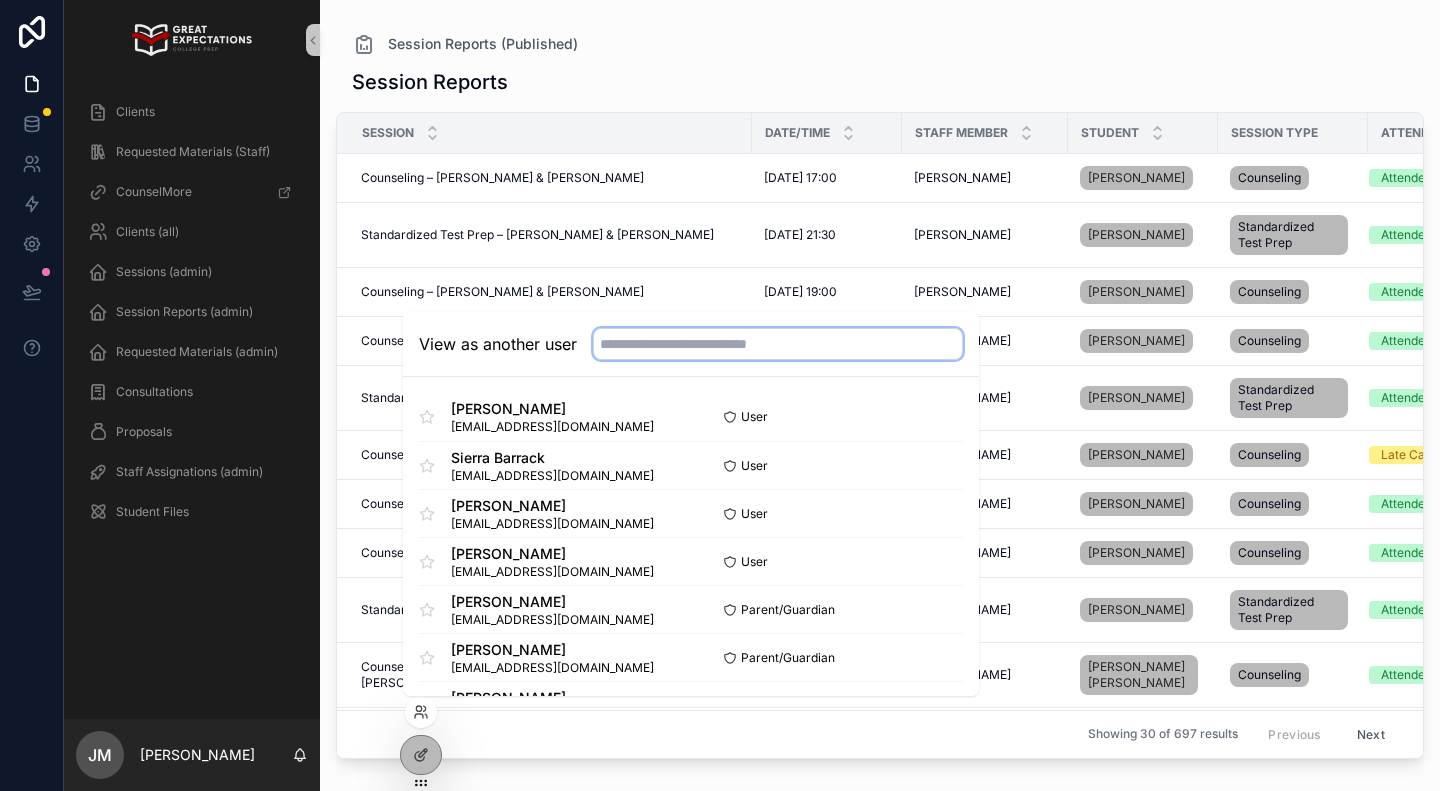 click at bounding box center [778, 344] 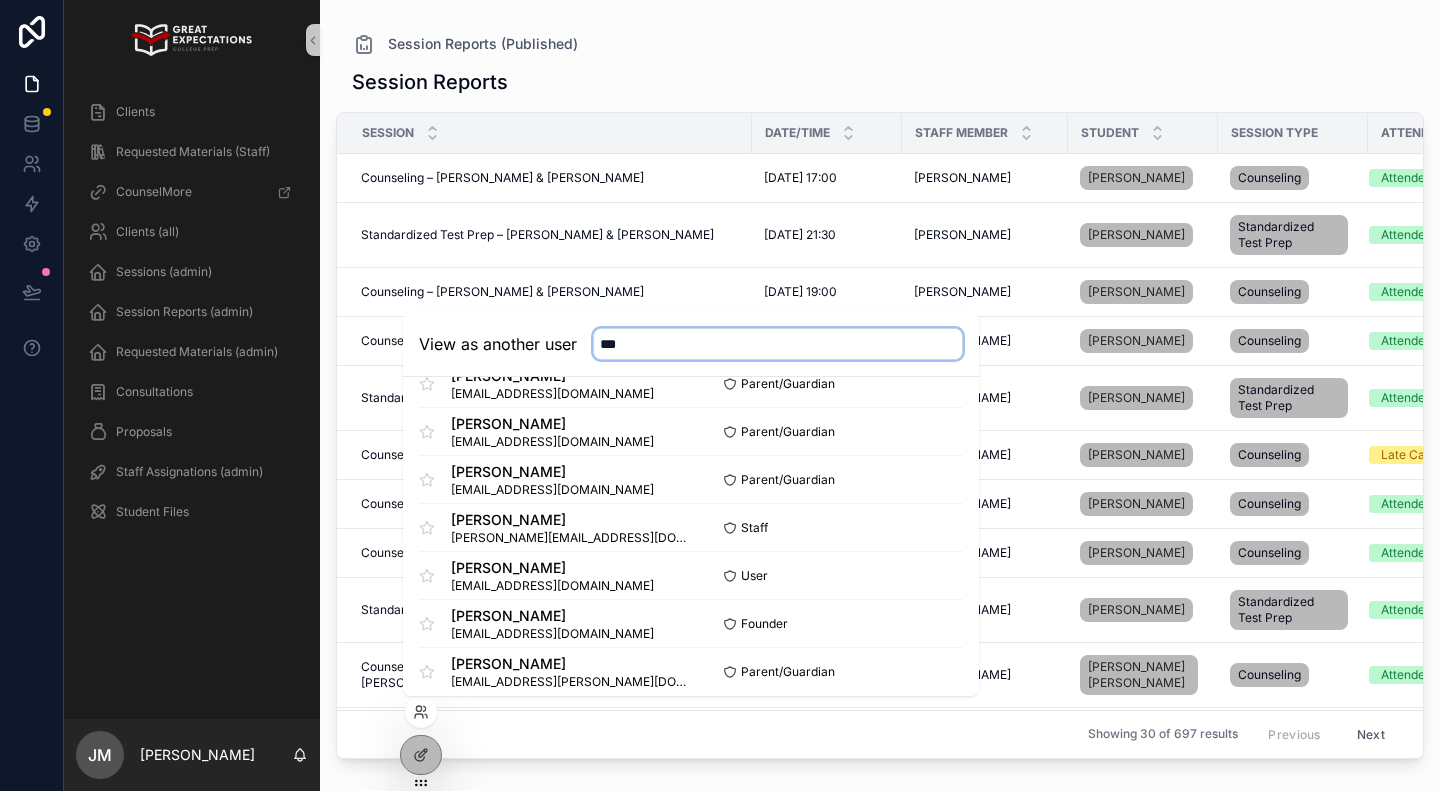 scroll, scrollTop: 385, scrollLeft: 0, axis: vertical 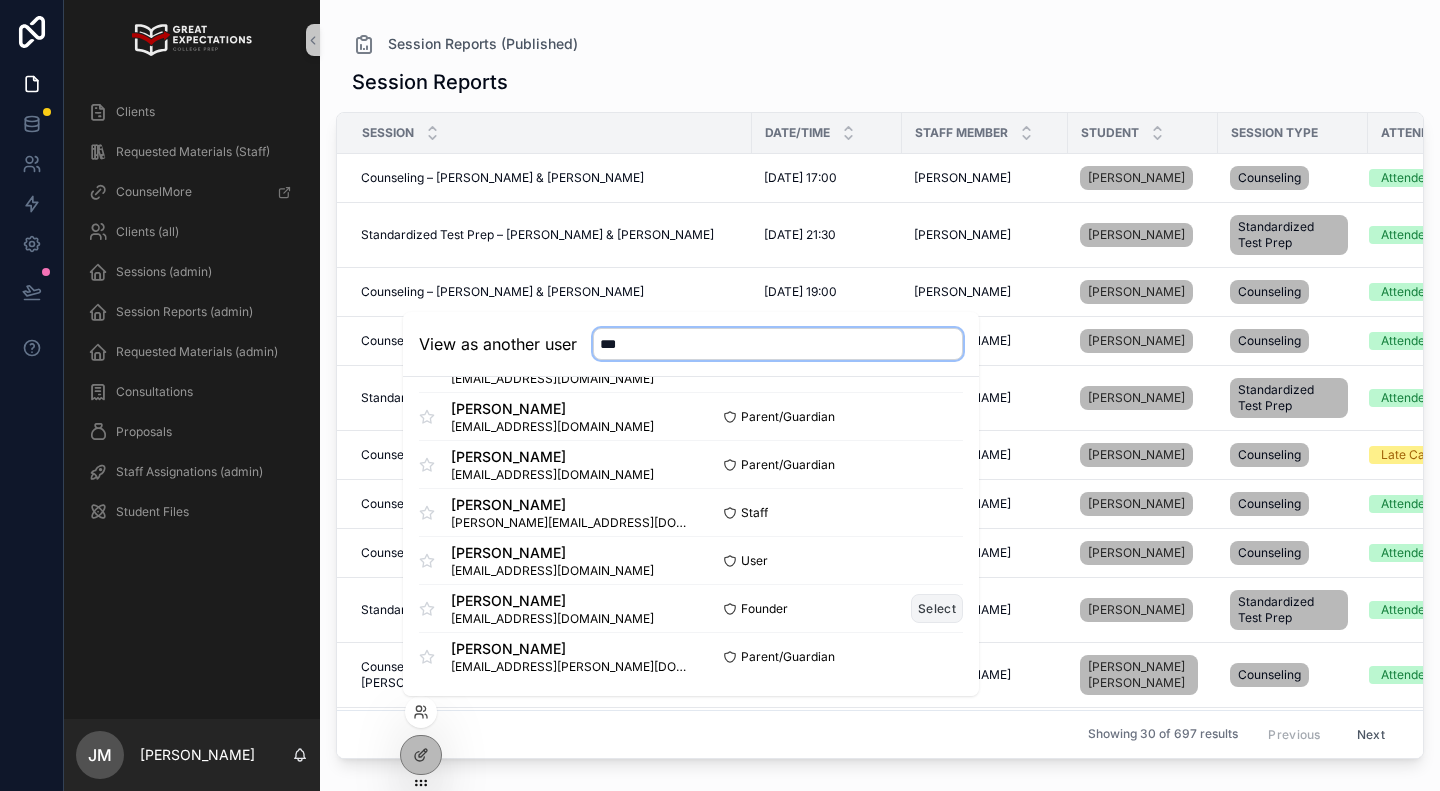 type on "***" 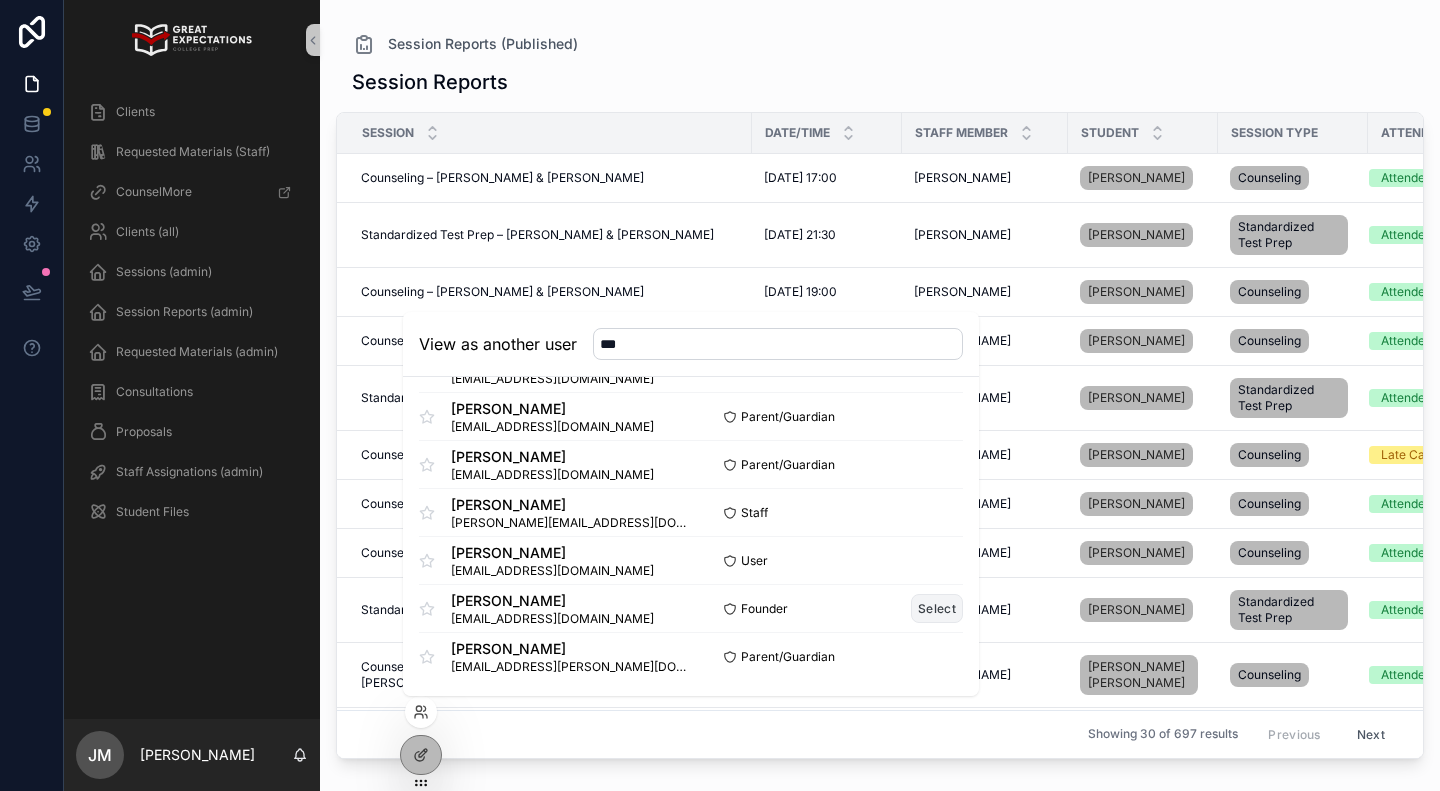 click on "Select" at bounding box center (937, 608) 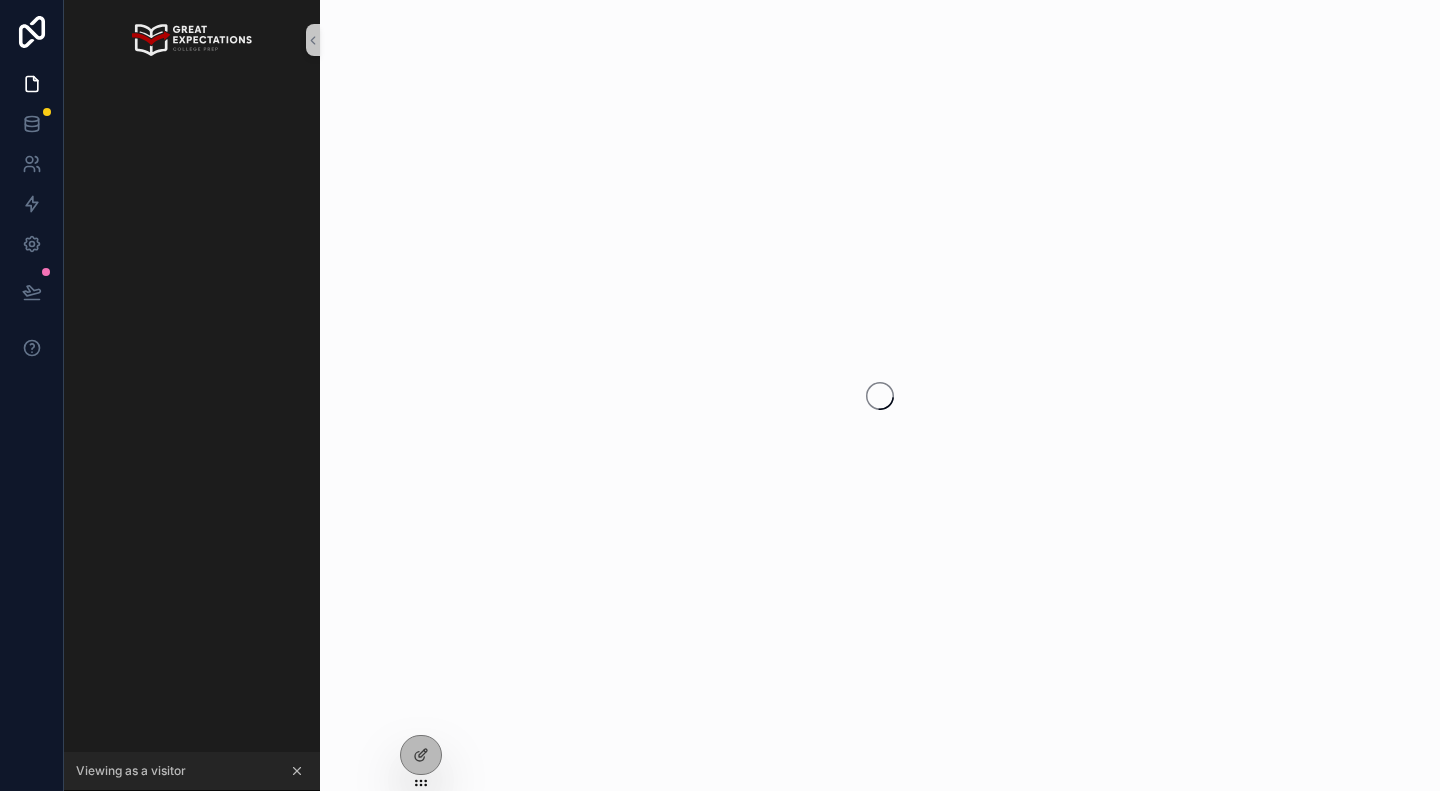 scroll, scrollTop: 0, scrollLeft: 0, axis: both 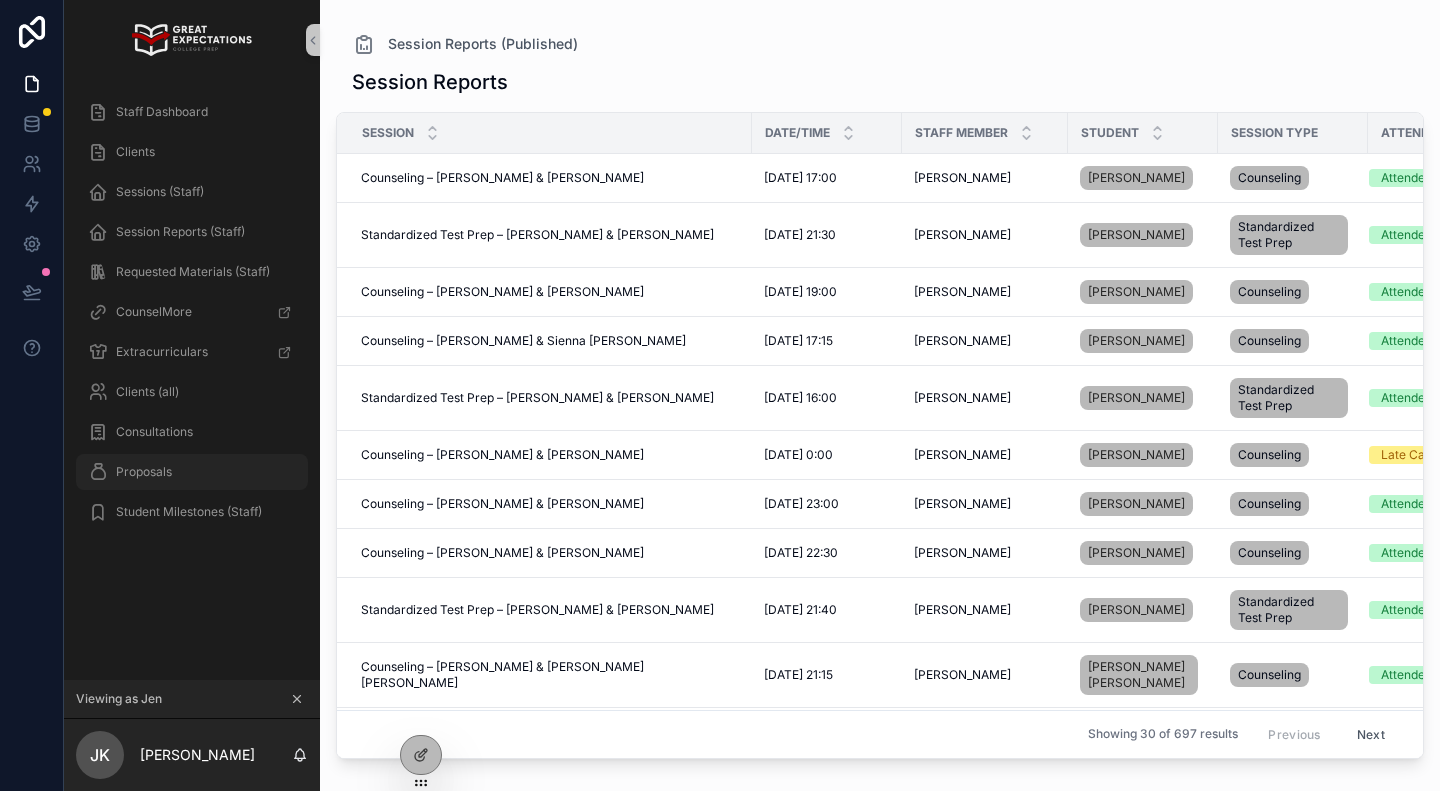 click on "Proposals" at bounding box center (192, 472) 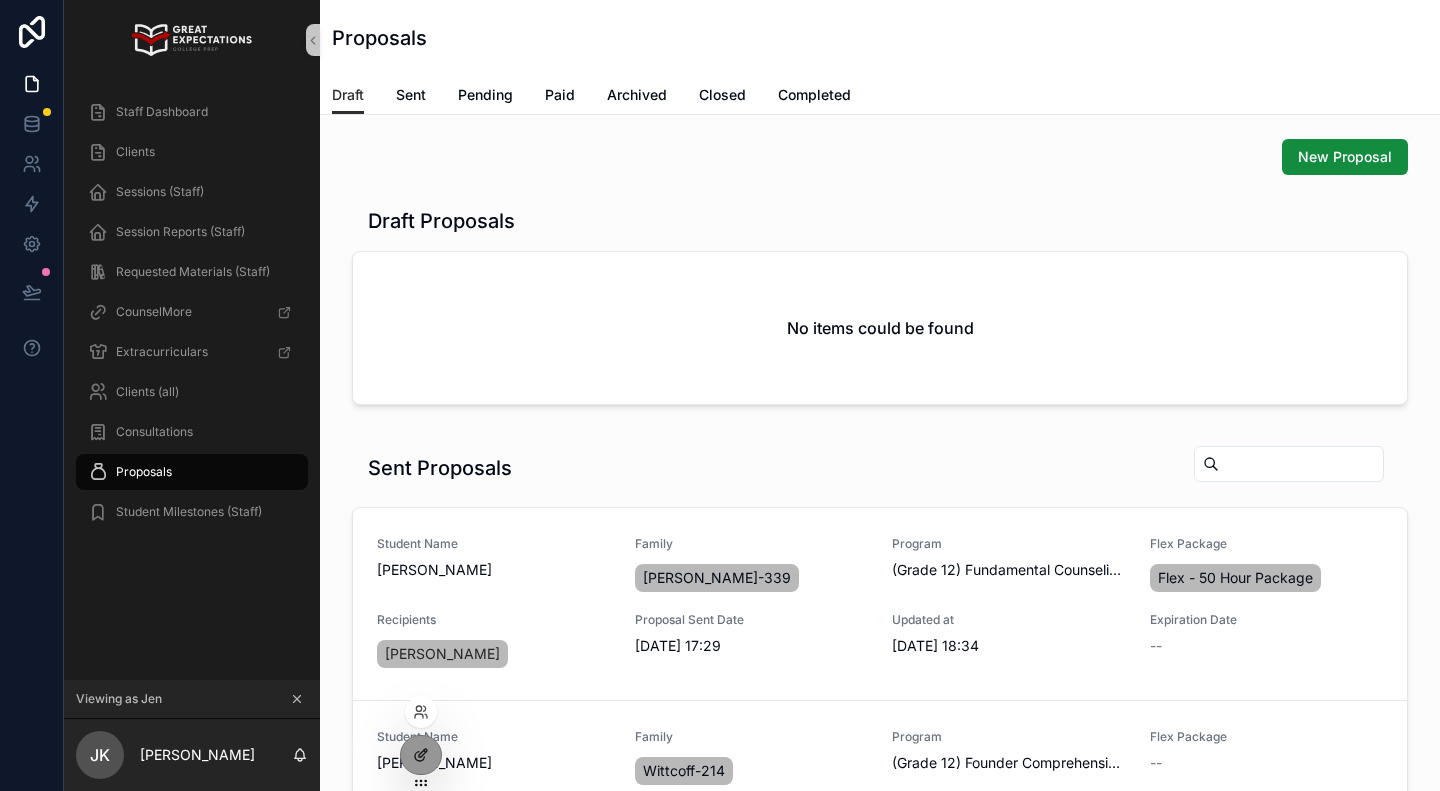 click 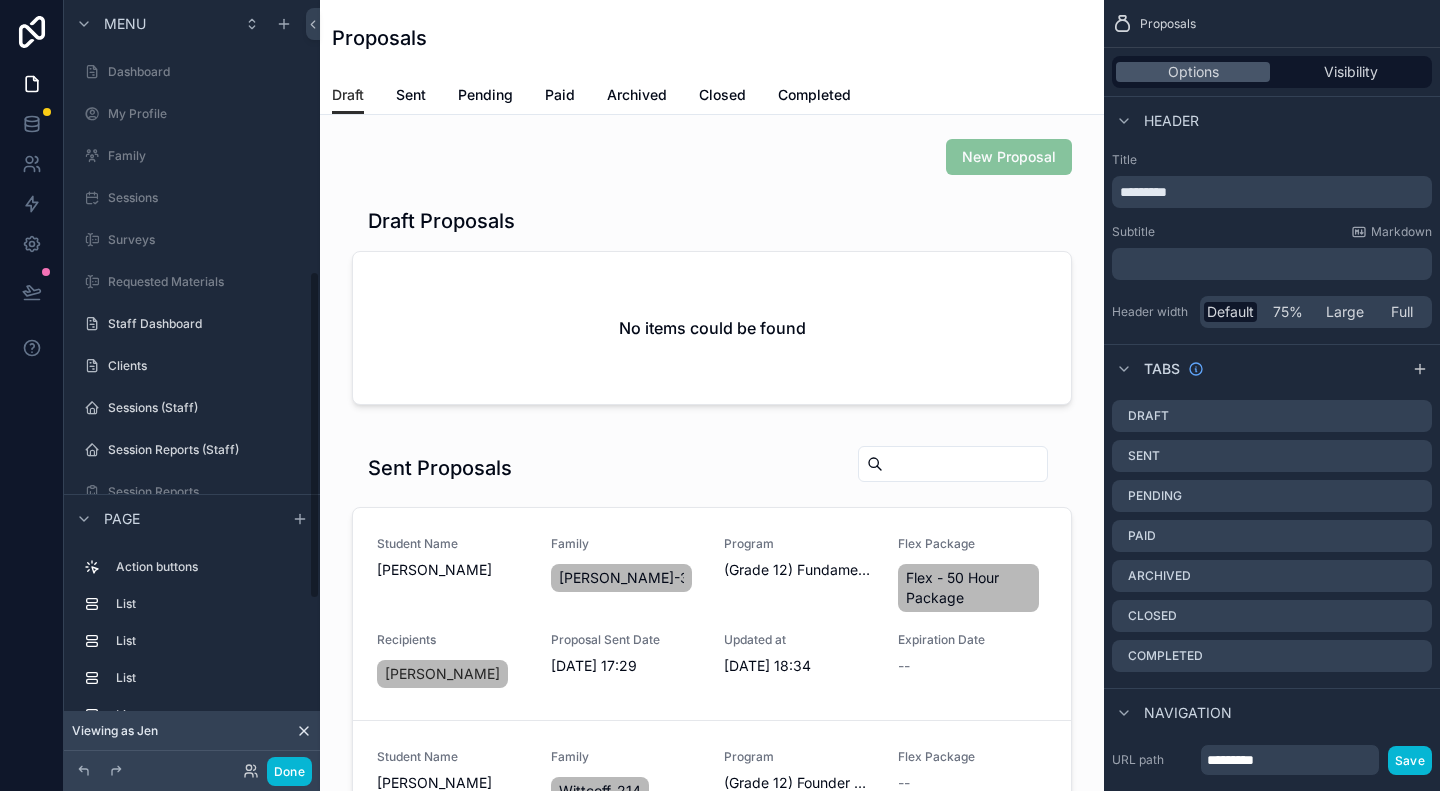 scroll, scrollTop: 632, scrollLeft: 0, axis: vertical 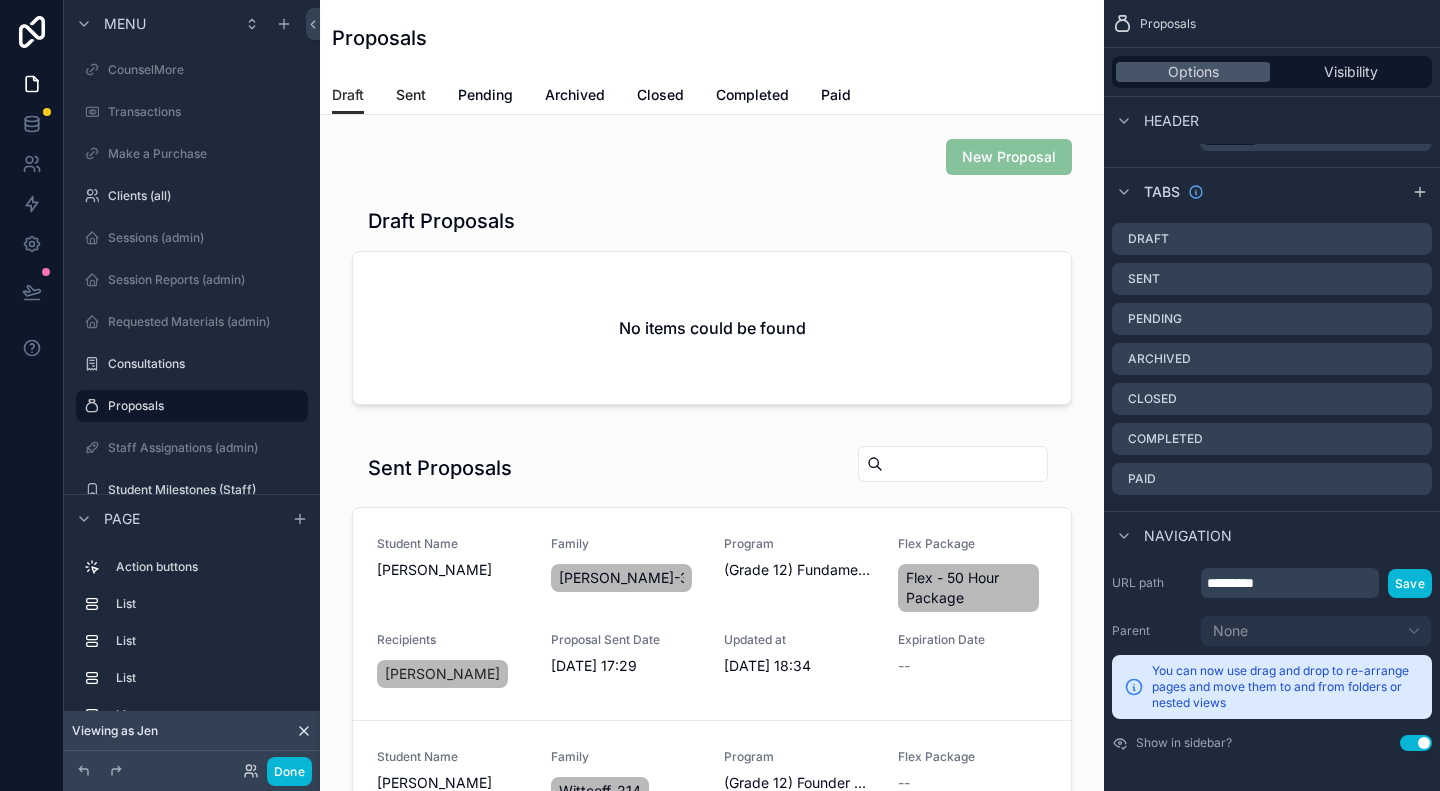 click on "Sent" at bounding box center (411, 95) 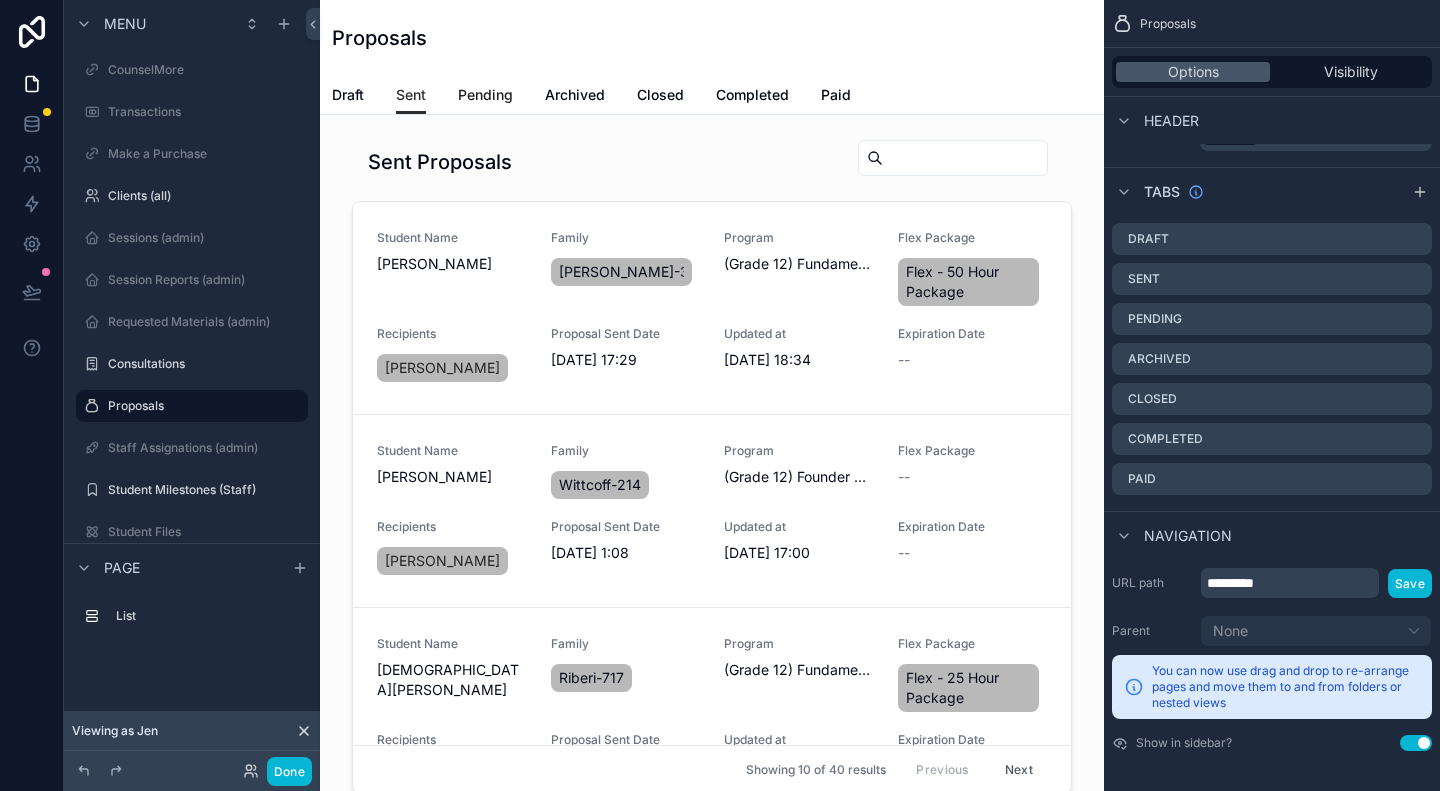 click on "Pending" at bounding box center (485, 95) 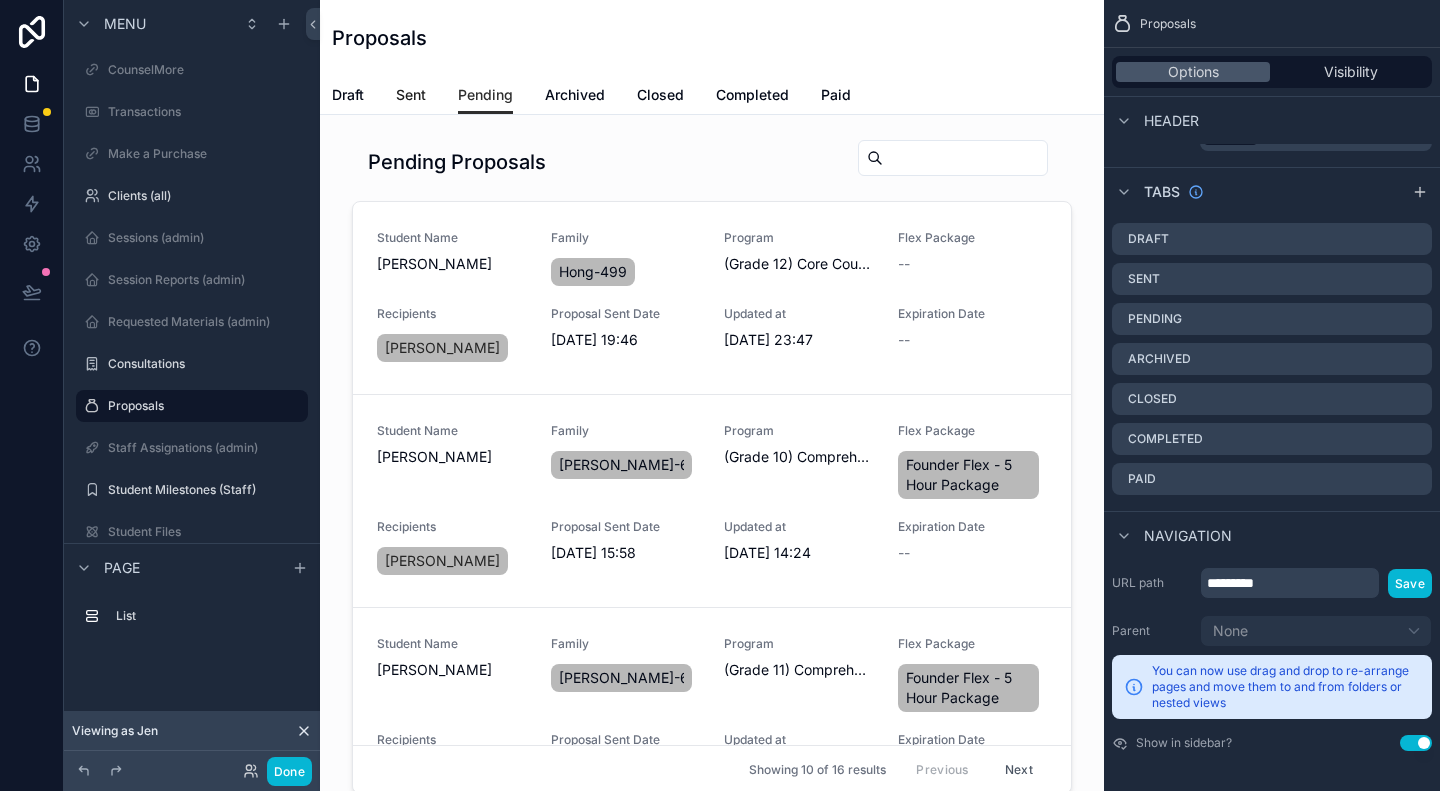 click on "Sent" at bounding box center [411, 95] 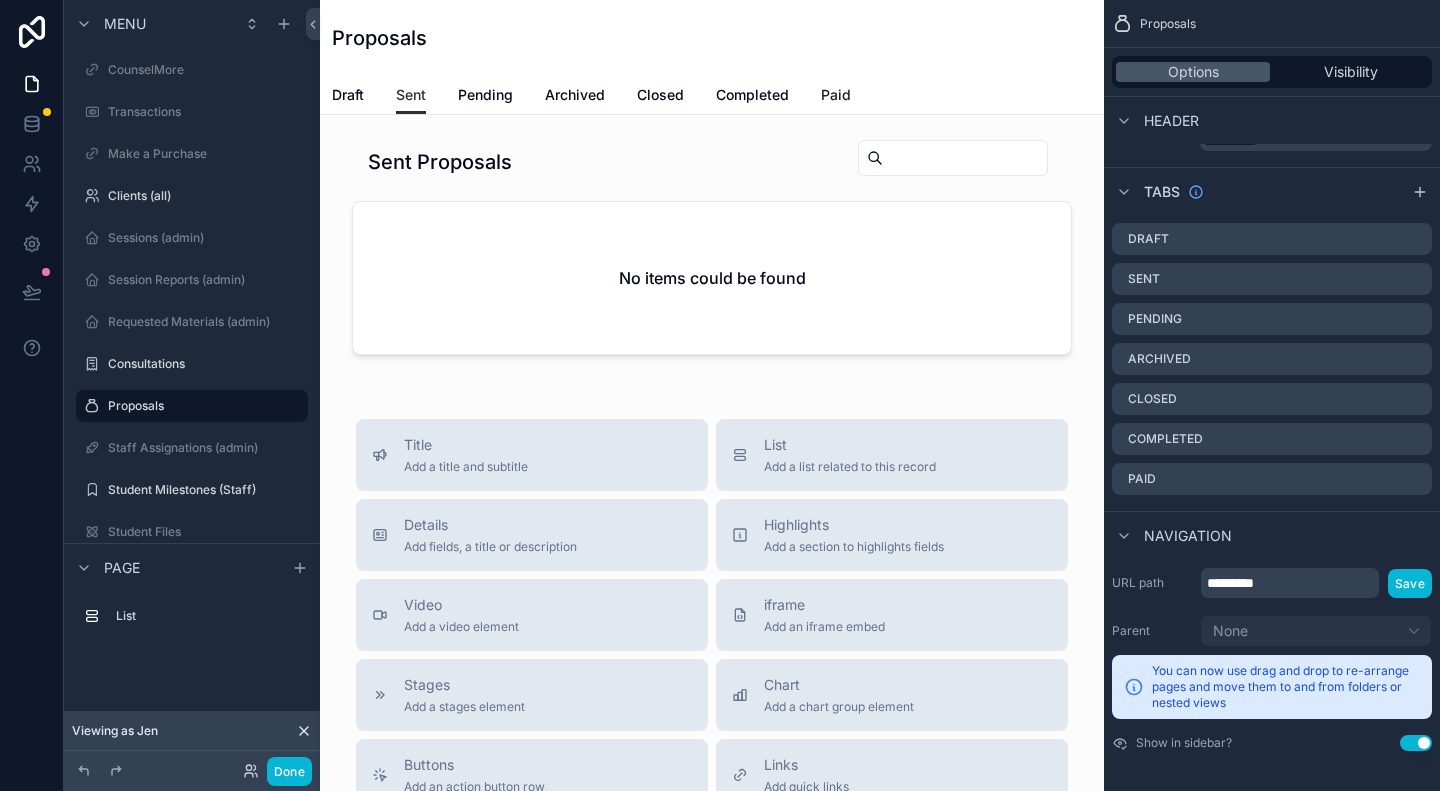click on "Paid" at bounding box center [836, 95] 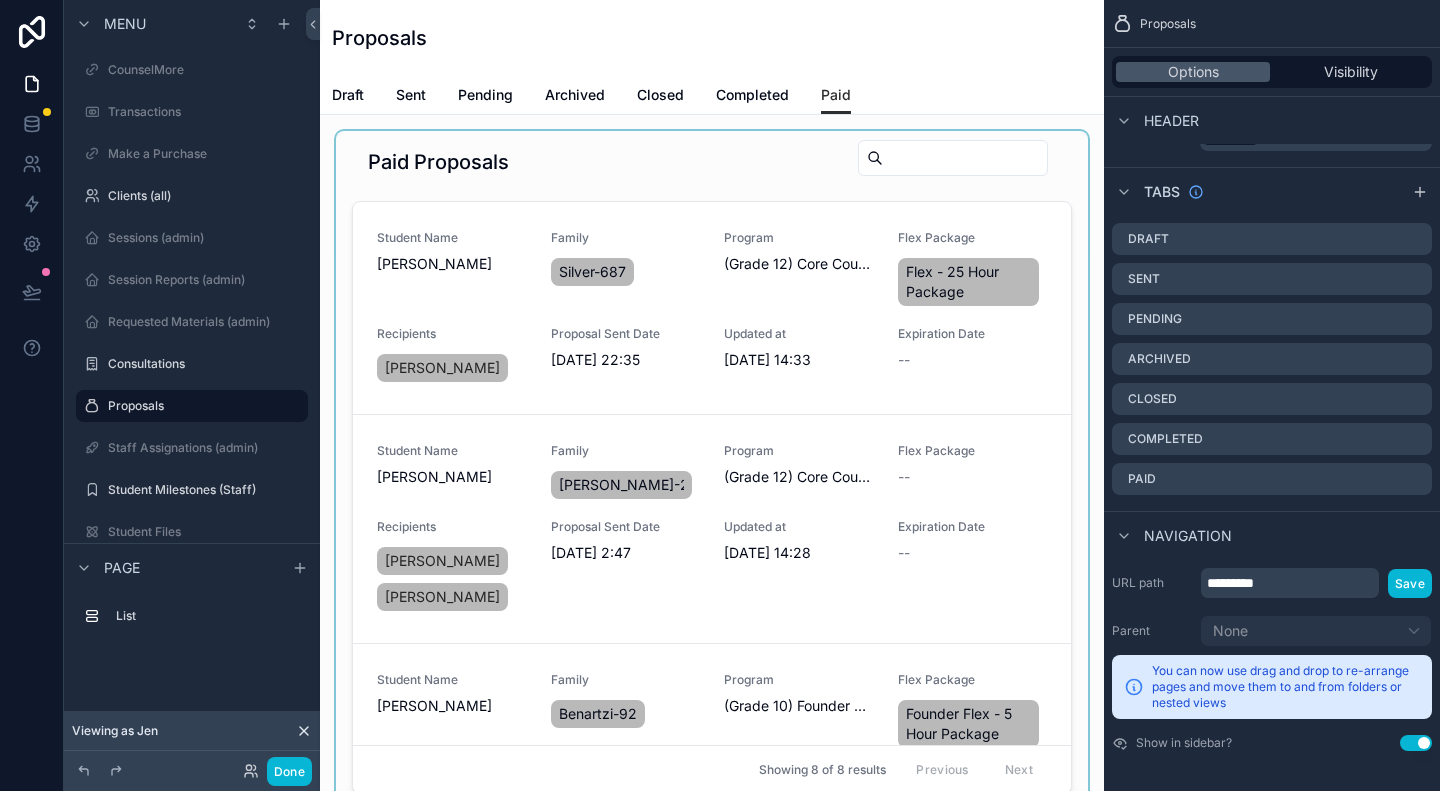 click at bounding box center (712, 470) 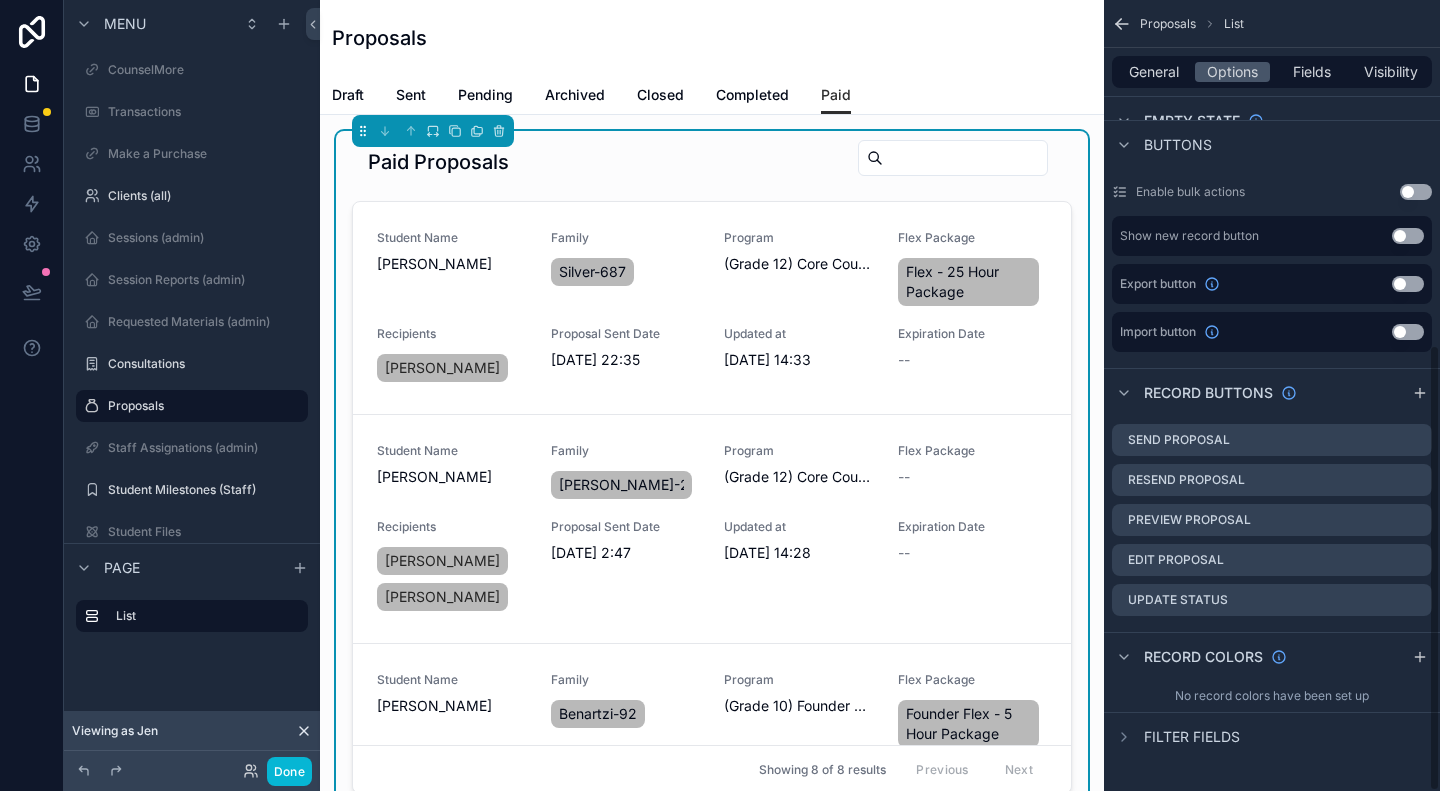 scroll, scrollTop: 610, scrollLeft: 0, axis: vertical 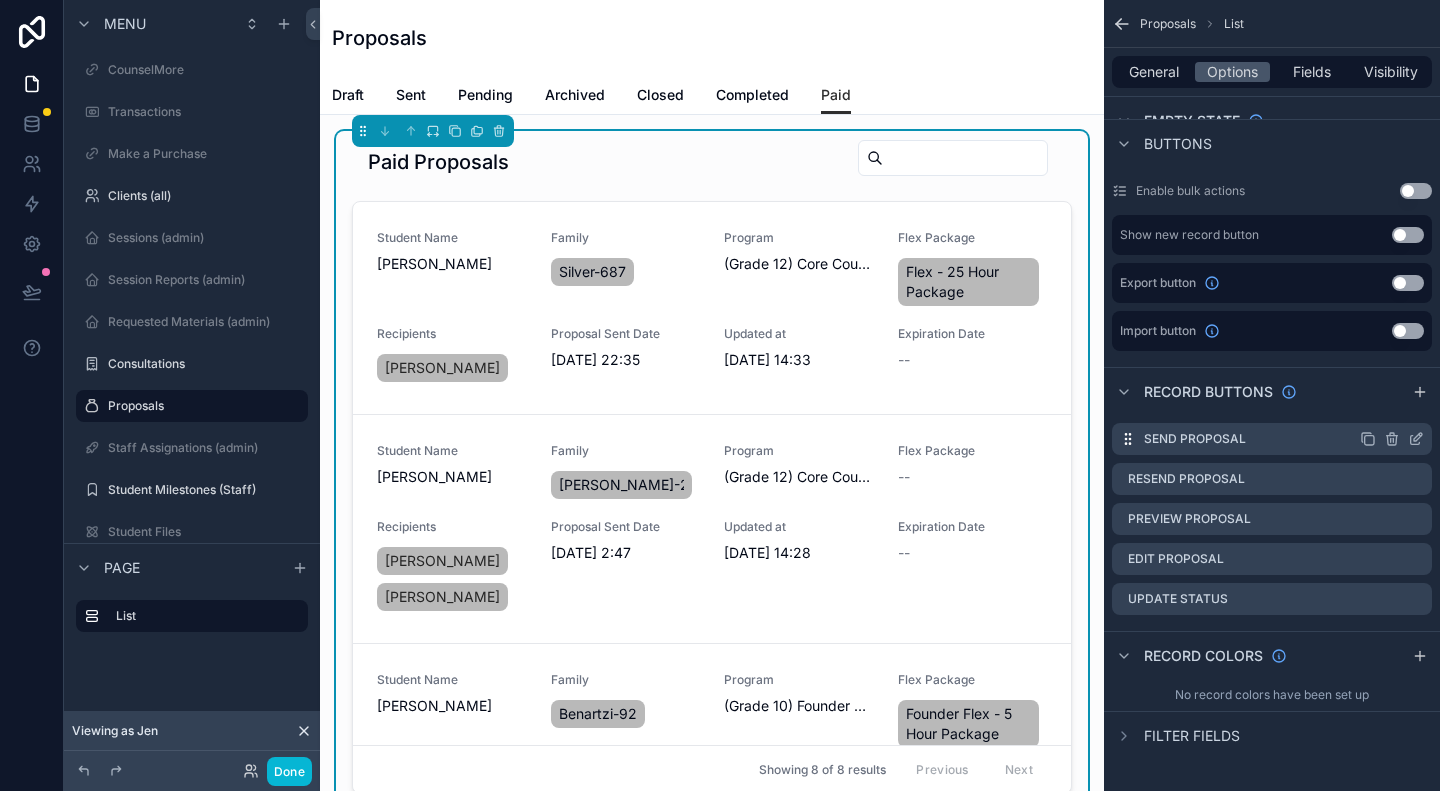 click 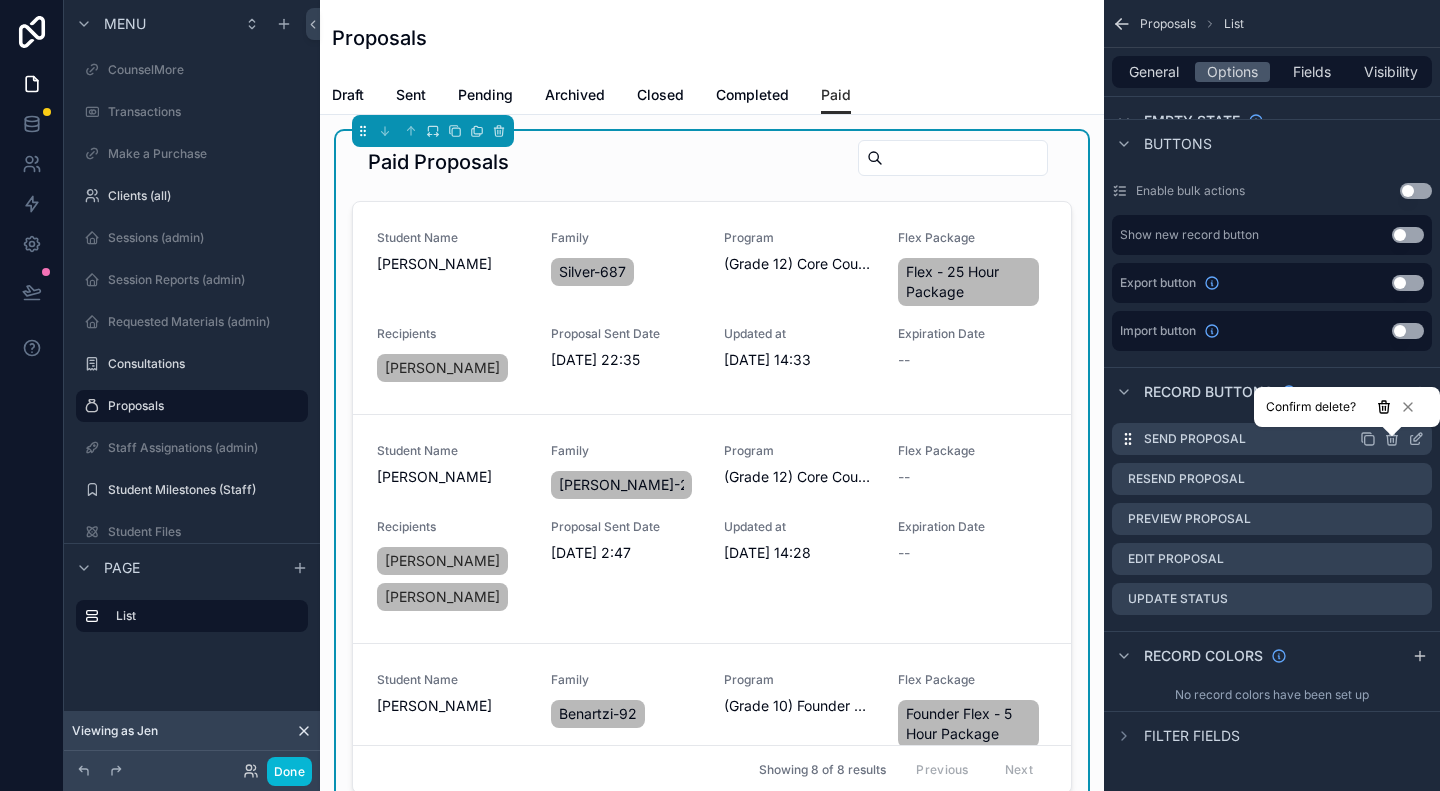 click 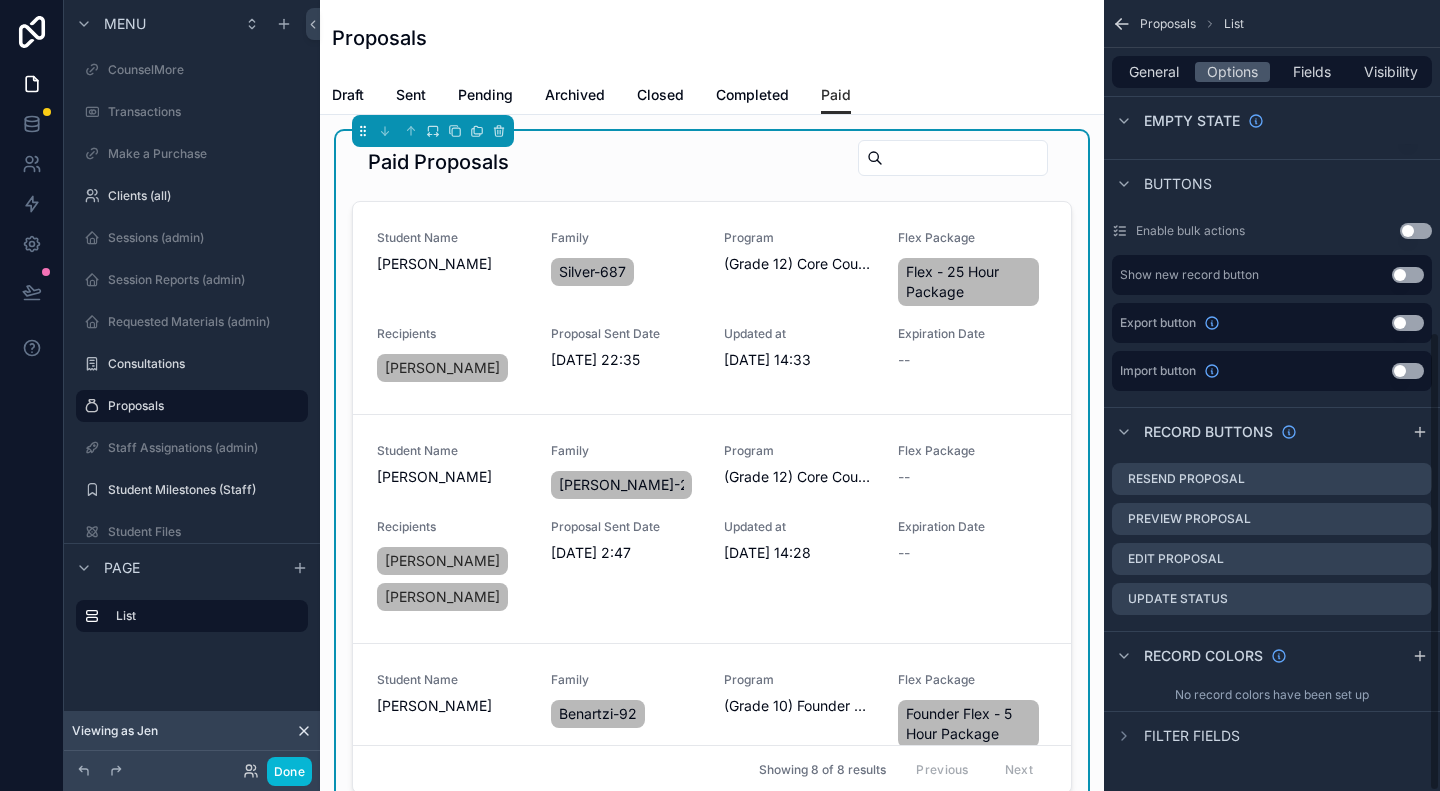 scroll, scrollTop: 570, scrollLeft: 0, axis: vertical 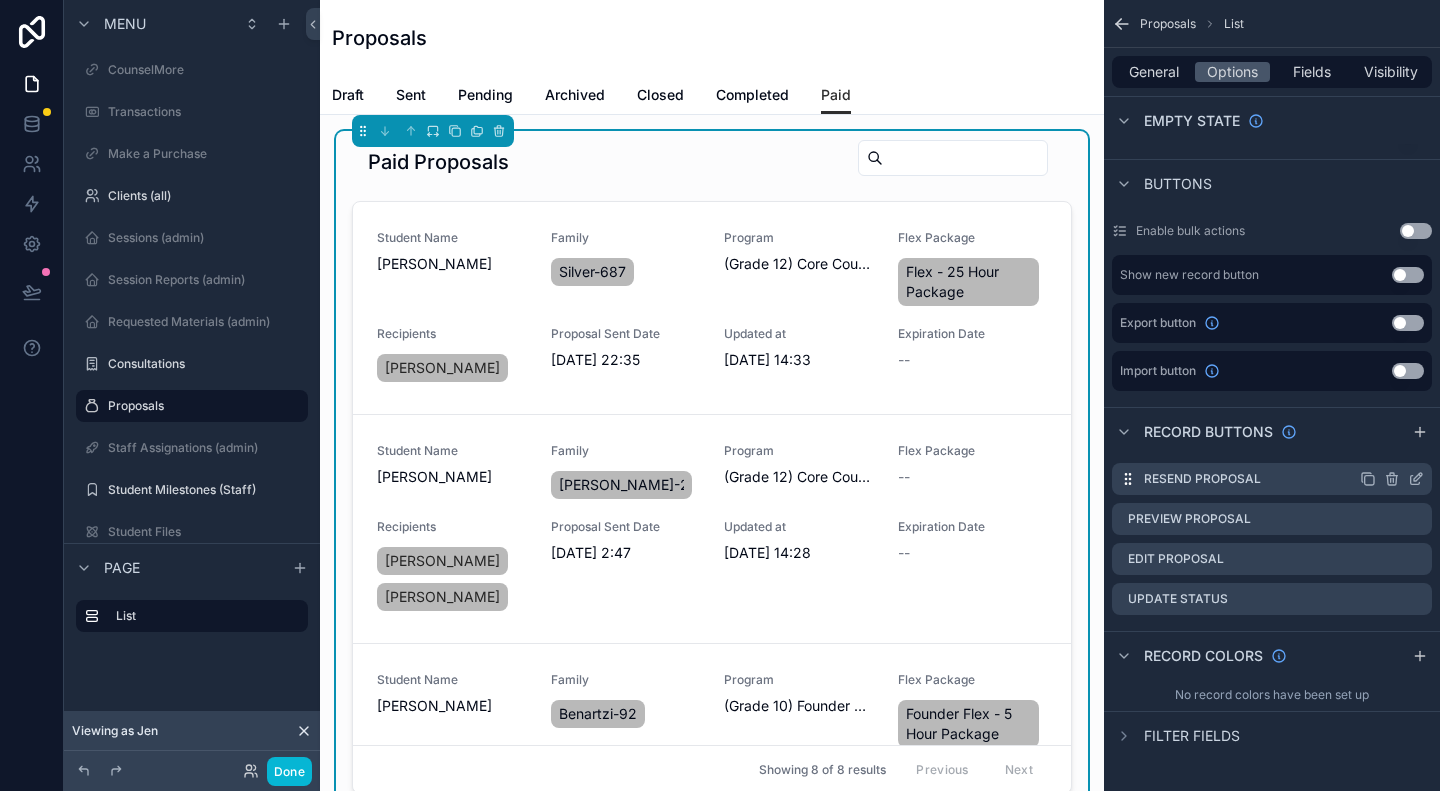 click 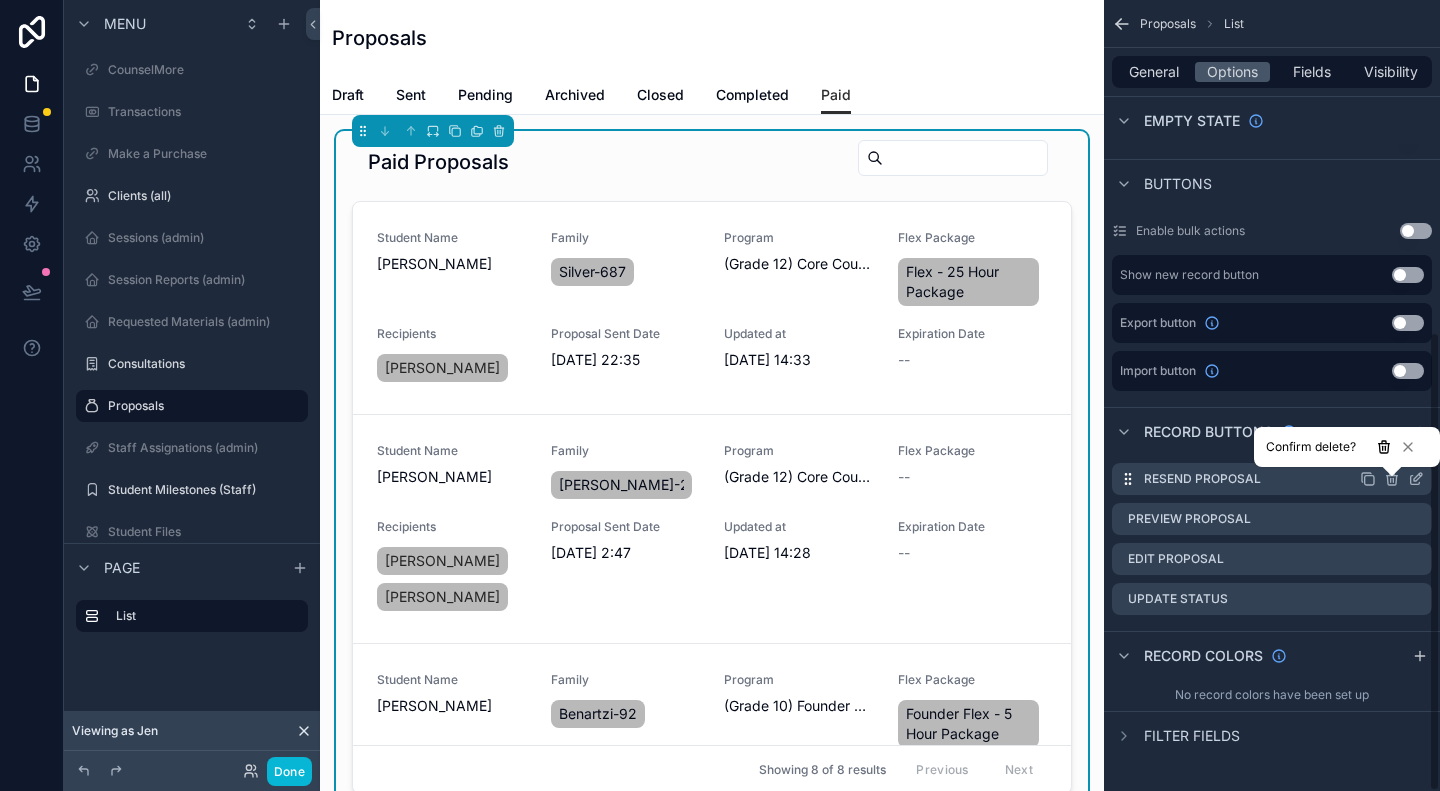 click 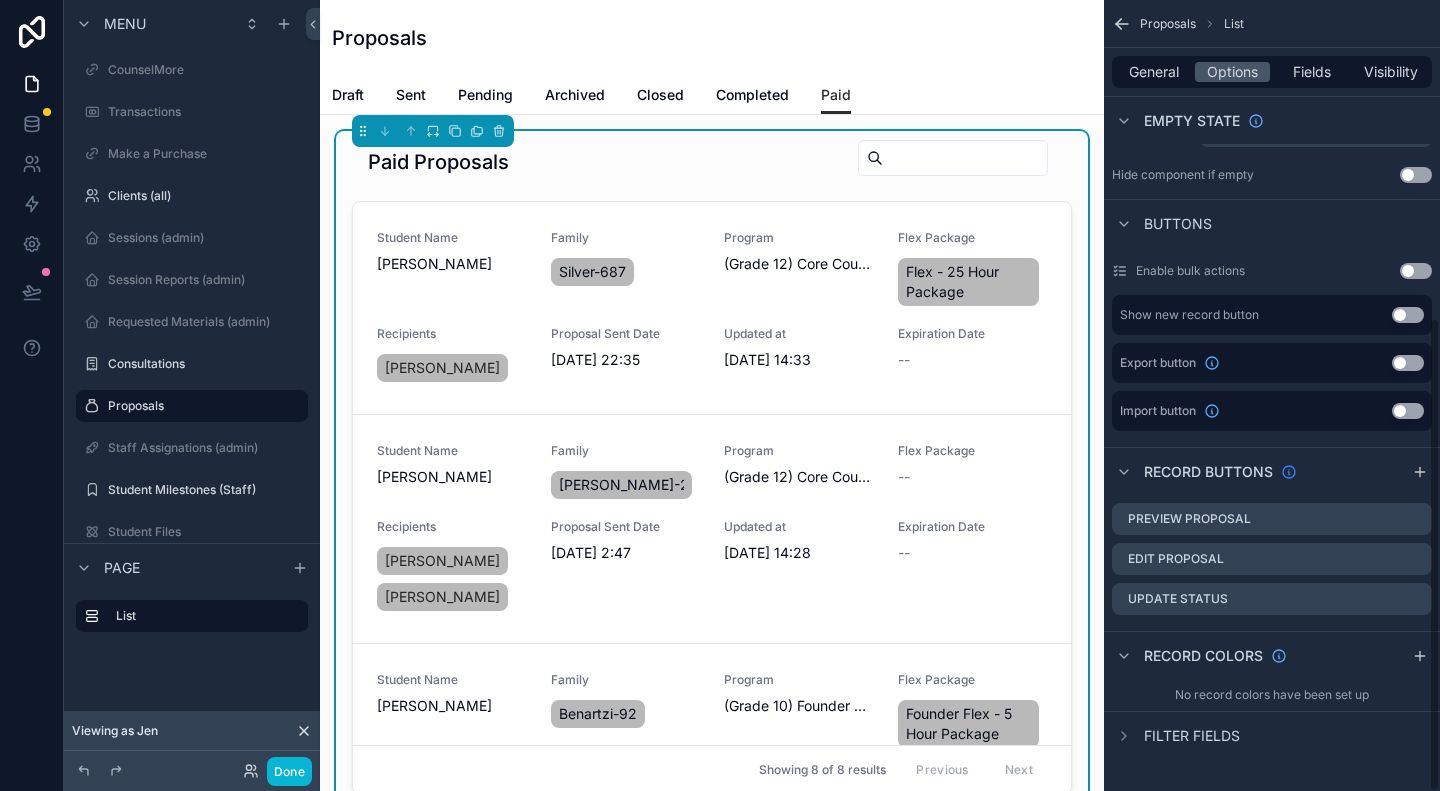 scroll, scrollTop: 530, scrollLeft: 0, axis: vertical 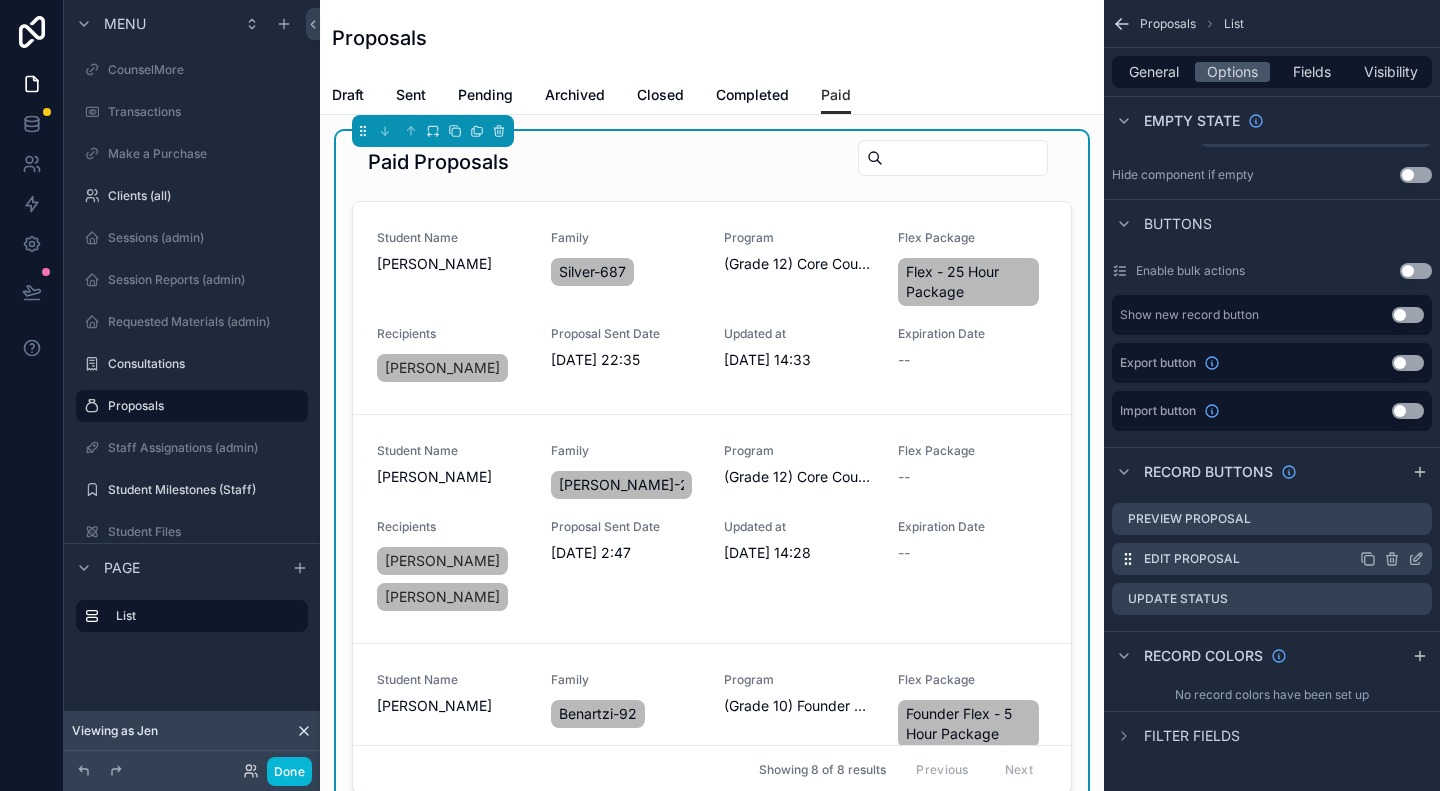 click 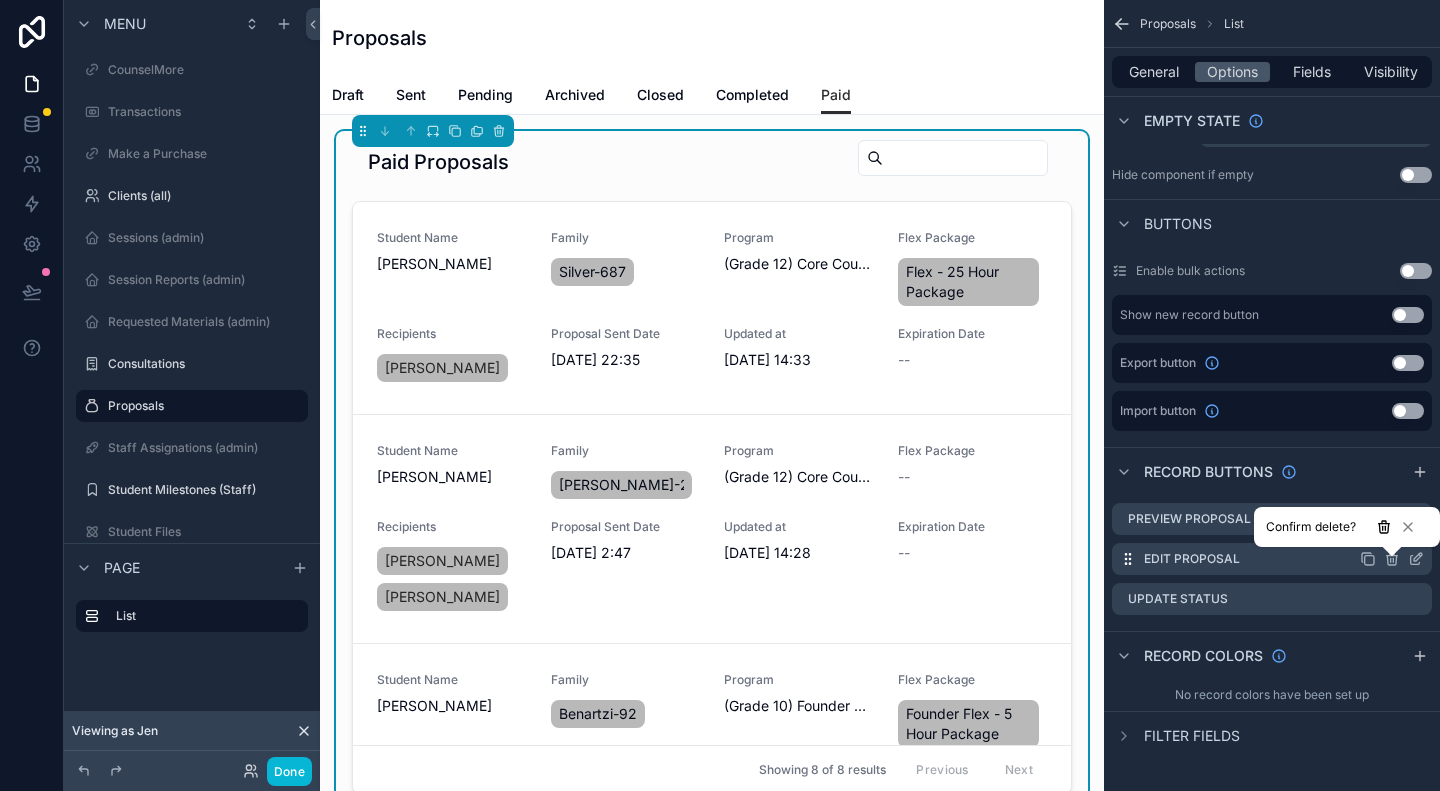 click 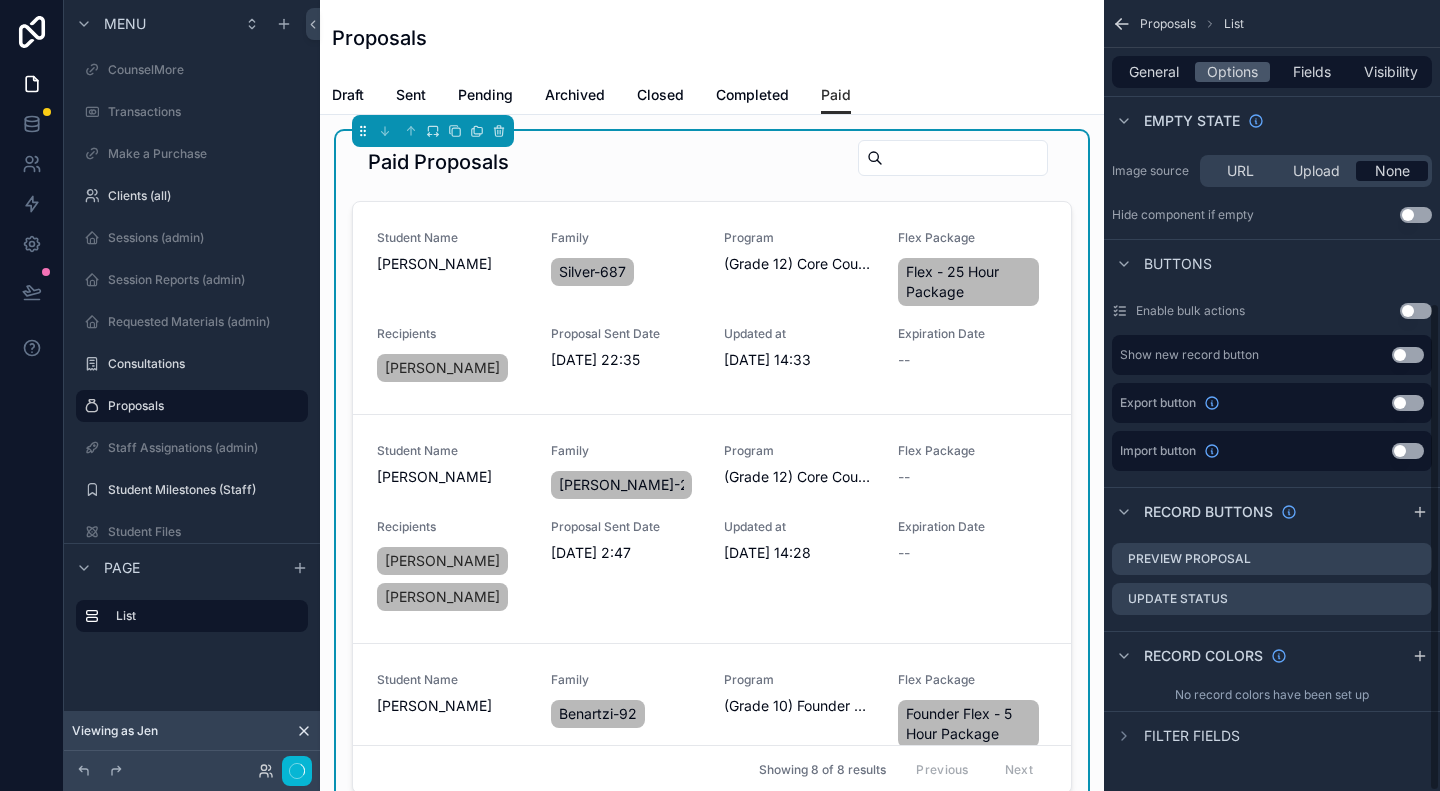 scroll, scrollTop: 490, scrollLeft: 0, axis: vertical 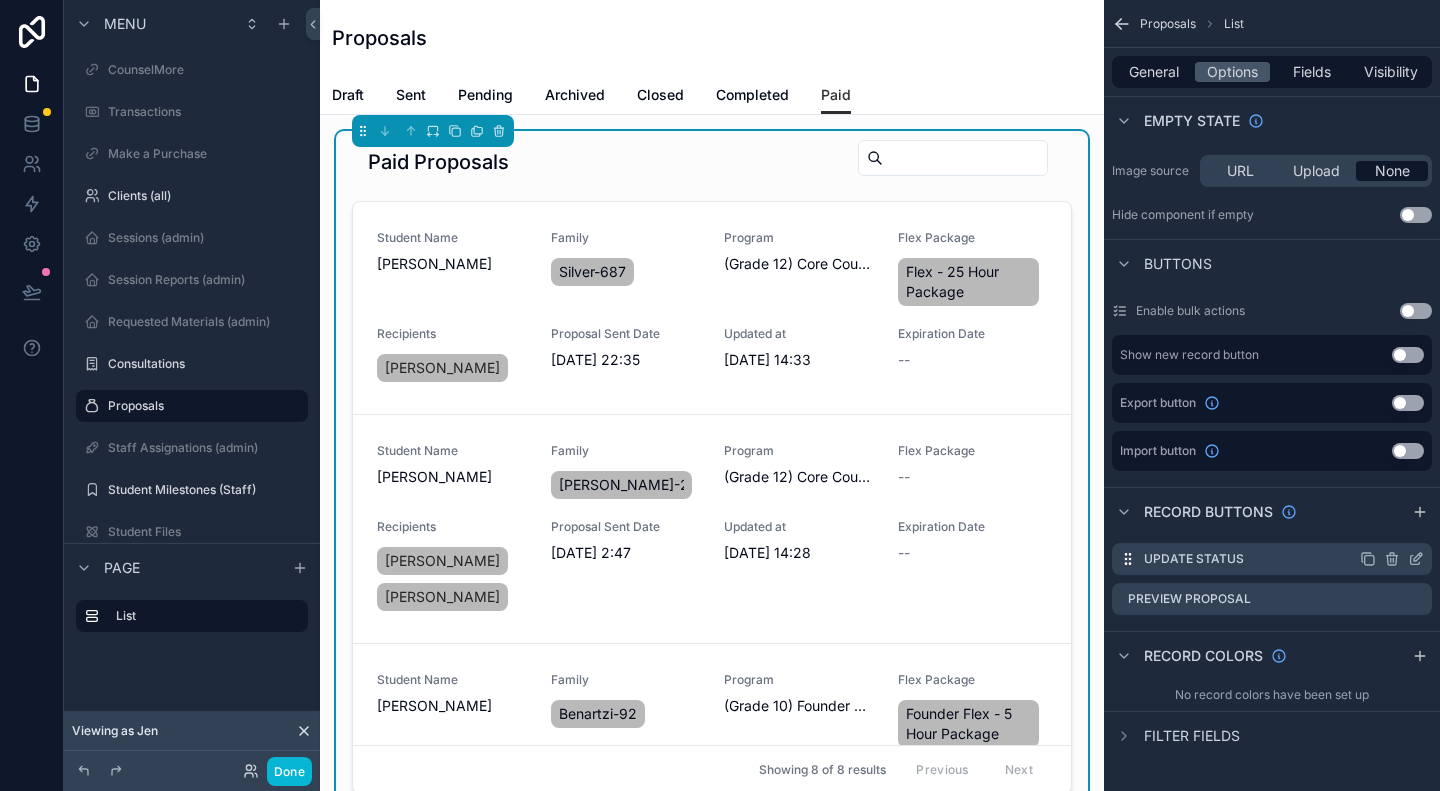click 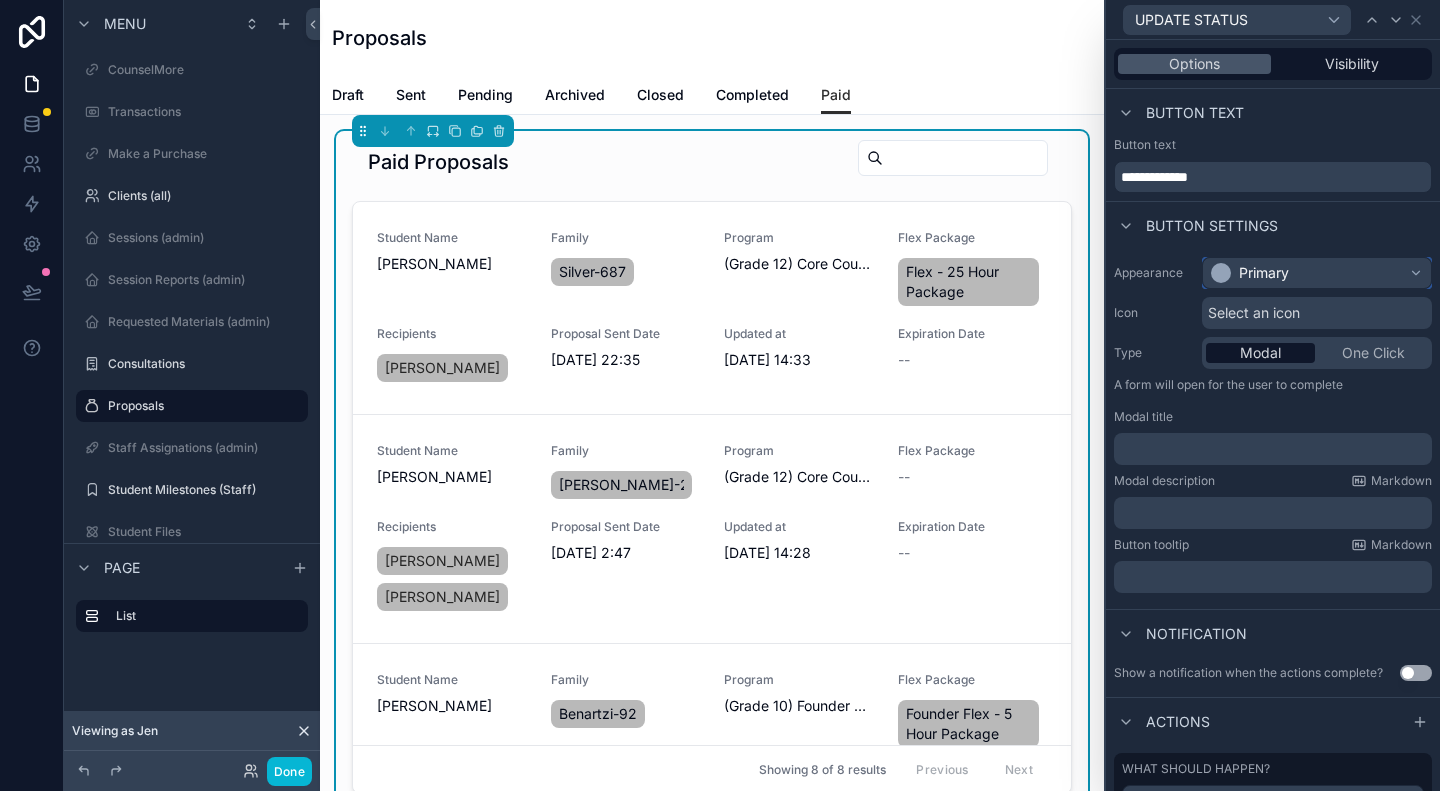 click on "Primary" at bounding box center (1317, 273) 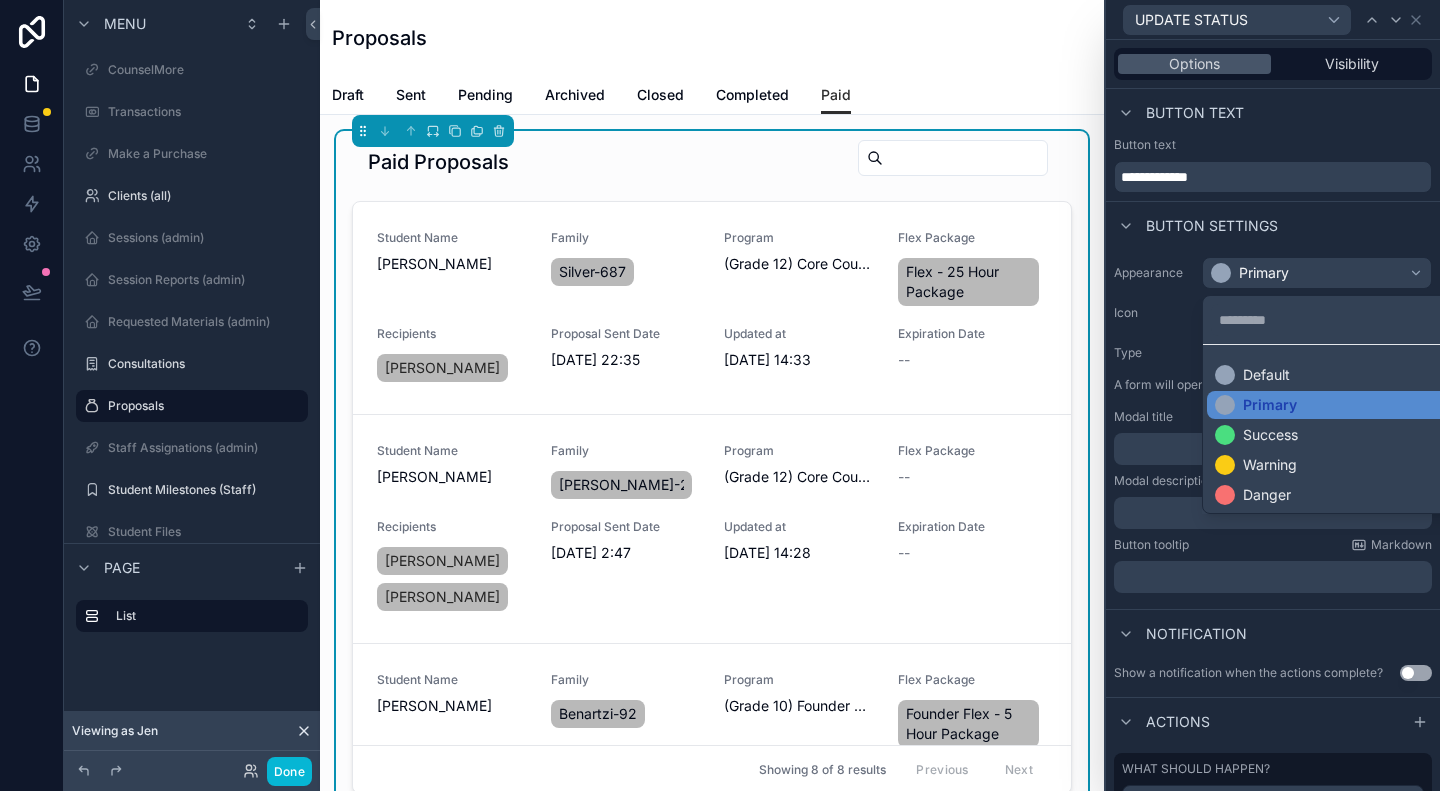 click at bounding box center (1273, 395) 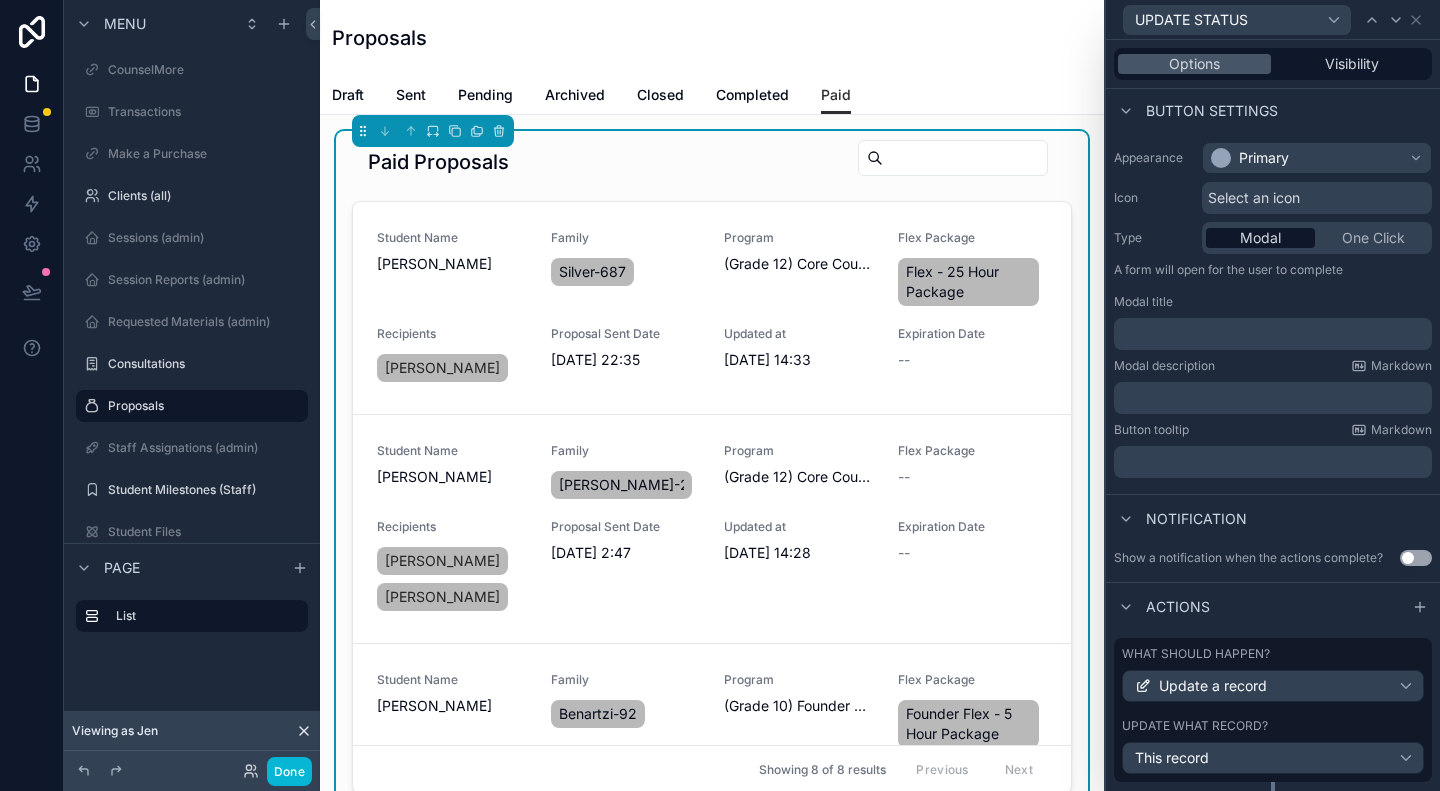 scroll, scrollTop: 165, scrollLeft: 0, axis: vertical 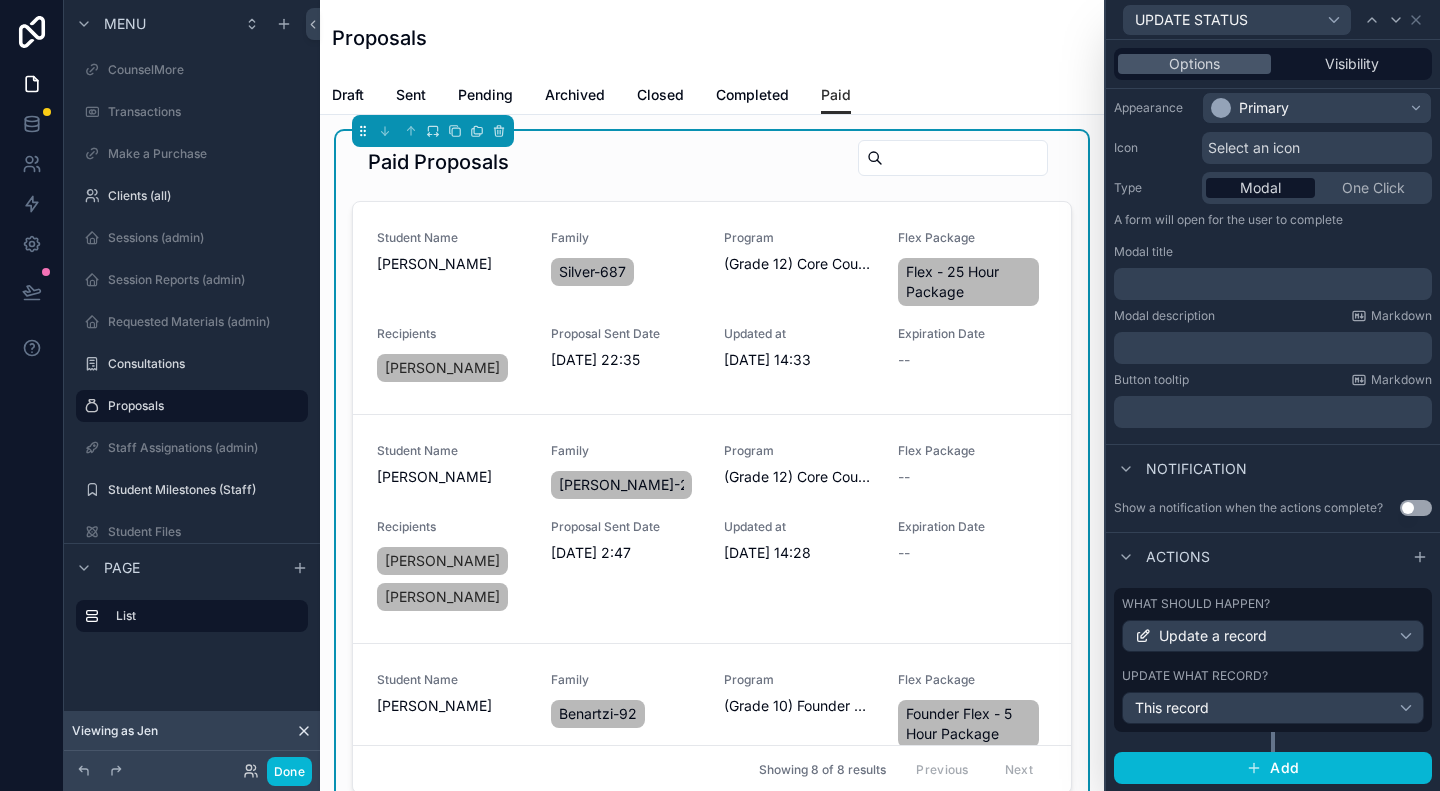 click on "Paid Proposals" at bounding box center (712, 162) 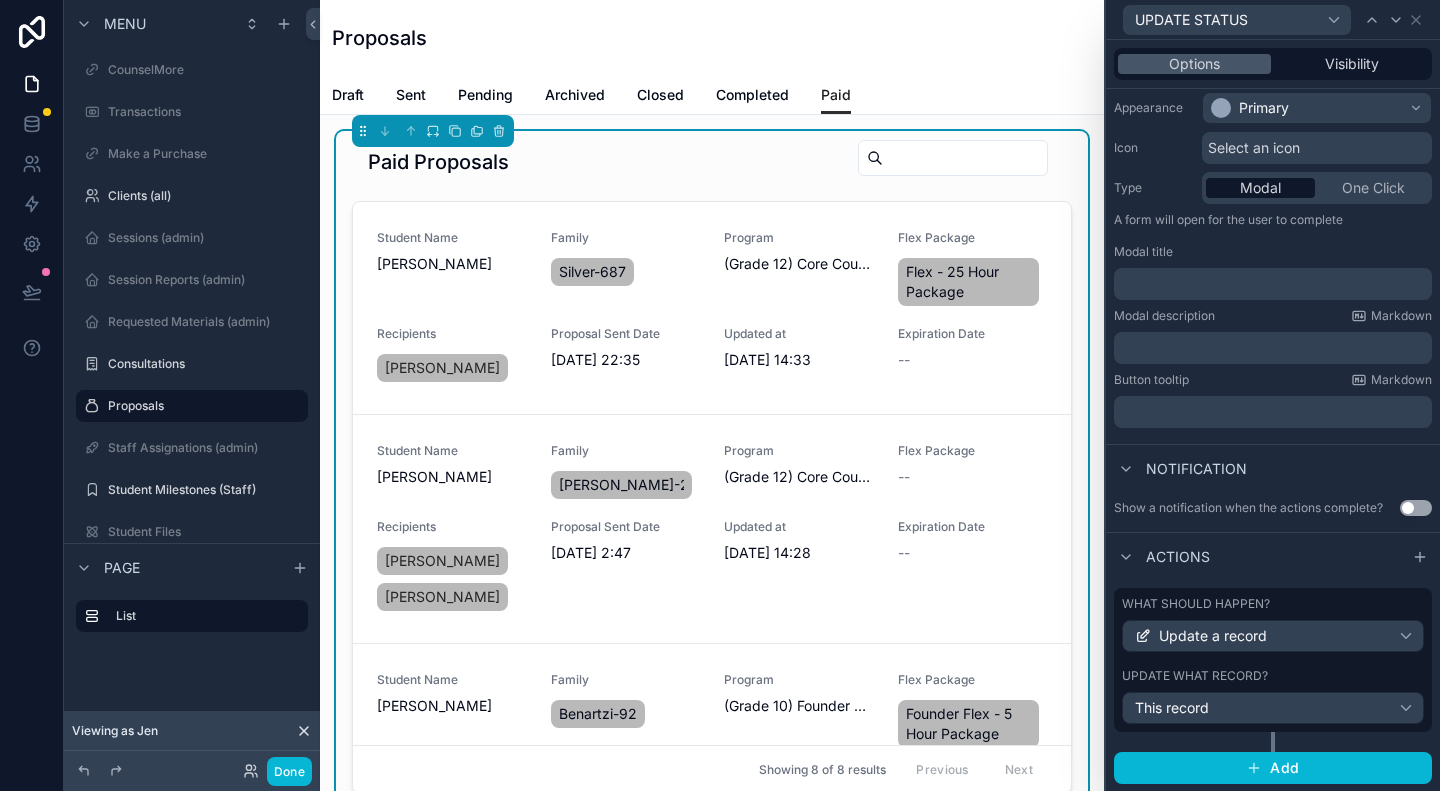 click on "Paid" at bounding box center (836, 95) 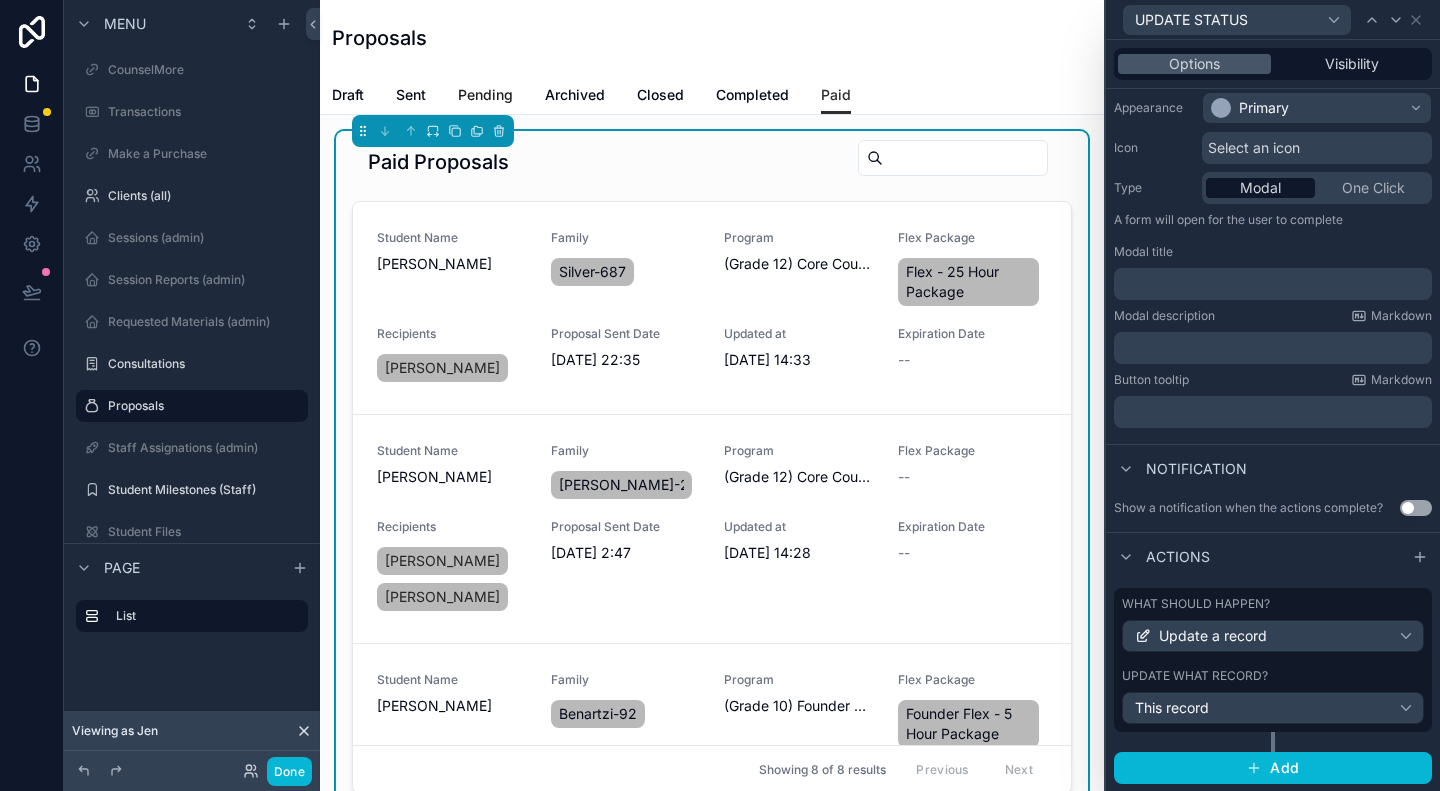 click on "Pending" at bounding box center [485, 95] 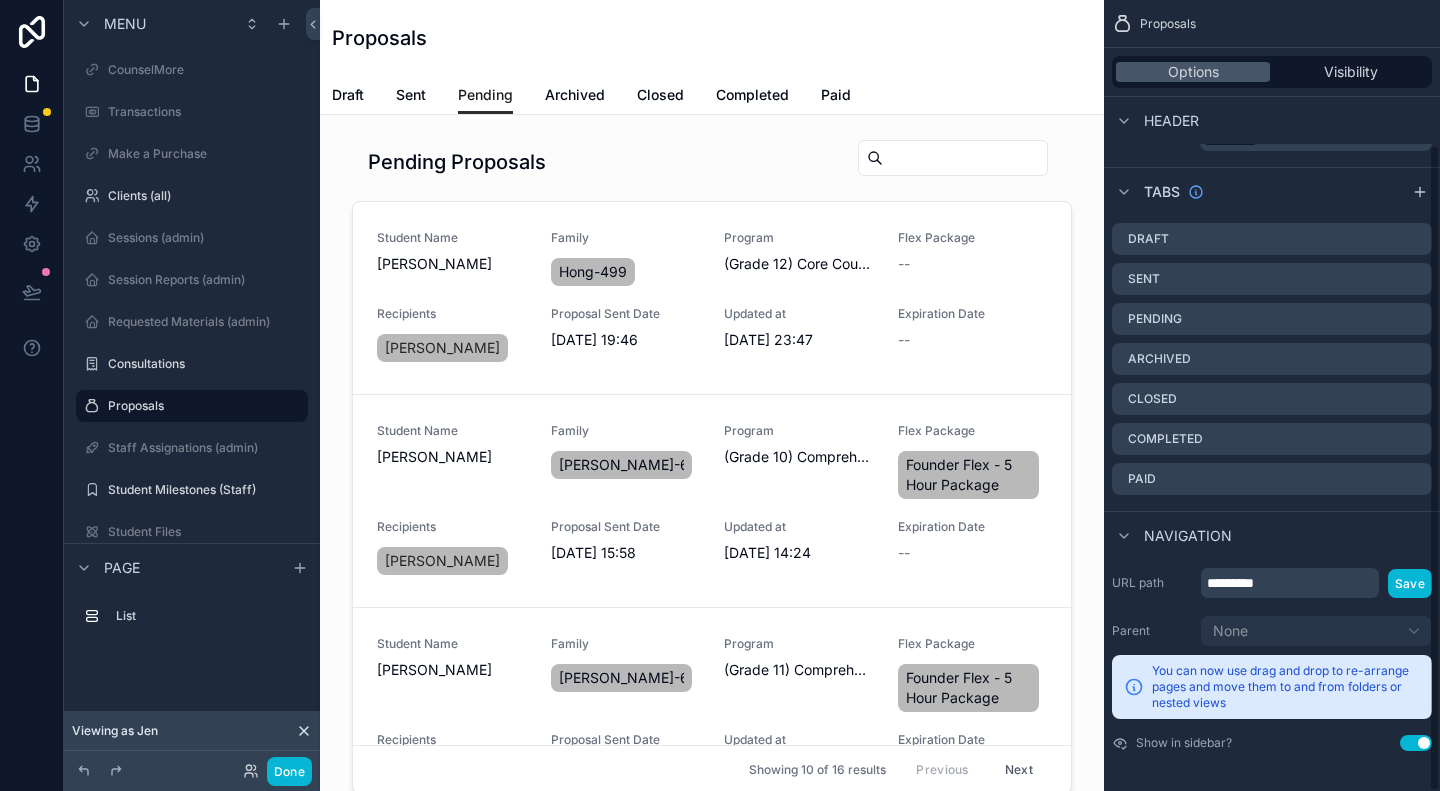 scroll, scrollTop: 177, scrollLeft: 0, axis: vertical 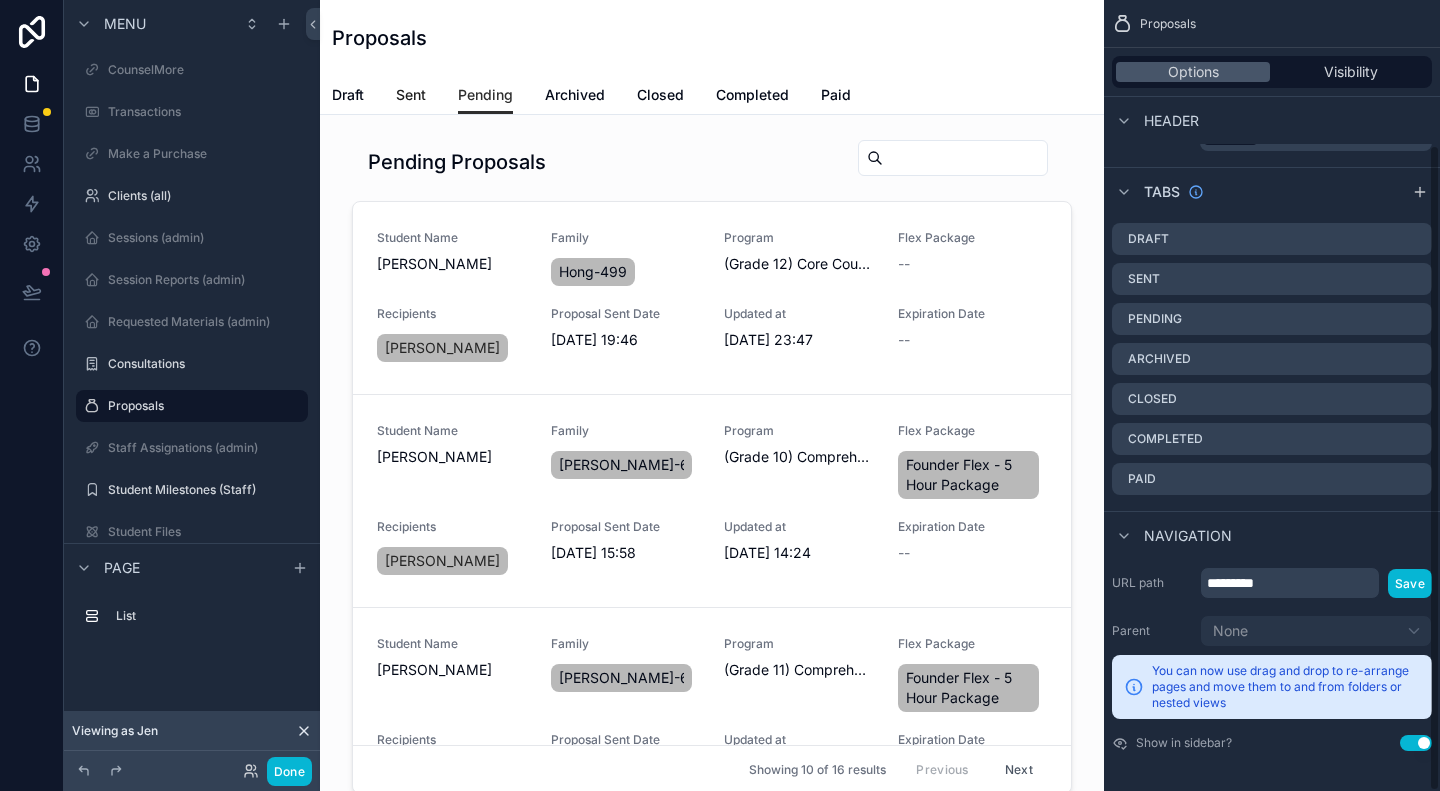 click on "Sent" at bounding box center (411, 95) 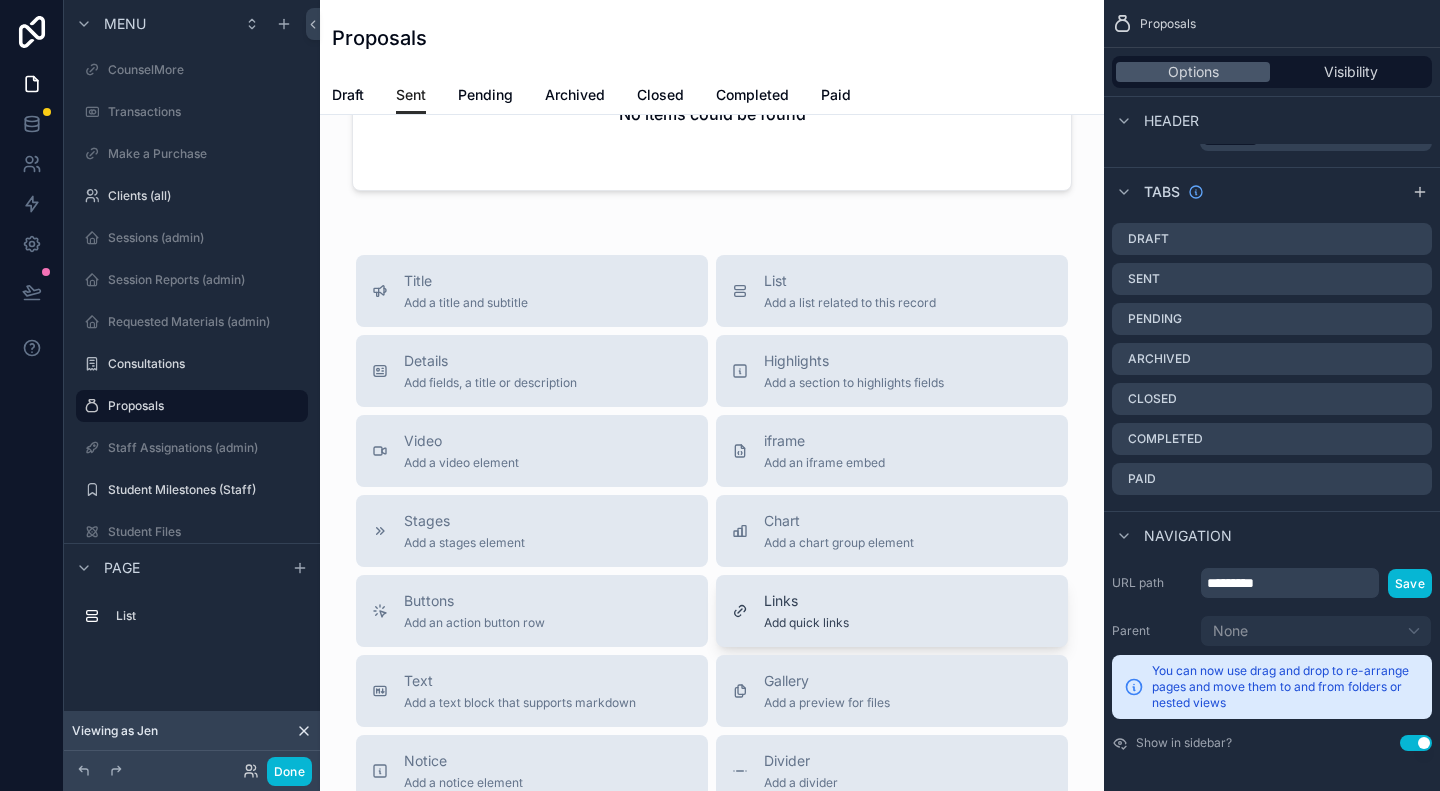 scroll, scrollTop: 0, scrollLeft: 0, axis: both 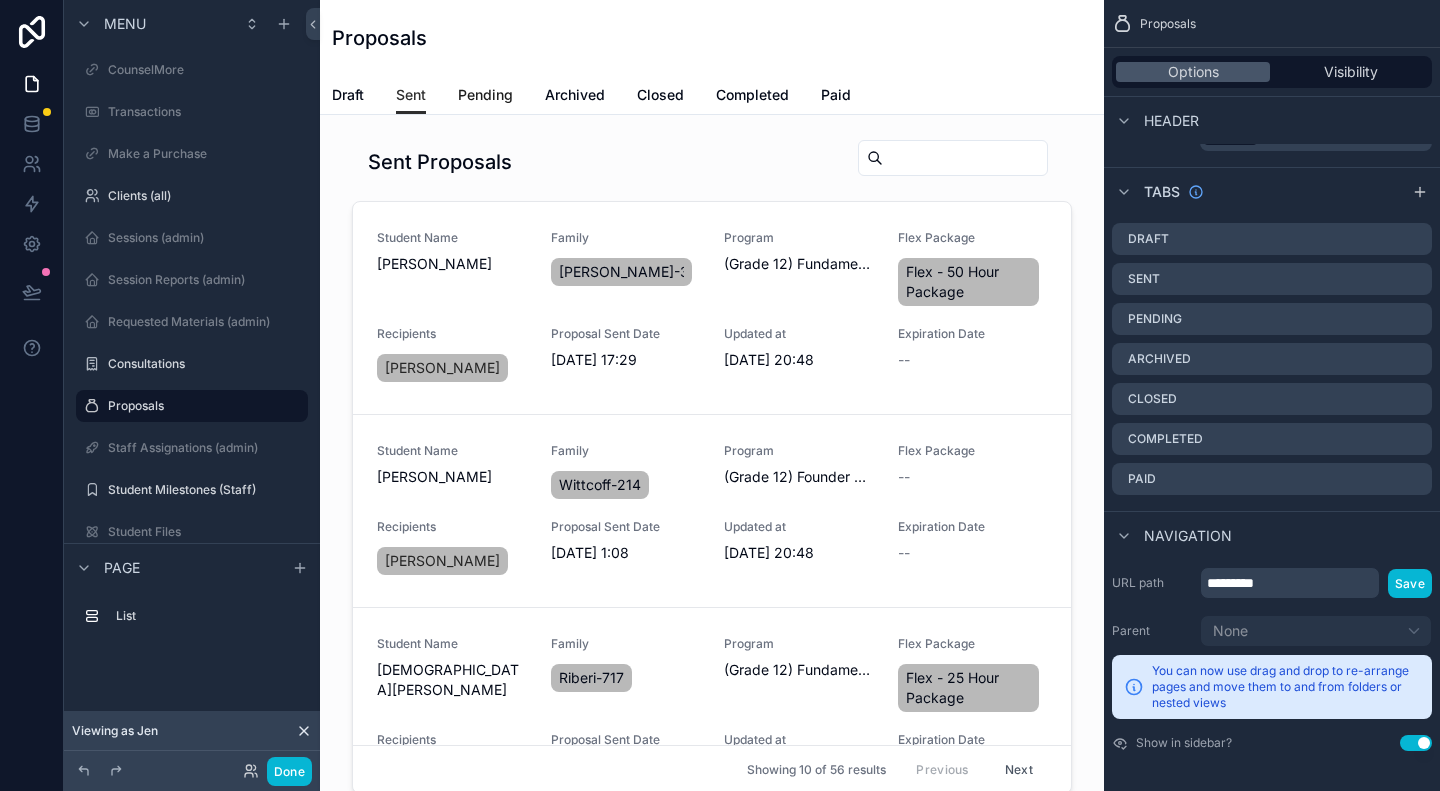 click on "Pending" at bounding box center (485, 95) 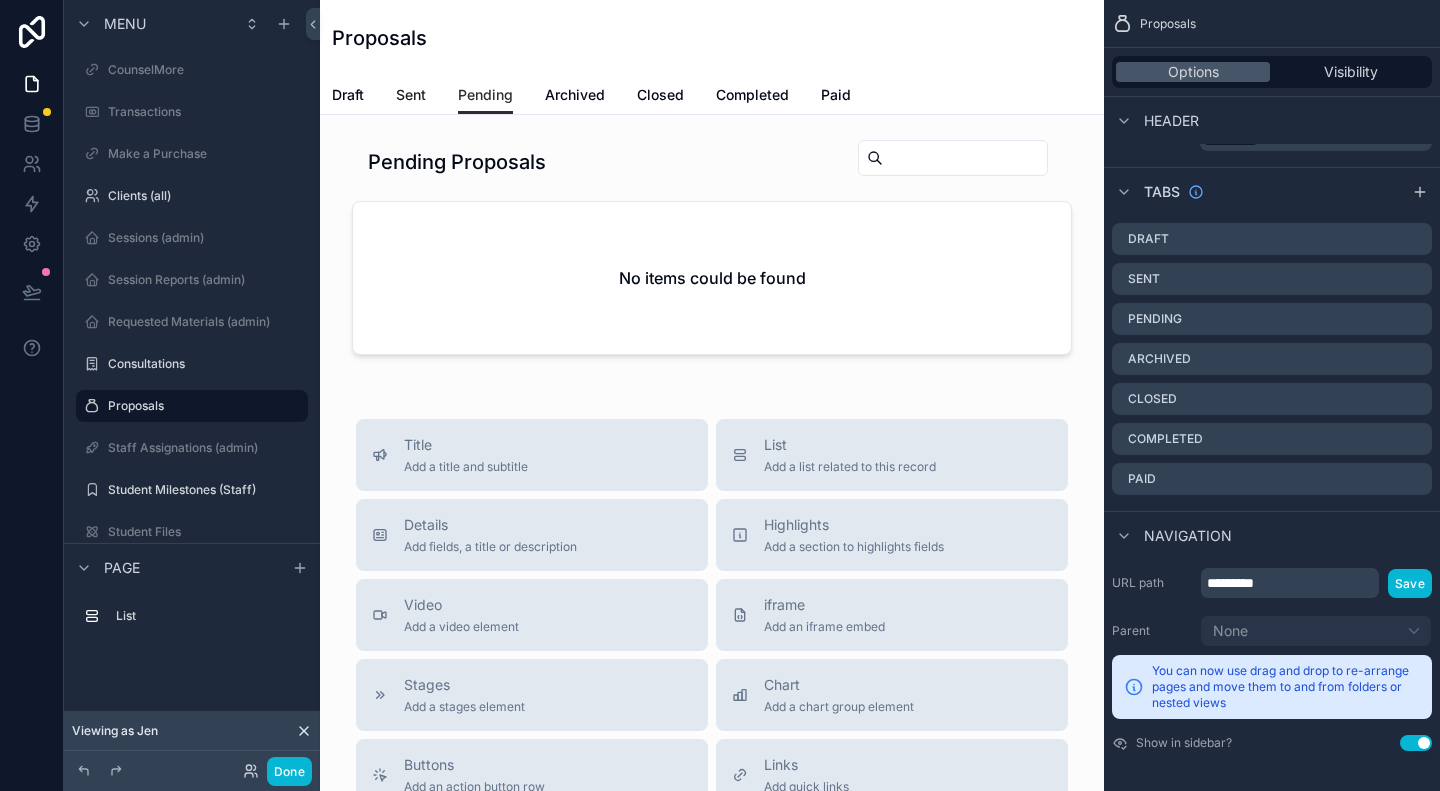 click on "Sent" at bounding box center [411, 95] 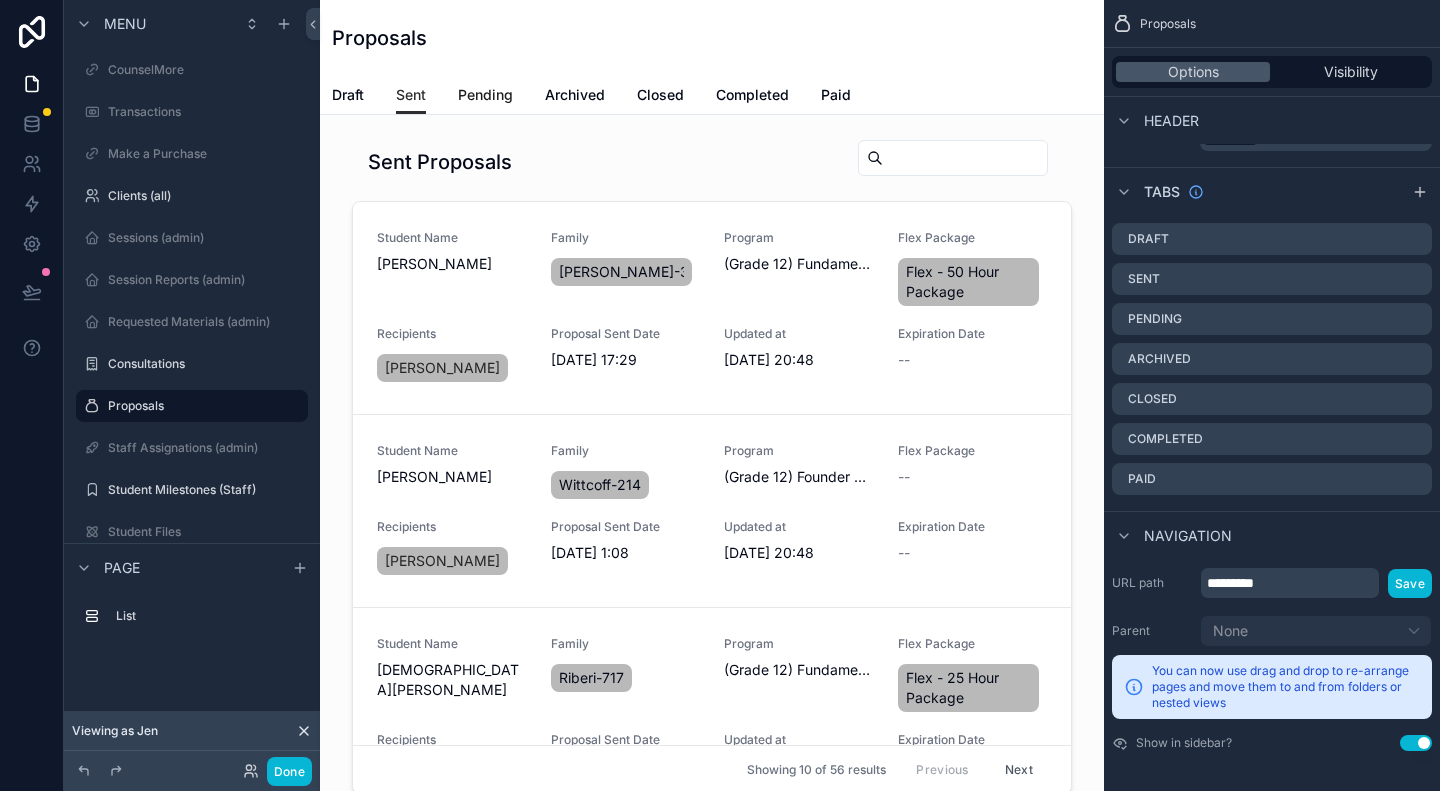 click on "Pending" at bounding box center [485, 95] 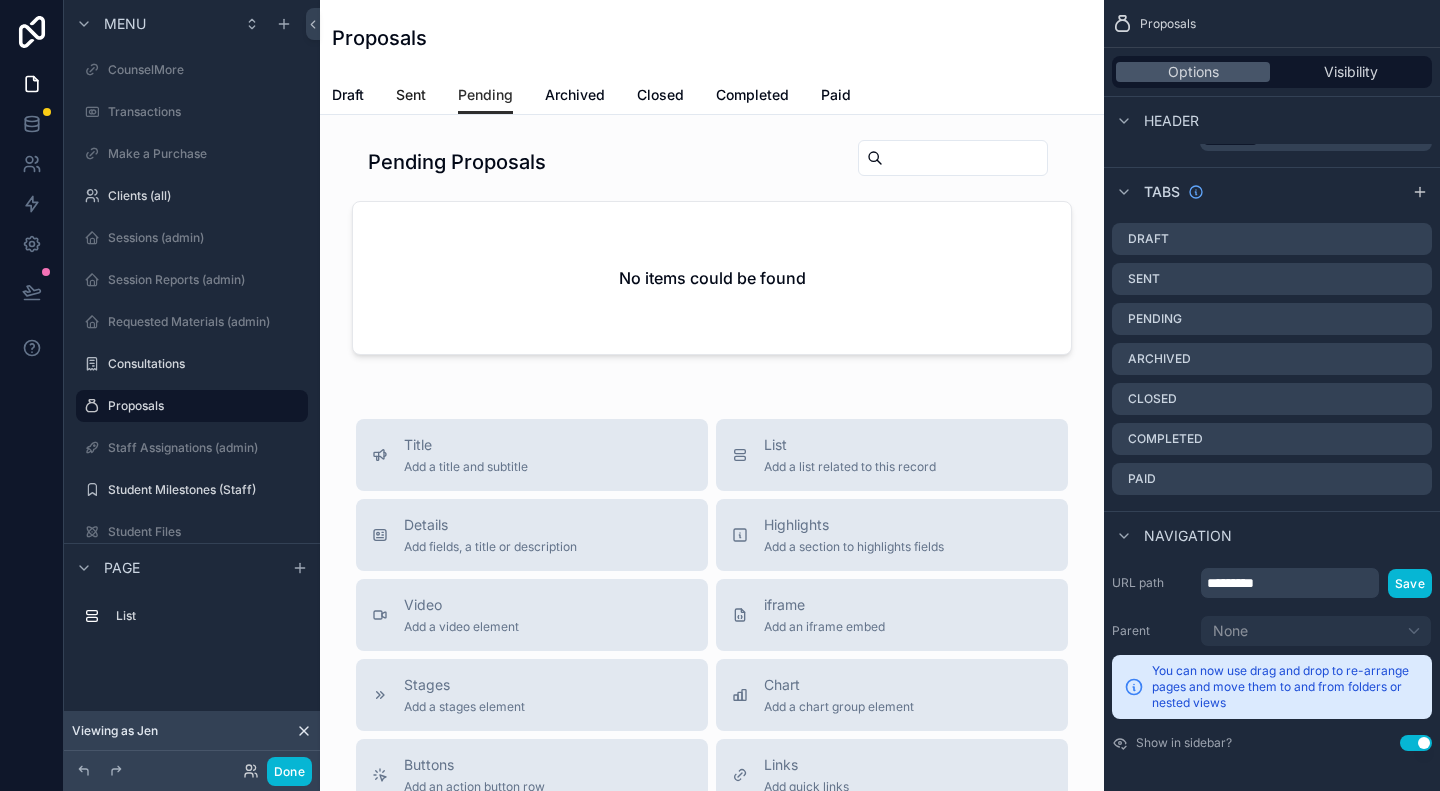 click on "Sent" at bounding box center [411, 95] 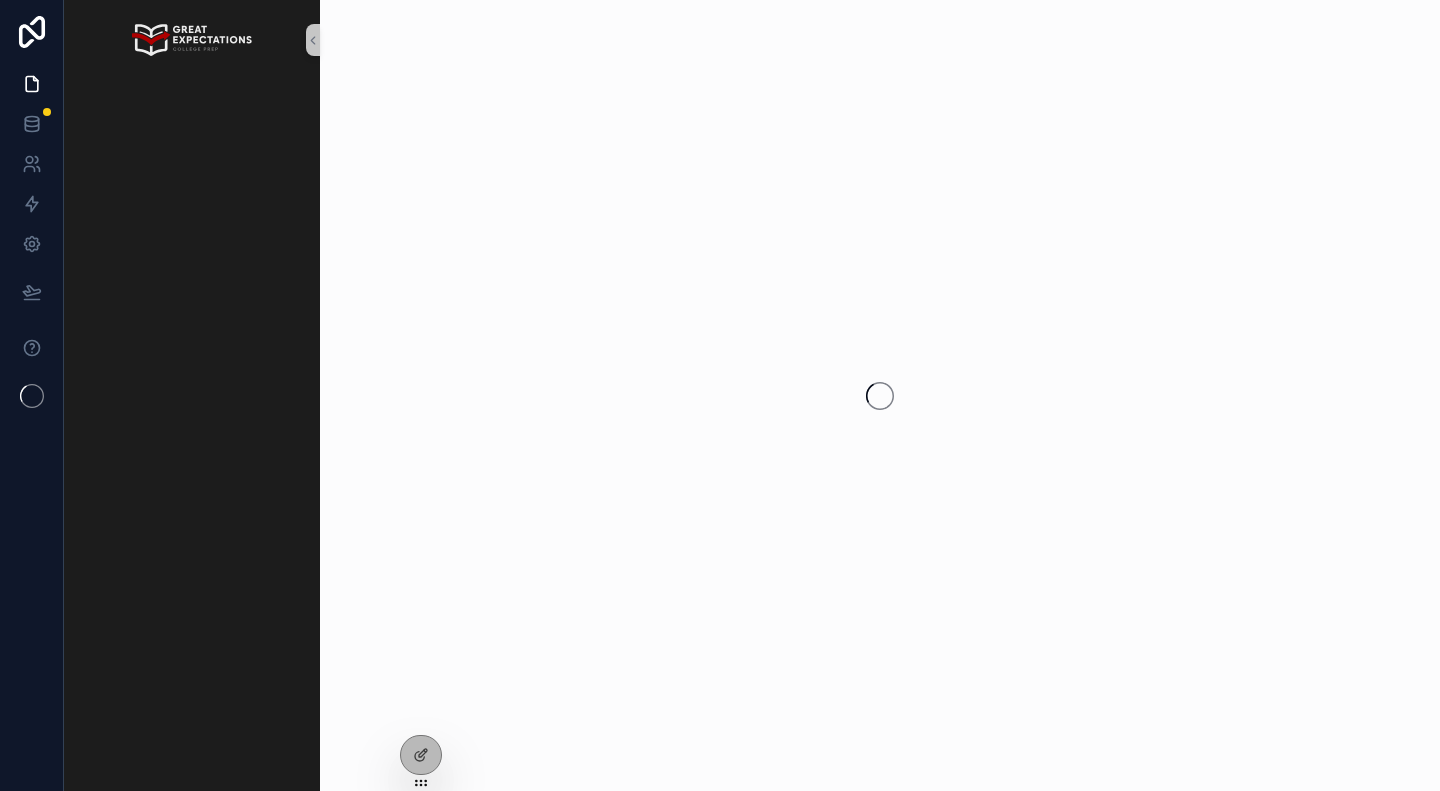 scroll, scrollTop: 0, scrollLeft: 0, axis: both 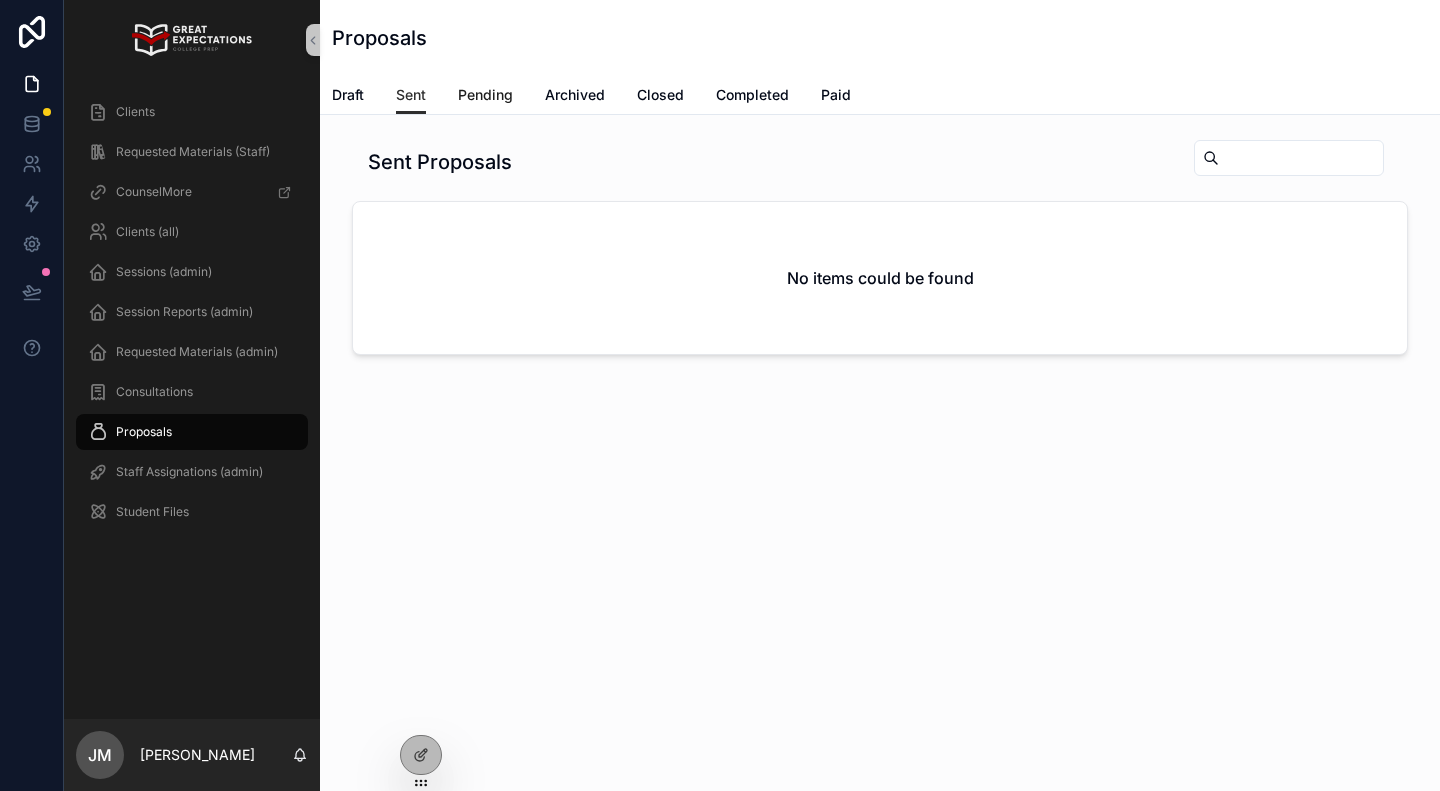 click on "Pending" at bounding box center [485, 95] 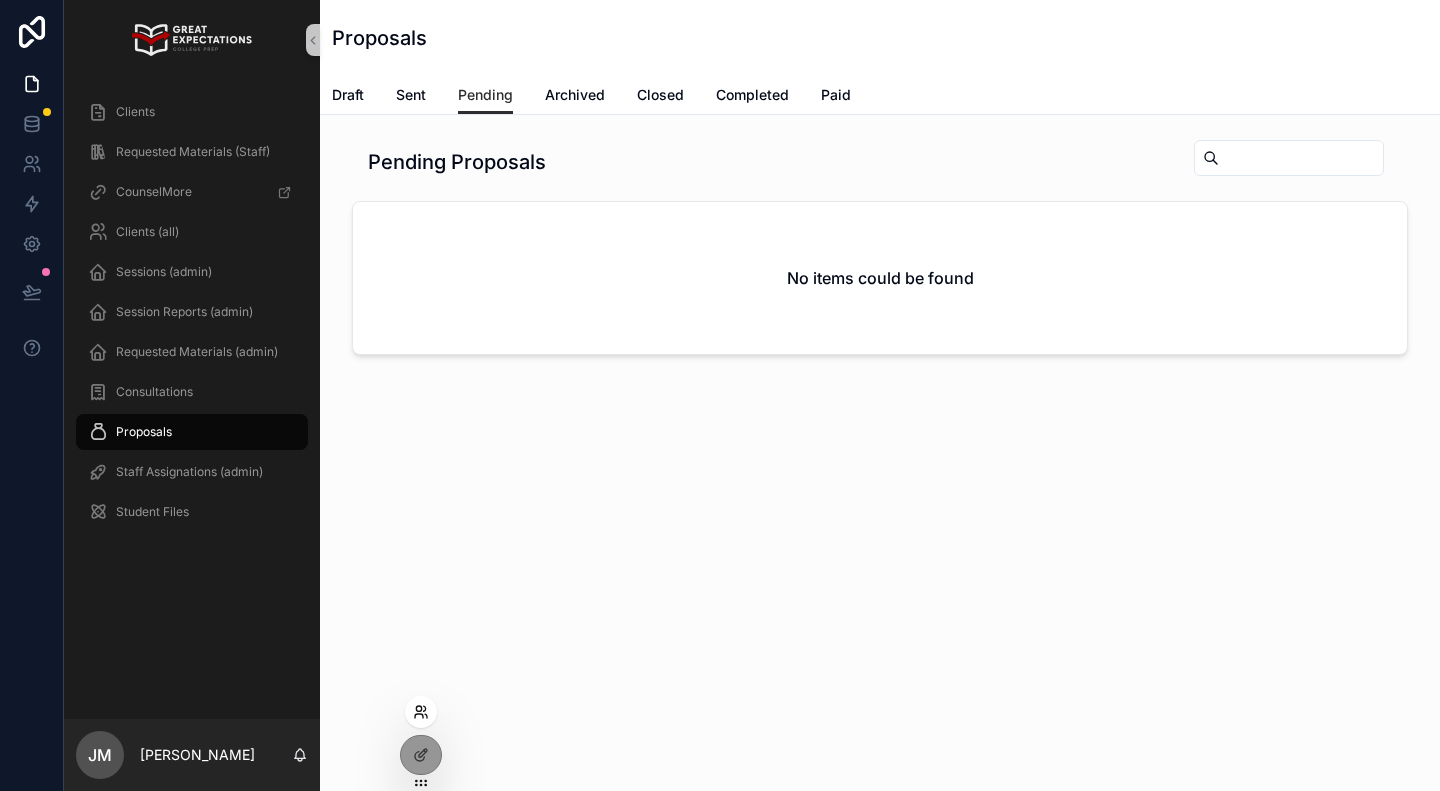 click 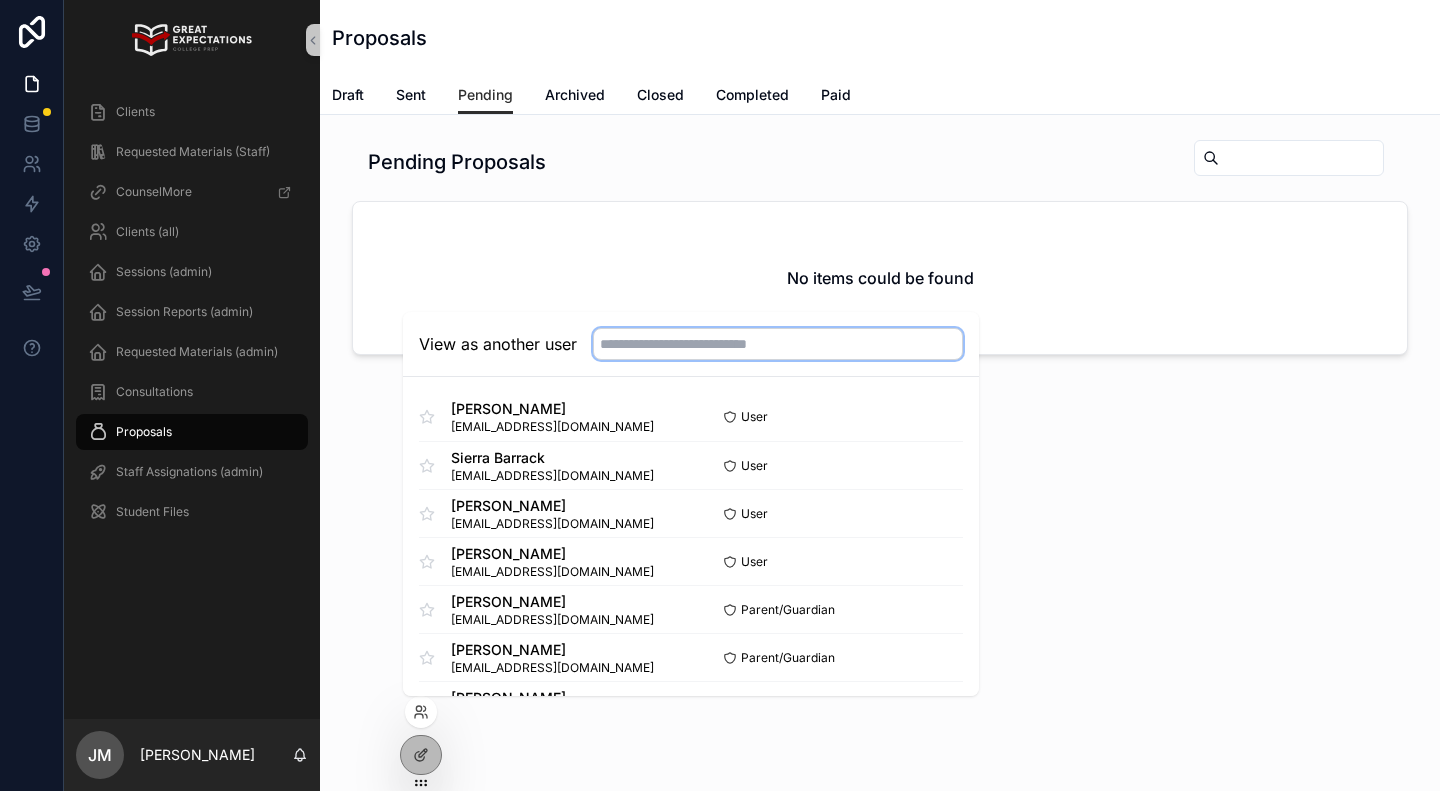 click at bounding box center (778, 344) 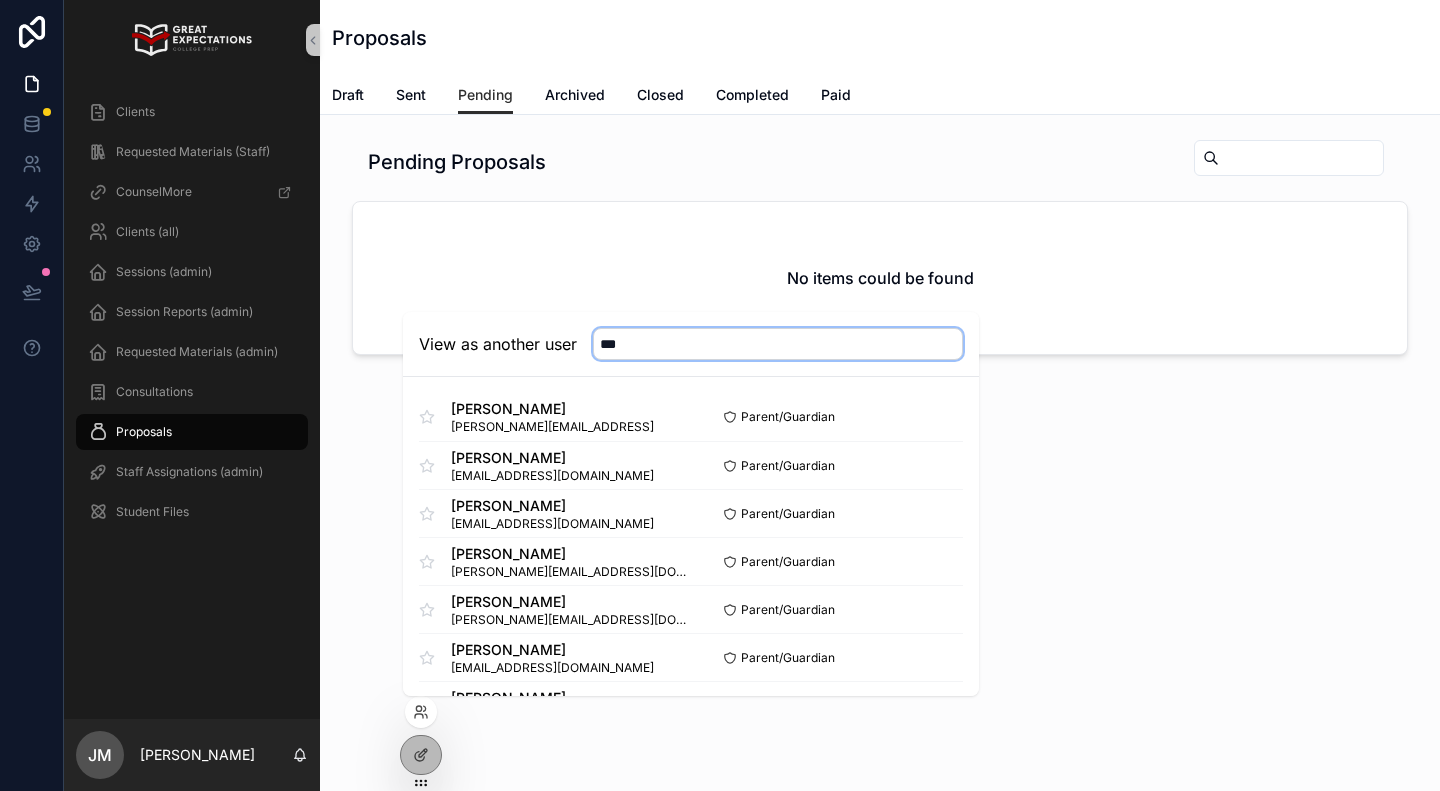 scroll, scrollTop: 385, scrollLeft: 0, axis: vertical 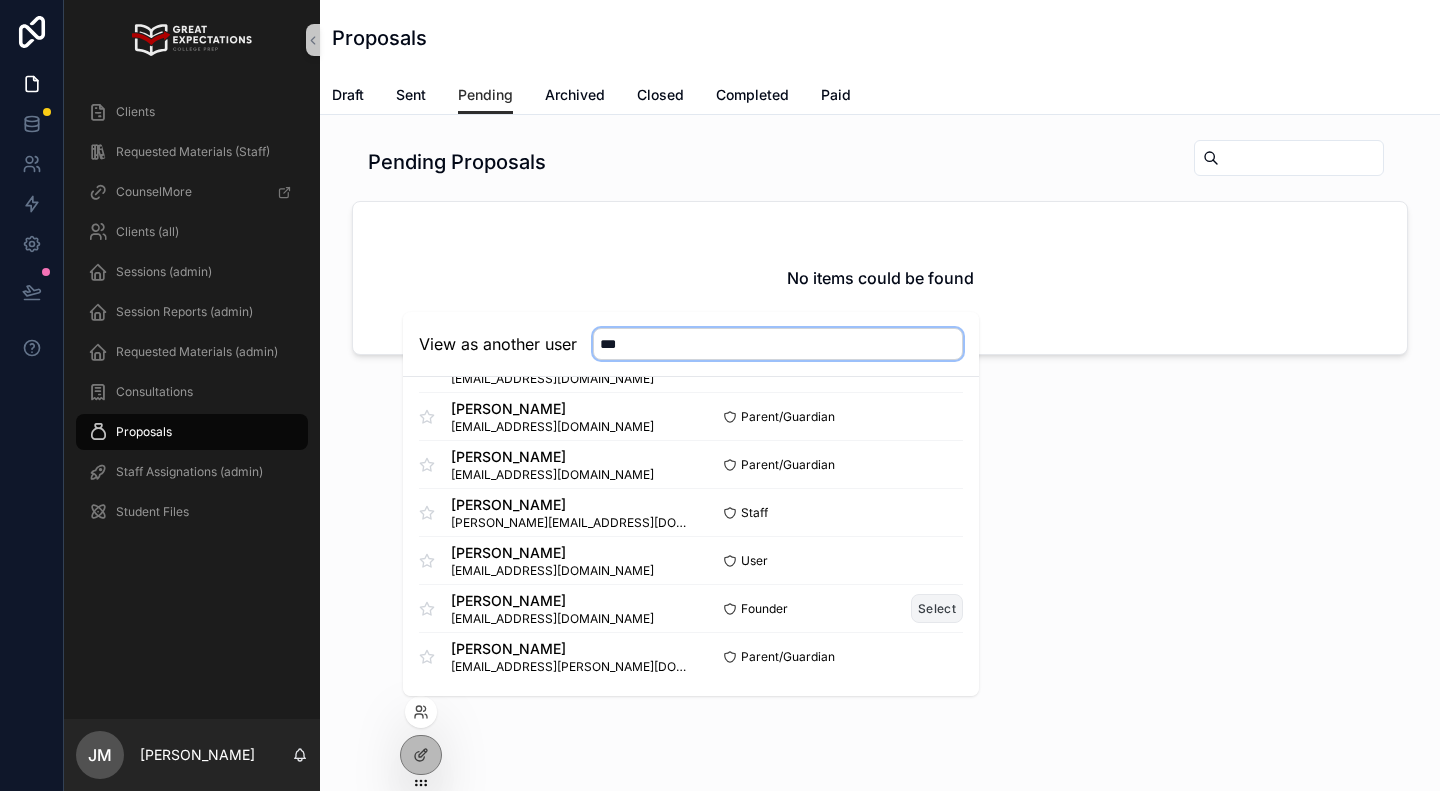 type on "***" 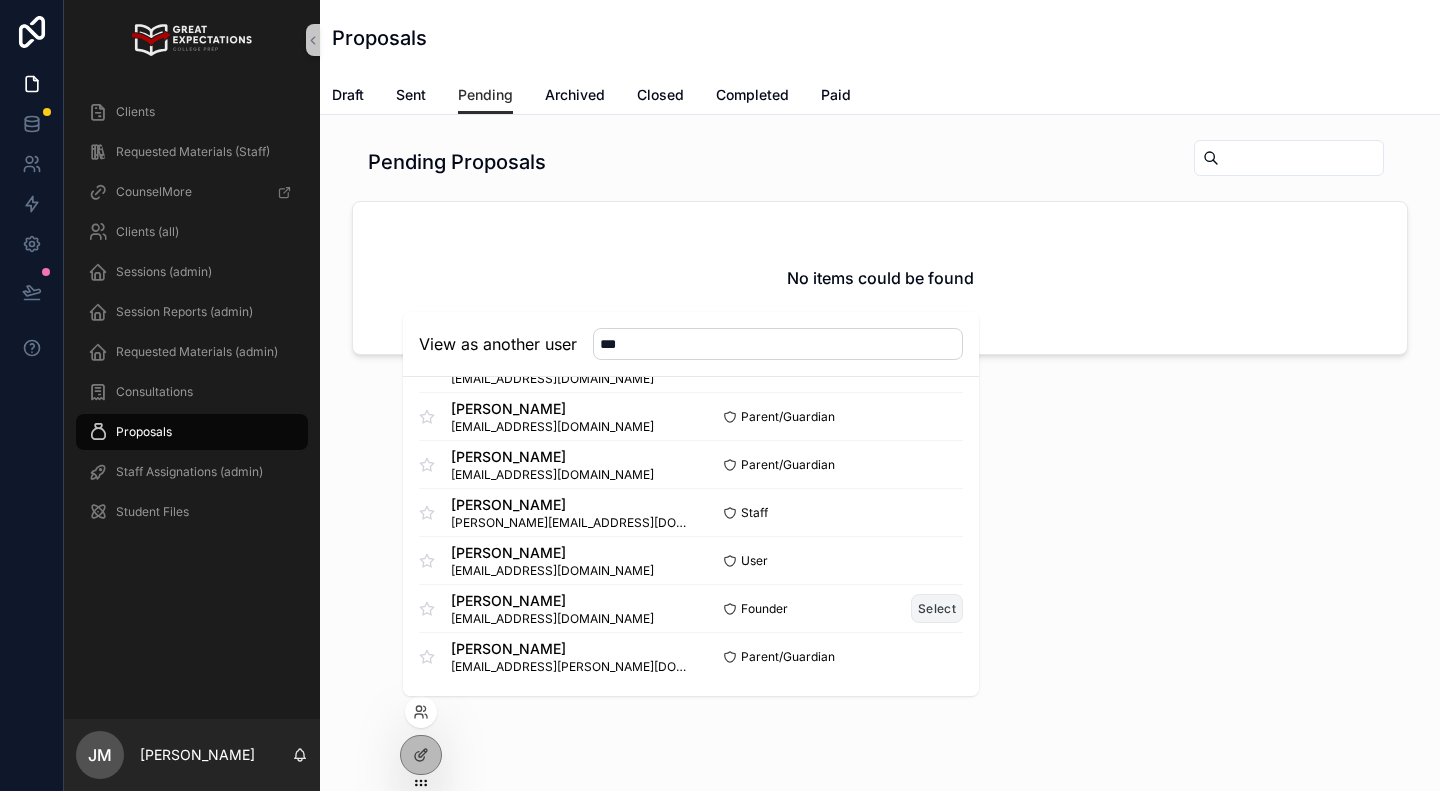 click on "Select" at bounding box center (937, 608) 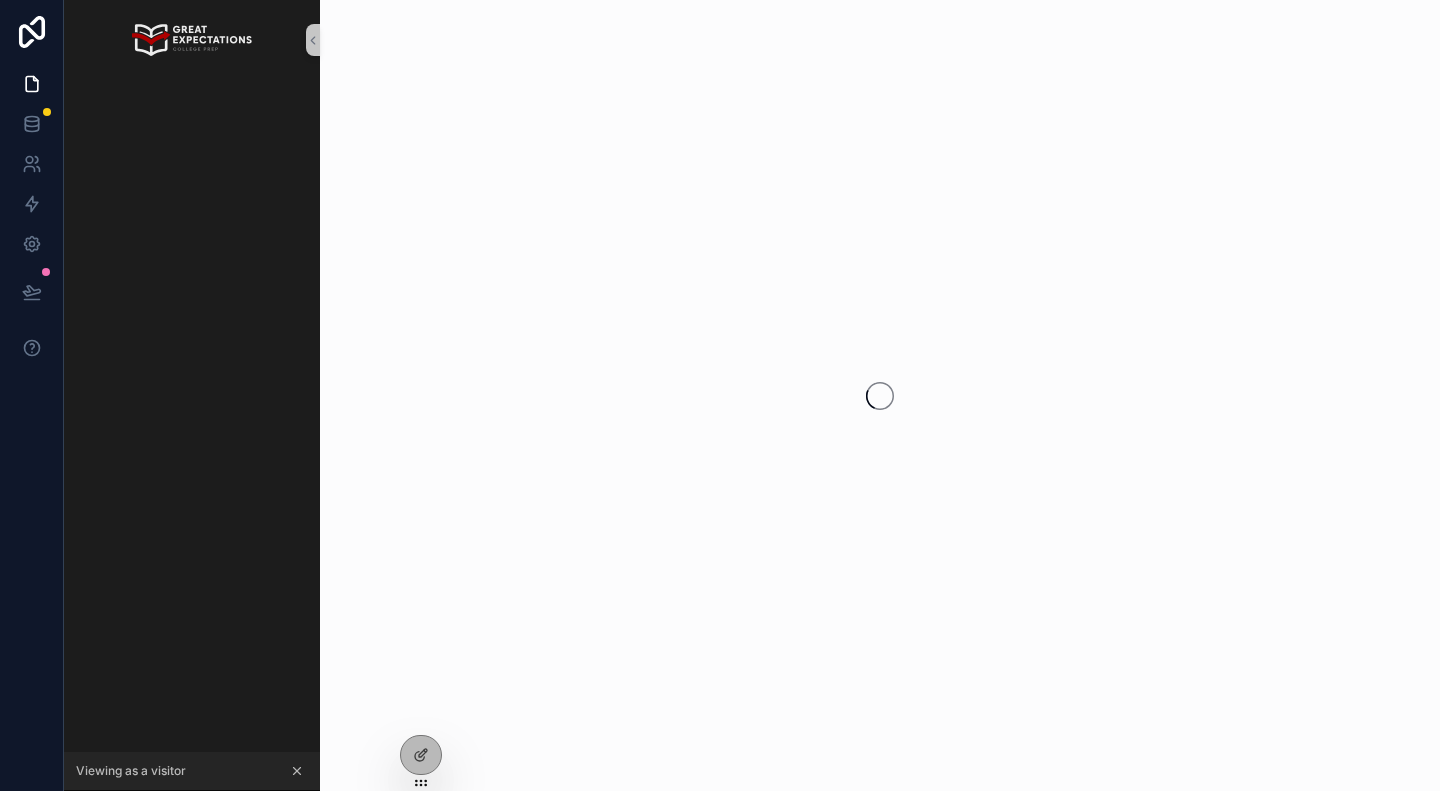 scroll, scrollTop: 0, scrollLeft: 0, axis: both 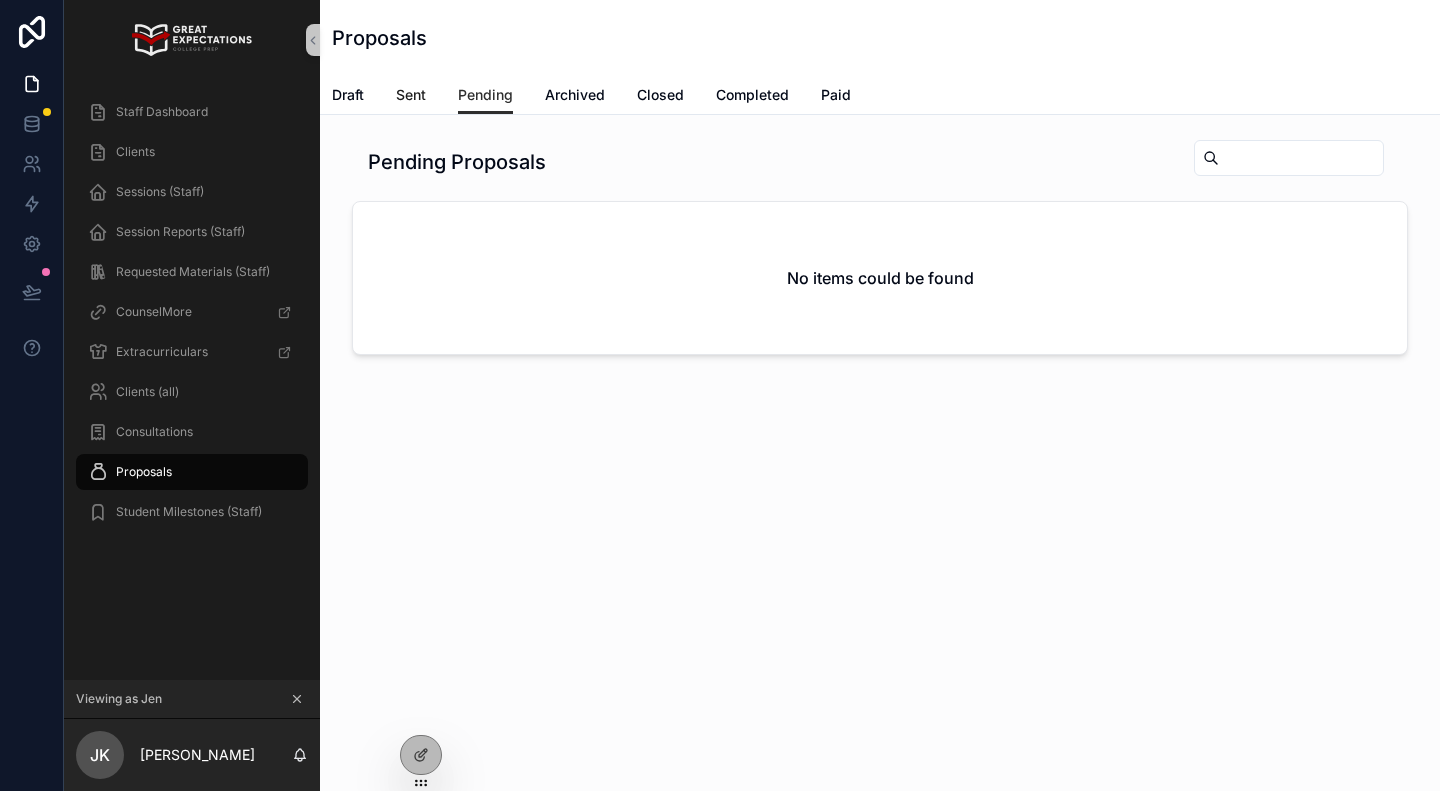 click on "Sent" at bounding box center (411, 95) 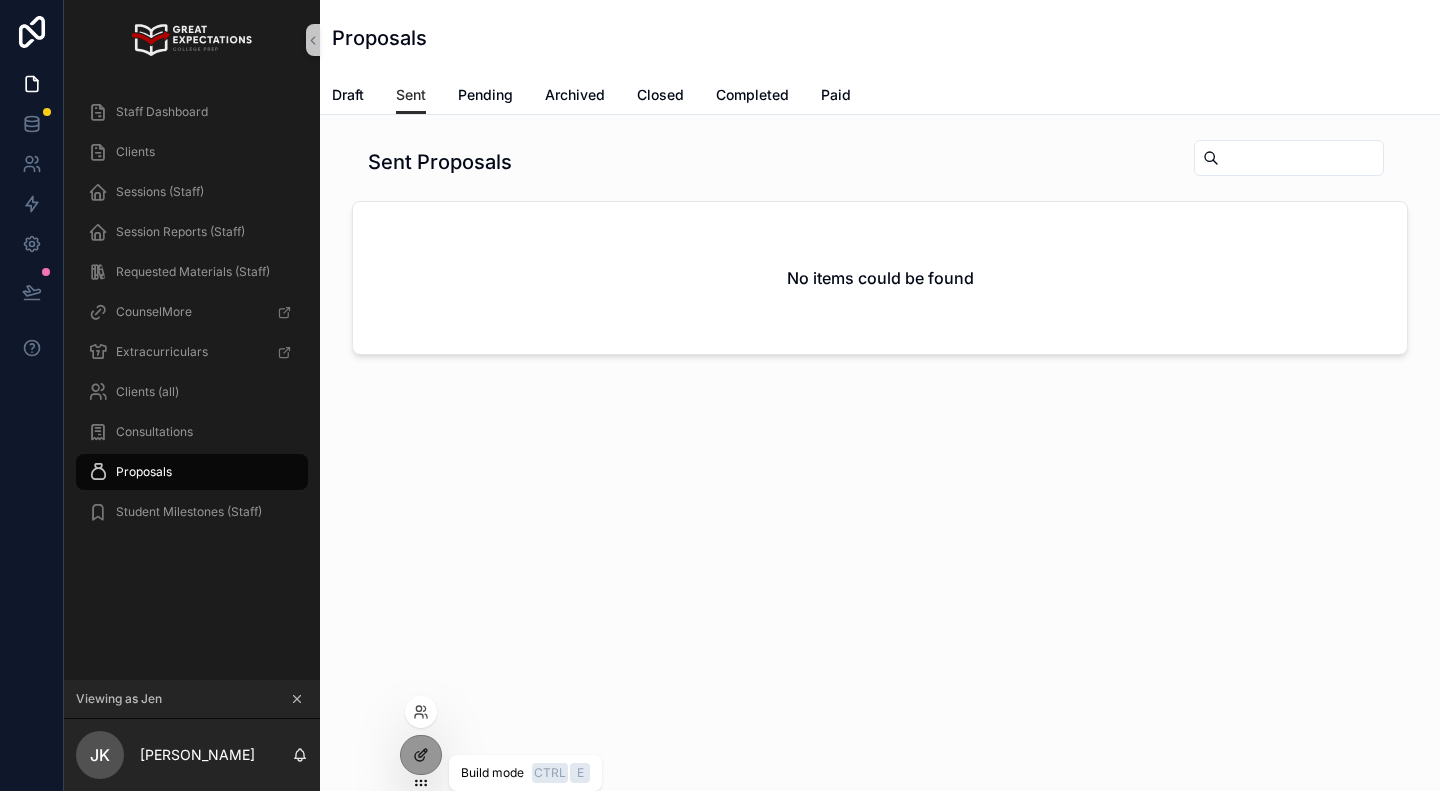 click 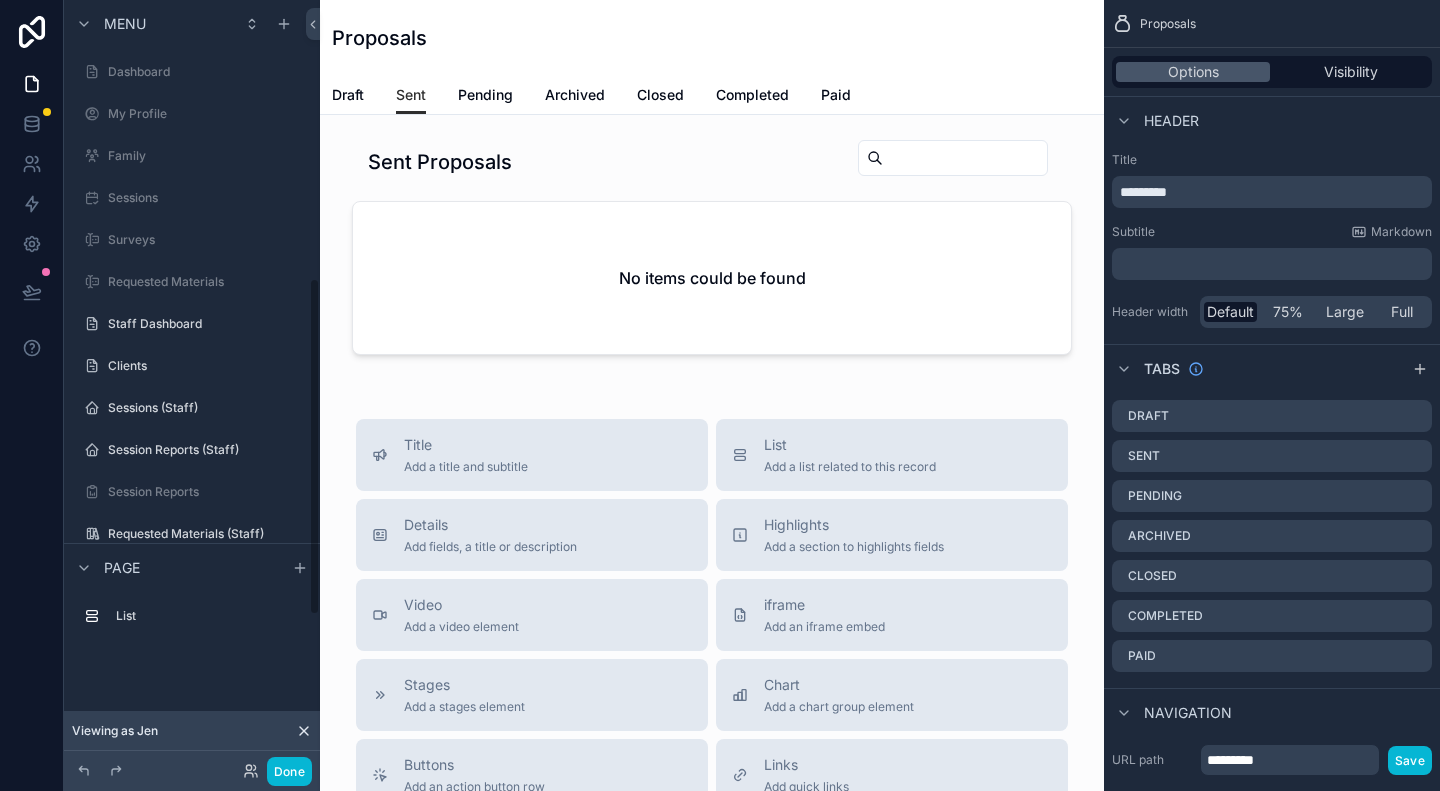 scroll, scrollTop: 632, scrollLeft: 0, axis: vertical 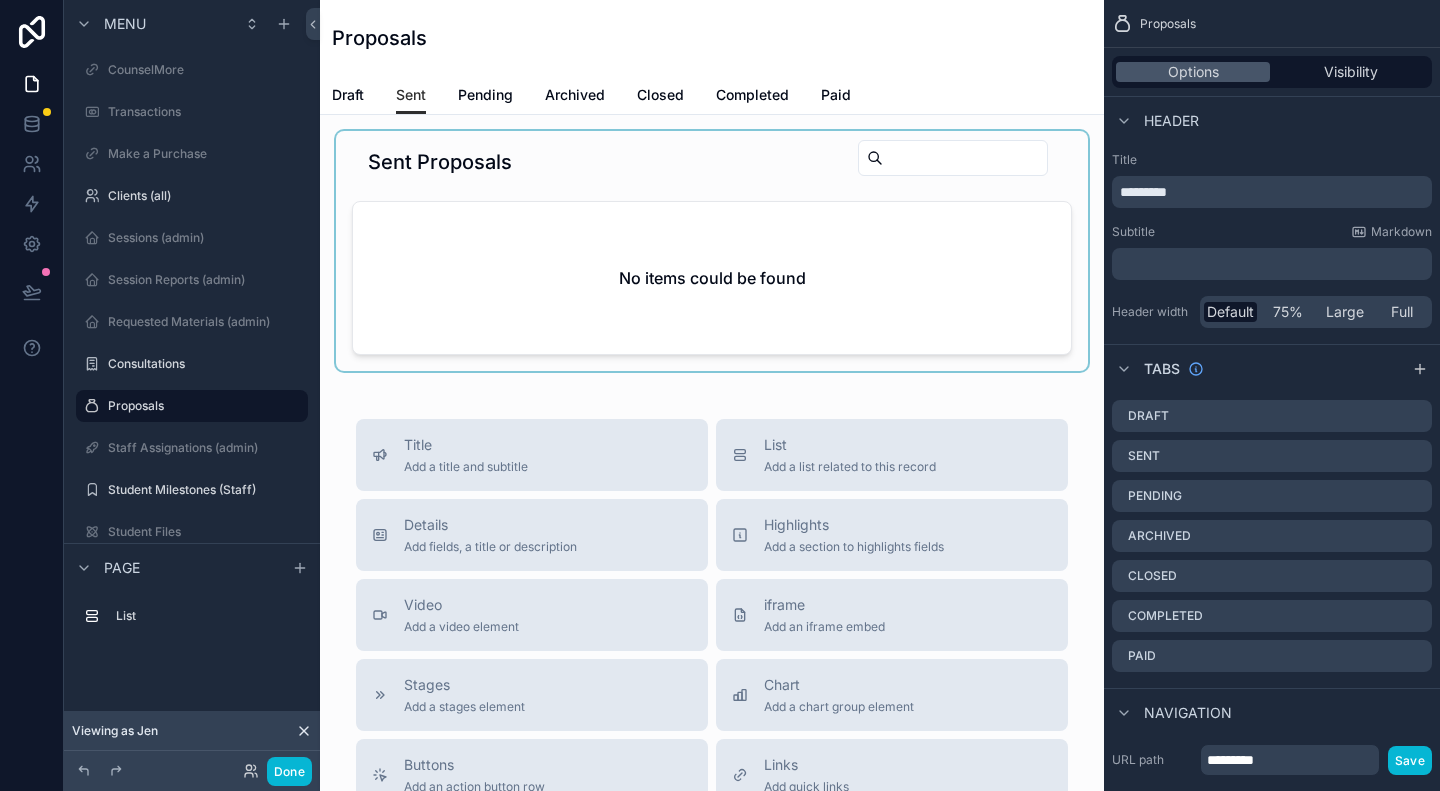 click at bounding box center [712, 251] 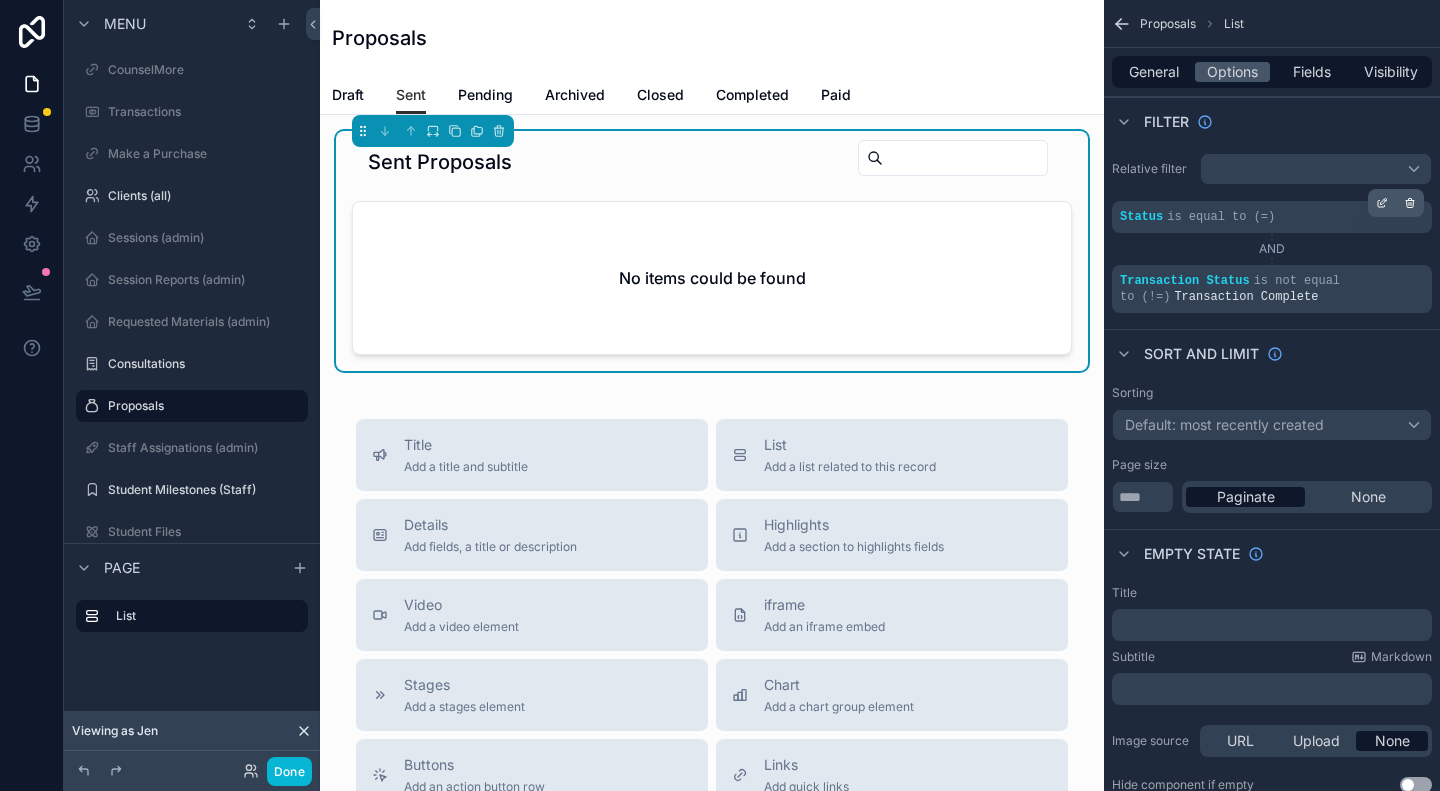 click on "Status is equal to (=)" at bounding box center (1272, 217) 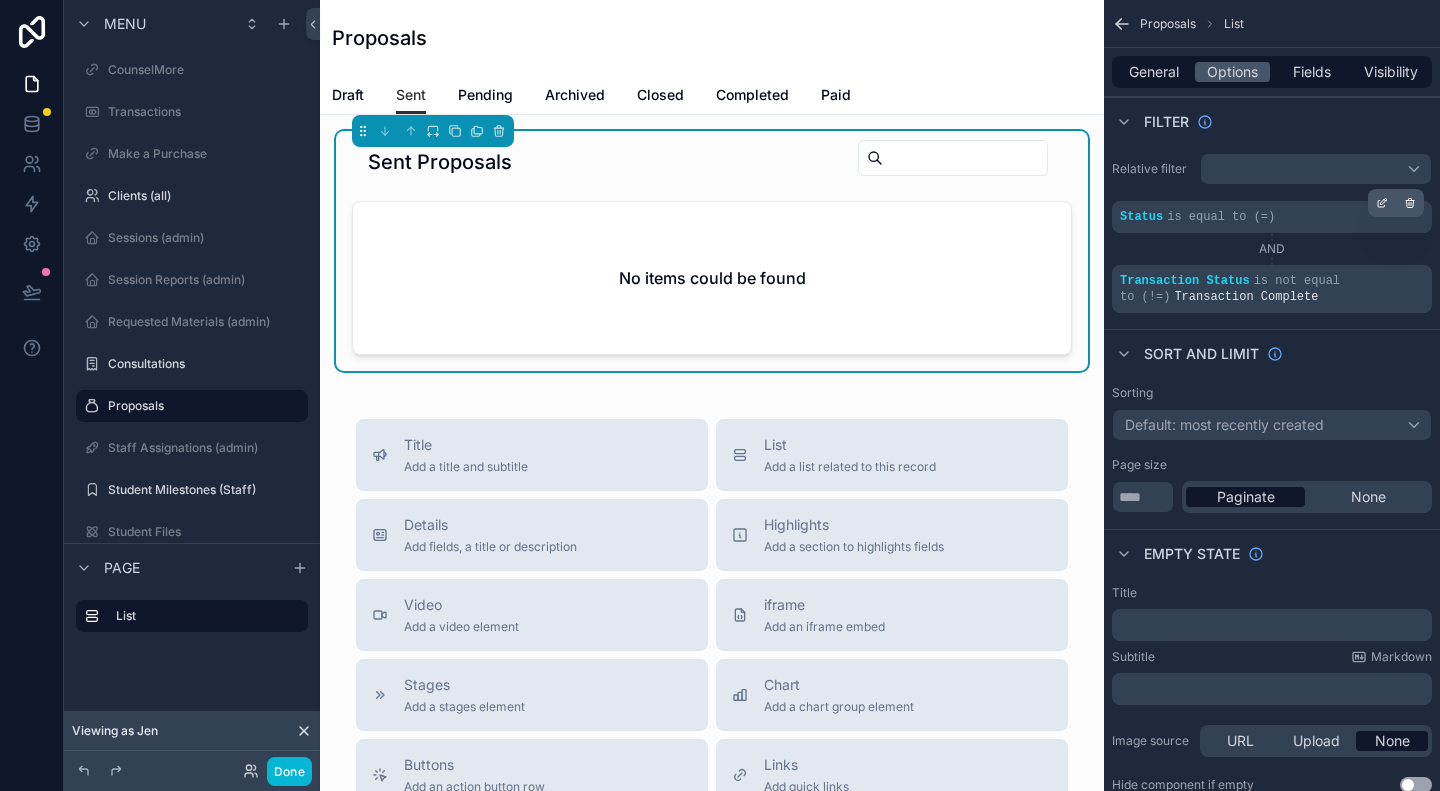 click on "Status is equal to (=)" at bounding box center [1272, 217] 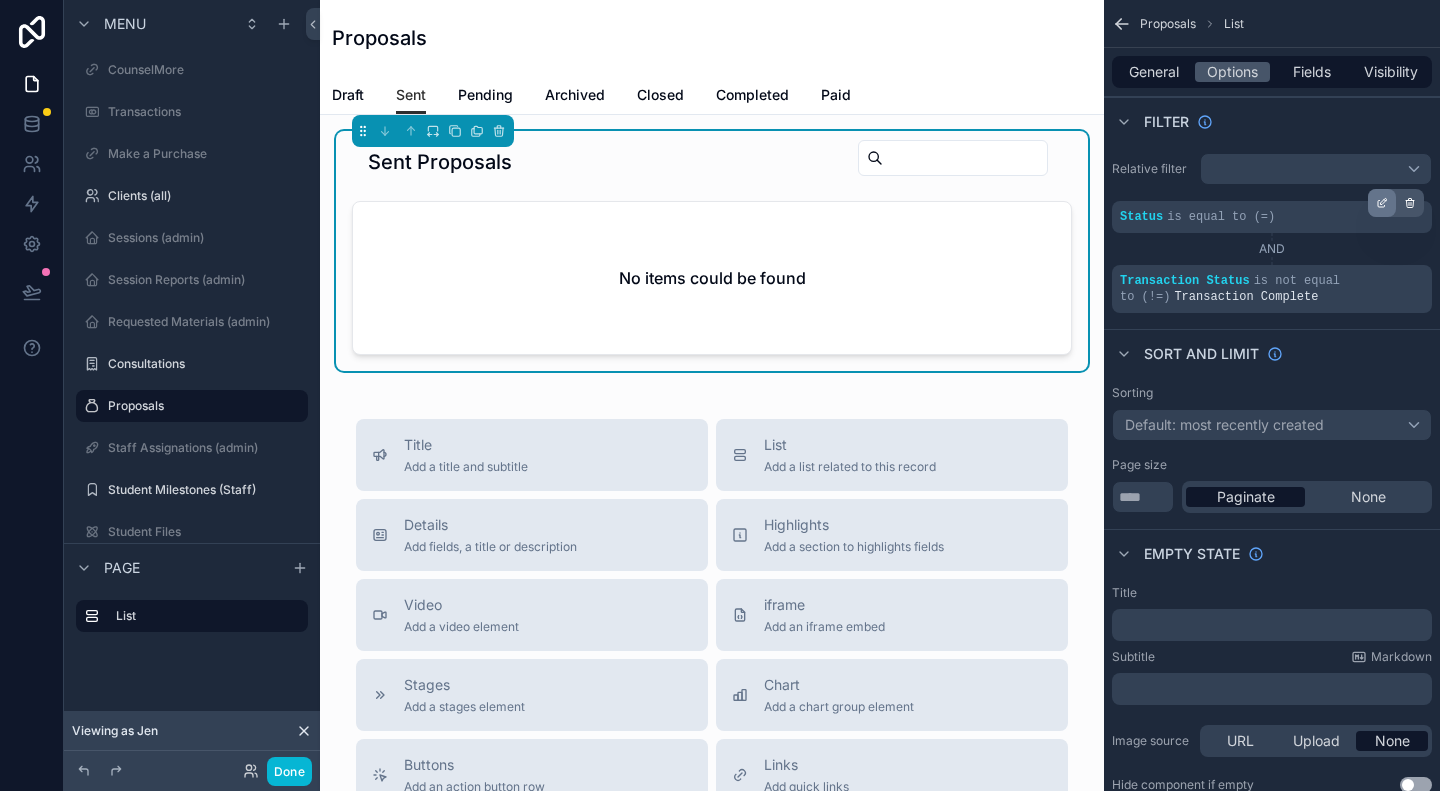 click 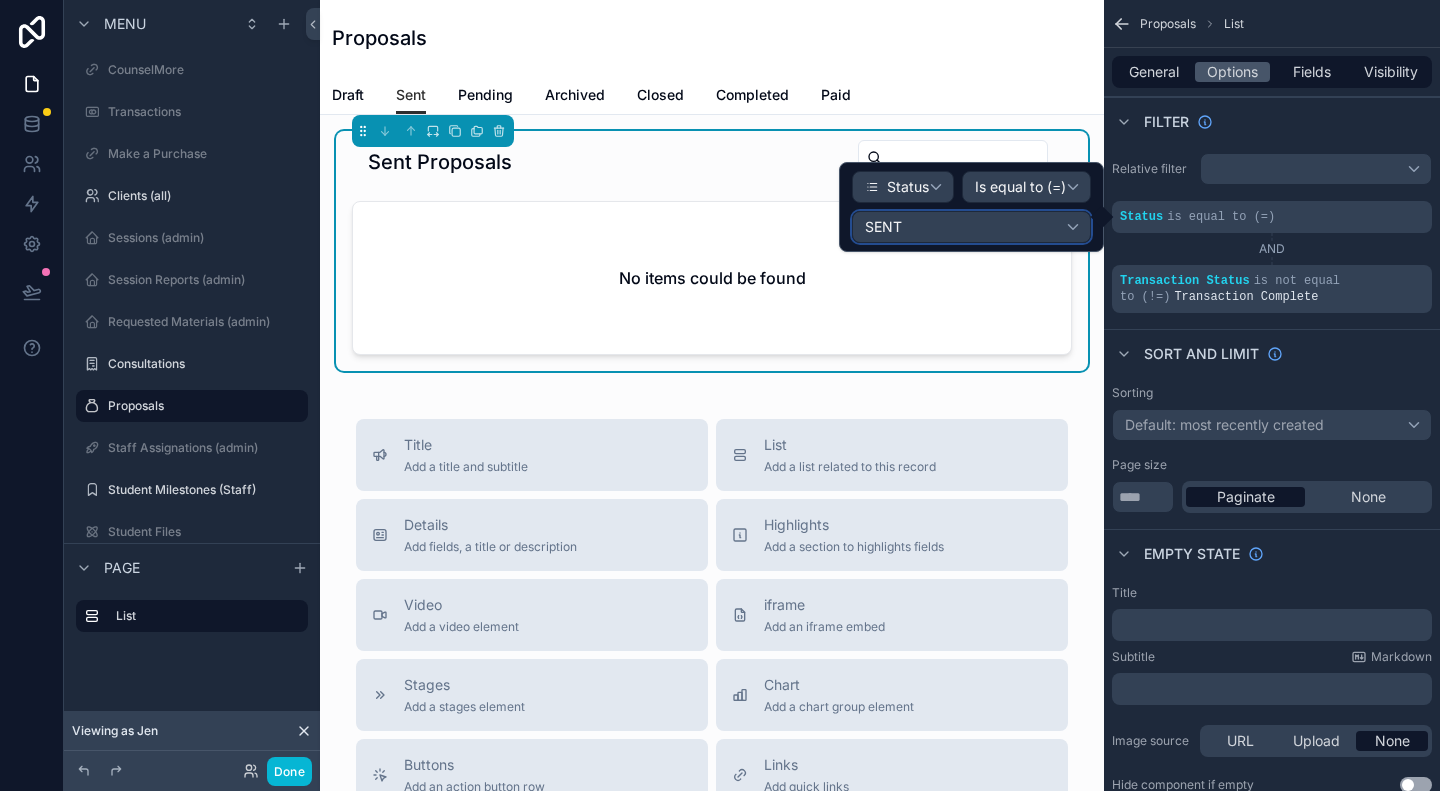 click on "SENT" at bounding box center [971, 227] 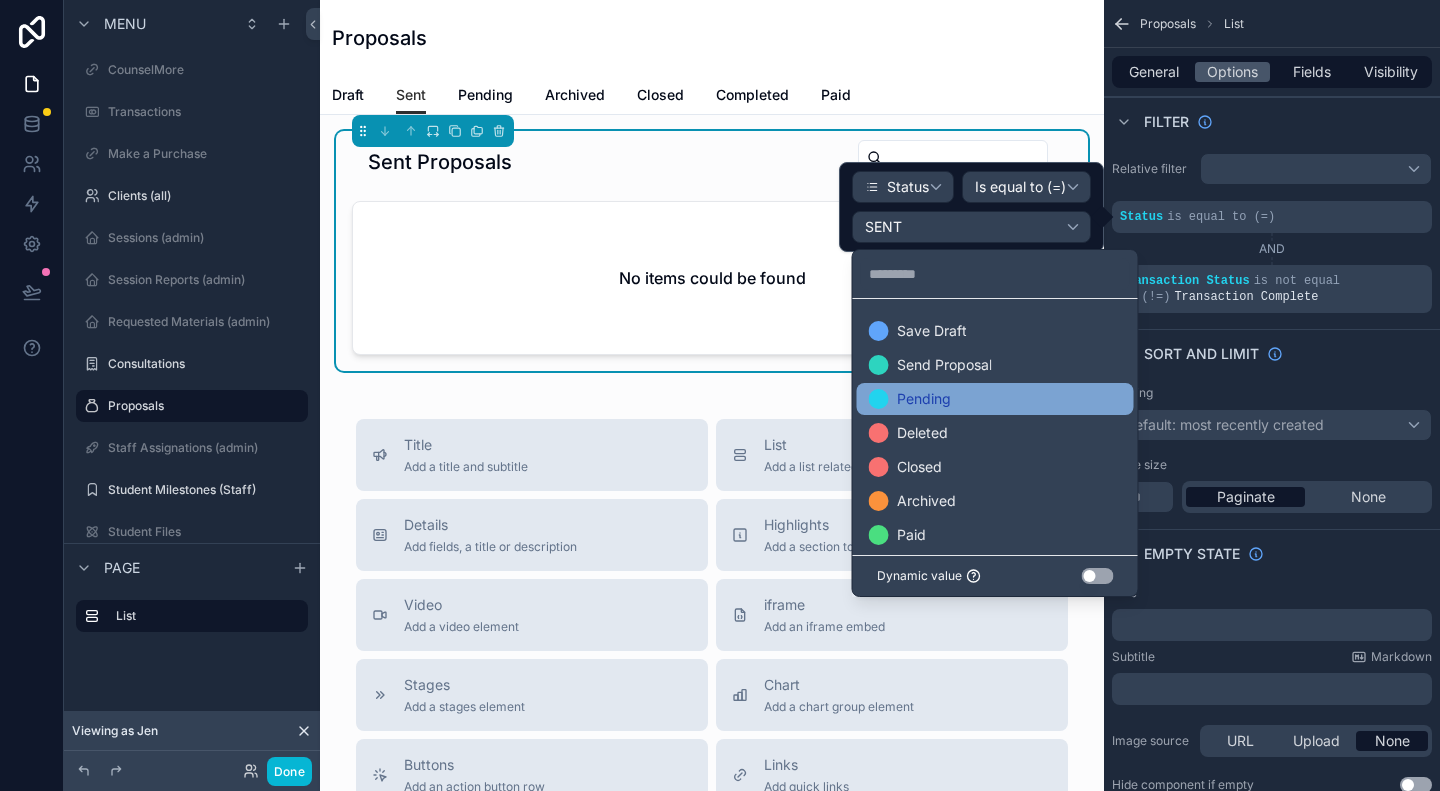 click on "Pending" at bounding box center (924, 399) 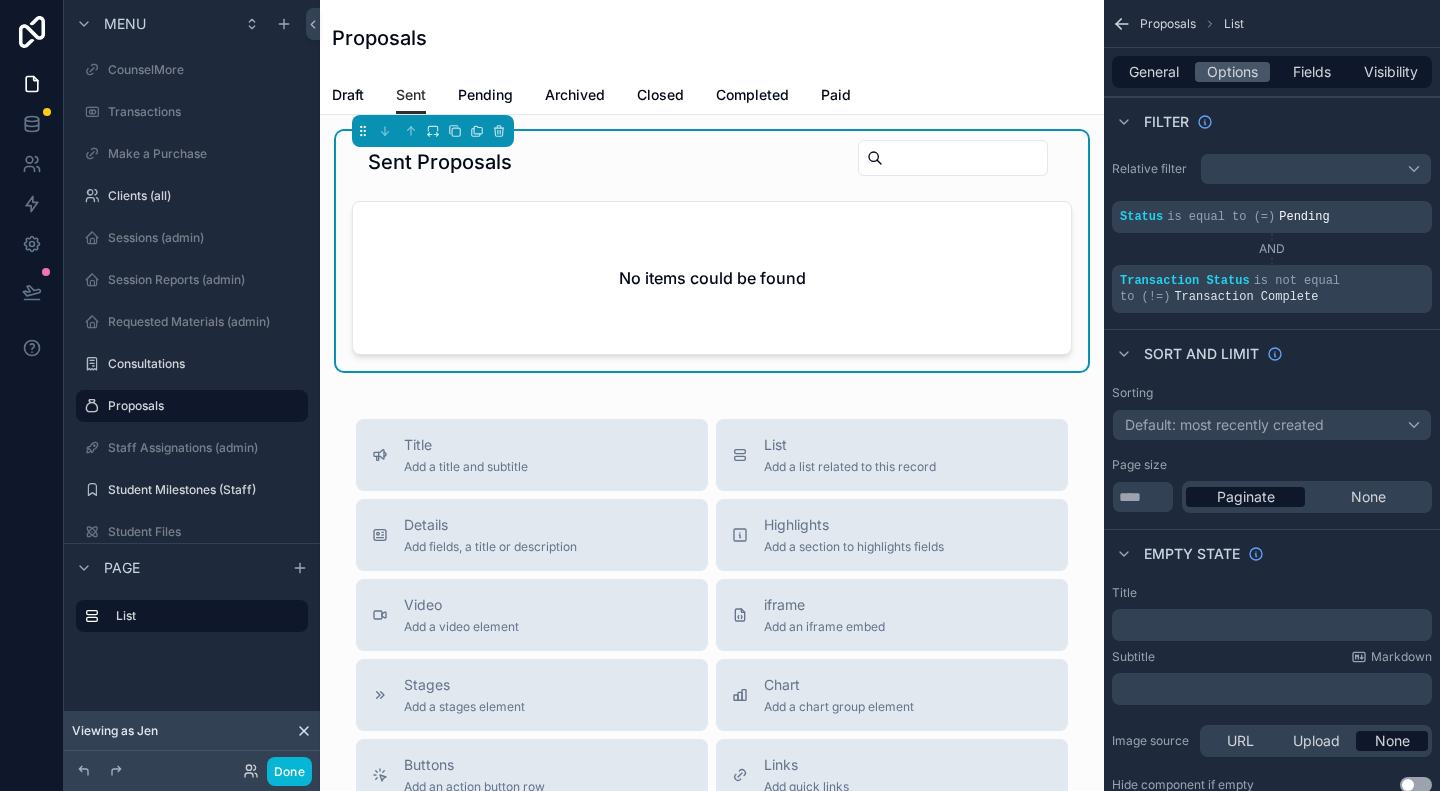 click on "Sent Proposals" at bounding box center (712, 162) 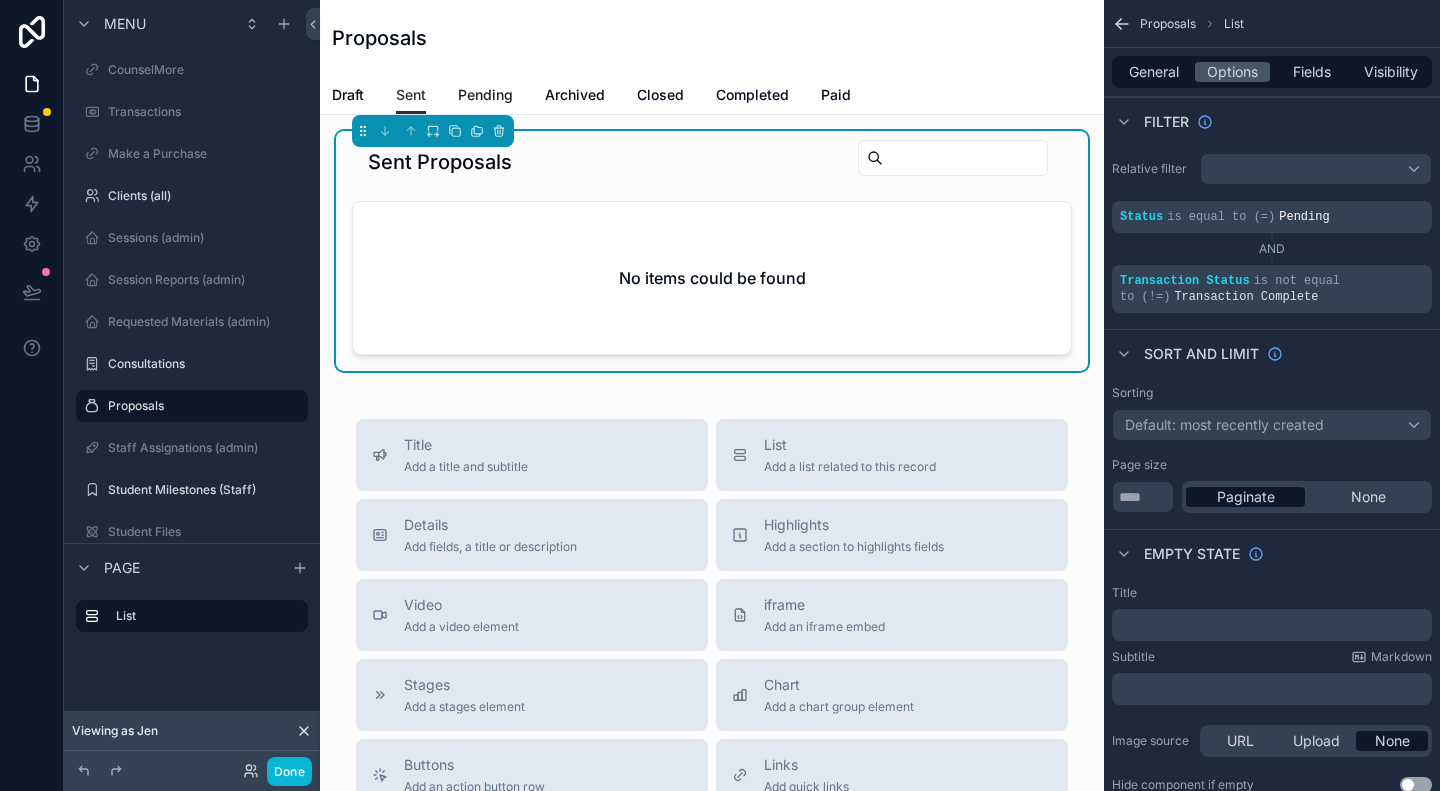 click on "Pending" at bounding box center [485, 95] 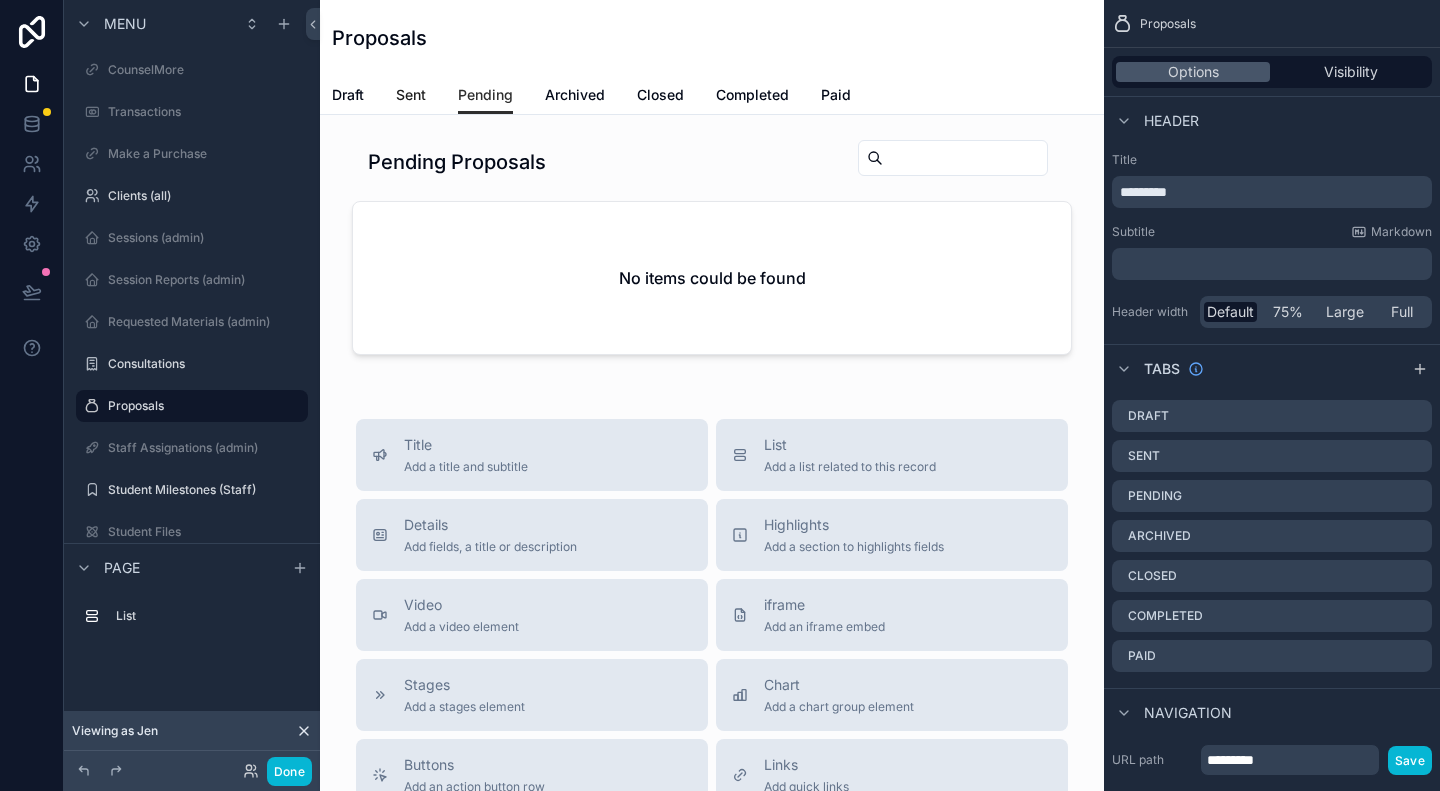 click on "Sent" at bounding box center [411, 95] 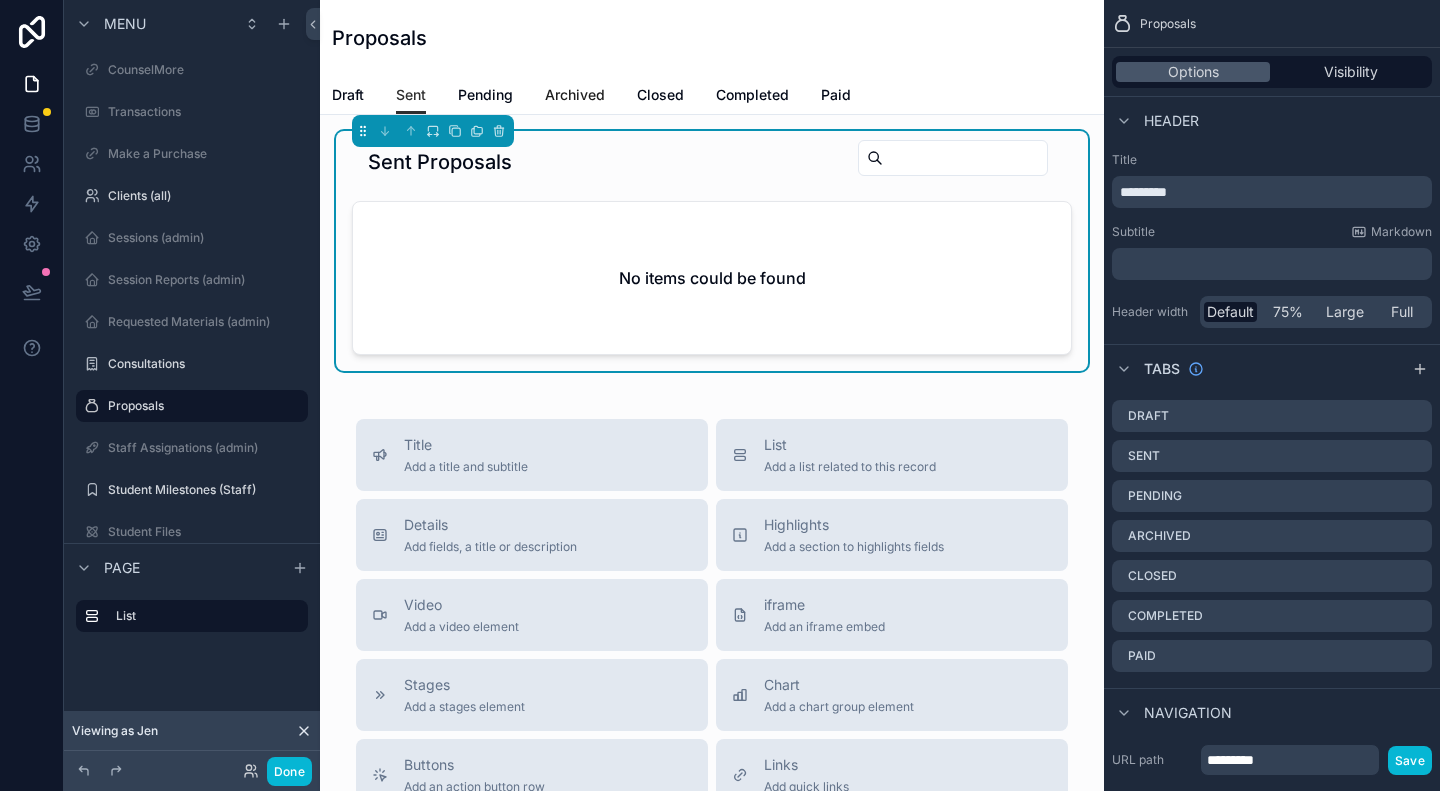 click on "Archived" at bounding box center [575, 95] 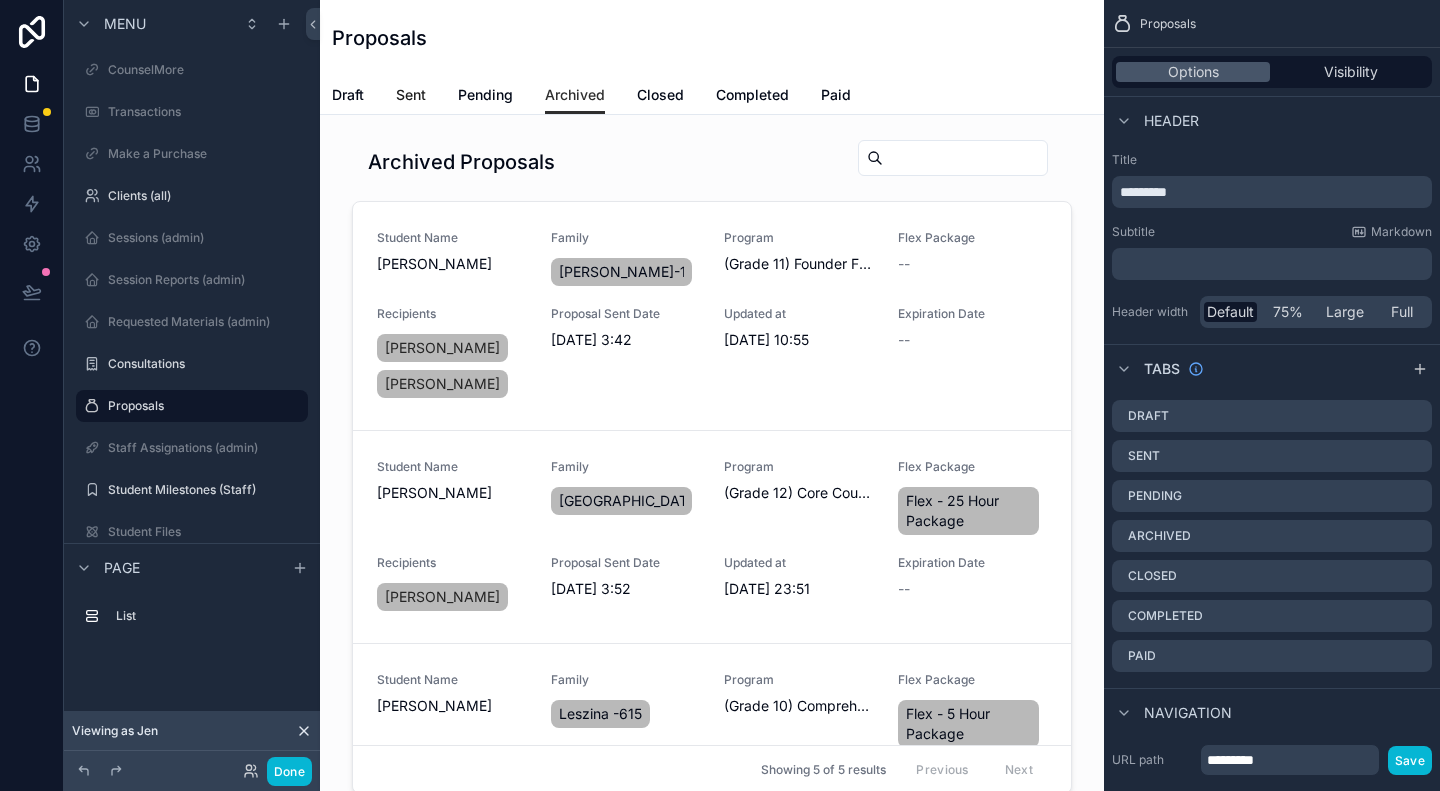 click on "Sent" at bounding box center (411, 95) 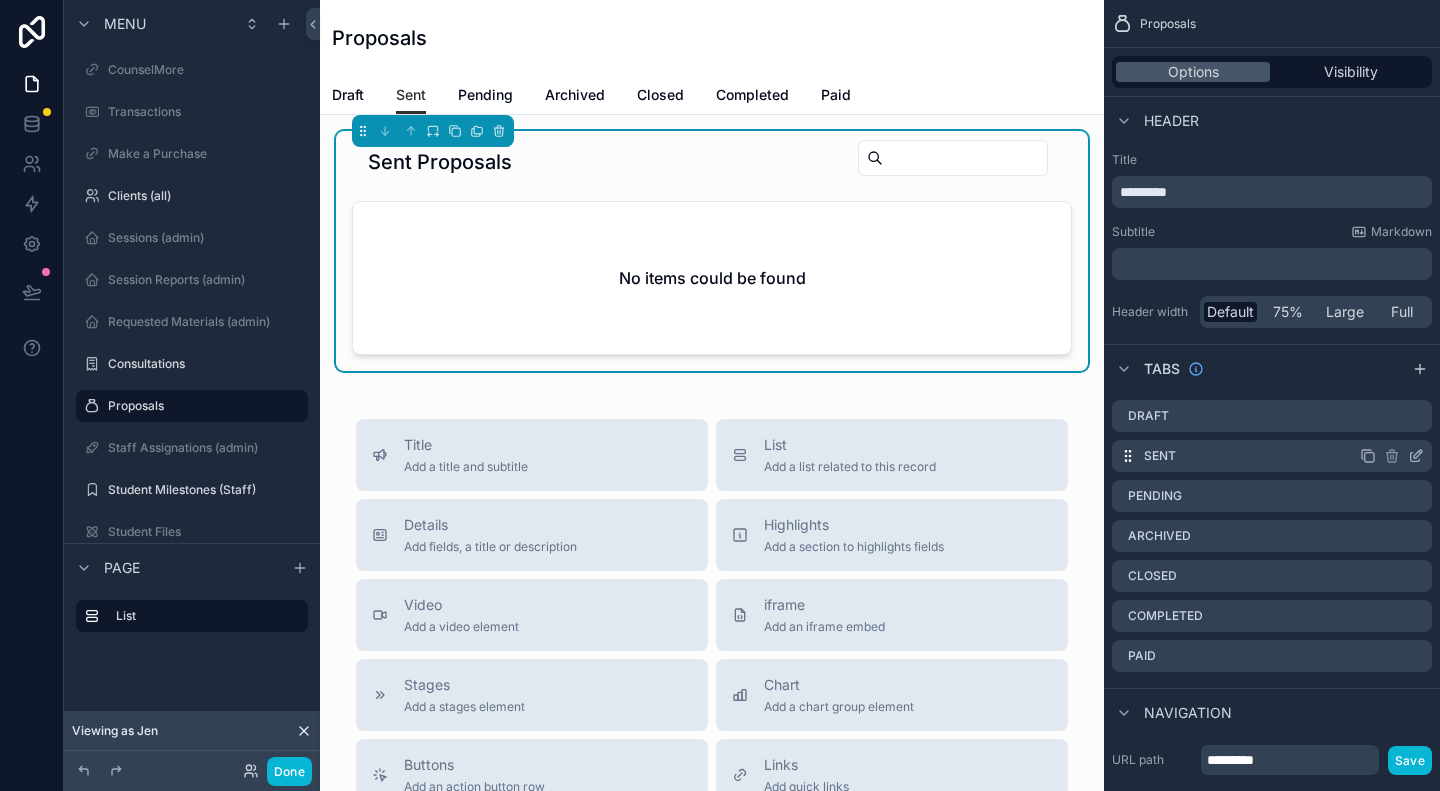 click 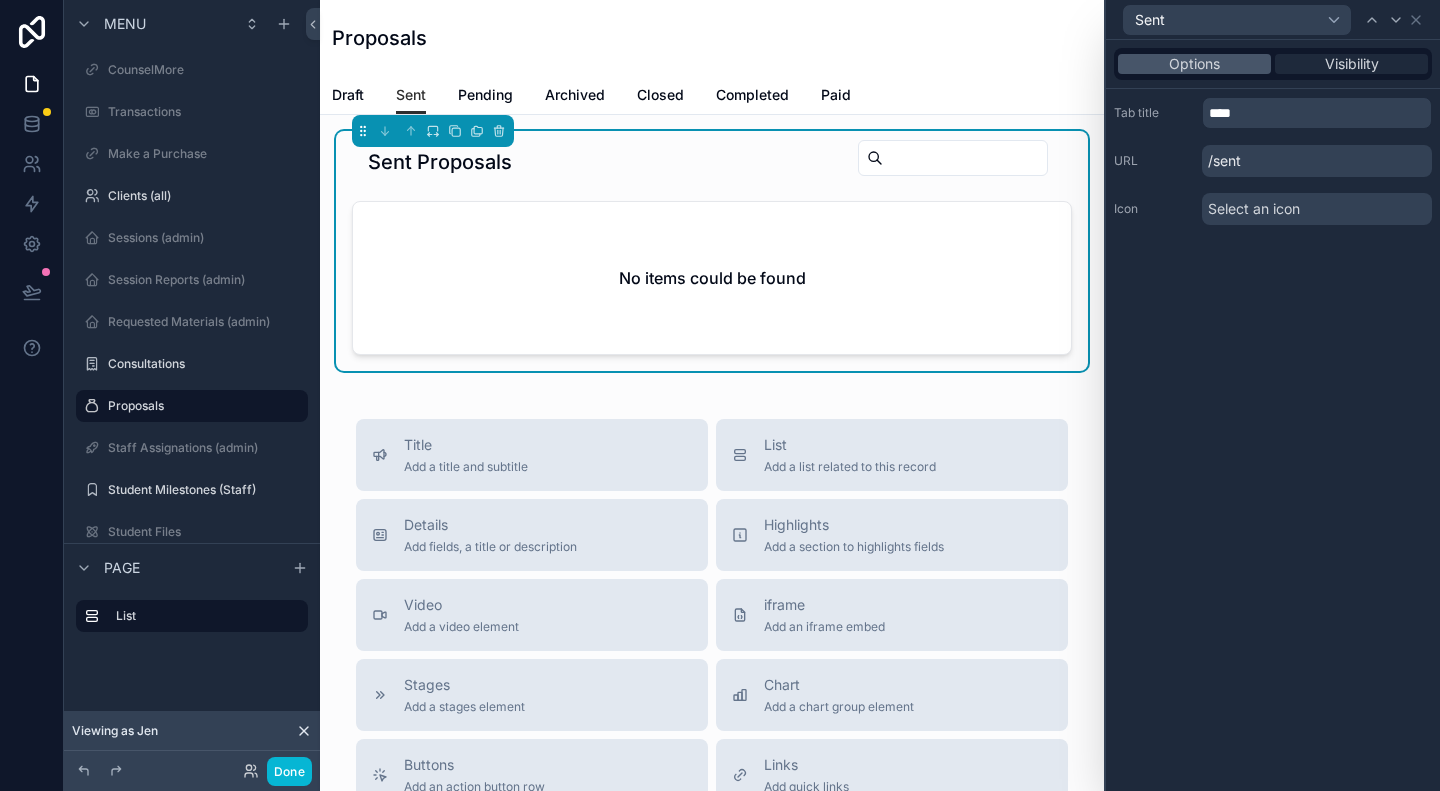 click on "Visibility" at bounding box center [1352, 64] 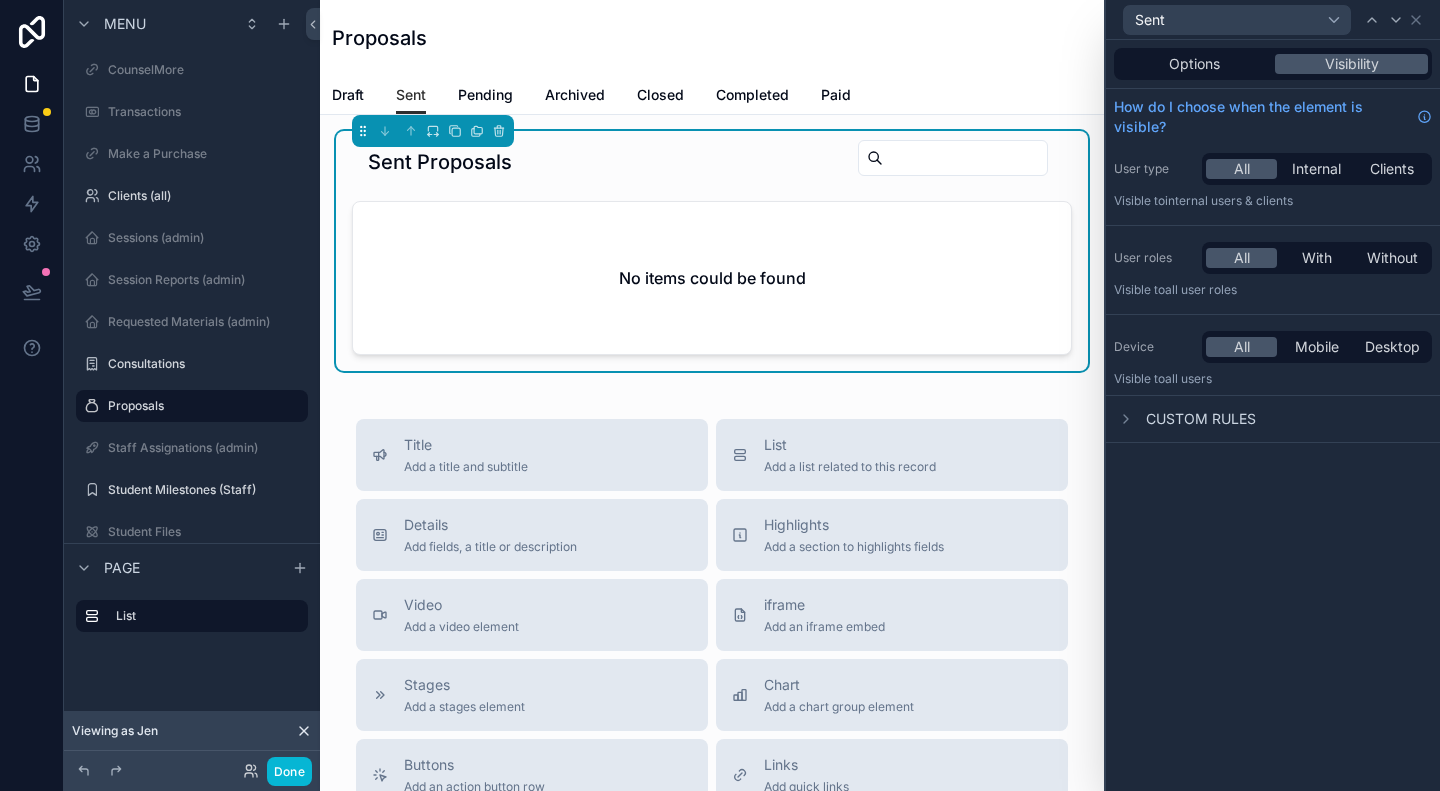 click on "Sent Proposals" at bounding box center (712, 162) 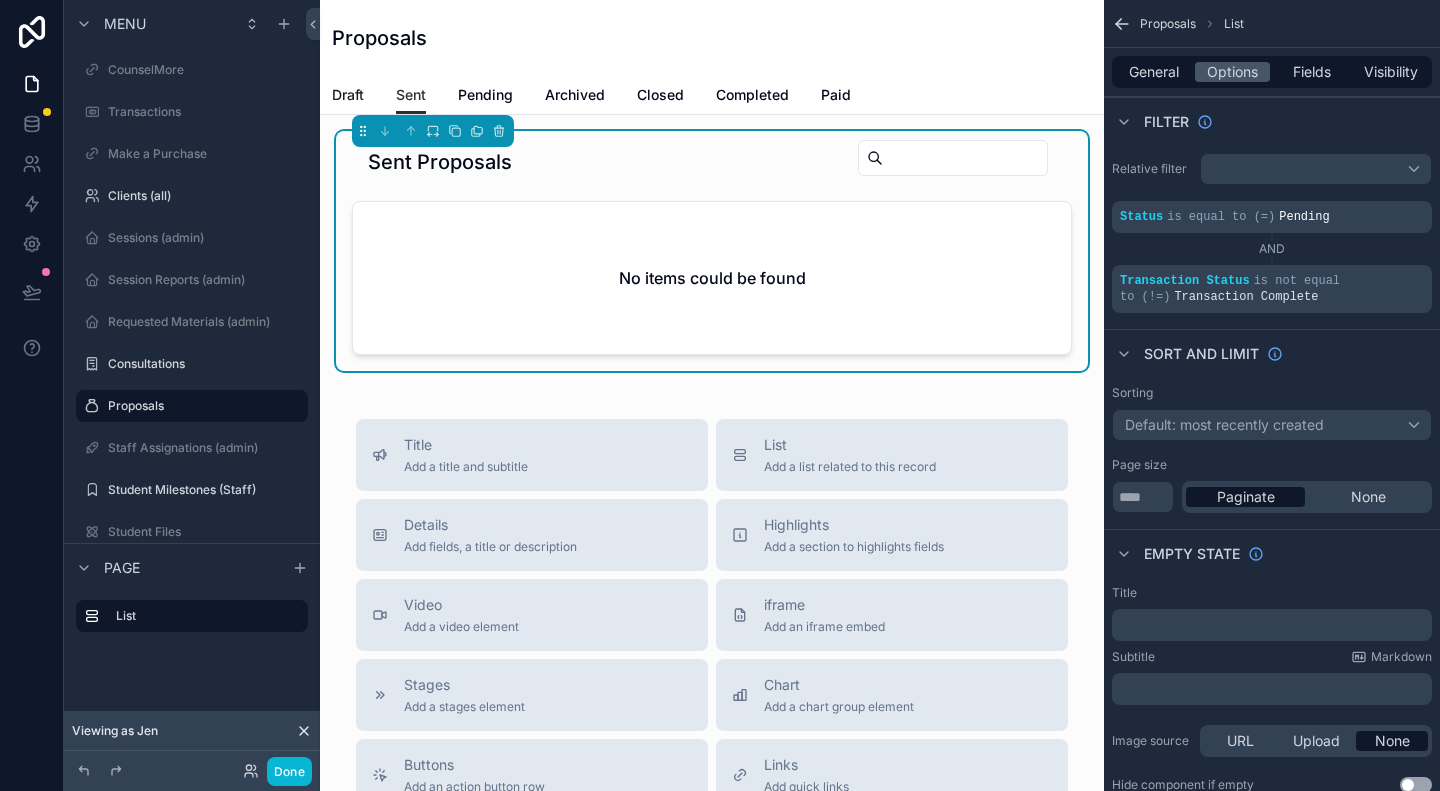 click on "Draft" at bounding box center (348, 95) 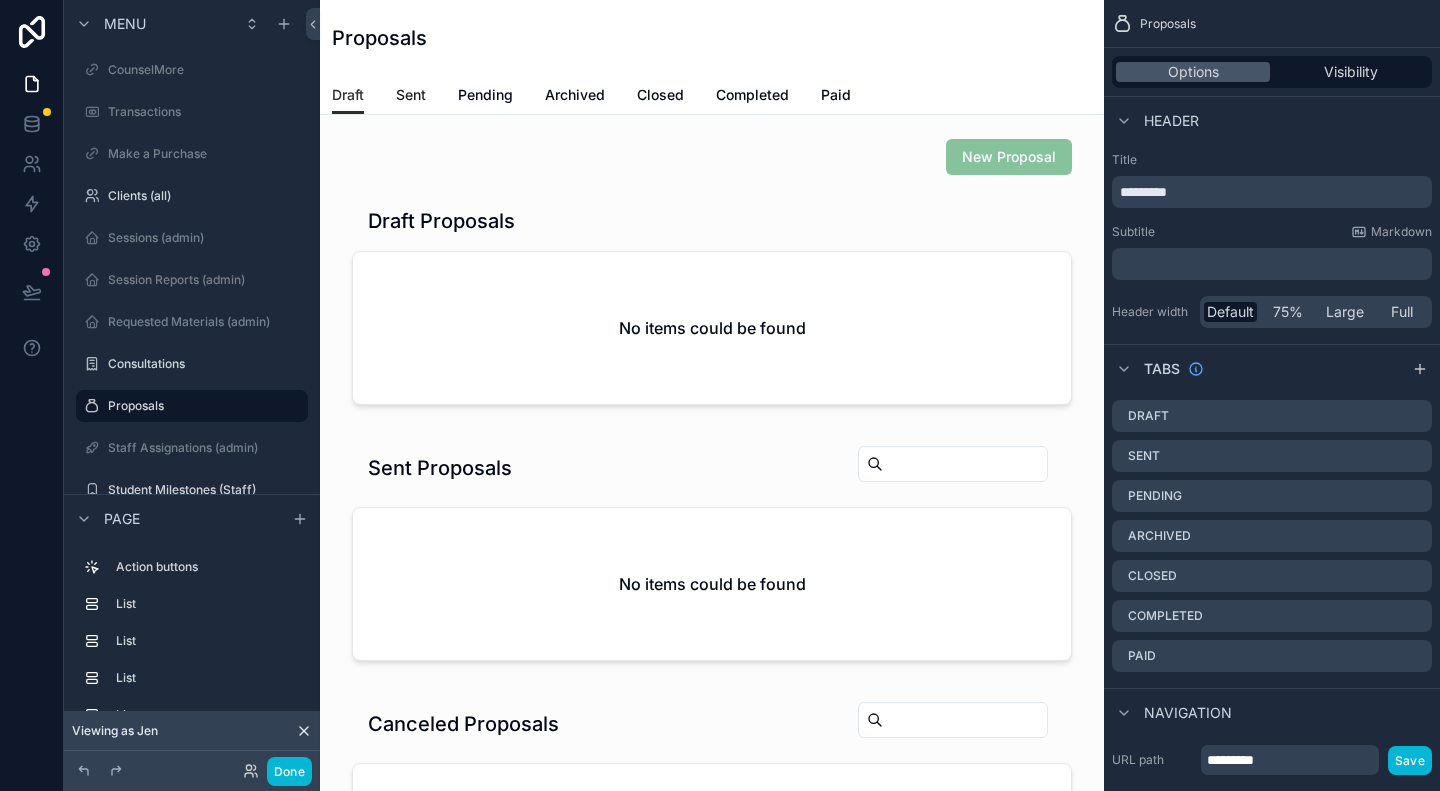 click on "Sent" at bounding box center [411, 95] 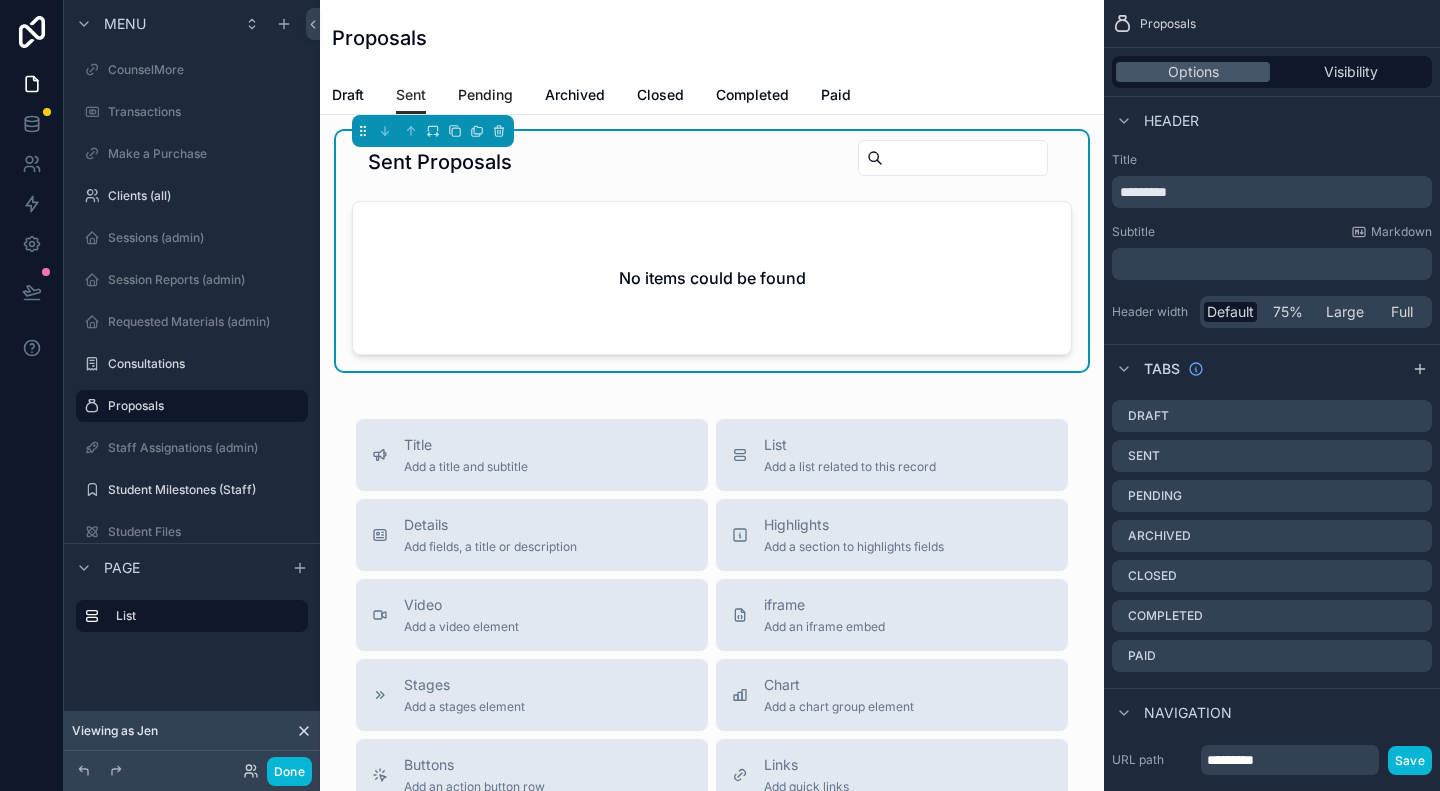 click on "Pending" at bounding box center [485, 95] 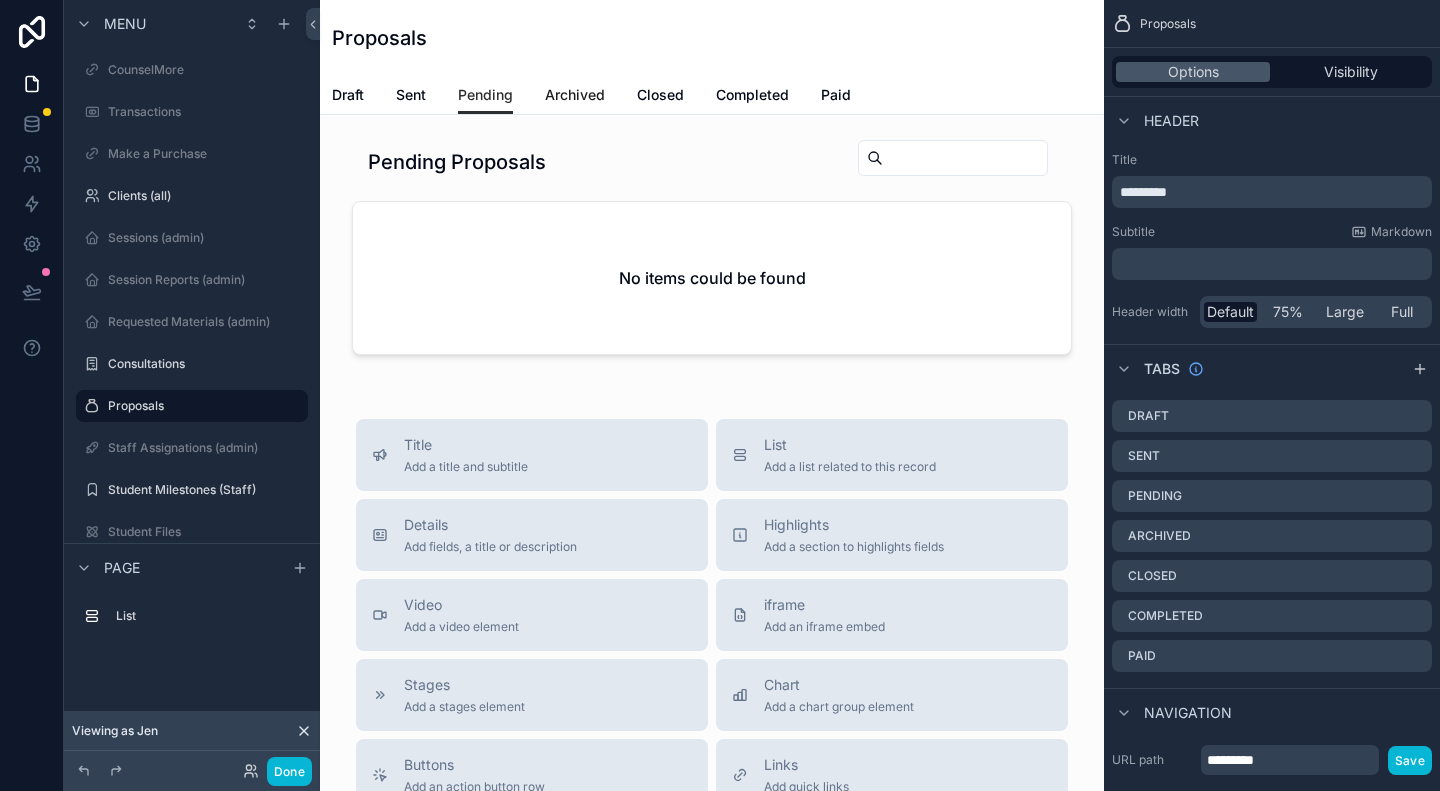 click on "Archived" at bounding box center [575, 95] 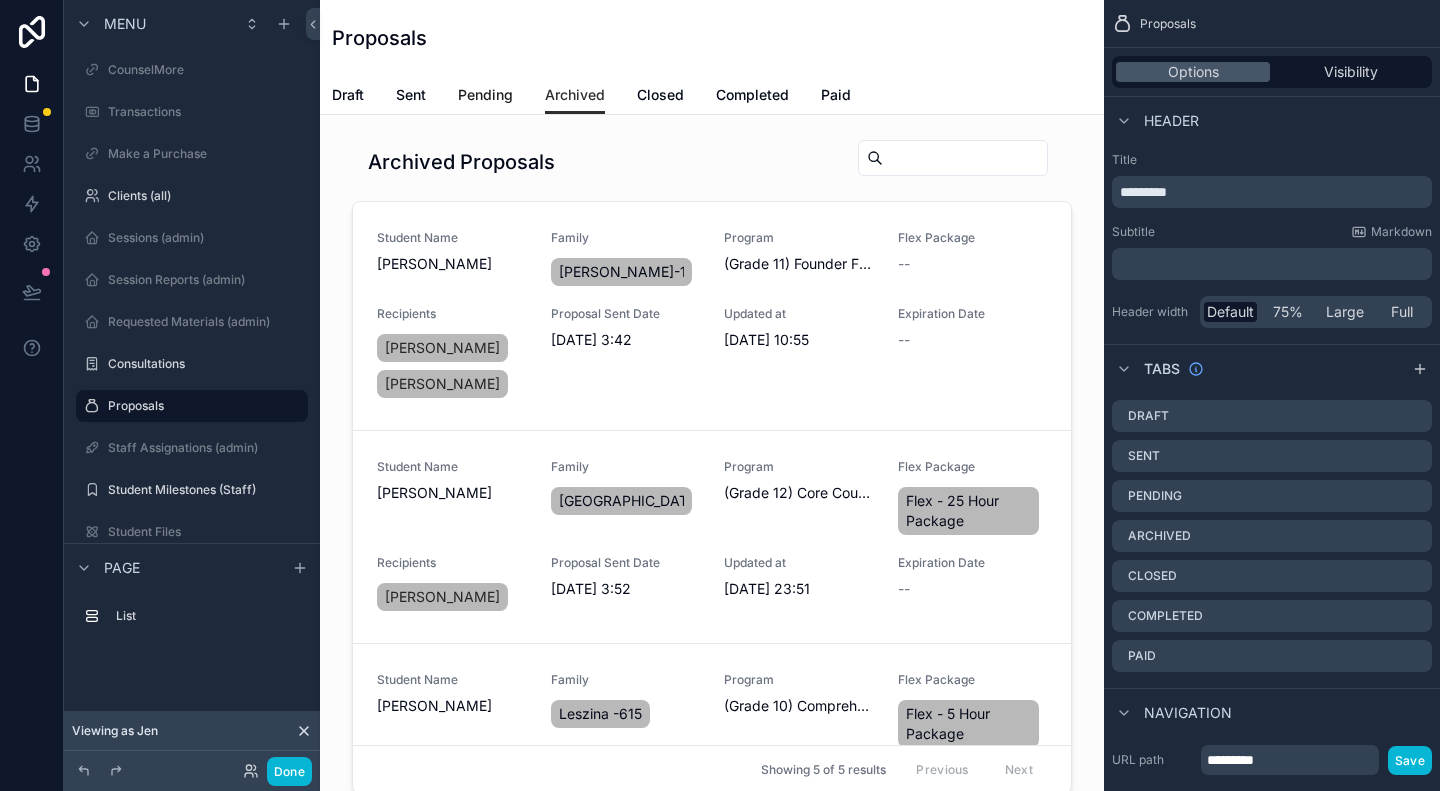 click on "Pending" at bounding box center [485, 95] 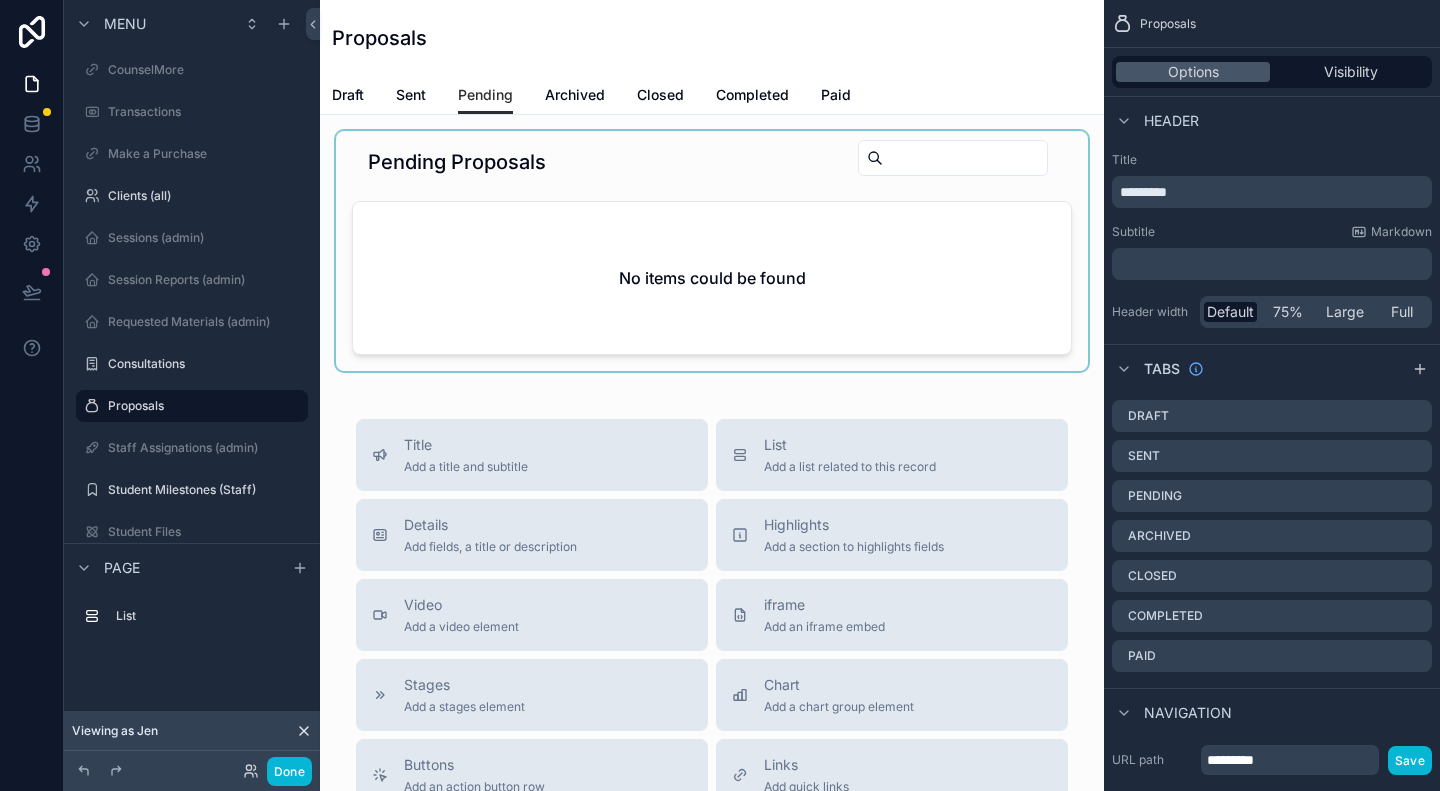 click at bounding box center [712, 251] 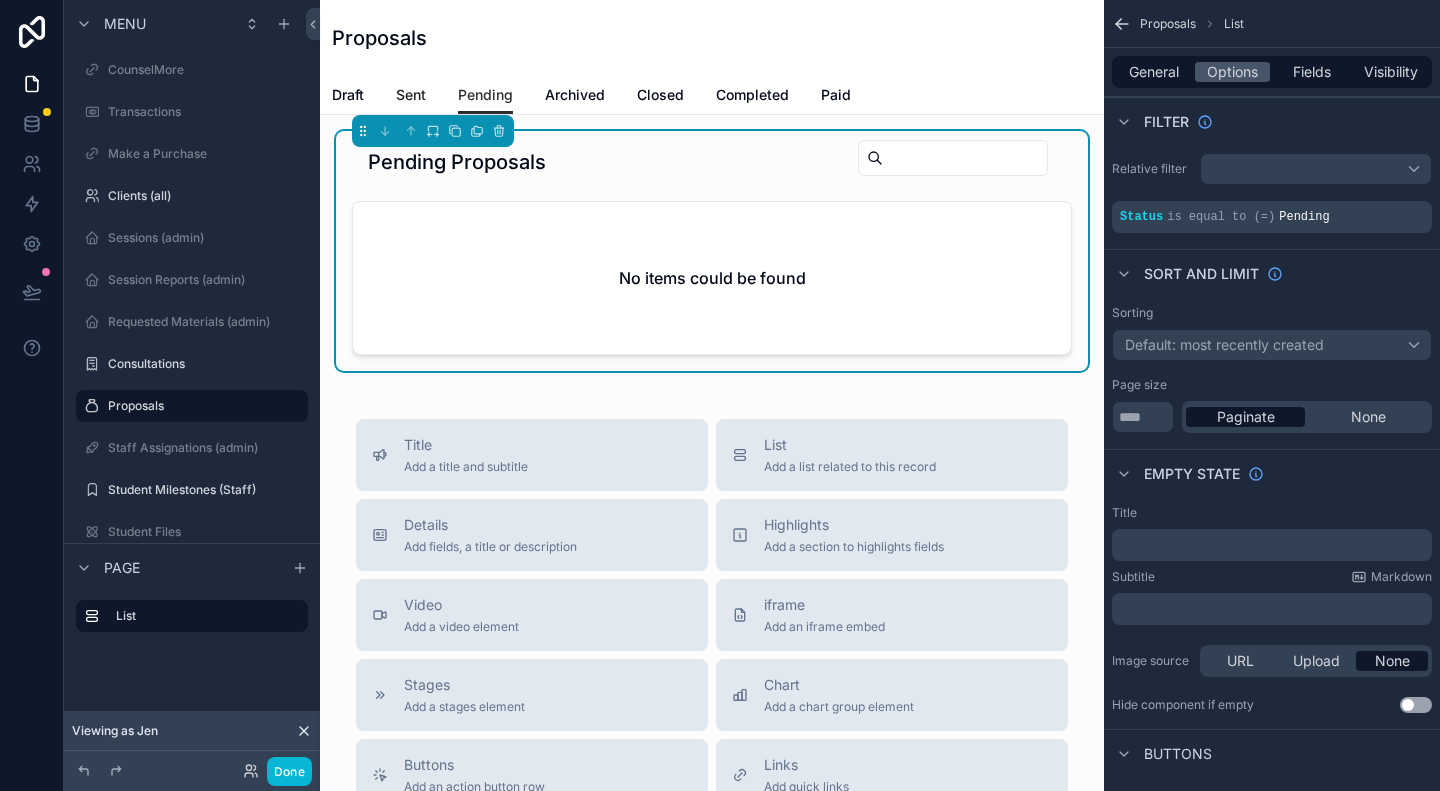 click on "Sent" at bounding box center [411, 95] 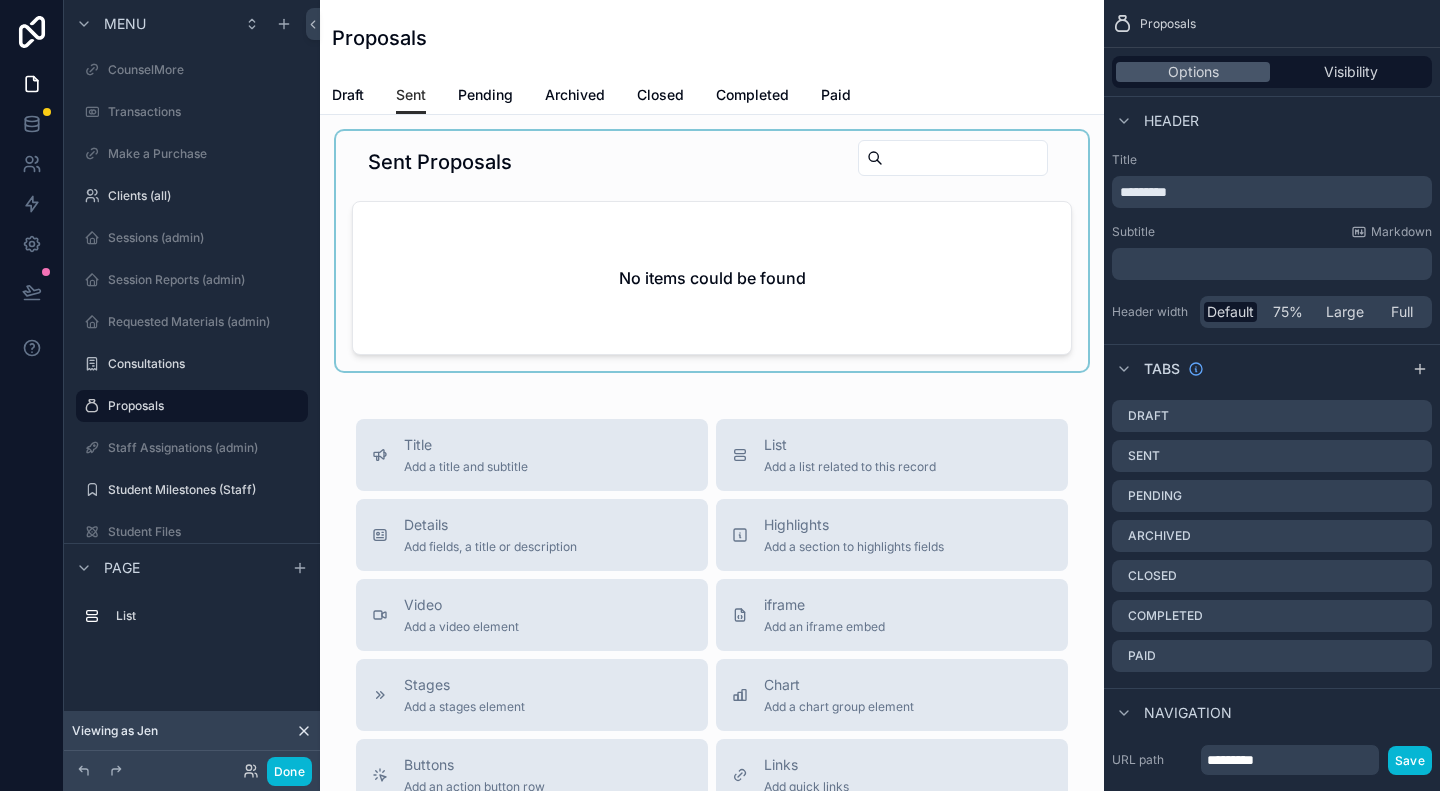 click at bounding box center [712, 251] 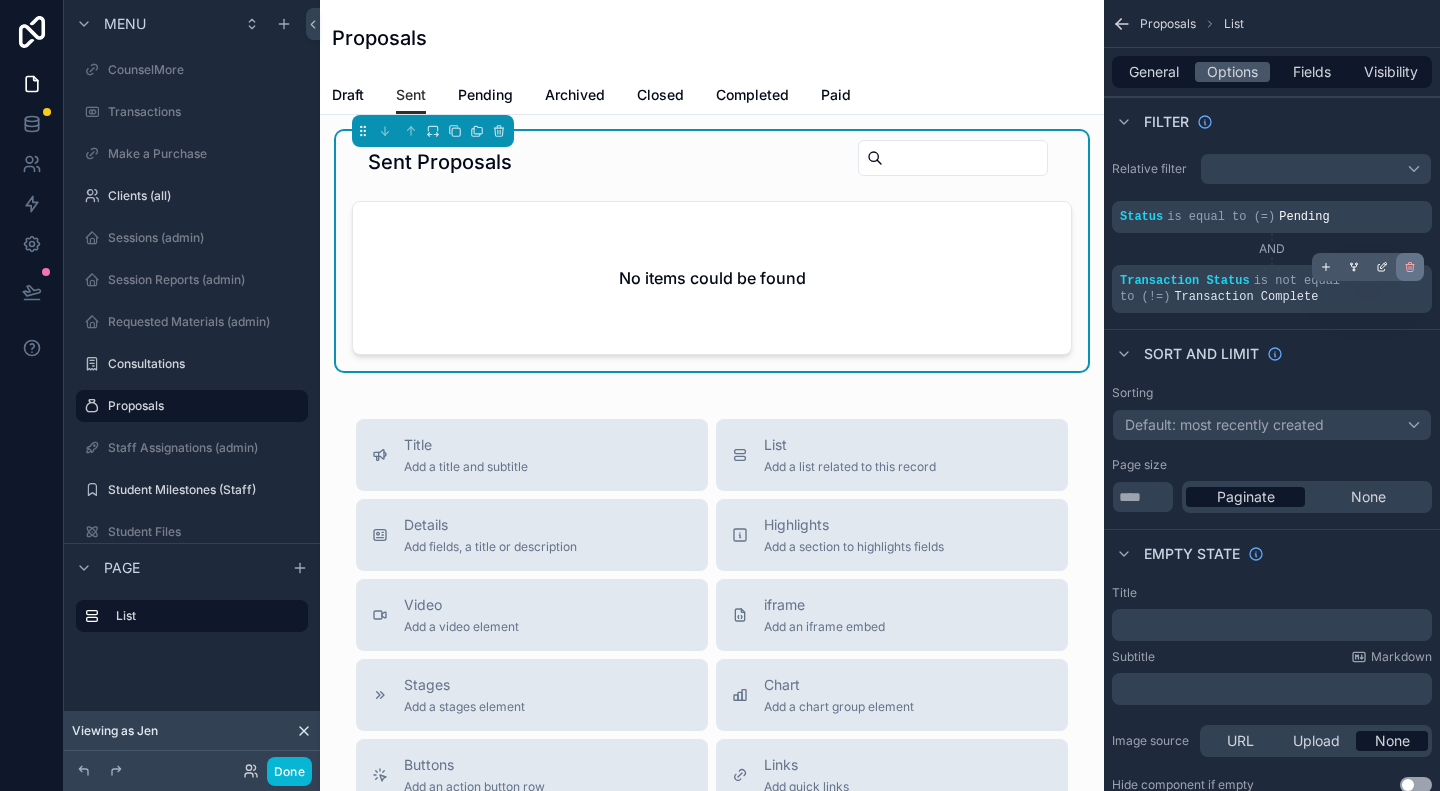 click at bounding box center (1410, 267) 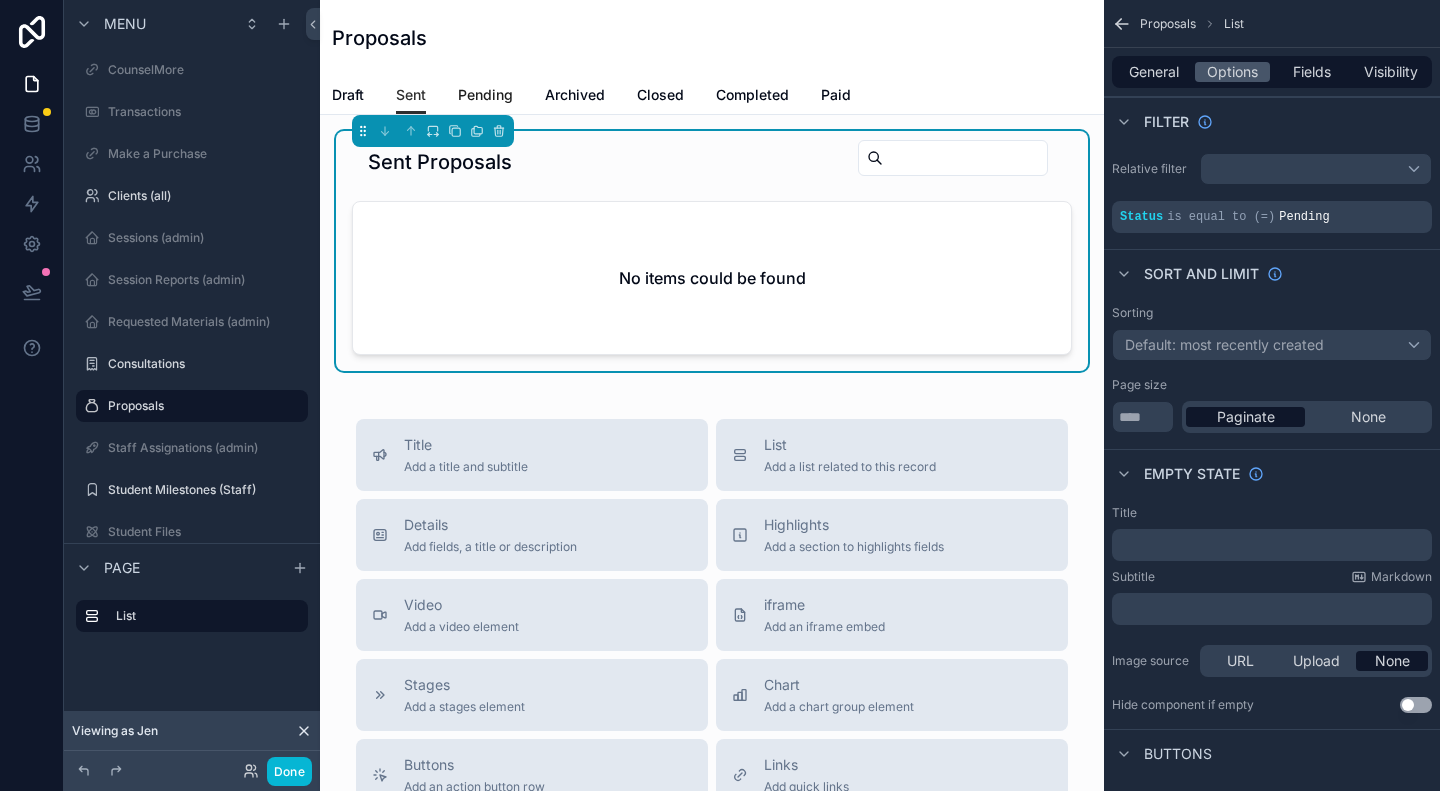 click on "Pending" at bounding box center [485, 95] 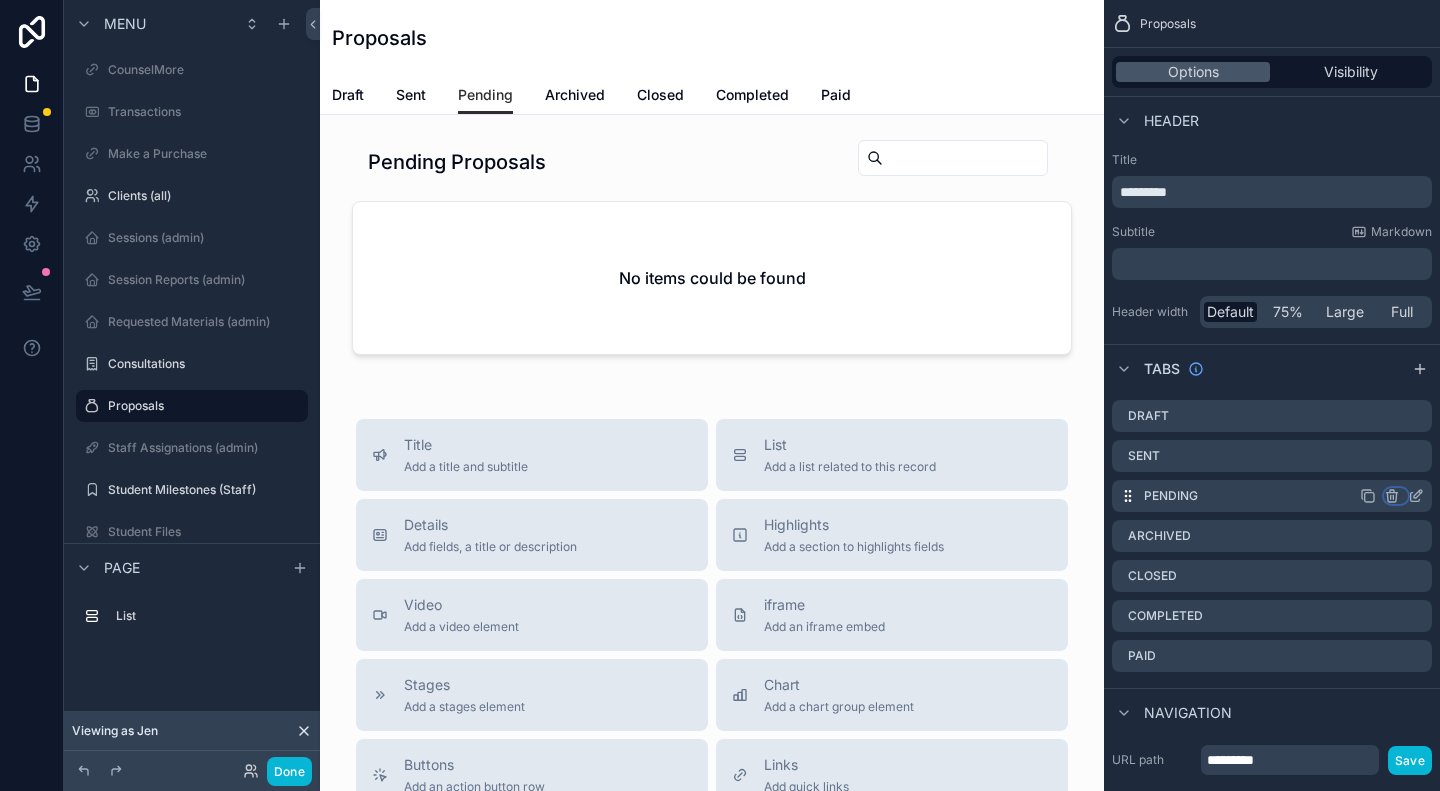 click 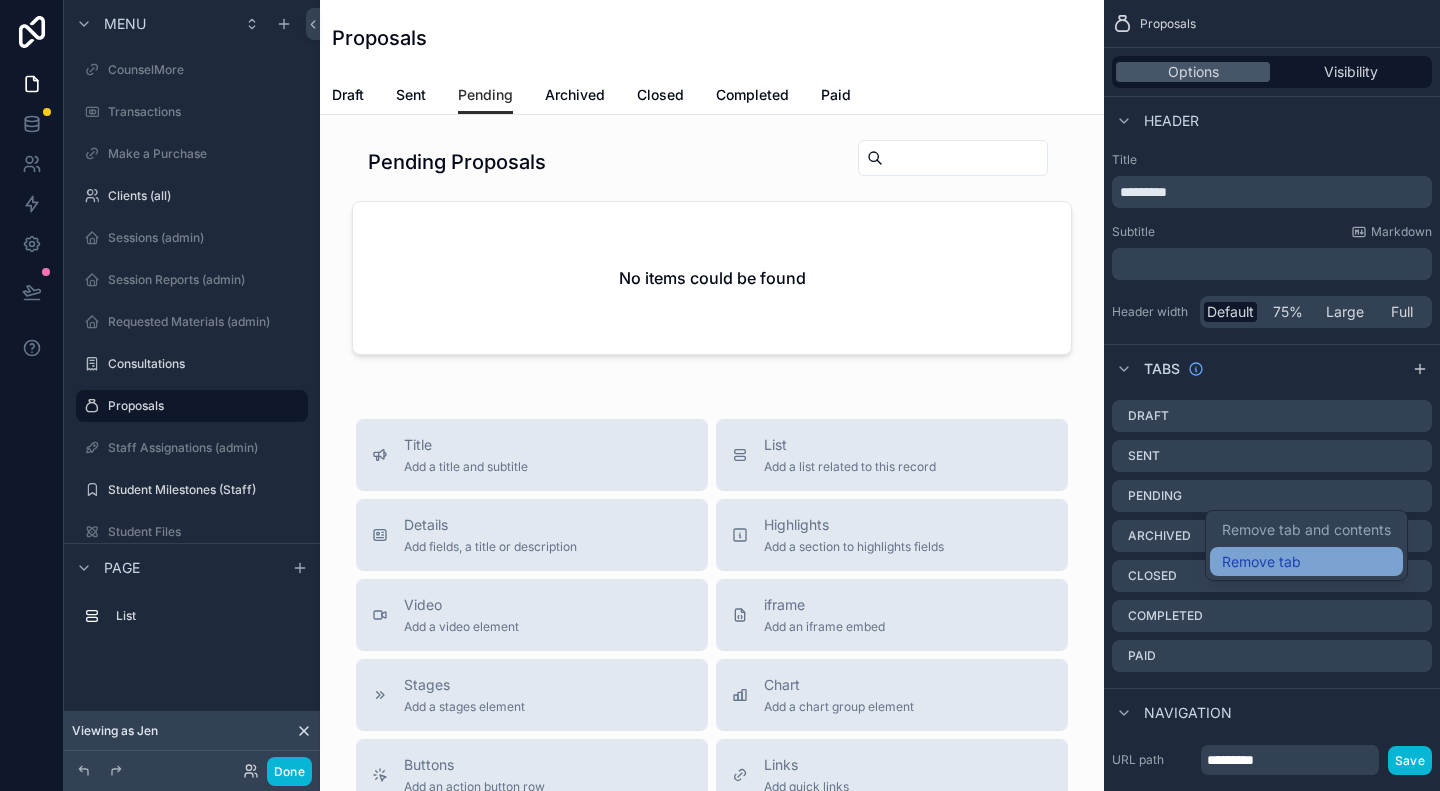 click on "Remove tab" at bounding box center [1261, 562] 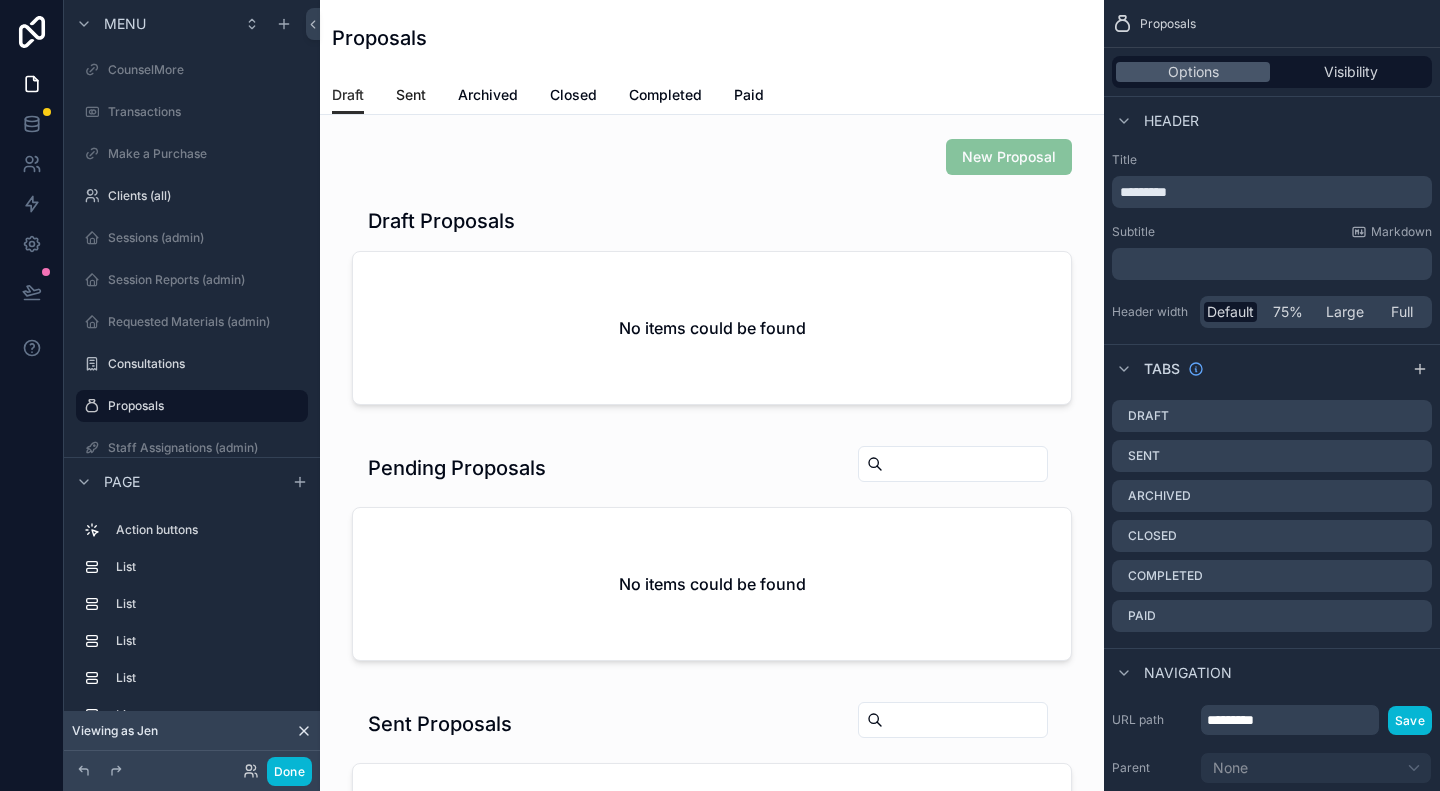 click on "Sent" at bounding box center (411, 95) 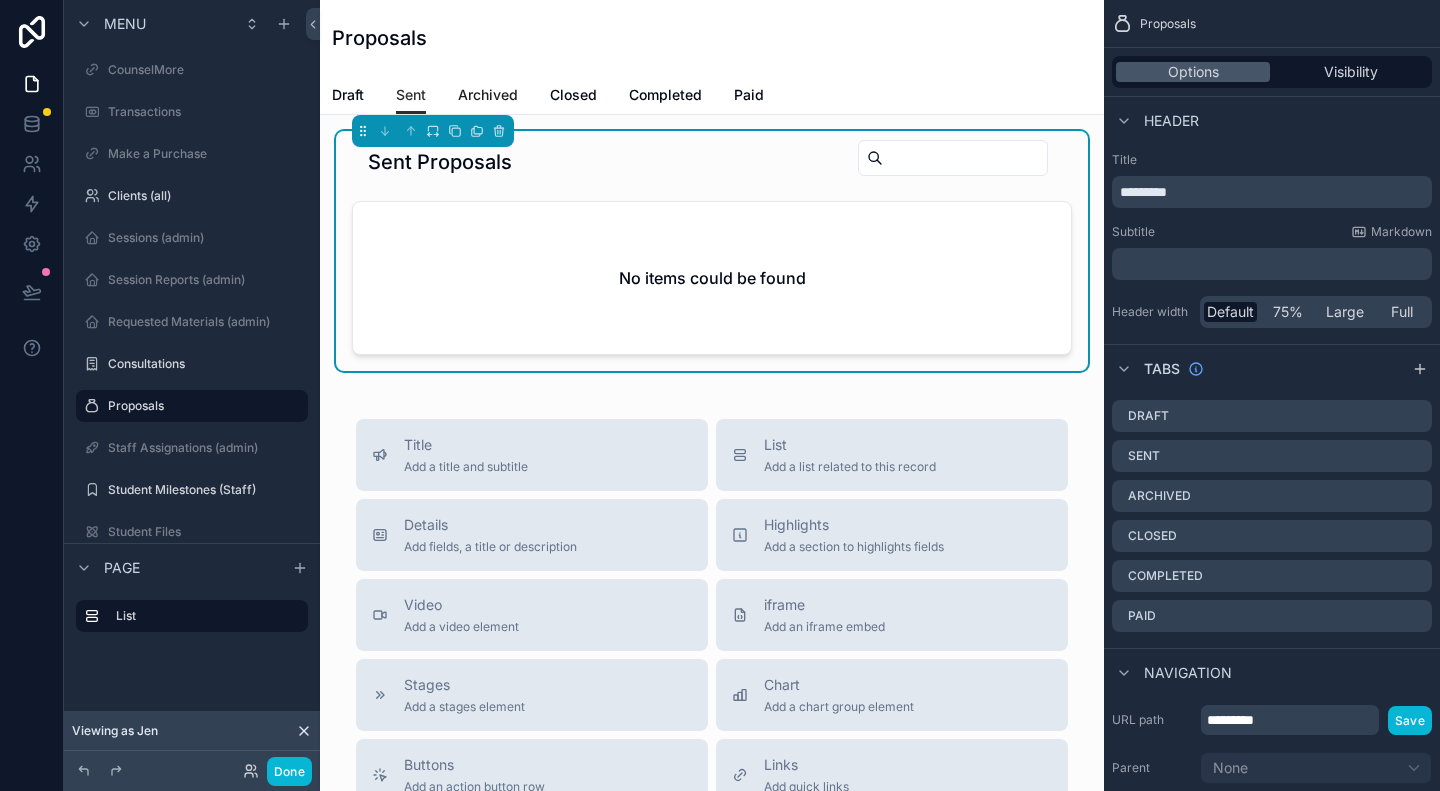 click on "Archived" at bounding box center [488, 95] 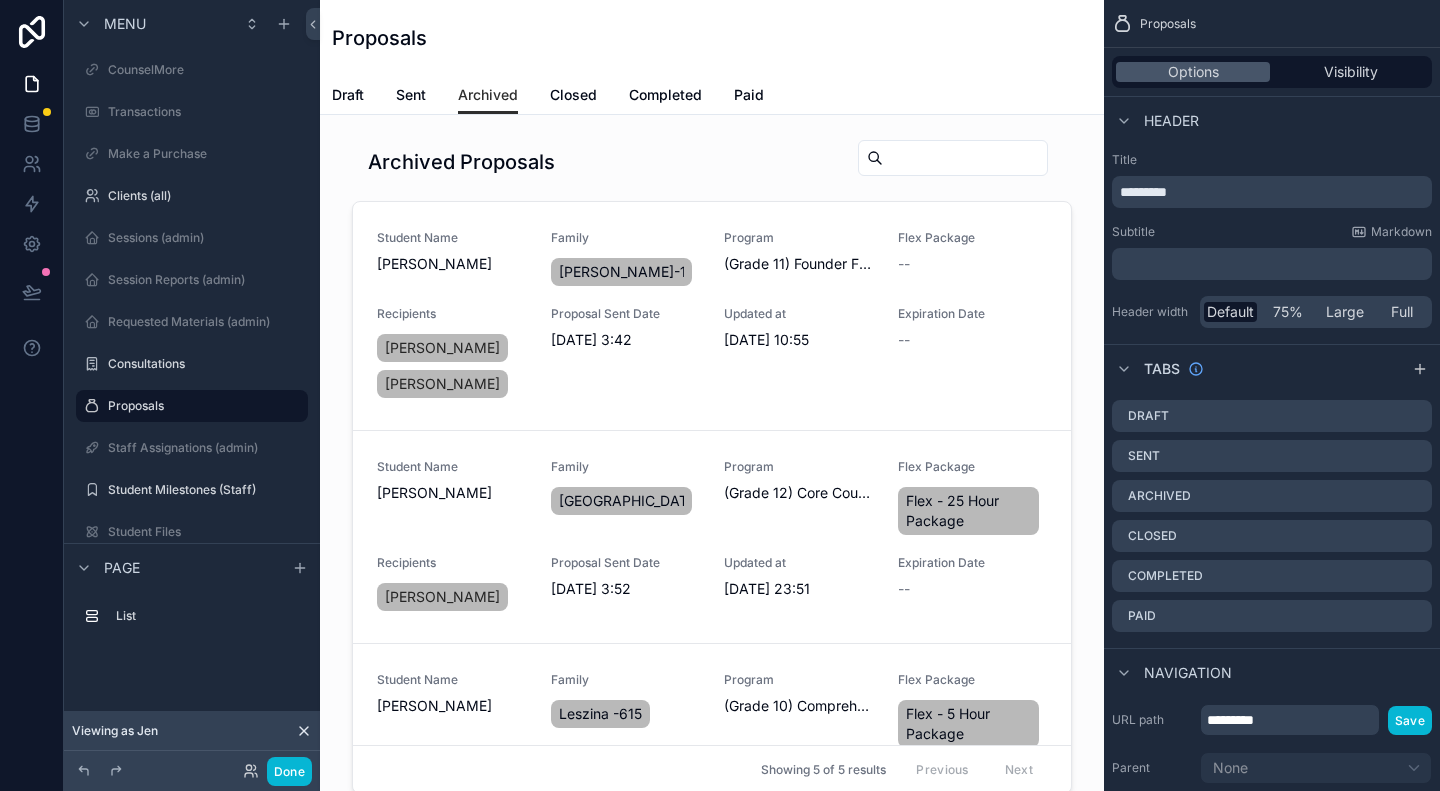 click on "Draft Sent Archived Closed Completed Paid" at bounding box center [712, 95] 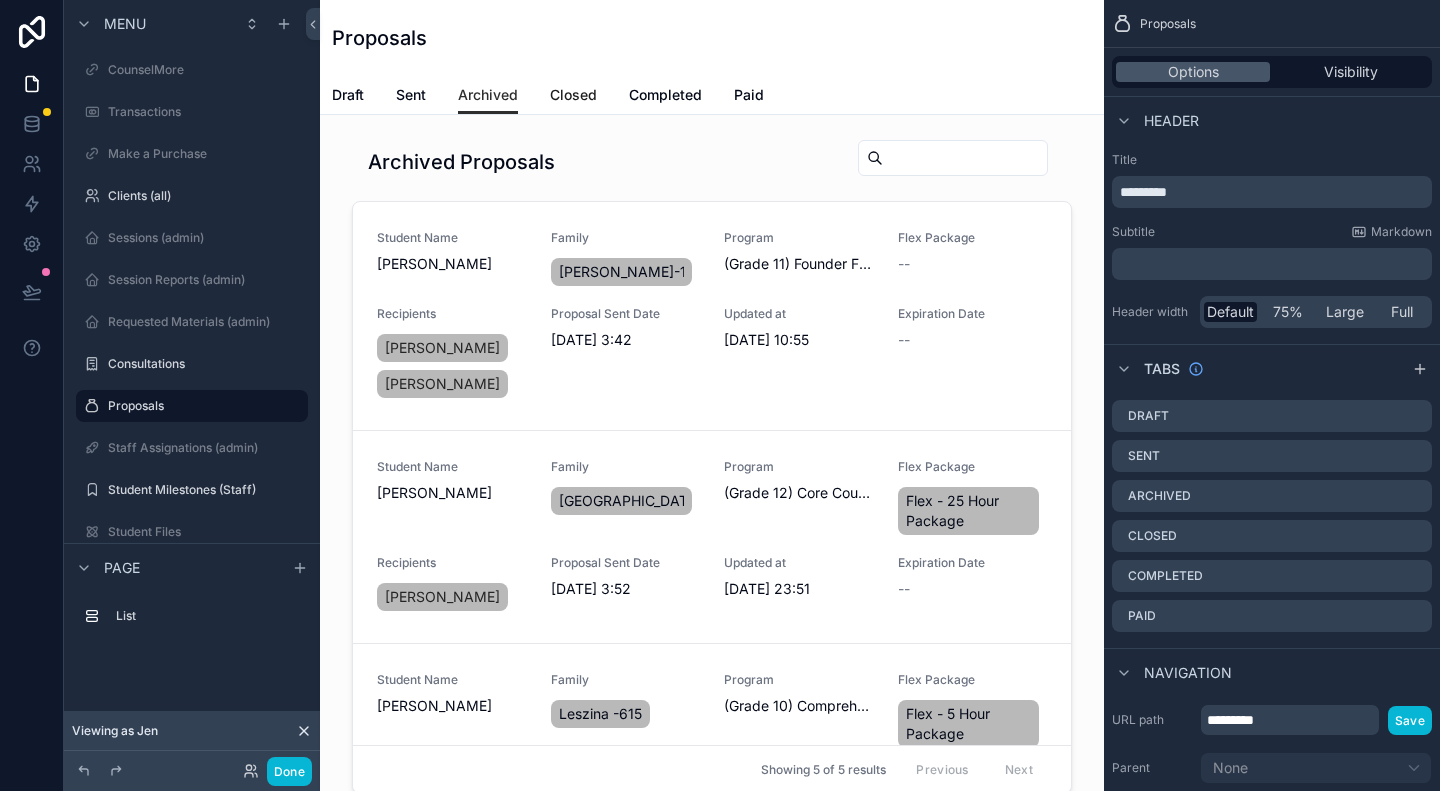 click on "Closed" at bounding box center [573, 95] 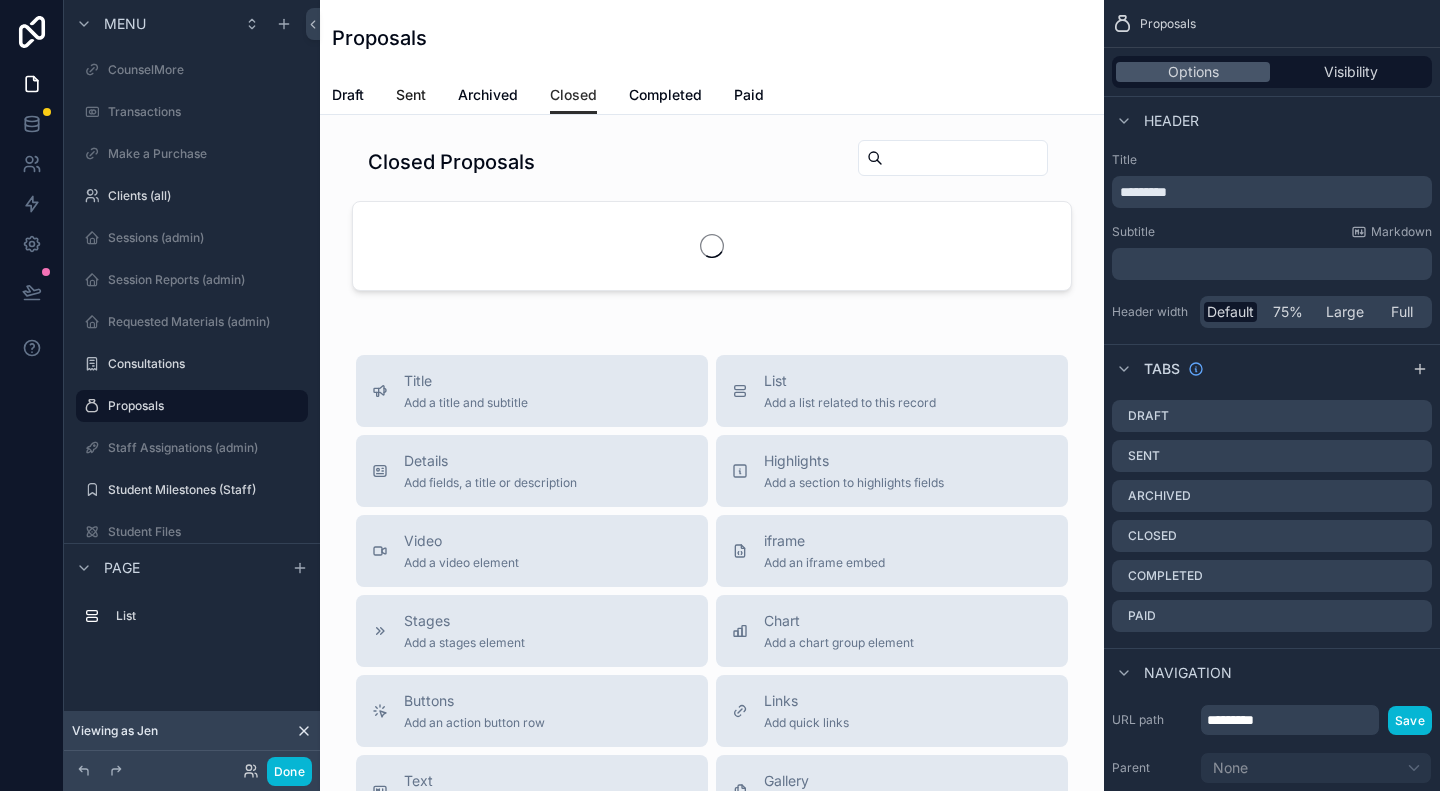 click on "Sent" at bounding box center (411, 95) 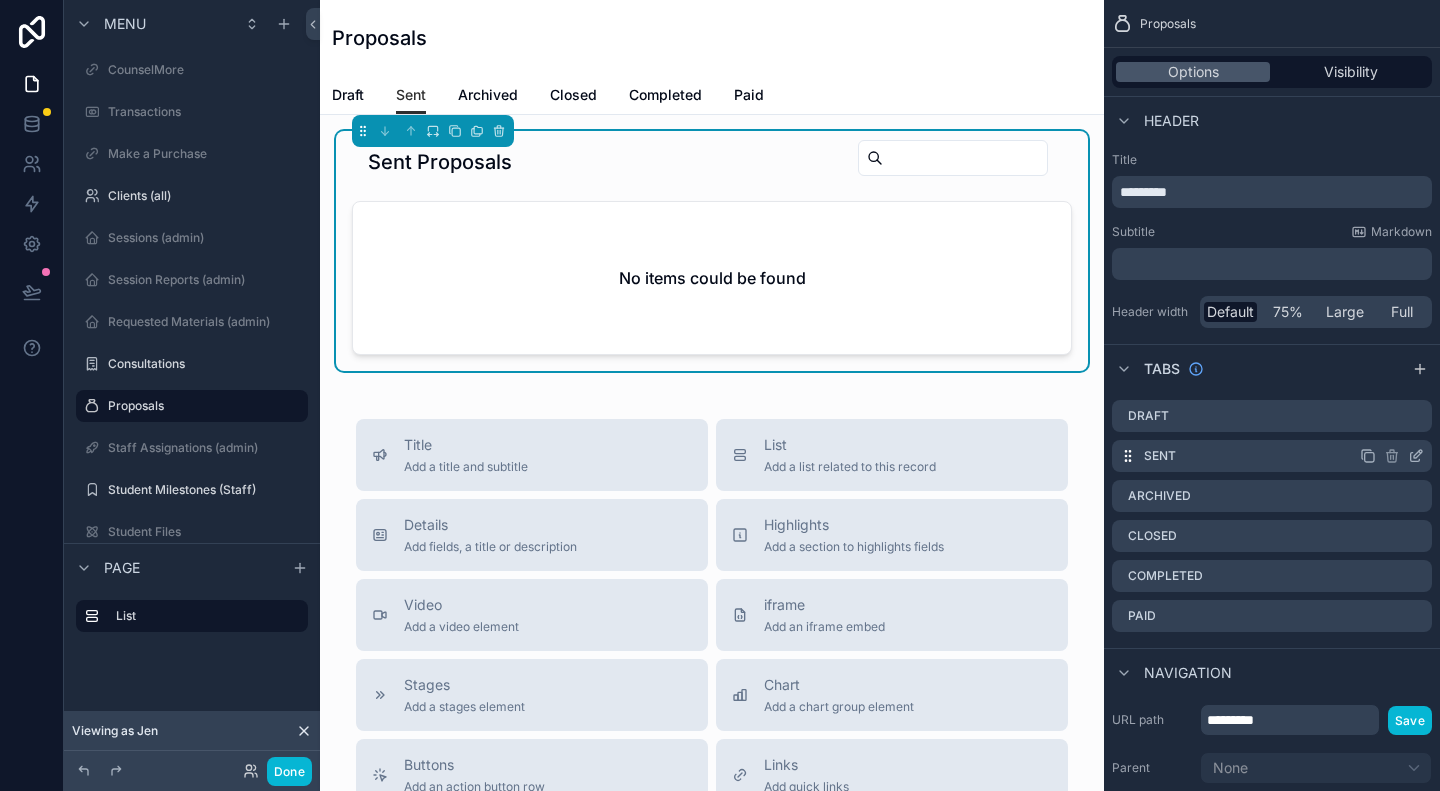 click 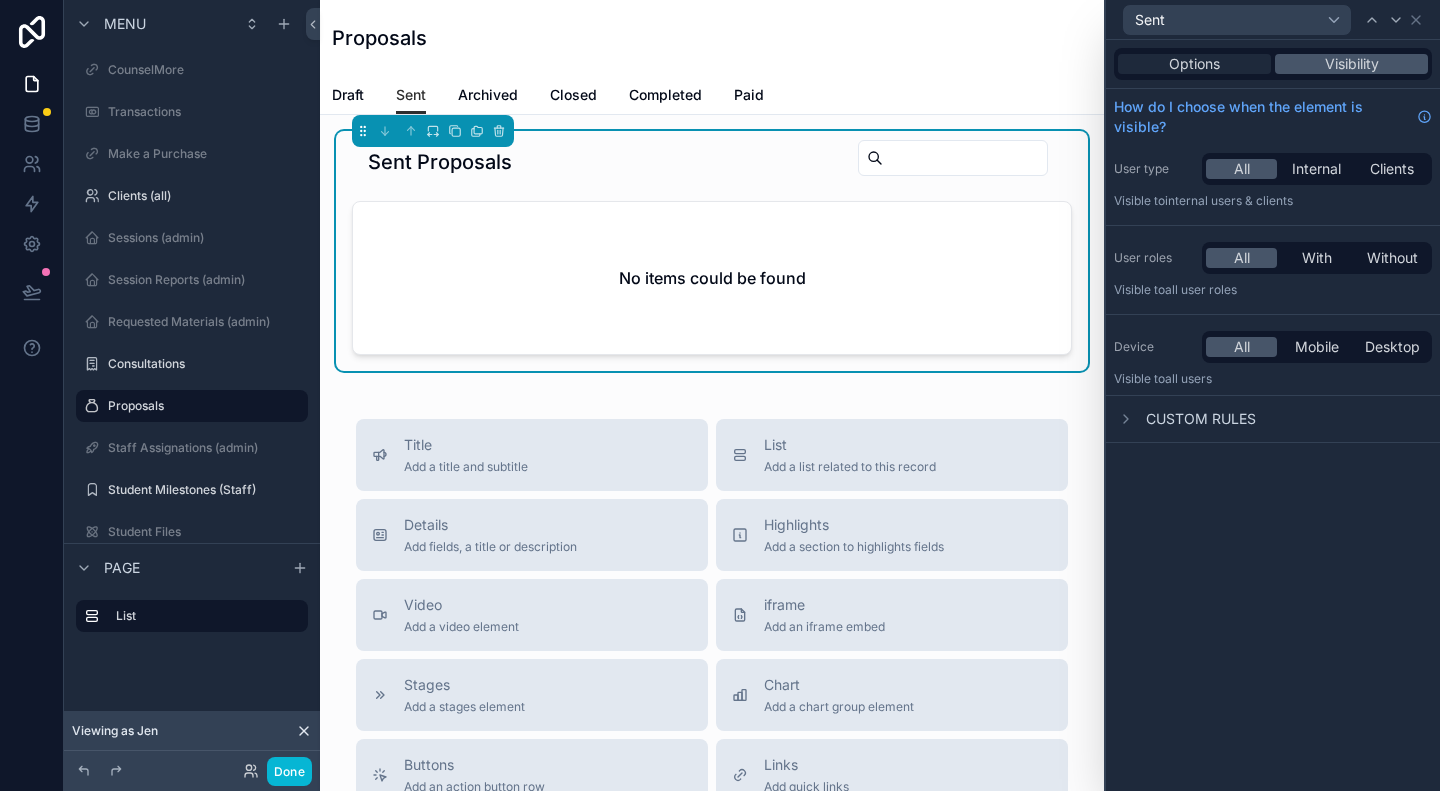 click on "Options" at bounding box center (1194, 64) 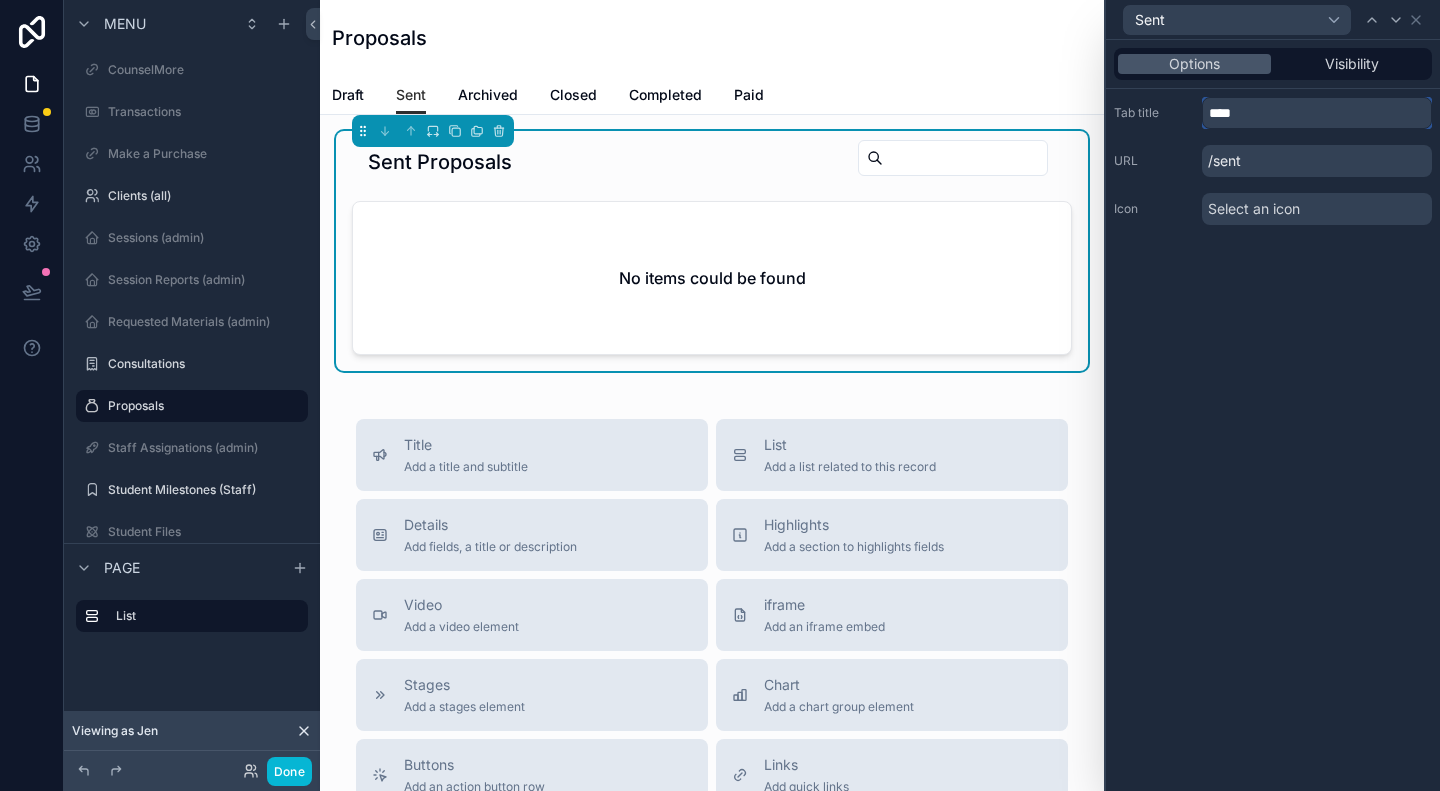 click on "****" at bounding box center (1317, 113) 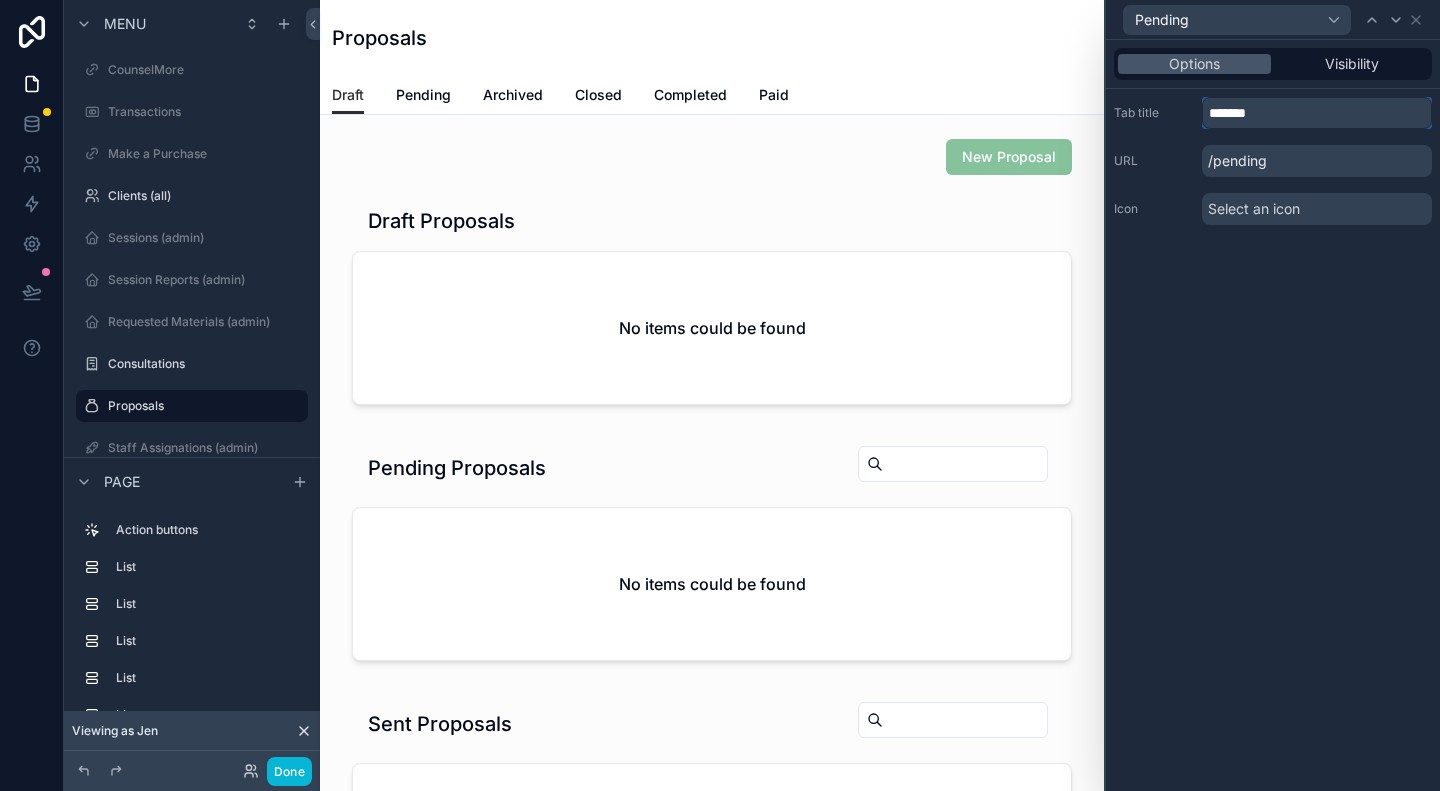 type on "*******" 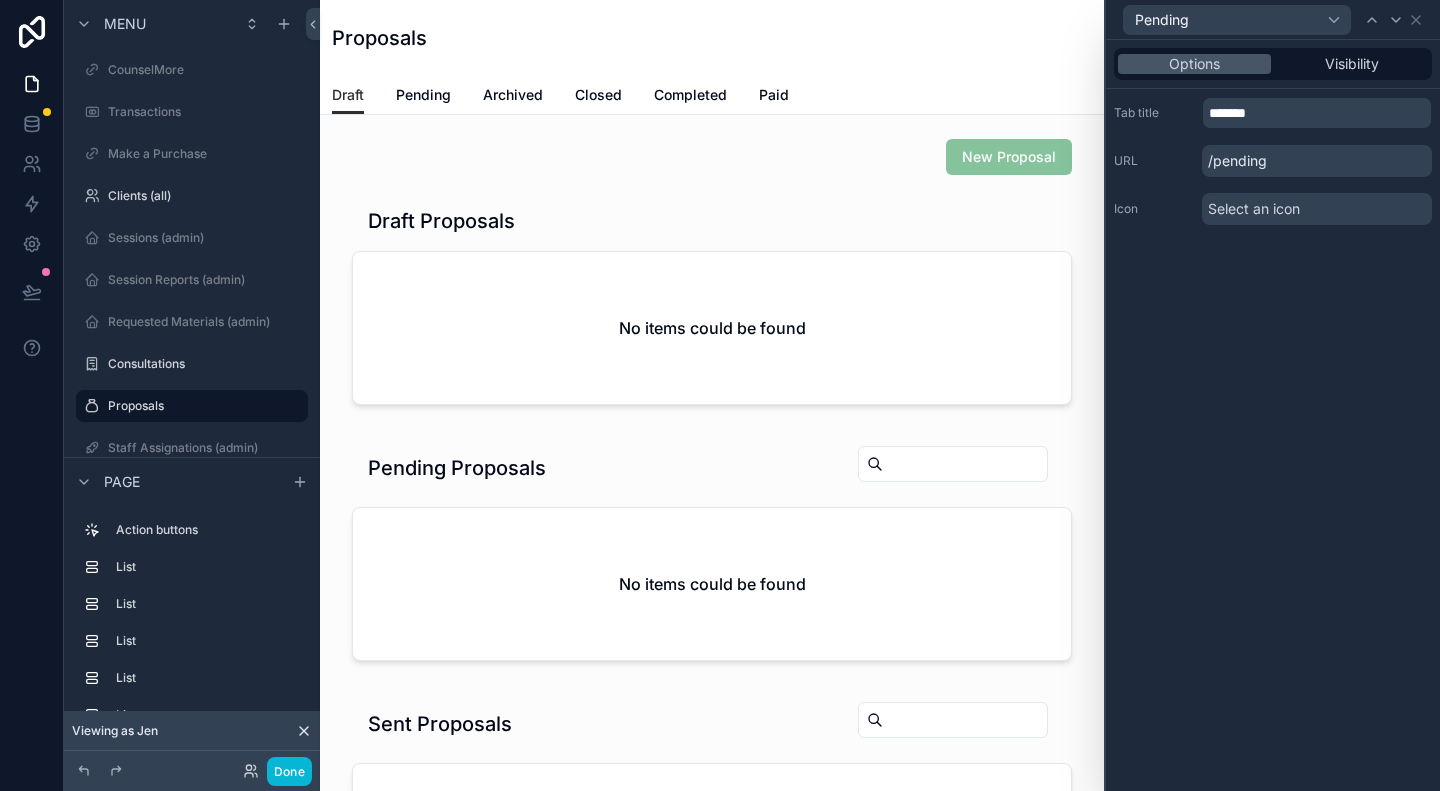click on "Options Visibility Tab title ******* URL /pending Icon Select an icon" at bounding box center [1273, 415] 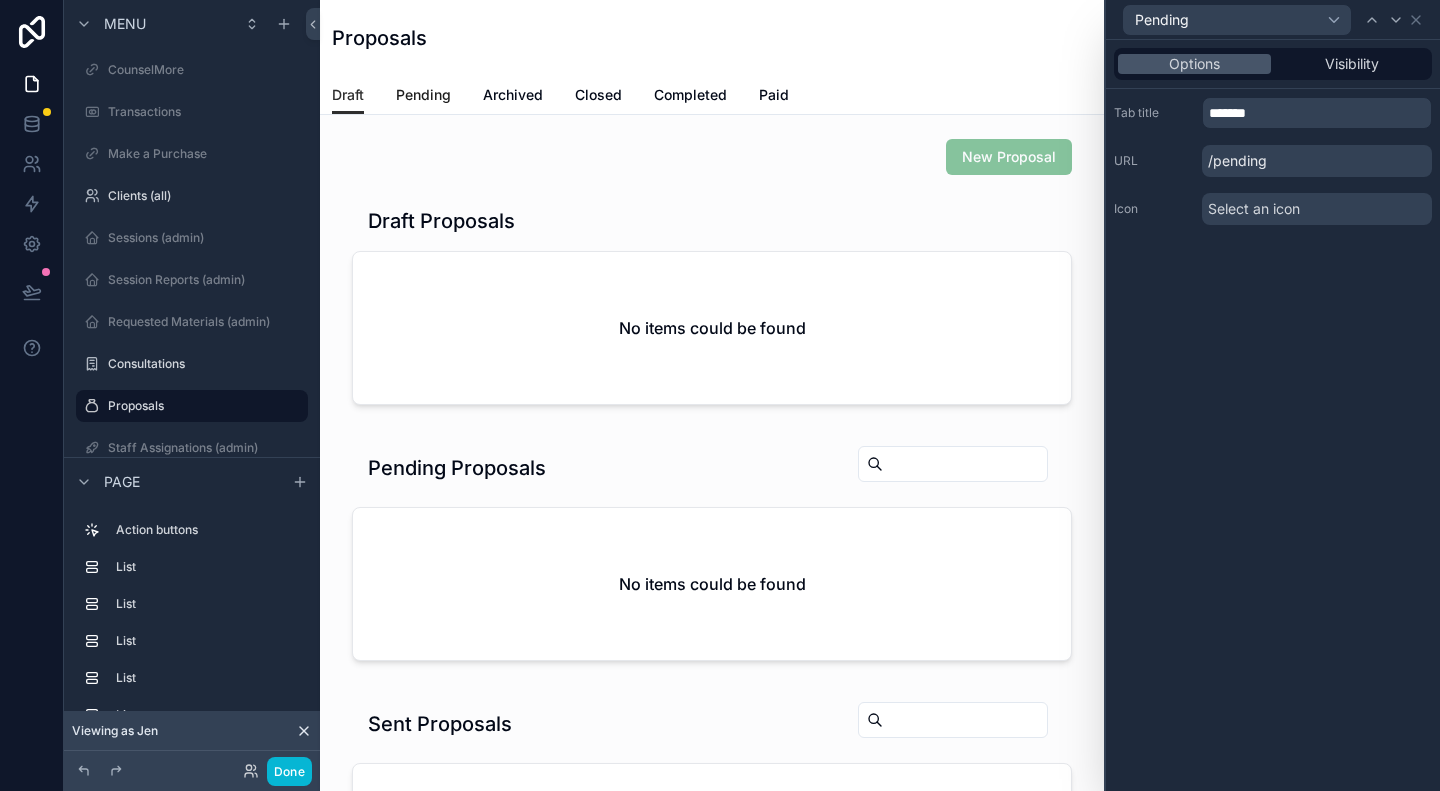 click on "Pending" at bounding box center (423, 95) 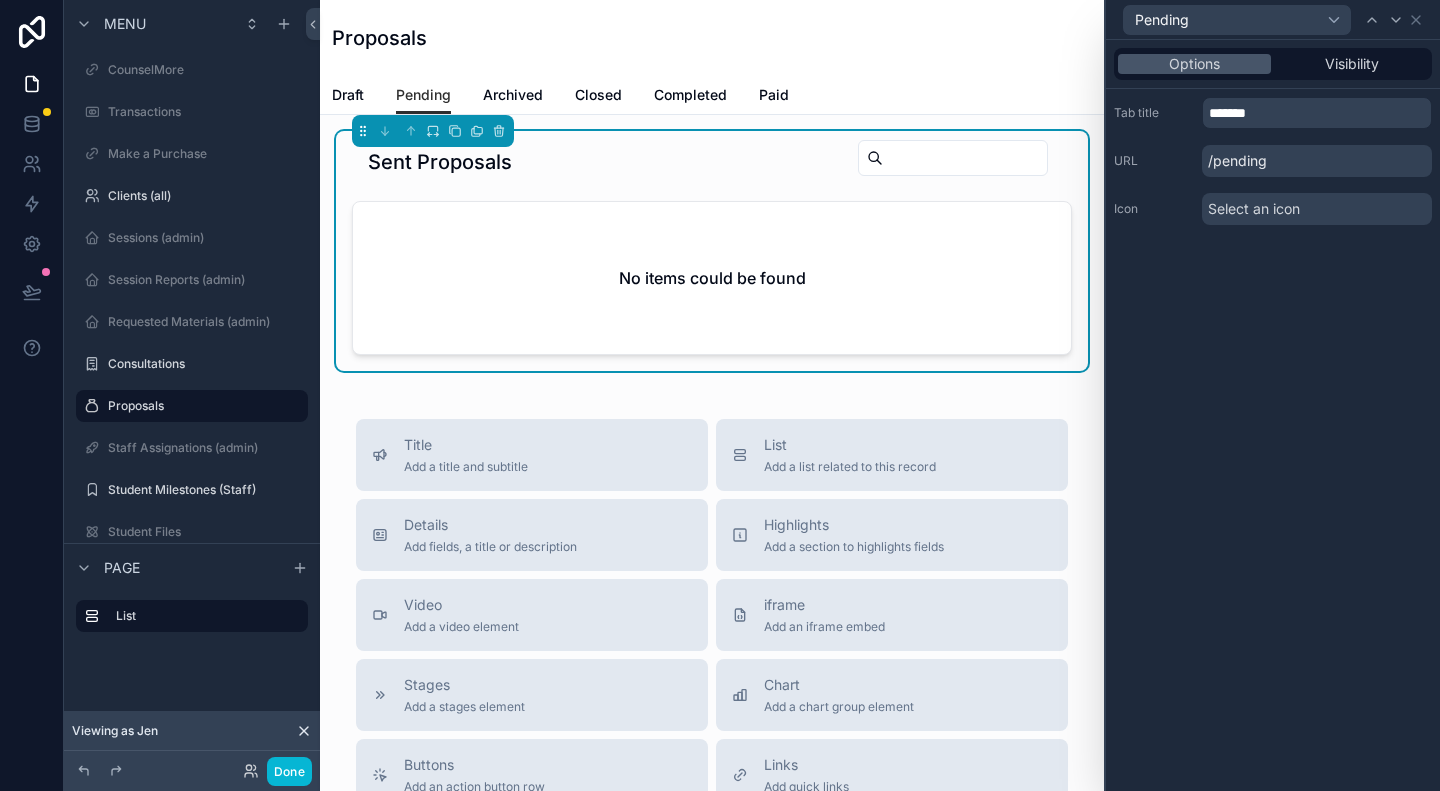 click on "Sent Proposals" at bounding box center (712, 162) 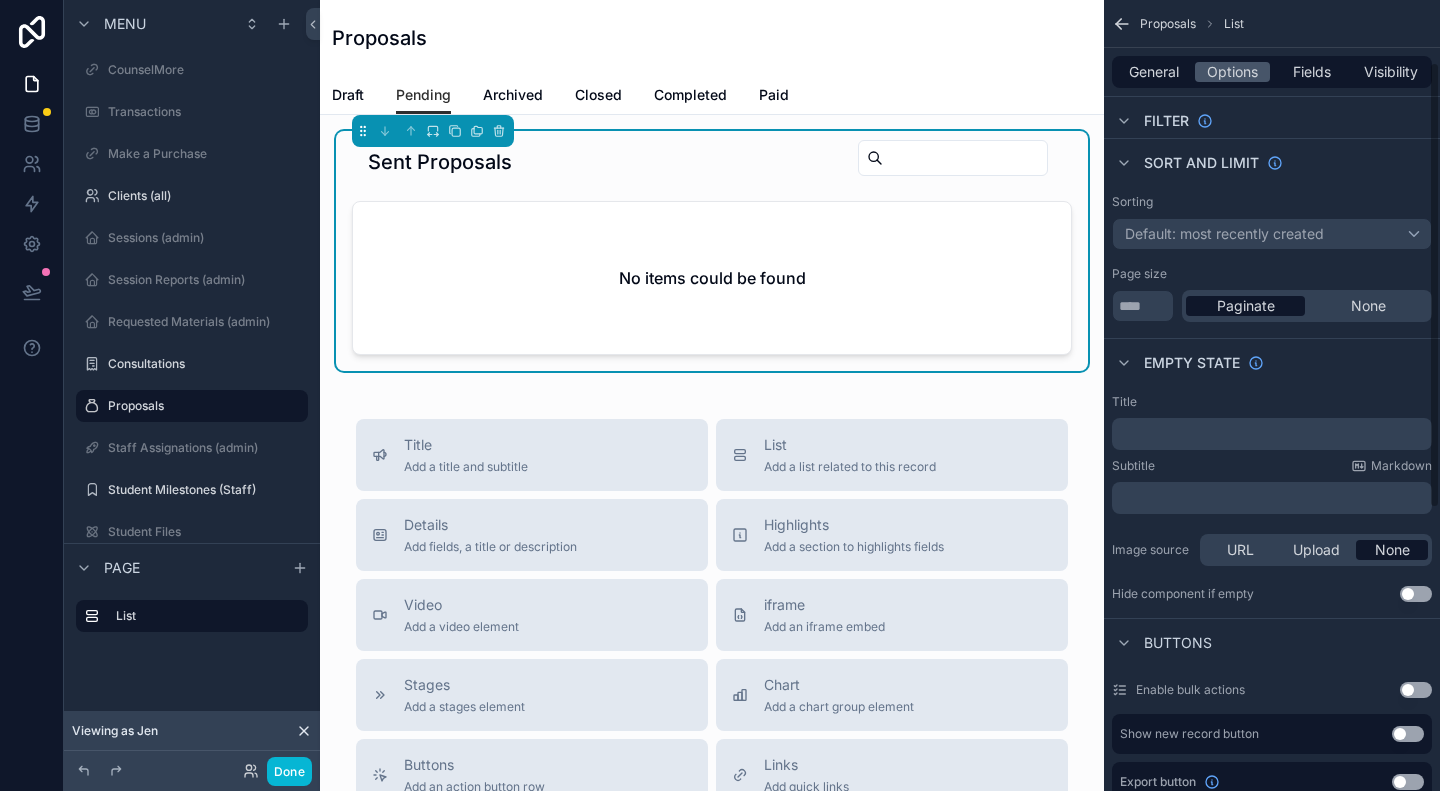 scroll, scrollTop: 110, scrollLeft: 0, axis: vertical 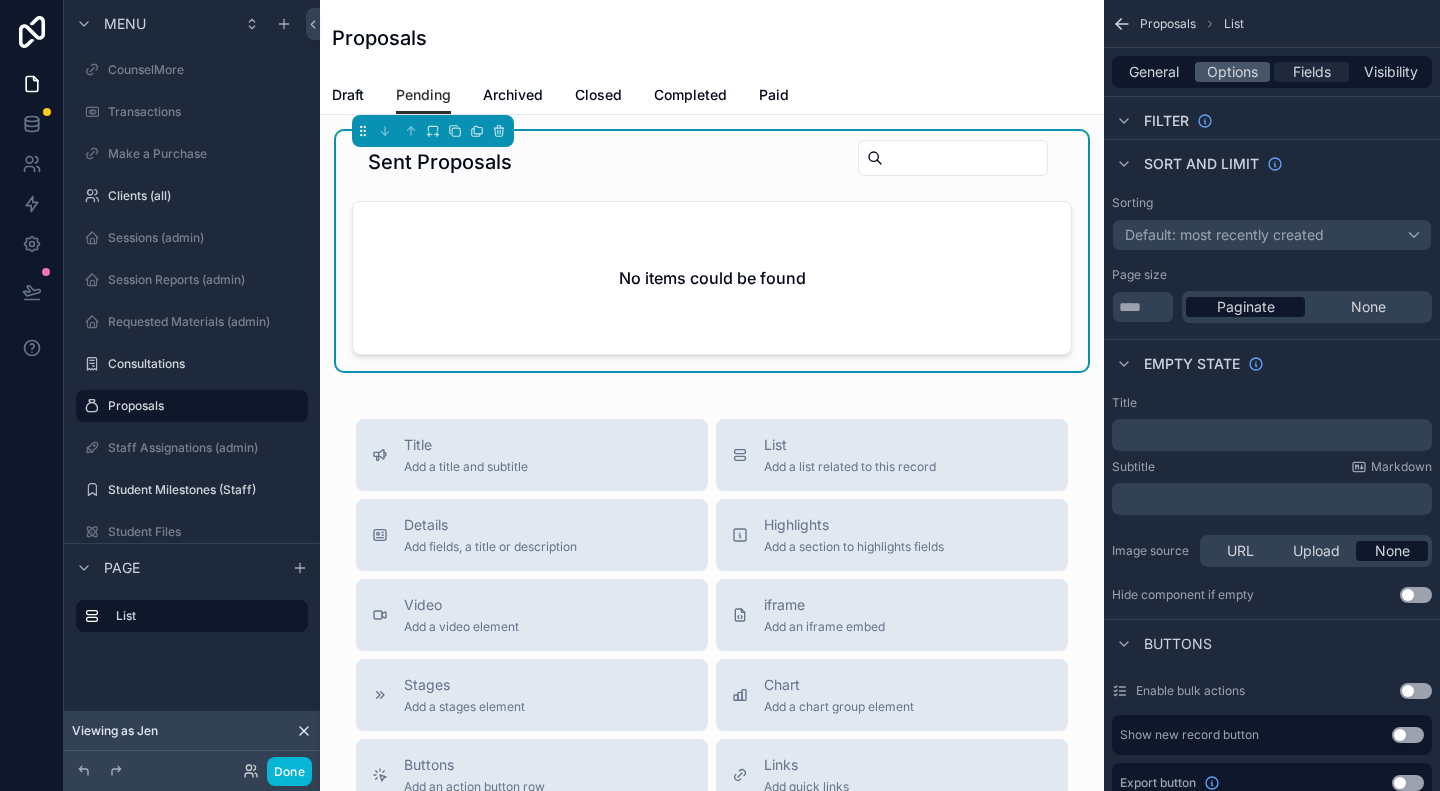 click on "Fields" at bounding box center (1312, 72) 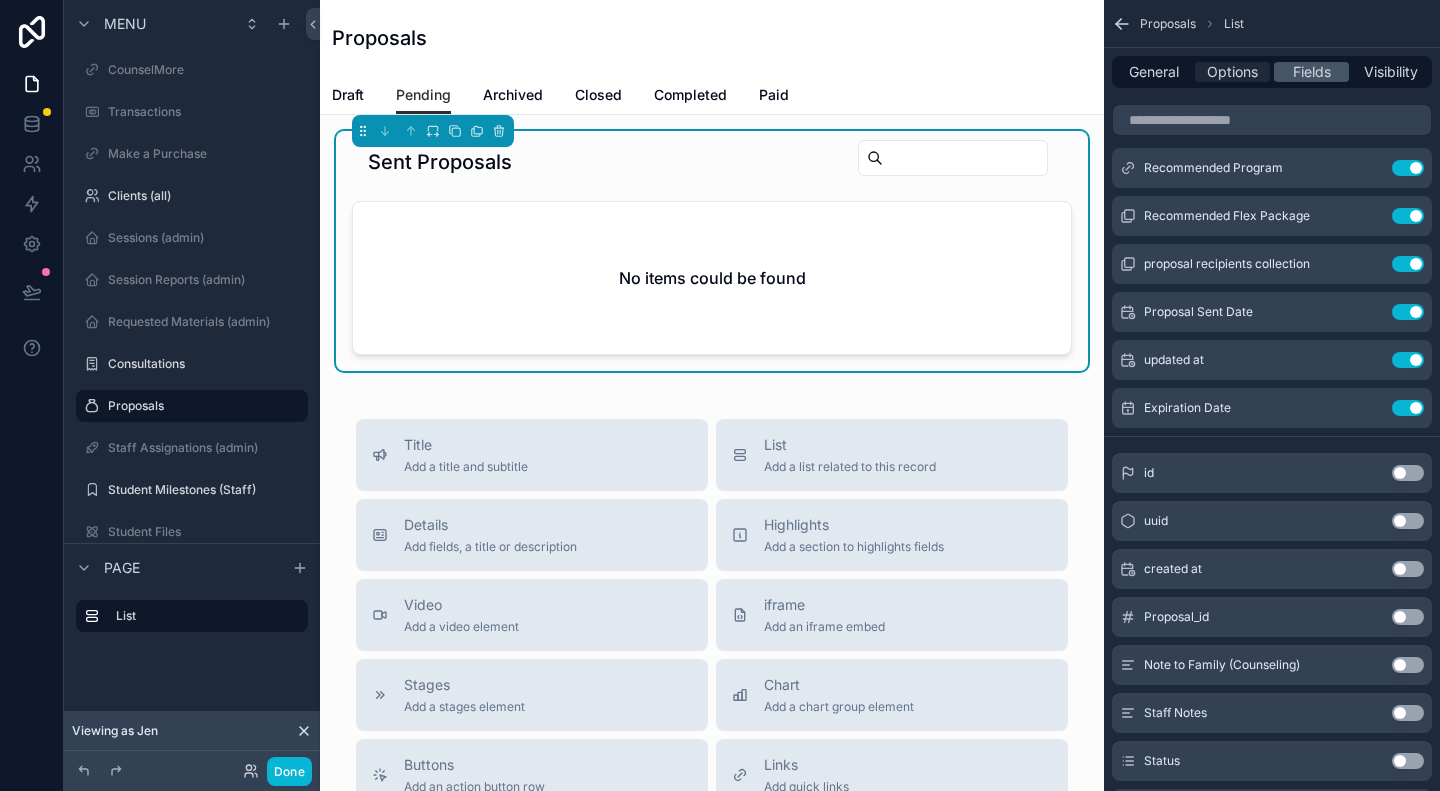 click on "Options" at bounding box center [1232, 72] 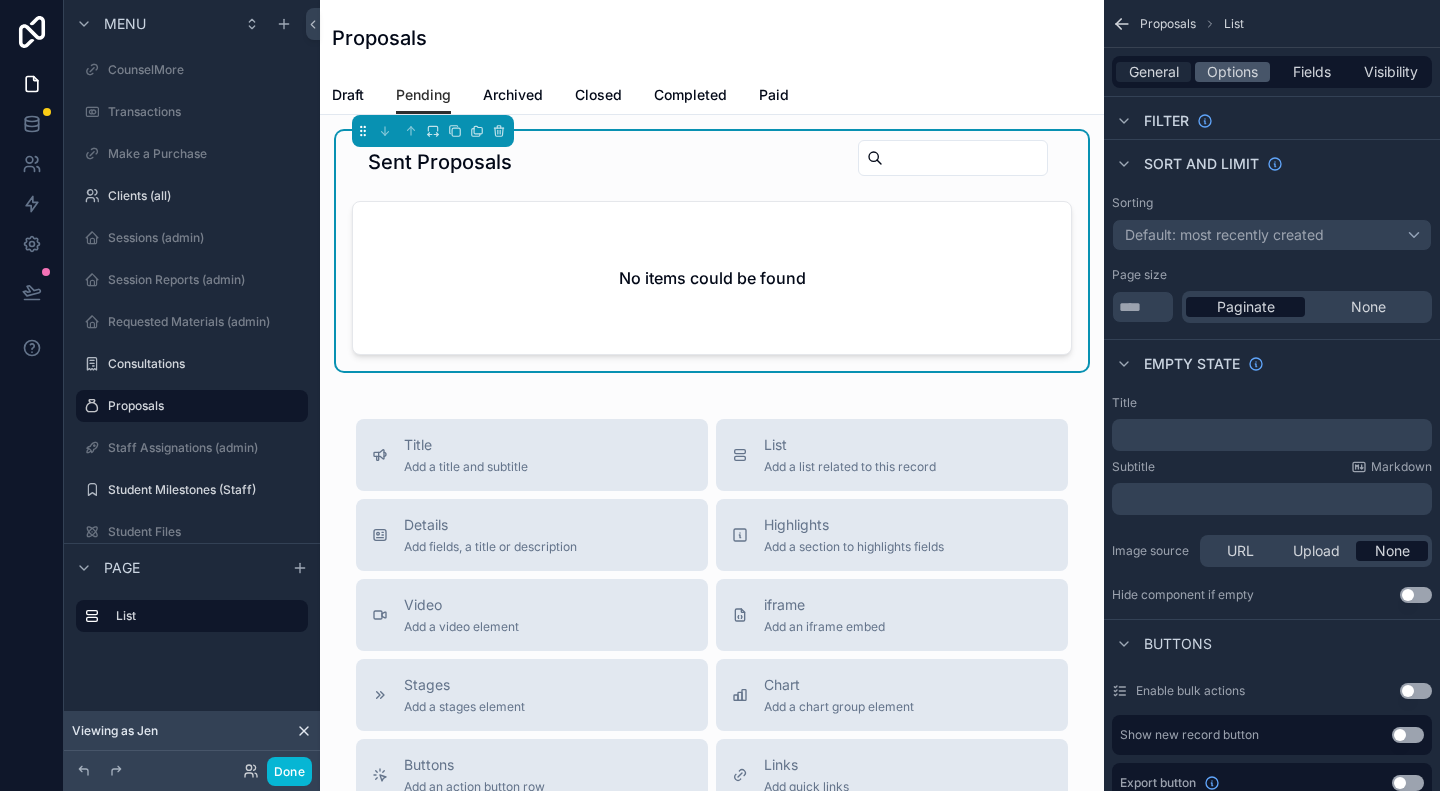 click on "General" at bounding box center [1154, 72] 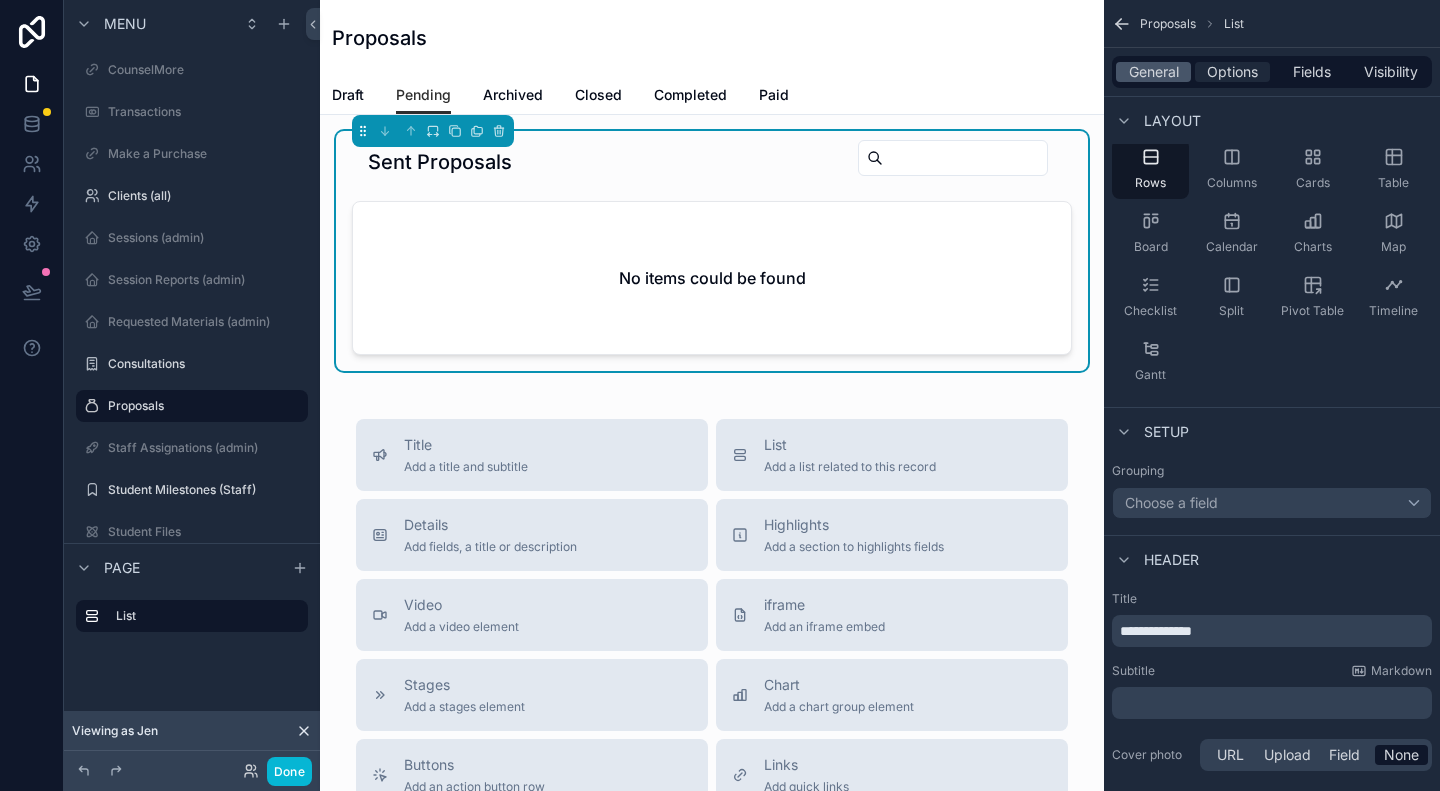 click on "Options" at bounding box center (1232, 72) 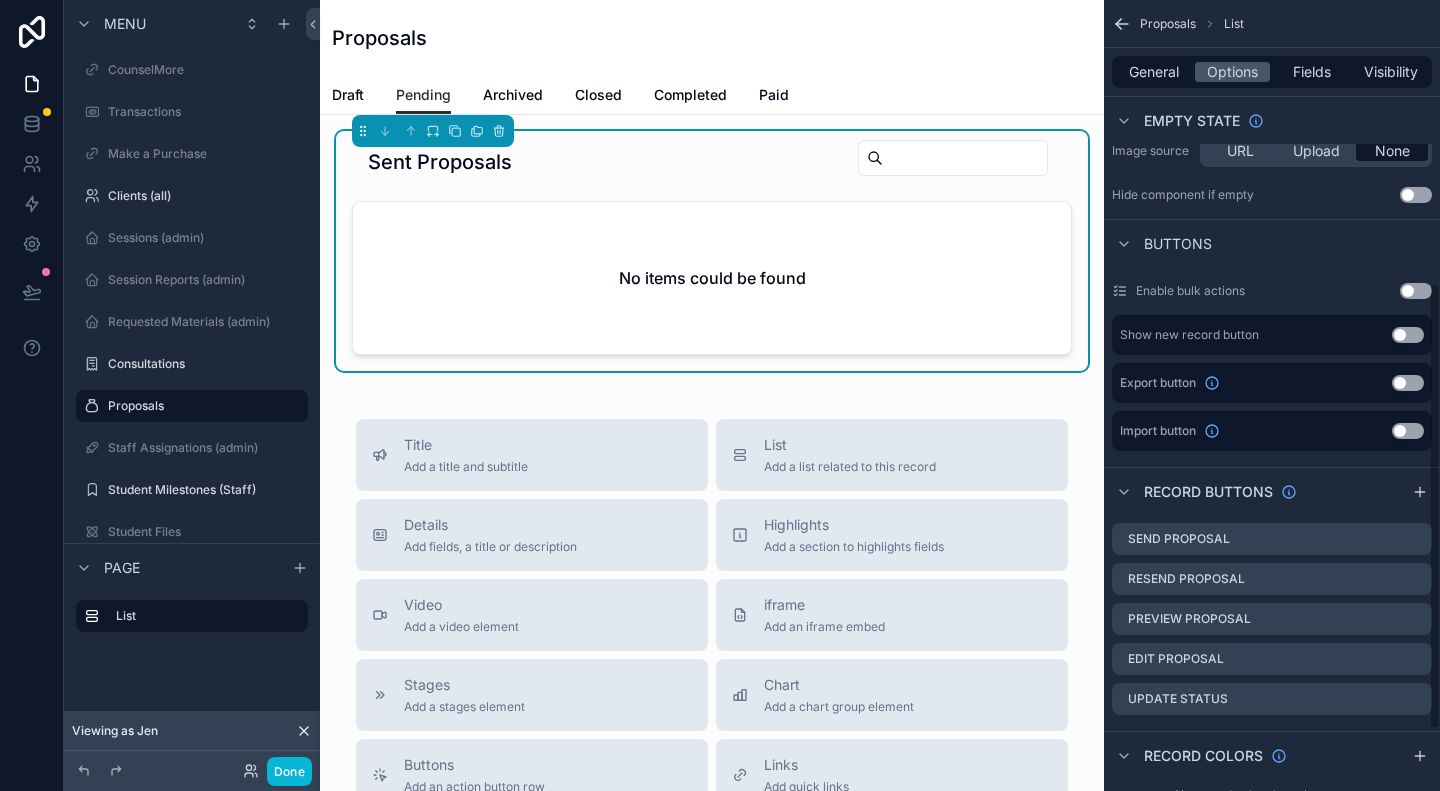 scroll, scrollTop: 0, scrollLeft: 0, axis: both 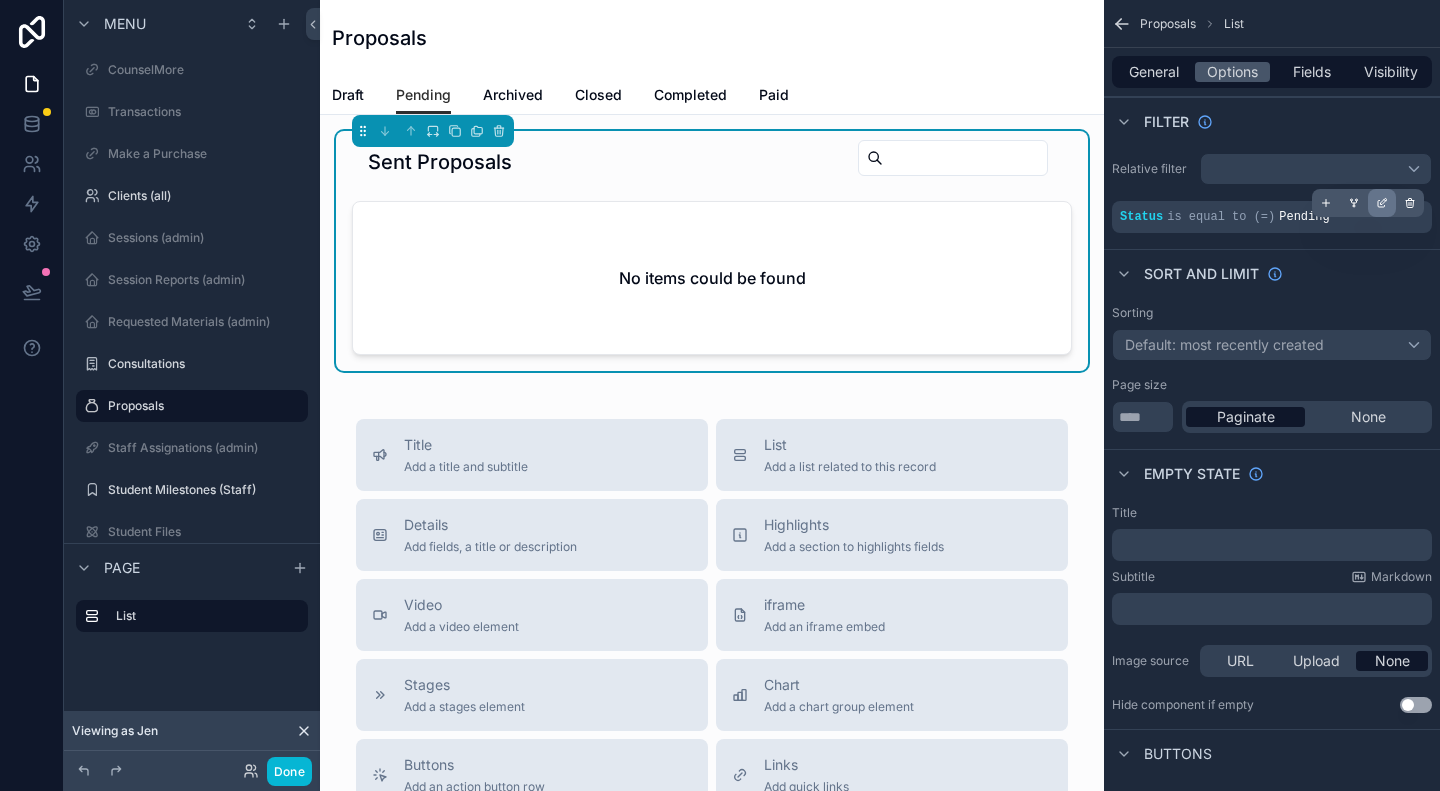 click 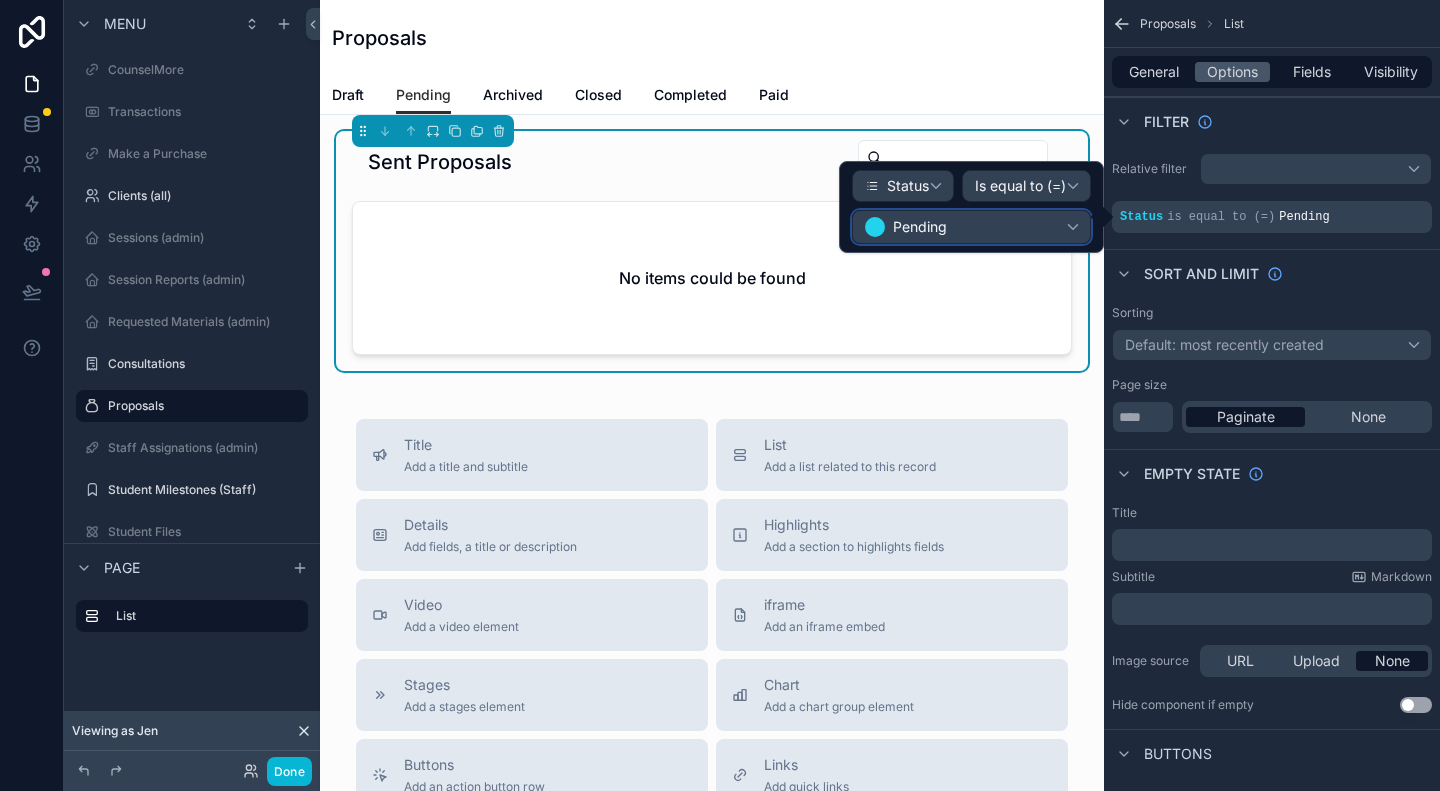 click on "Pending" at bounding box center [971, 227] 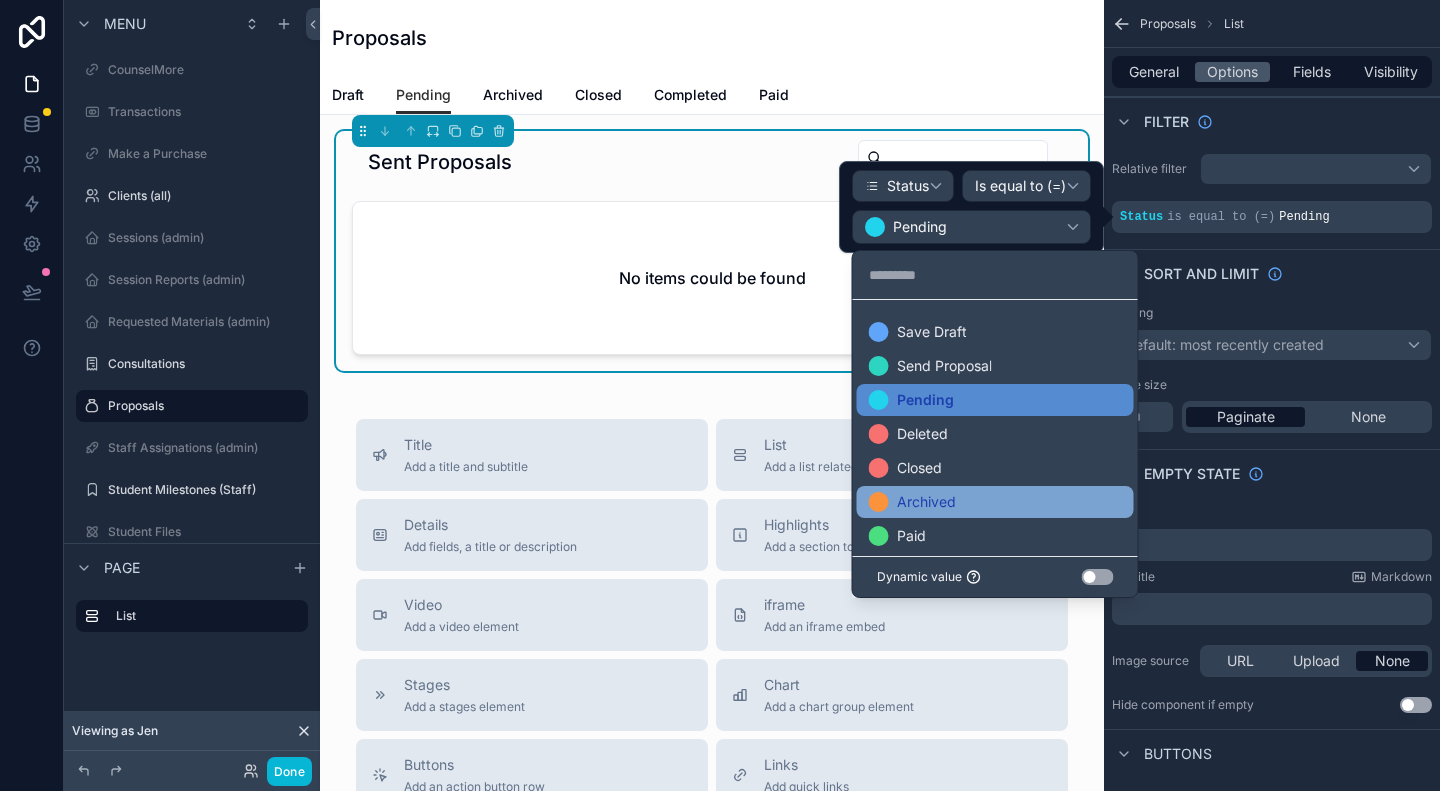 click on "Archived" at bounding box center [926, 502] 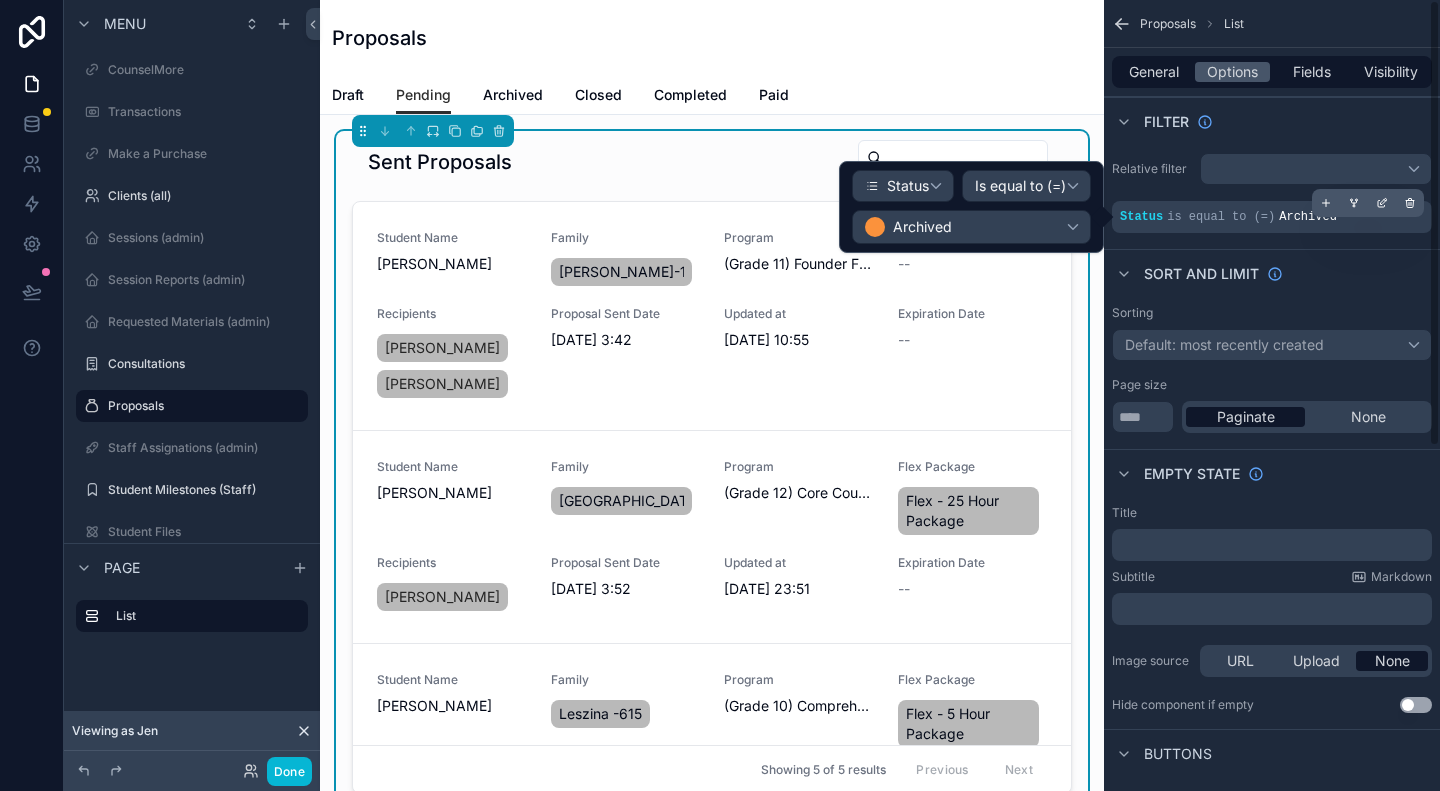 click on "Status is equal to (=) Archived" at bounding box center (1272, 217) 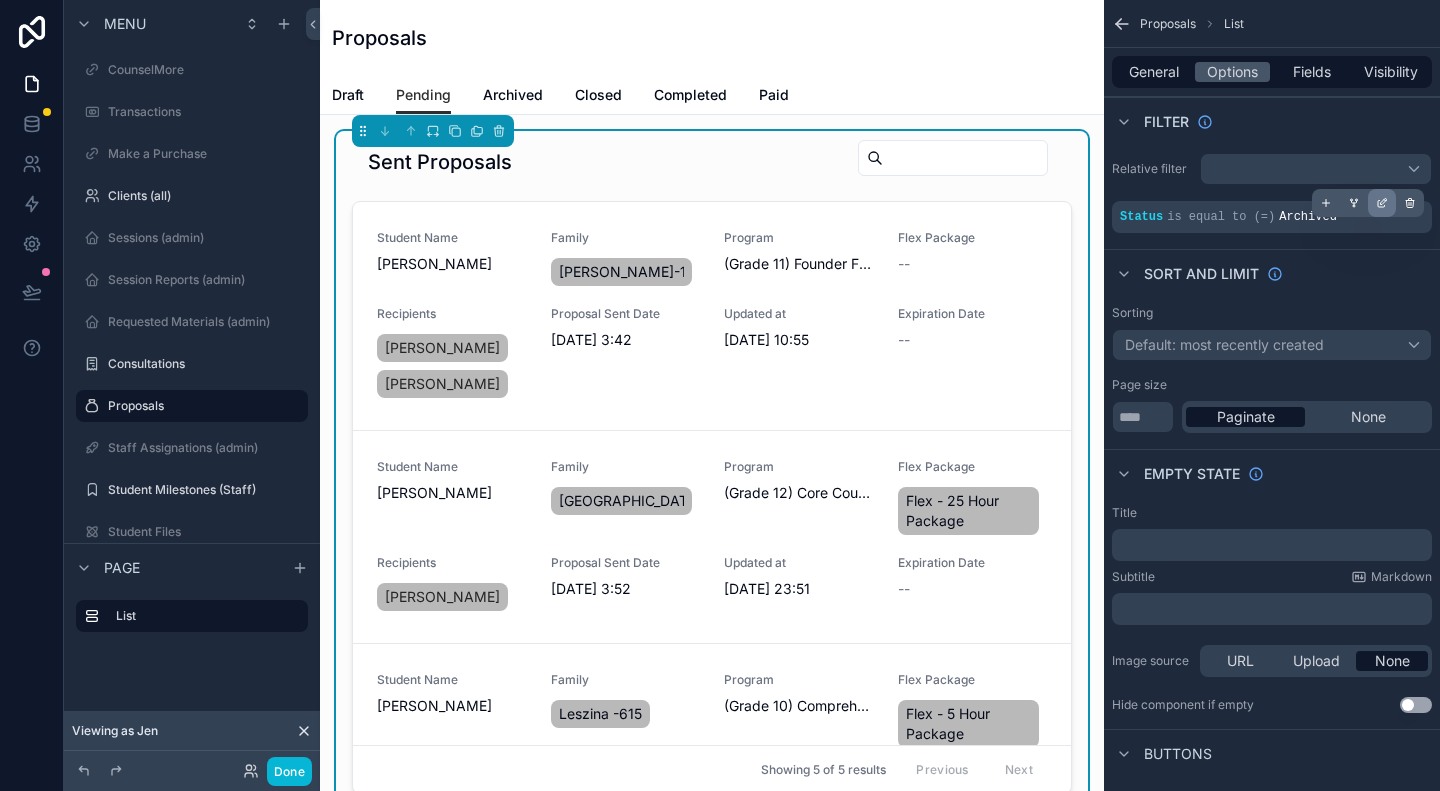 click 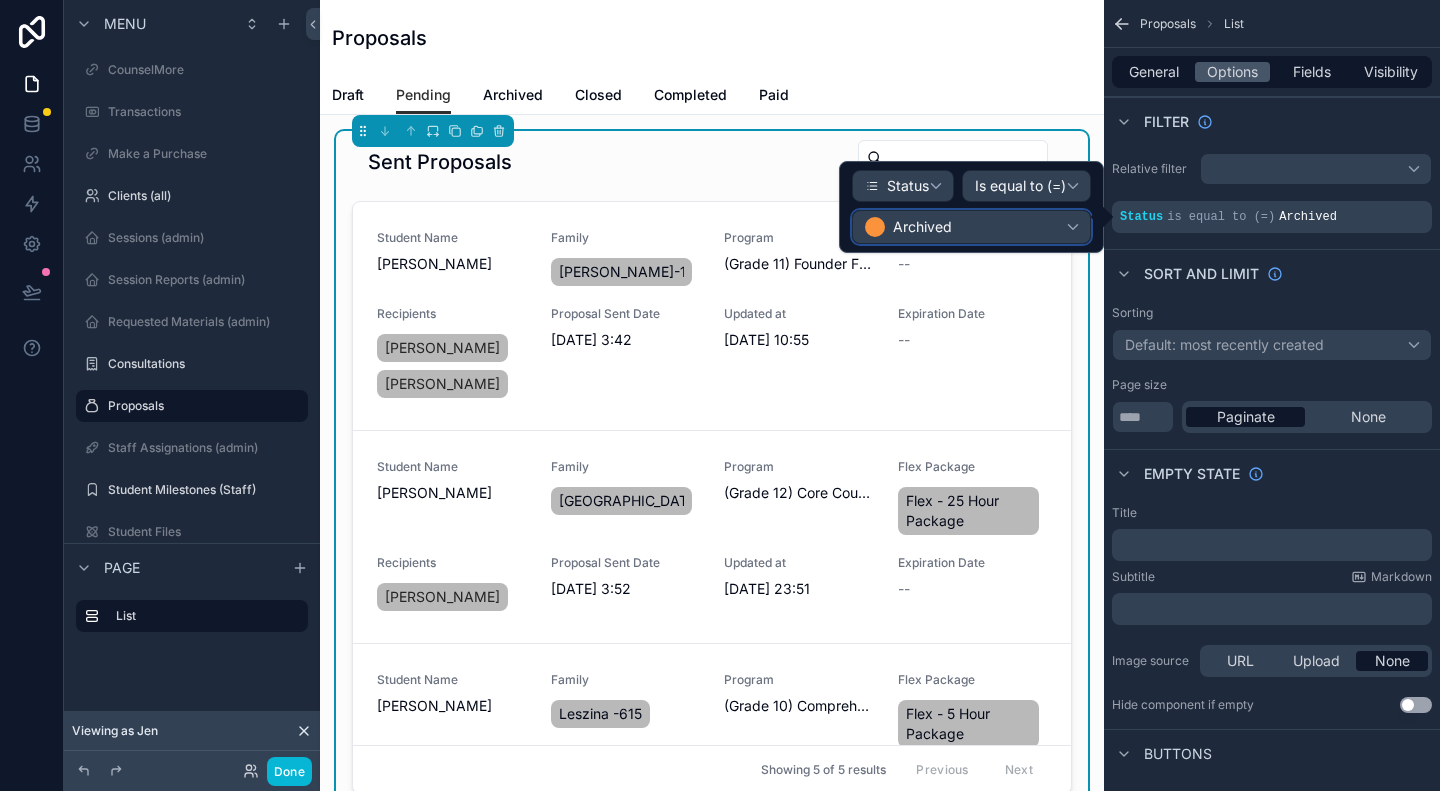 click on "Archived" at bounding box center (922, 227) 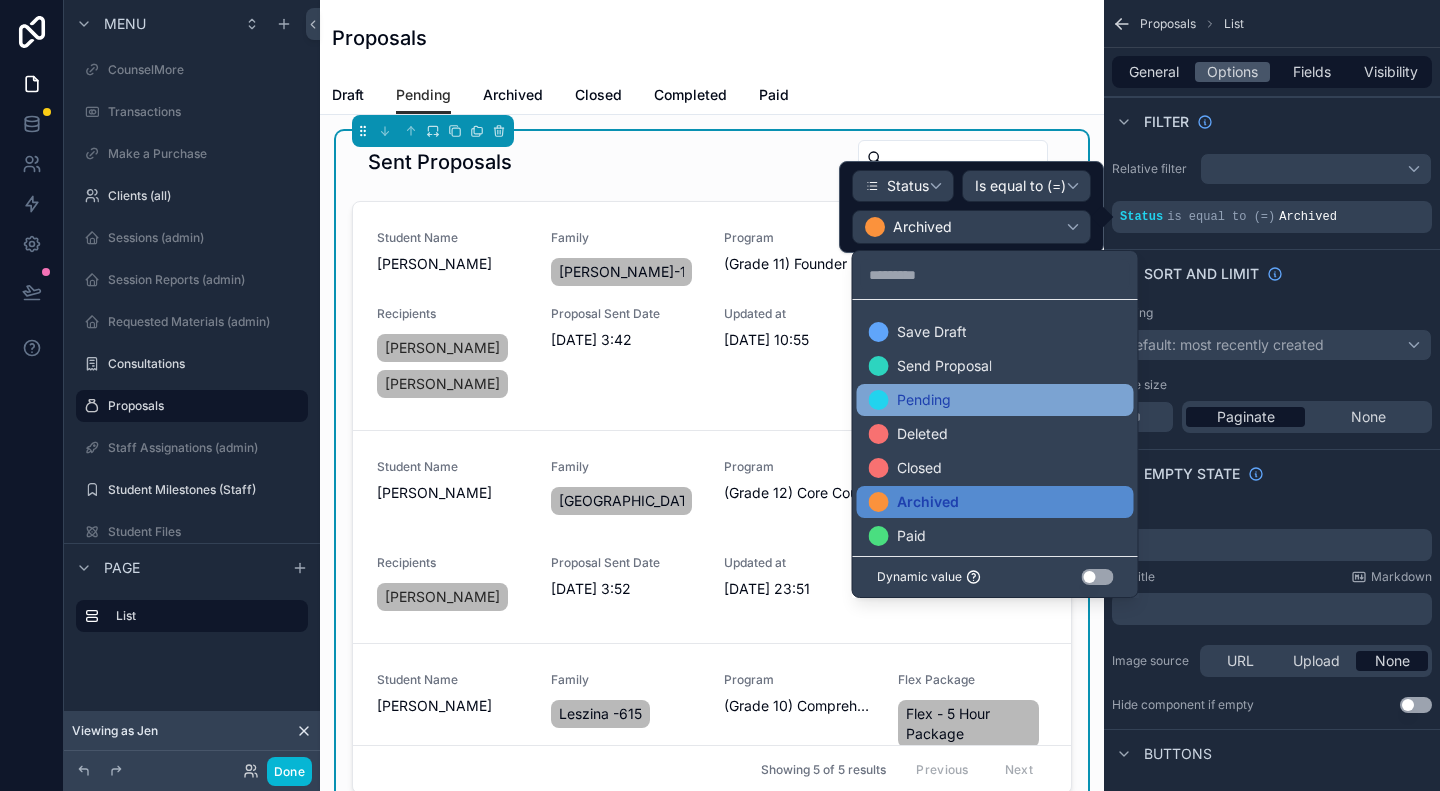 click on "Pending" at bounding box center [995, 400] 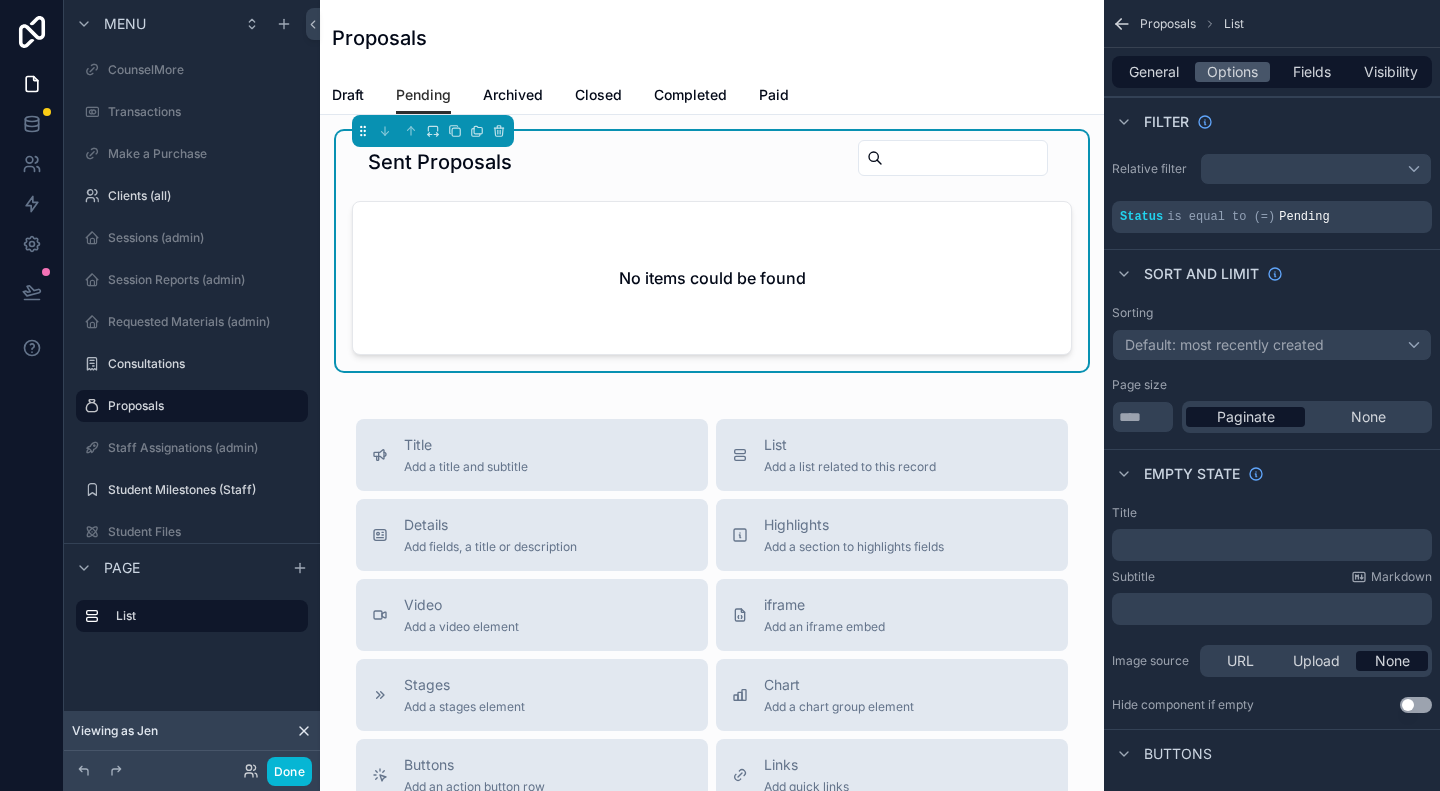 click on "Sent Proposals" at bounding box center (712, 162) 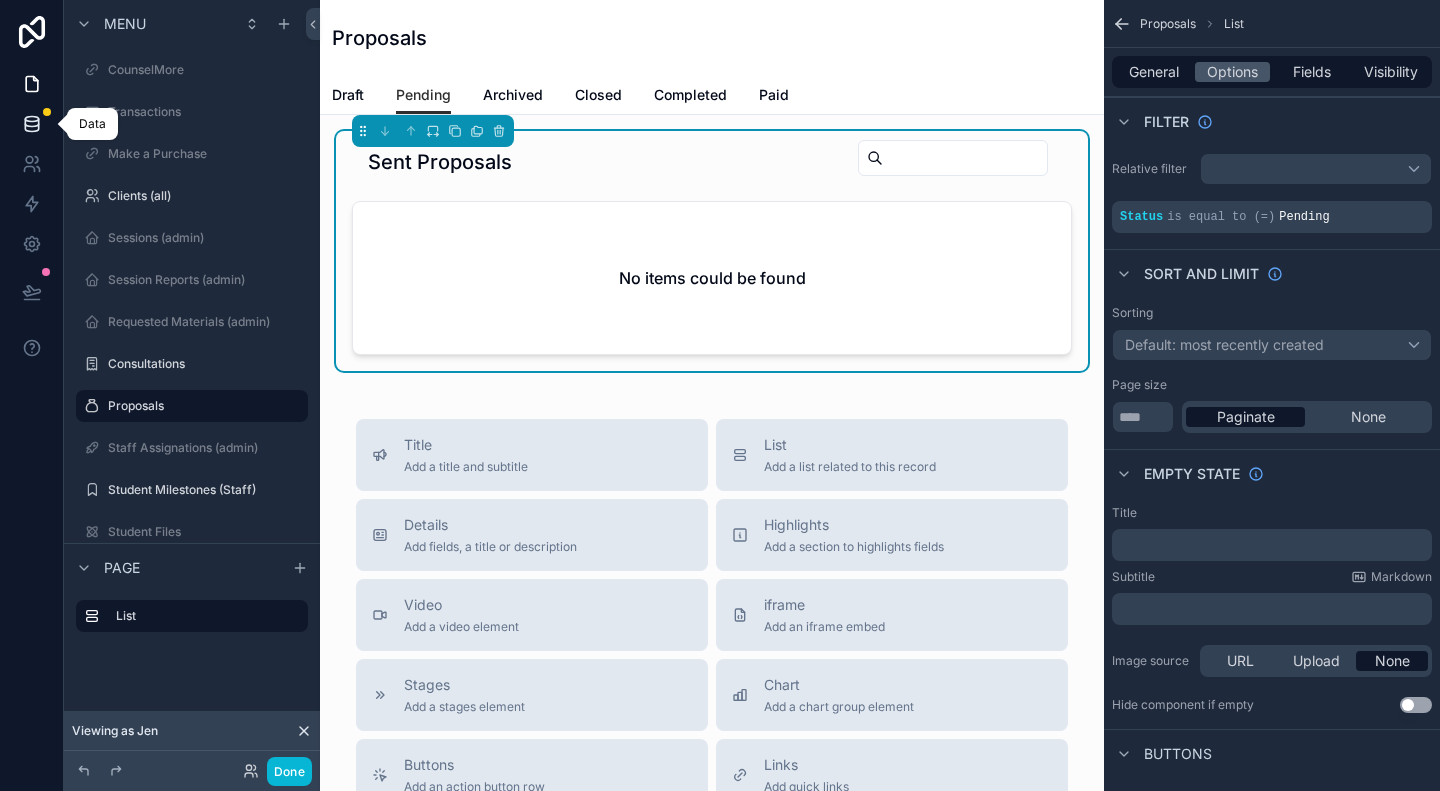 click at bounding box center (31, 124) 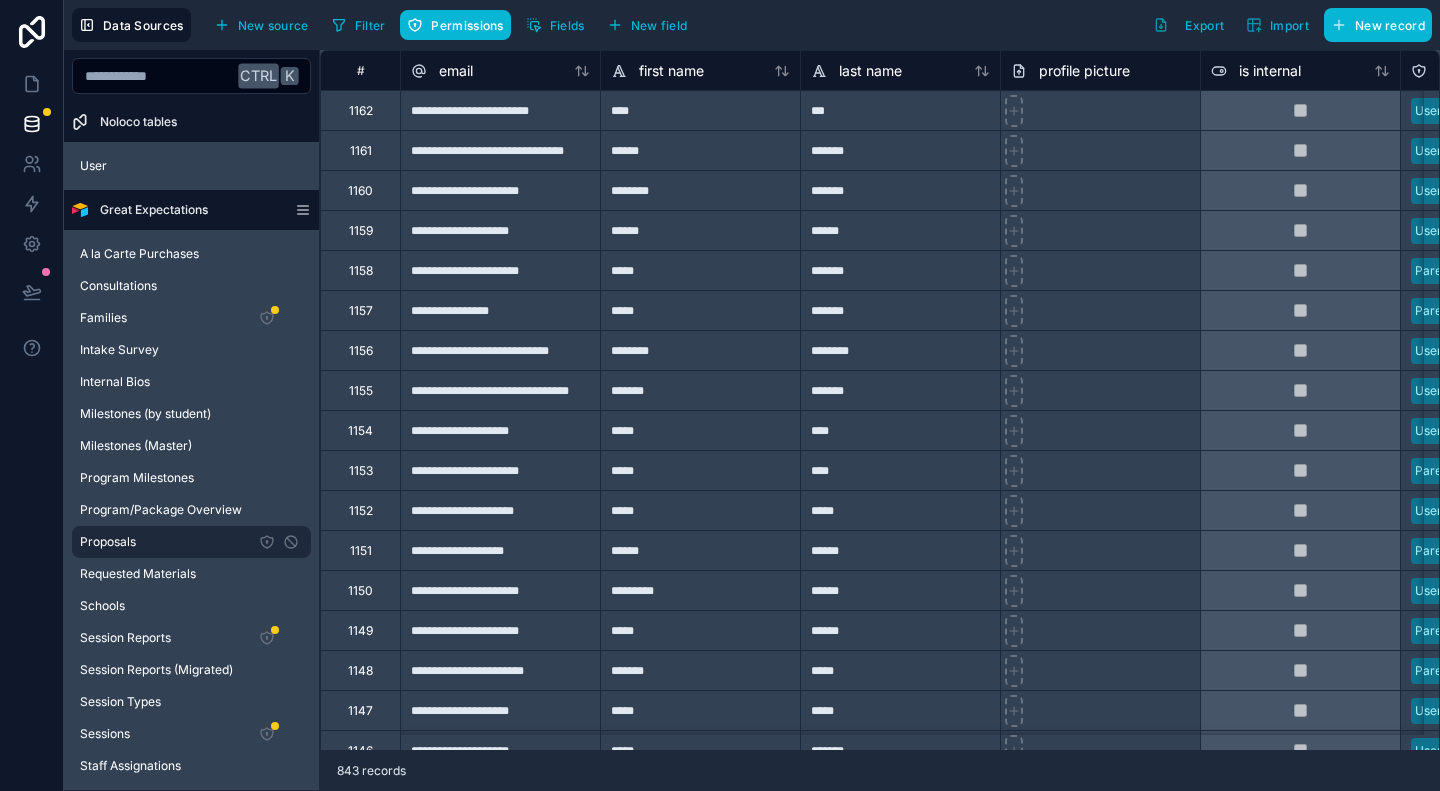 click on "Proposals" at bounding box center [108, 542] 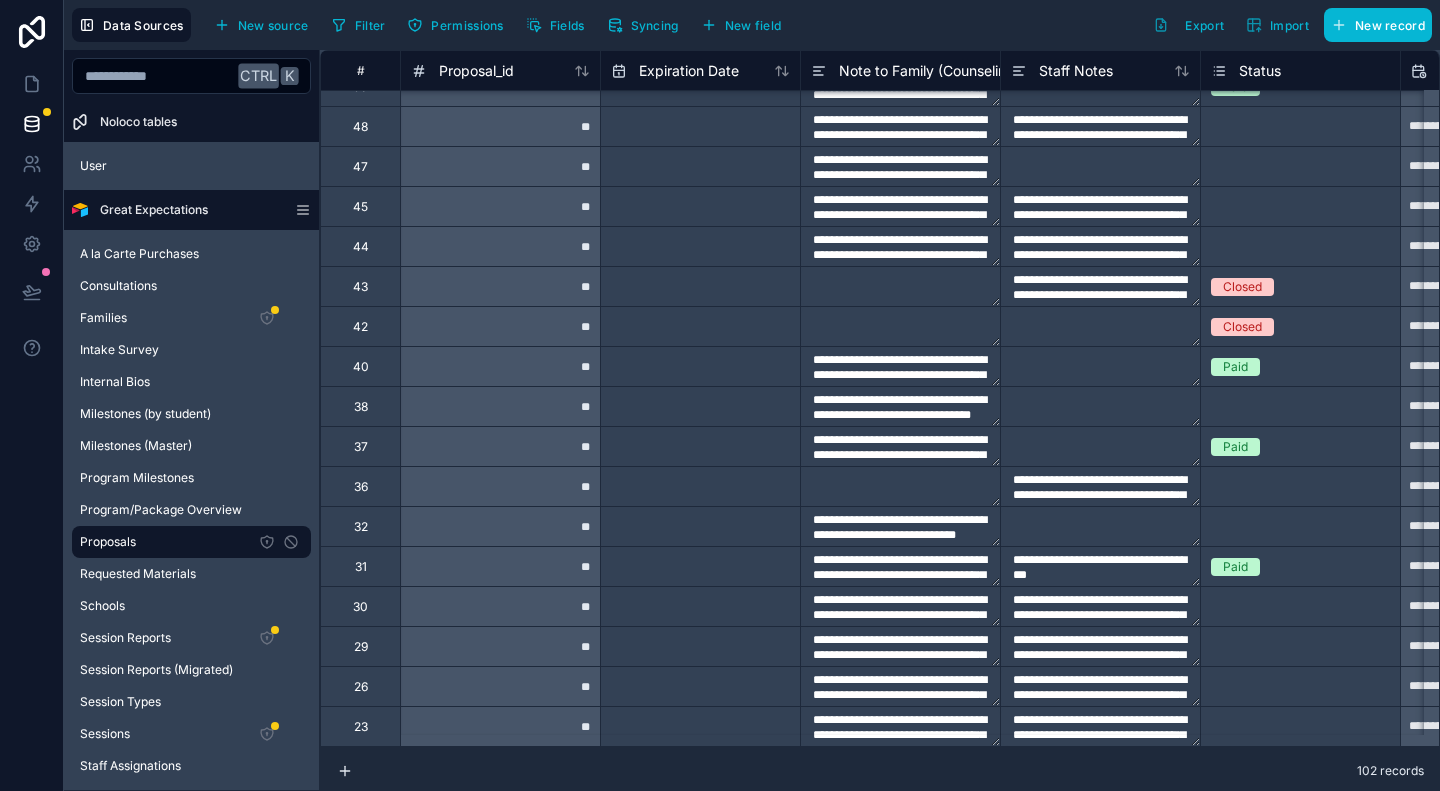 scroll, scrollTop: 3439, scrollLeft: 0, axis: vertical 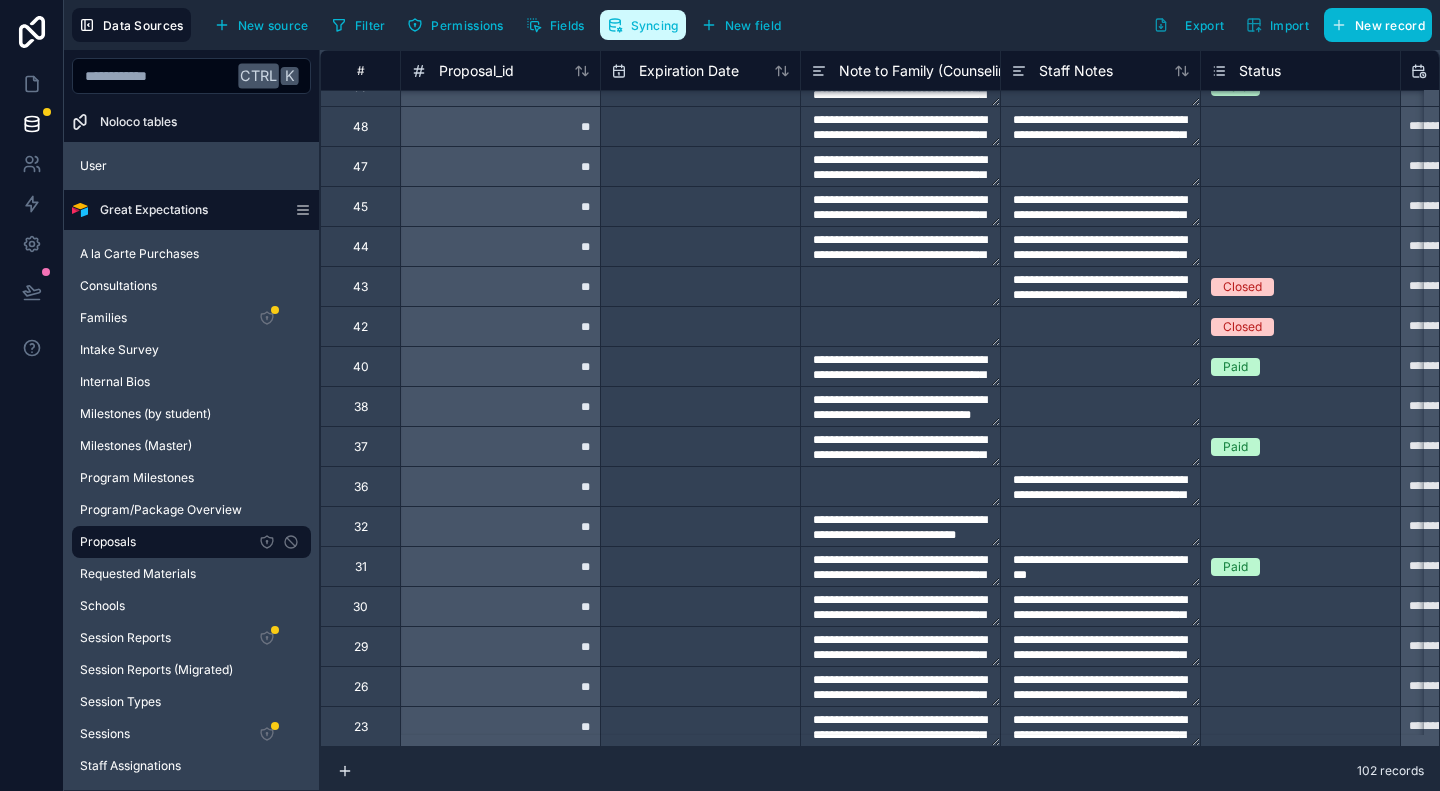click on "Syncing" at bounding box center (655, 25) 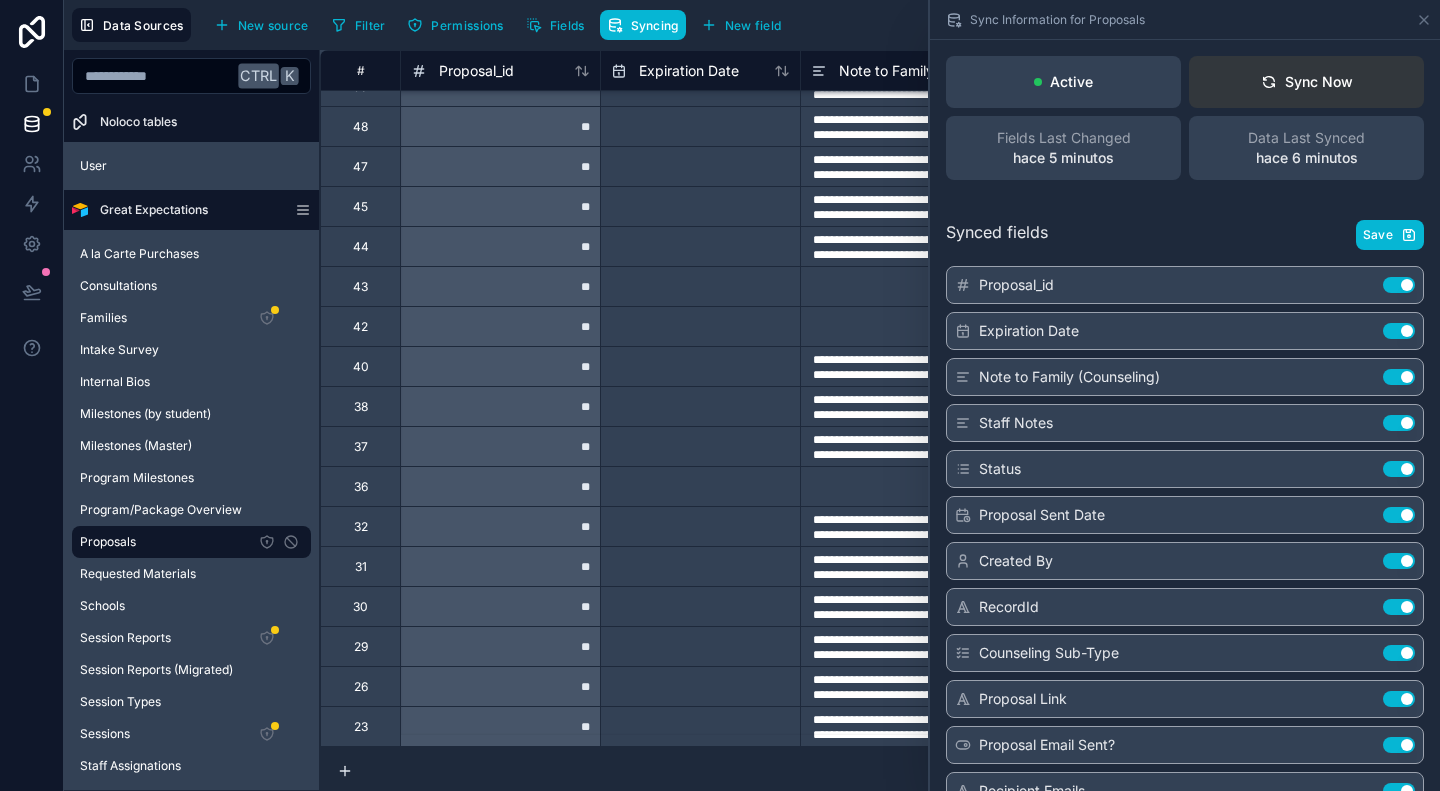 click on "Sync Now" at bounding box center (1307, 82) 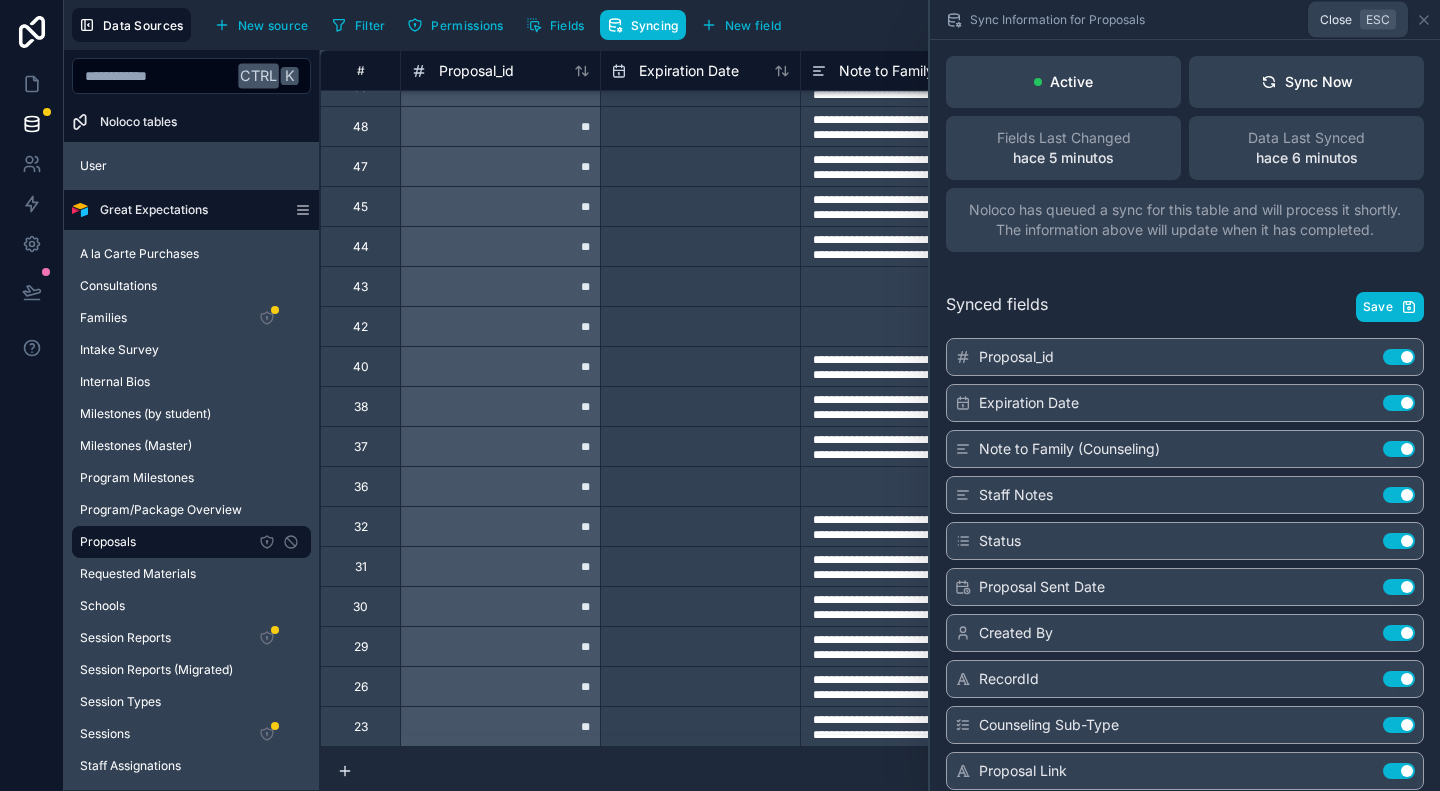 click 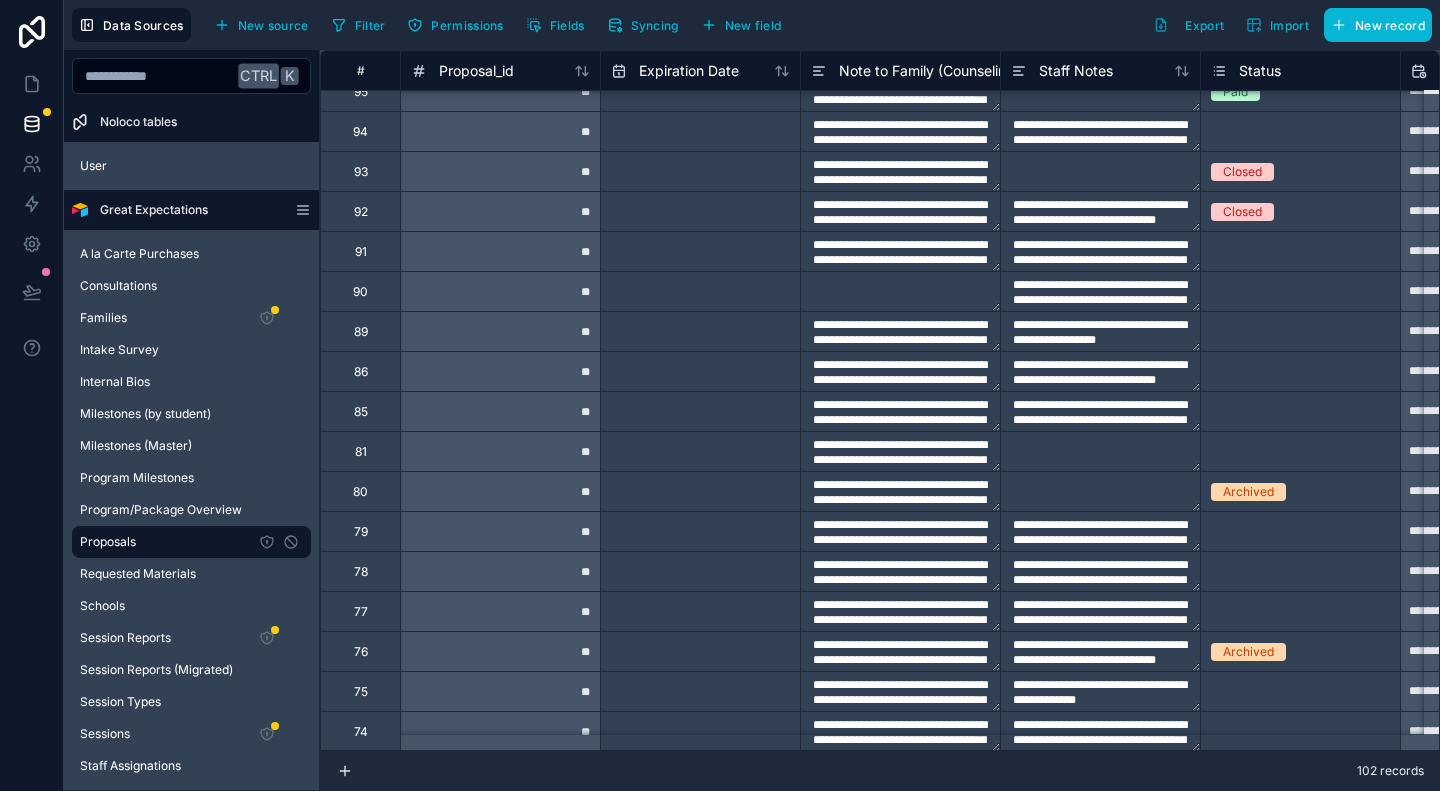 scroll, scrollTop: 1839, scrollLeft: 0, axis: vertical 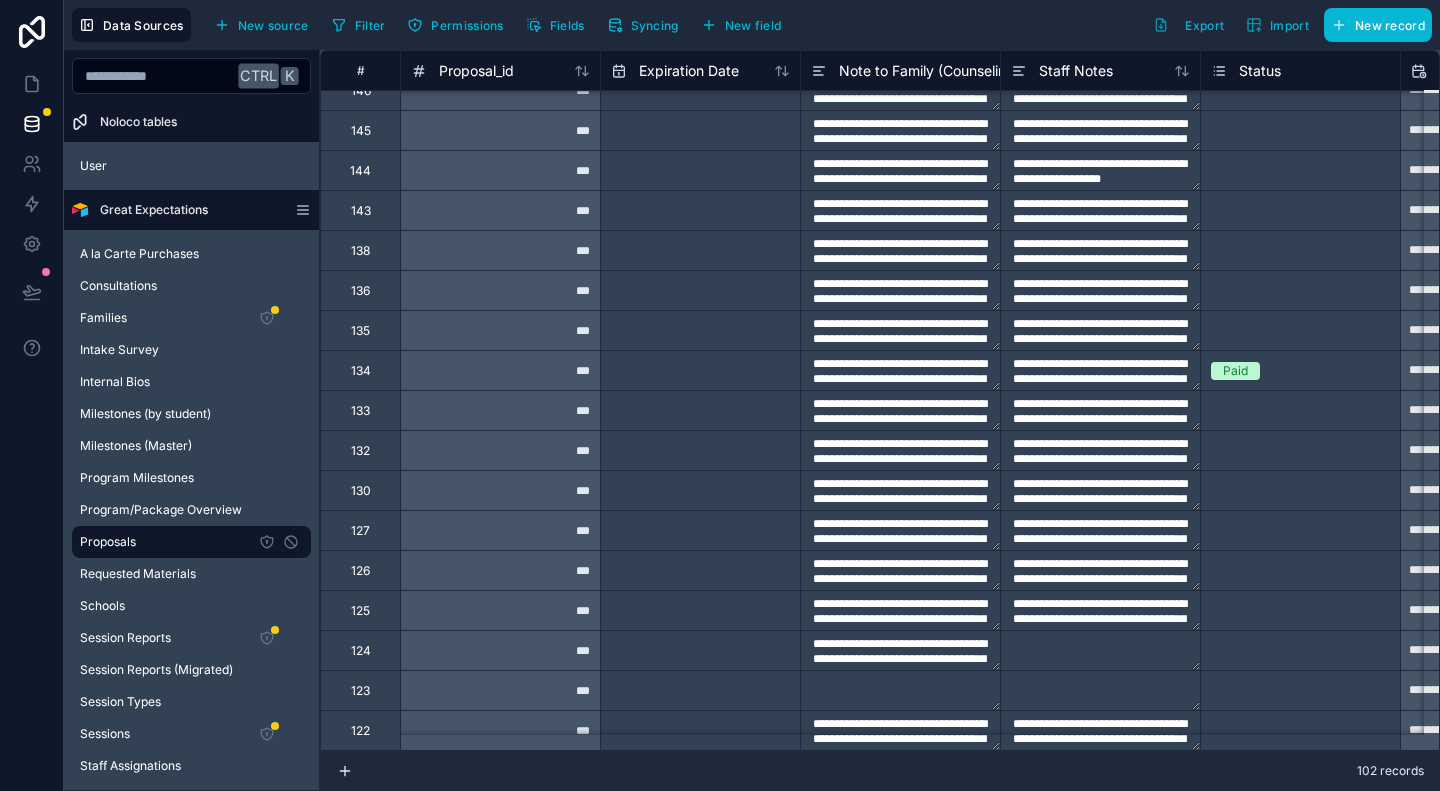 click on "Select a Status" at bounding box center [1253, 611] 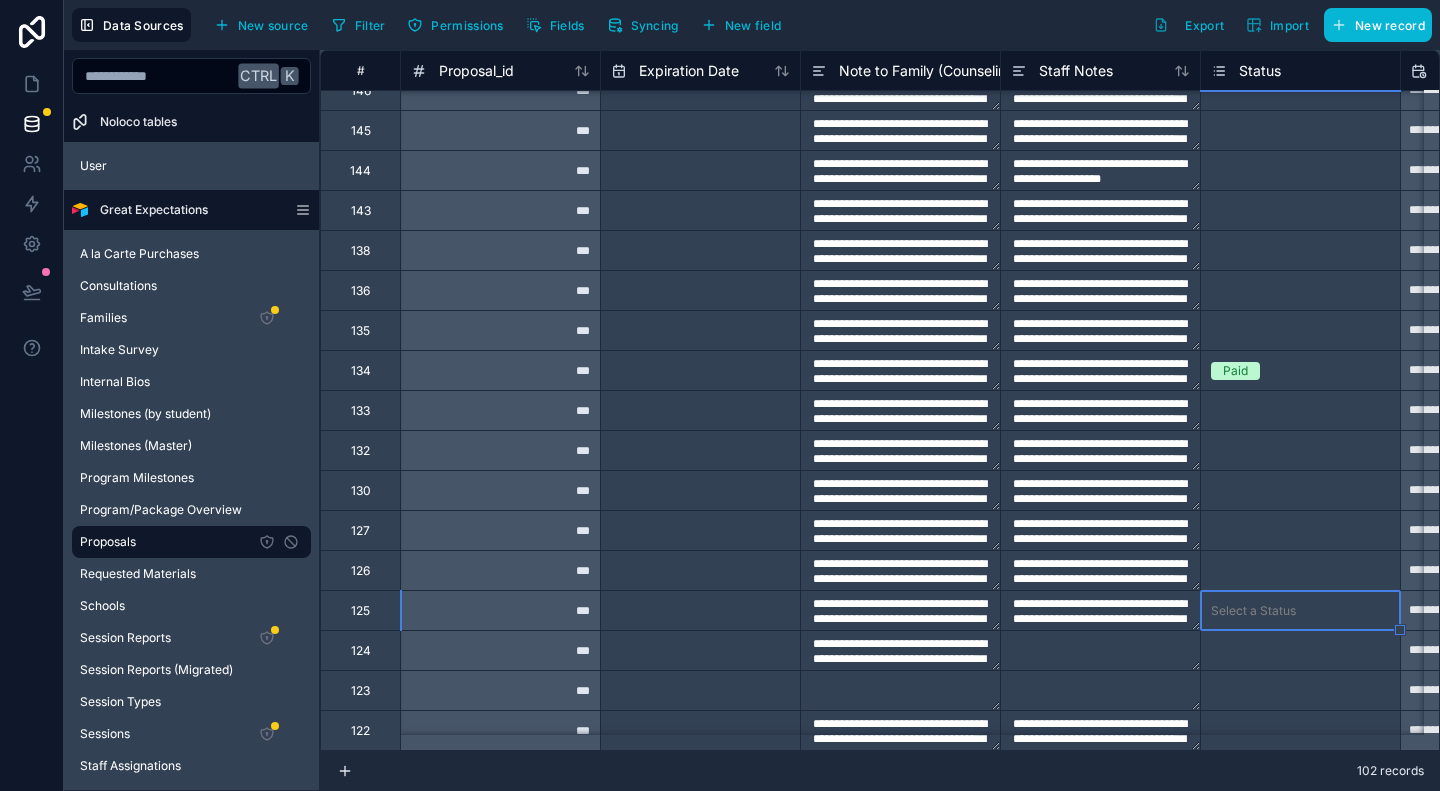 click on "Select a Status" at bounding box center (1253, 611) 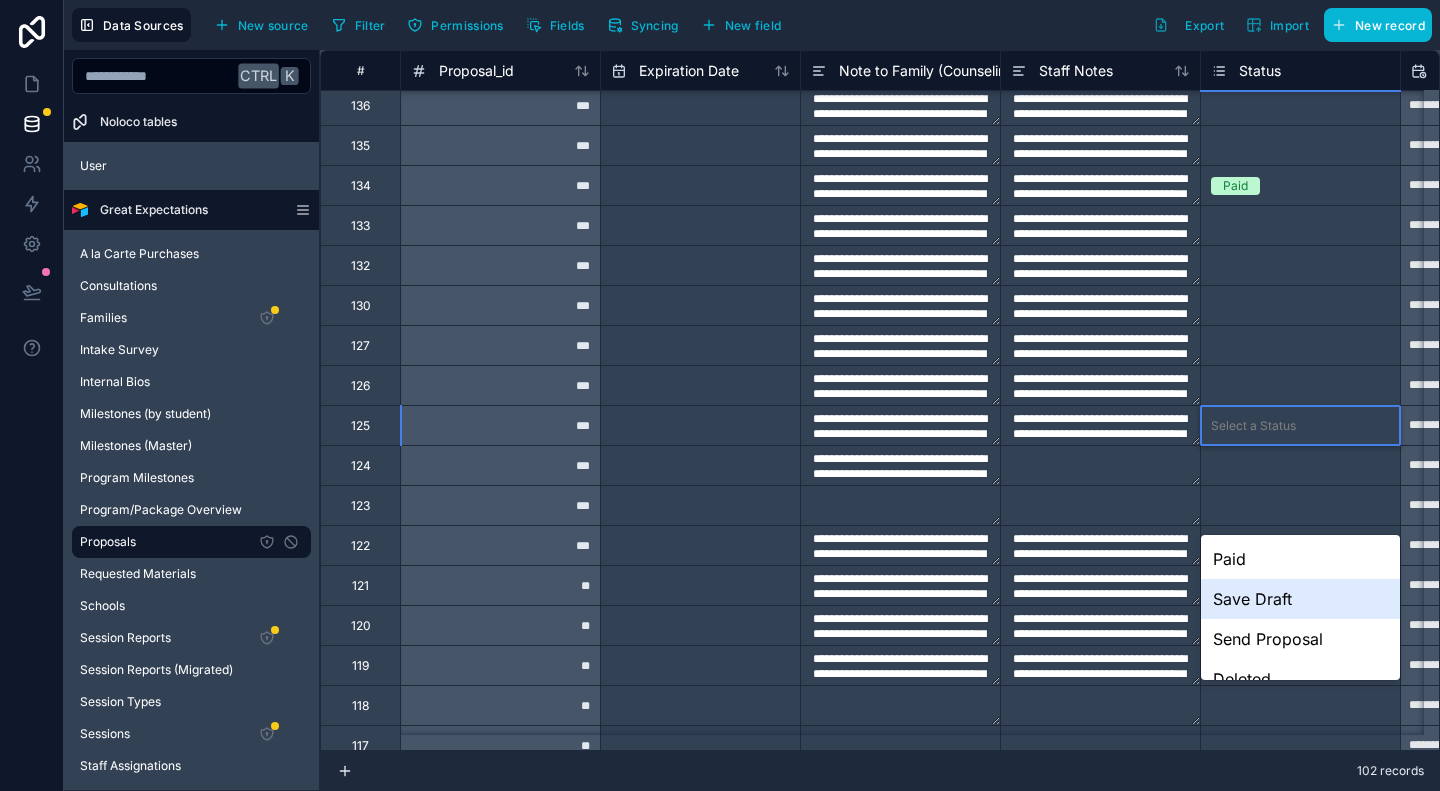 scroll, scrollTop: 500, scrollLeft: 0, axis: vertical 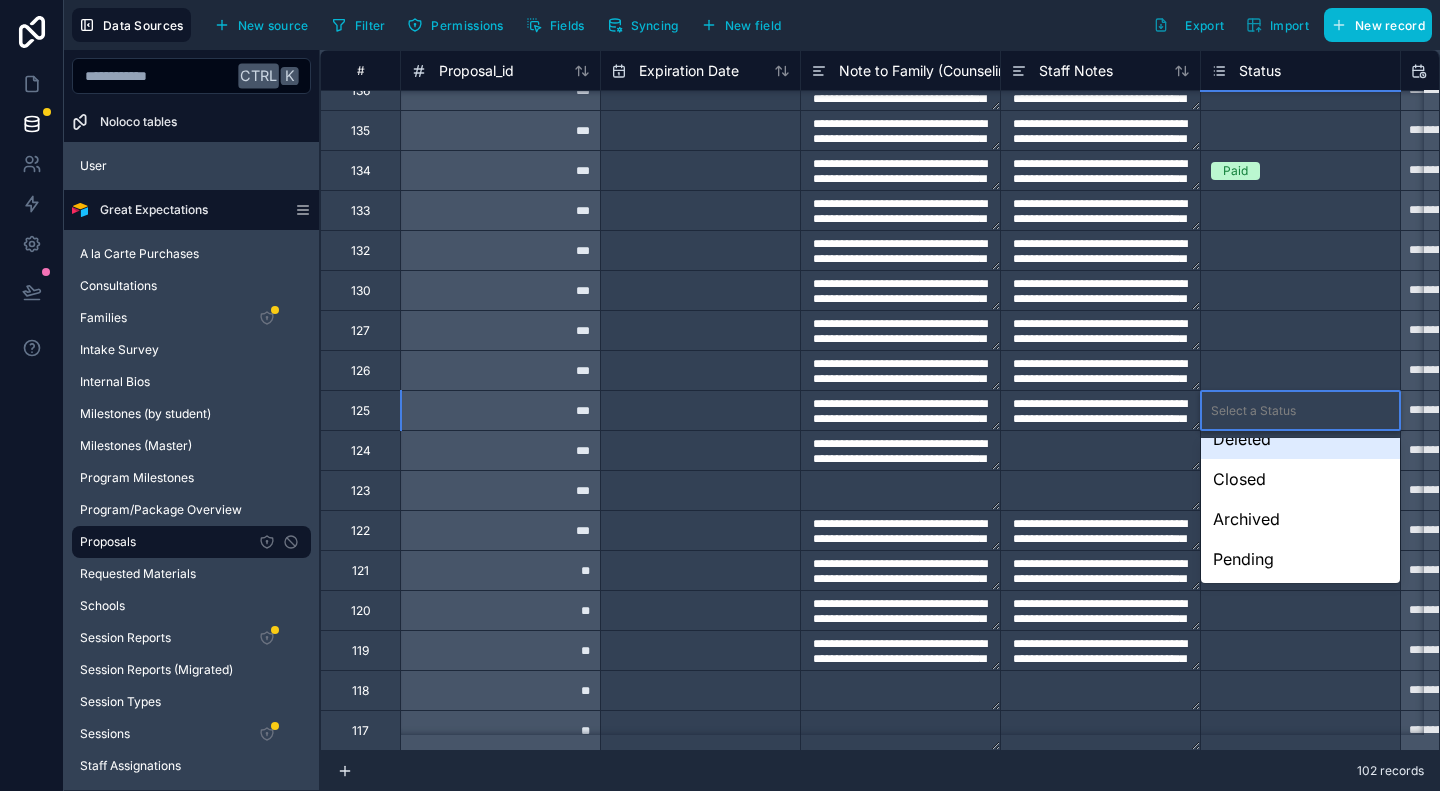 click on "Select a Status" at bounding box center (1253, 411) 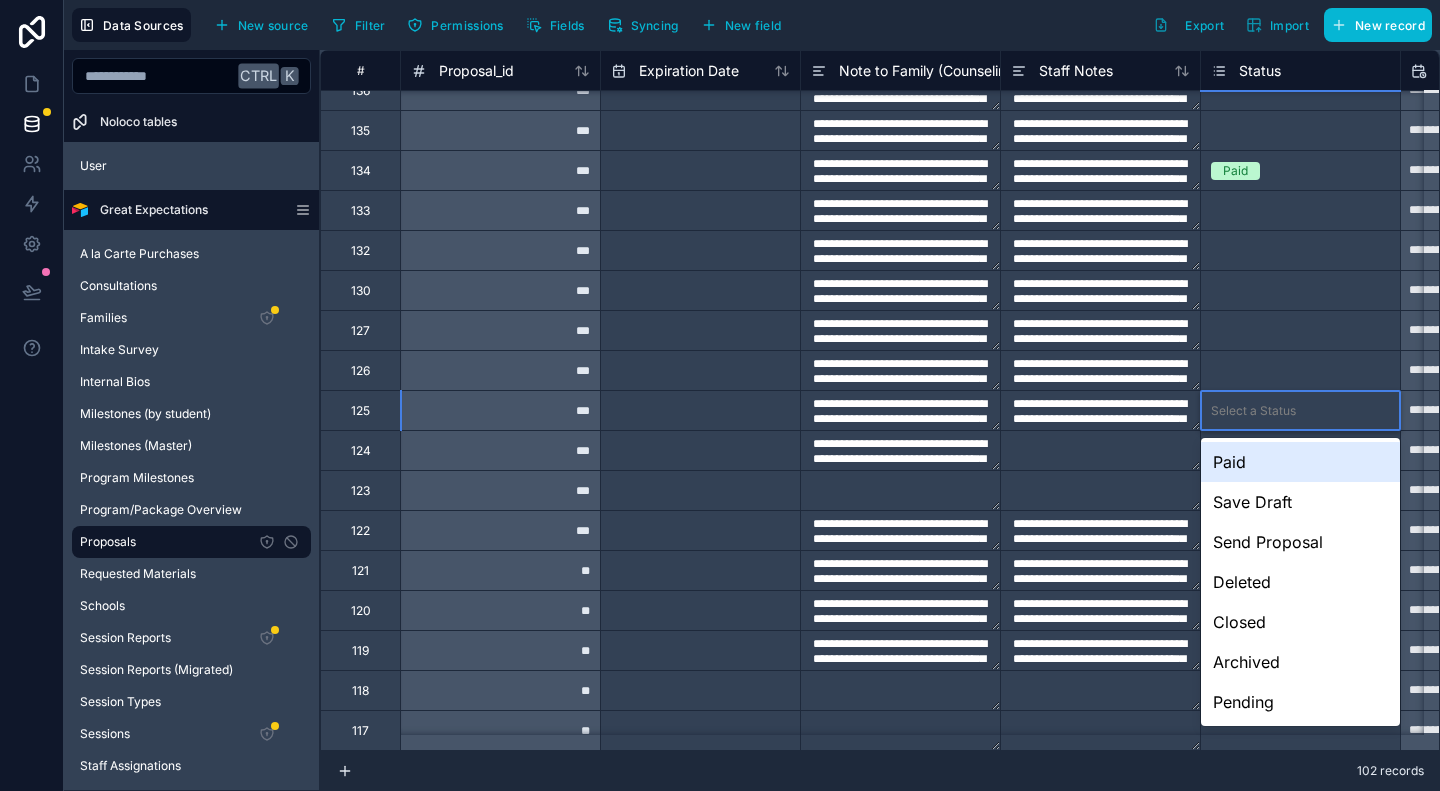 click on "Select a Status" at bounding box center (1253, 411) 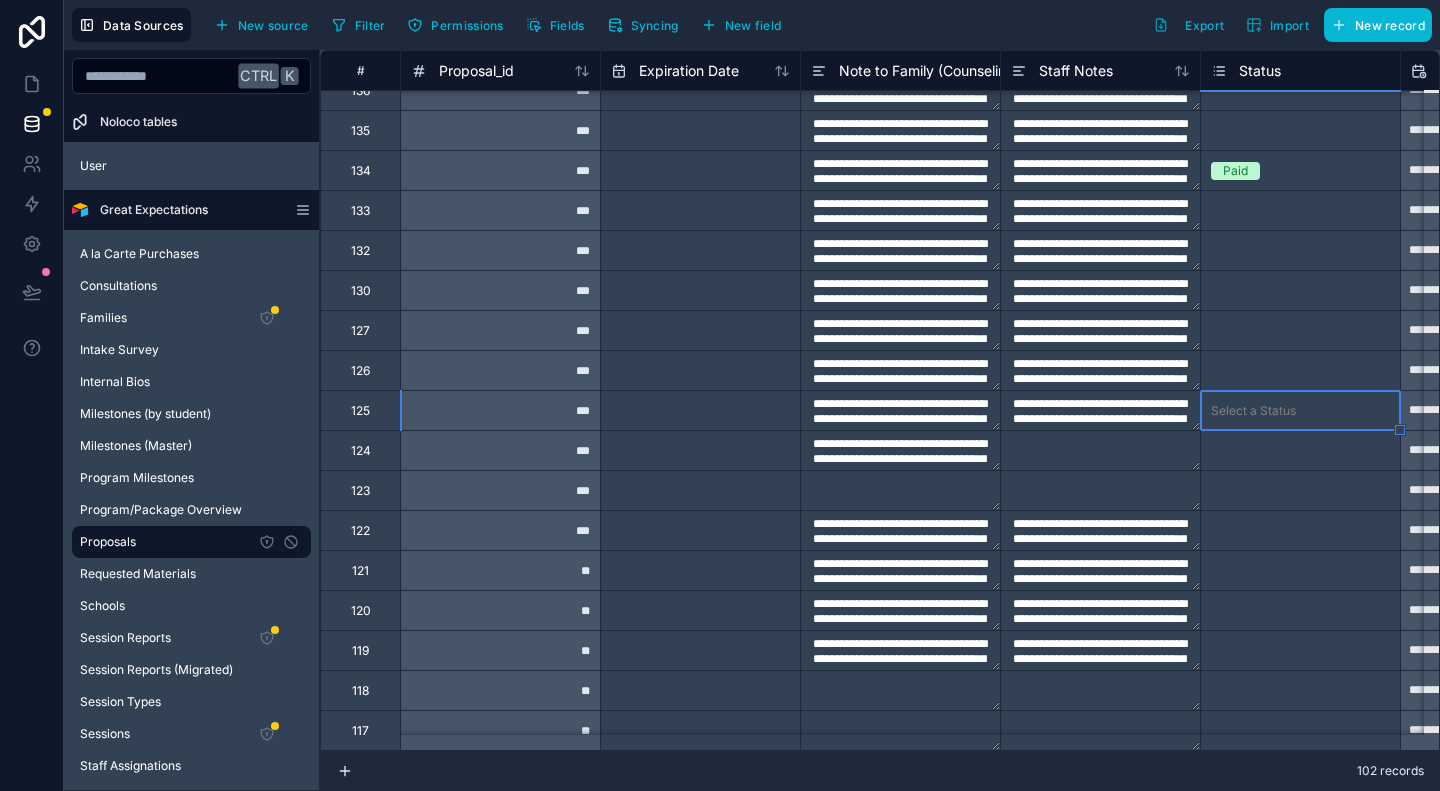 click on "Status" at bounding box center [1300, 71] 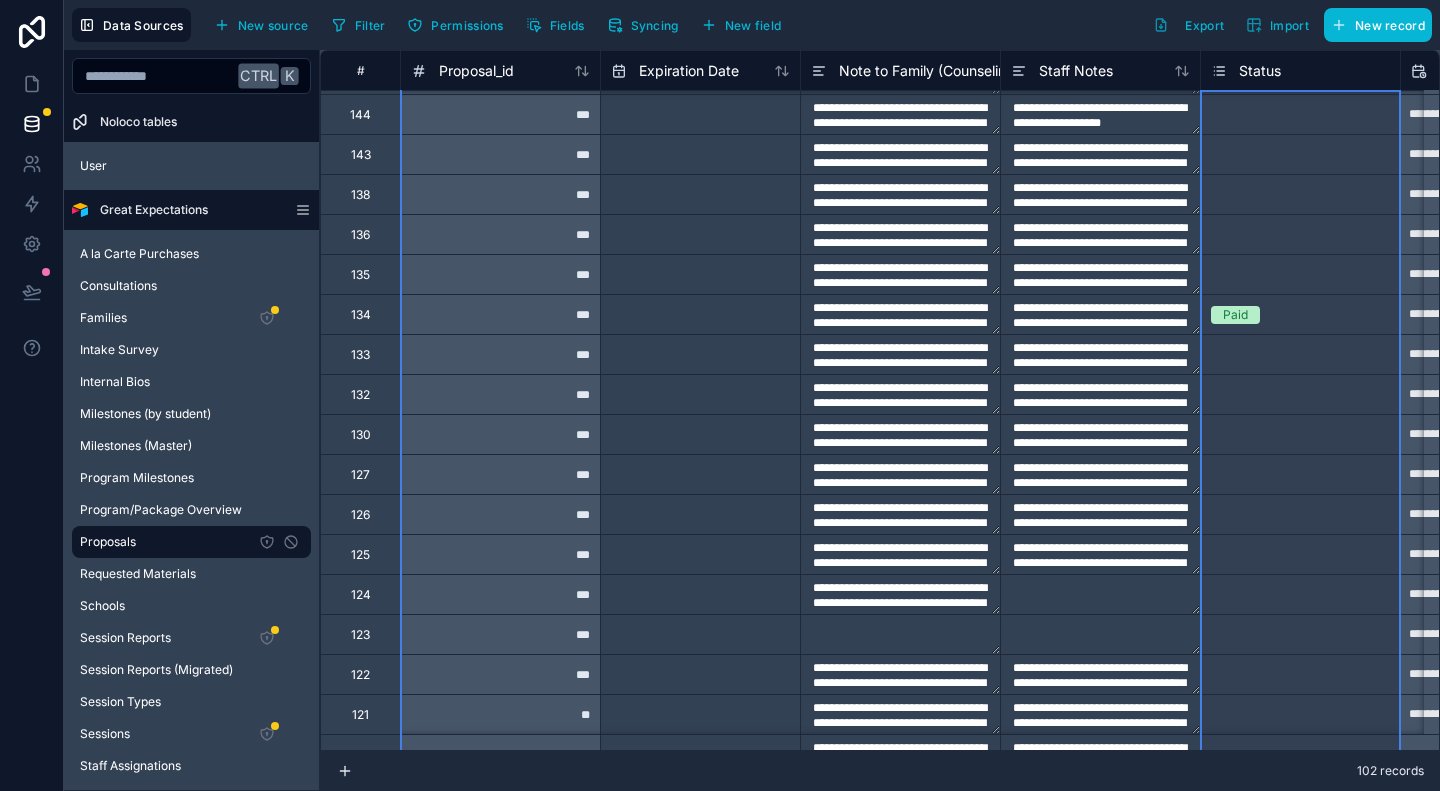 scroll, scrollTop: 300, scrollLeft: 0, axis: vertical 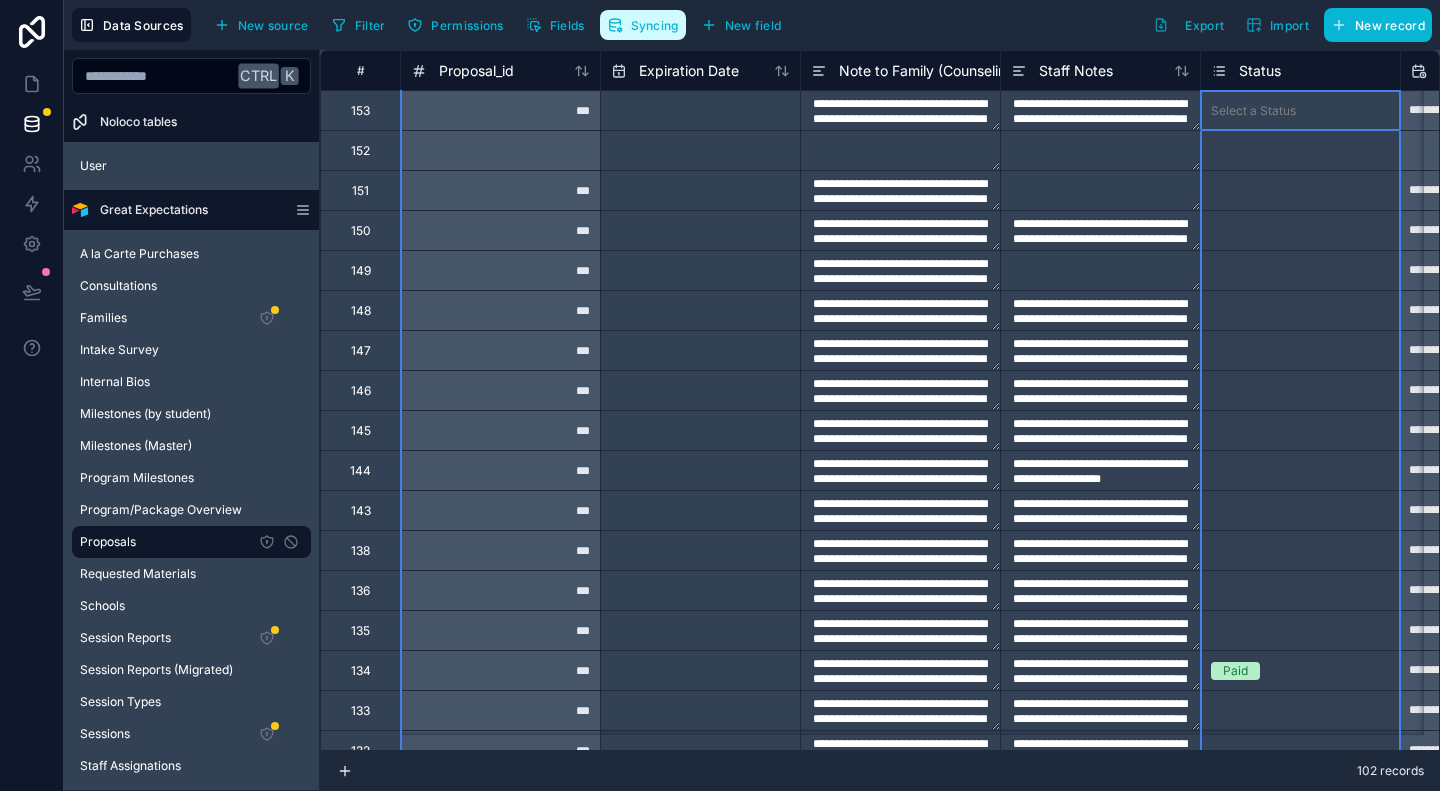 click on "Syncing" at bounding box center [655, 25] 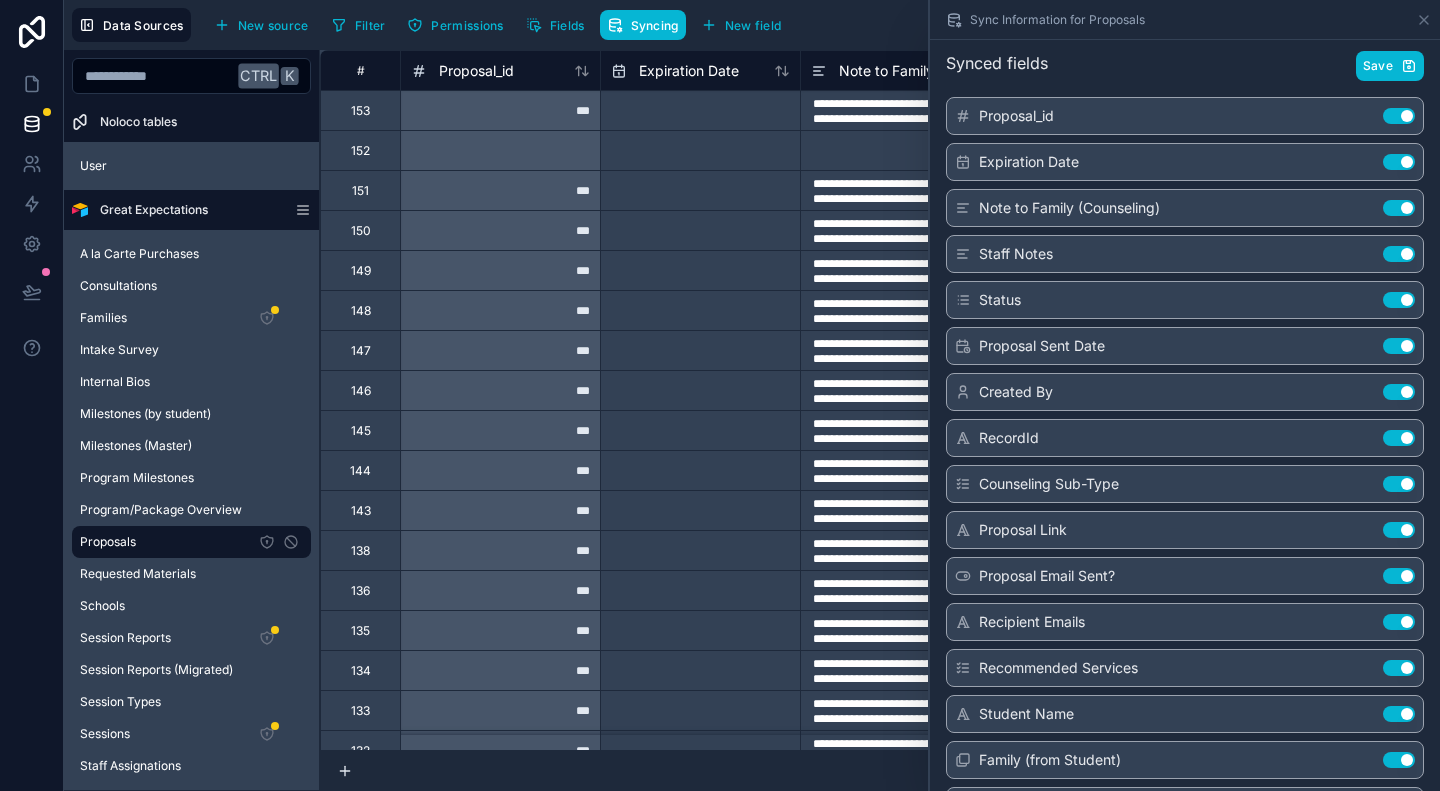 scroll, scrollTop: 0, scrollLeft: 0, axis: both 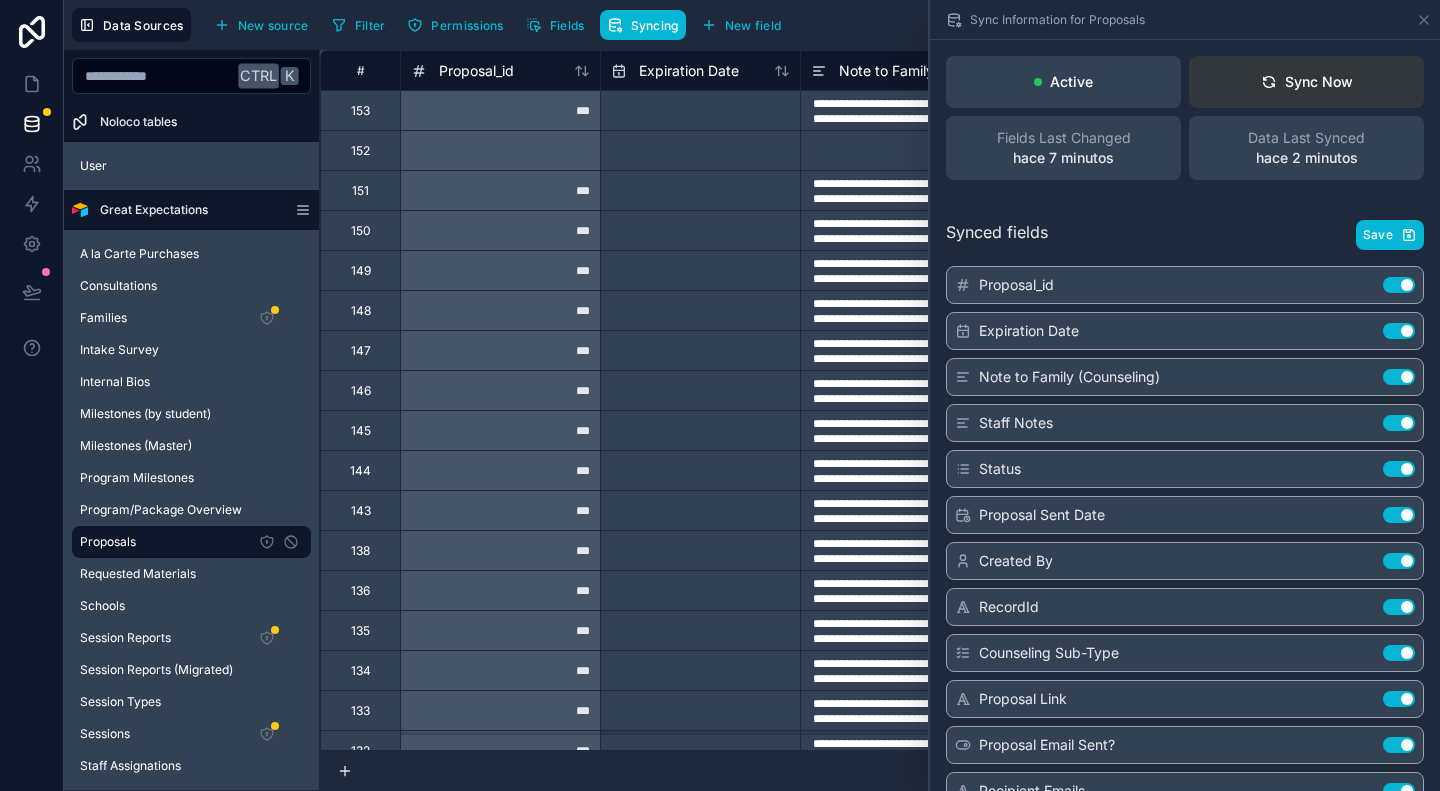 click on "Sync Now" at bounding box center (1306, 82) 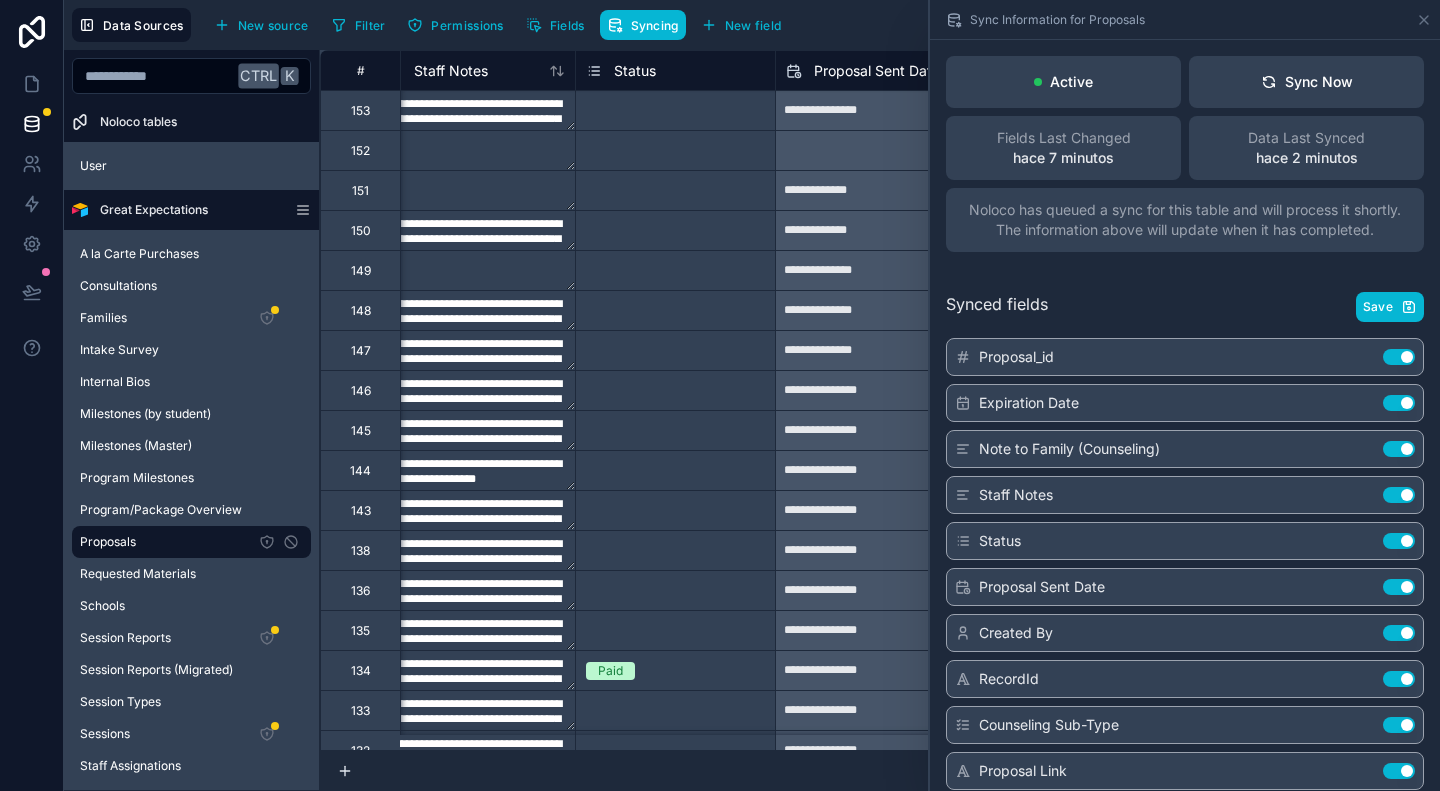 scroll, scrollTop: 0, scrollLeft: 640, axis: horizontal 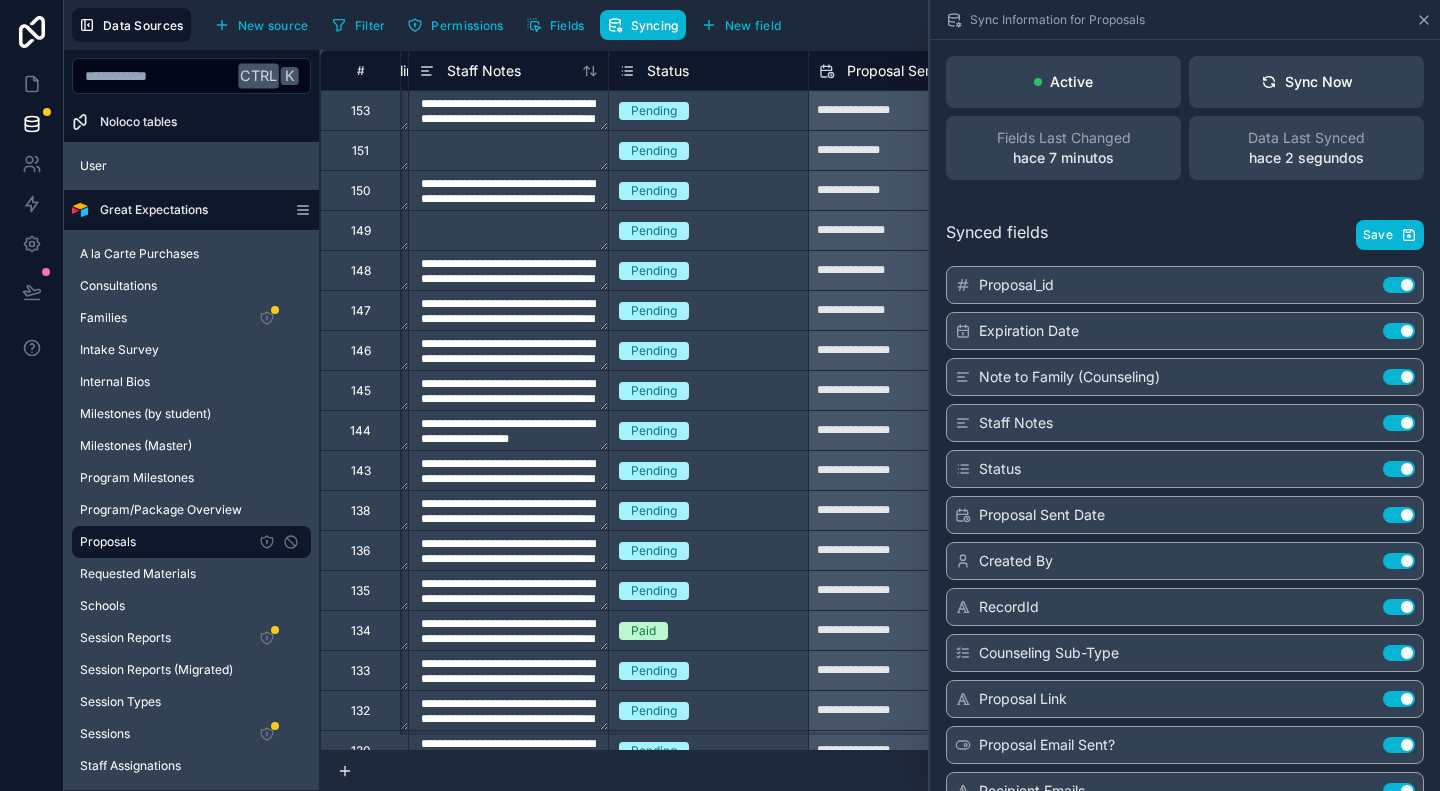 click 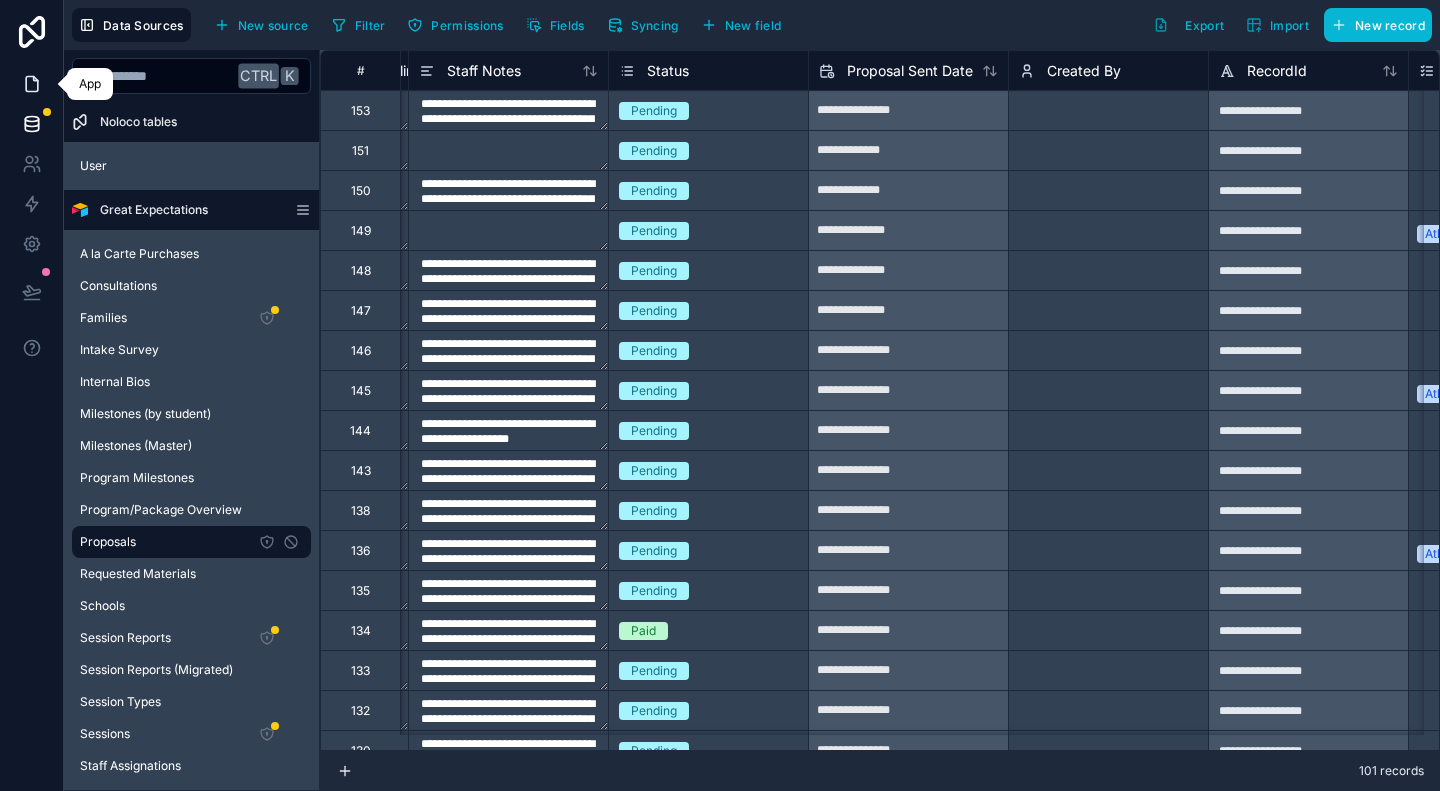 click 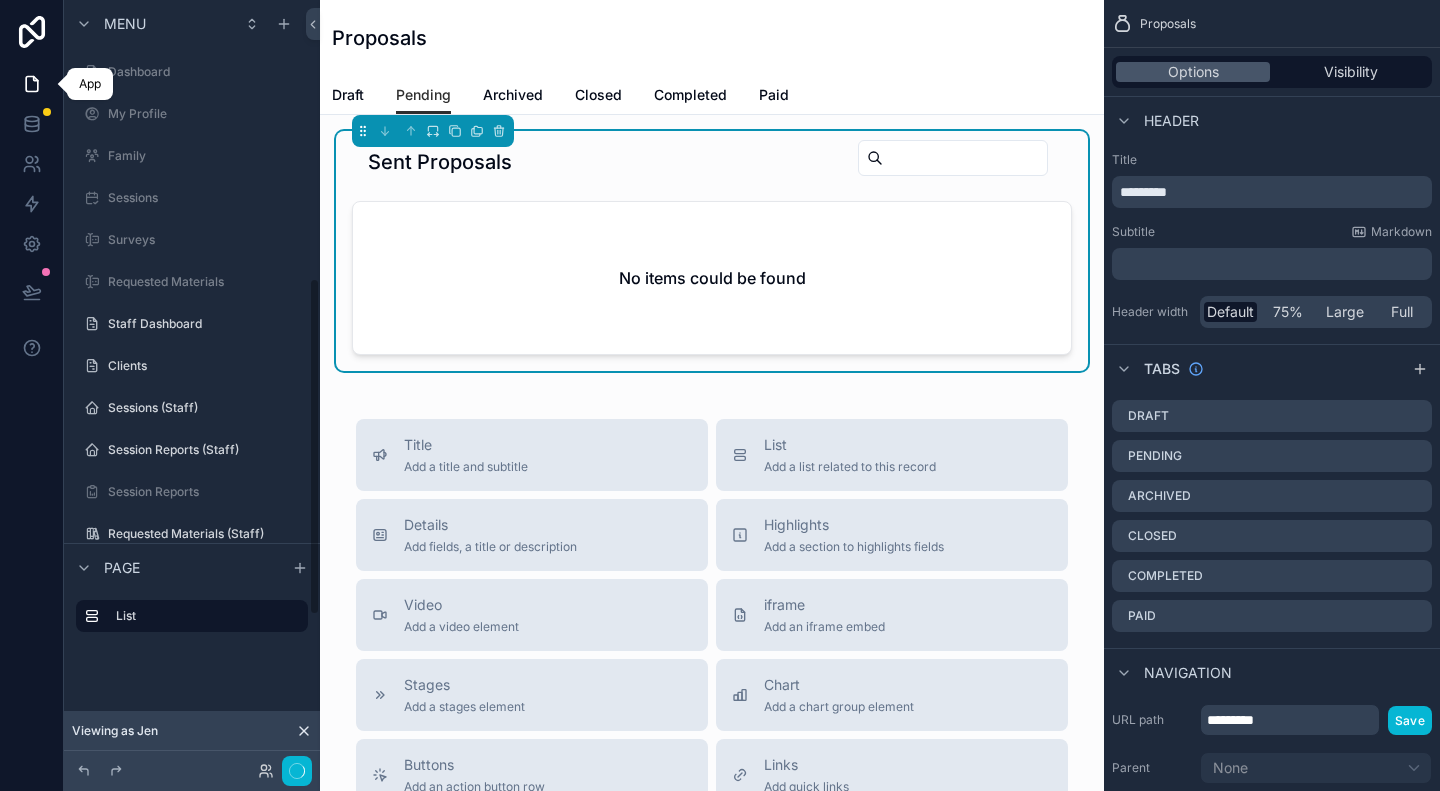 scroll, scrollTop: 632, scrollLeft: 0, axis: vertical 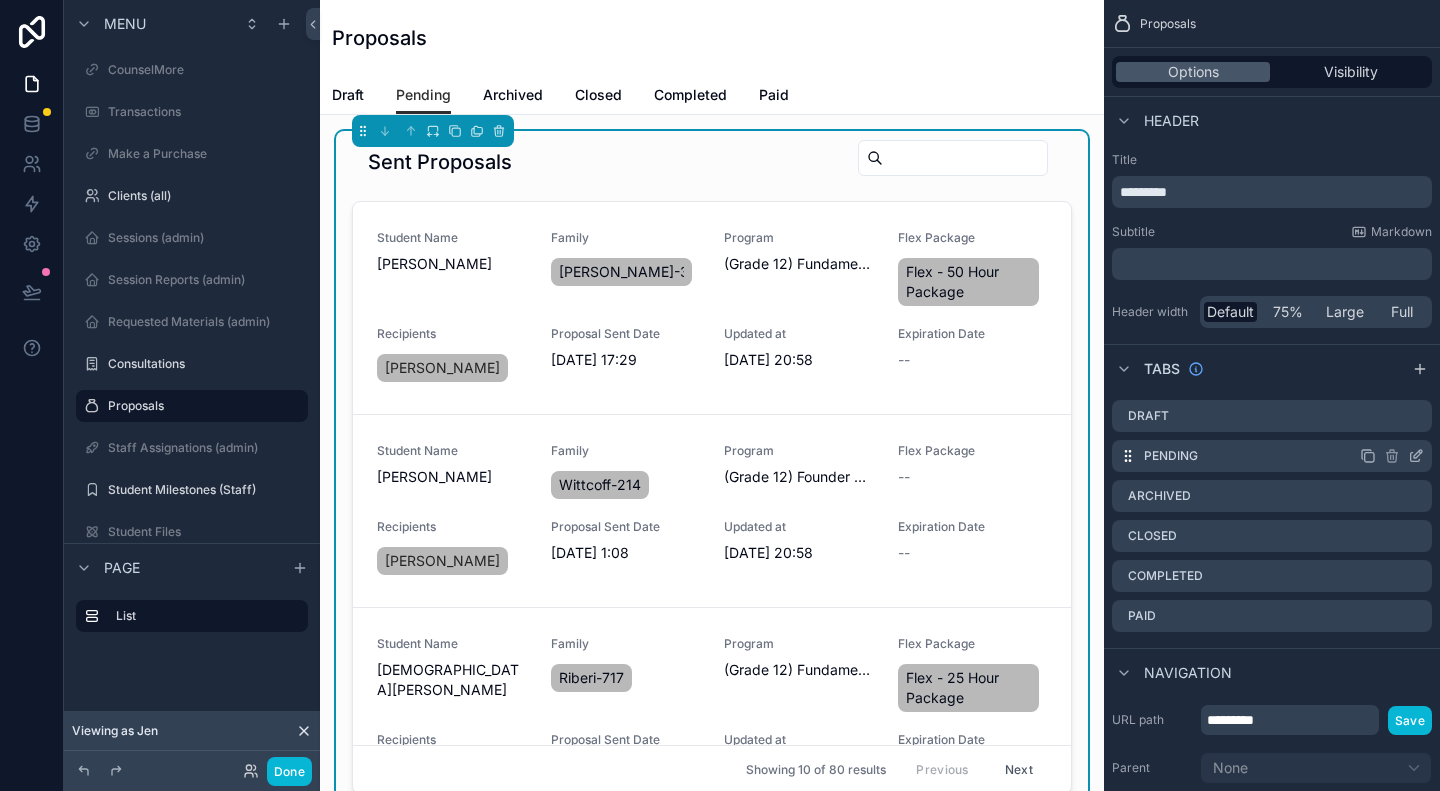 click 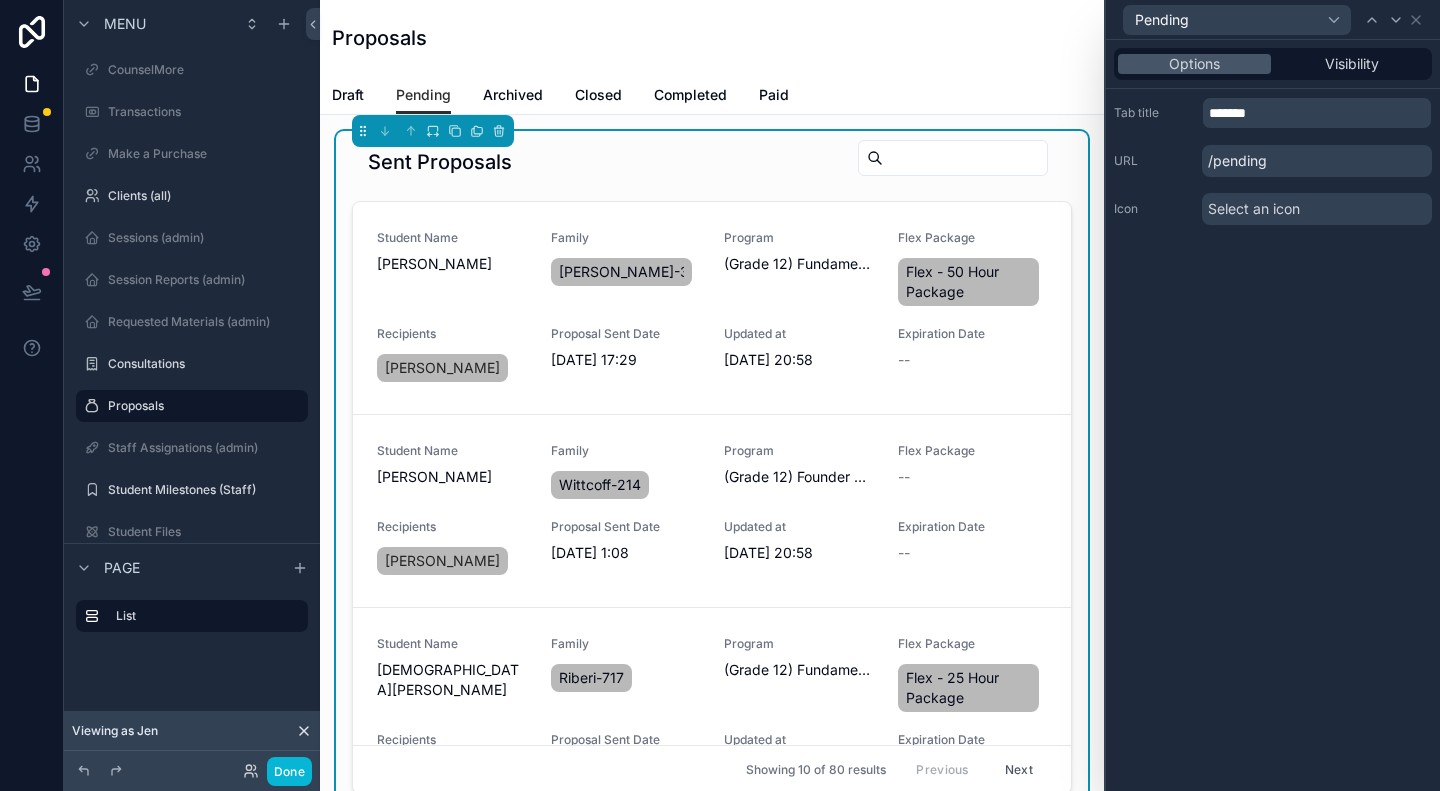 click on "Sent Proposals" at bounding box center [712, 162] 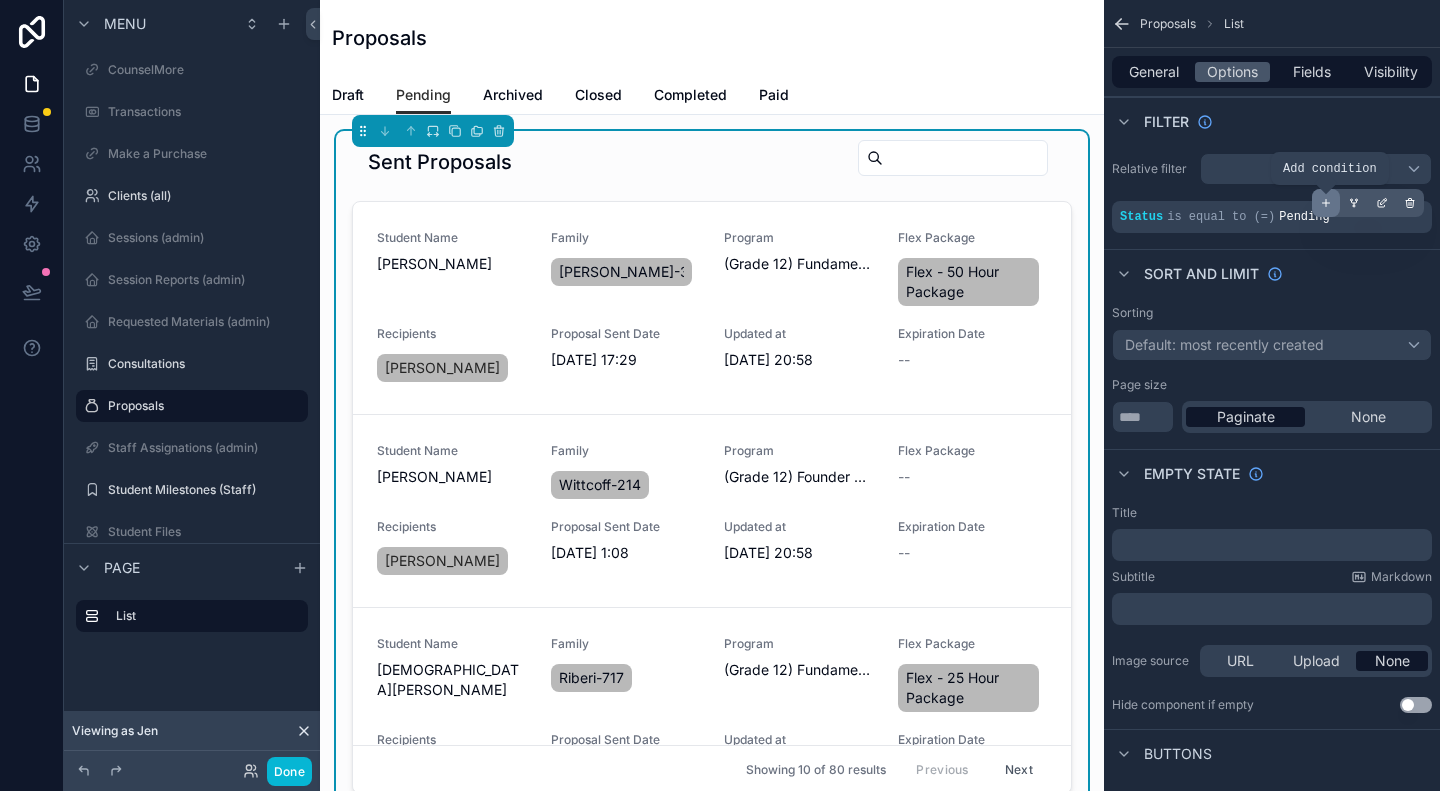 click 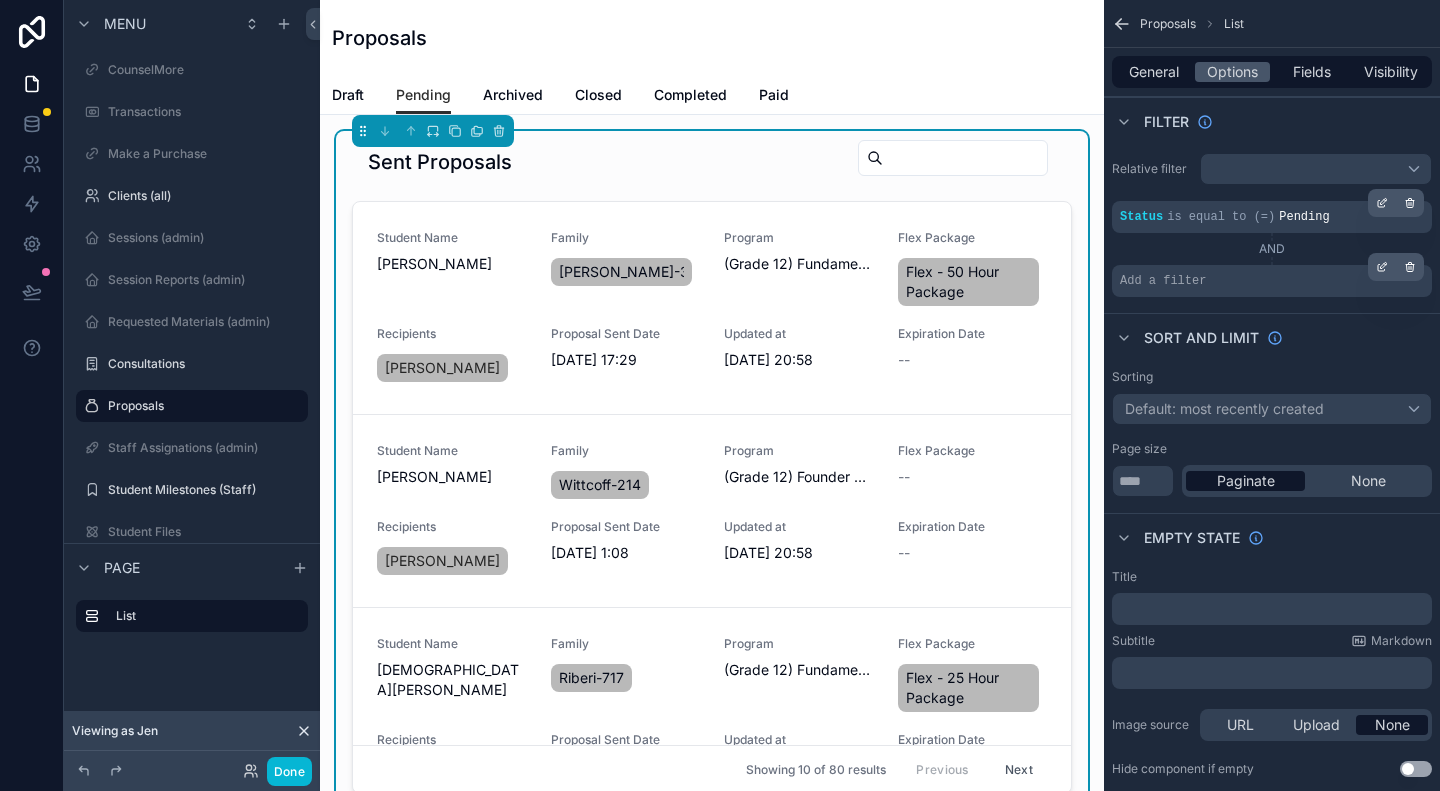 click on "Add a filter" at bounding box center (1163, 281) 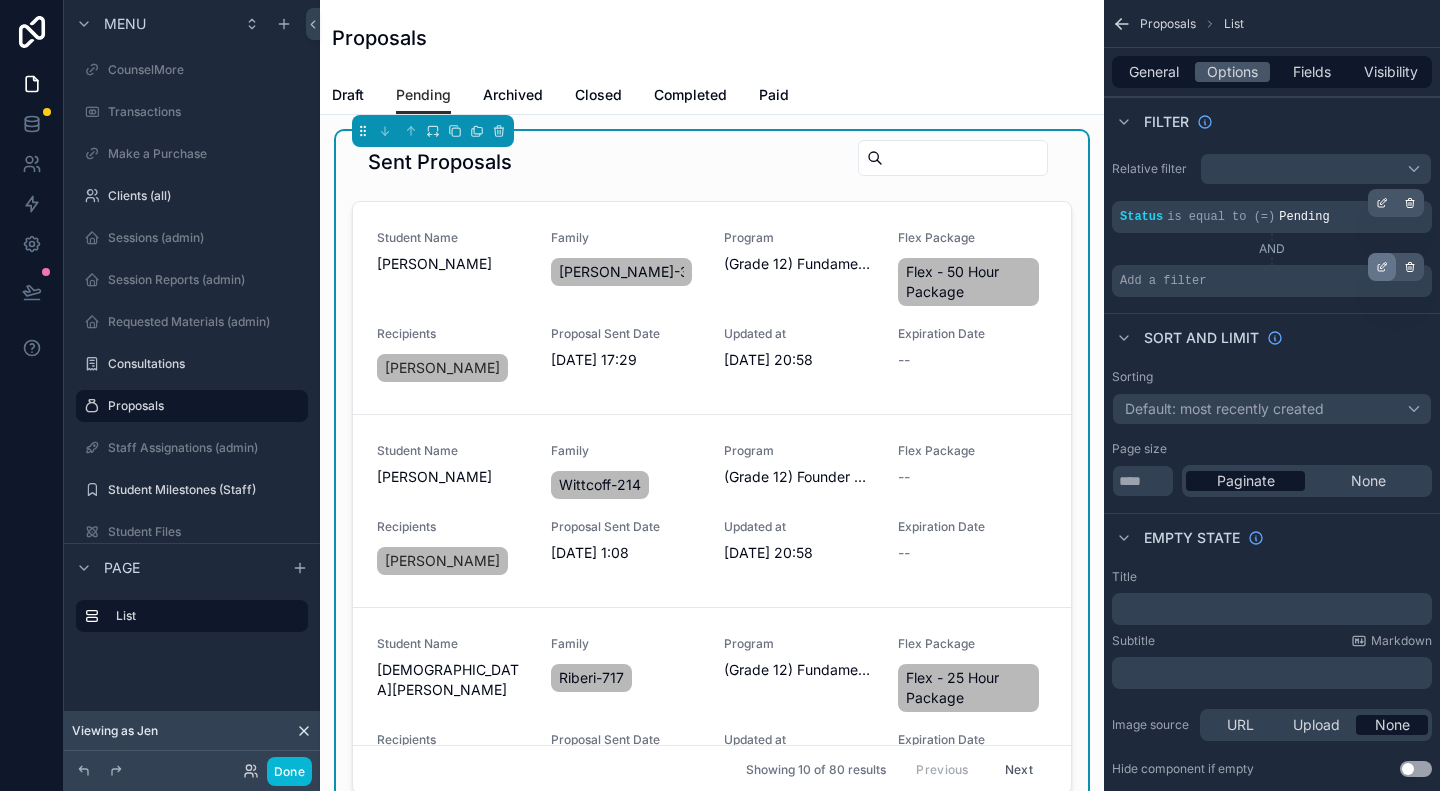 click 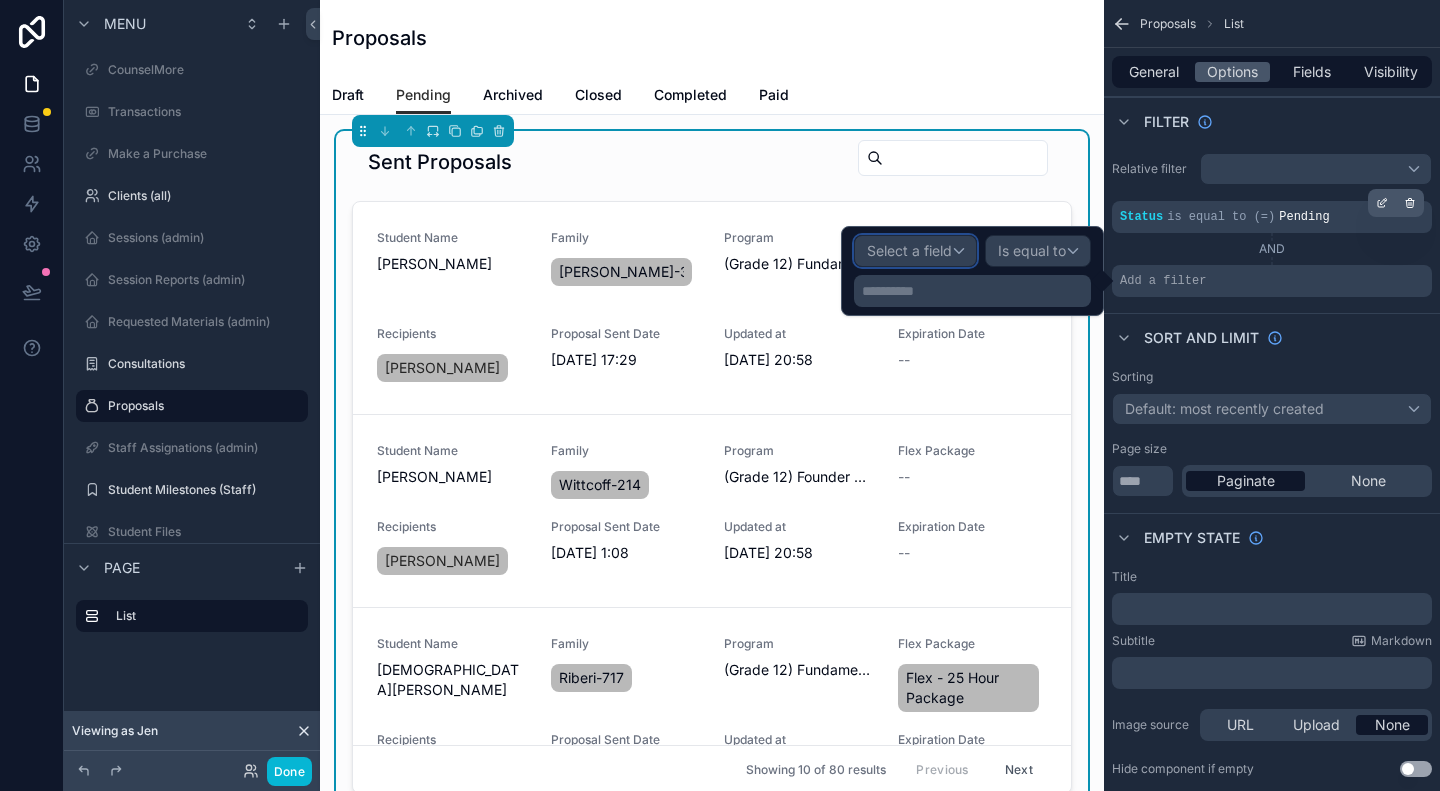 click on "Select a field" at bounding box center (909, 250) 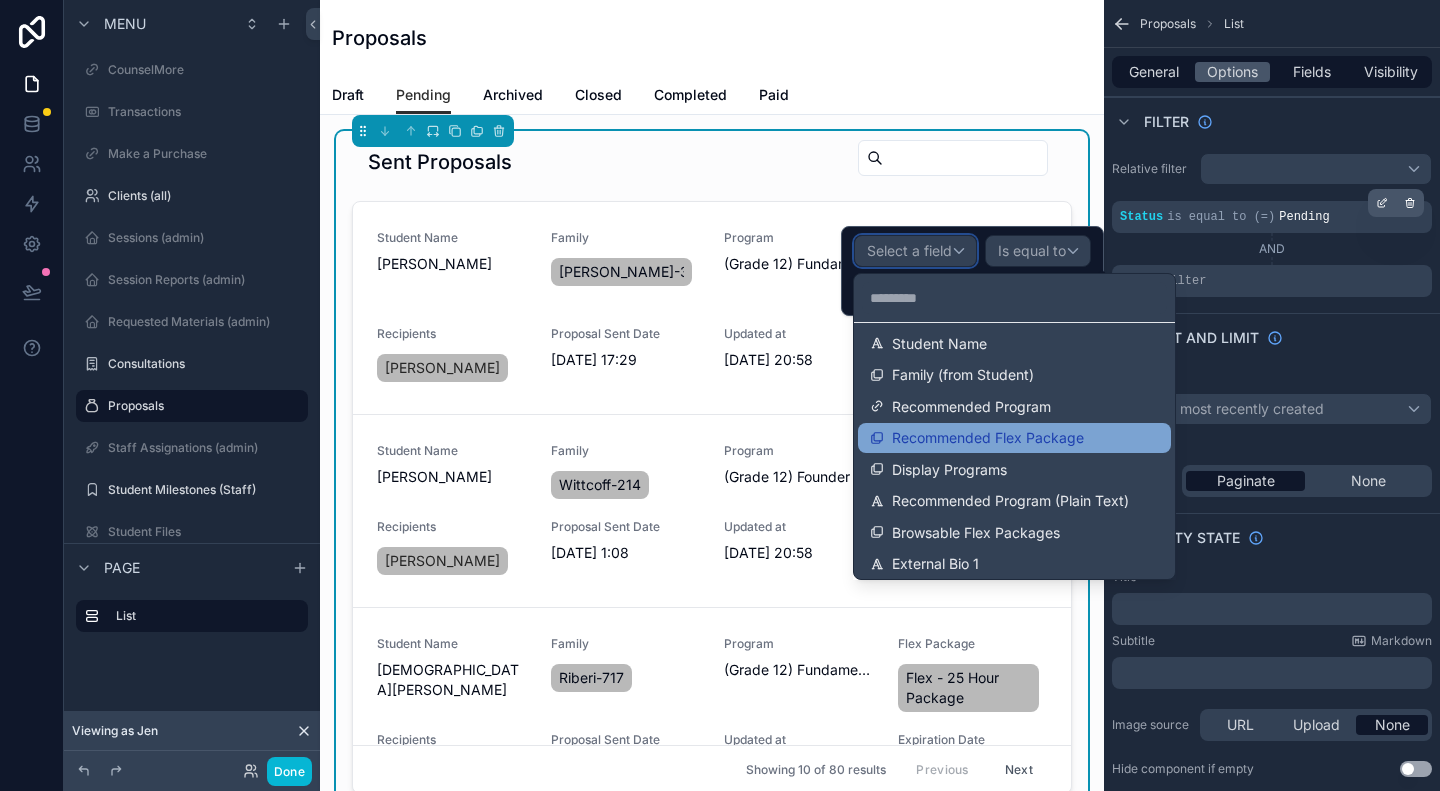 scroll, scrollTop: 600, scrollLeft: 0, axis: vertical 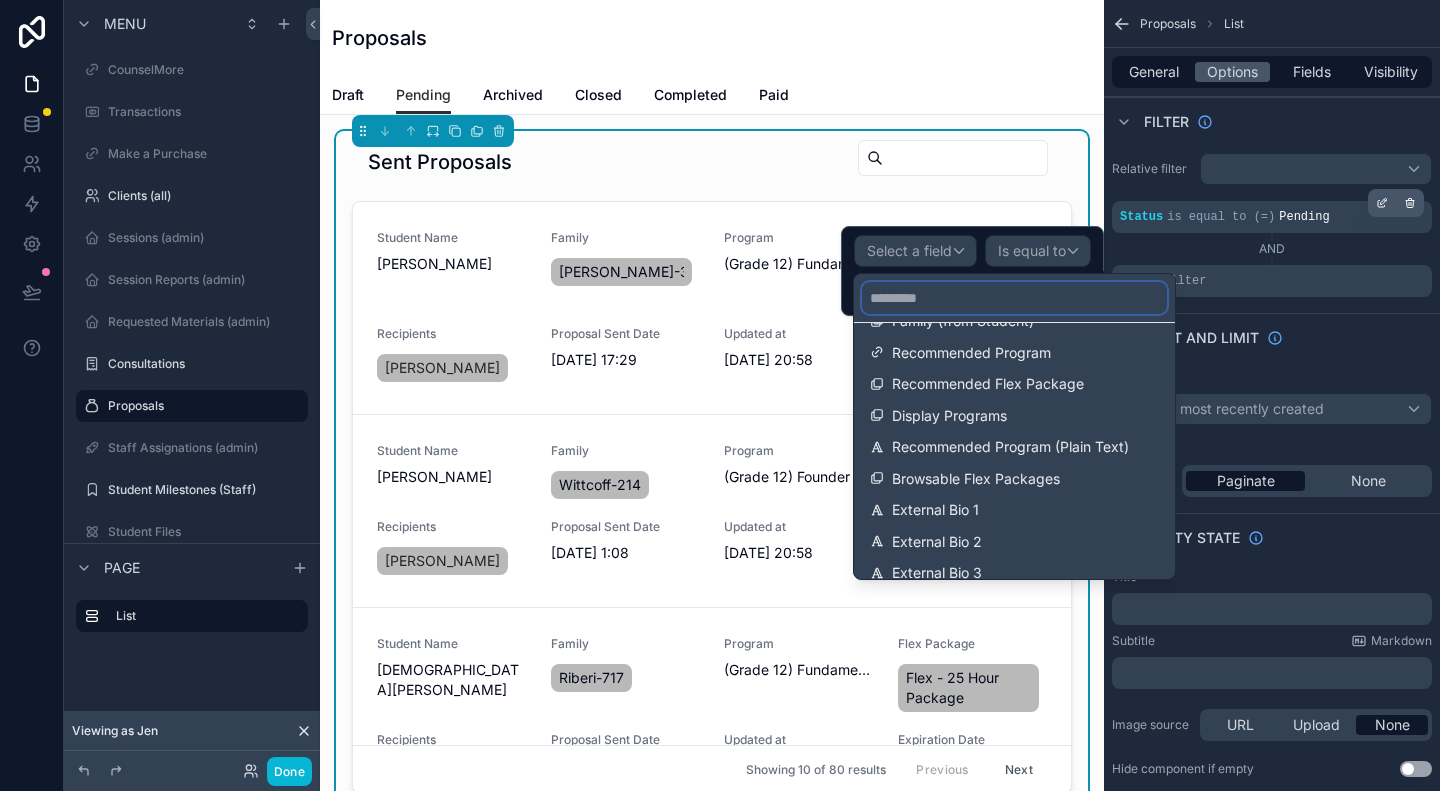 click at bounding box center [1014, 298] 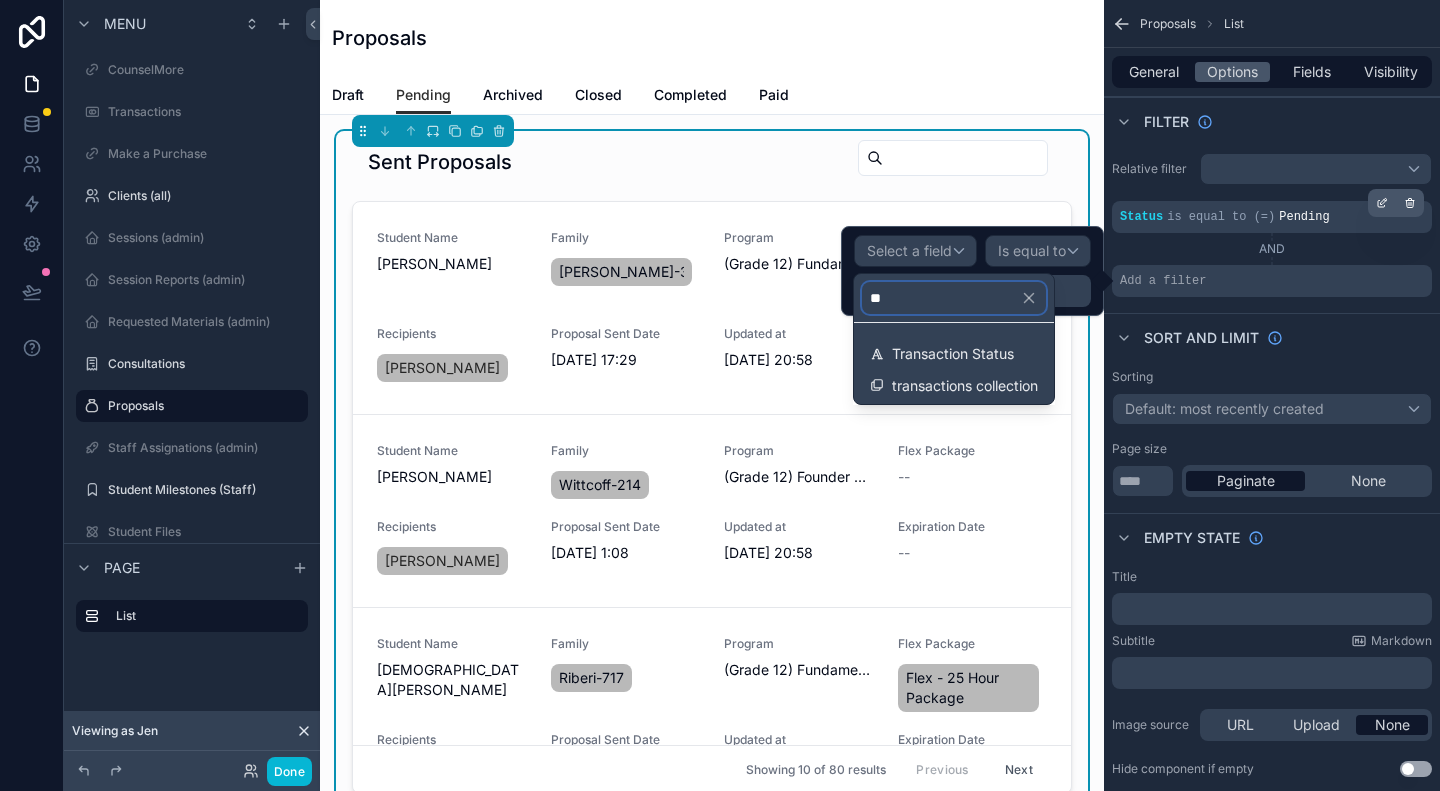 scroll, scrollTop: 0, scrollLeft: 0, axis: both 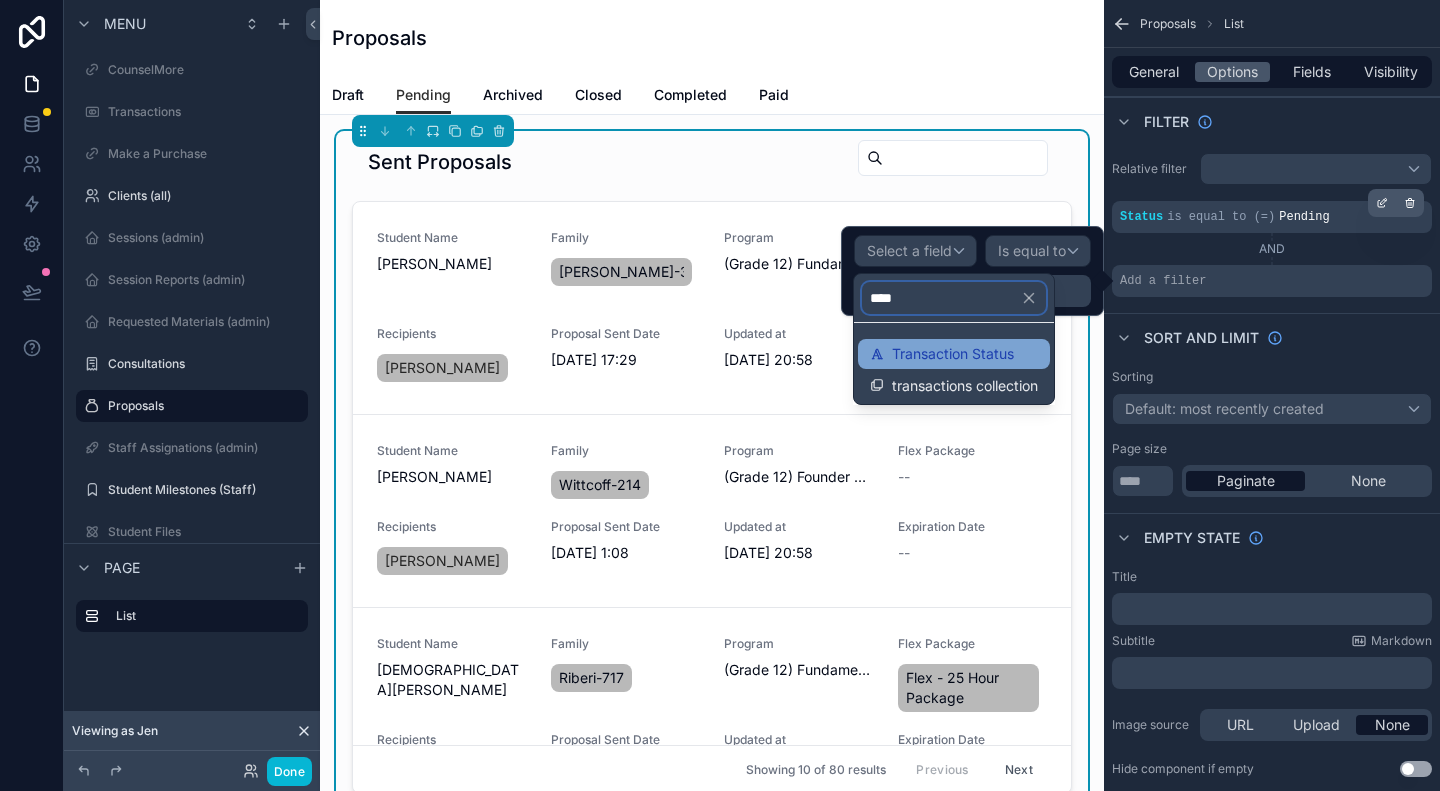 type on "****" 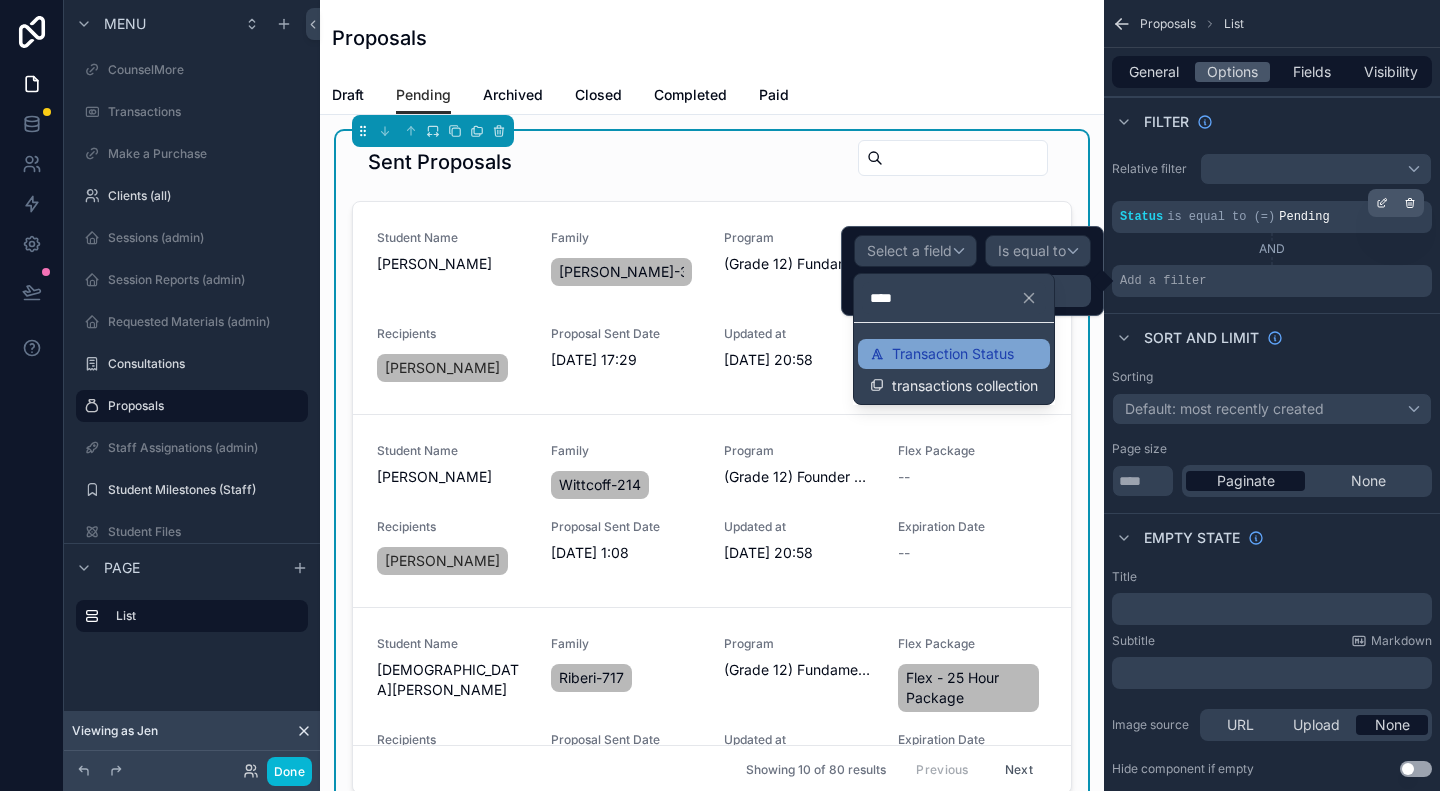 click on "Transaction Status" at bounding box center [953, 354] 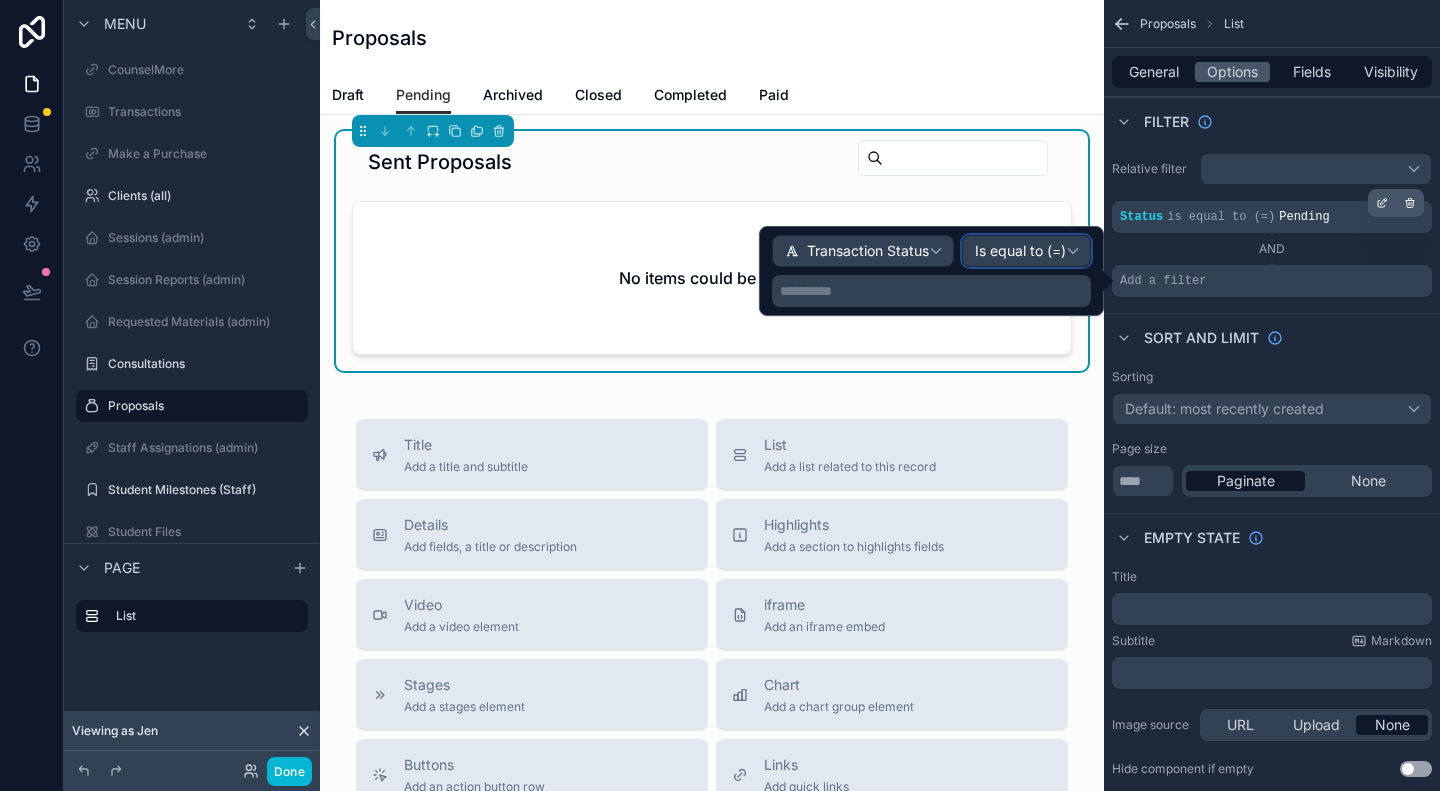 click on "Is equal to (=)" at bounding box center (1020, 251) 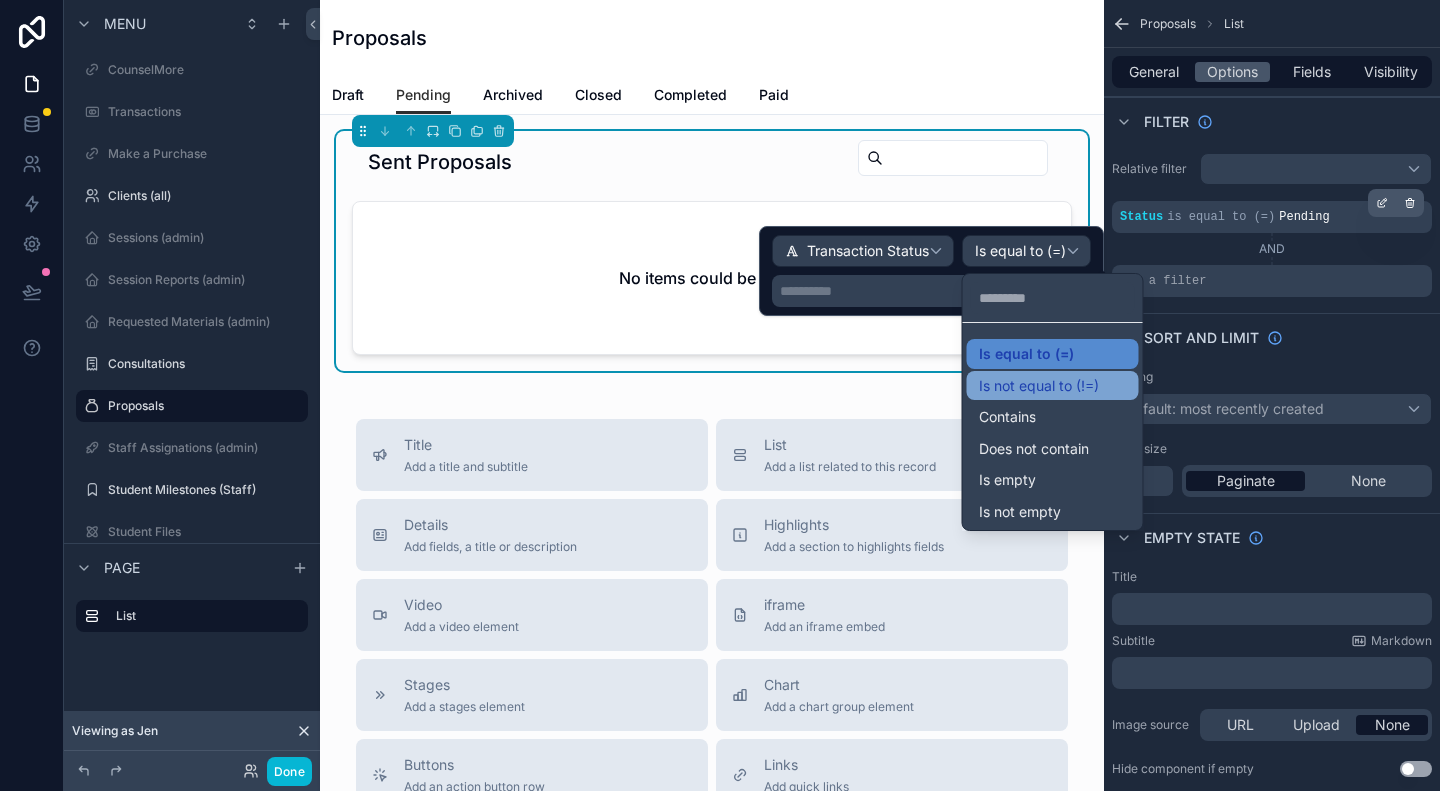 click on "Is not equal to (!=)" at bounding box center (1039, 386) 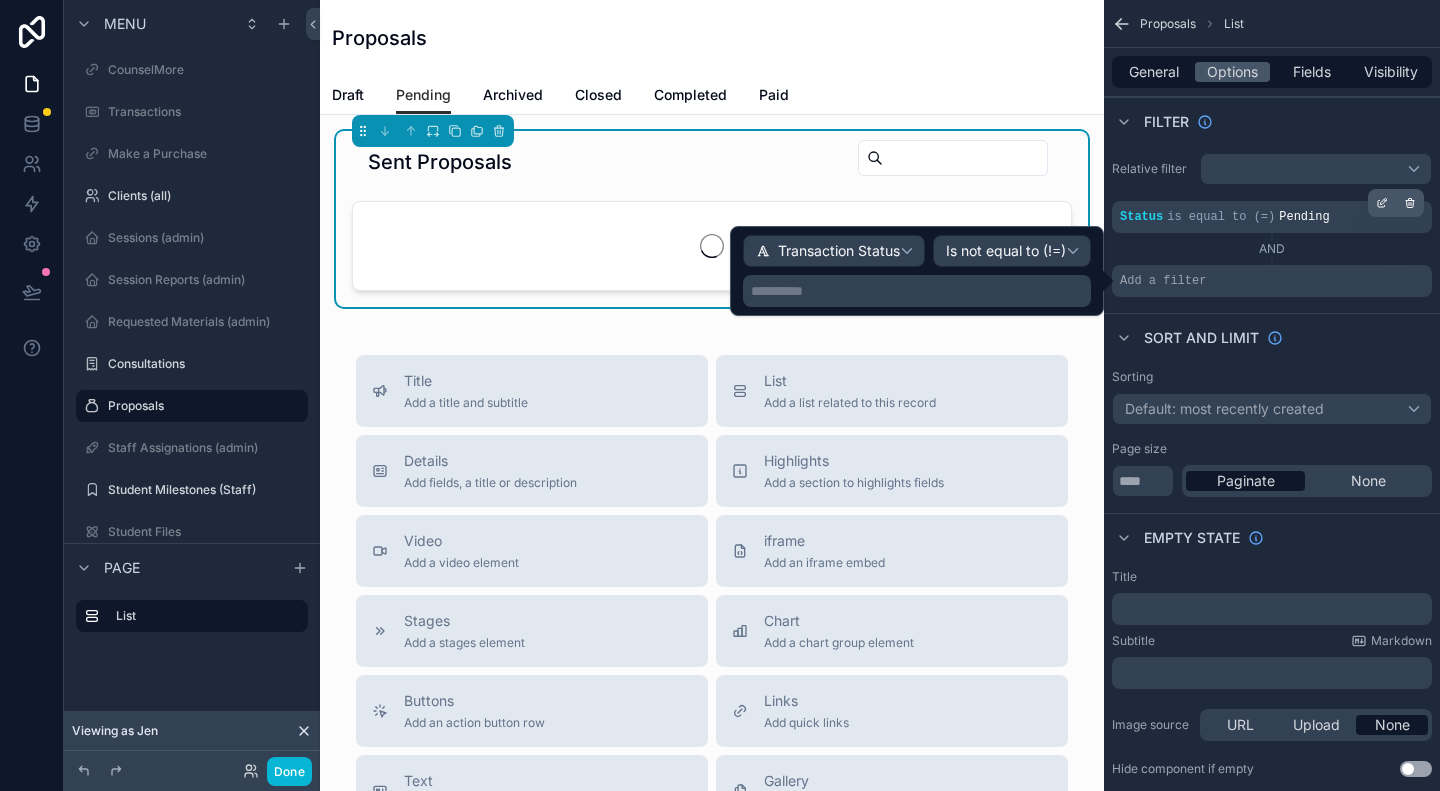 click on "**********" at bounding box center [919, 291] 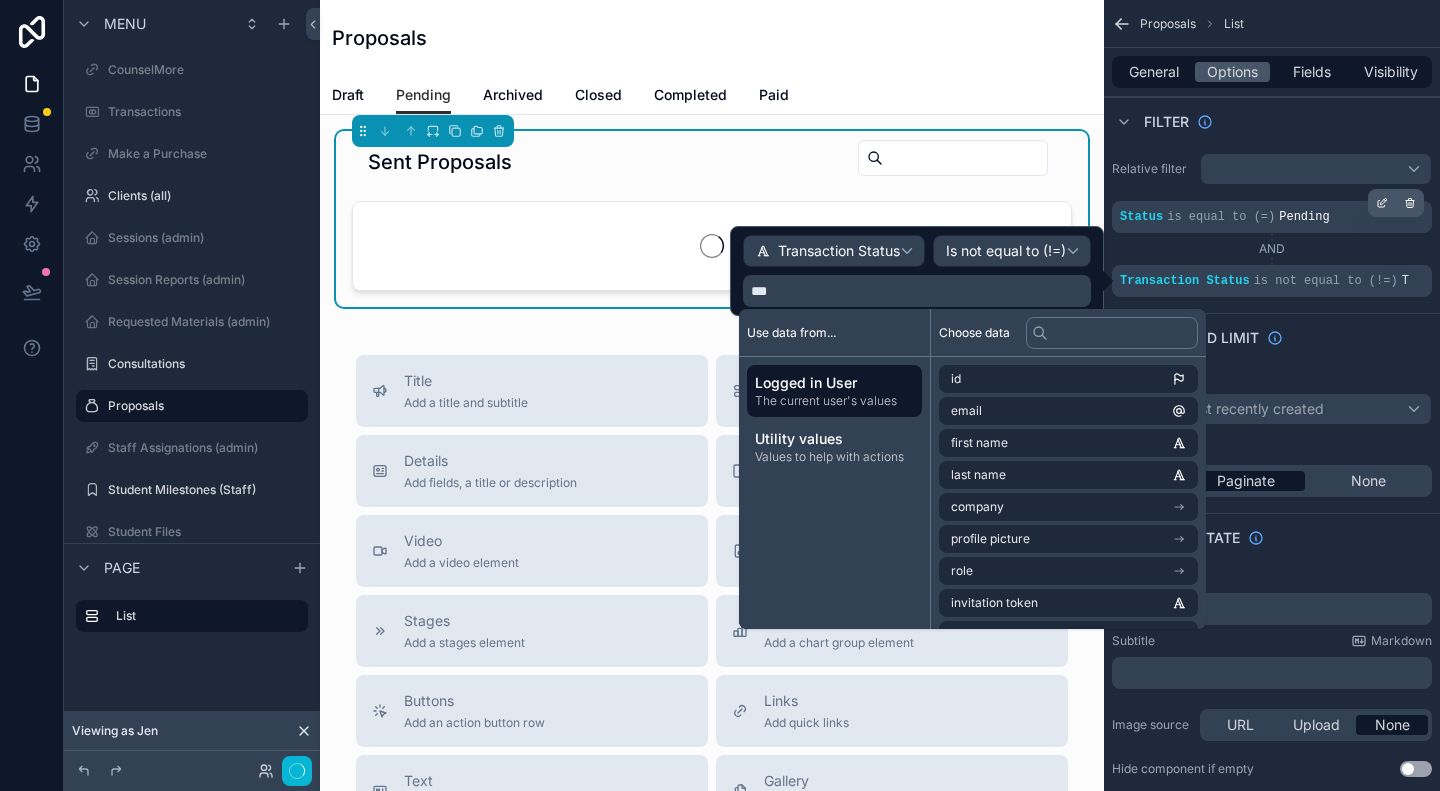 type 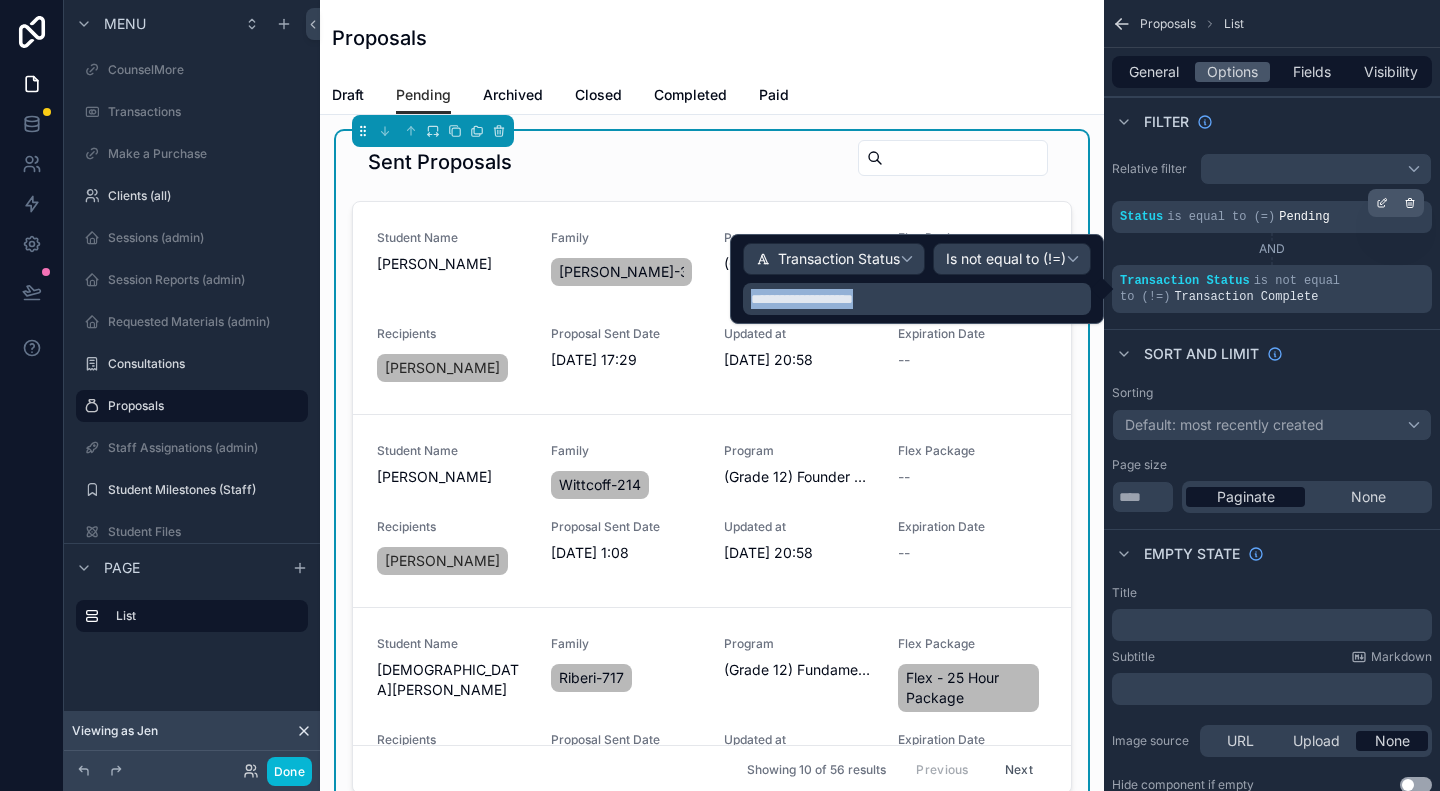 drag, startPoint x: 893, startPoint y: 294, endPoint x: 746, endPoint y: 303, distance: 147.27525 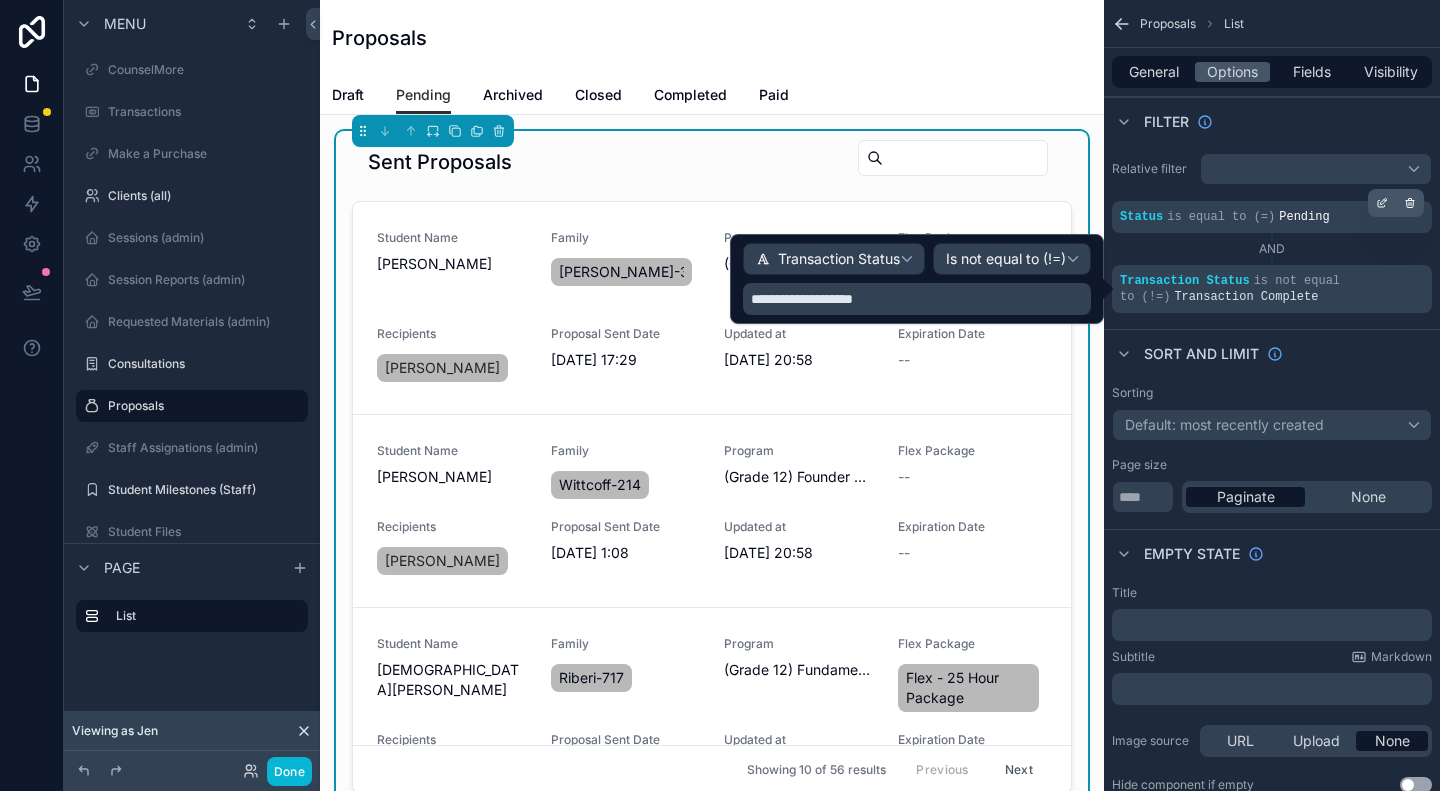 click on "AND" at bounding box center (1272, 249) 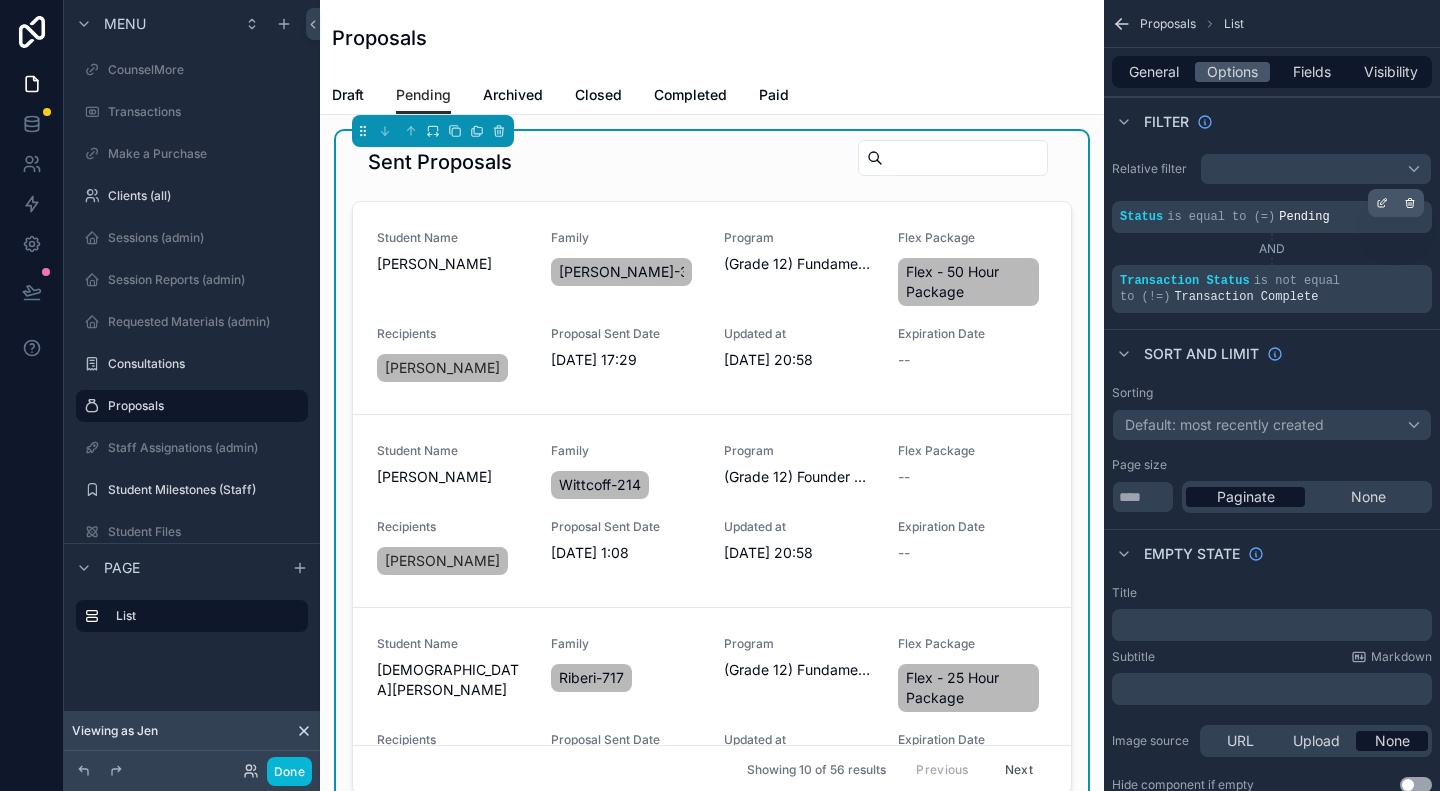 click on "Sent Proposals" at bounding box center [440, 162] 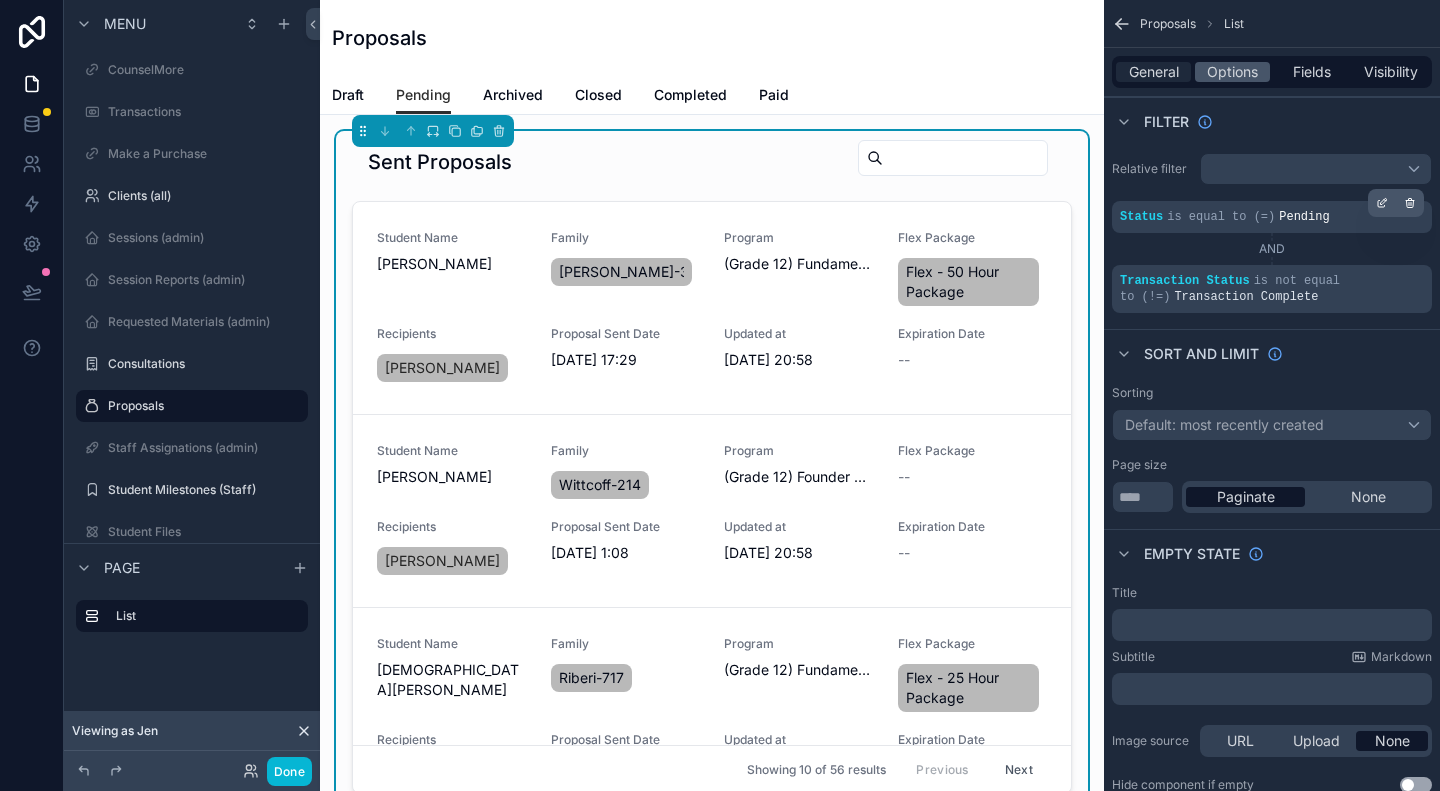 click on "General" at bounding box center [1154, 72] 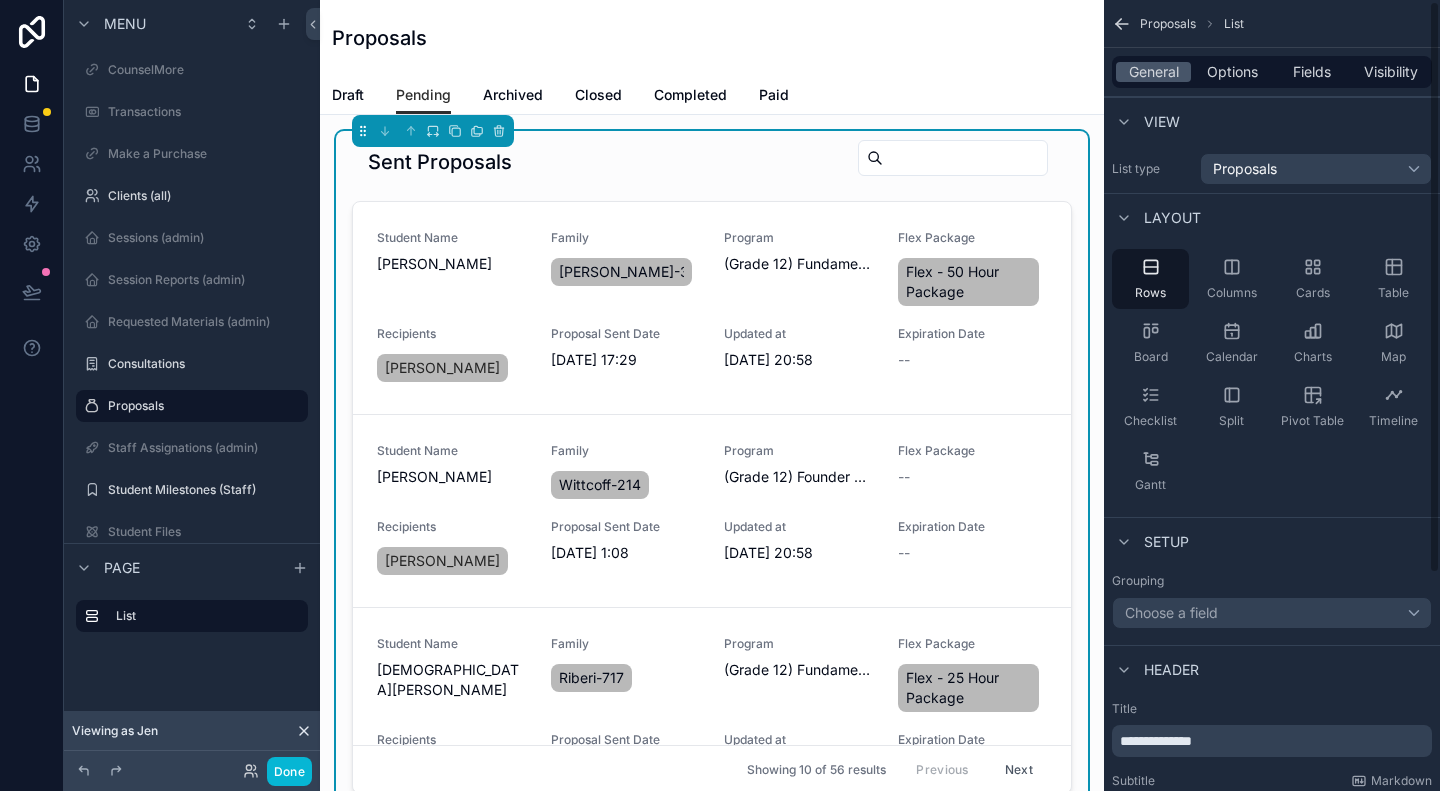 scroll, scrollTop: 100, scrollLeft: 0, axis: vertical 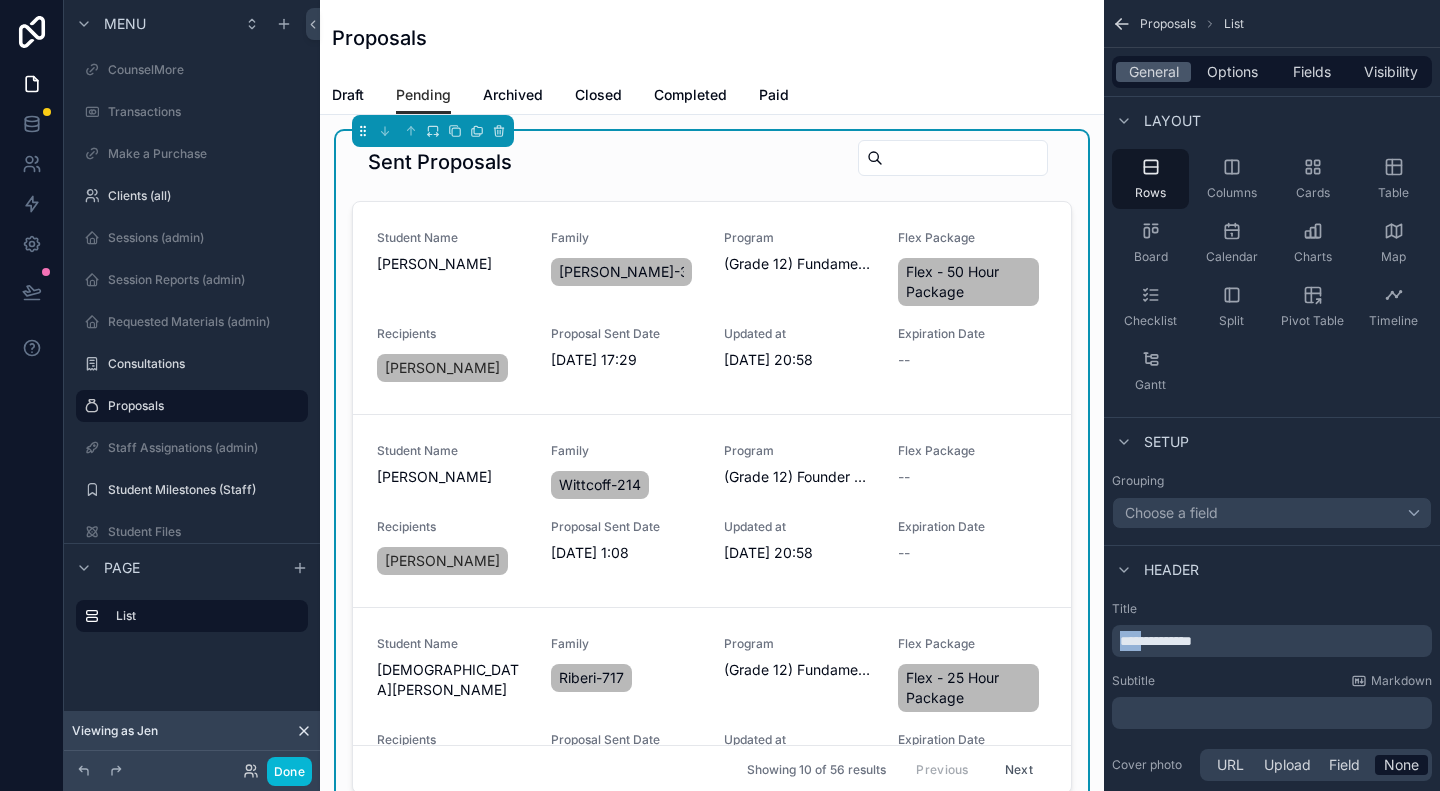 drag, startPoint x: 1149, startPoint y: 640, endPoint x: 1114, endPoint y: 640, distance: 35 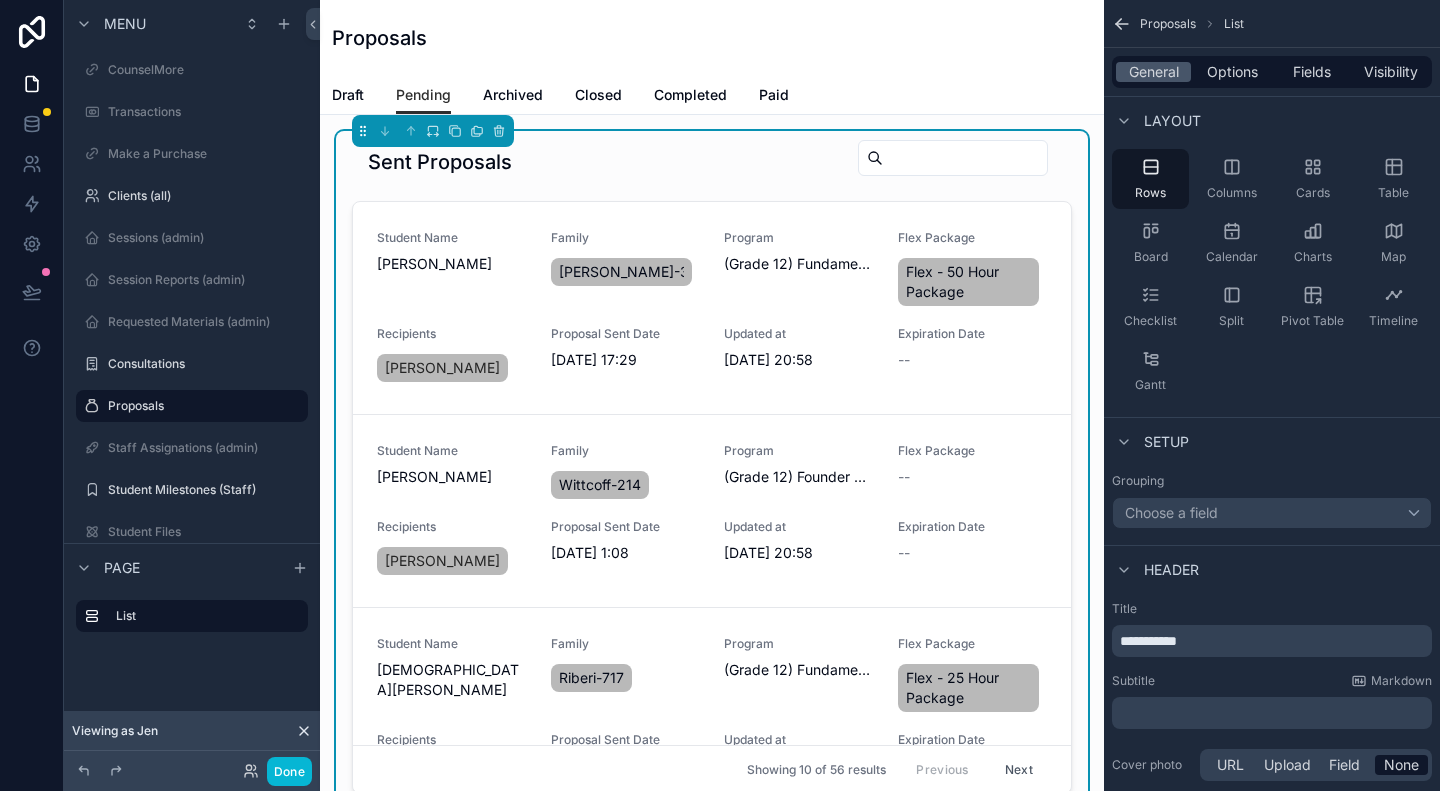 type 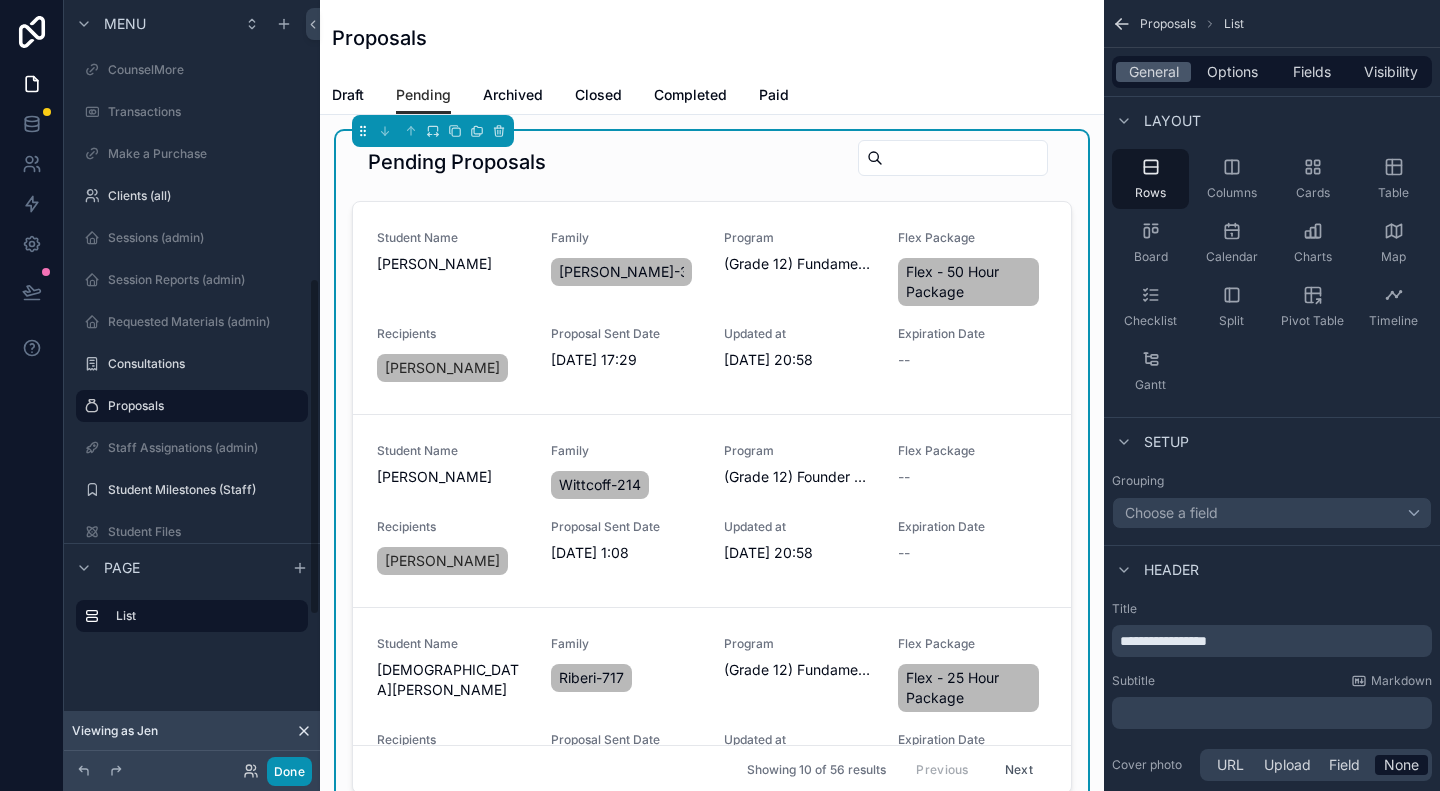 click on "Done" at bounding box center (289, 771) 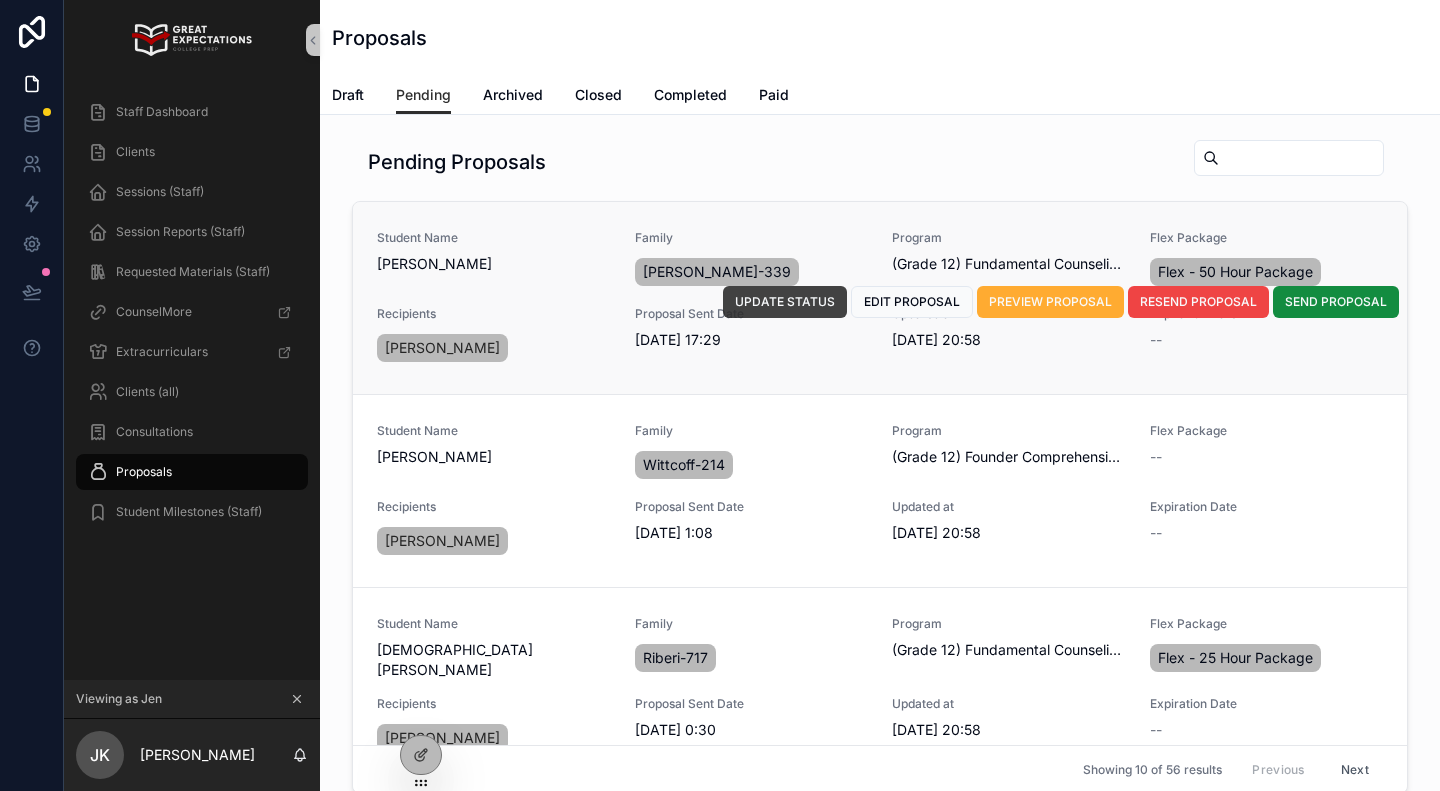 click on "UPDATE STATUS" at bounding box center (785, 302) 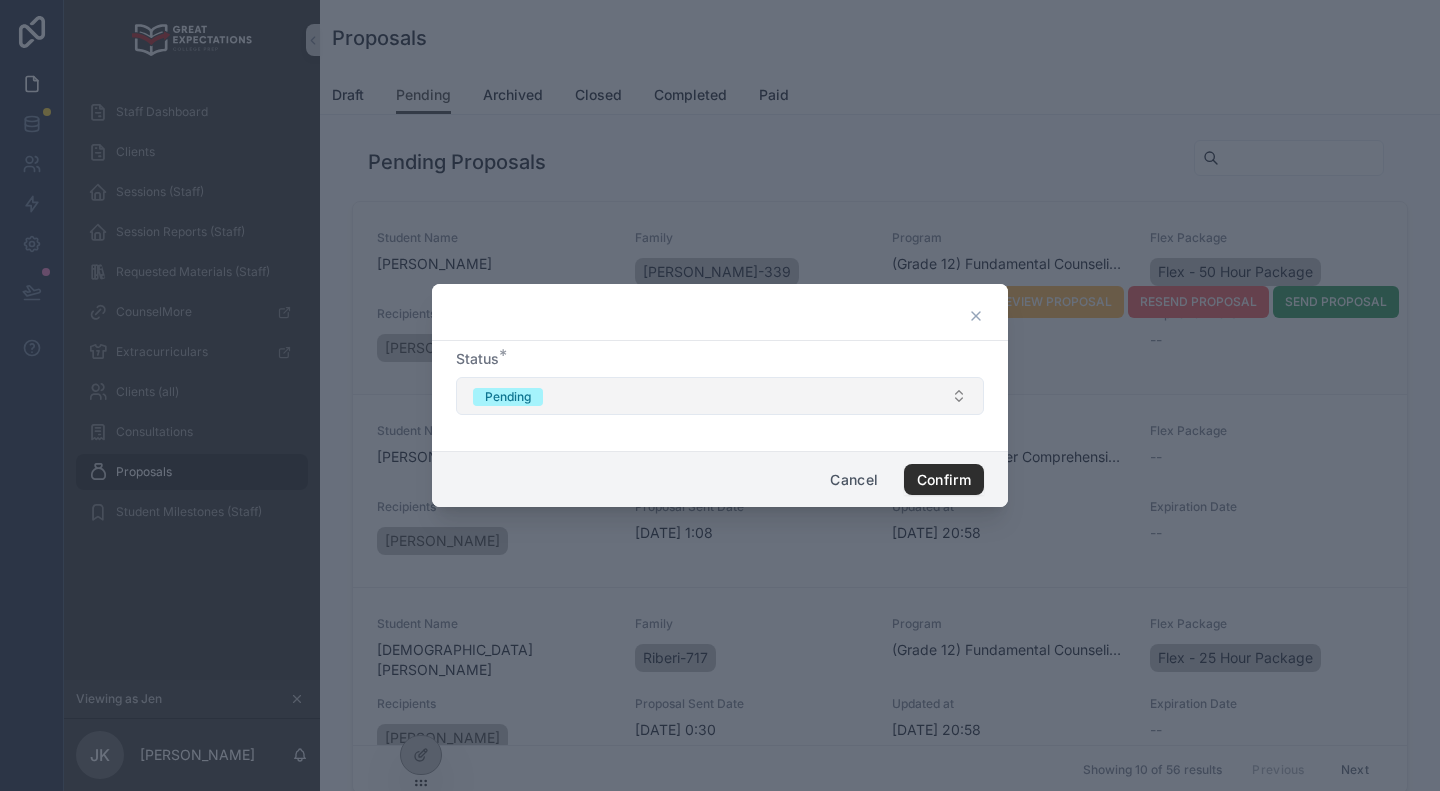 click on "Pending" at bounding box center [720, 396] 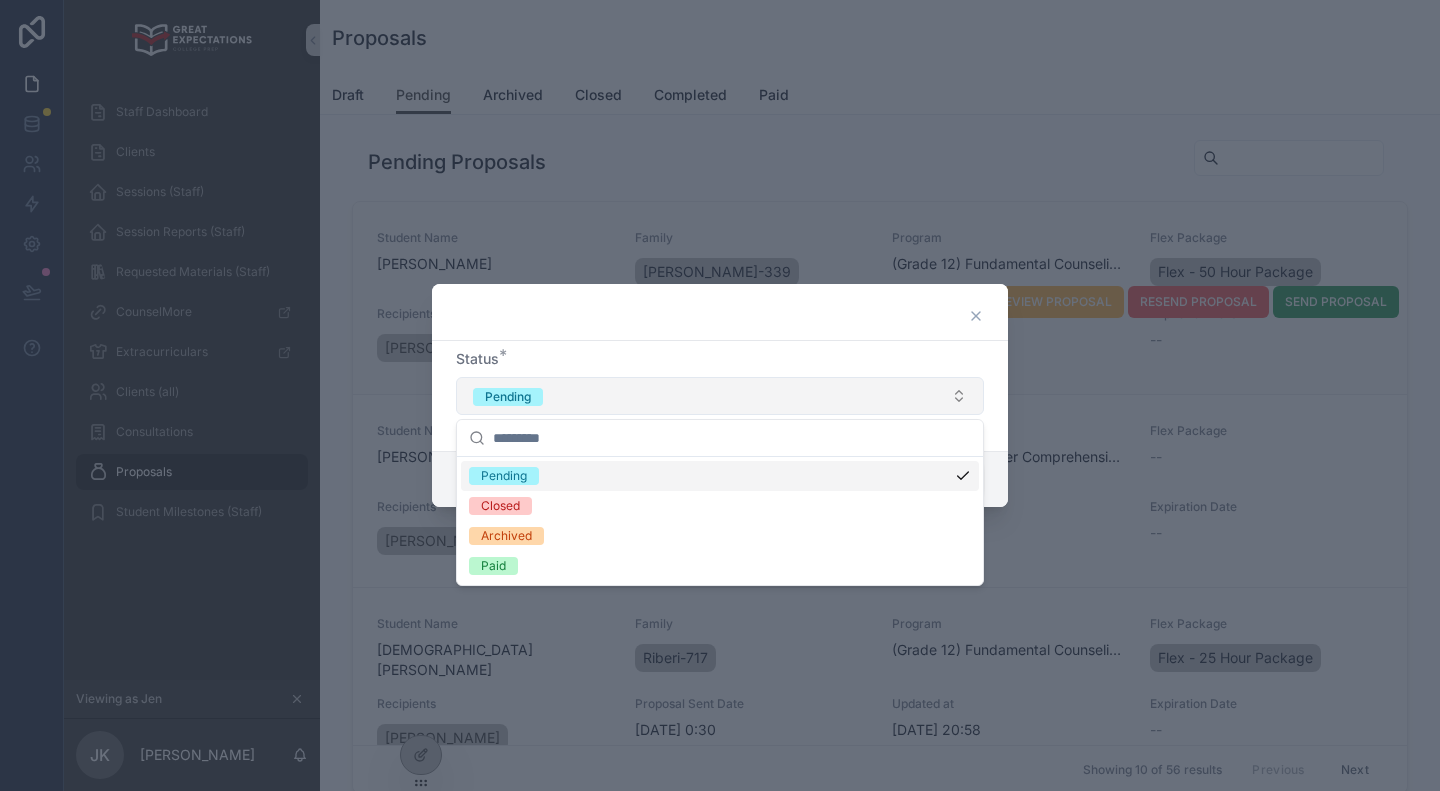 click on "Pending" at bounding box center (720, 396) 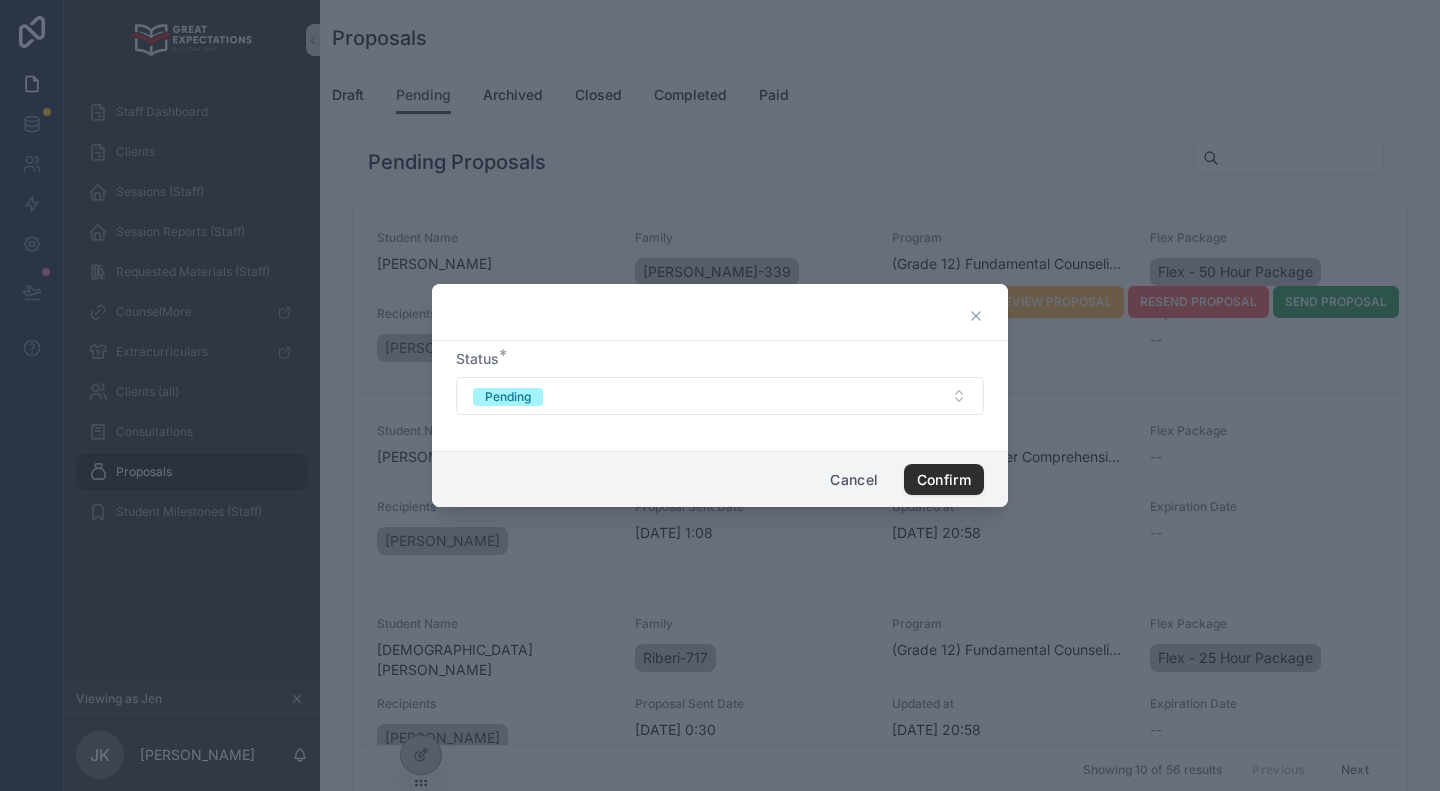 click 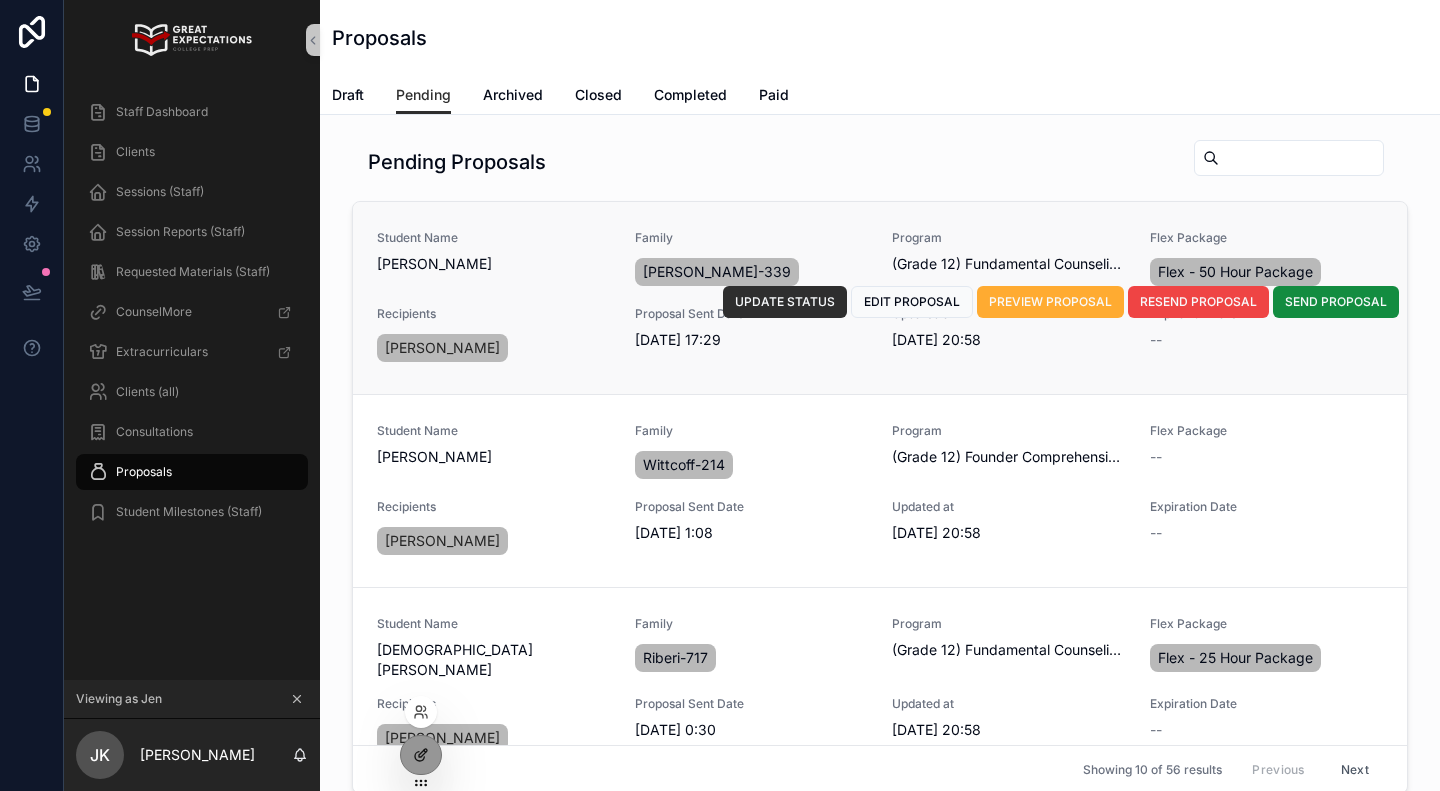 click 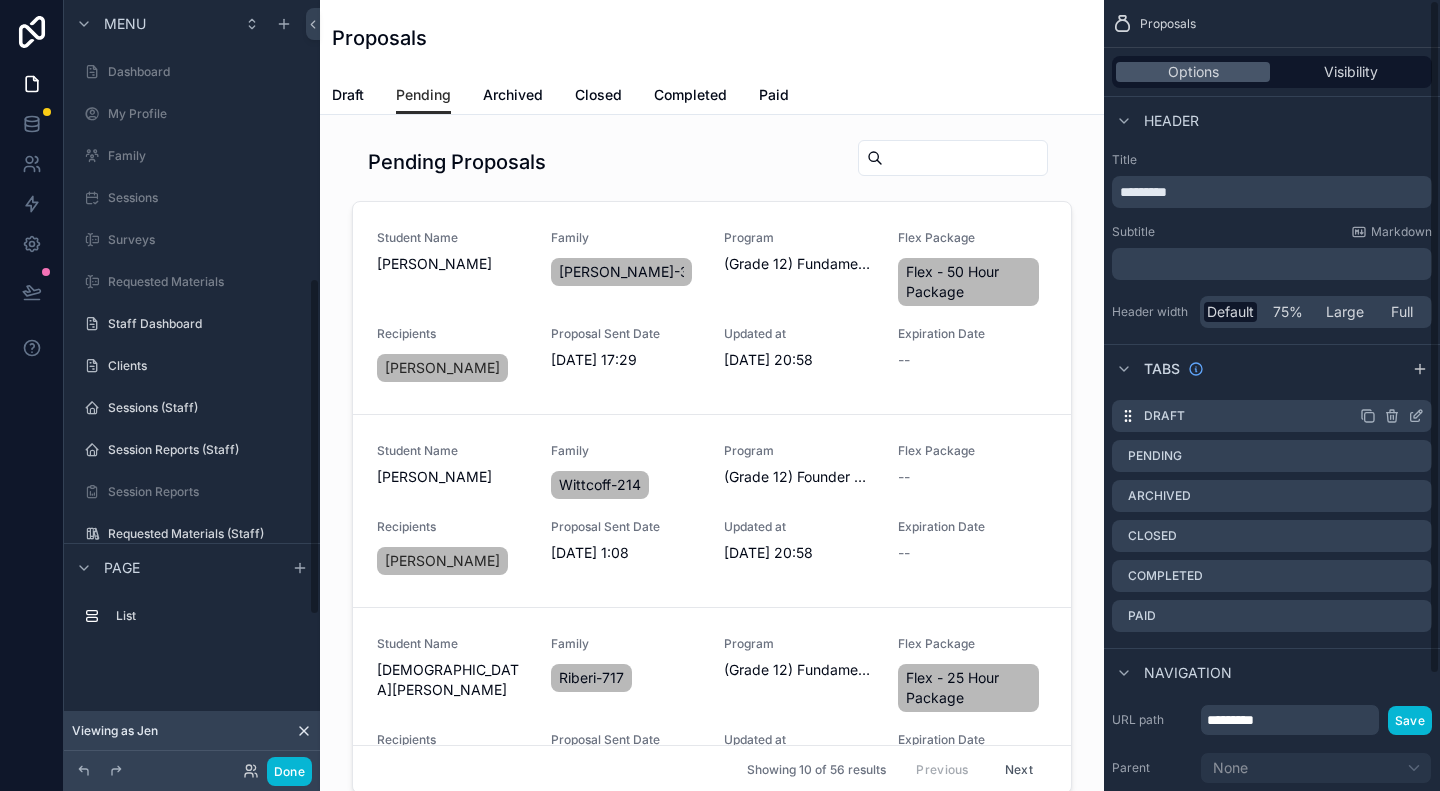scroll, scrollTop: 632, scrollLeft: 0, axis: vertical 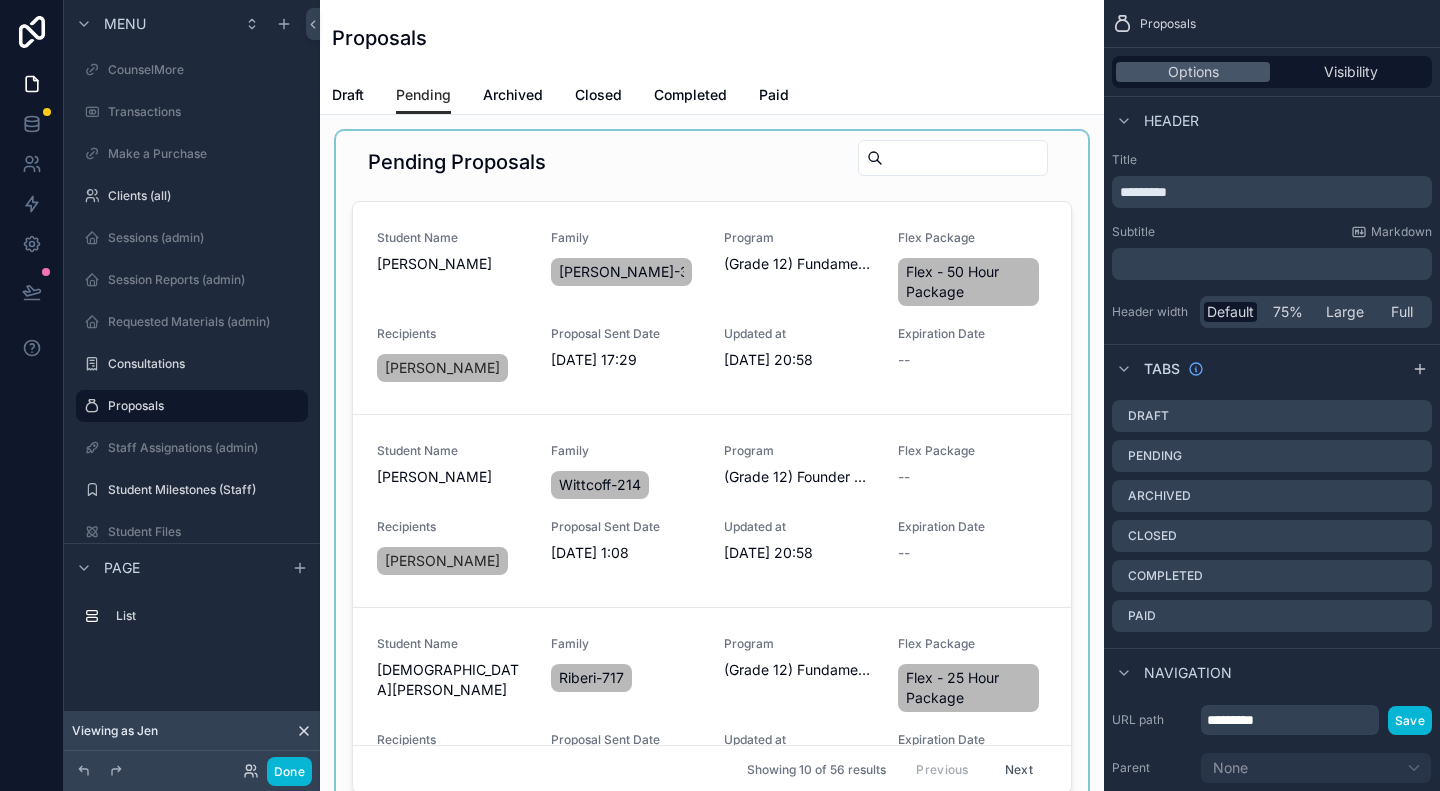 click at bounding box center [712, 470] 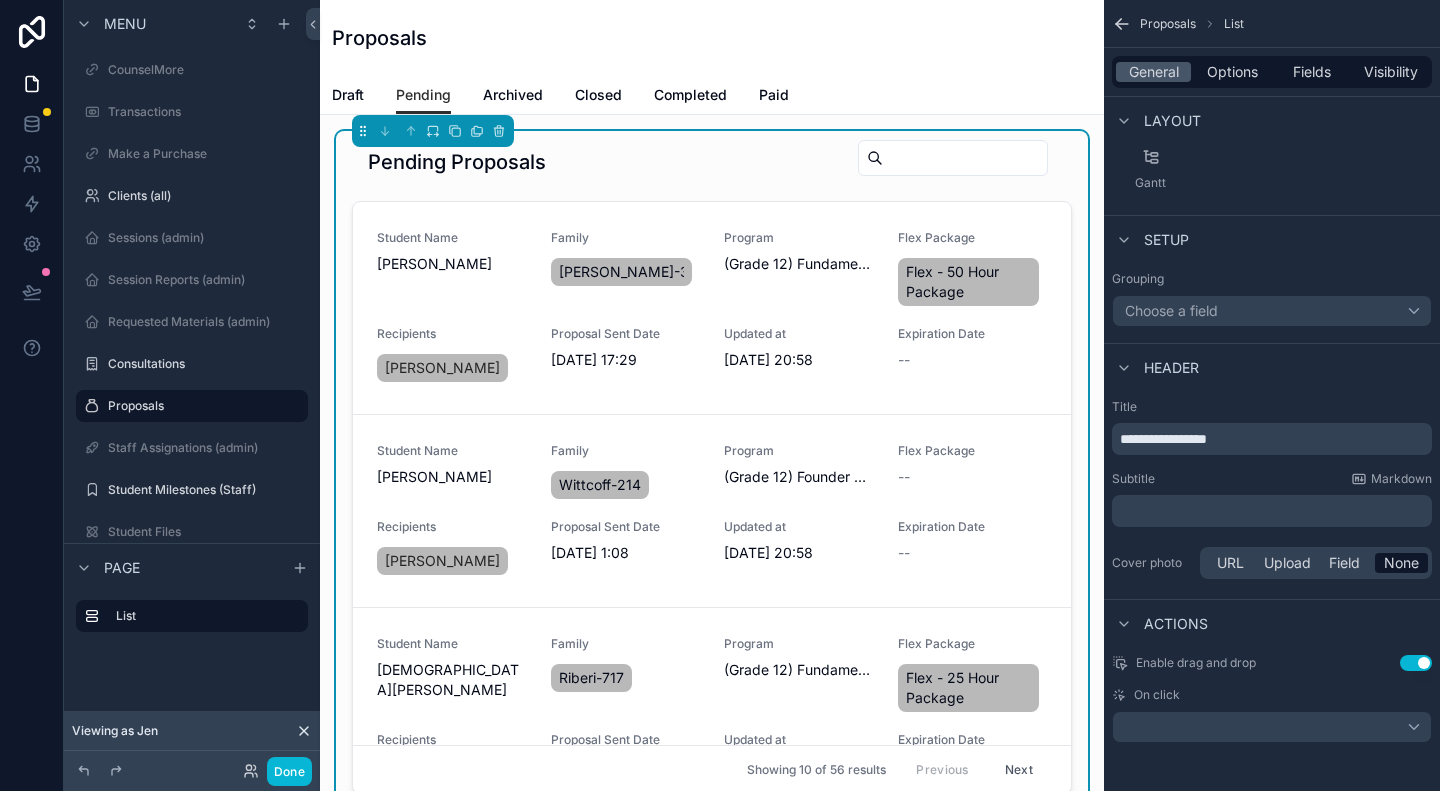 scroll, scrollTop: 0, scrollLeft: 0, axis: both 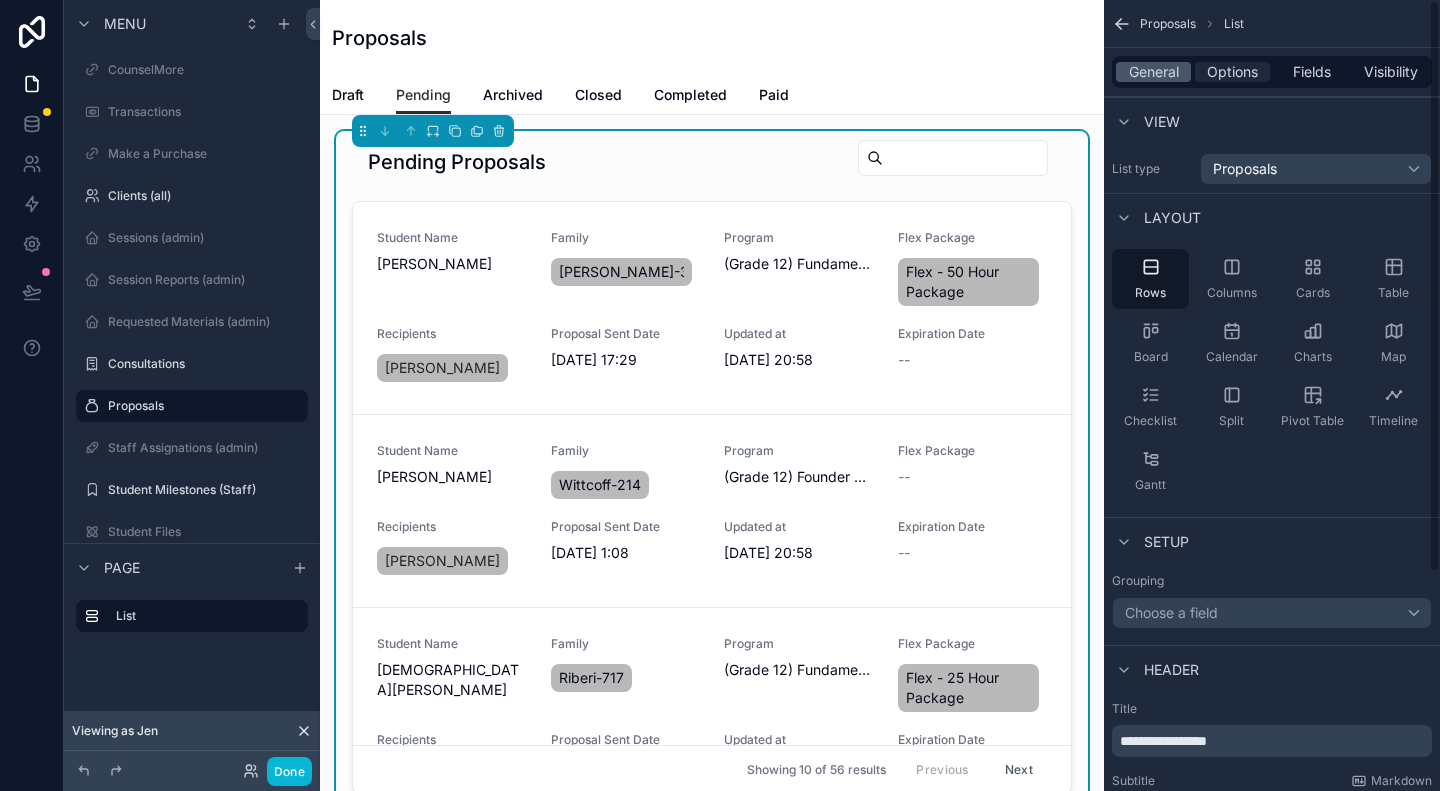 click on "Options" at bounding box center [1232, 72] 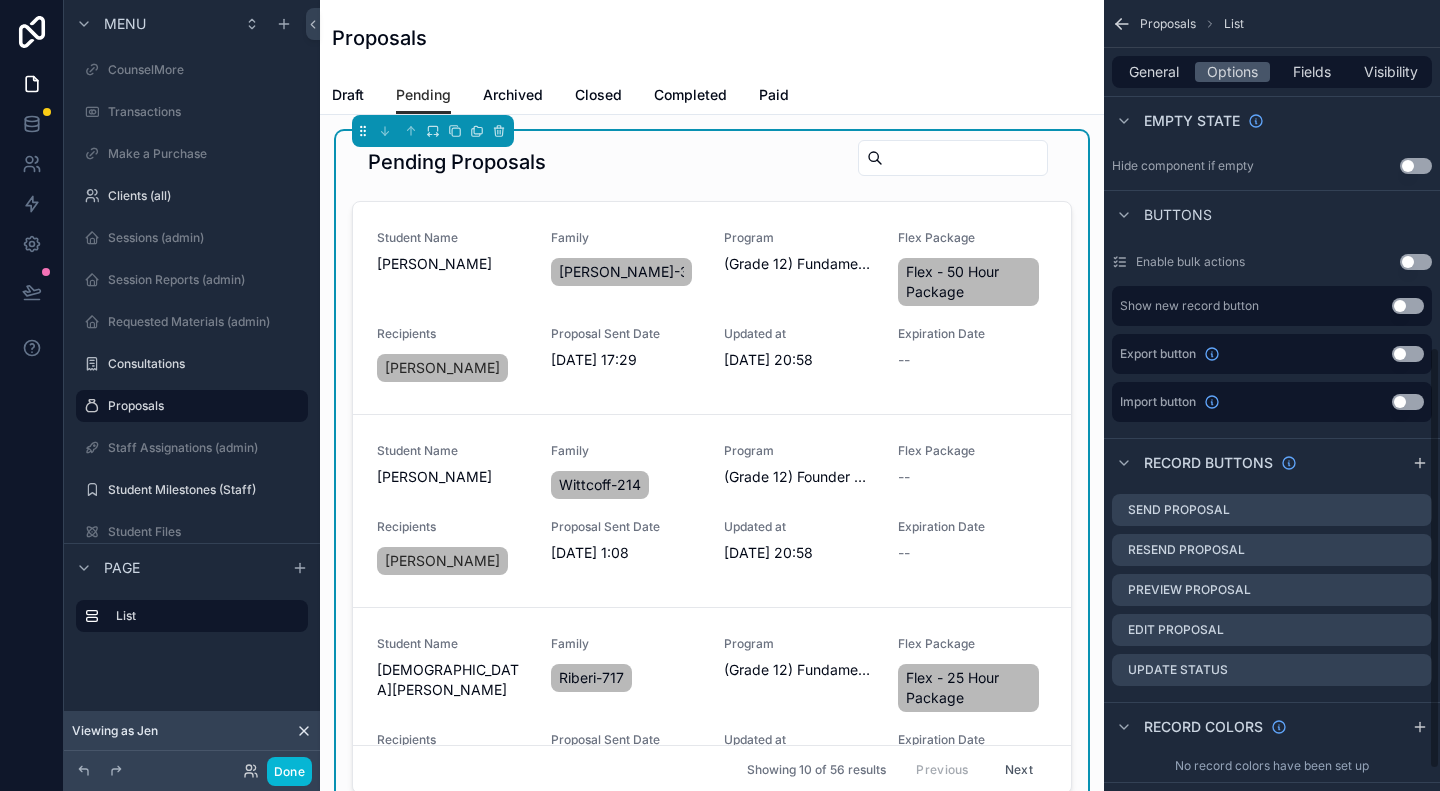 scroll, scrollTop: 690, scrollLeft: 0, axis: vertical 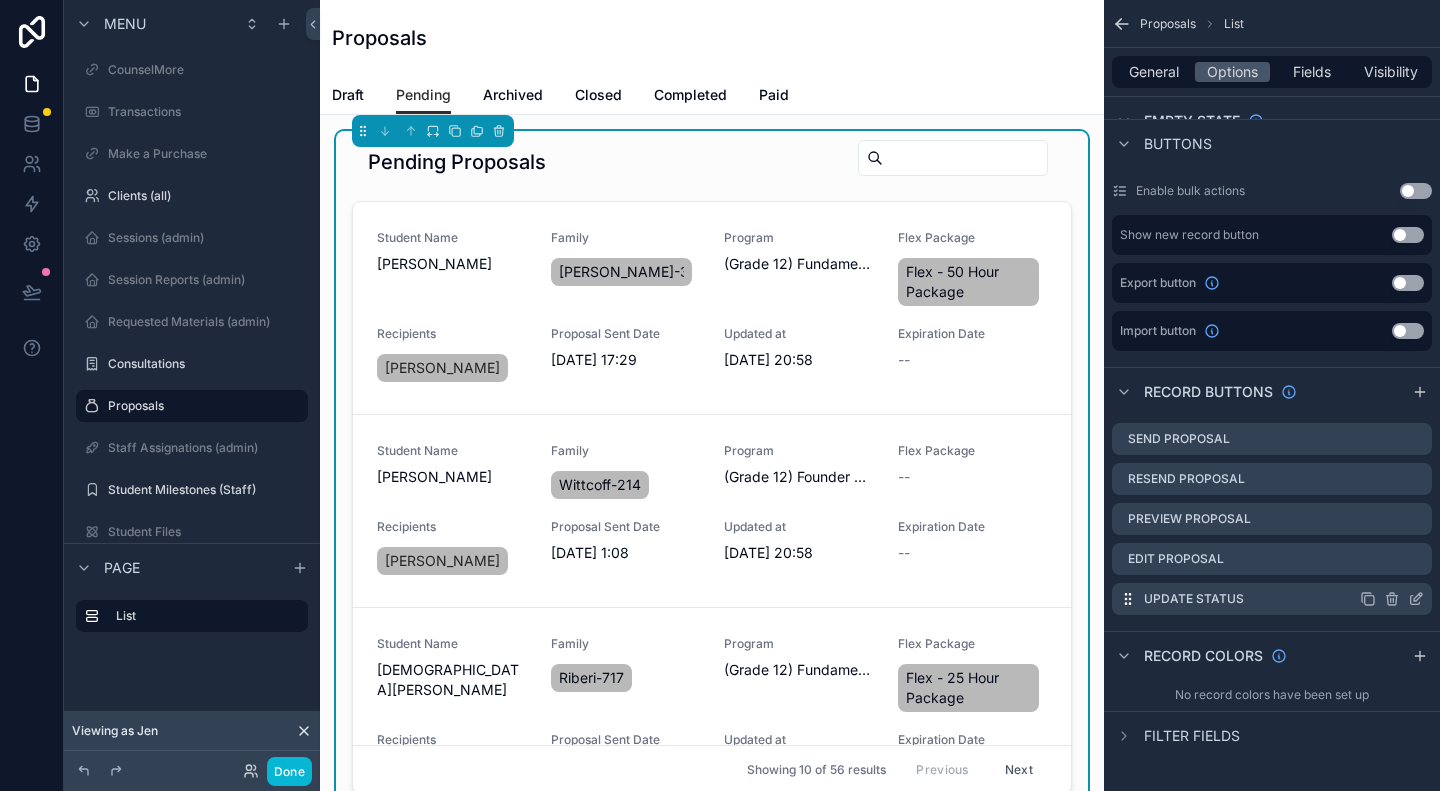 click 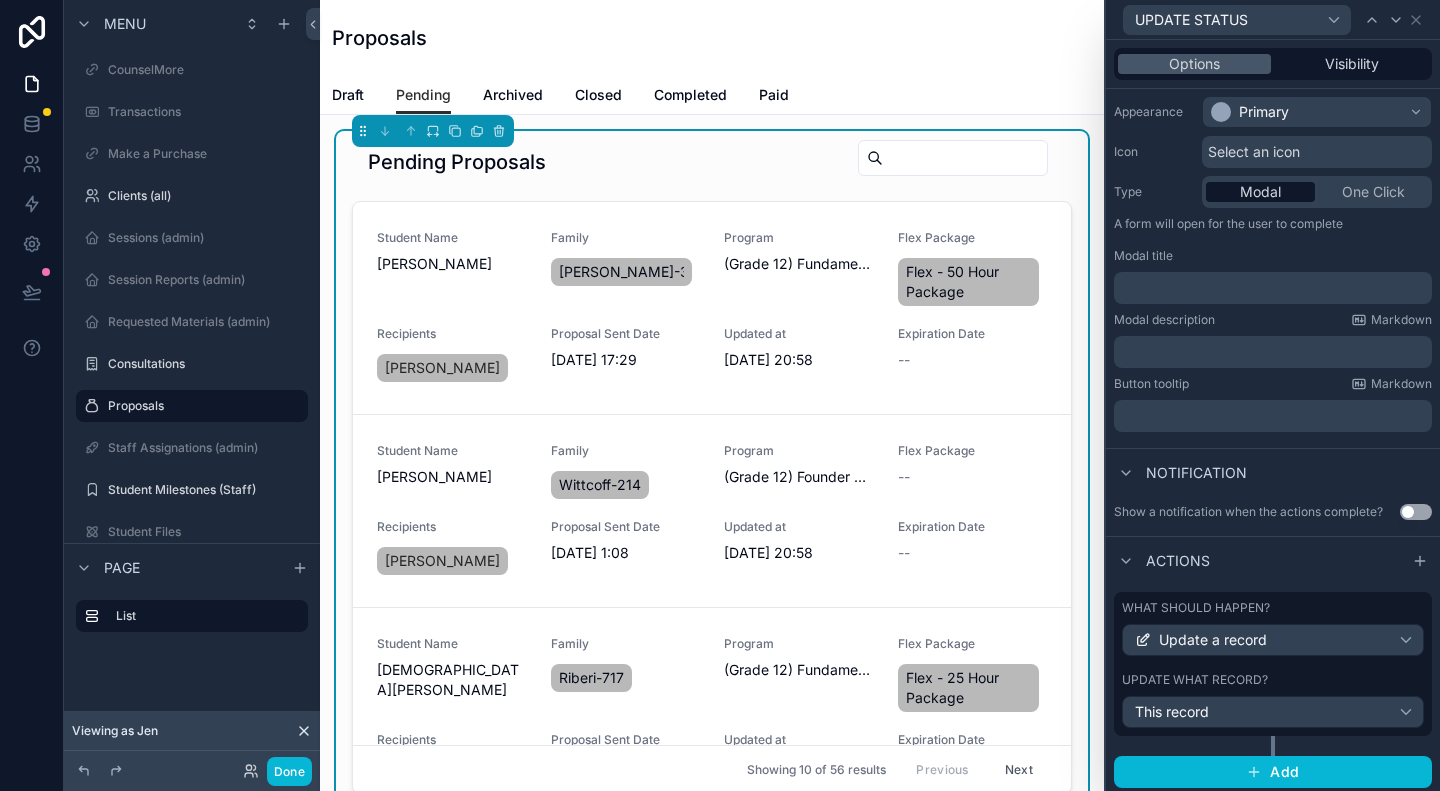 scroll, scrollTop: 165, scrollLeft: 0, axis: vertical 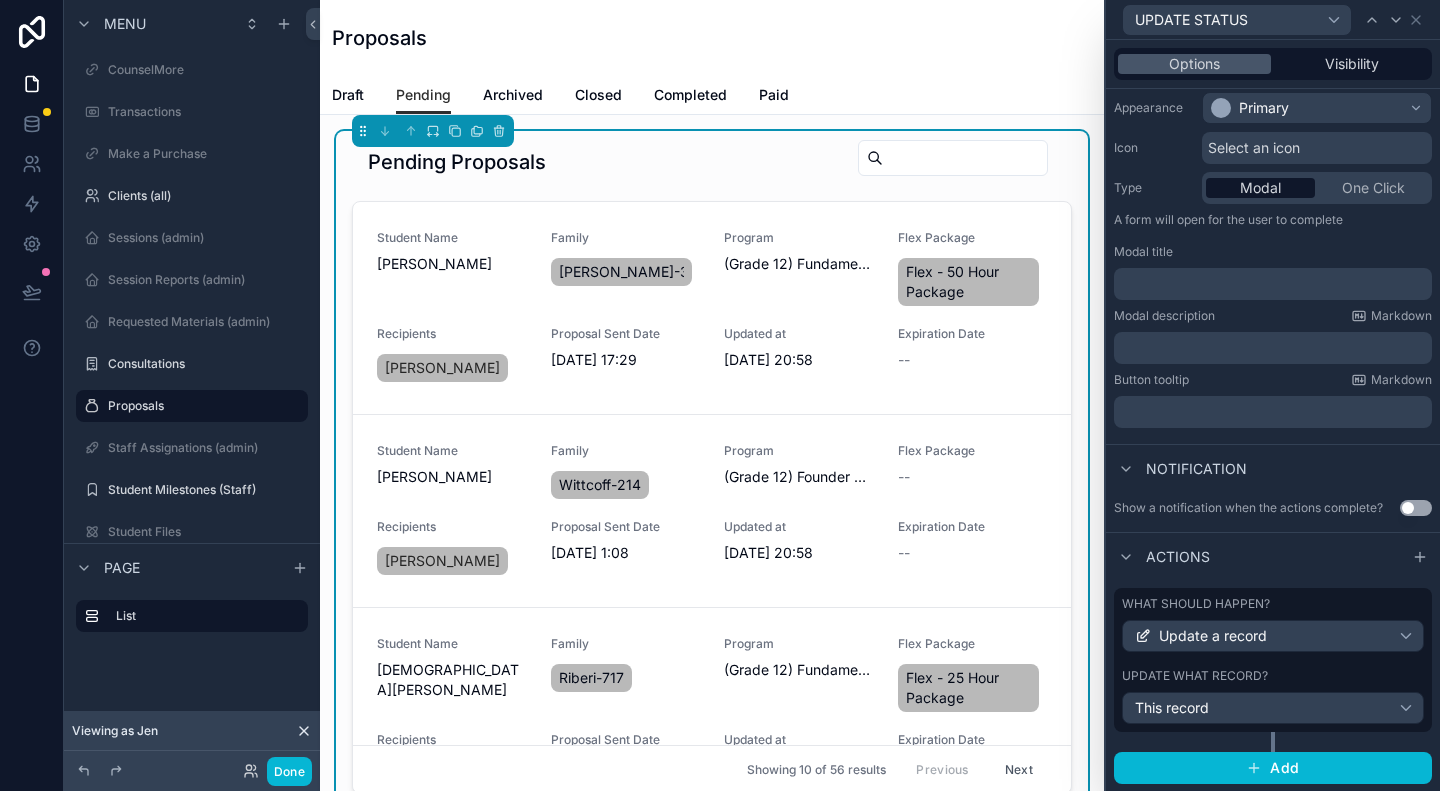 click on "What should happen?" at bounding box center [1273, 604] 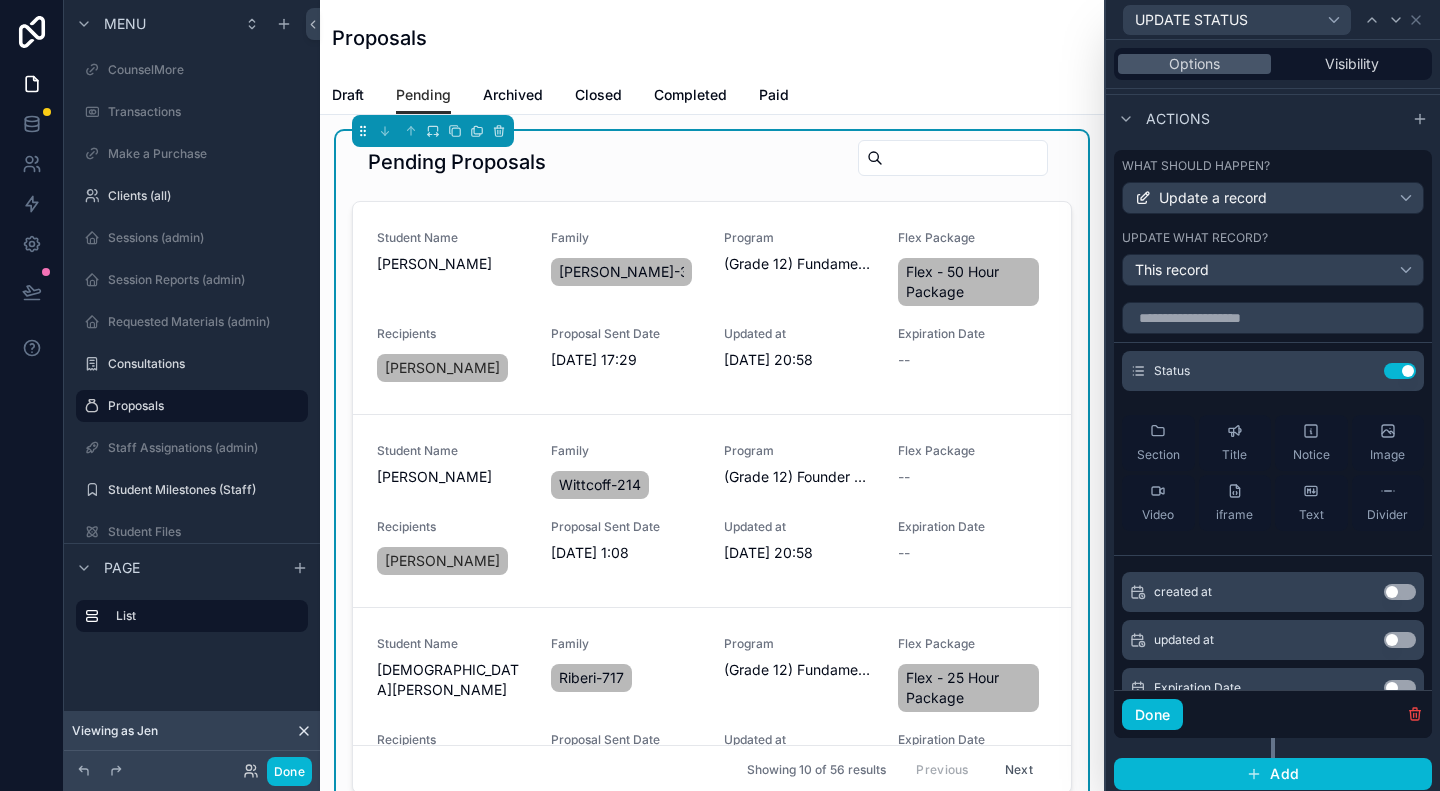 scroll, scrollTop: 609, scrollLeft: 0, axis: vertical 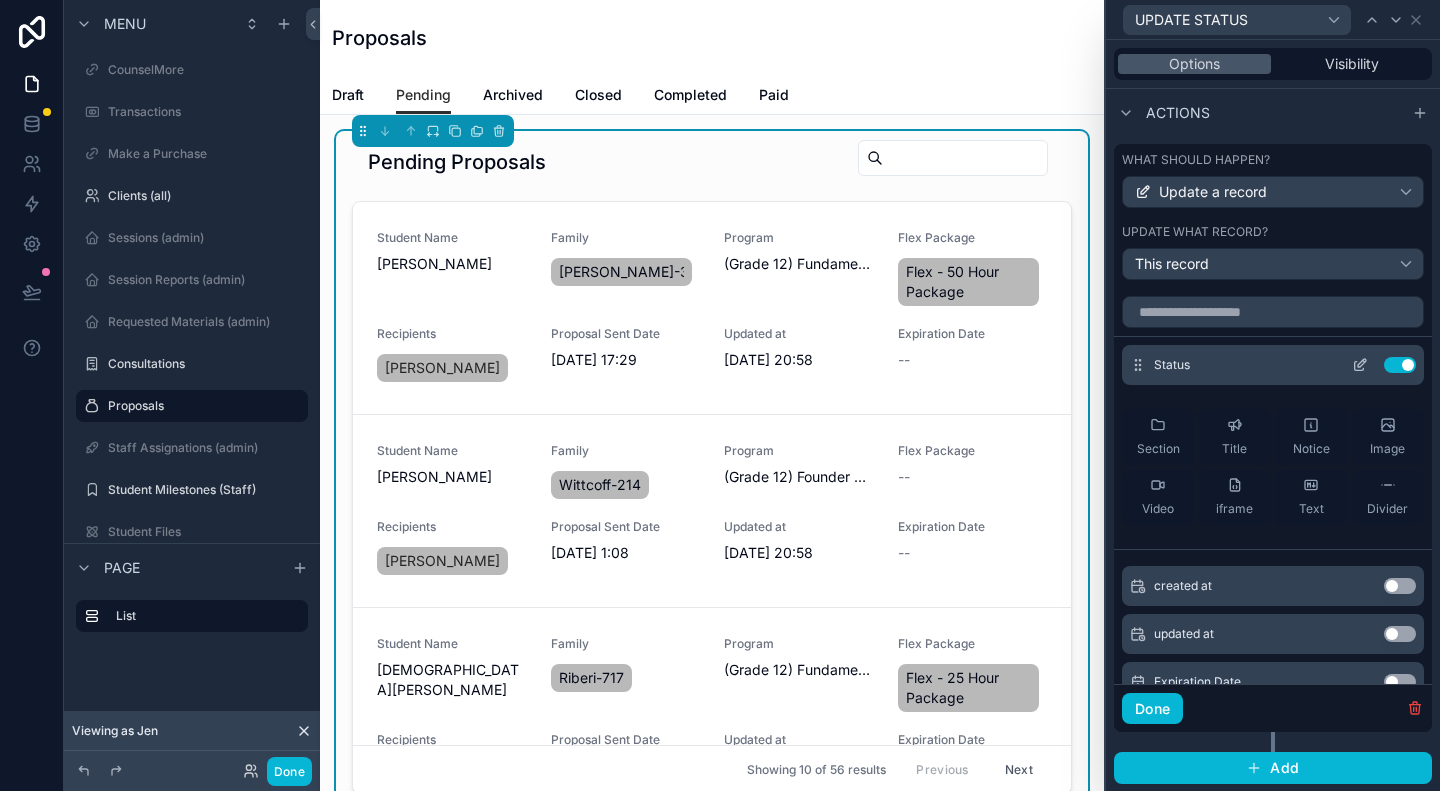 click 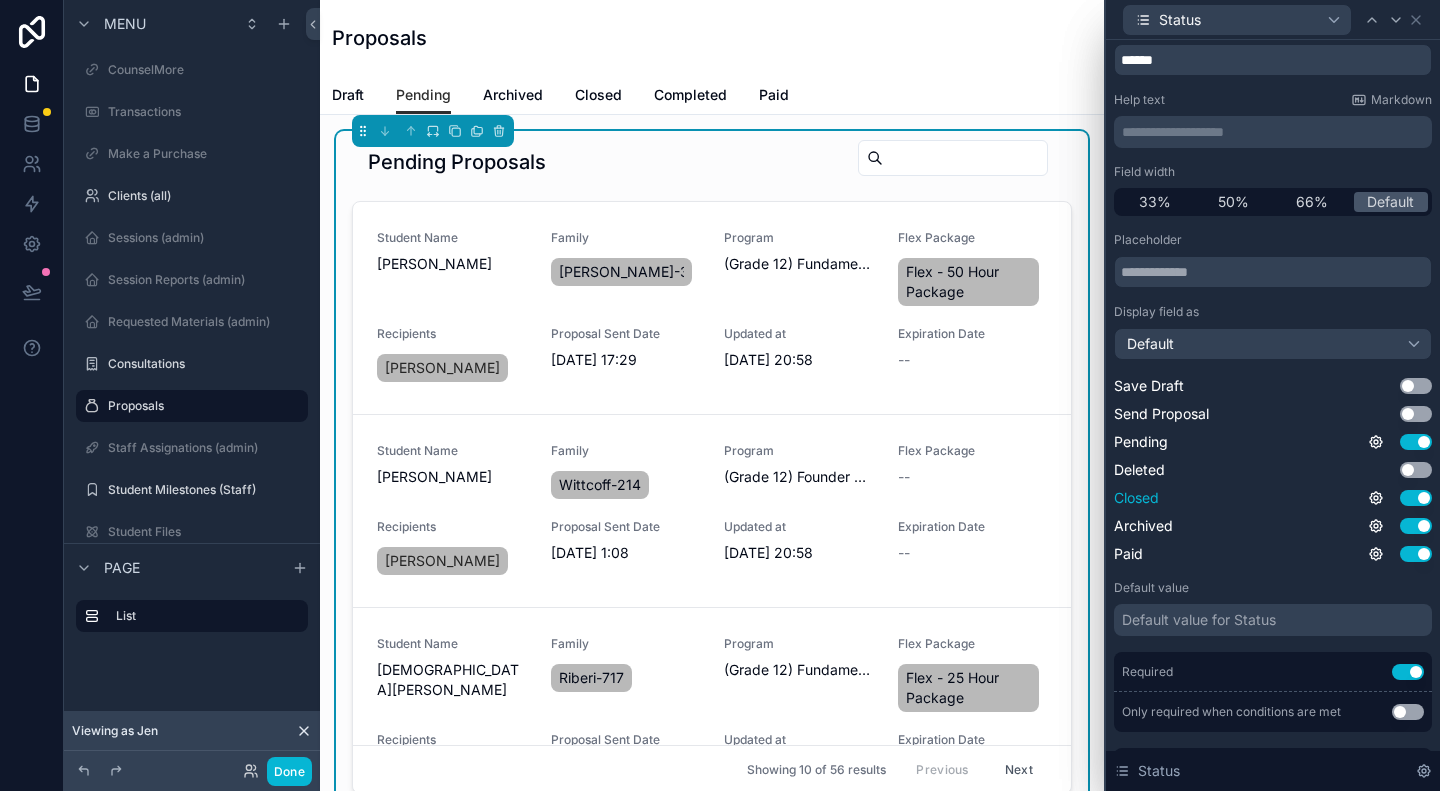 scroll, scrollTop: 100, scrollLeft: 0, axis: vertical 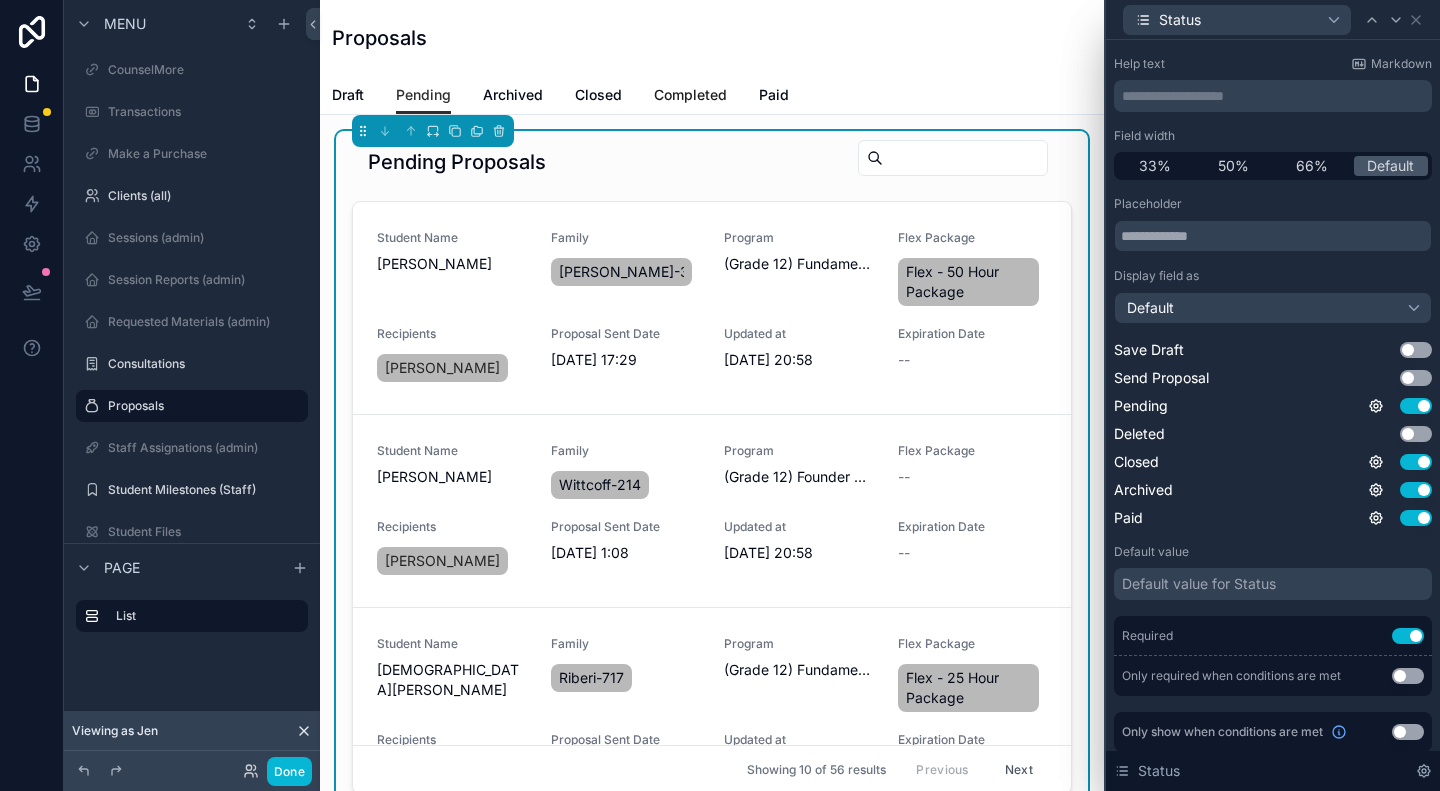 click on "Completed" at bounding box center [690, 95] 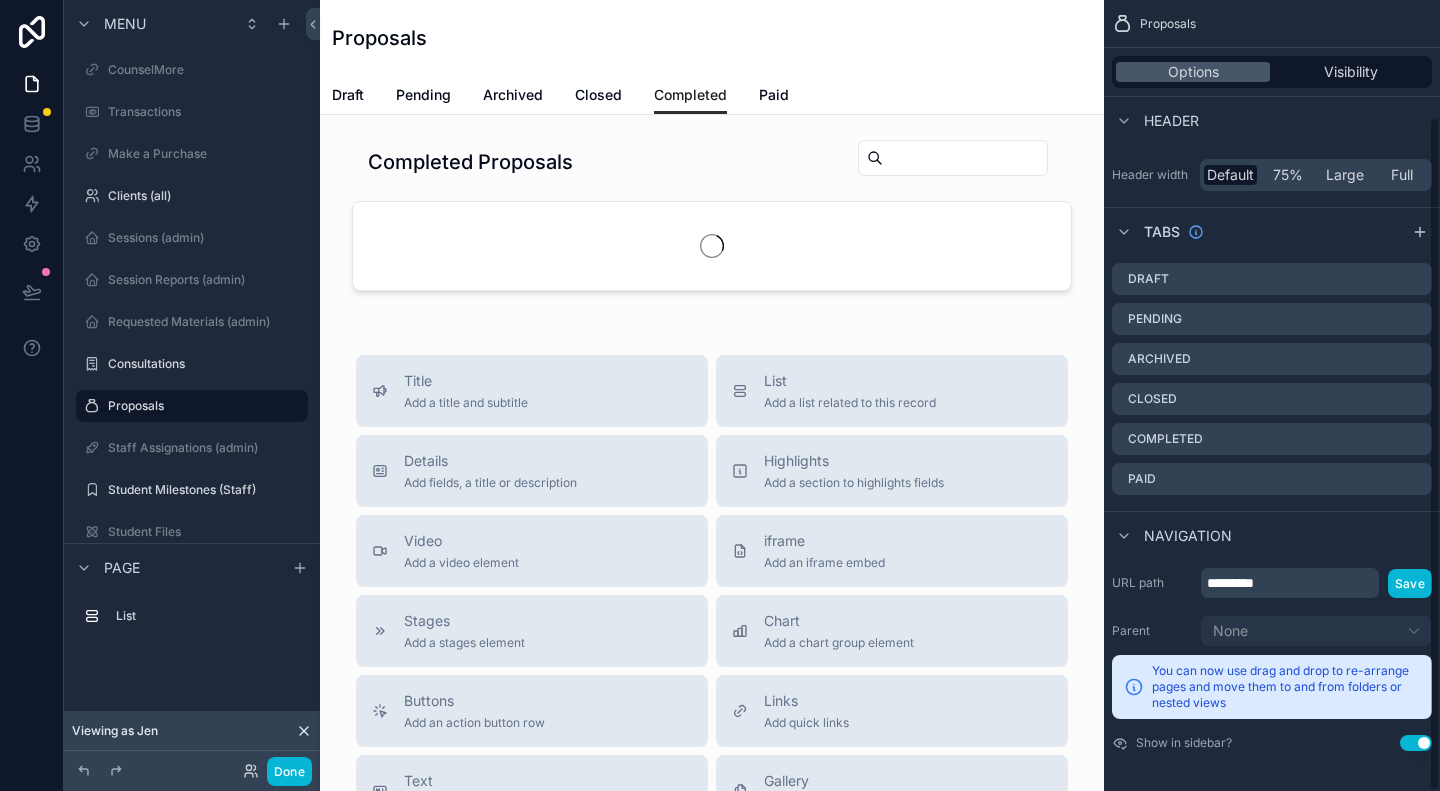 scroll, scrollTop: 137, scrollLeft: 0, axis: vertical 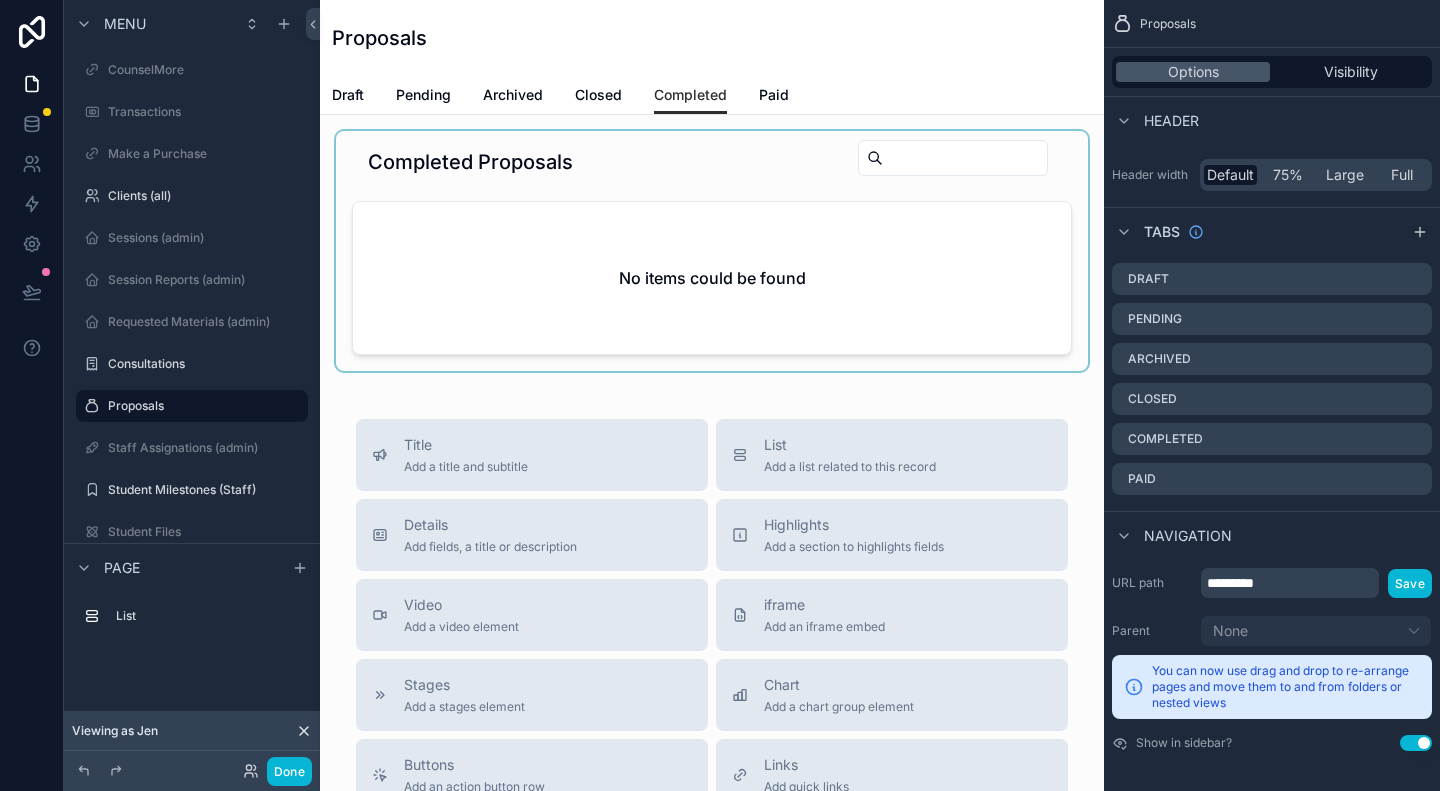 click at bounding box center (712, 251) 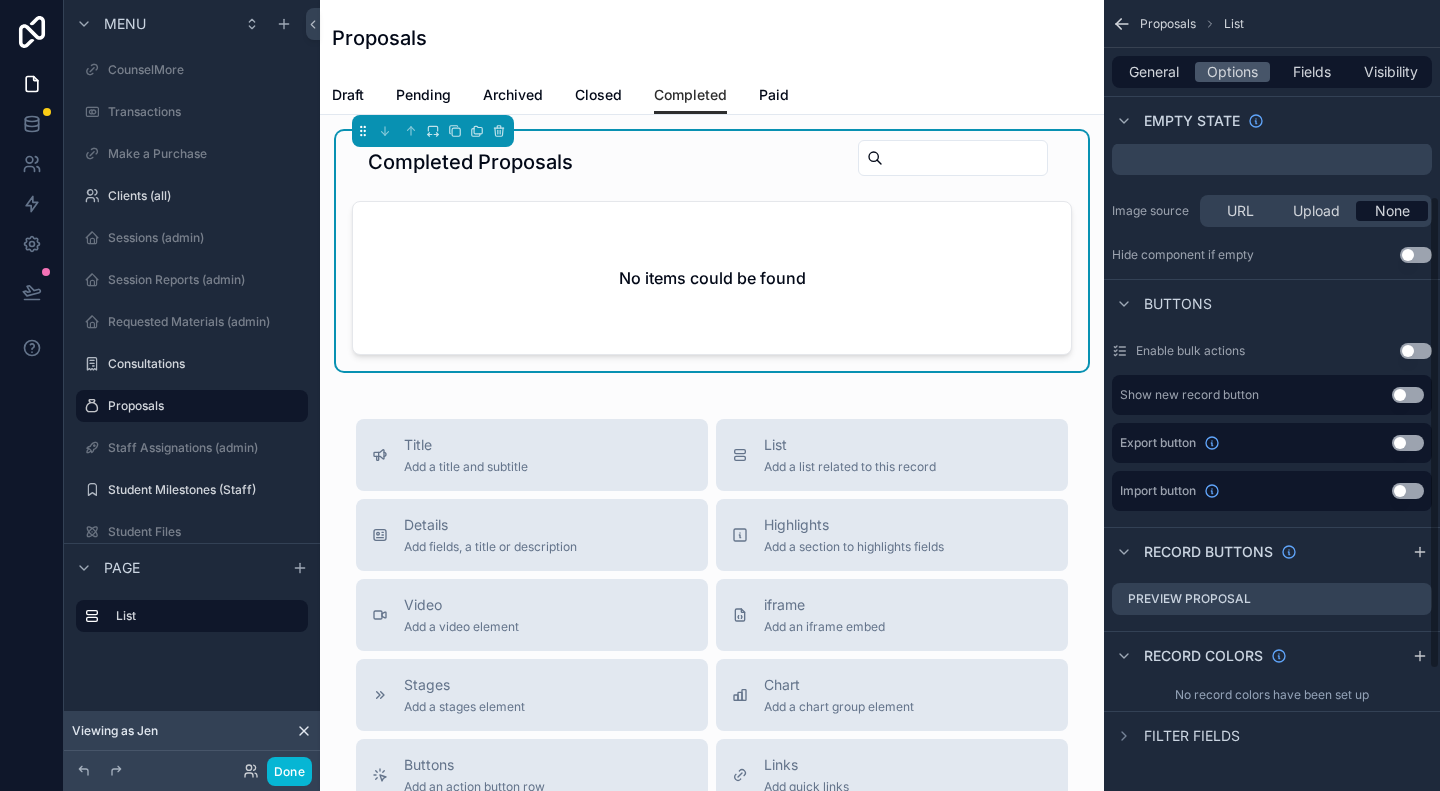 scroll, scrollTop: 0, scrollLeft: 0, axis: both 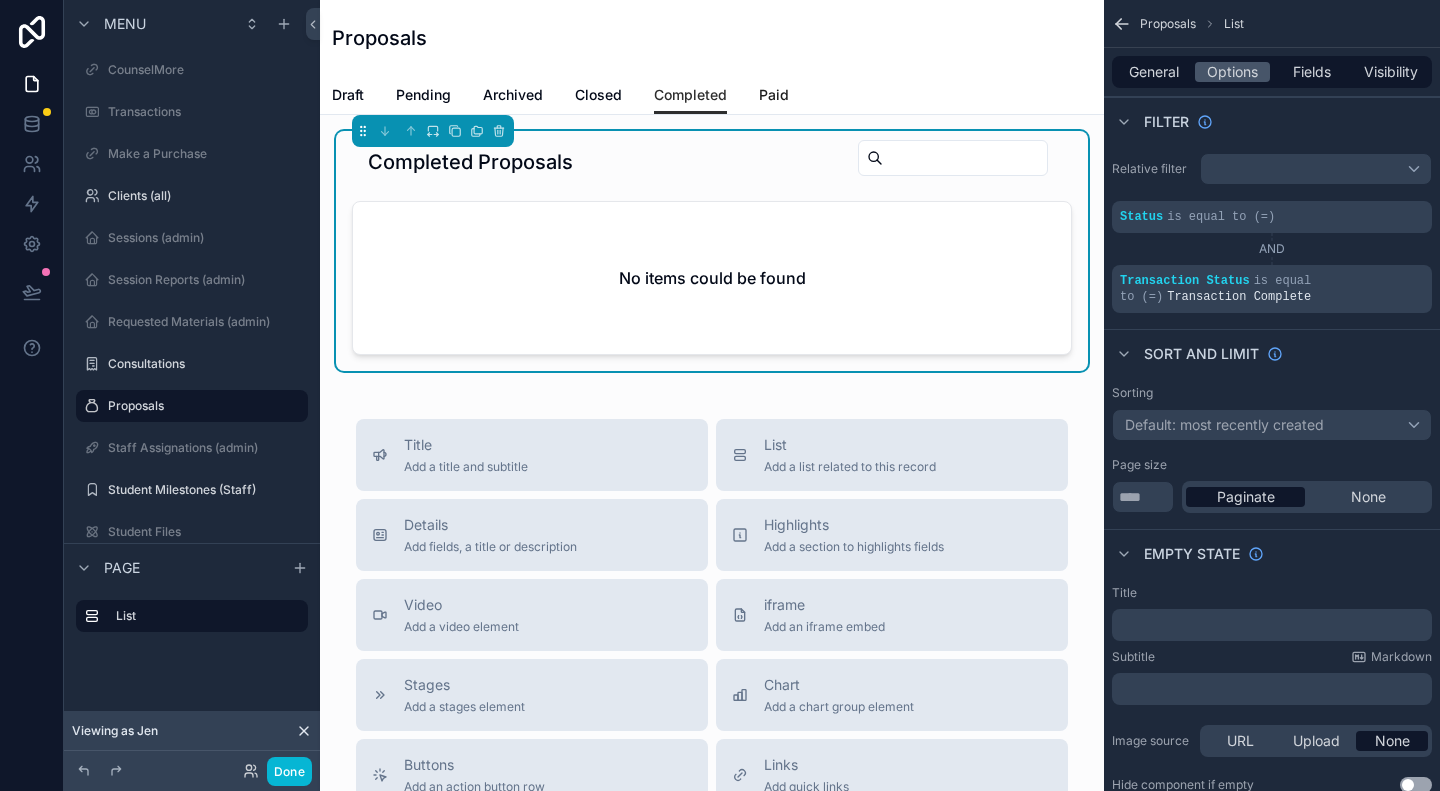 click on "Paid" at bounding box center [774, 95] 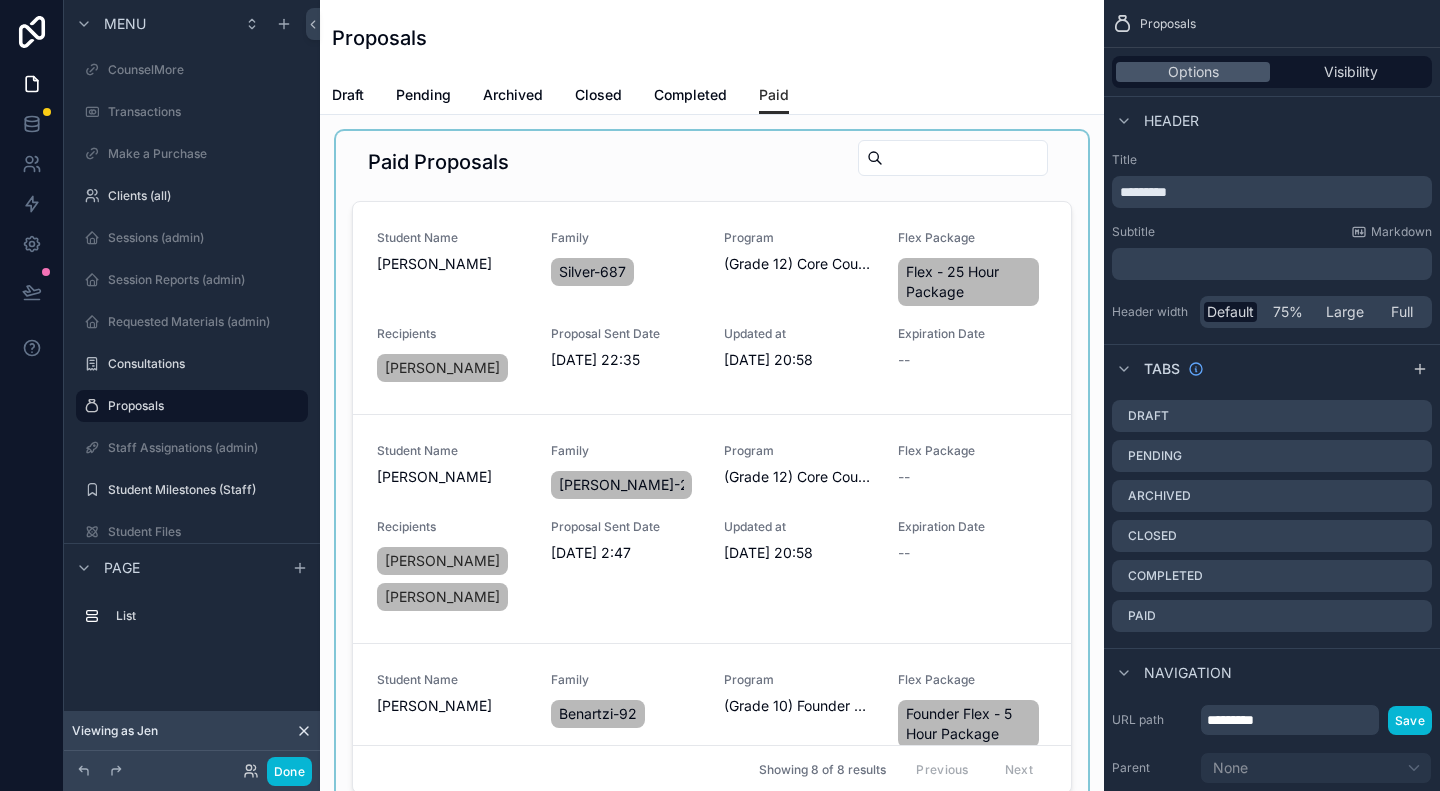 click at bounding box center [712, 470] 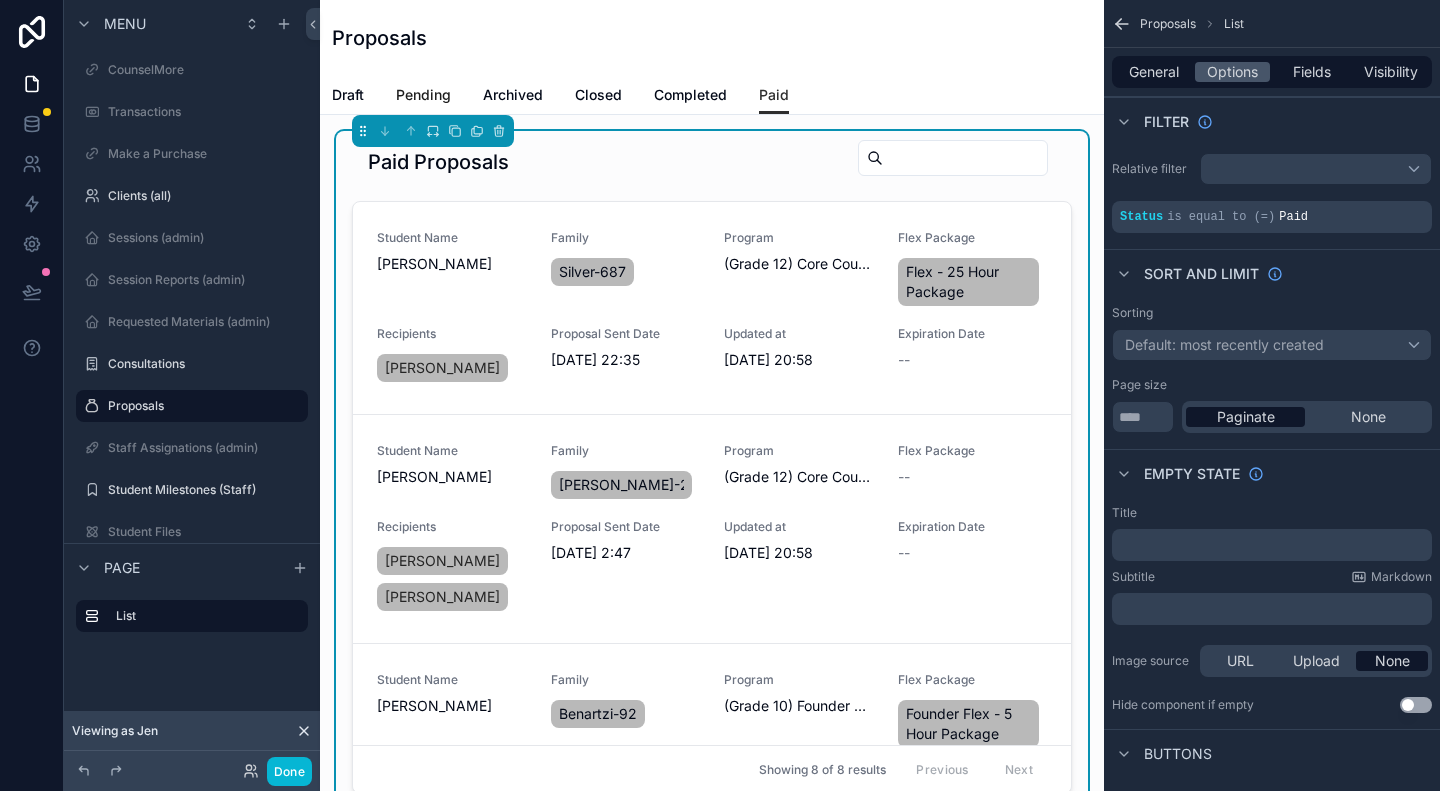 click on "Pending" at bounding box center [423, 95] 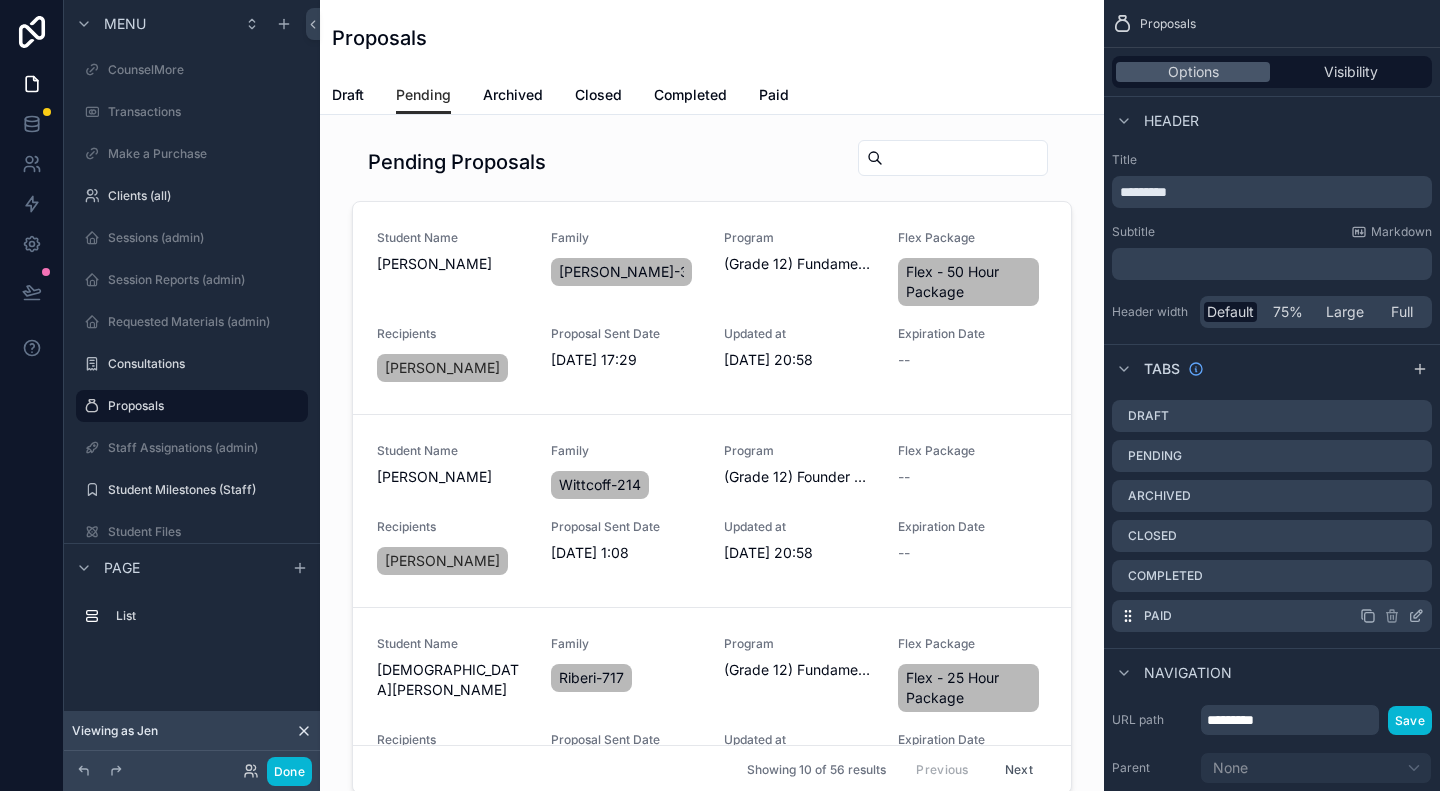 click 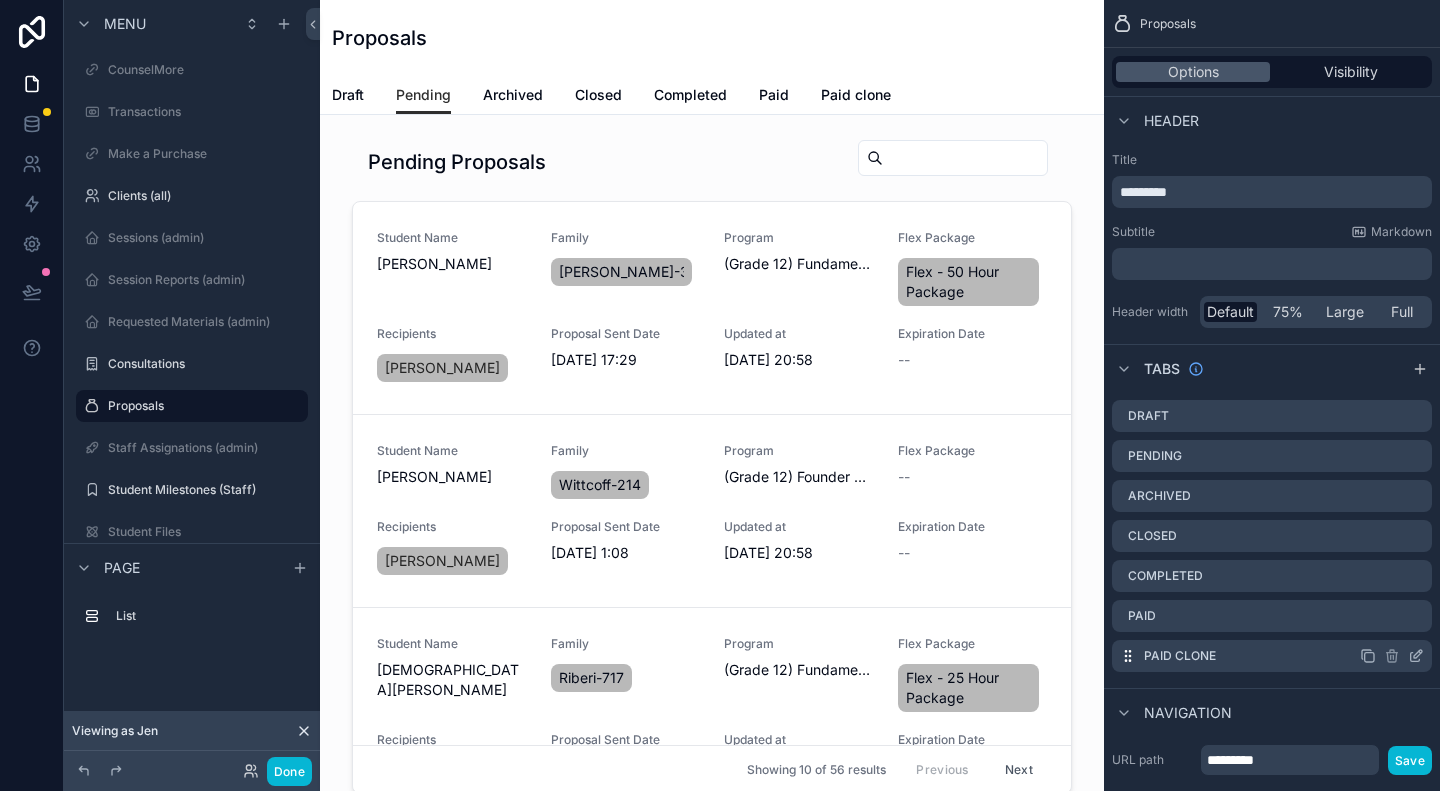 click 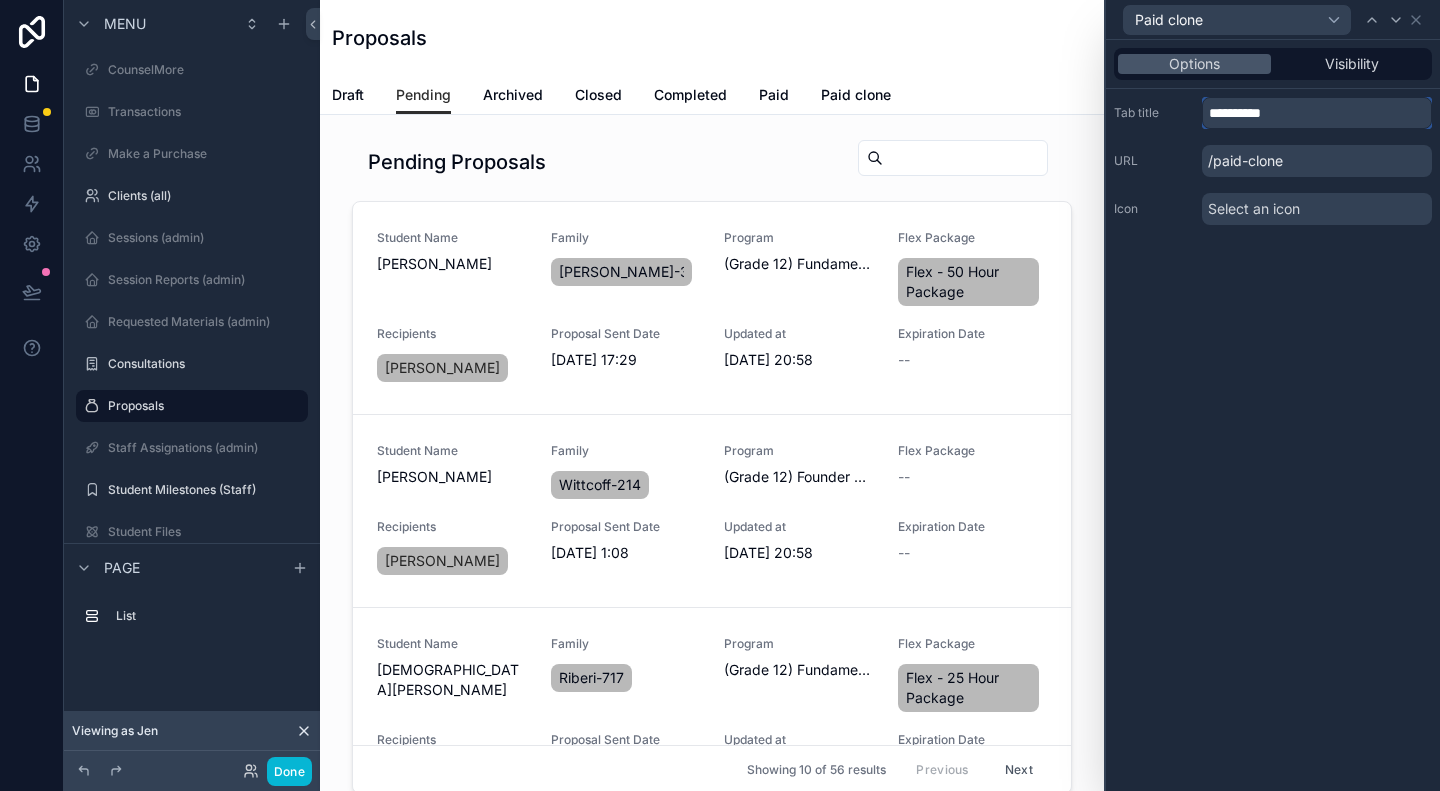 drag, startPoint x: 1282, startPoint y: 116, endPoint x: 1139, endPoint y: 116, distance: 143 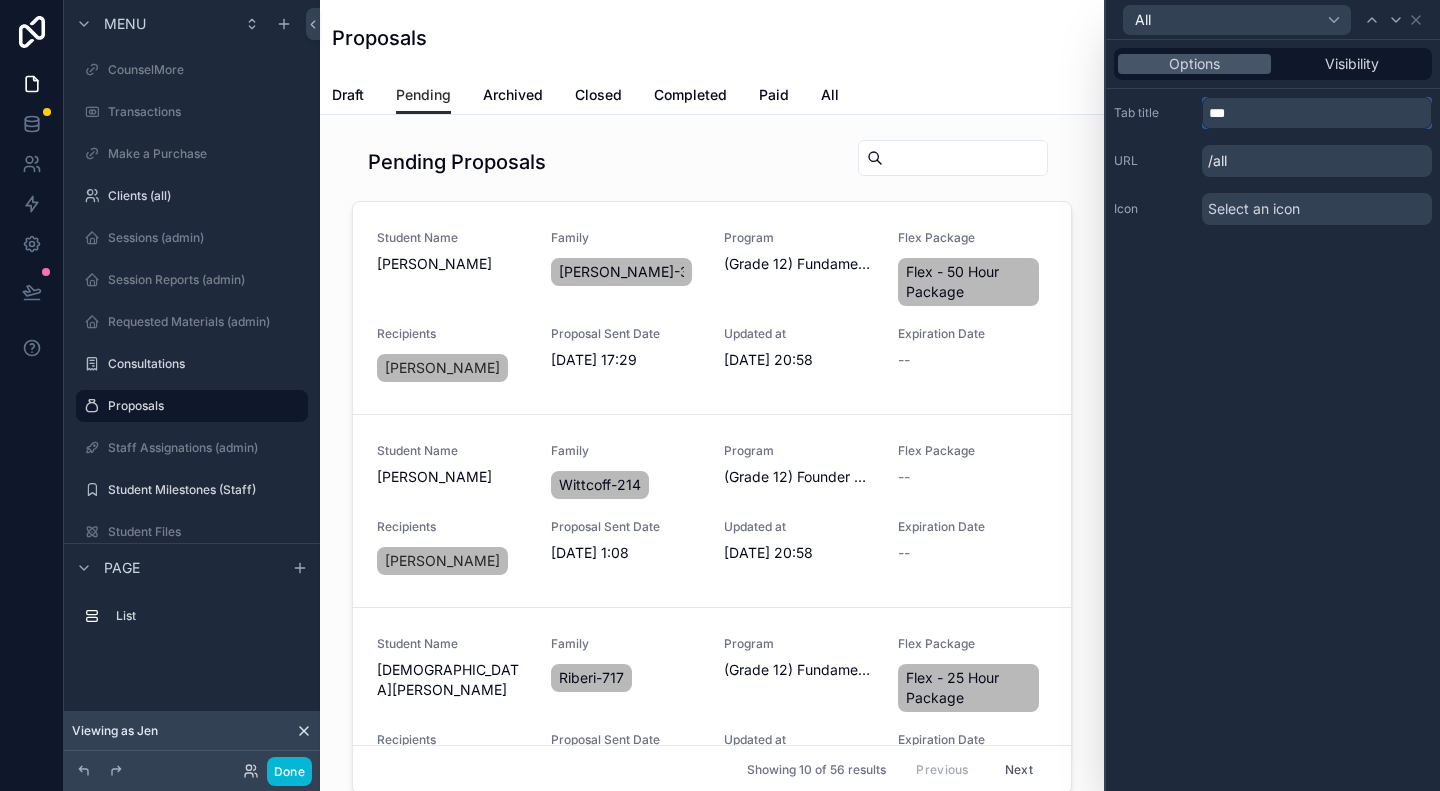 type on "***" 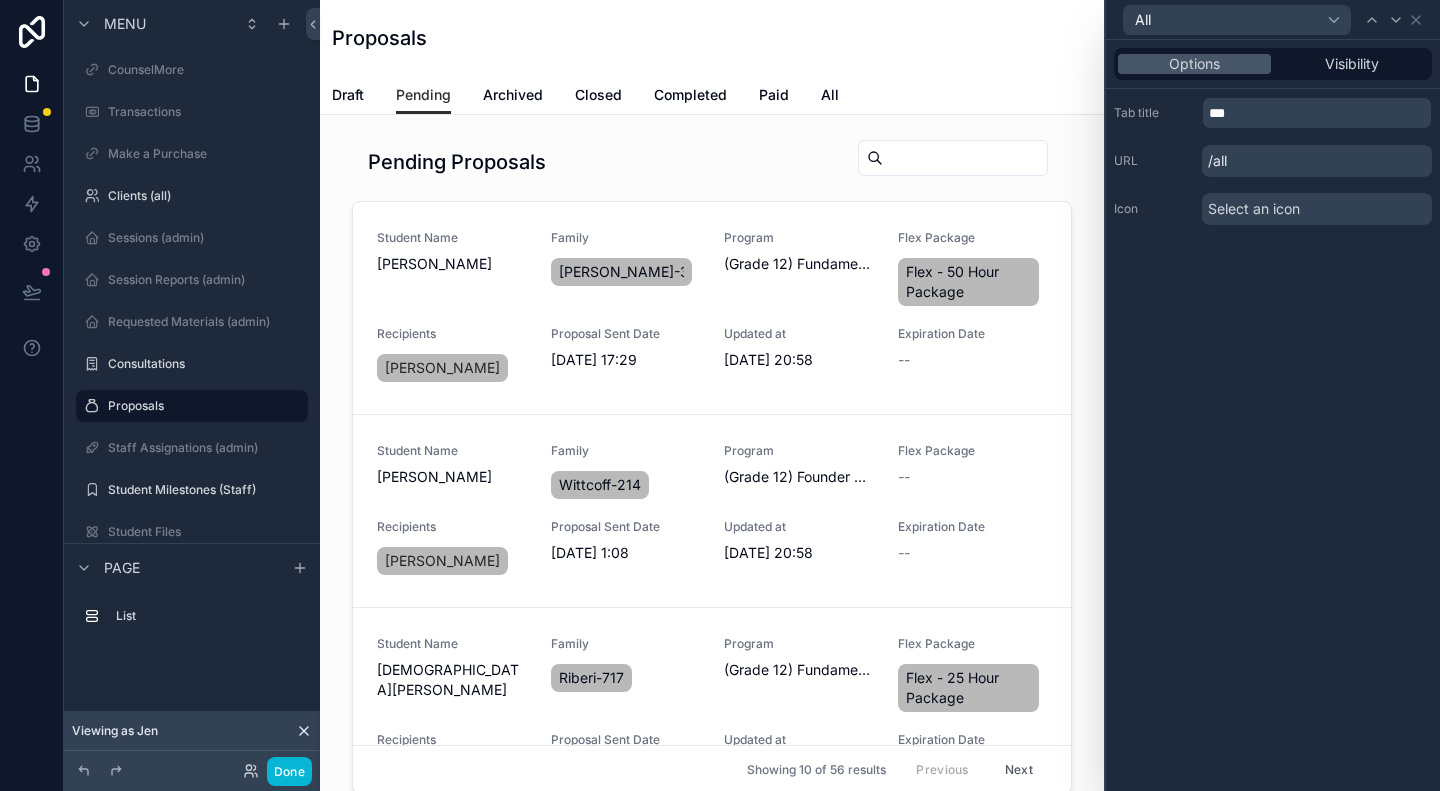 click on "Options Visibility Tab title *** URL /all Icon Select an icon" at bounding box center (1273, 415) 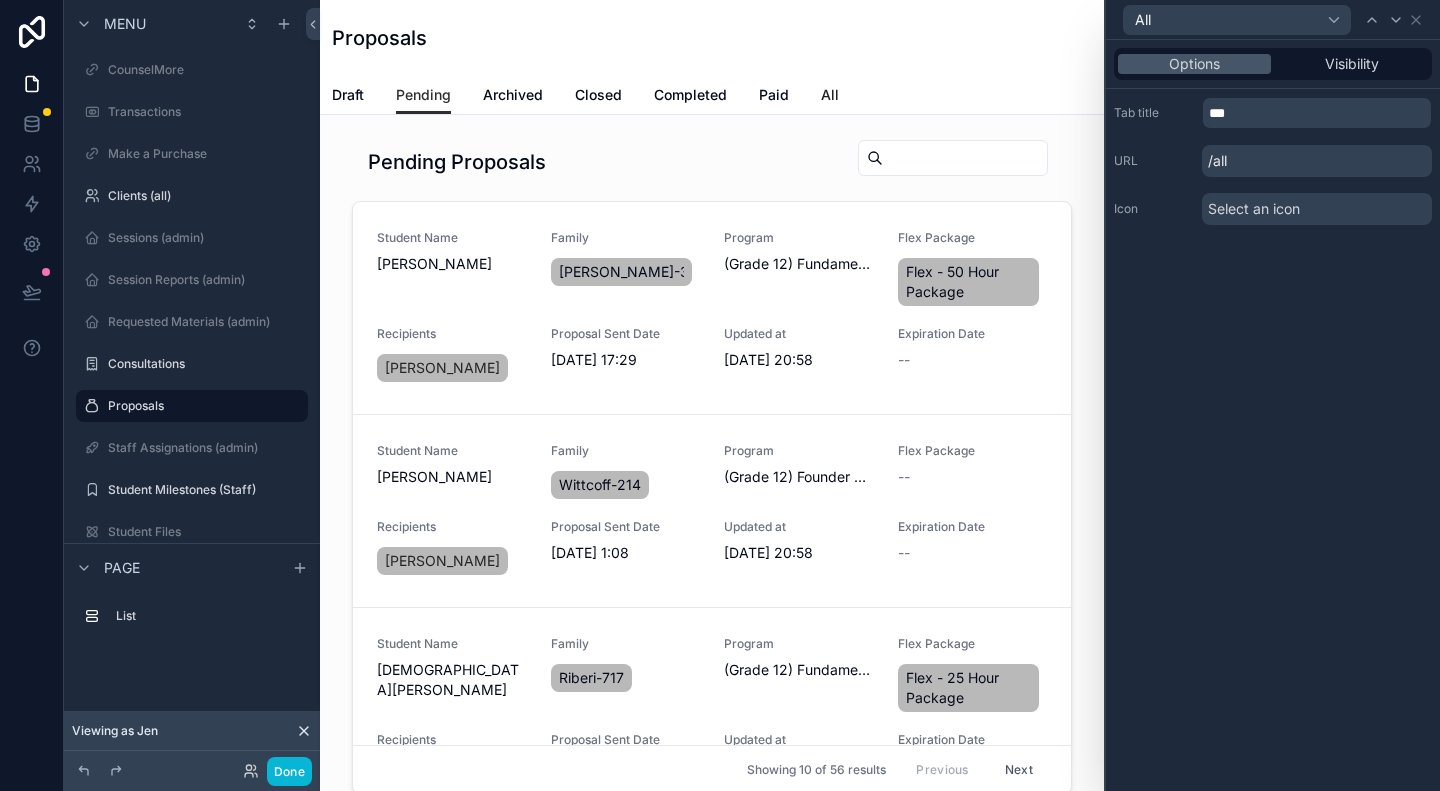 click on "All" at bounding box center (830, 95) 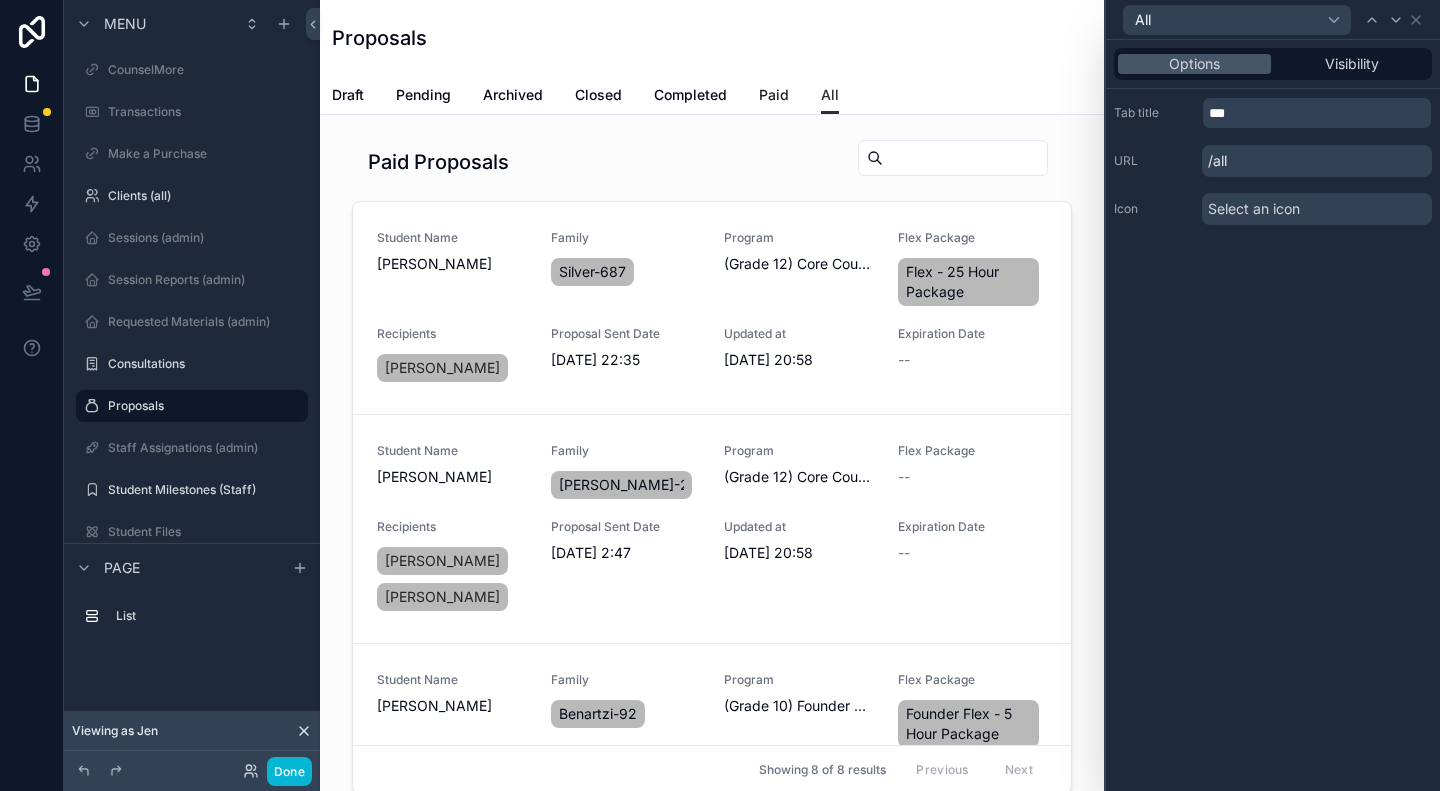 click on "Paid" at bounding box center [774, 95] 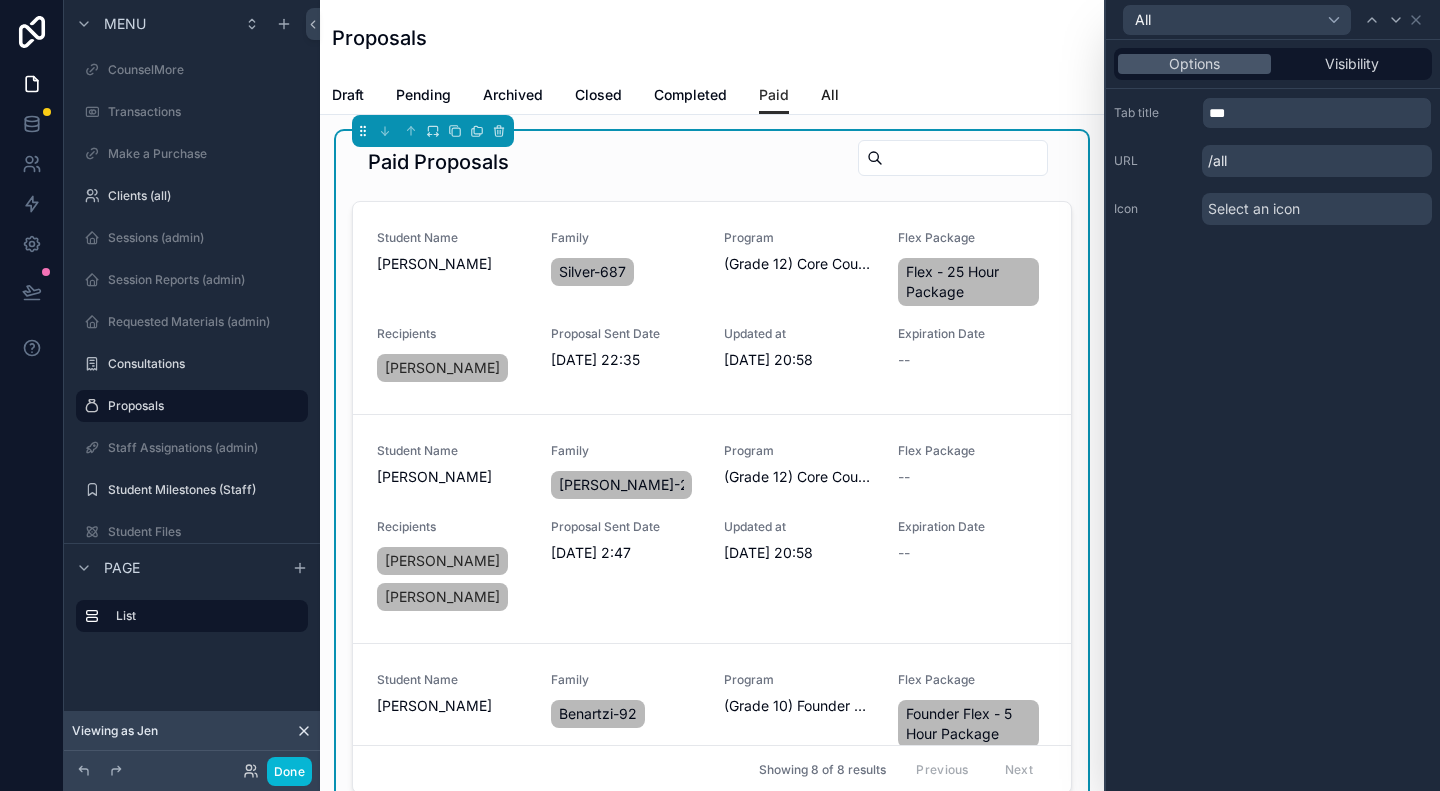 click on "All" at bounding box center (830, 95) 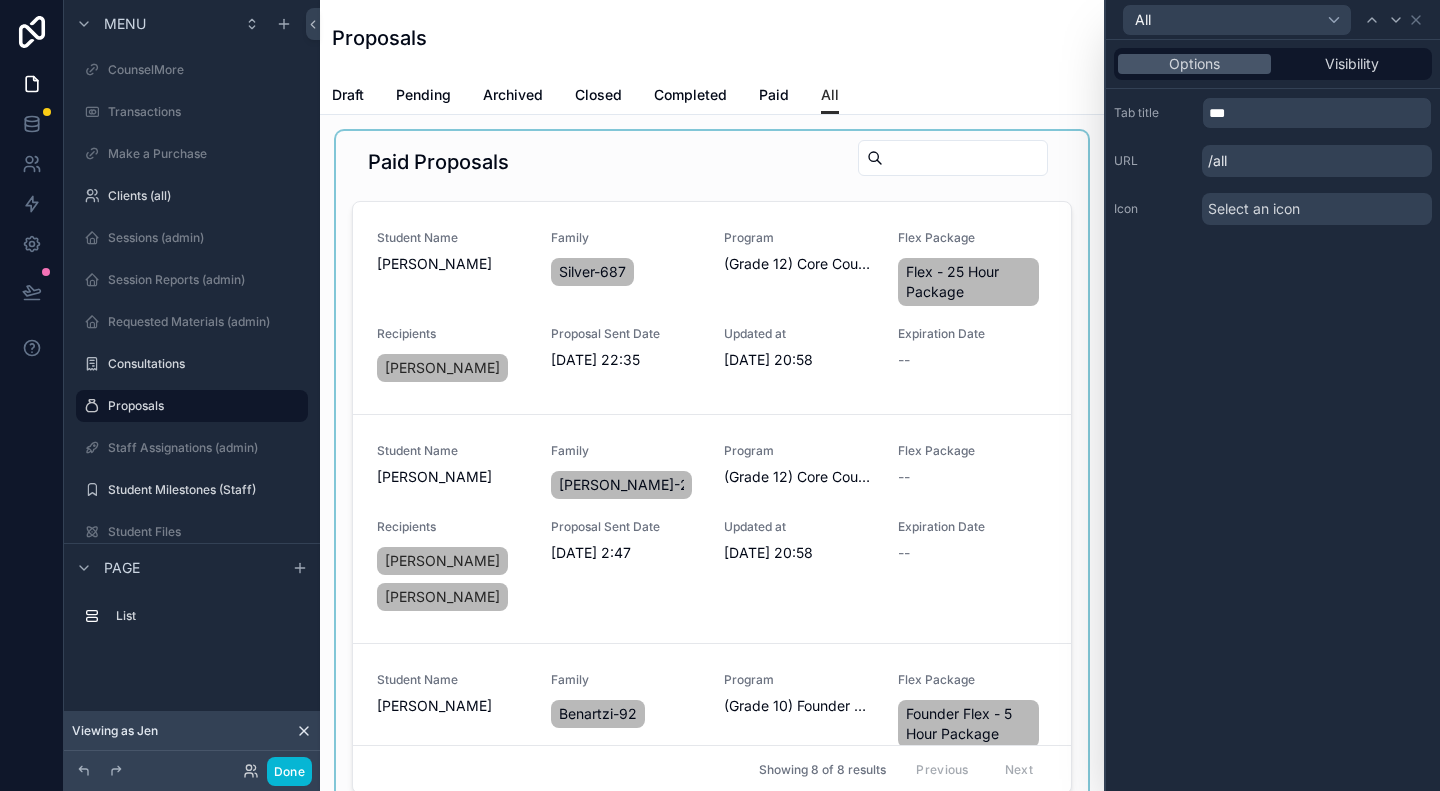 click at bounding box center (712, 470) 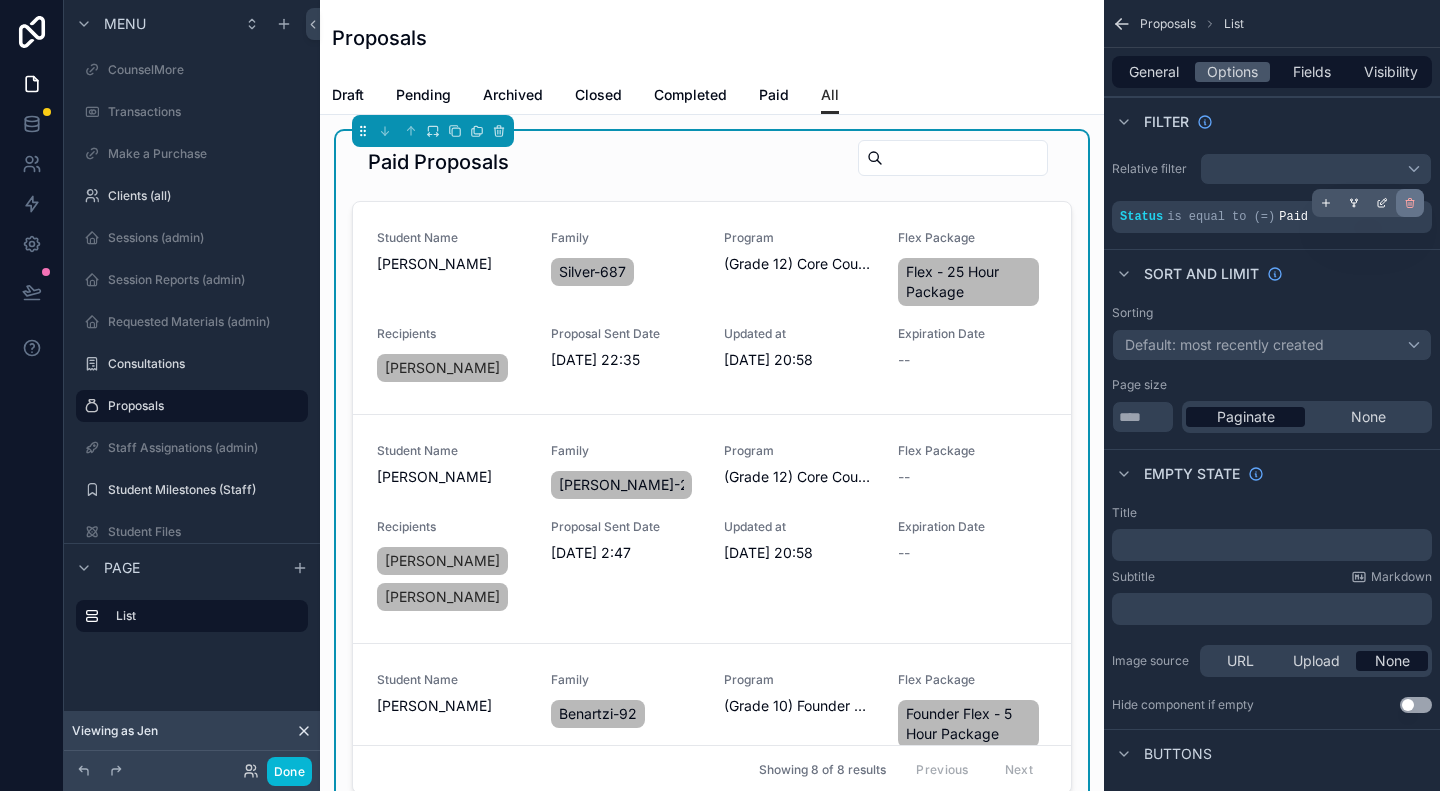 click 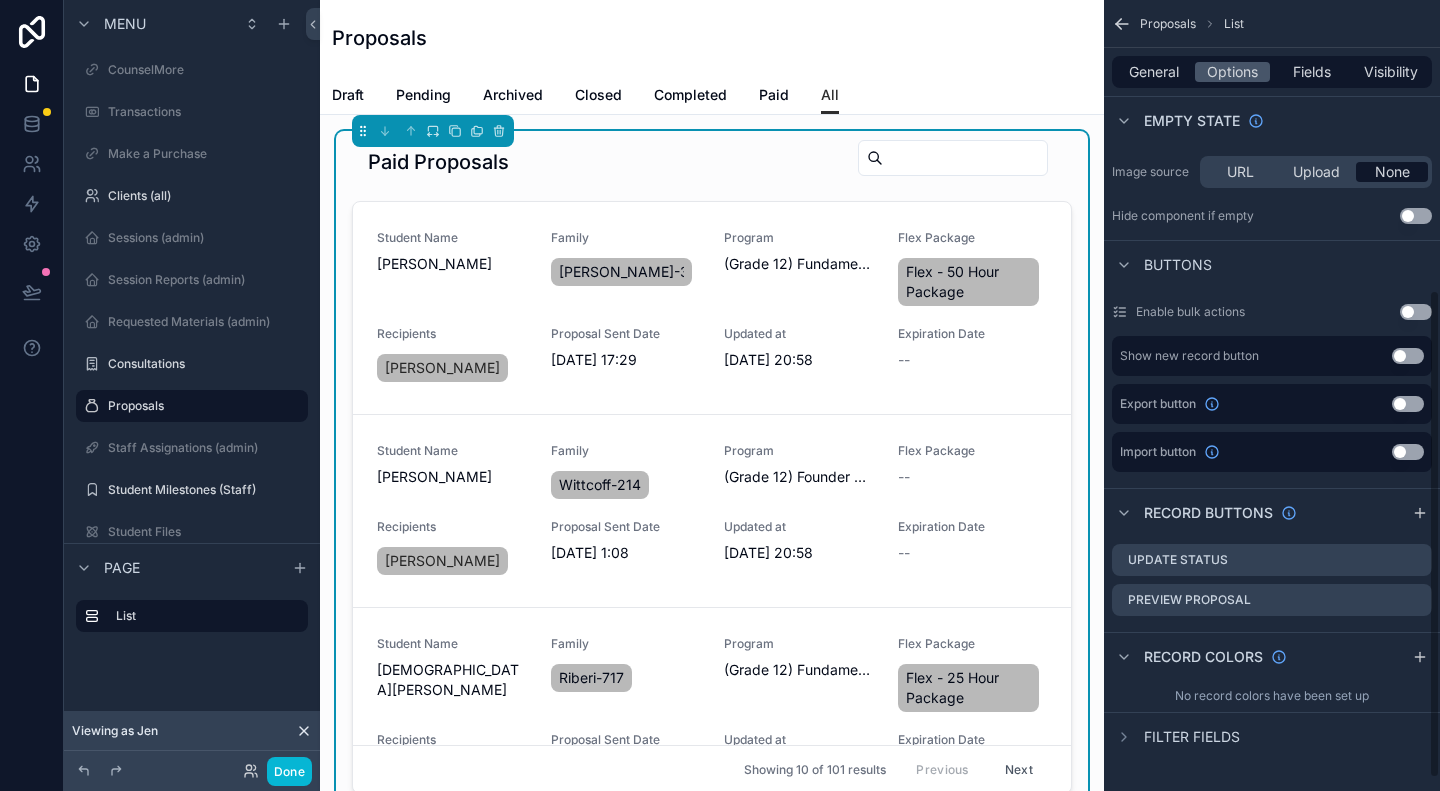 scroll, scrollTop: 490, scrollLeft: 0, axis: vertical 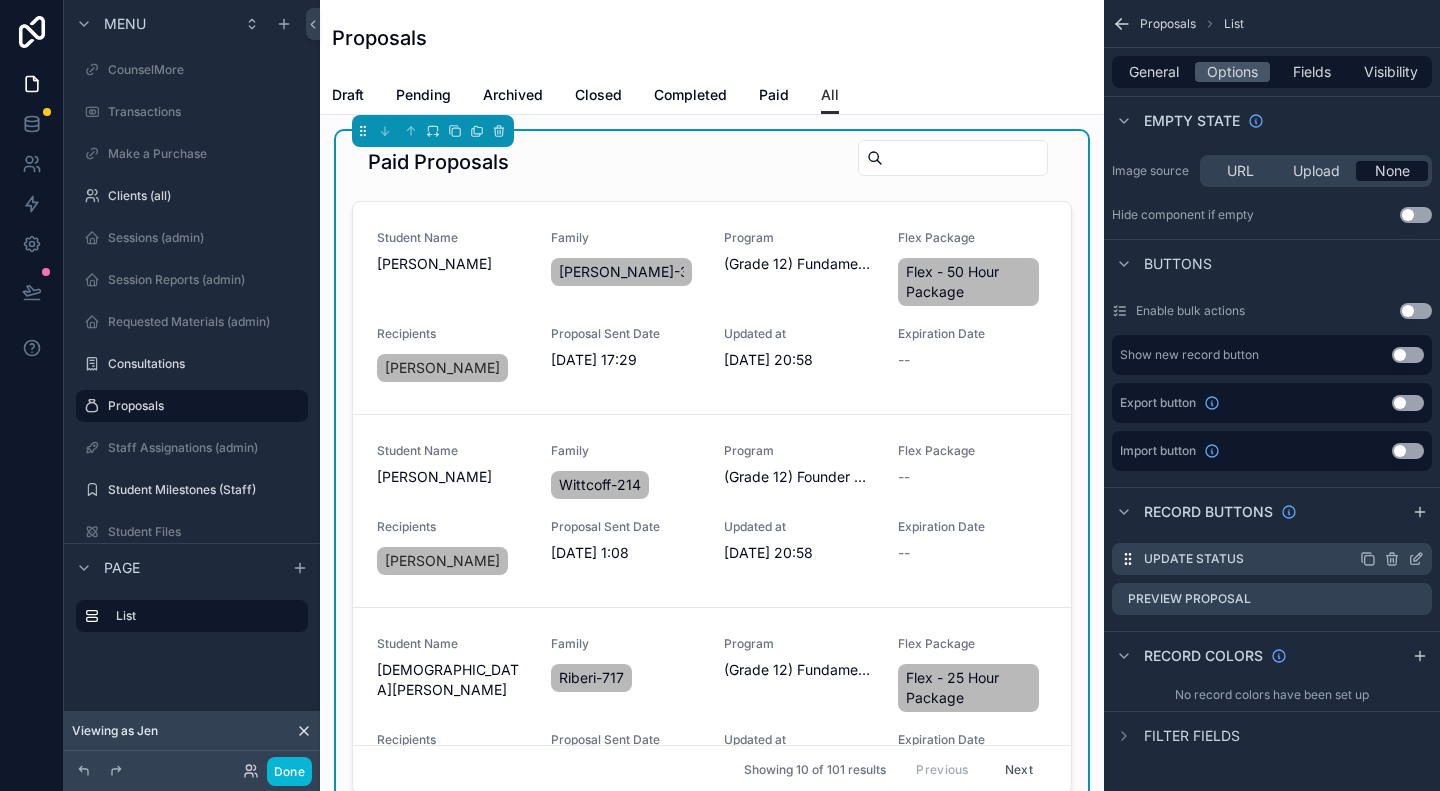 click 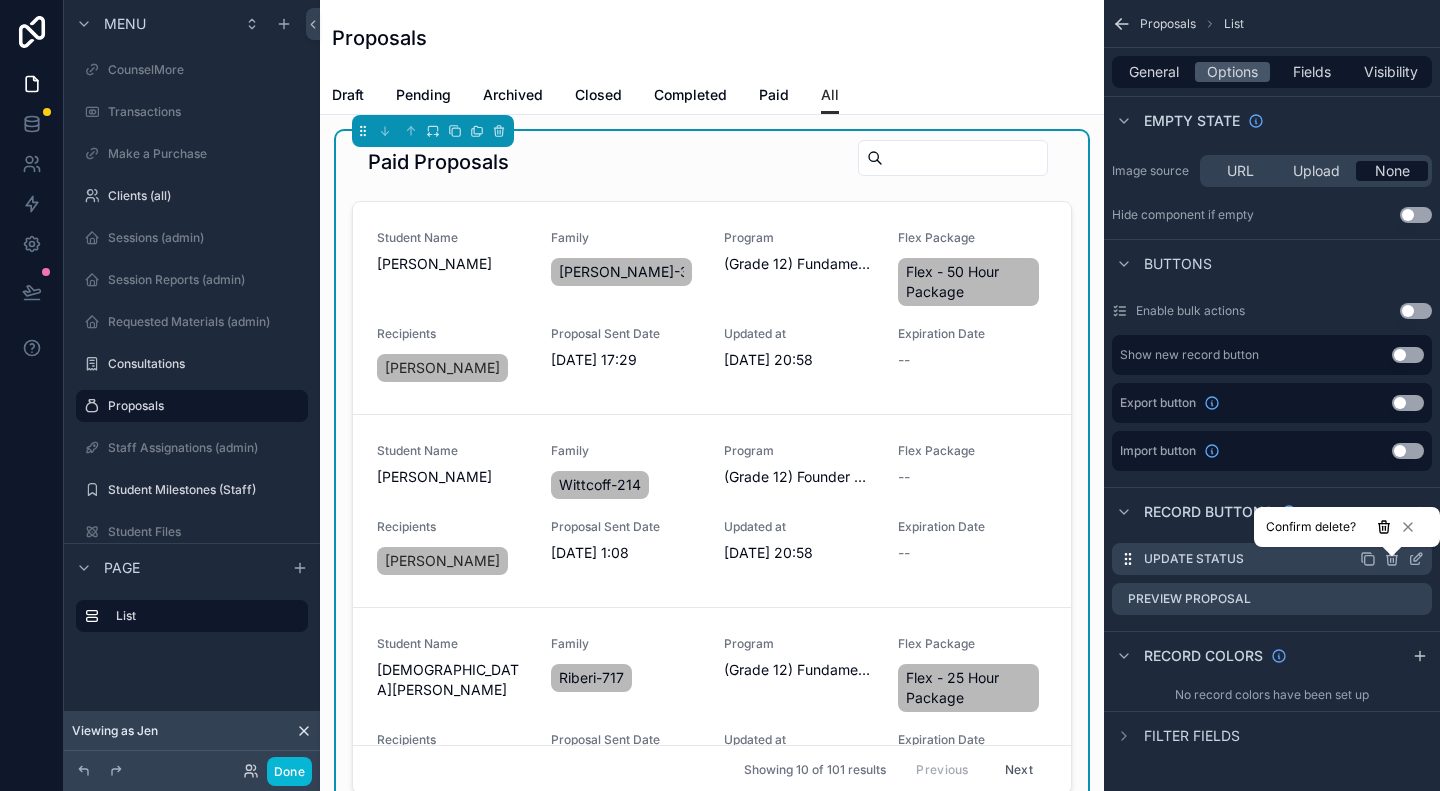 click 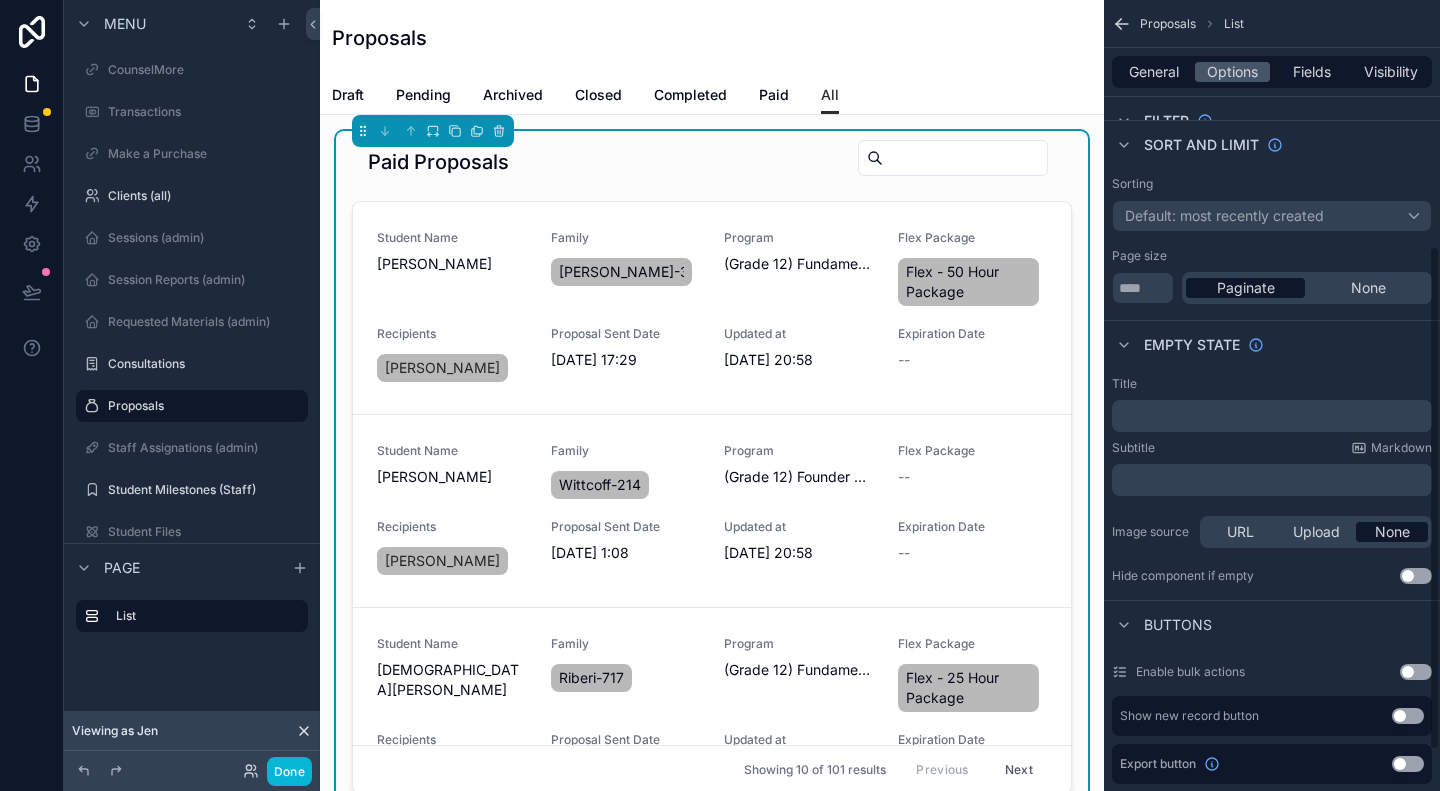 scroll, scrollTop: 0, scrollLeft: 0, axis: both 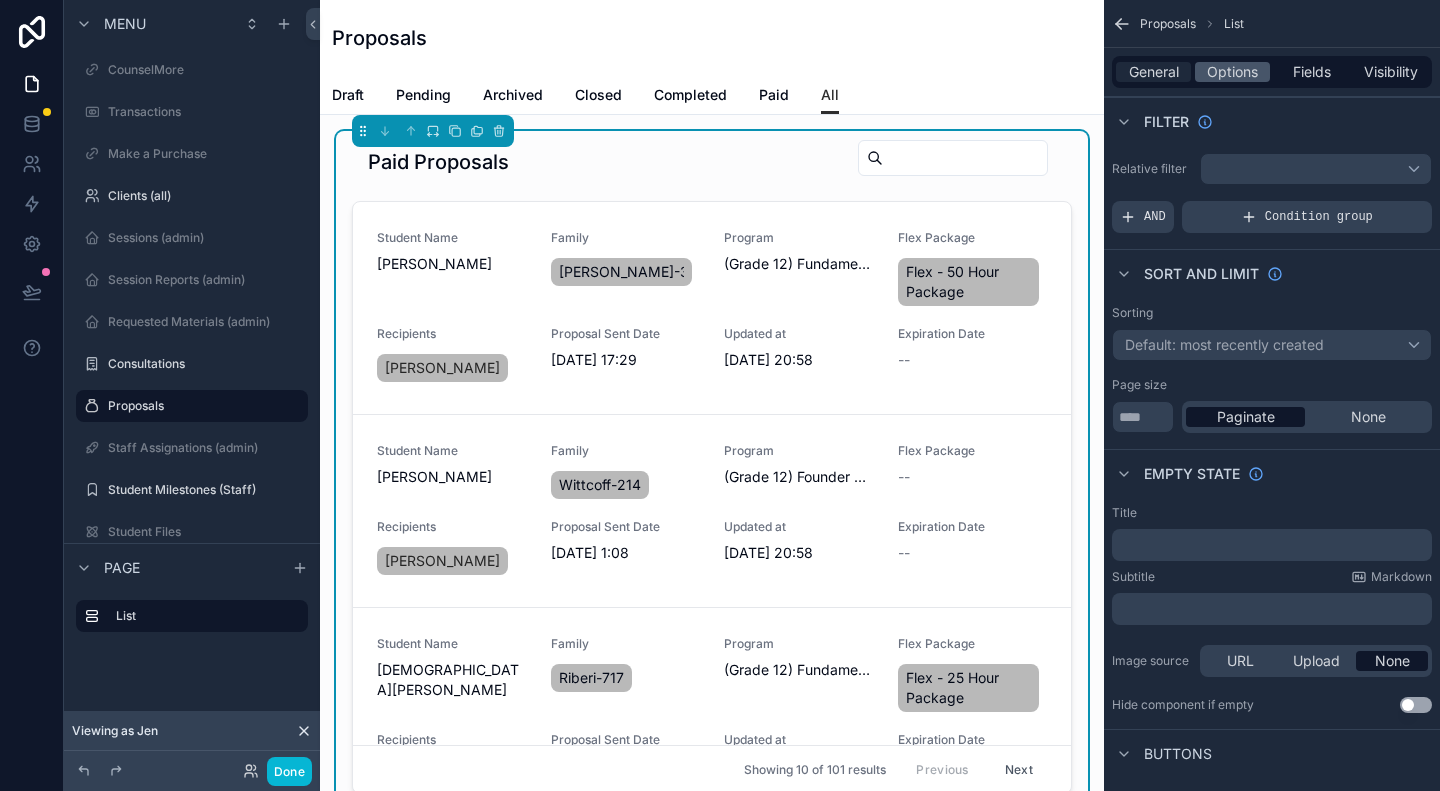 click on "General" at bounding box center [1154, 72] 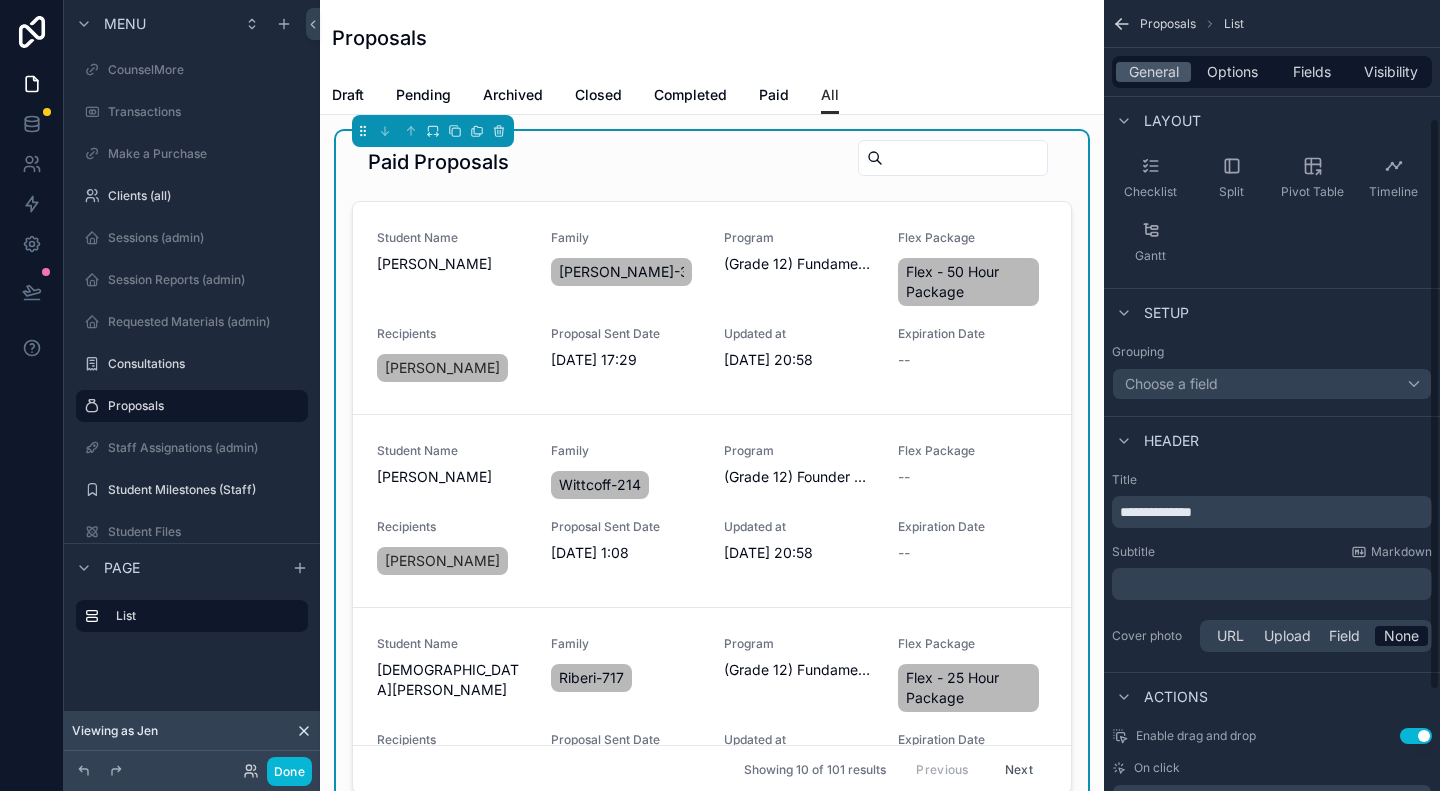 scroll, scrollTop: 302, scrollLeft: 0, axis: vertical 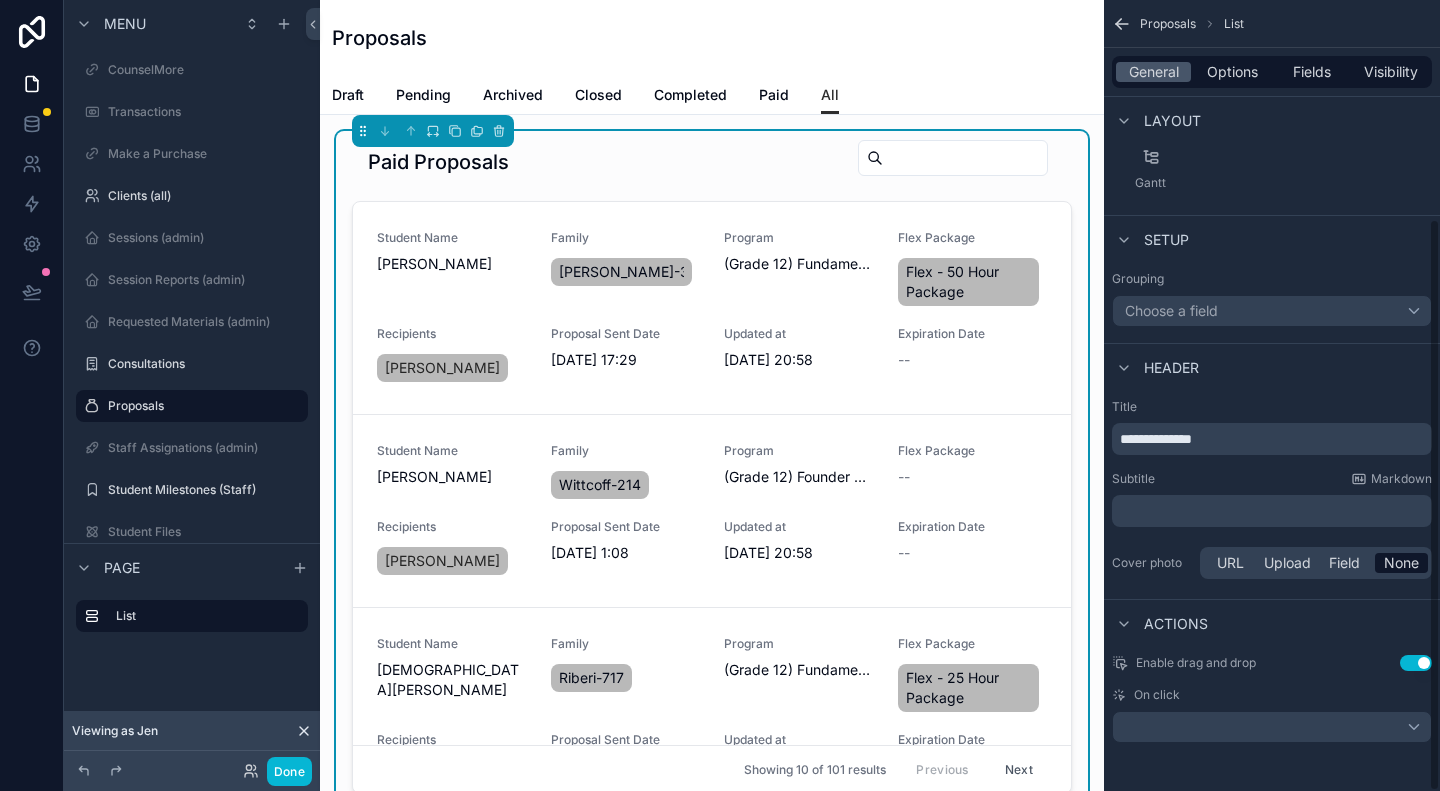click on "**********" at bounding box center [1156, 439] 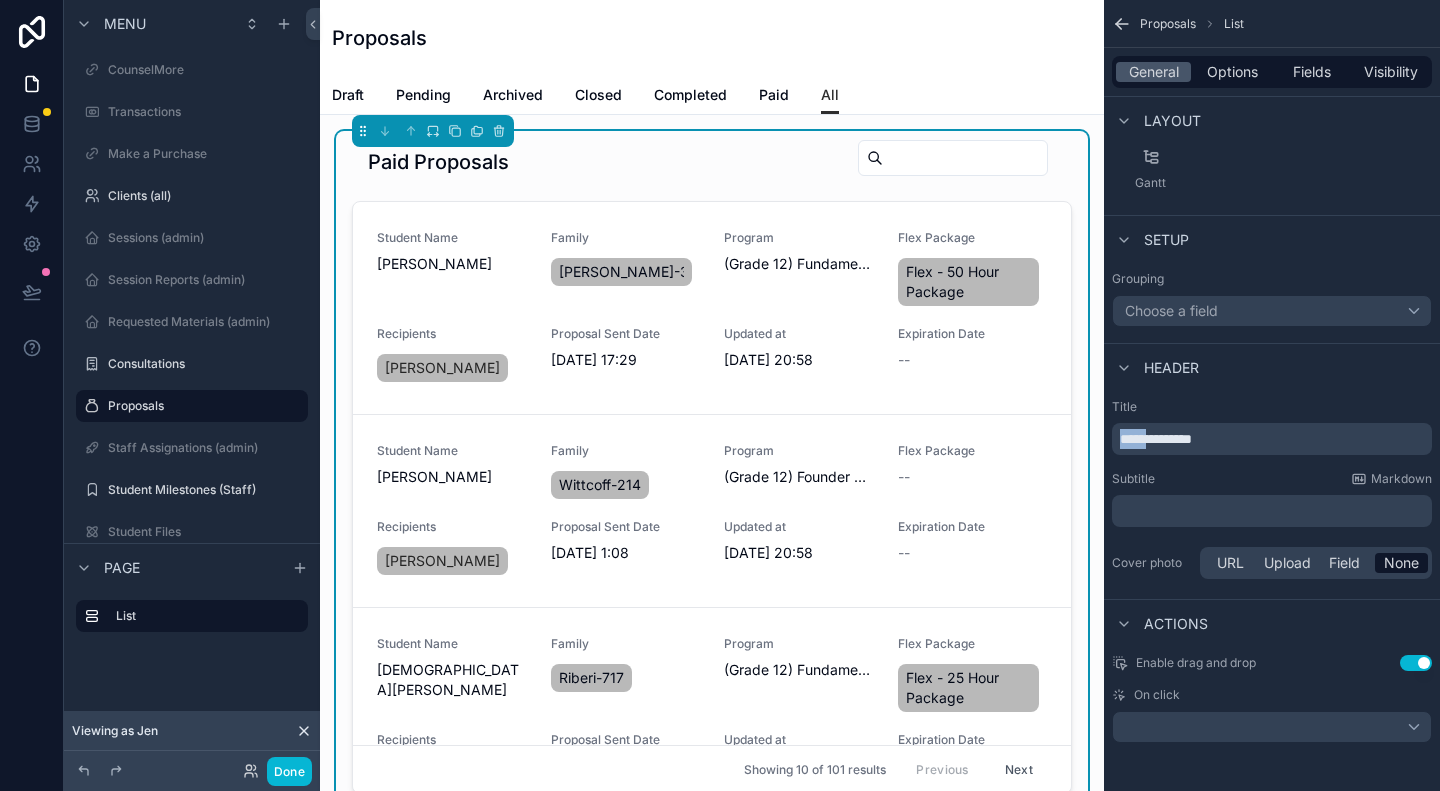 click on "**********" at bounding box center (1156, 439) 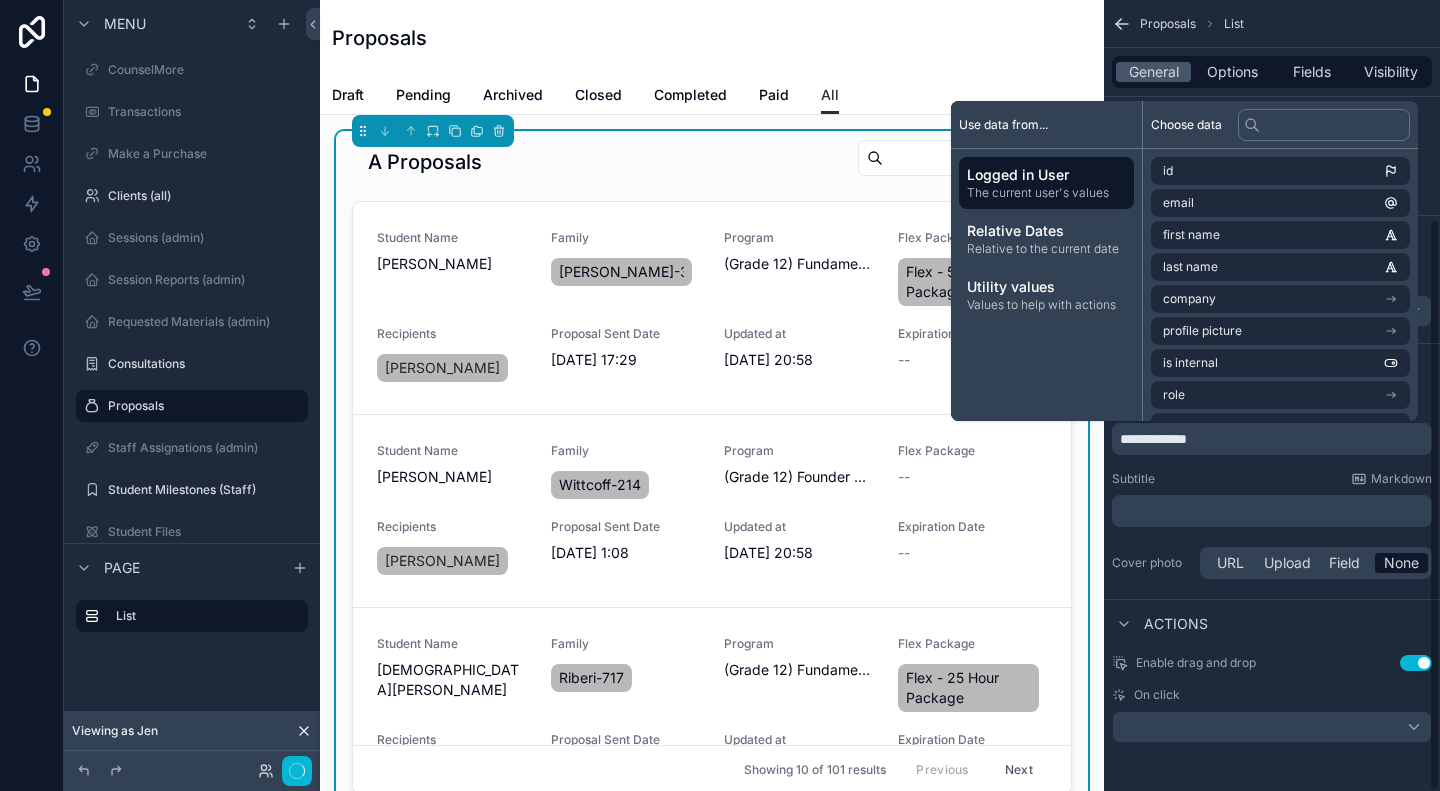 type 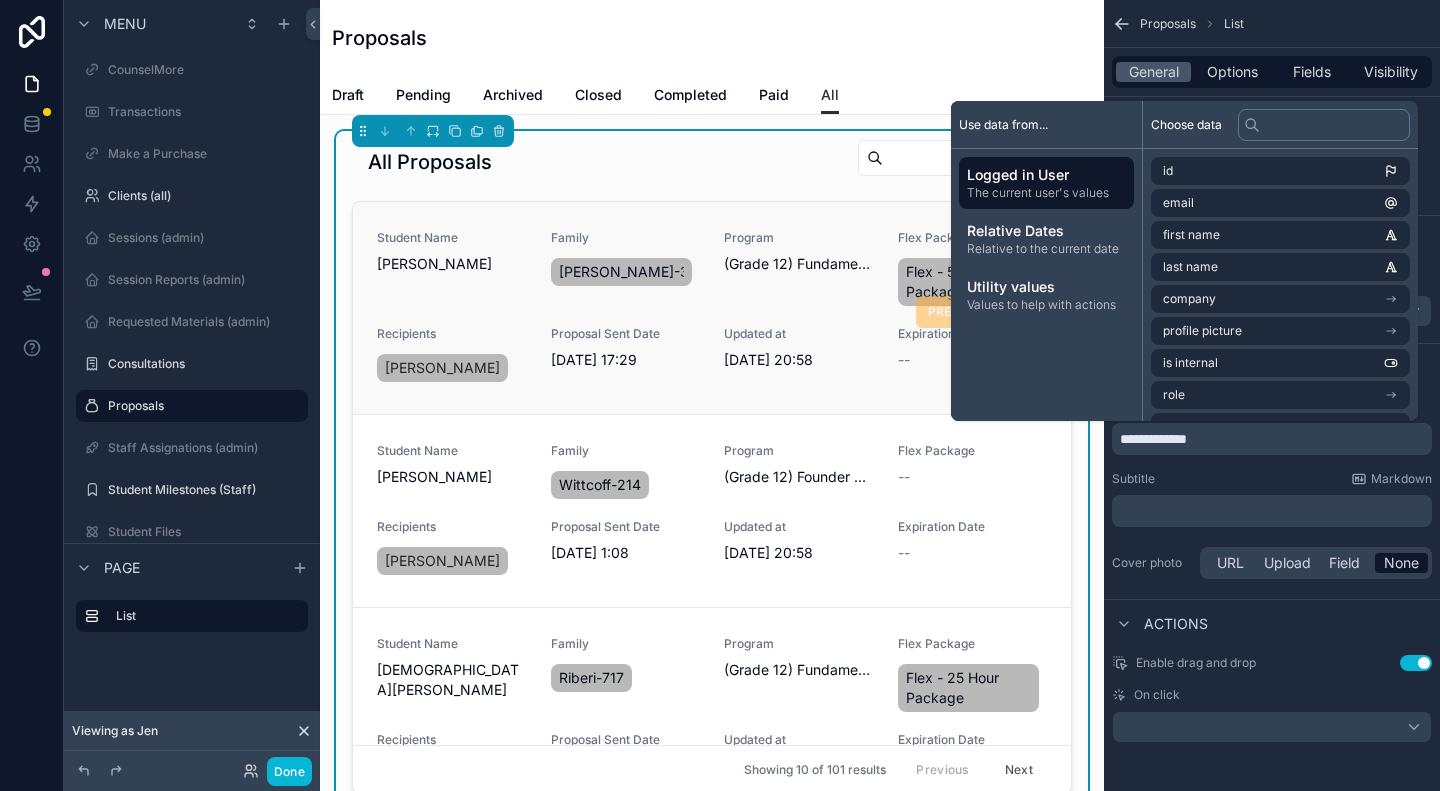 click on "Student Name [PERSON_NAME] Family [PERSON_NAME]-339 Program (Grade 12) Fundamental Counseling Program Flex Package Flex - 50 Hour Package Recipients [PERSON_NAME] Proposal Sent Date [DATE] 17:29 Updated at [DATE] 20:58 Expiration Date -- PREVIEW PROPOSAL" at bounding box center (712, 308) 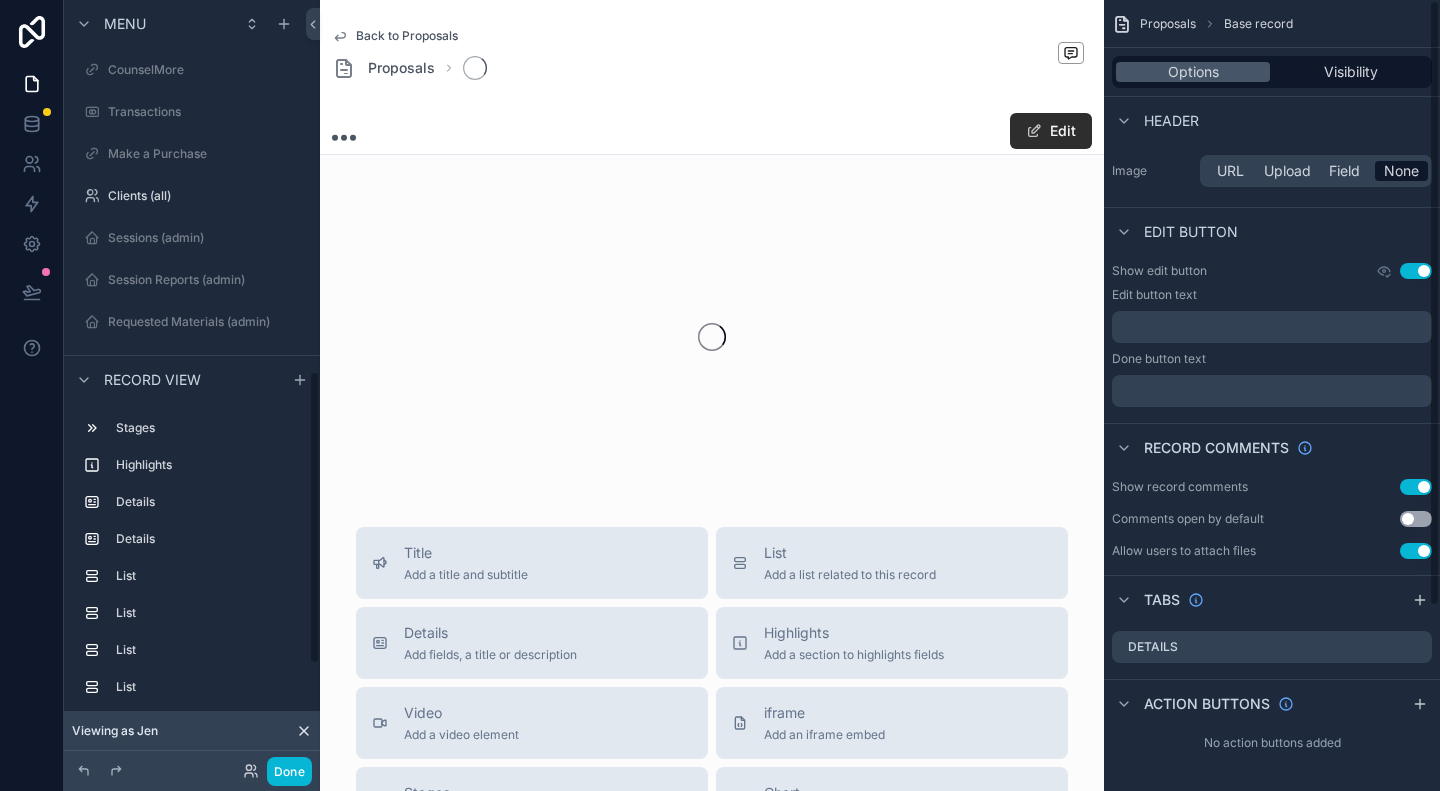 scroll, scrollTop: 968, scrollLeft: 0, axis: vertical 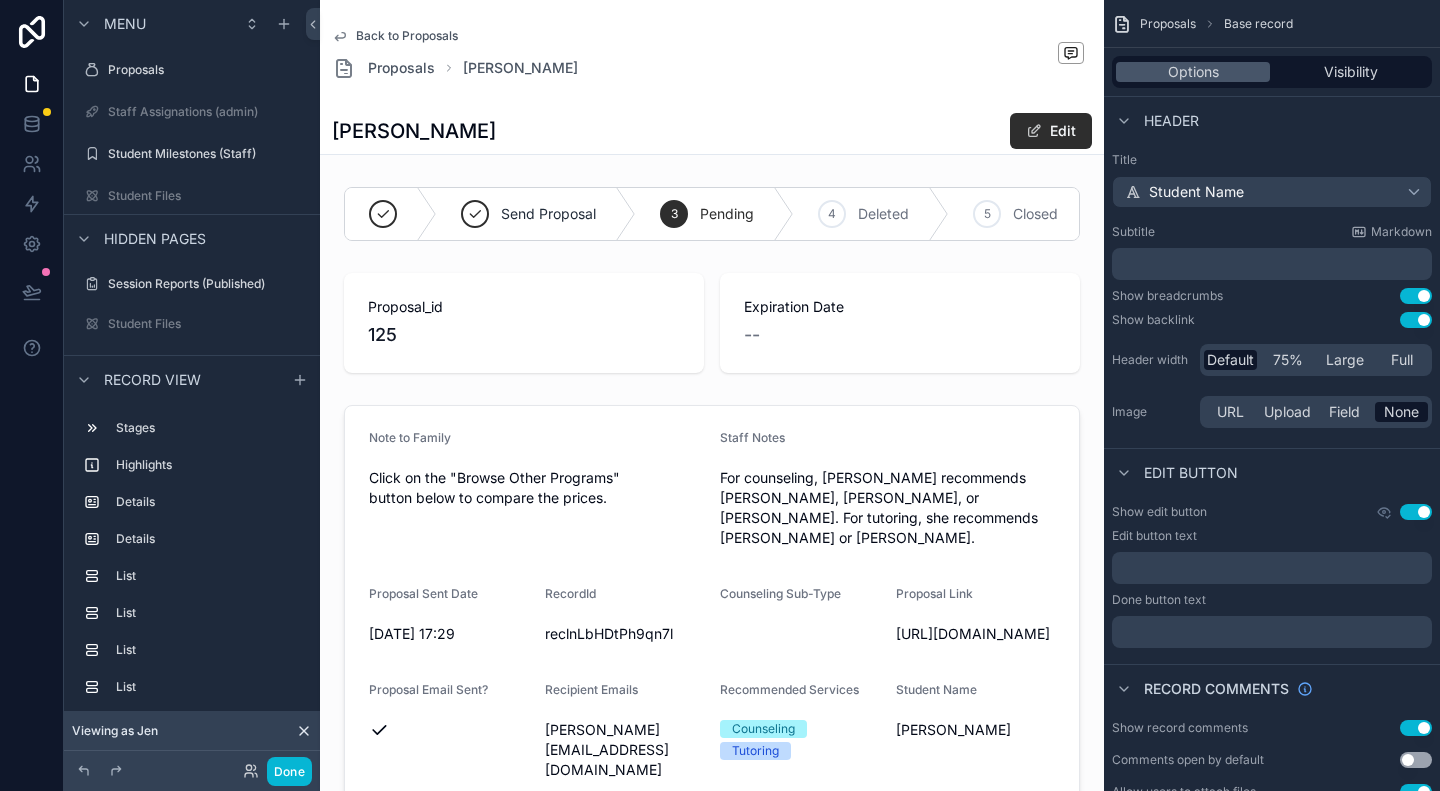 click 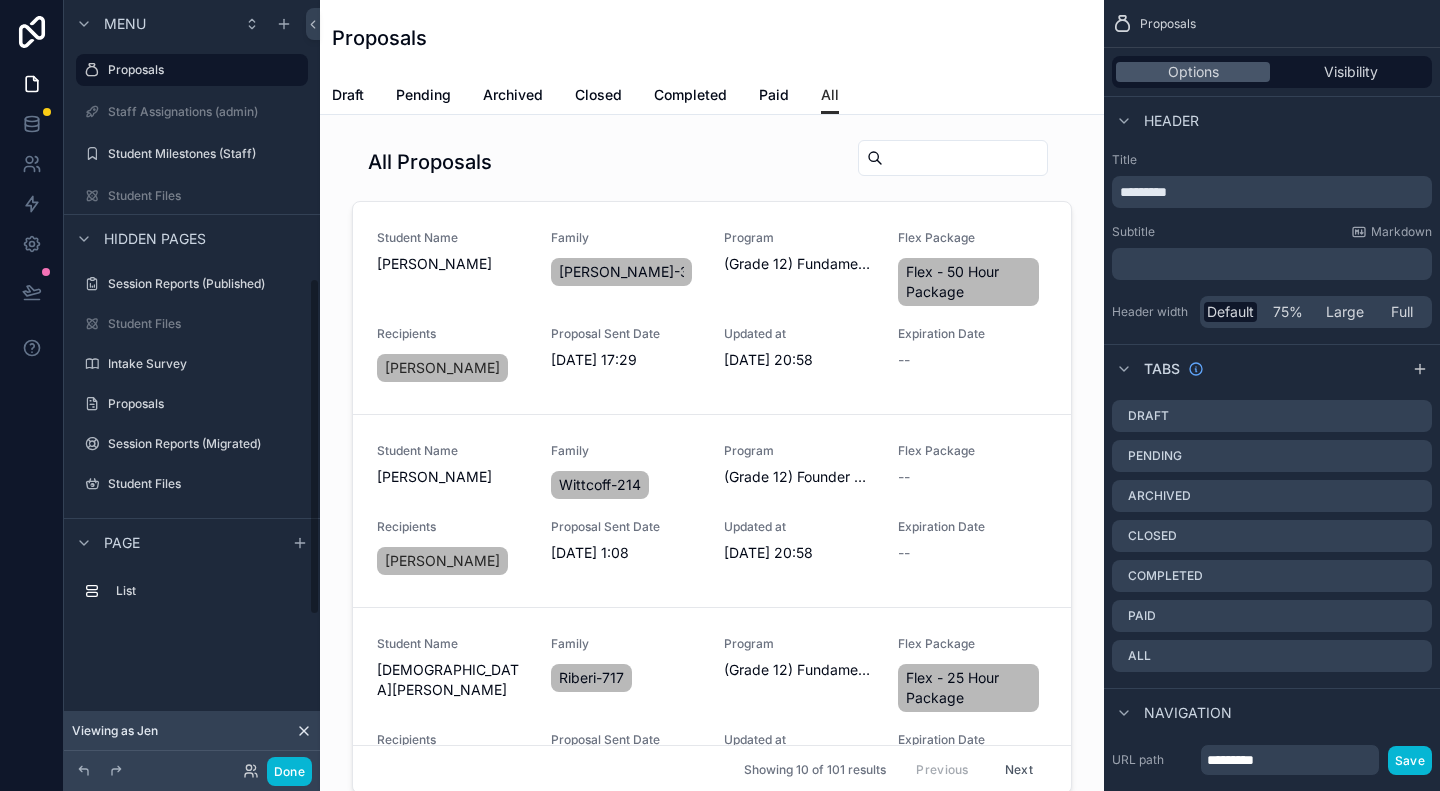 scroll, scrollTop: 632, scrollLeft: 0, axis: vertical 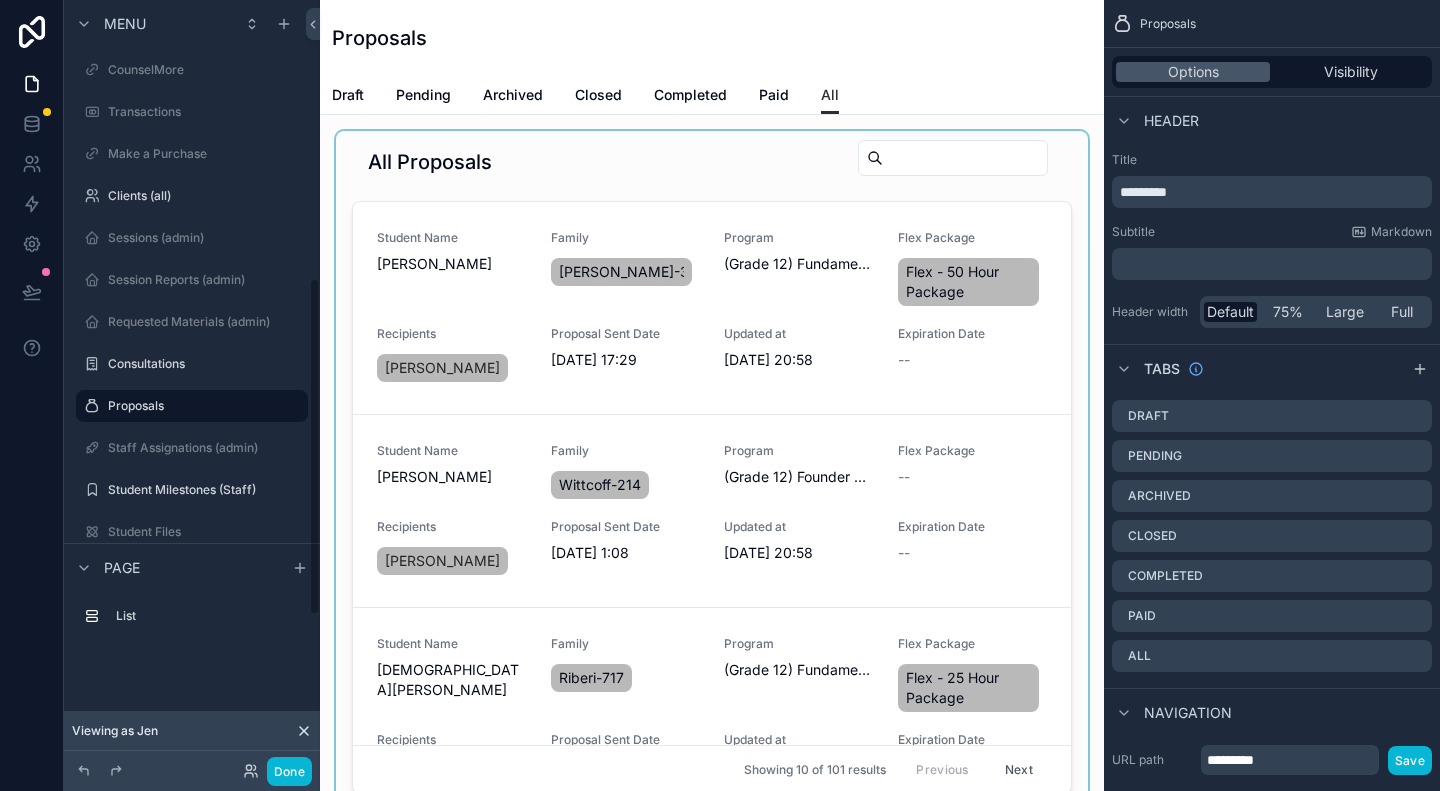 click at bounding box center [712, 470] 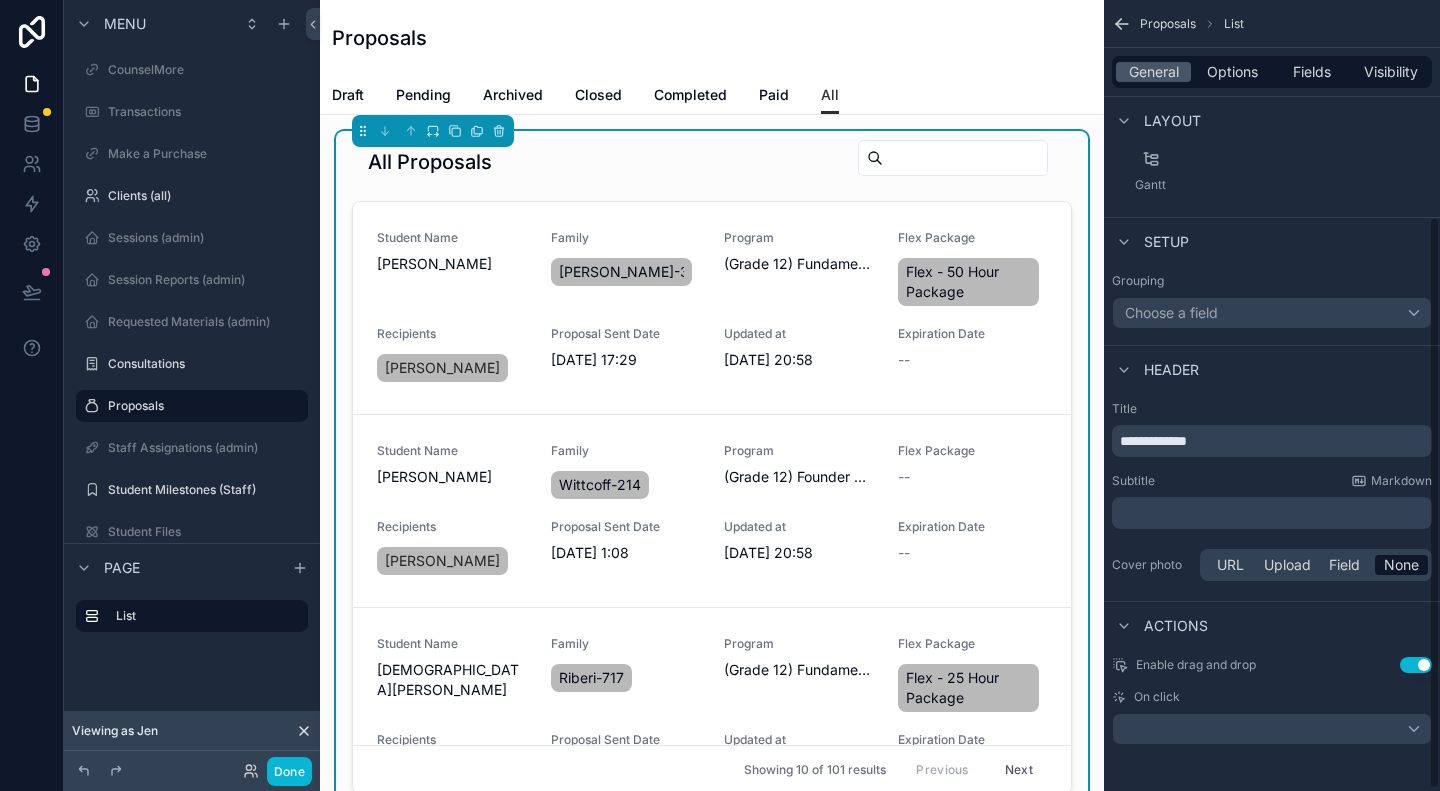 scroll, scrollTop: 302, scrollLeft: 0, axis: vertical 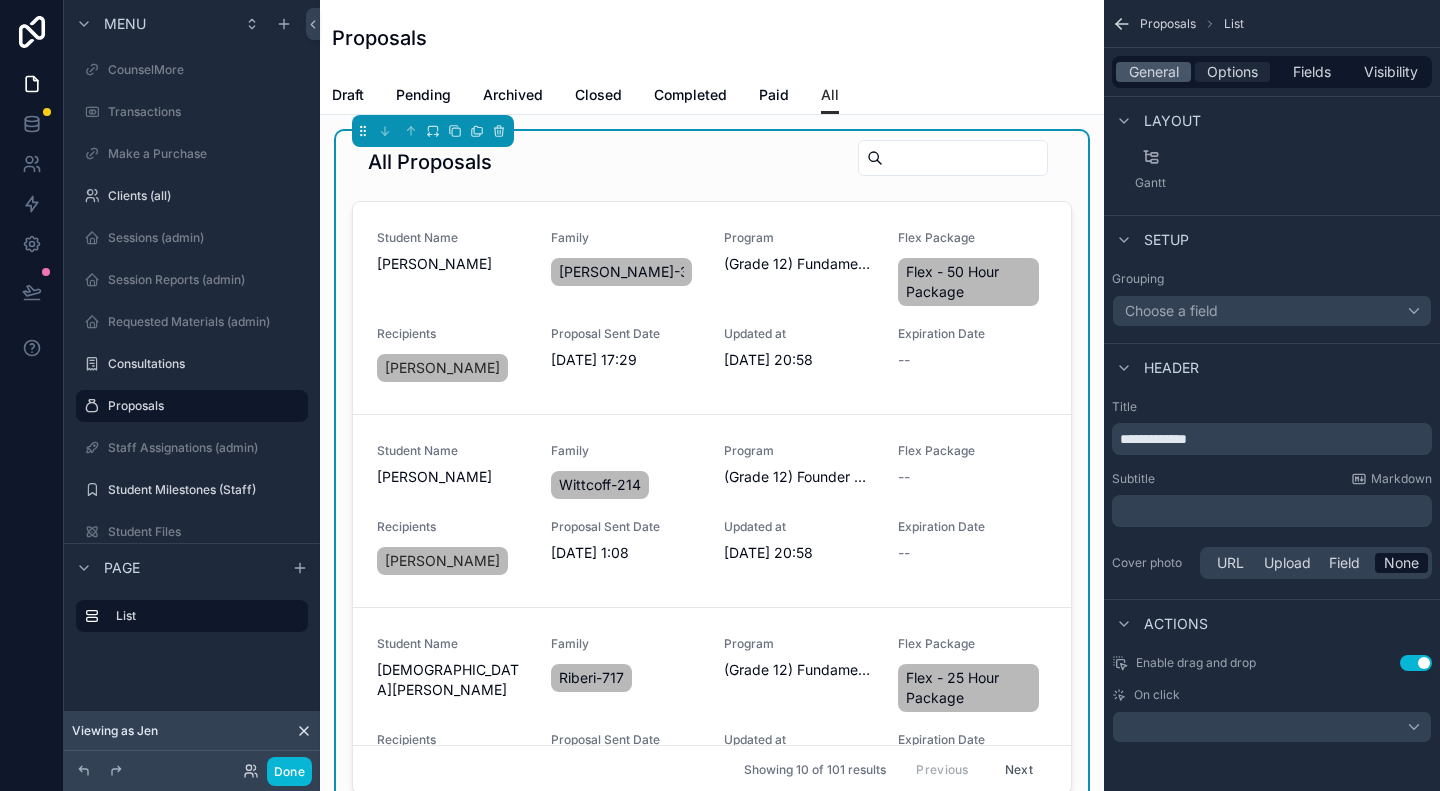 click on "Options" at bounding box center (1232, 72) 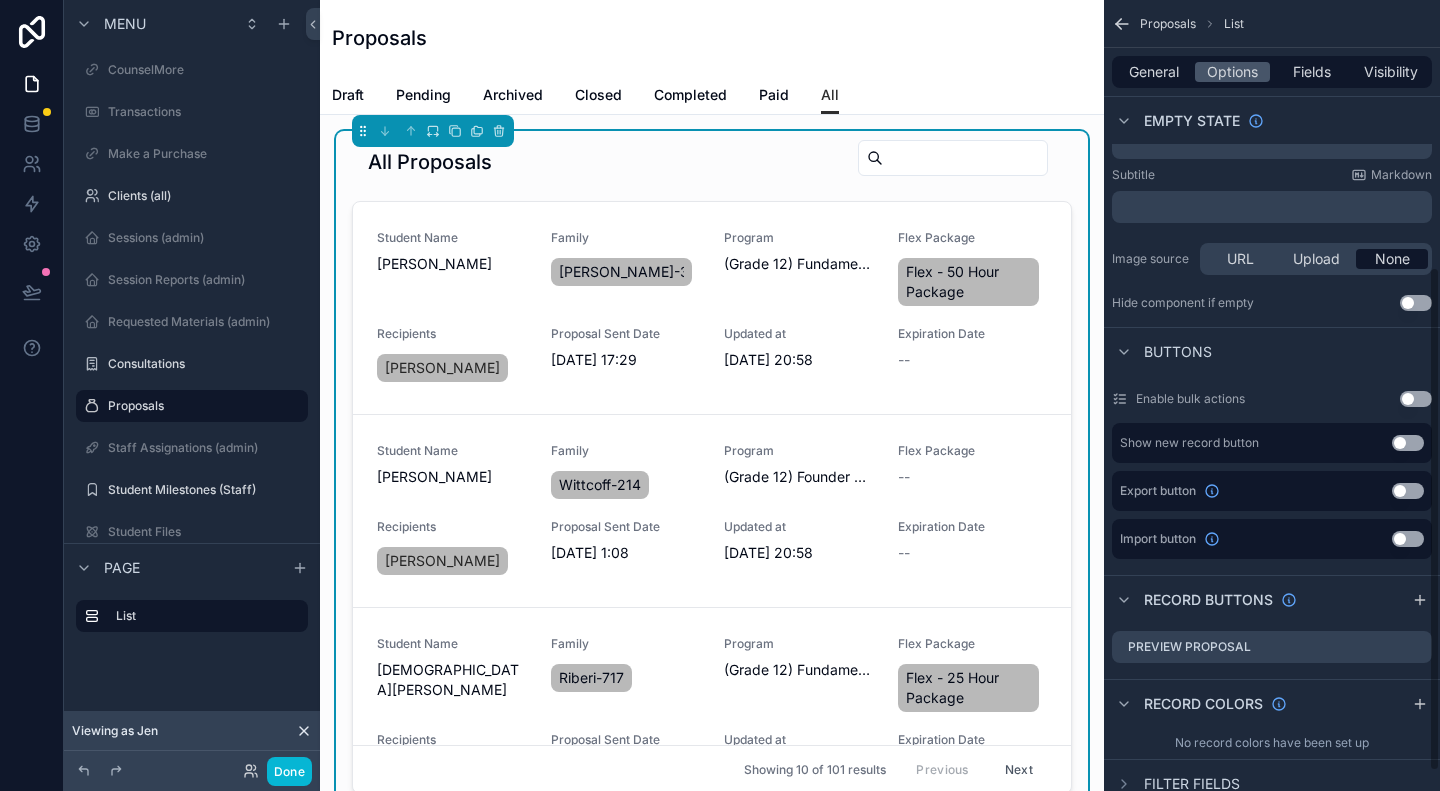 scroll, scrollTop: 450, scrollLeft: 0, axis: vertical 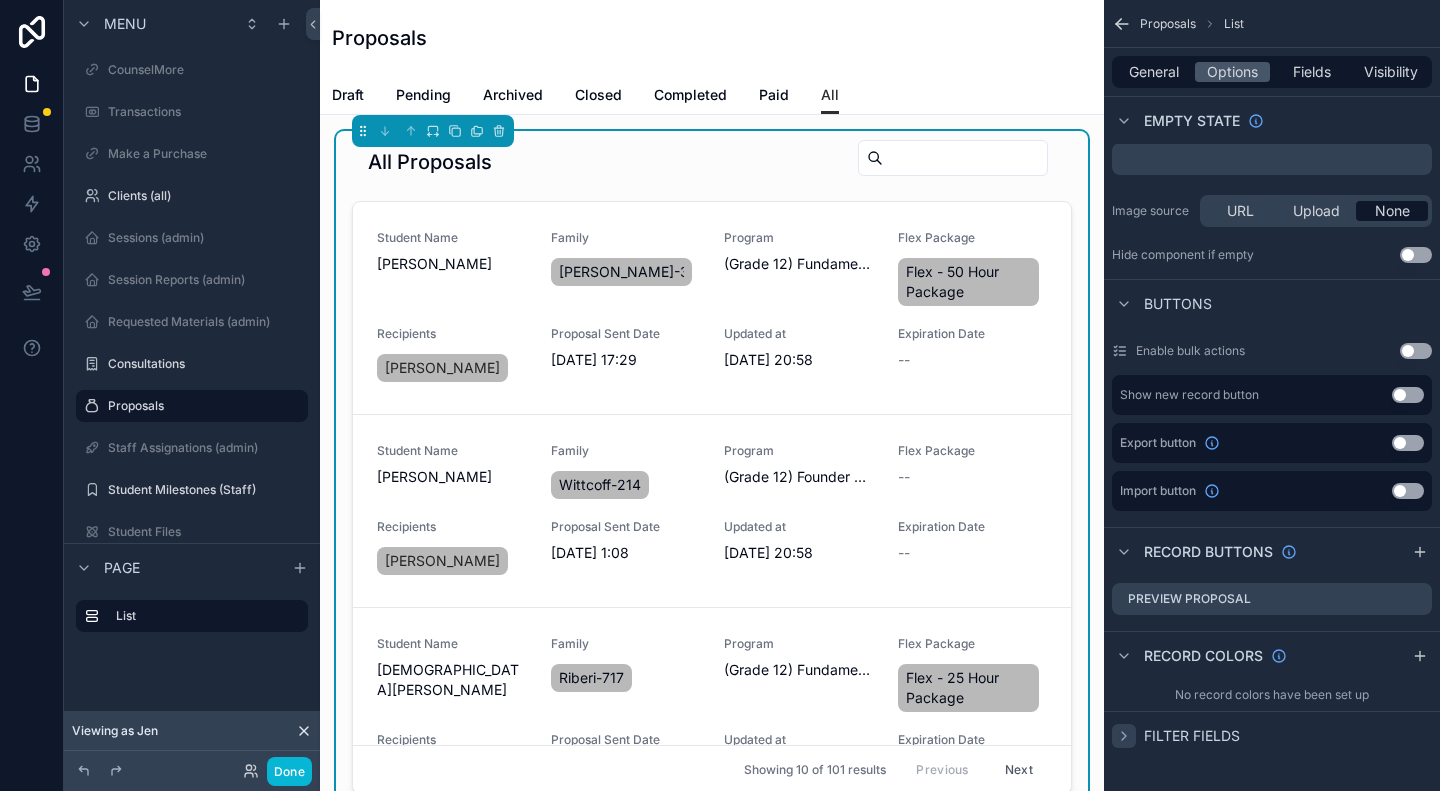 click 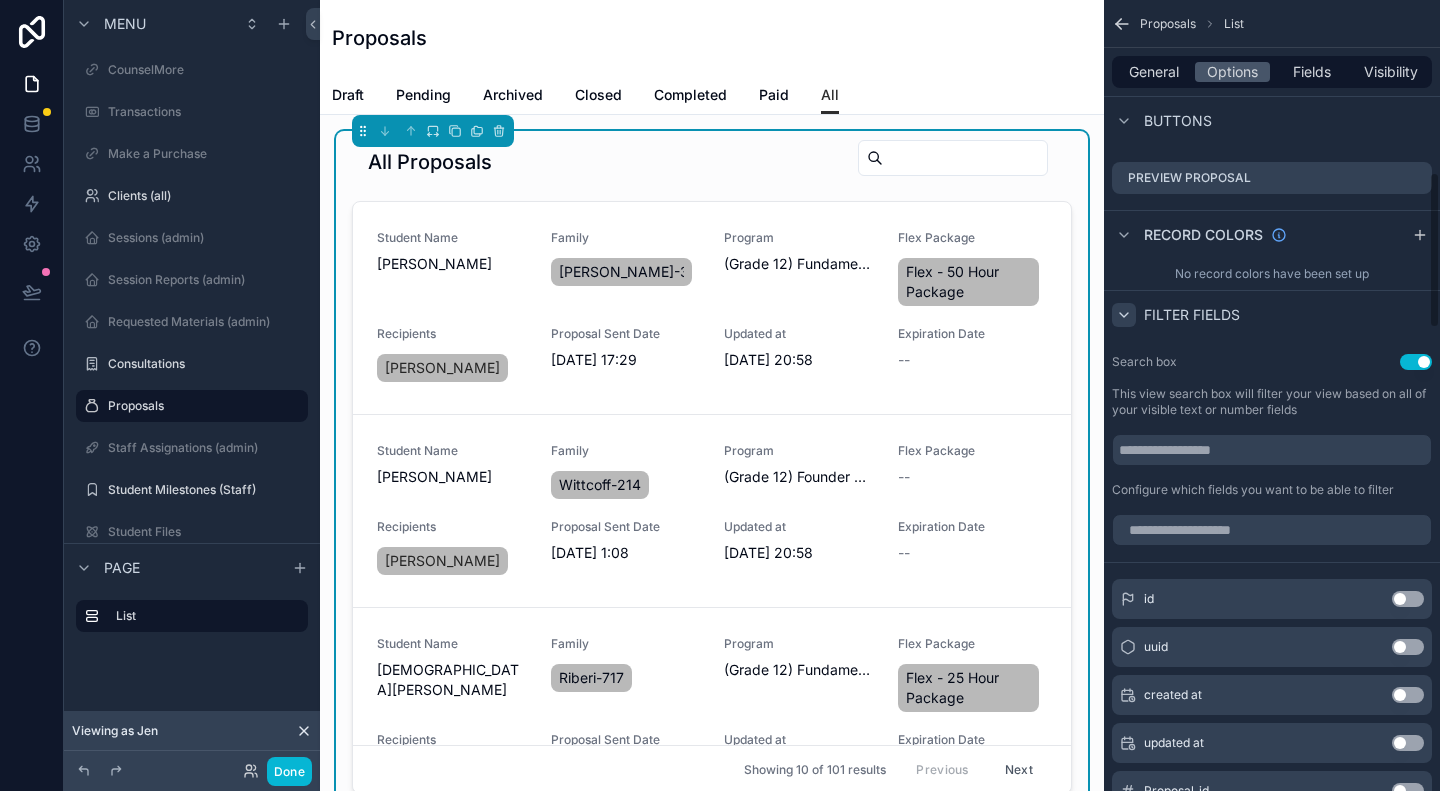 scroll, scrollTop: 771, scrollLeft: 0, axis: vertical 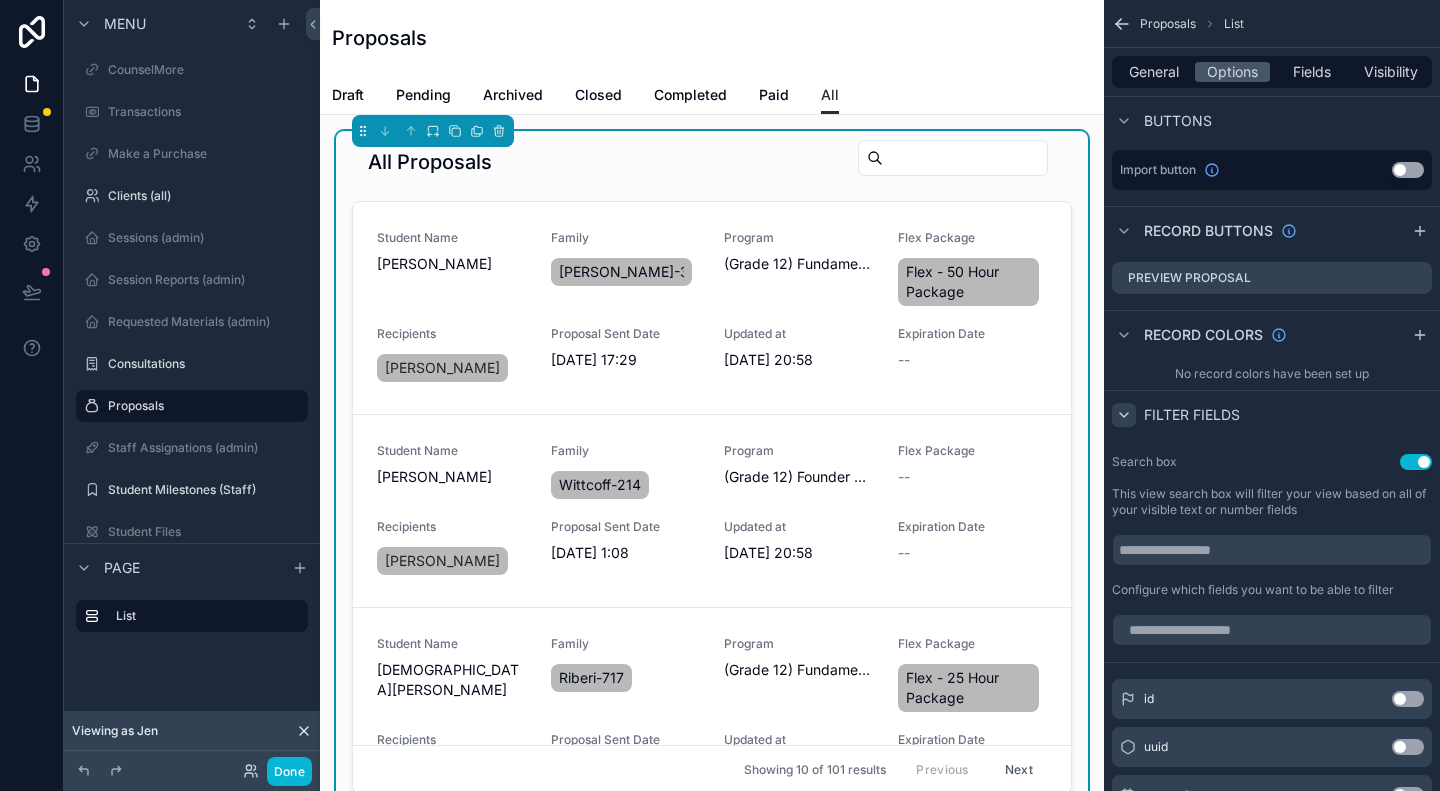 click 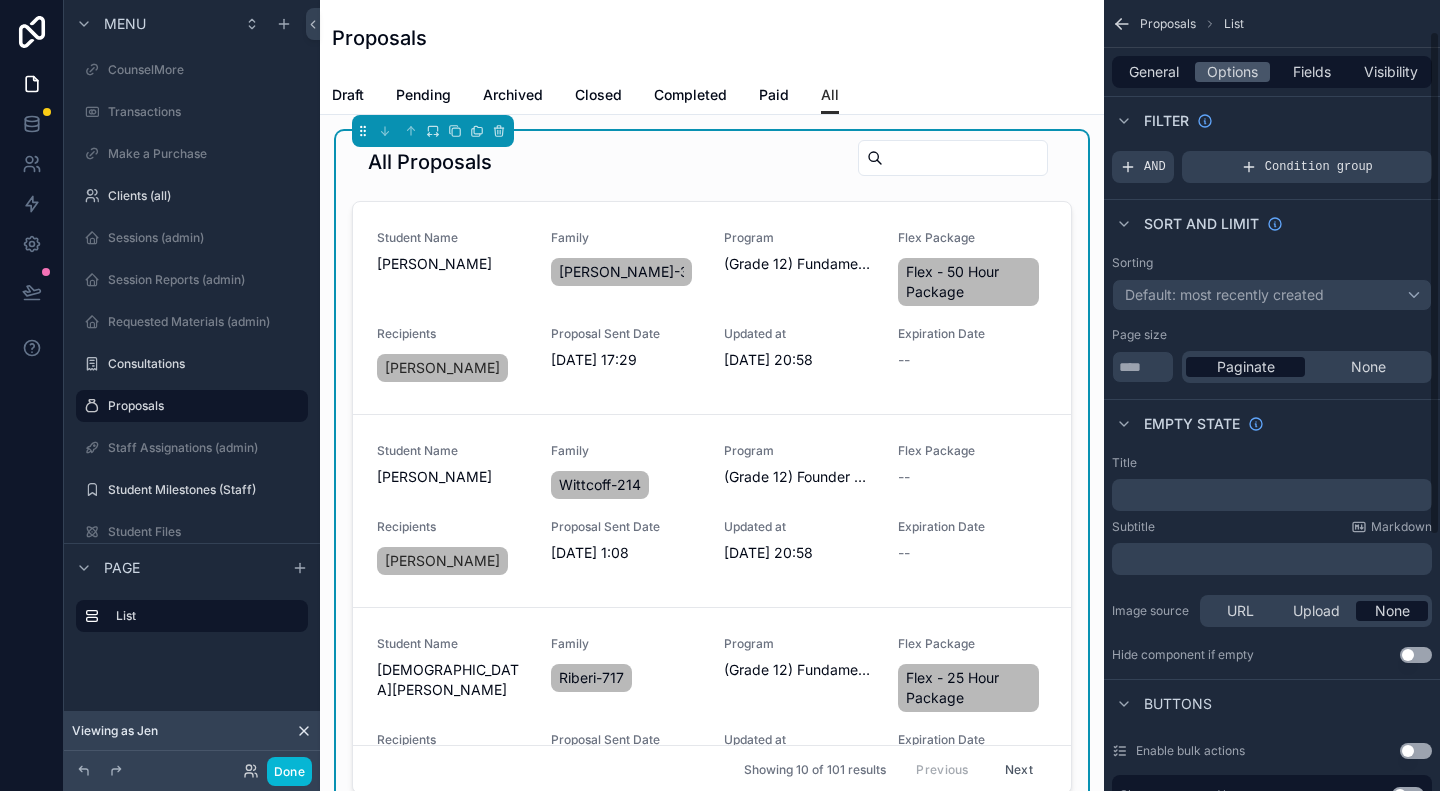 scroll, scrollTop: 0, scrollLeft: 0, axis: both 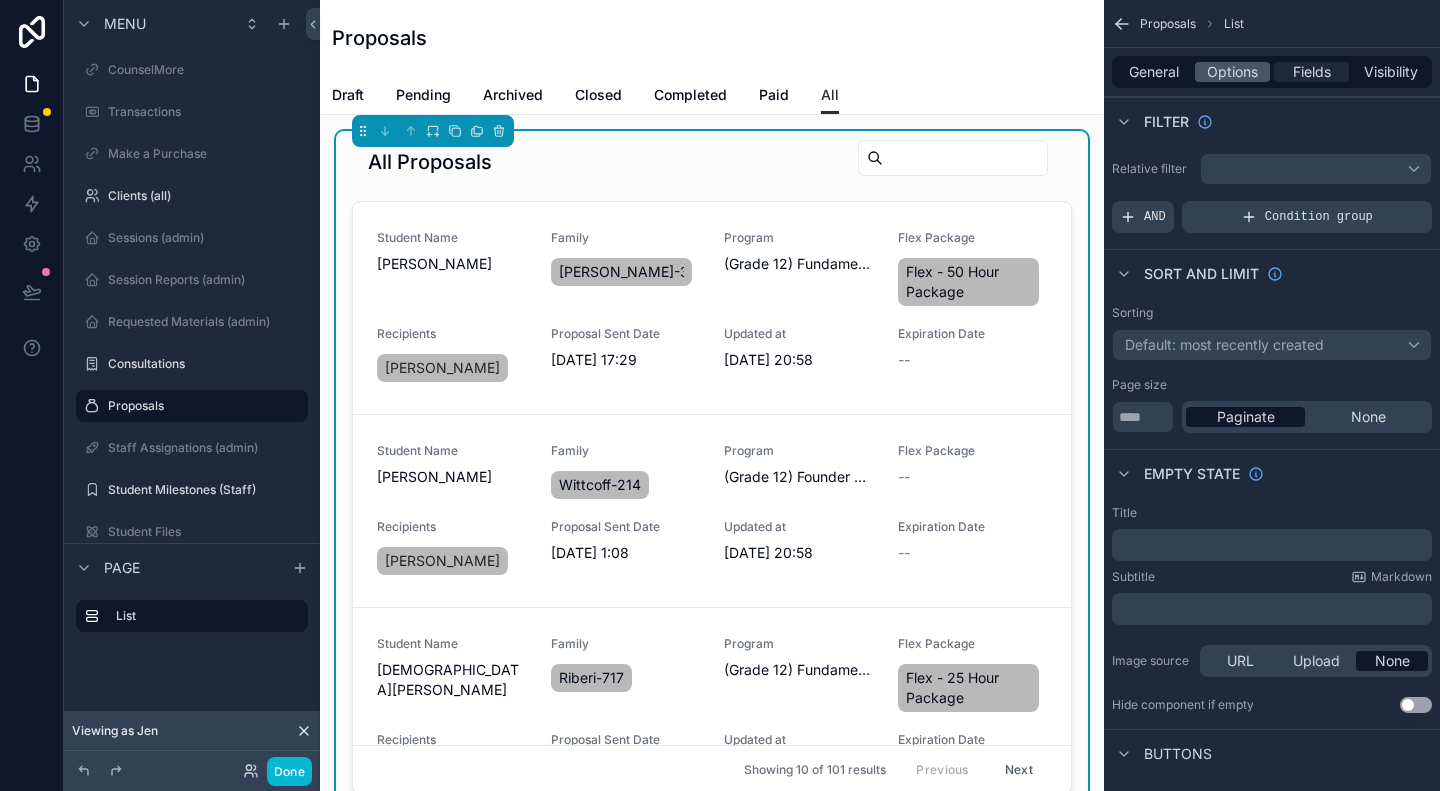 click on "Fields" at bounding box center (1312, 72) 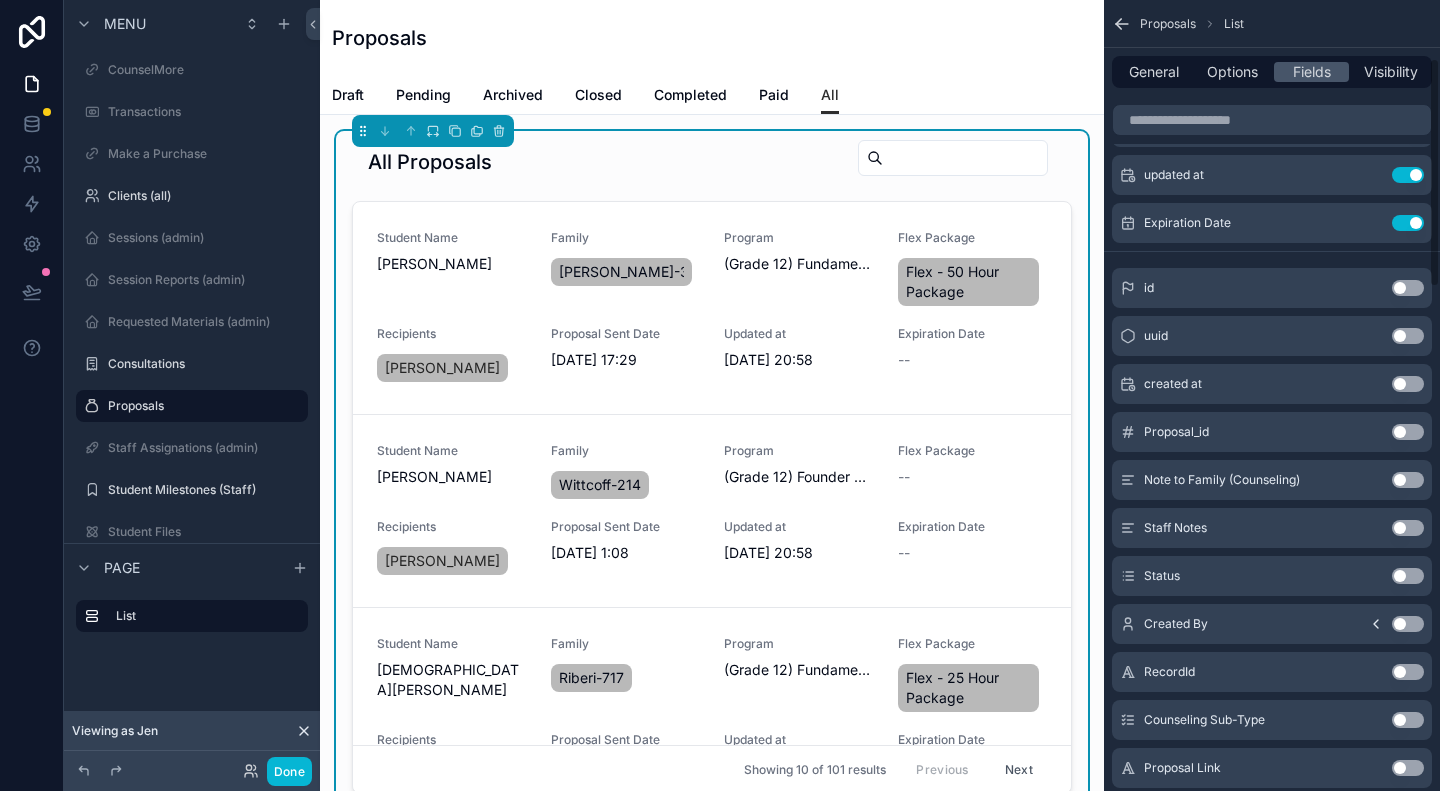 scroll, scrollTop: 300, scrollLeft: 0, axis: vertical 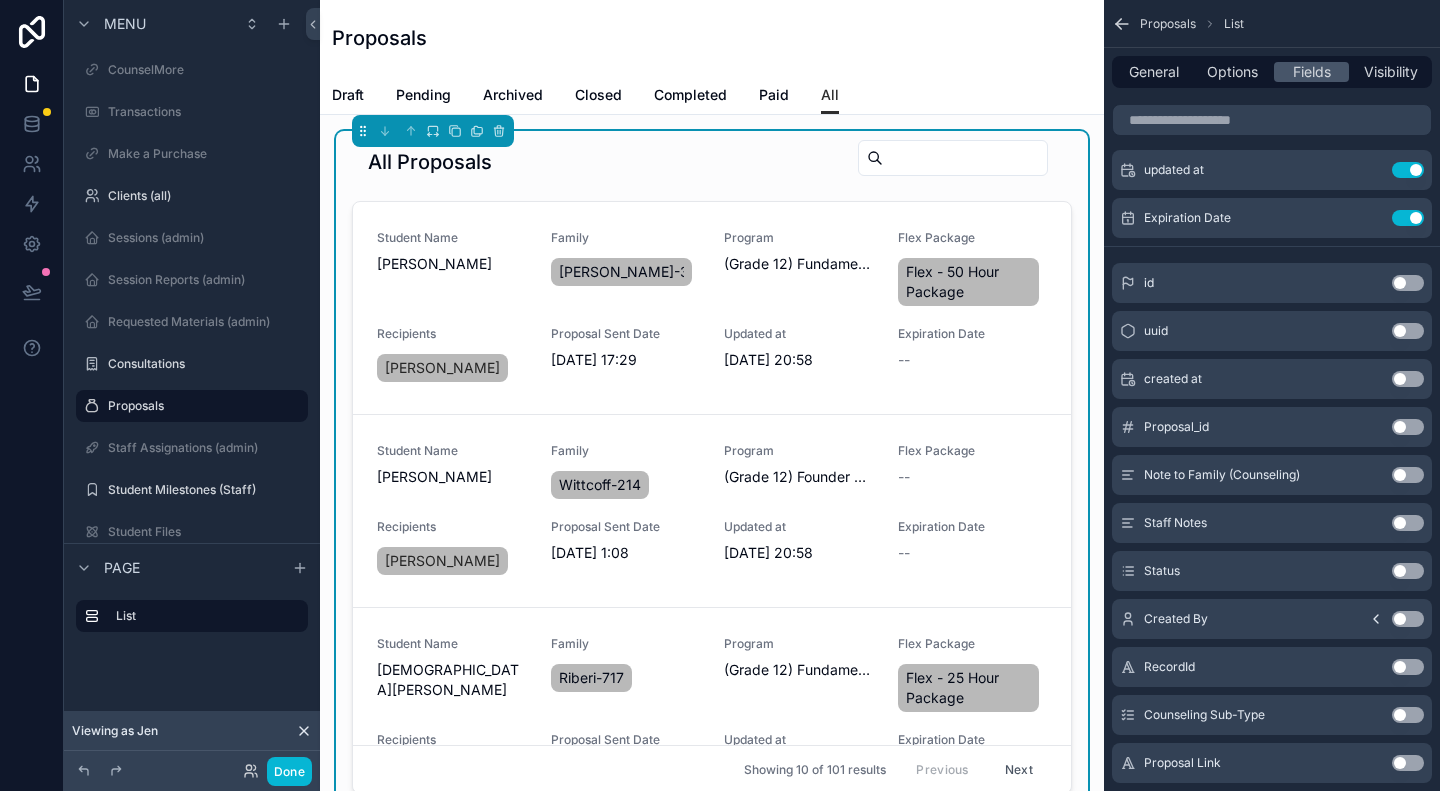 click on "Use setting" at bounding box center [1408, 571] 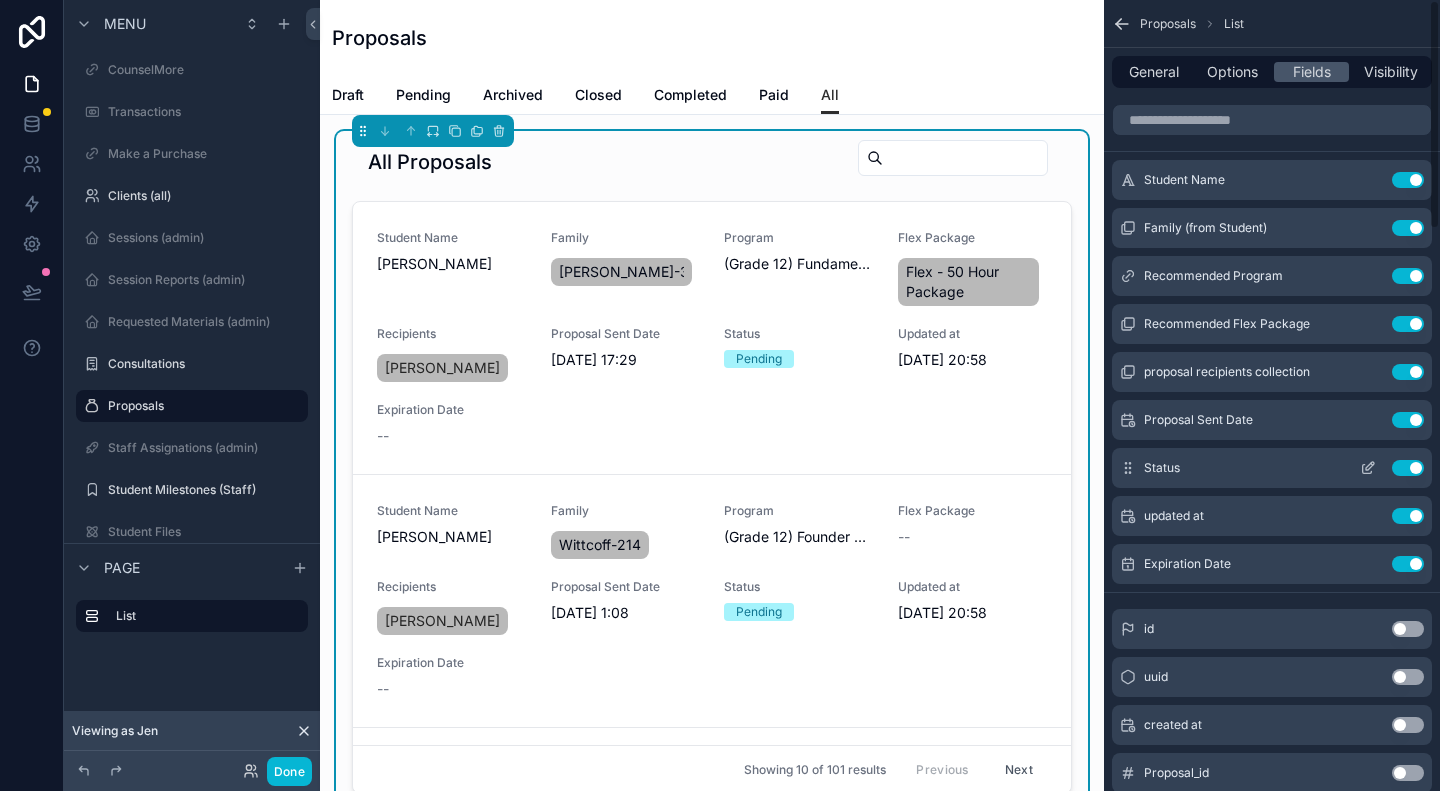 scroll, scrollTop: 0, scrollLeft: 0, axis: both 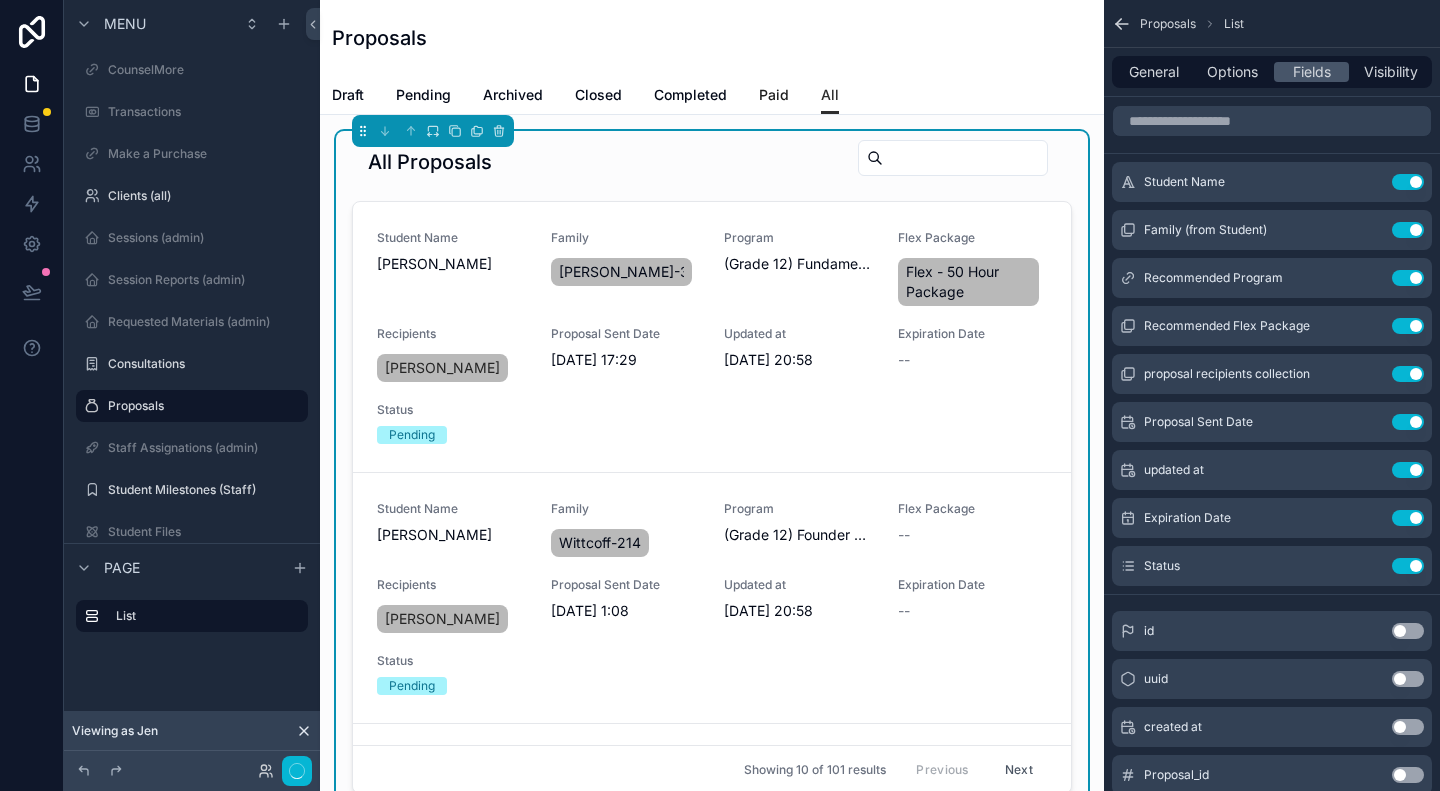 click on "Paid" at bounding box center [774, 95] 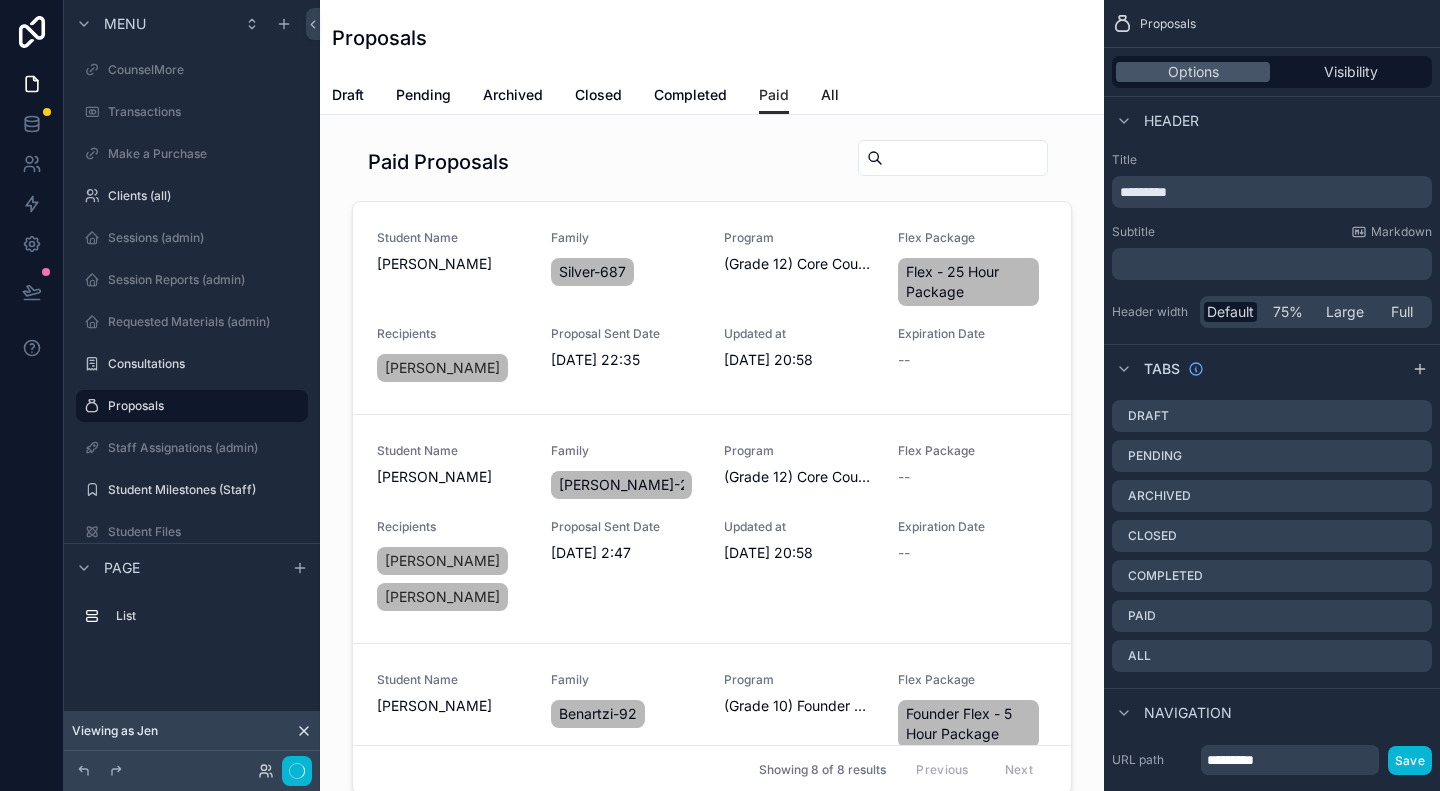 click on "All" at bounding box center [830, 95] 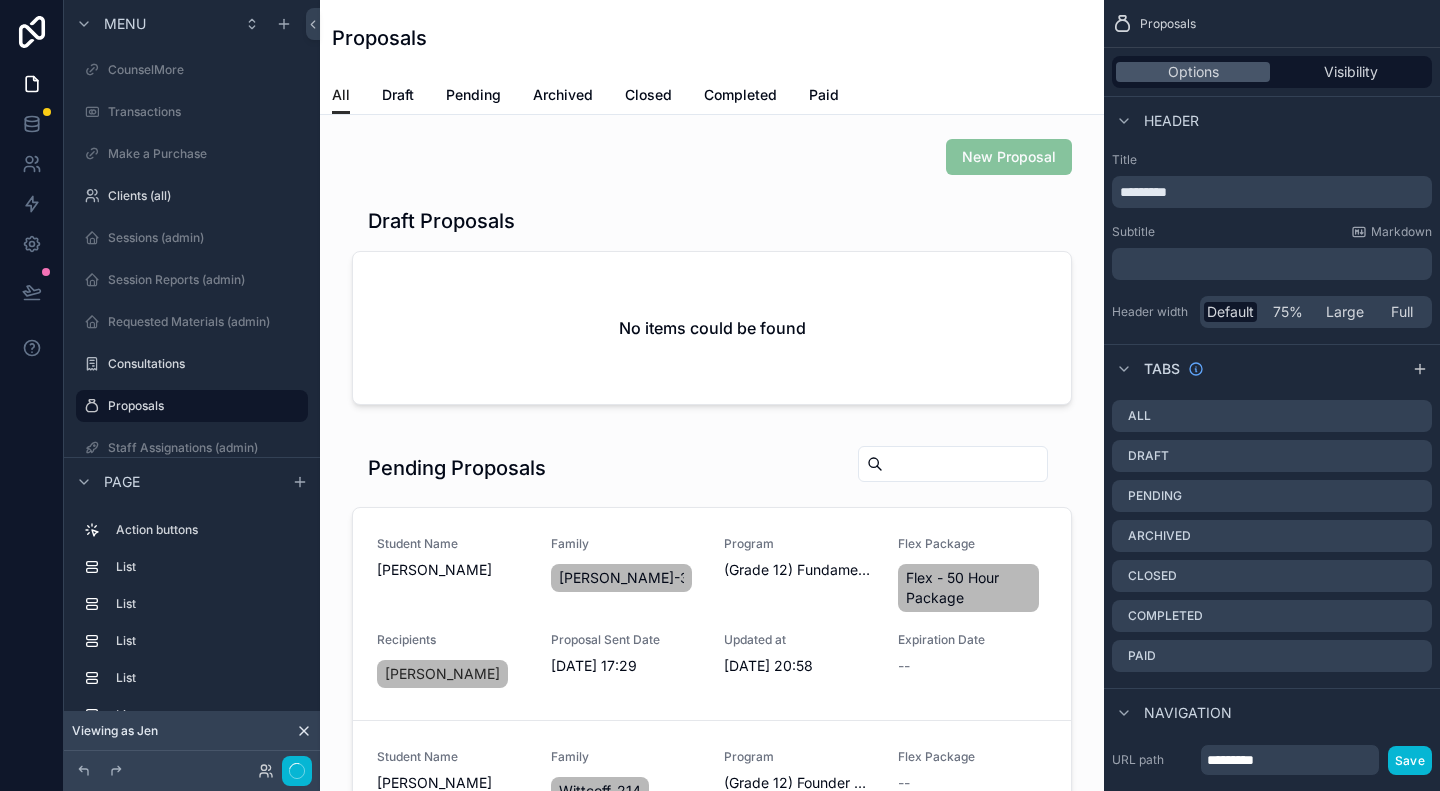 click on "All" at bounding box center [341, 95] 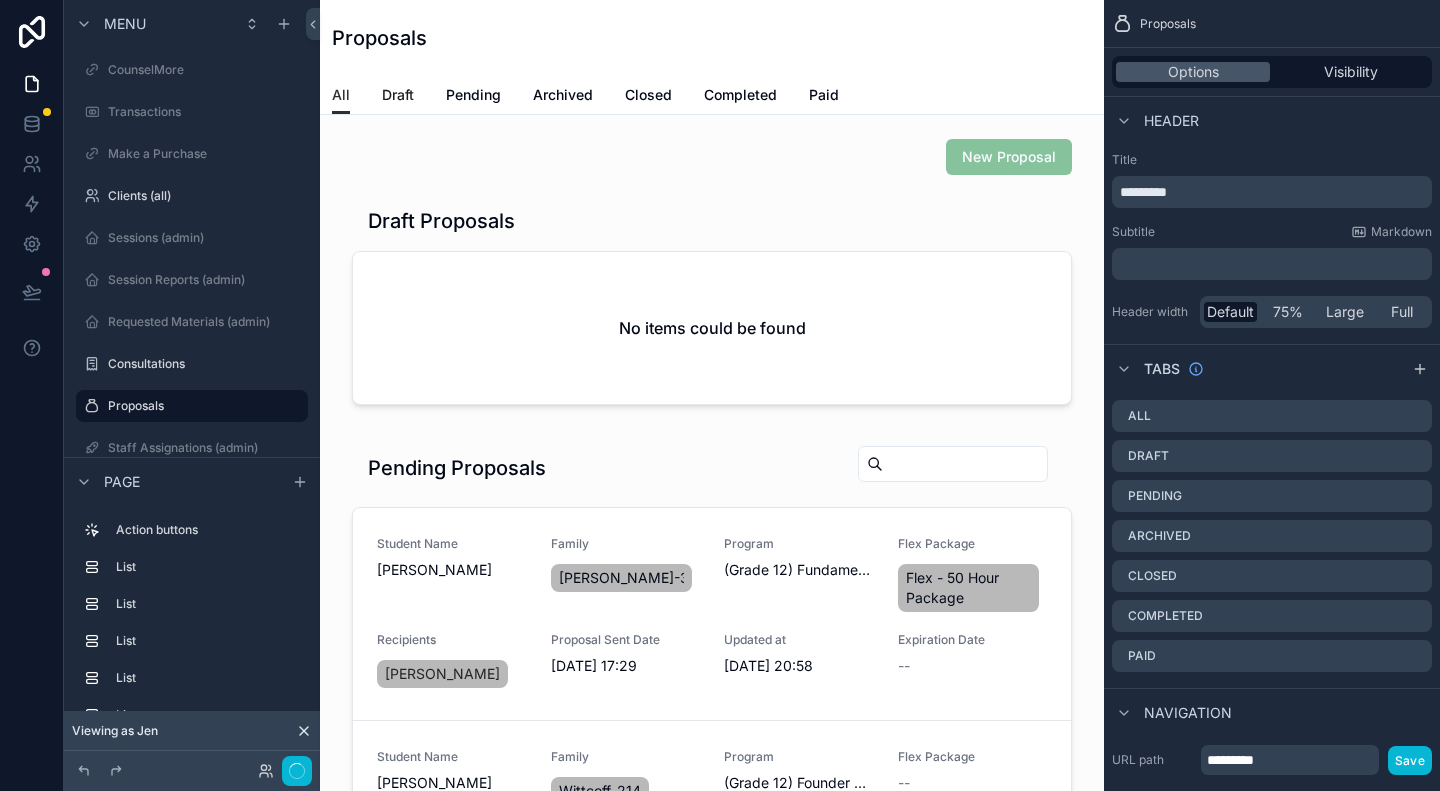 click on "Draft" at bounding box center (398, 95) 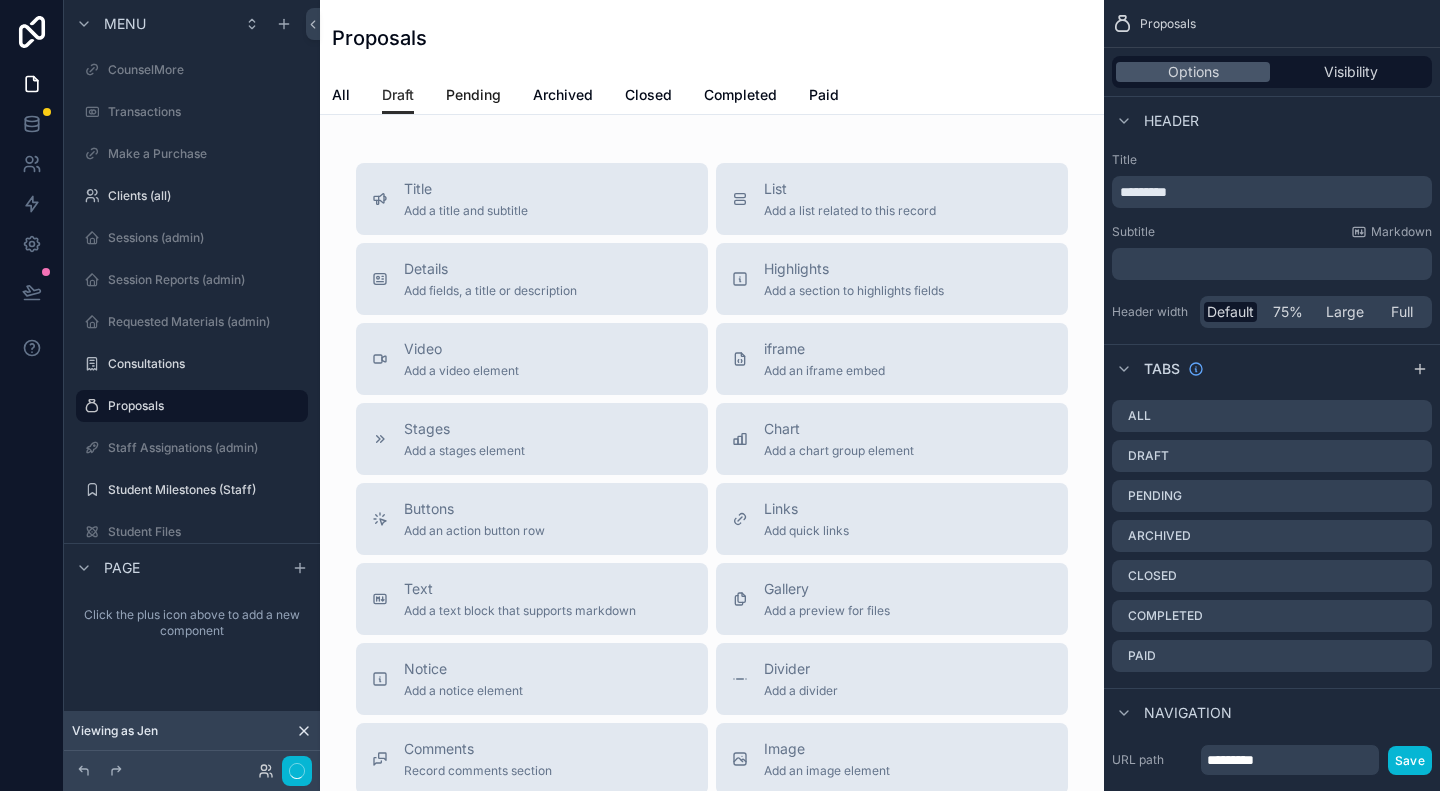 click on "Pending" at bounding box center (473, 95) 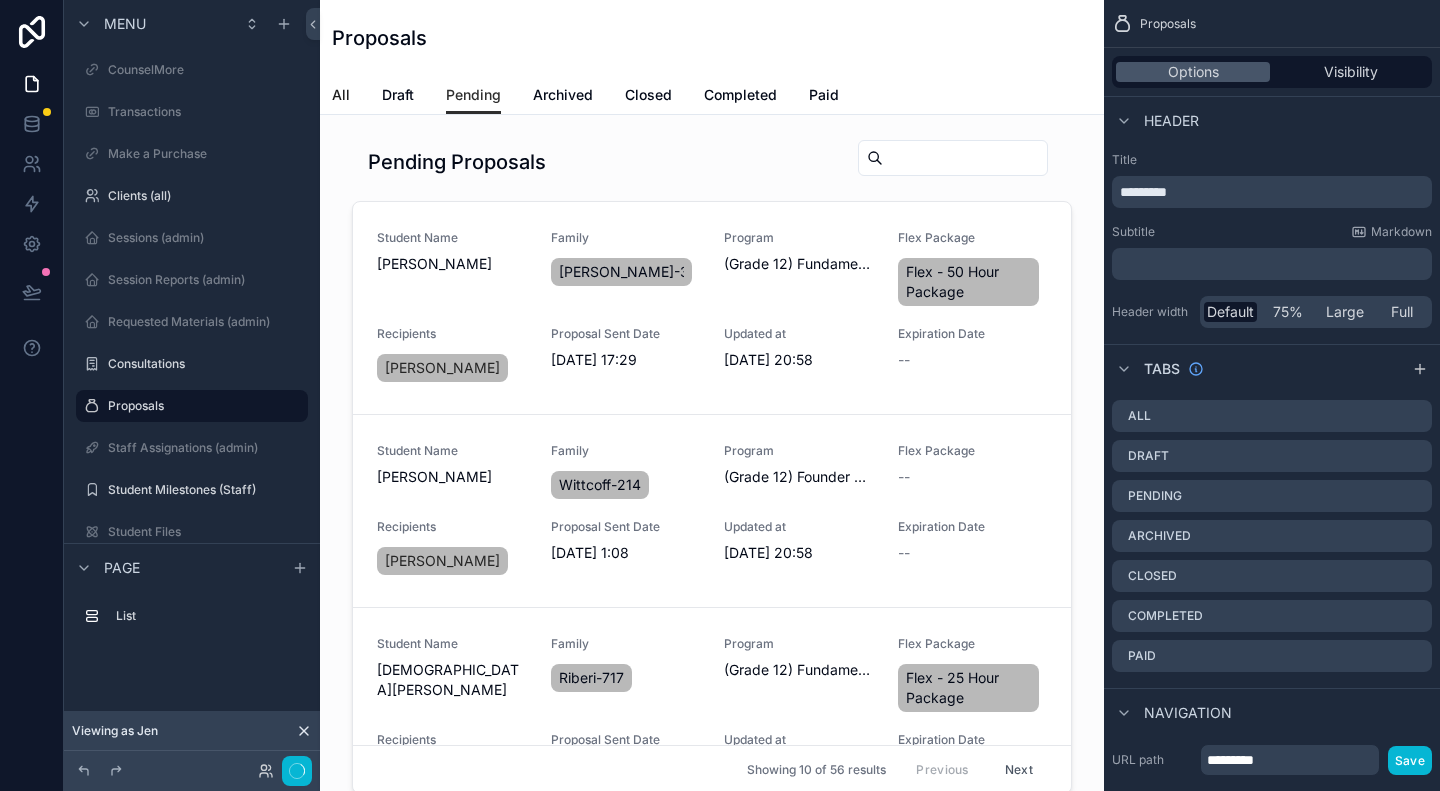click on "All" at bounding box center (341, 95) 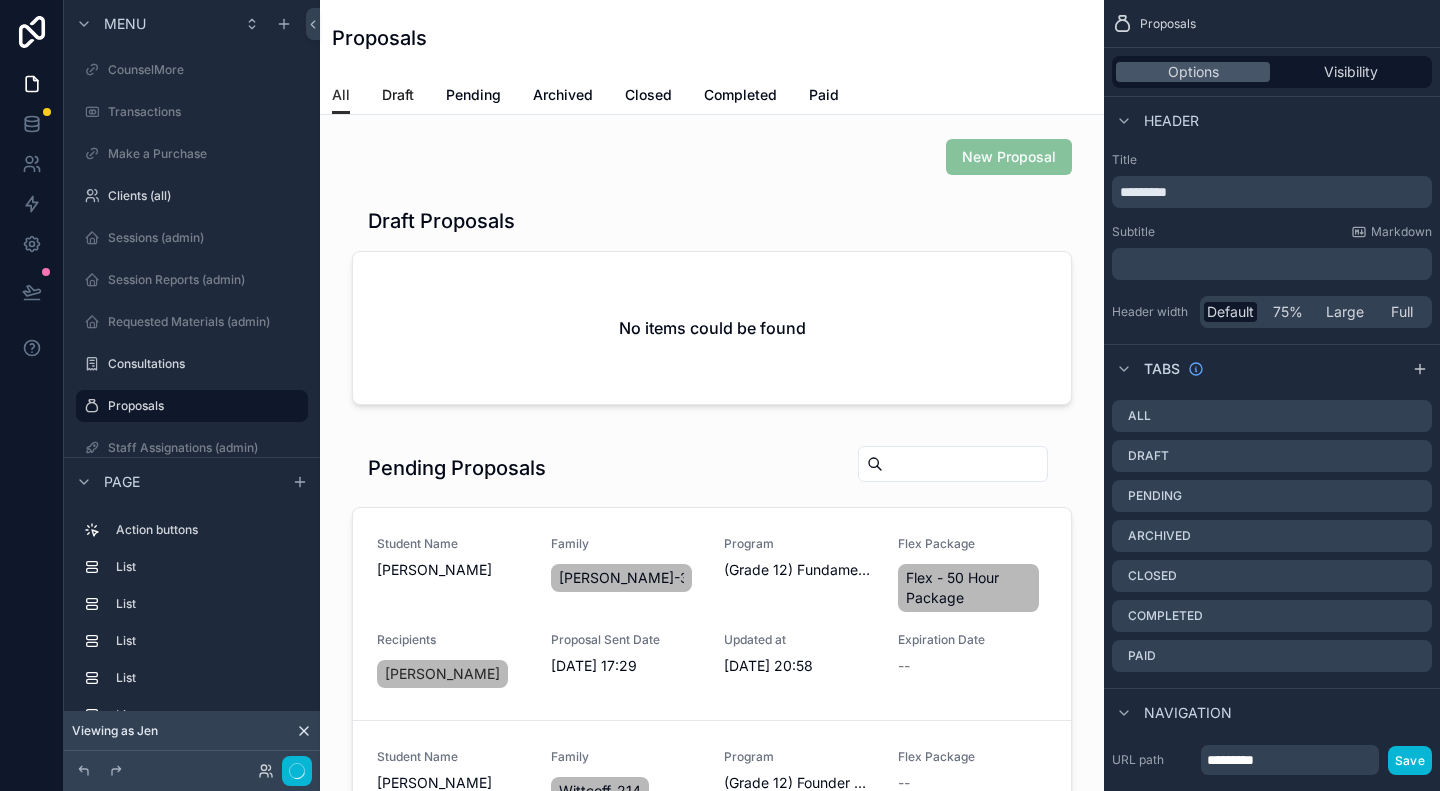 click on "Draft" at bounding box center [398, 95] 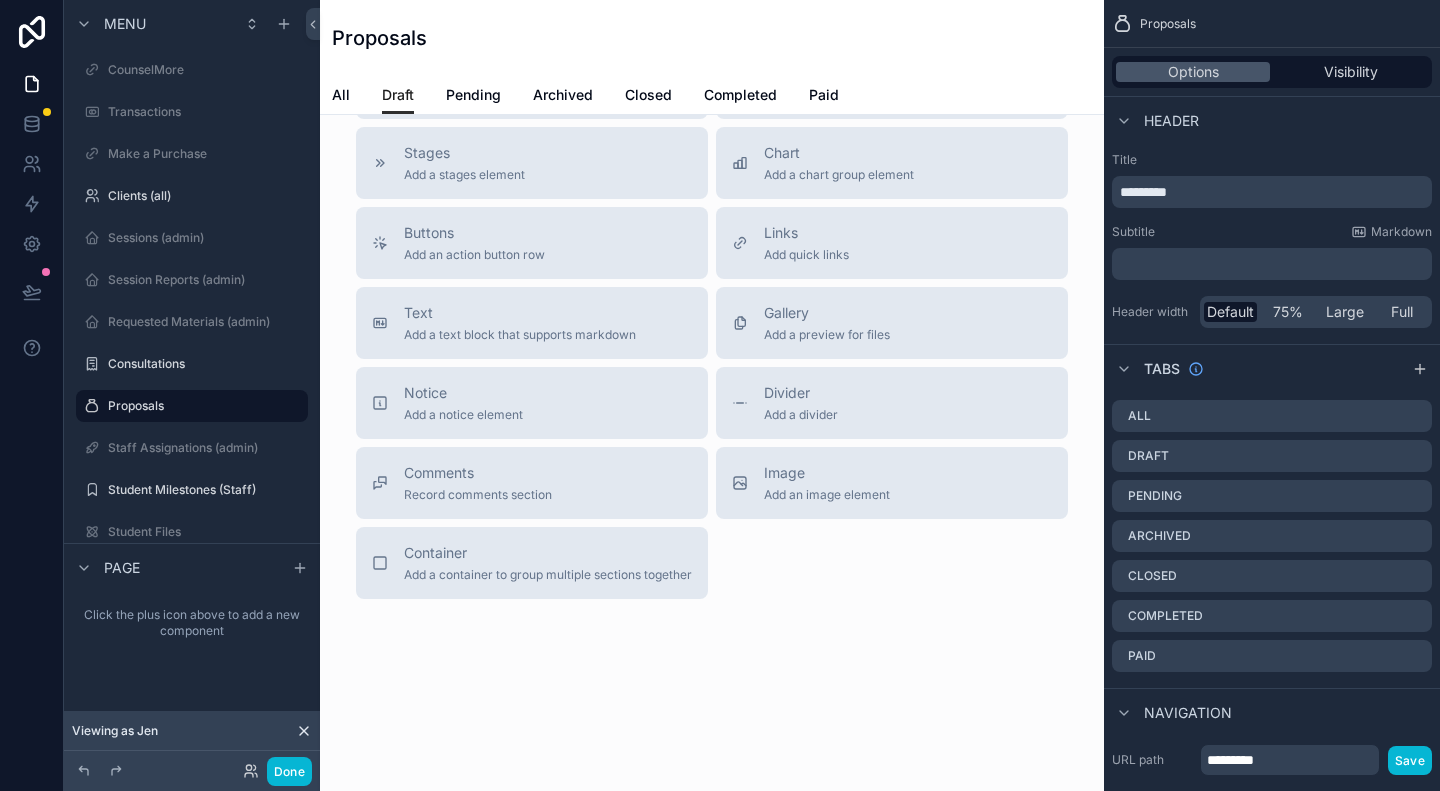 scroll, scrollTop: 0, scrollLeft: 0, axis: both 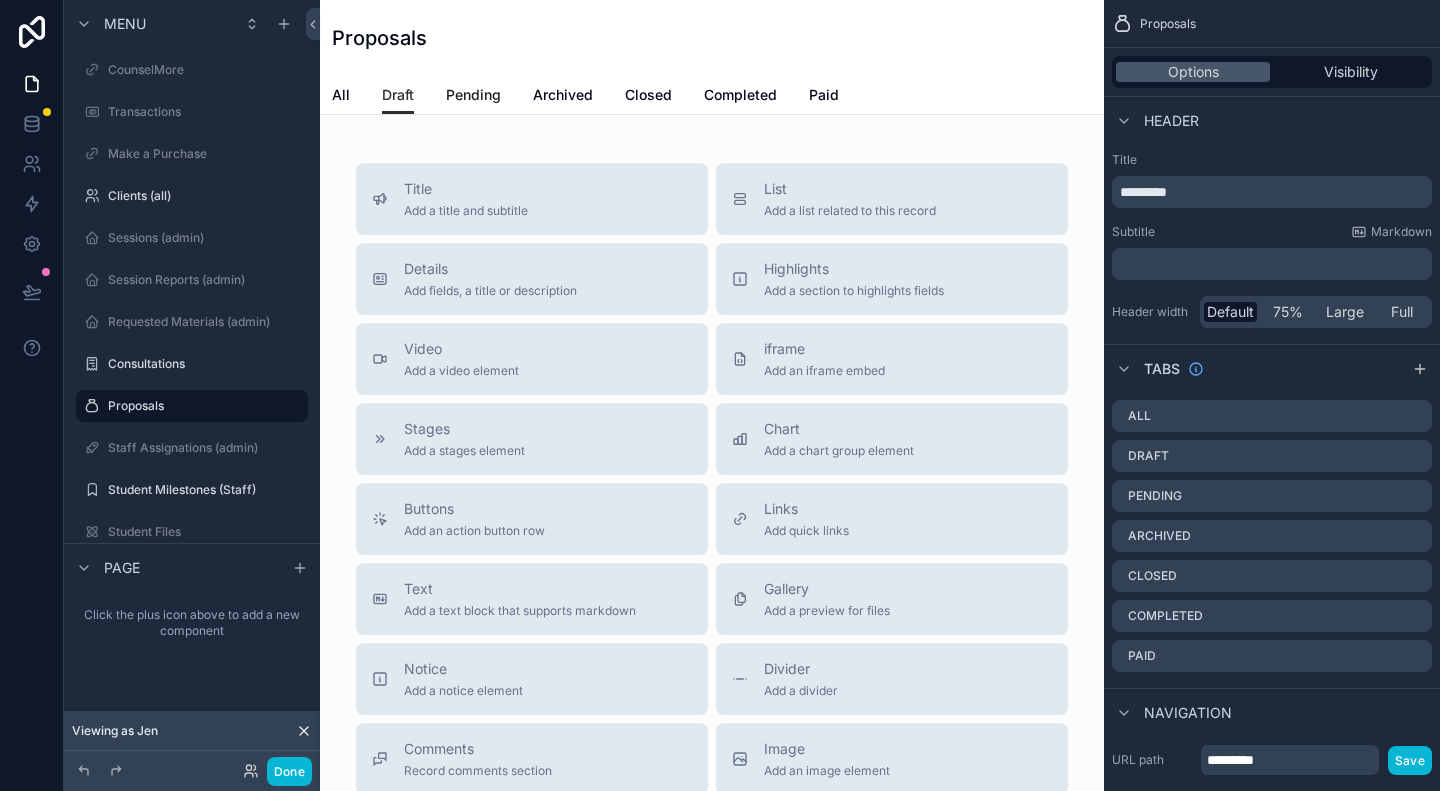 click on "Pending" at bounding box center [473, 95] 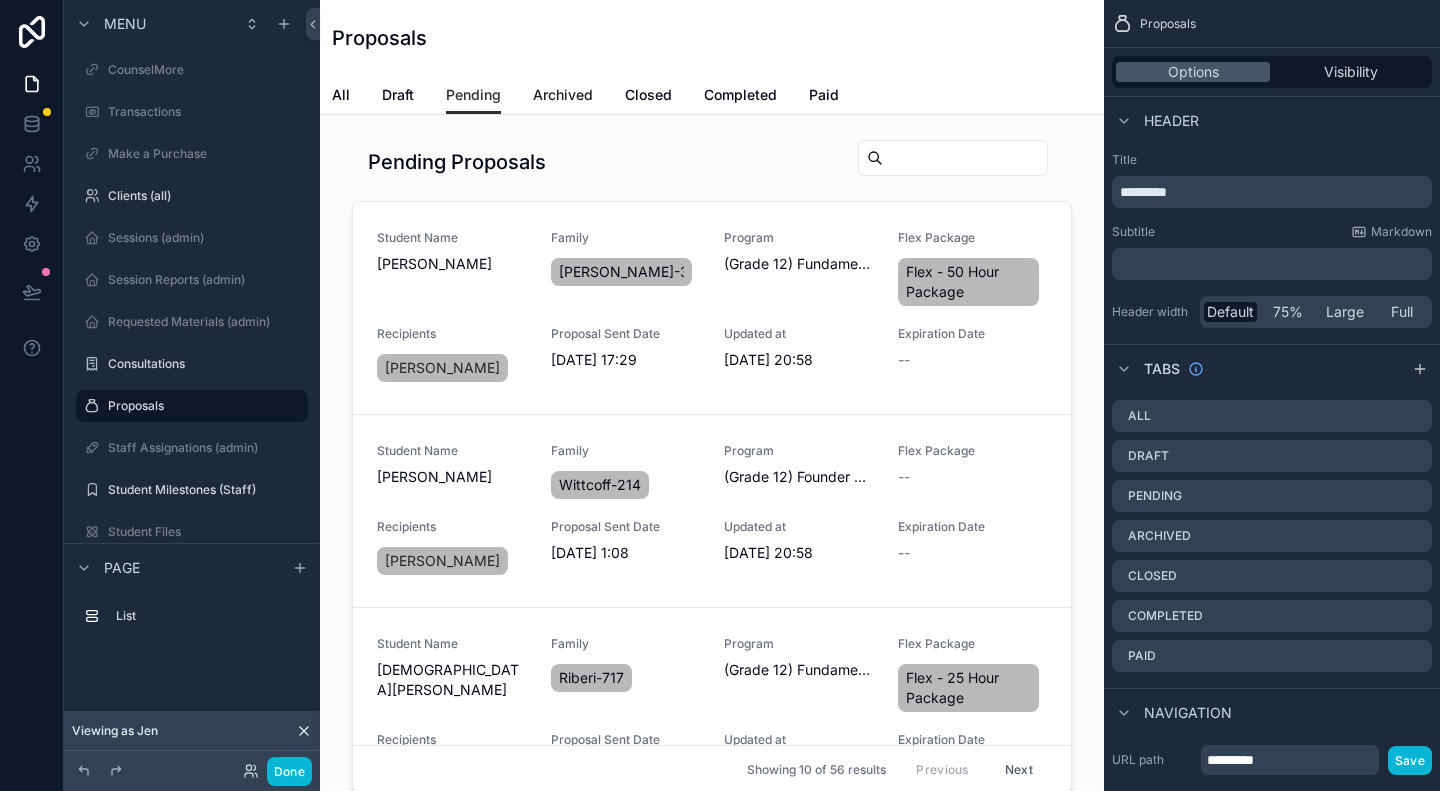 click on "Archived" at bounding box center (563, 95) 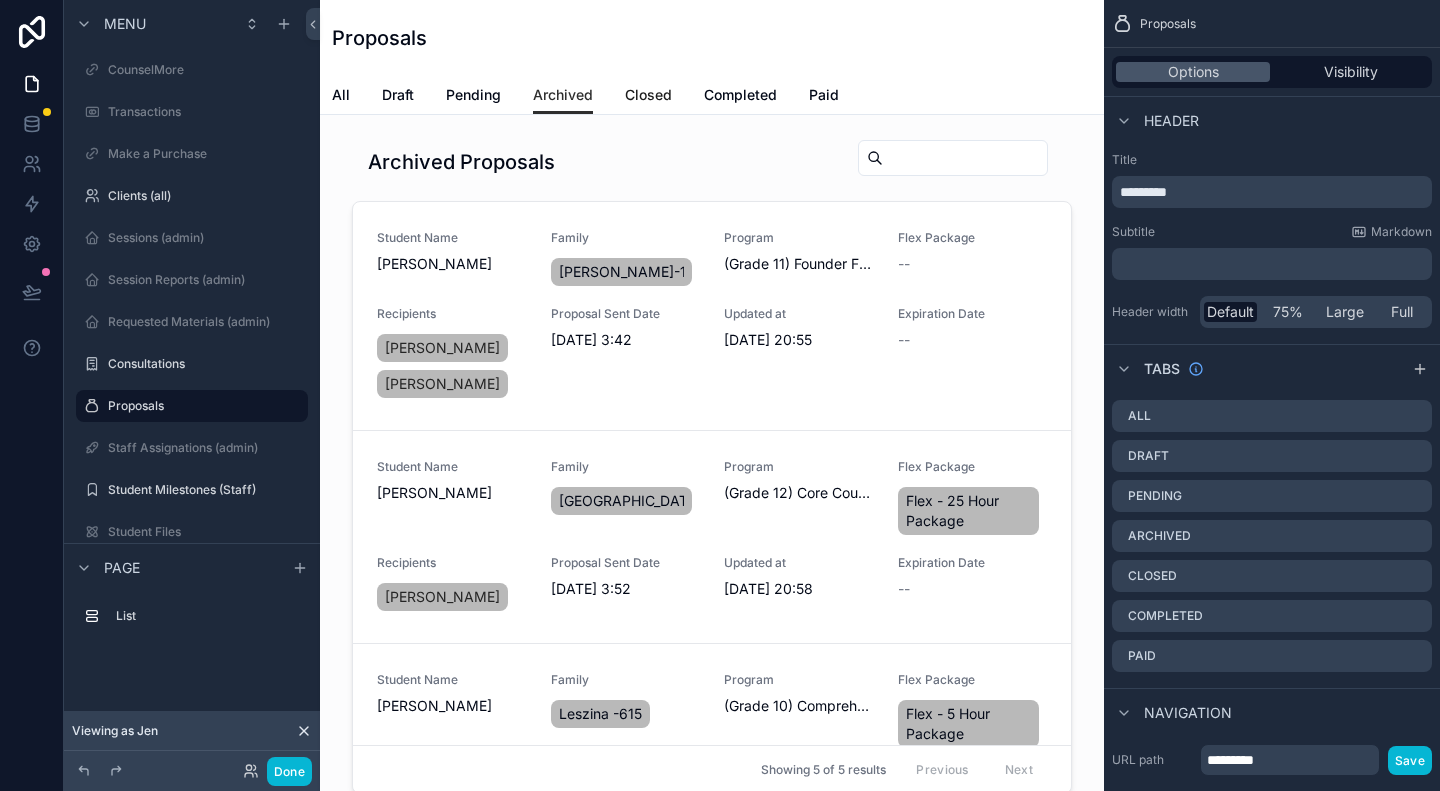 click on "Closed" at bounding box center (648, 95) 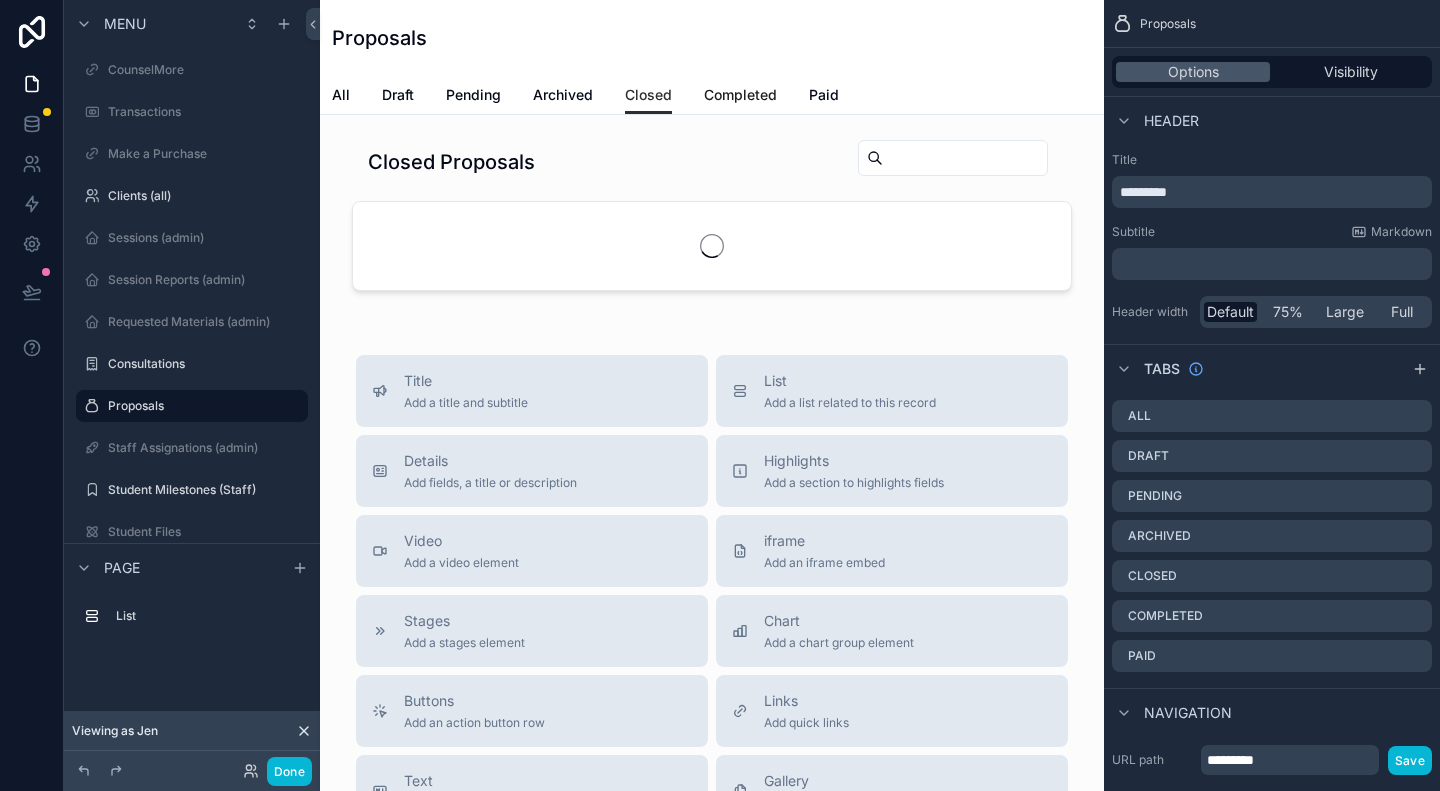 click on "Completed" at bounding box center [740, 95] 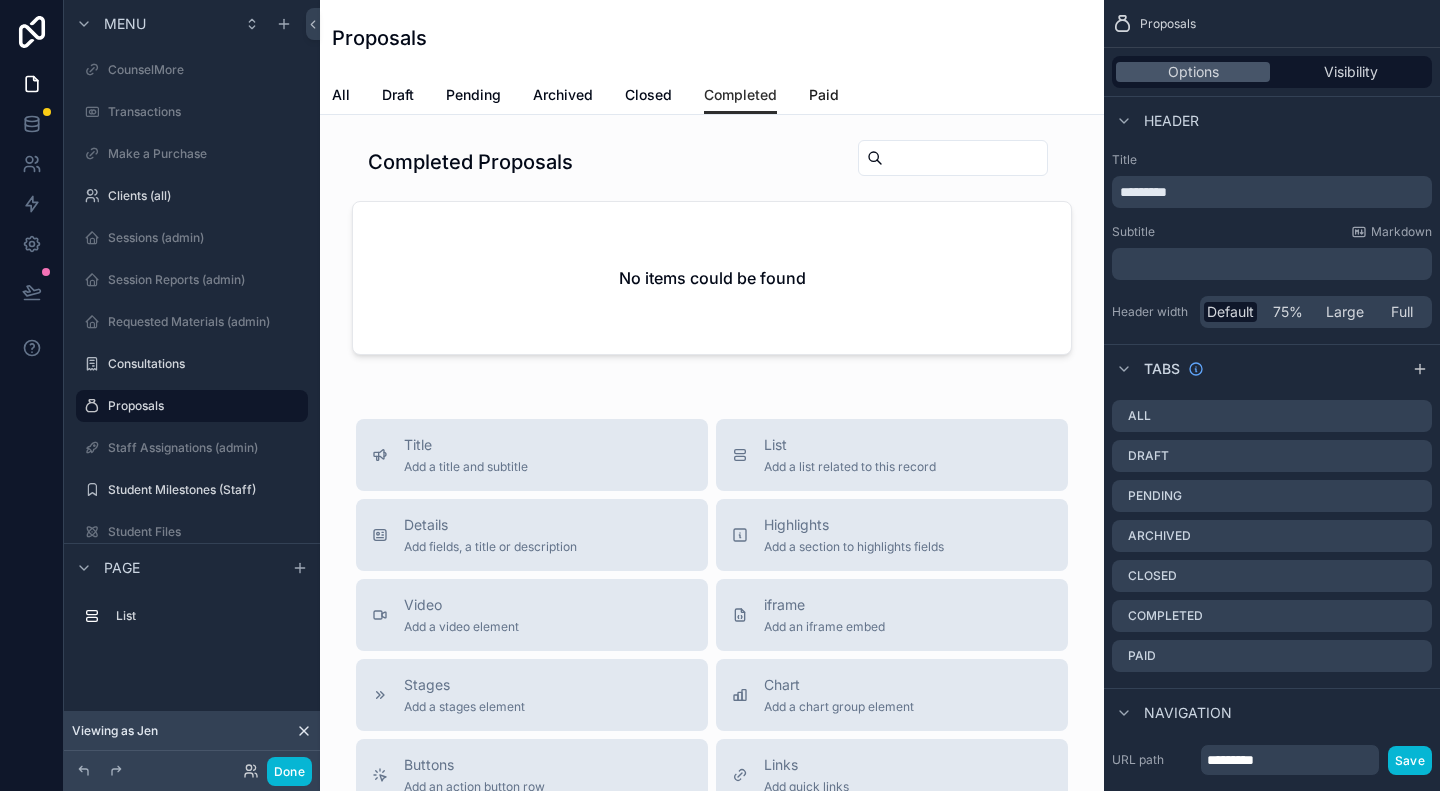 click on "Paid" at bounding box center (824, 95) 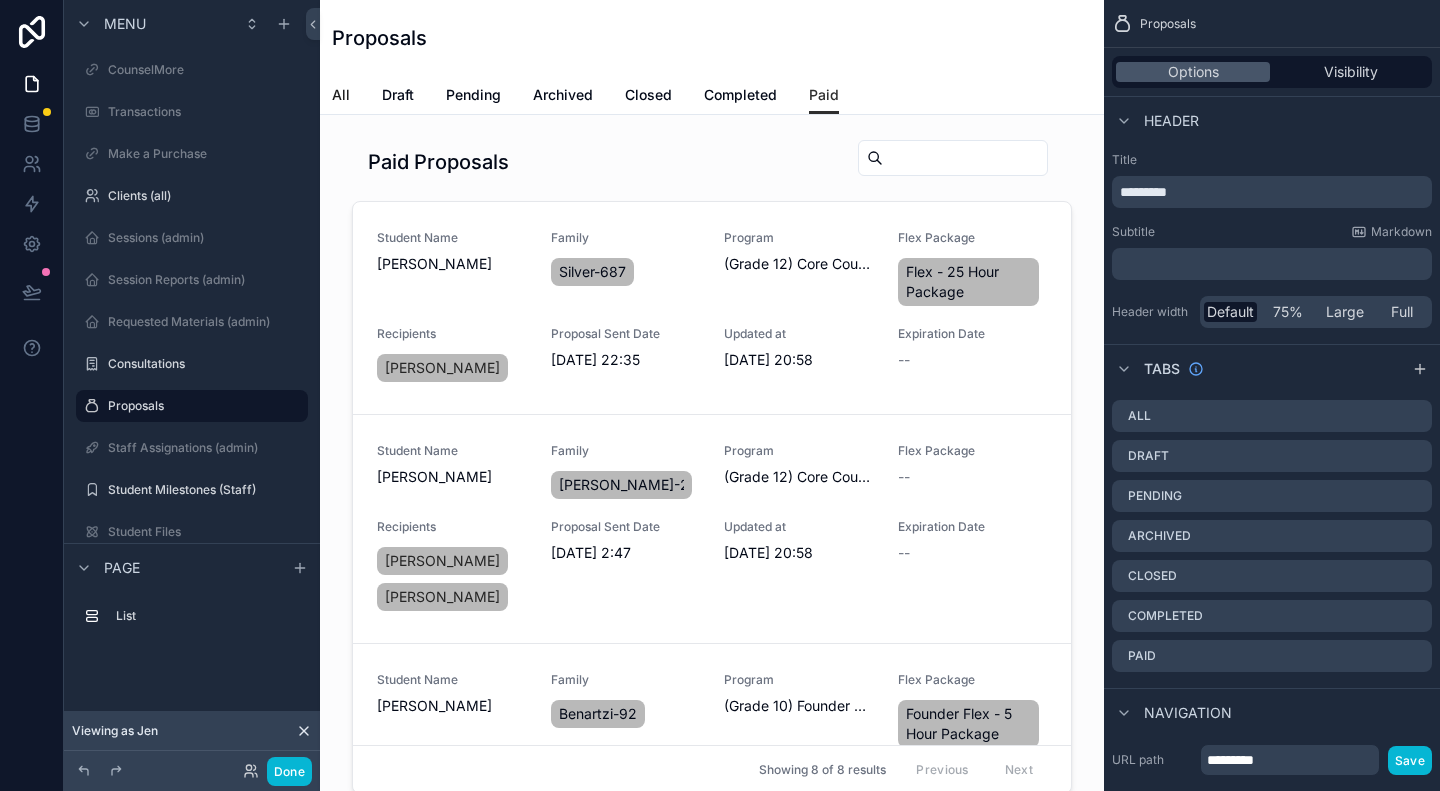click on "All" at bounding box center [341, 95] 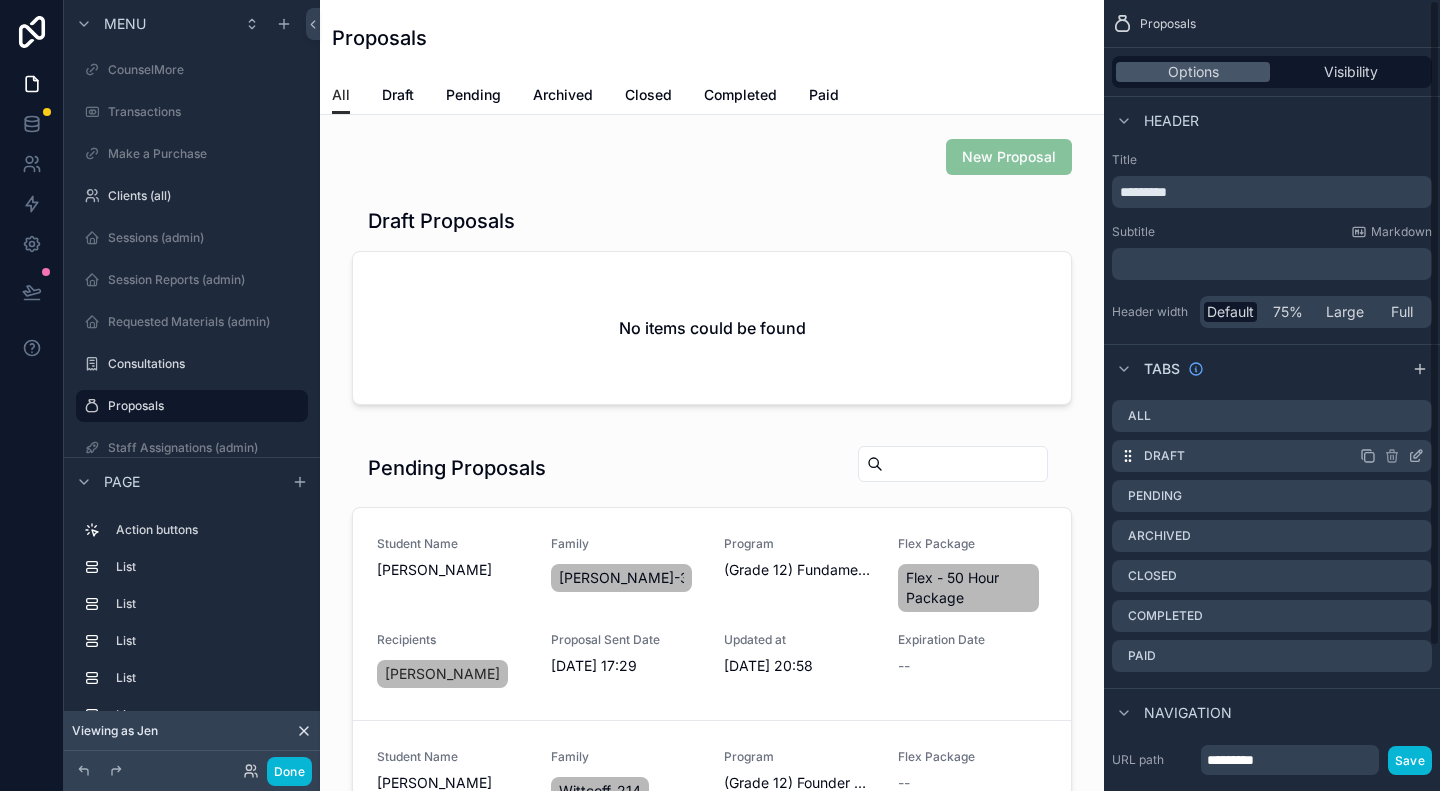 click on "Draft" at bounding box center [1272, 456] 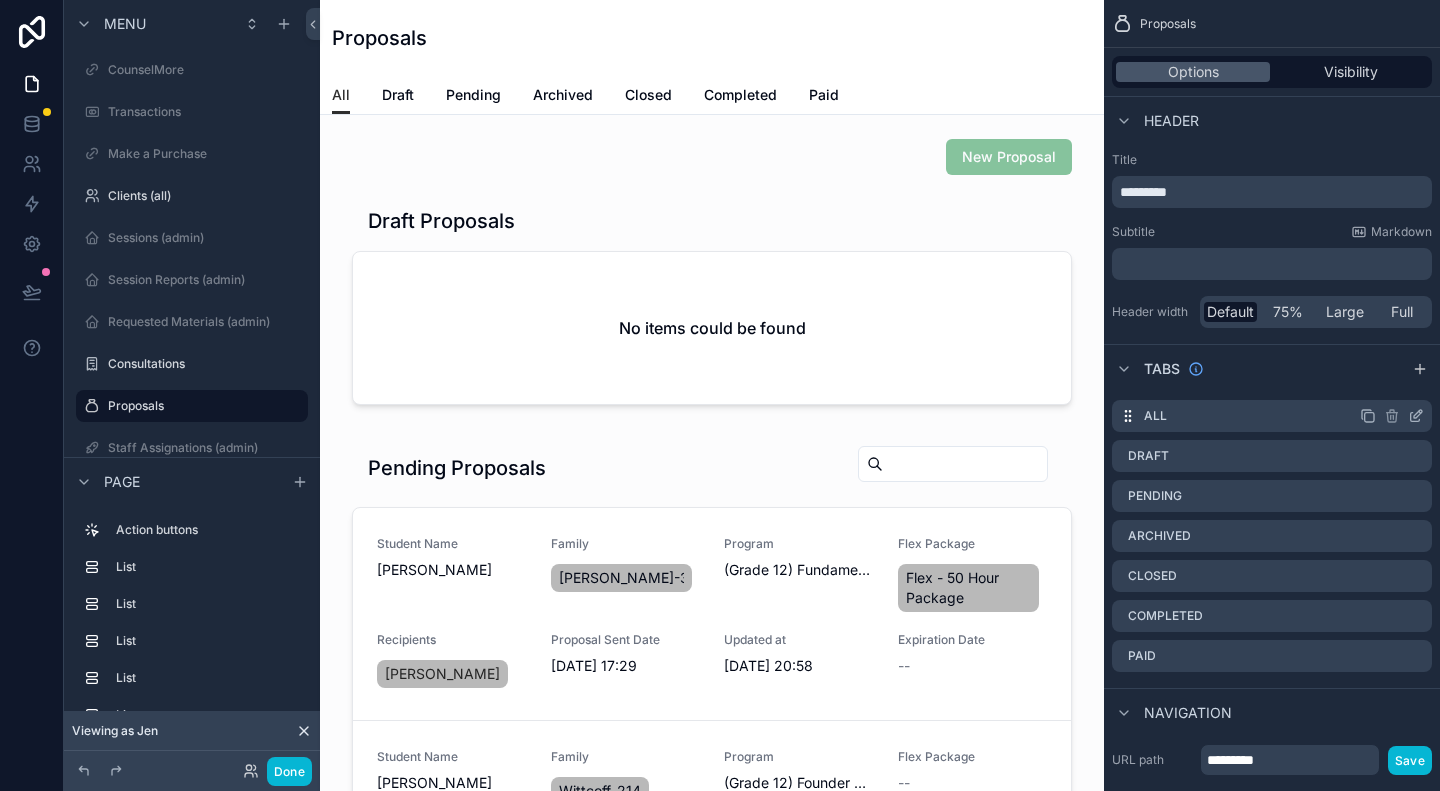 click 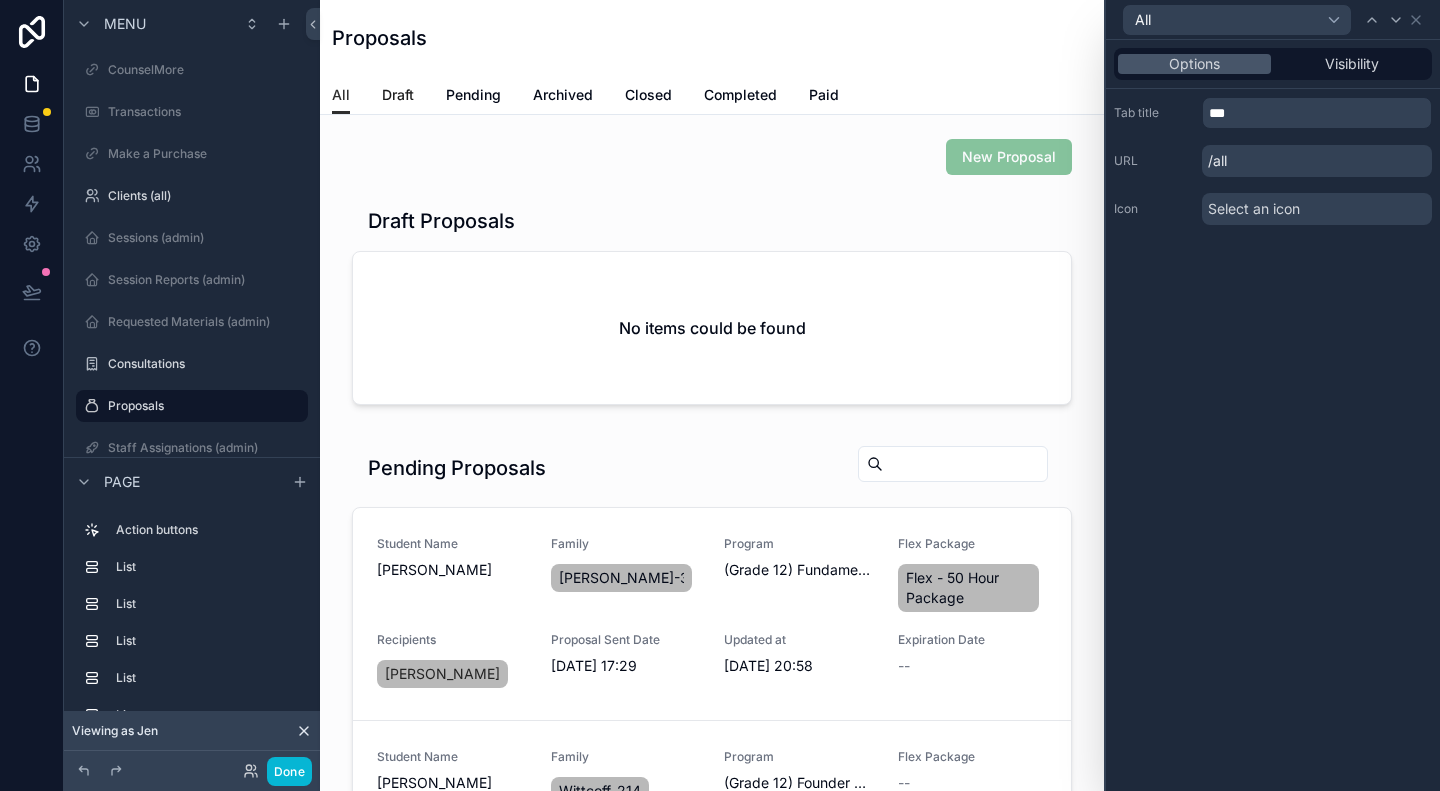 click on "Draft" at bounding box center [398, 95] 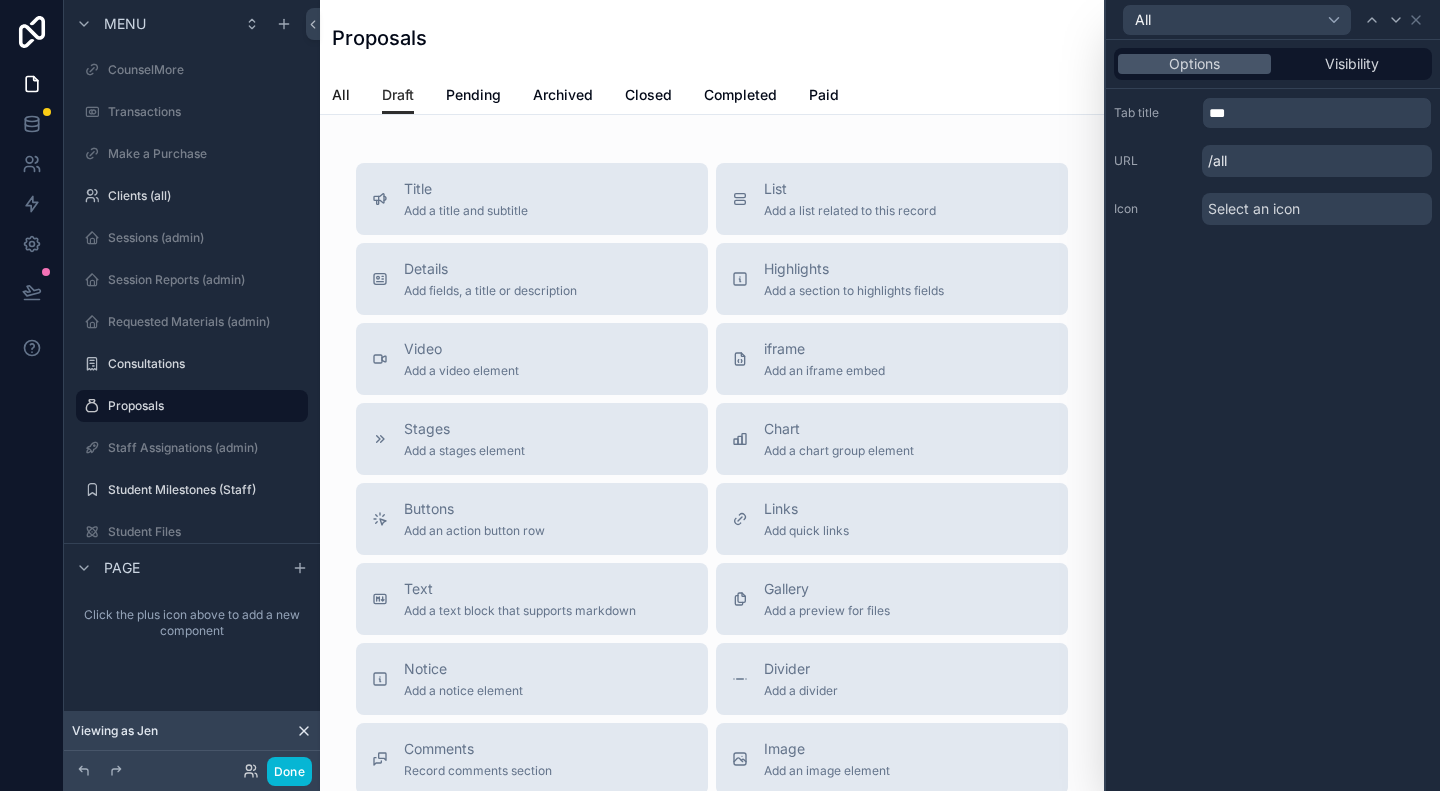 click on "All" at bounding box center [341, 95] 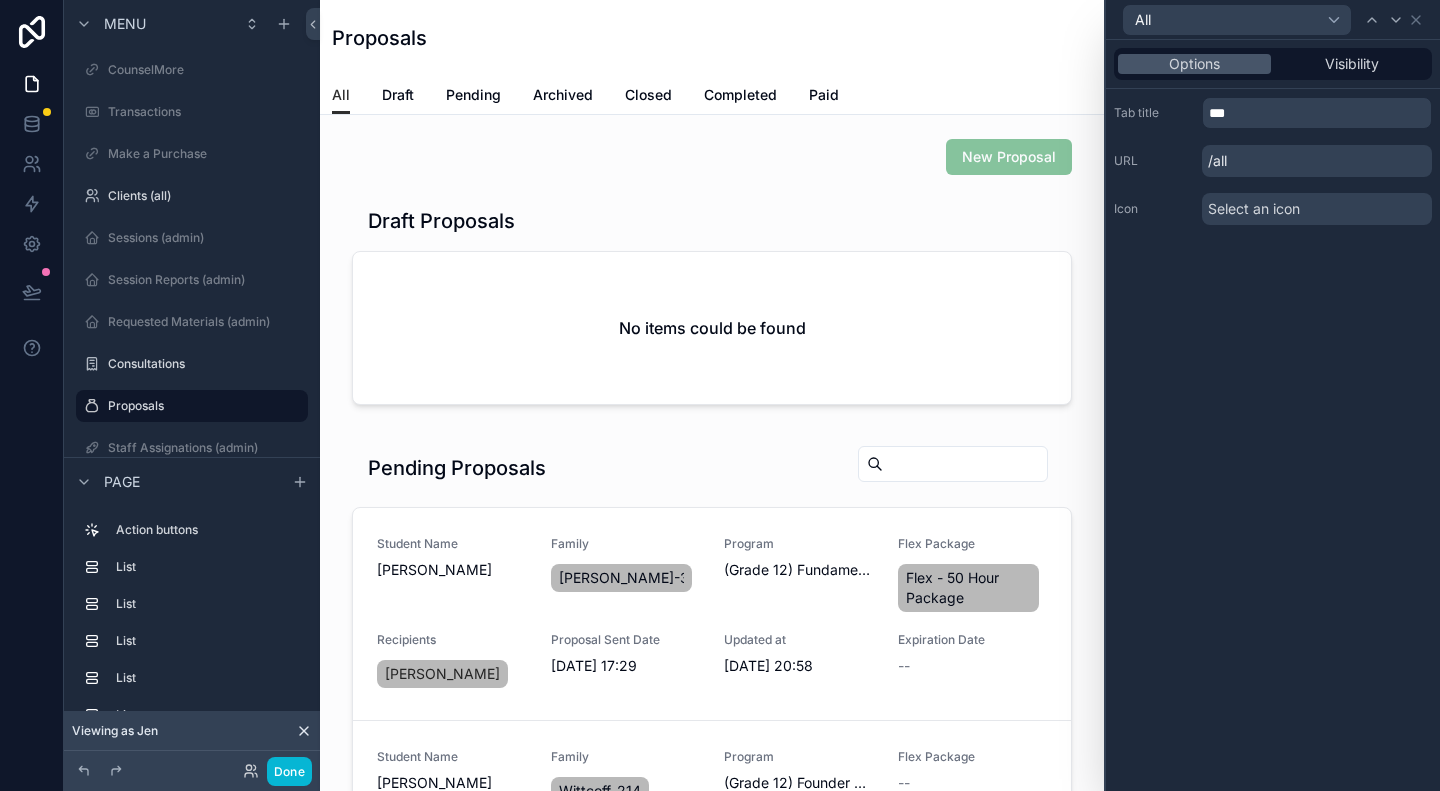 click on "New Proposal Draft Proposals No items could be found Pending Proposals Student Name [PERSON_NAME] Family [PERSON_NAME]-339 Program (Grade 12) Fundamental Counseling Program Flex Package Flex - 50 Hour Package Recipients [PERSON_NAME] Proposal Sent Date [DATE] 17:29 Updated at [DATE] 20:58 Expiration Date -- SEND PROPOSAL RESEND PROPOSAL PREVIEW PROPOSAL EDIT PROPOSAL UPDATE STATUS Student Name [PERSON_NAME] Family Wittcoff-214 Program (Grade 12) Founder Comprehensive Program Flex Package -- Recipients [PERSON_NAME] Proposal Sent Date [DATE] 1:08 Updated at [DATE] 20:58 Expiration Date -- SEND PROPOSAL RESEND PROPOSAL PREVIEW PROPOSAL EDIT PROPOSAL UPDATE STATUS Student Name [PERSON_NAME] Family Riberi-717 Program (Grade 12) Fundamental Counseling Program Flex Package Flex - 25 Hour Package Recipients [PERSON_NAME] Proposal Sent Date [DATE] 0:30 Updated at [DATE] 20:58 Expiration Date -- SEND PROPOSAL RESEND PROPOSAL PREVIEW PROPOSAL EDIT PROPOSAL UPDATE STATUS Student Name [PERSON_NAME] --" at bounding box center (712, 1679) 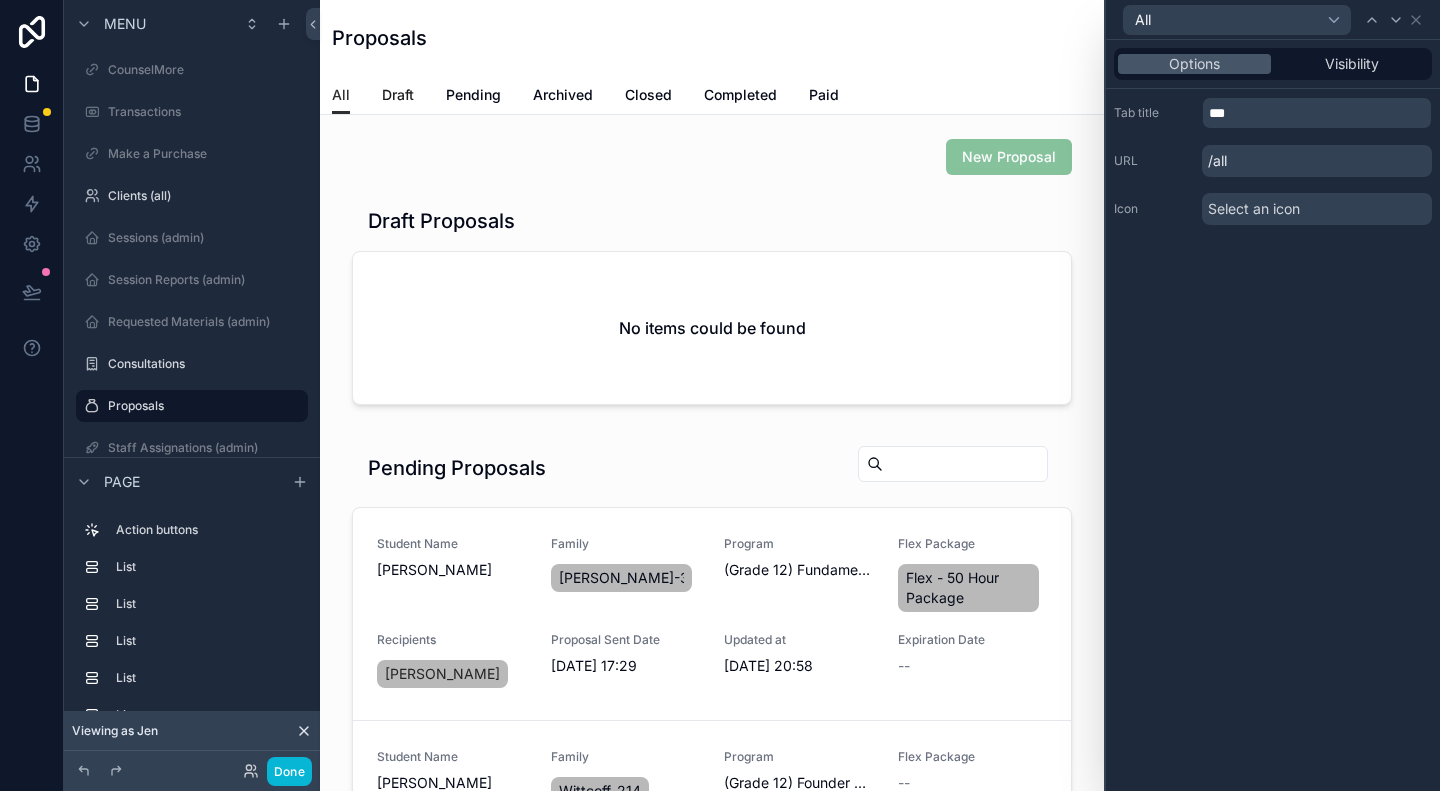 click on "Draft" at bounding box center (398, 95) 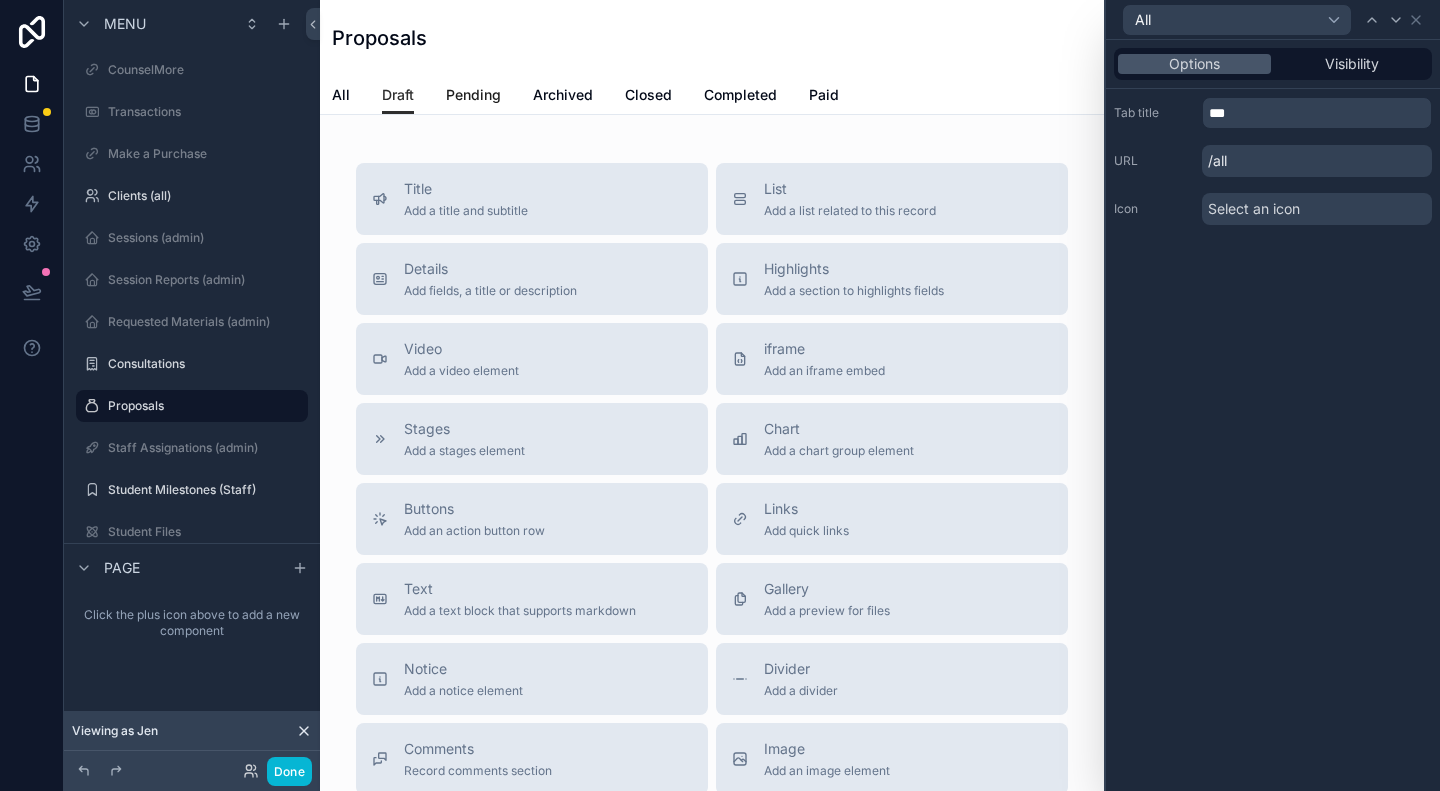 click on "Pending" at bounding box center (473, 95) 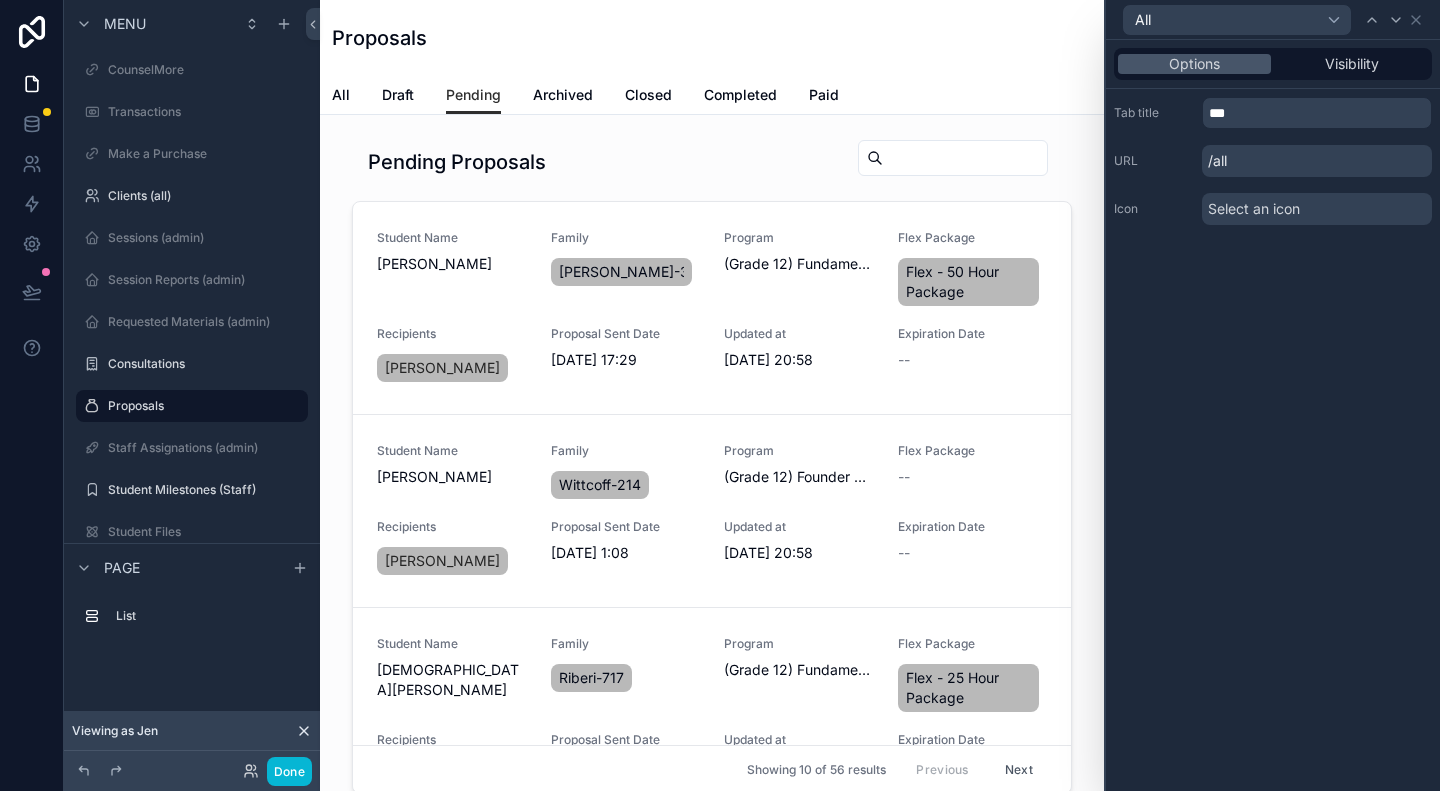 click on "All Draft Pending Archived Closed Completed Paid" at bounding box center (712, 95) 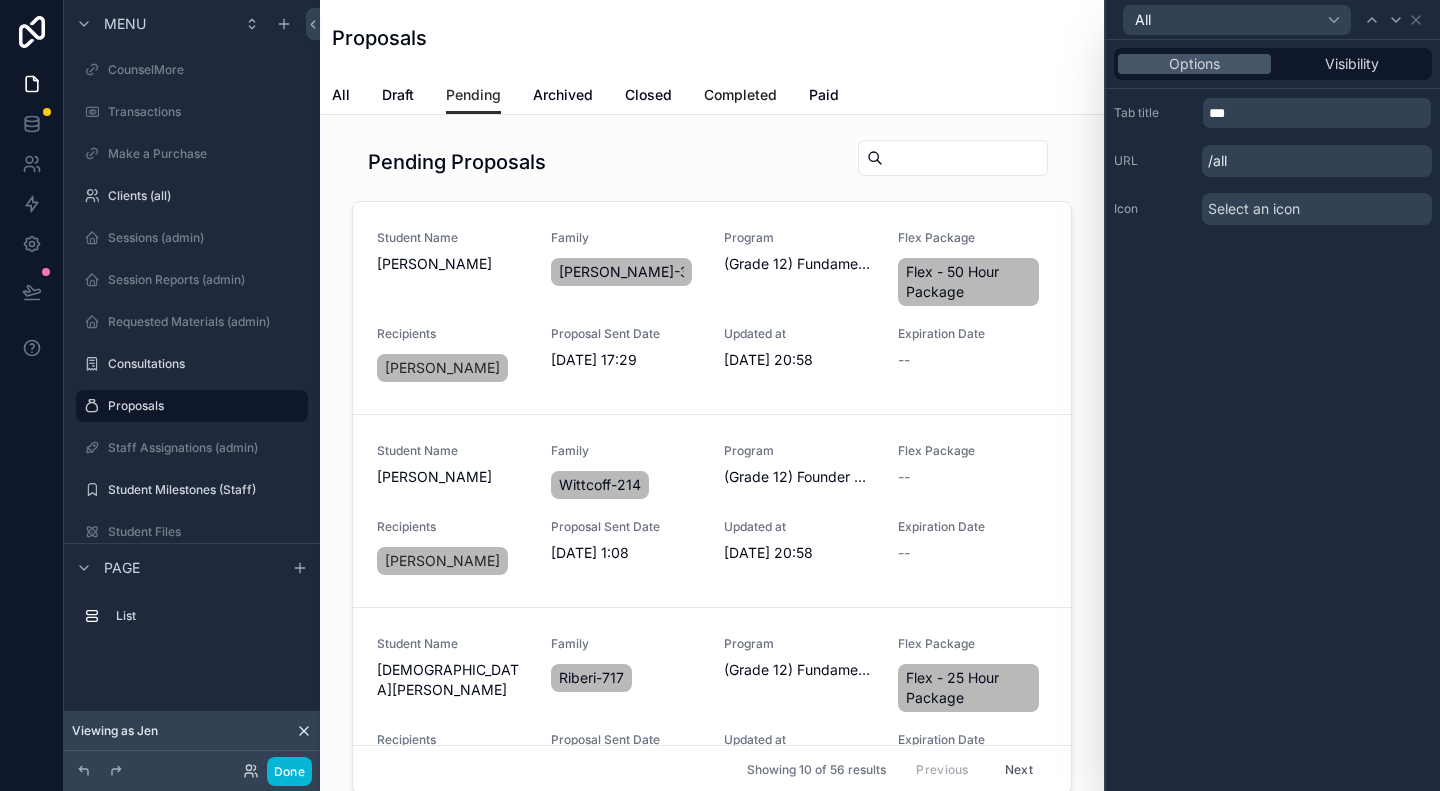 click on "Completed" at bounding box center (740, 95) 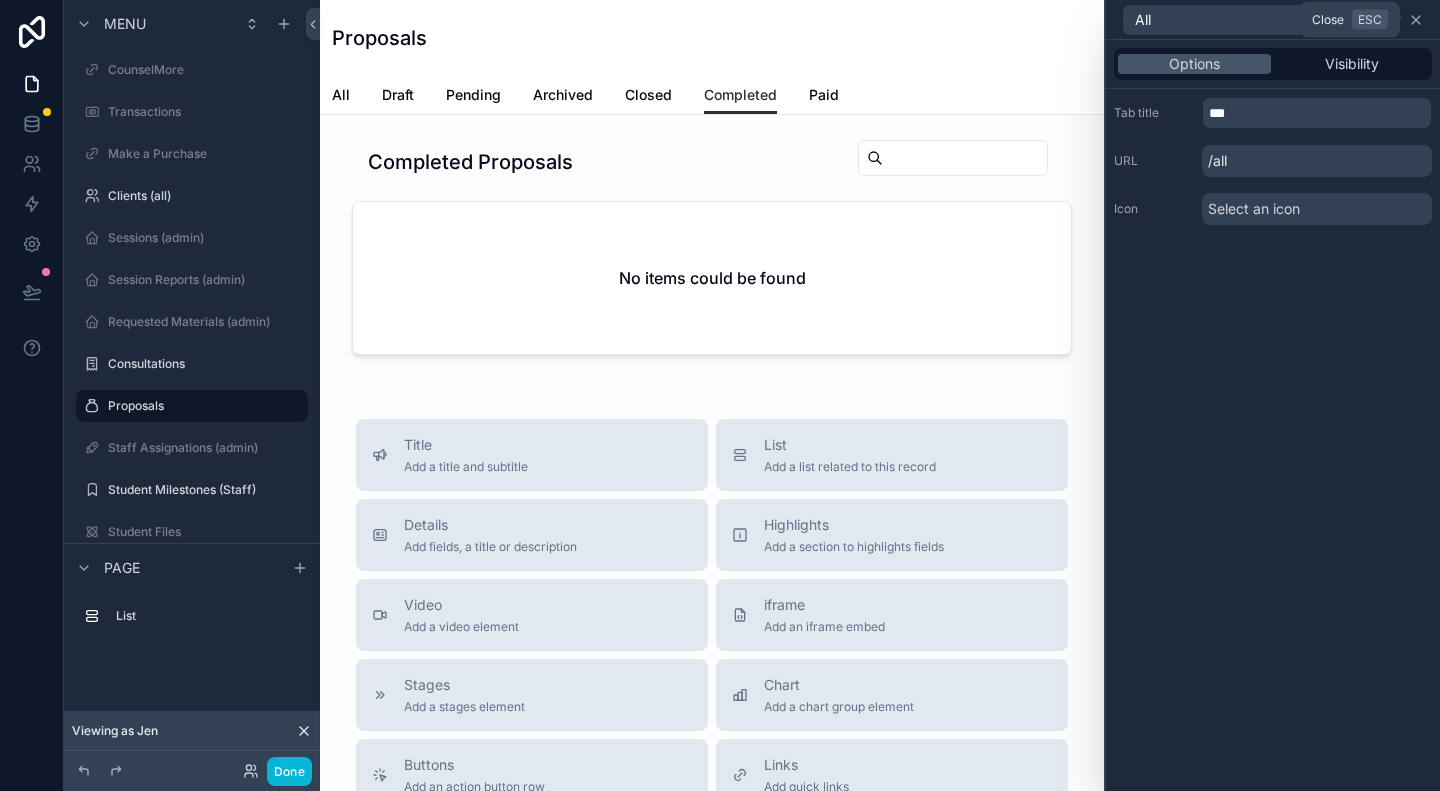 click 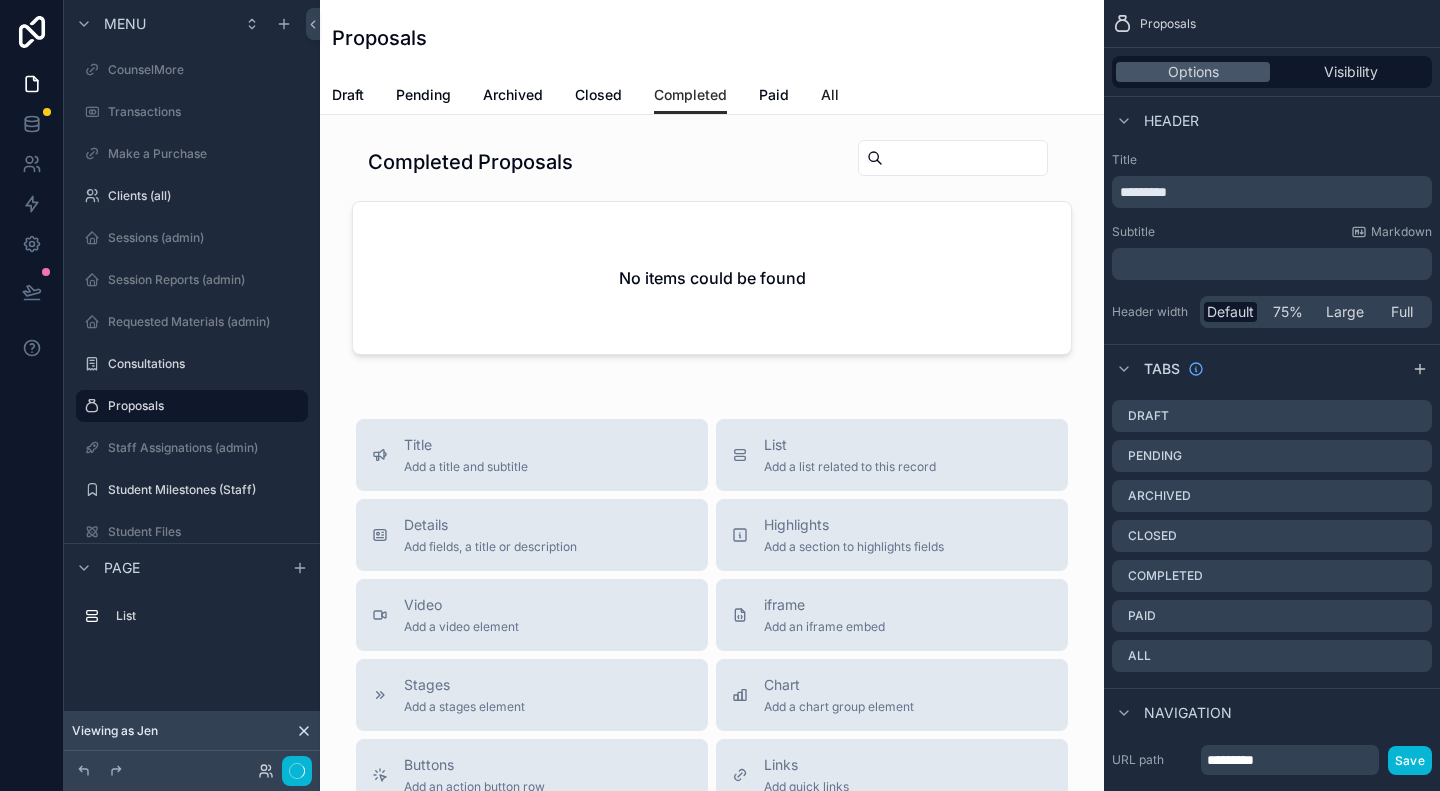 click on "All" at bounding box center [830, 95] 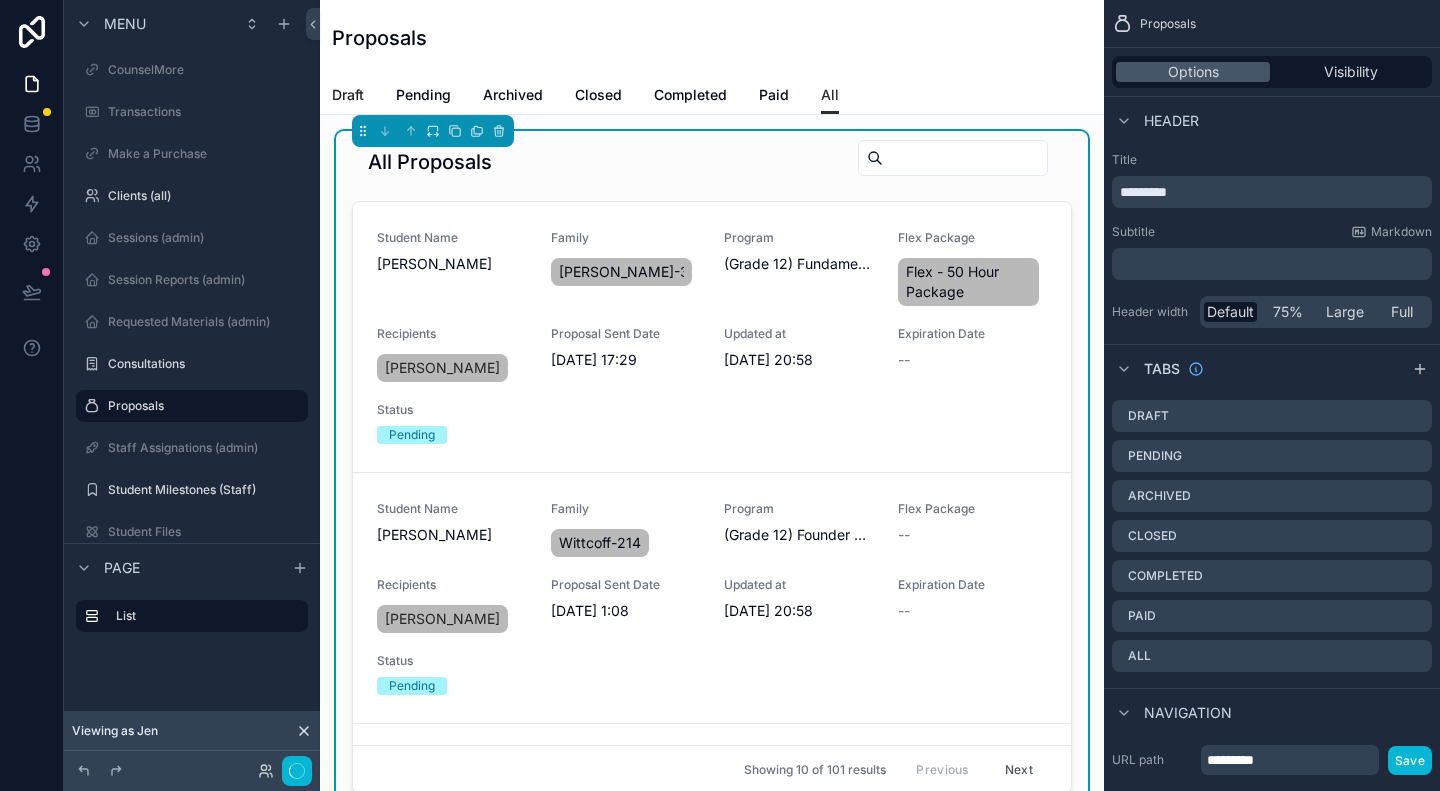 click on "Draft" at bounding box center (348, 95) 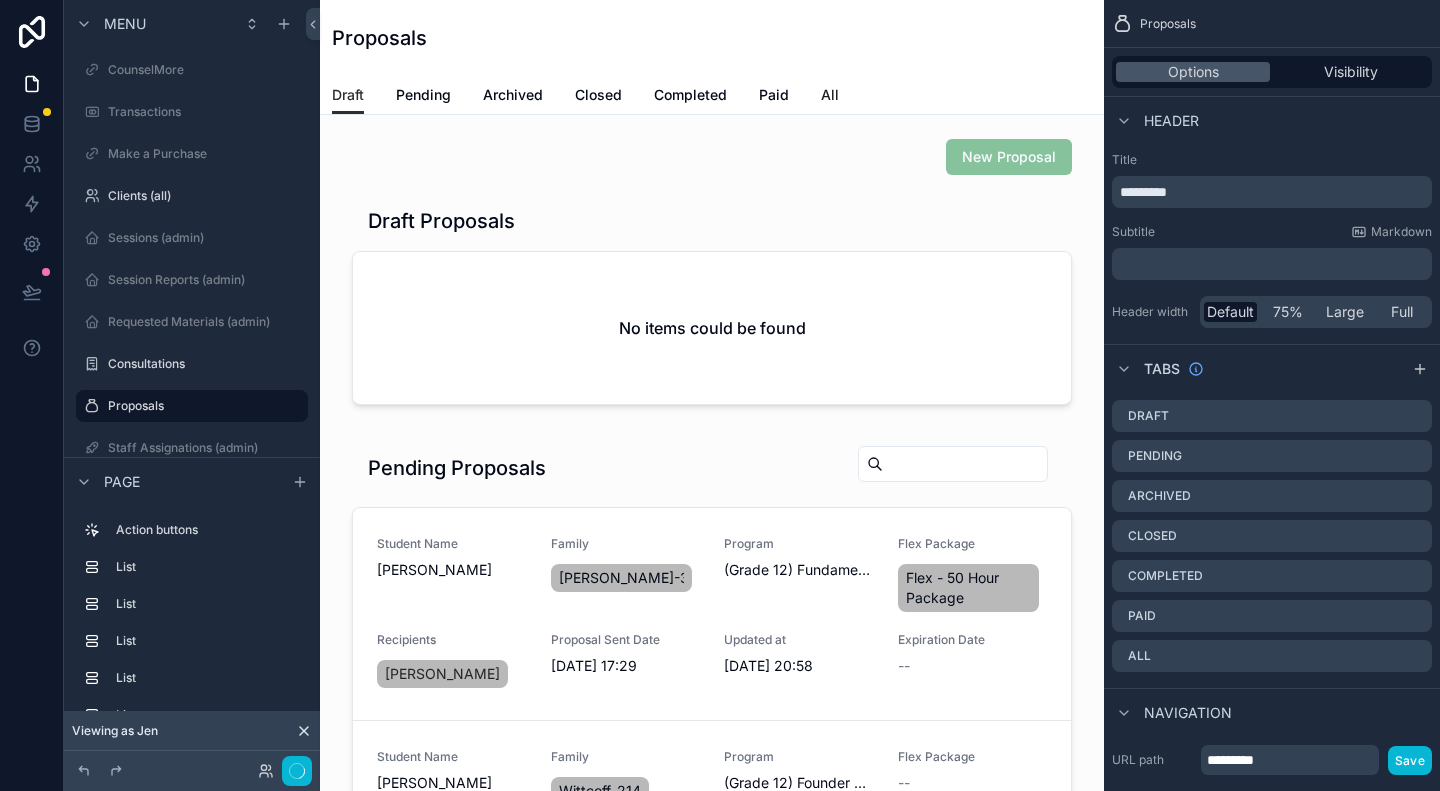 click on "All" at bounding box center [830, 95] 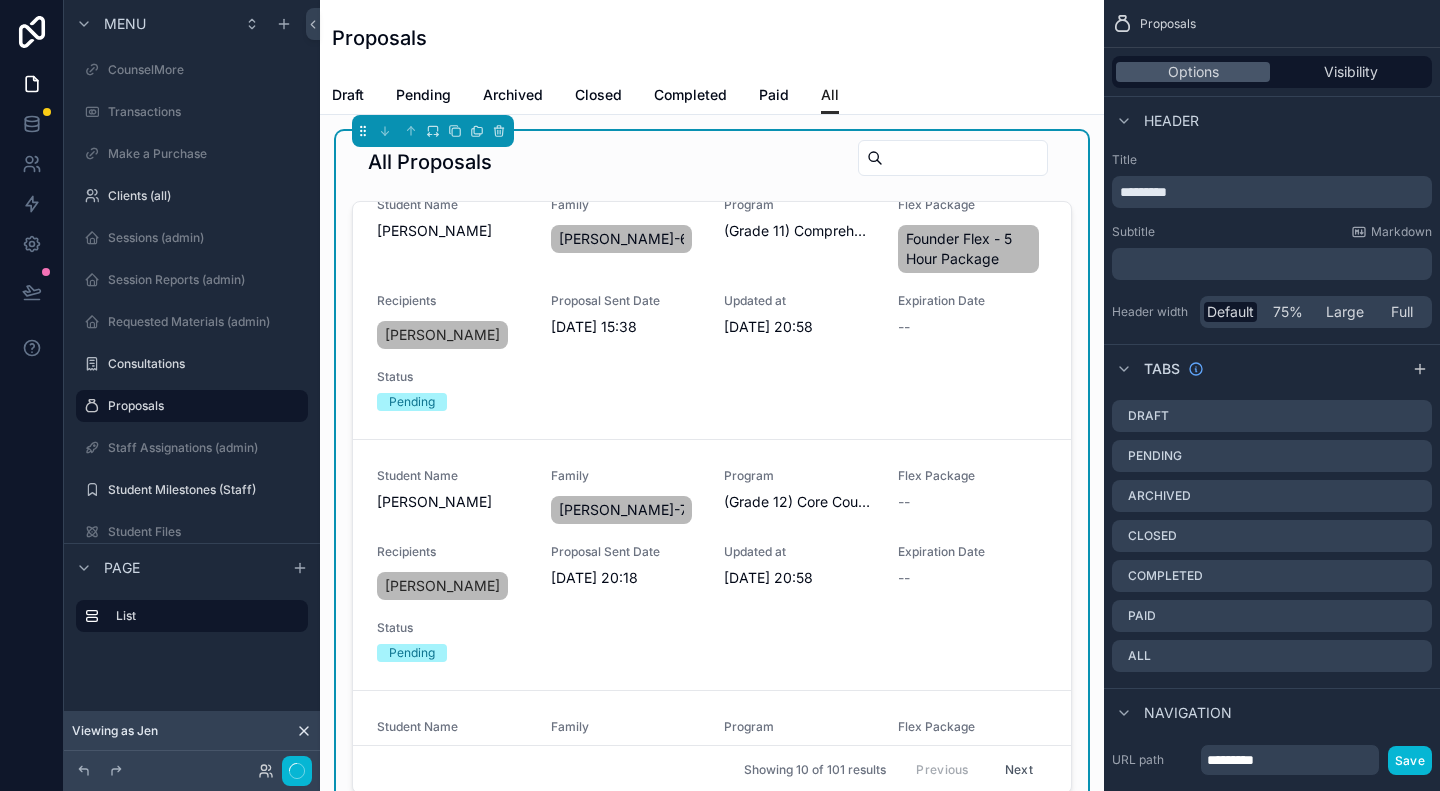 scroll, scrollTop: 2161, scrollLeft: 0, axis: vertical 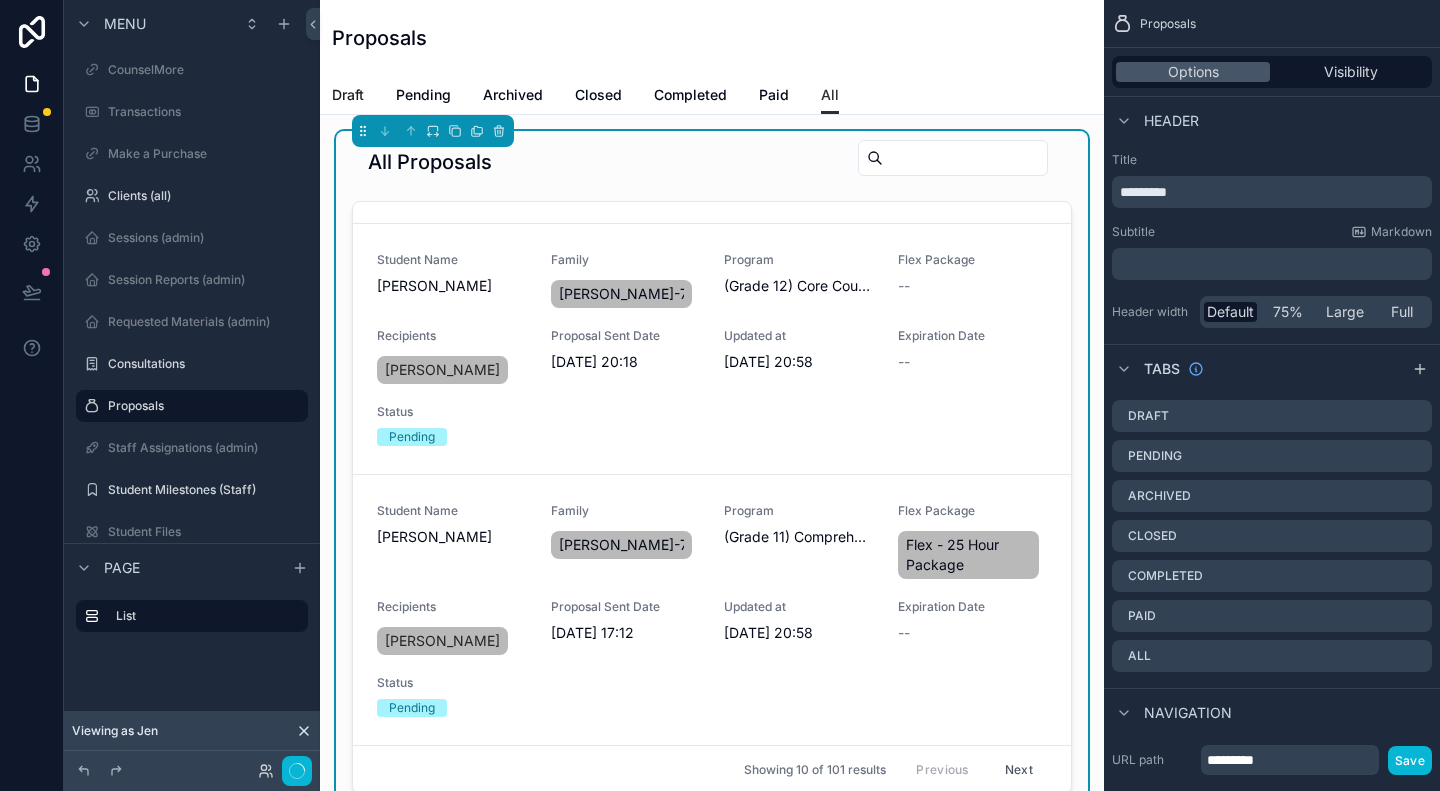 click on "Draft" at bounding box center [348, 95] 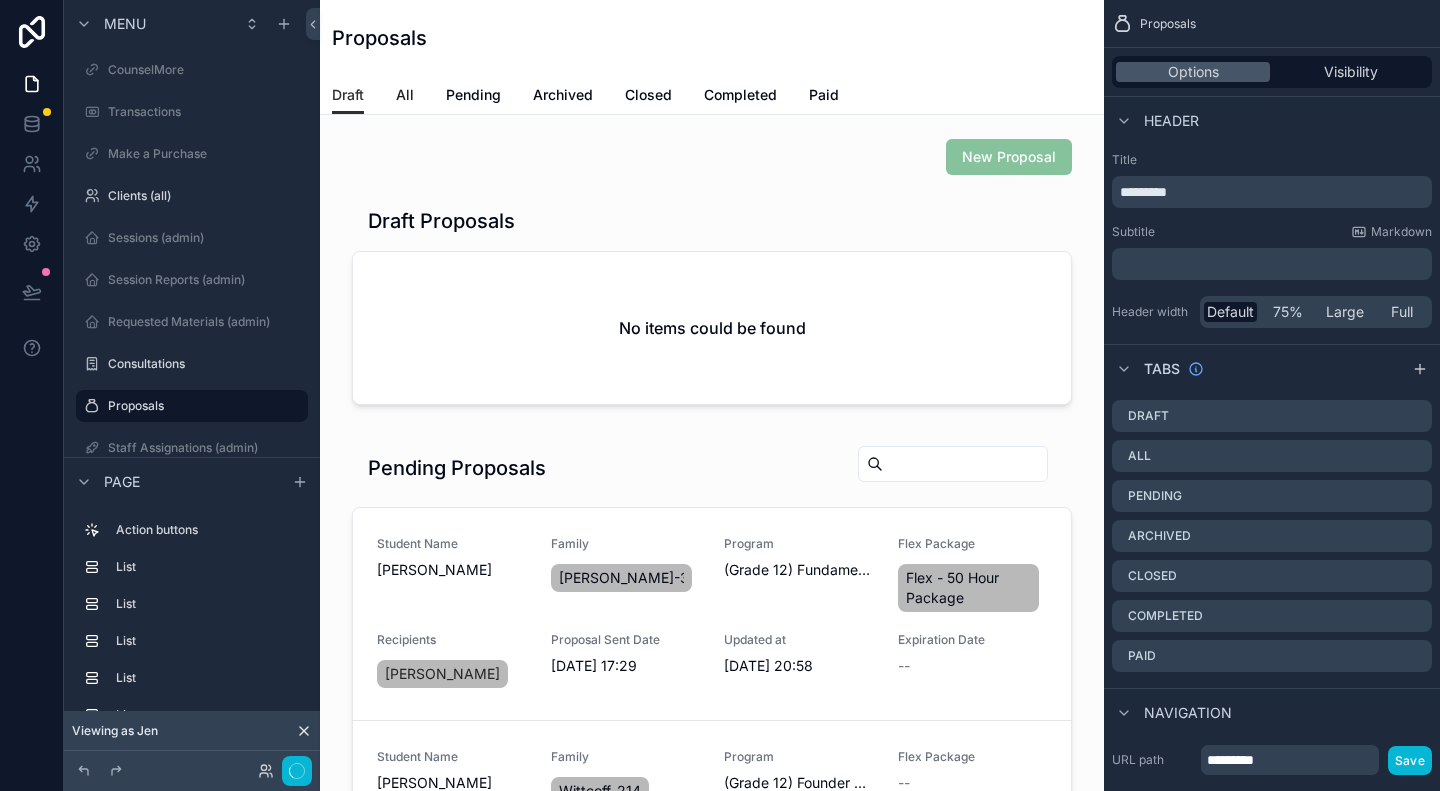 click on "All" at bounding box center (405, 95) 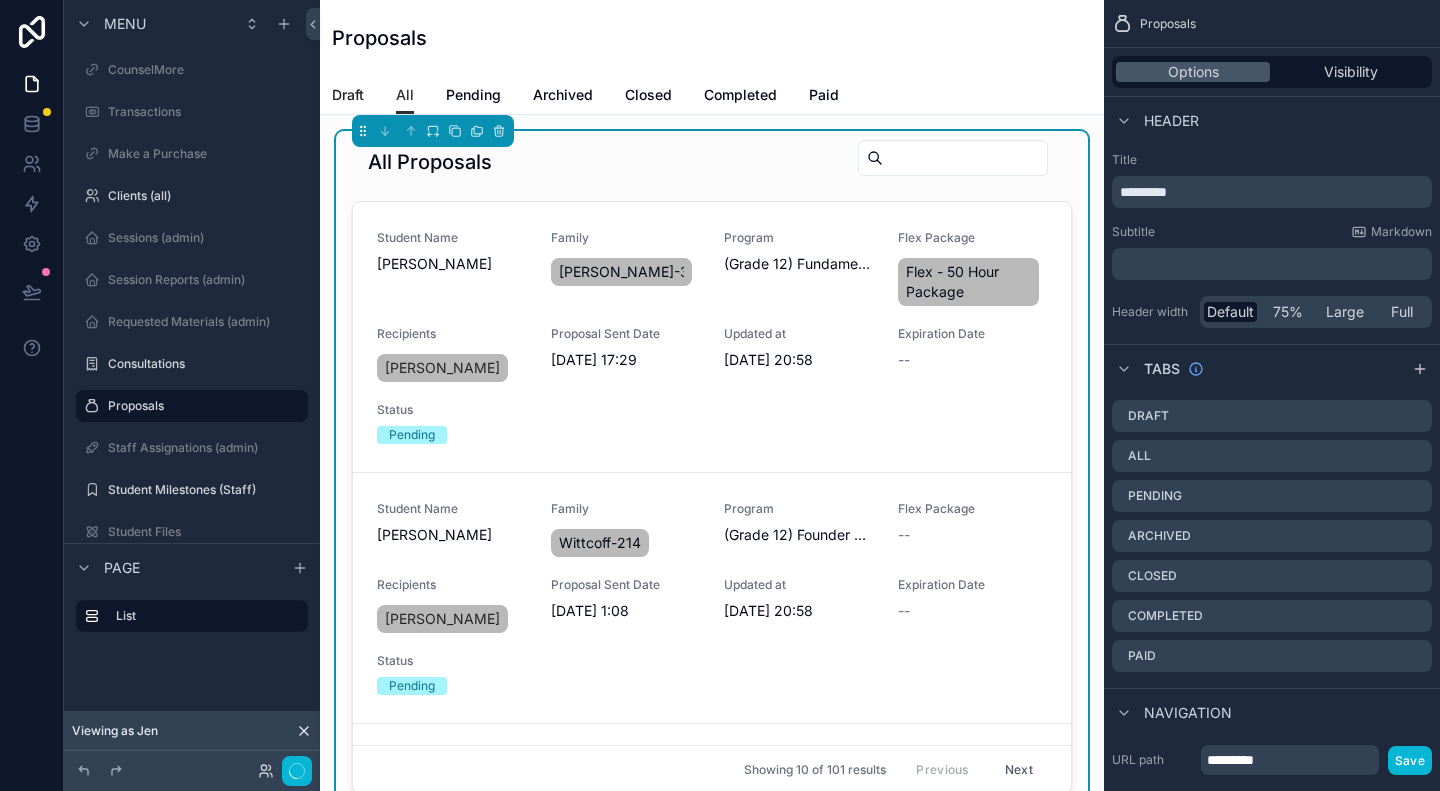click on "Draft" at bounding box center [348, 95] 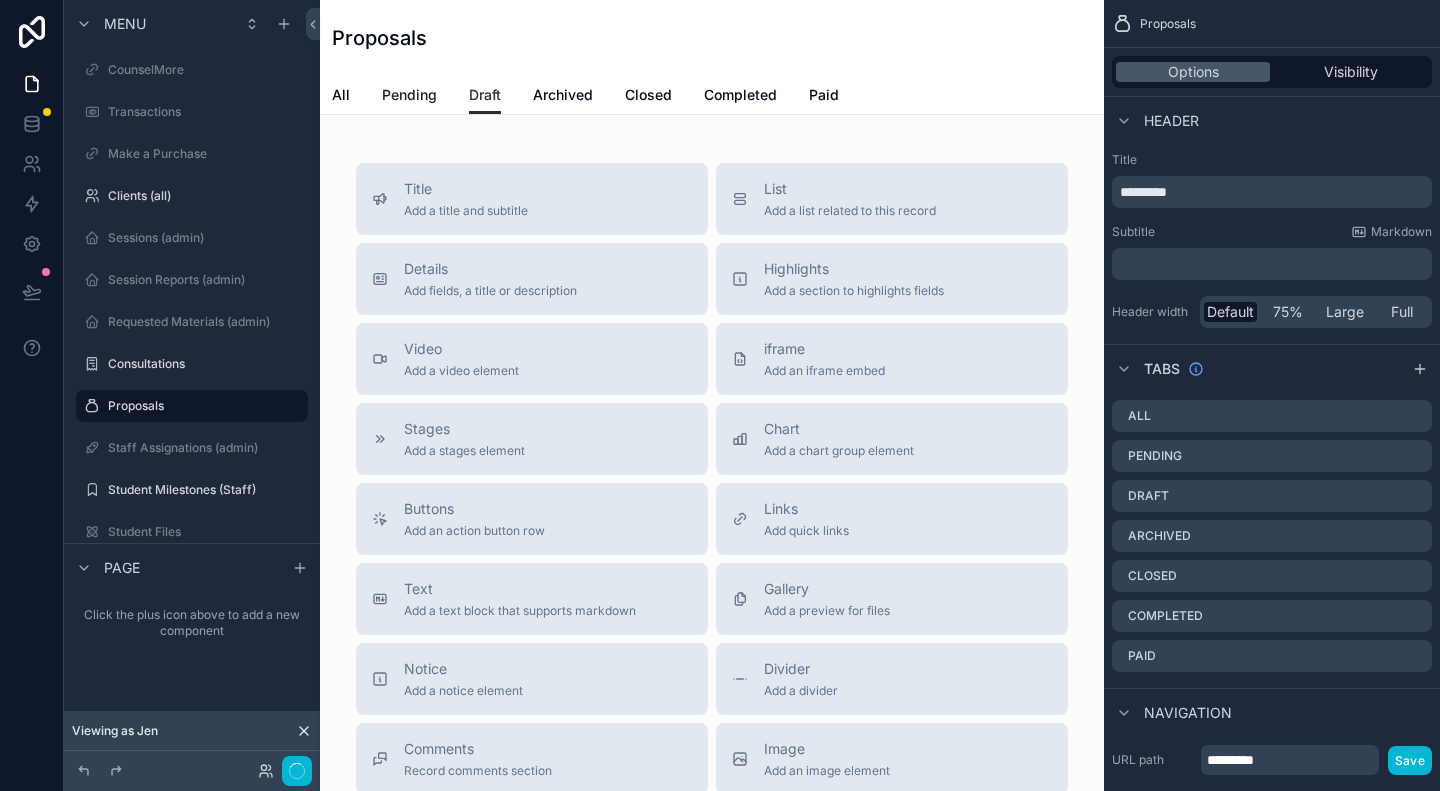 click on "Pending" at bounding box center (409, 95) 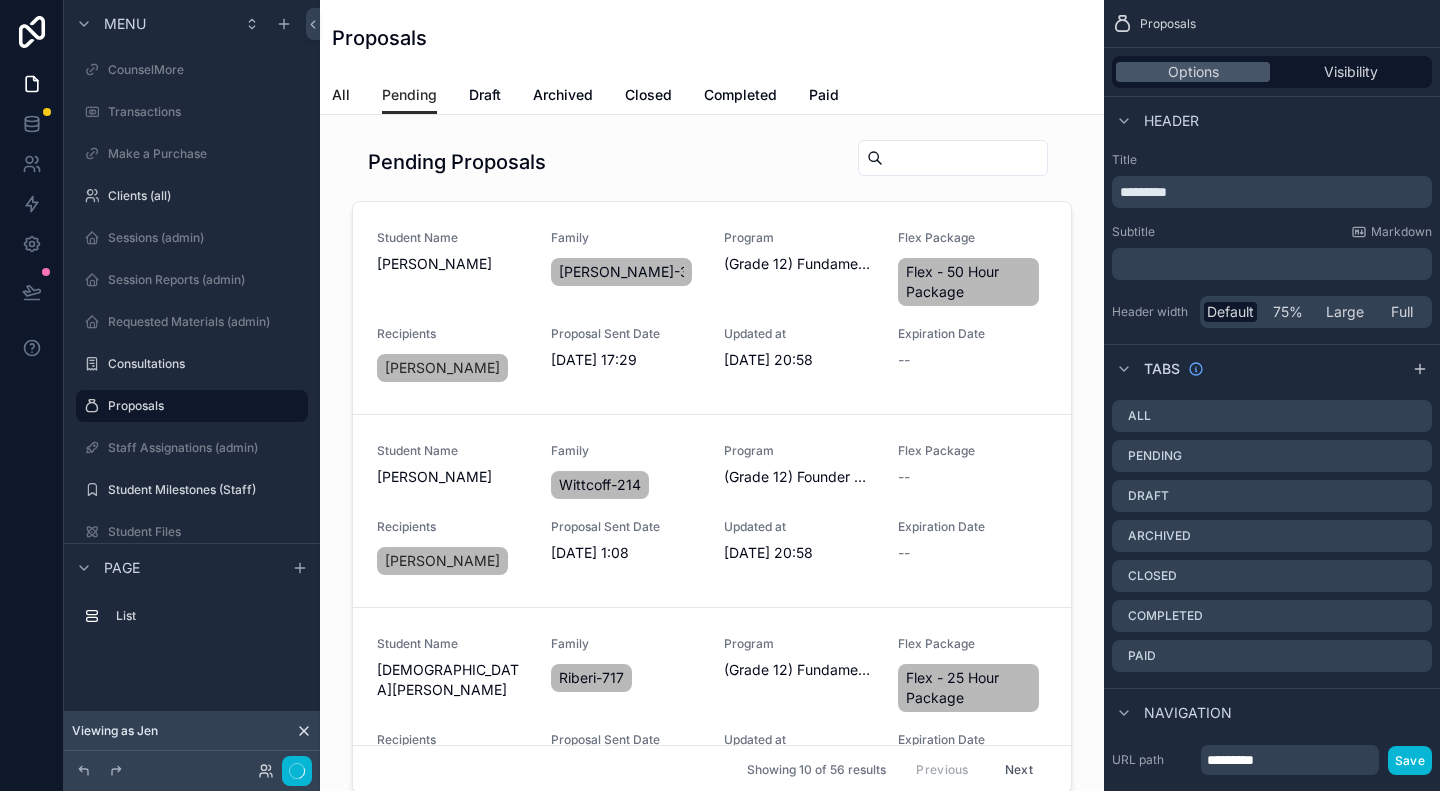 click on "All" at bounding box center [341, 95] 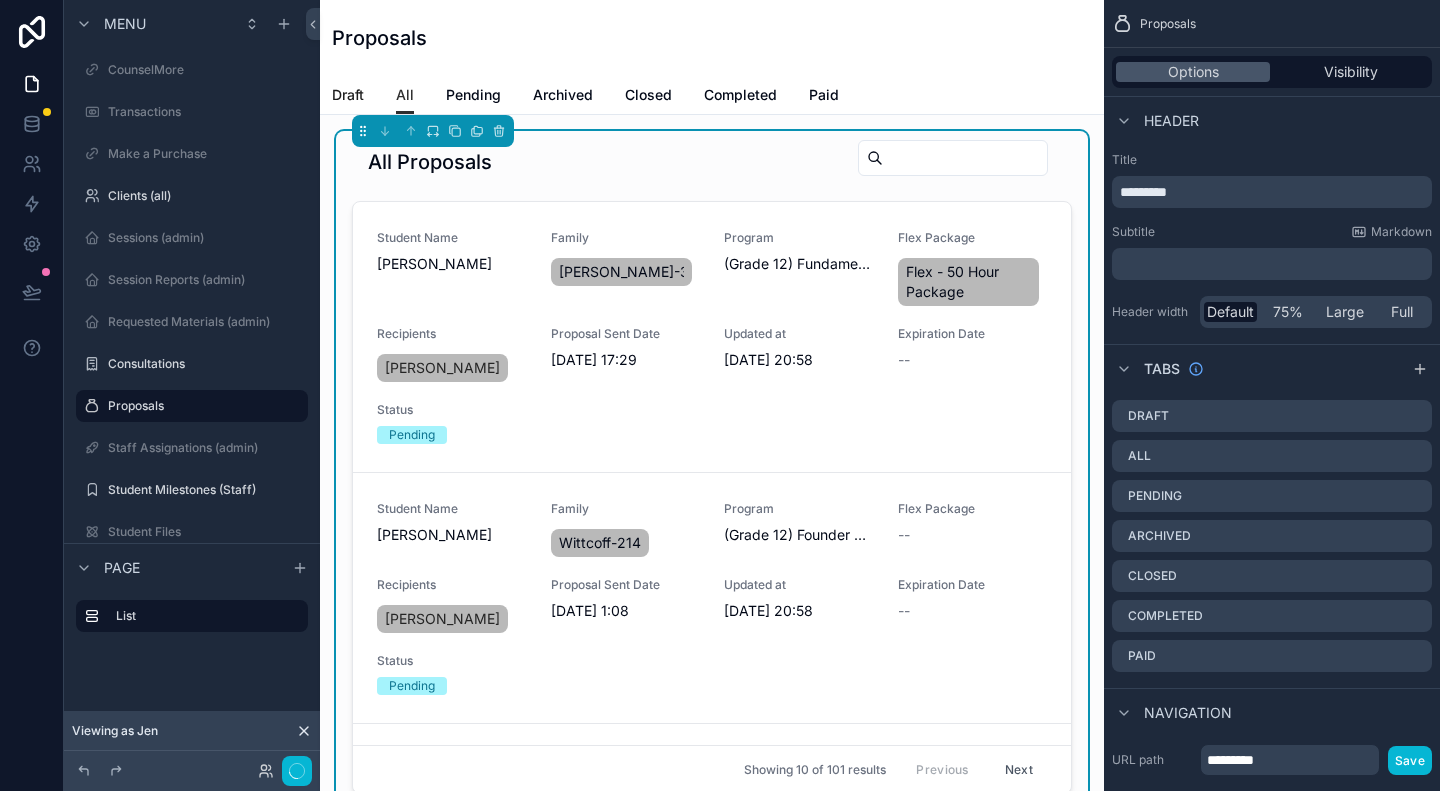 click on "Draft" at bounding box center [348, 95] 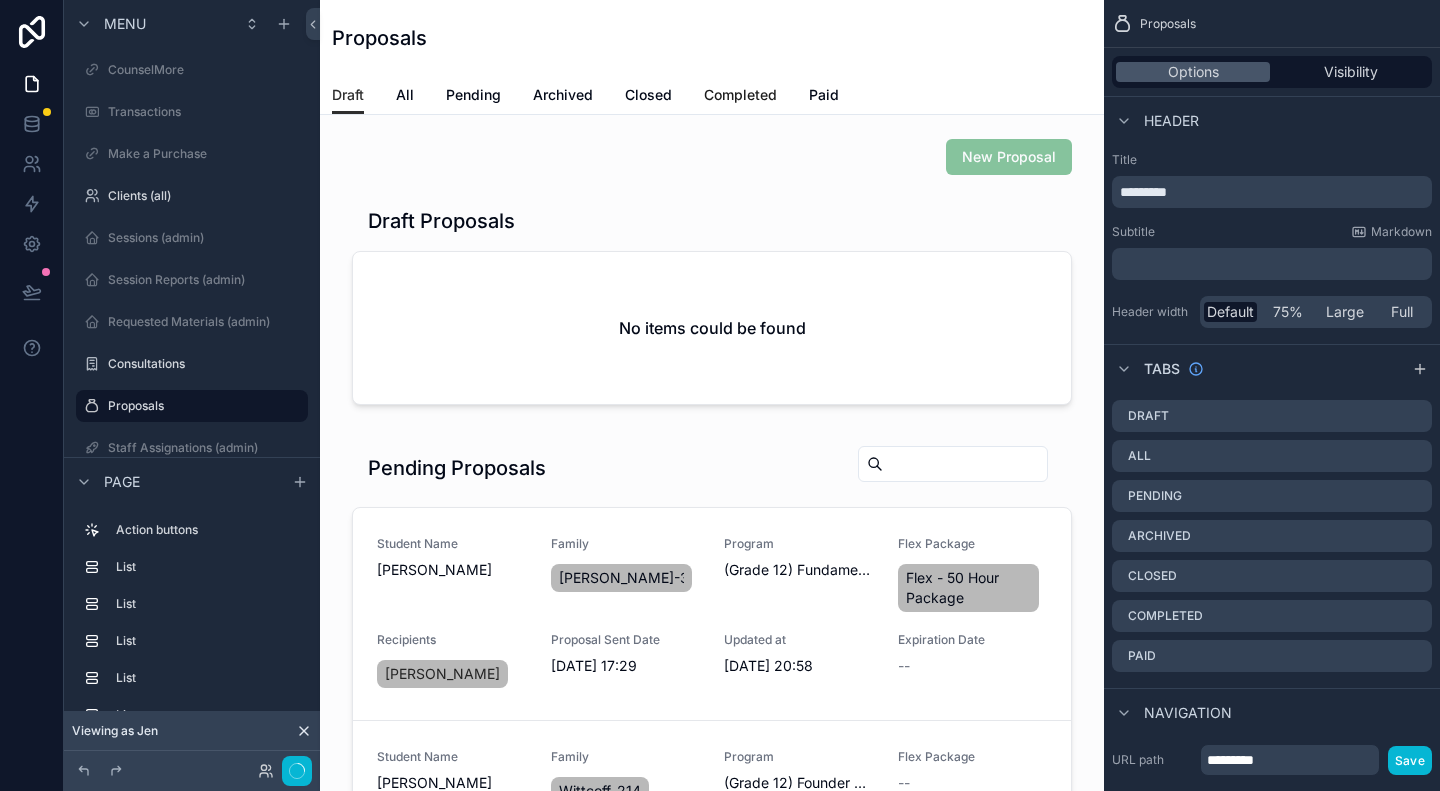 click on "Completed" at bounding box center [740, 95] 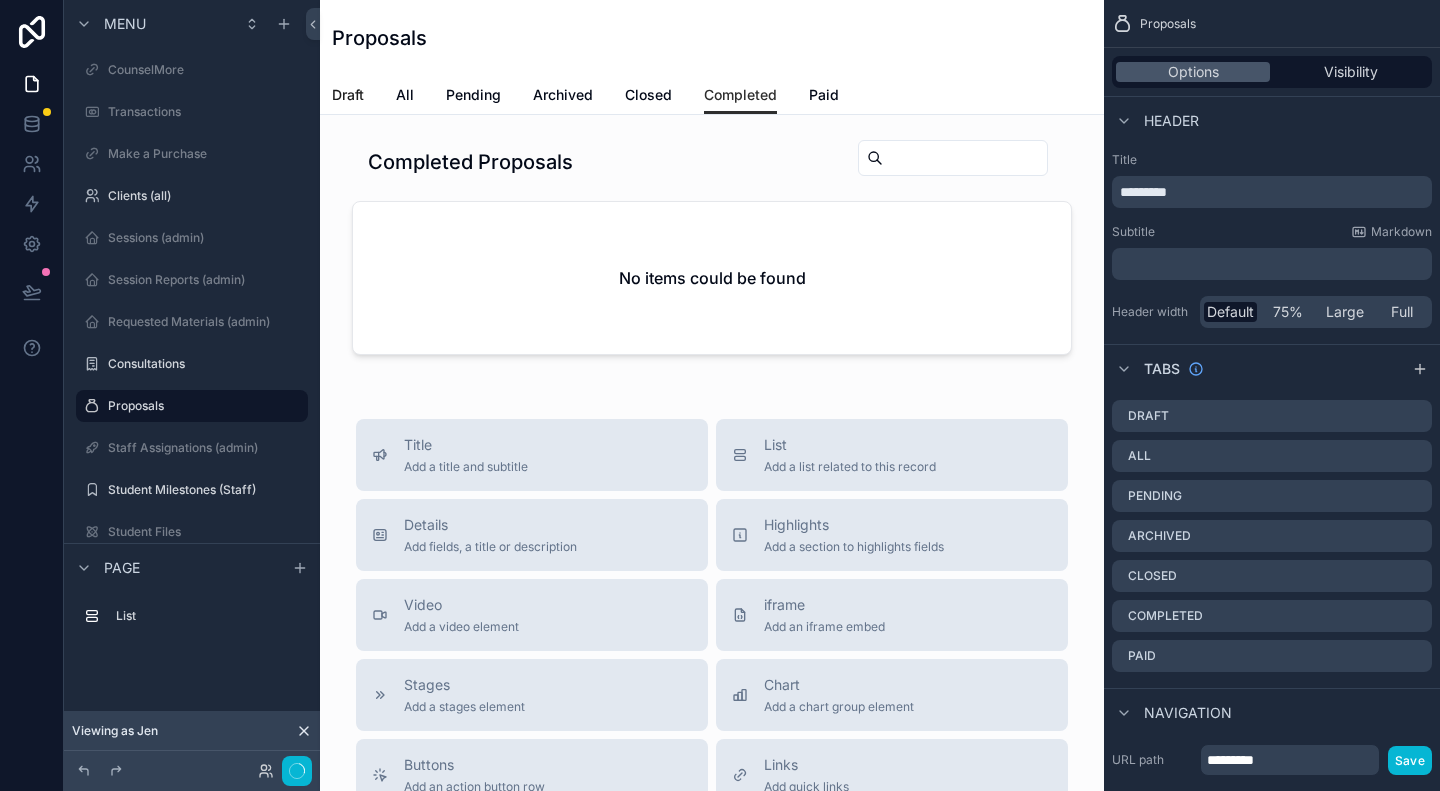 click on "Draft" at bounding box center (348, 95) 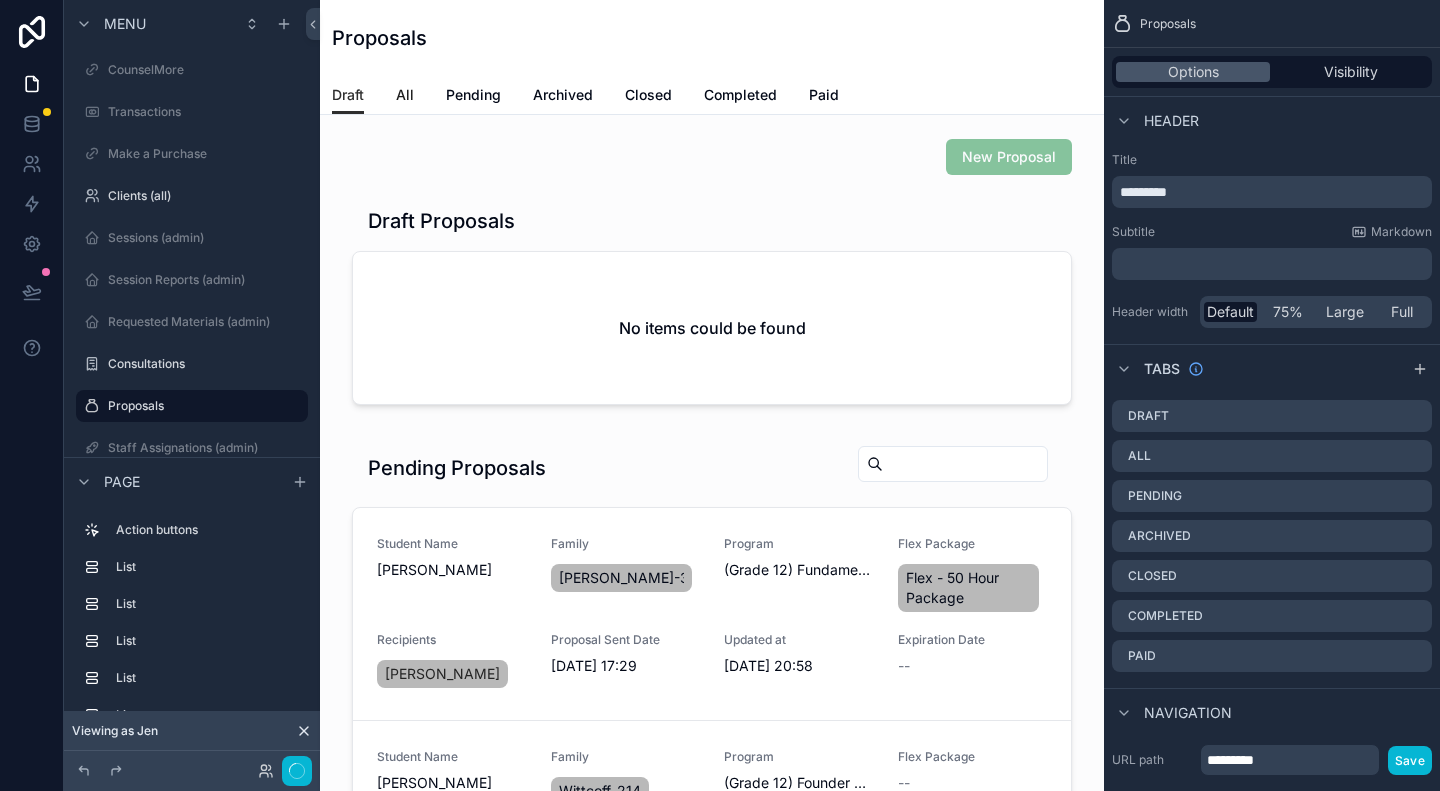 click on "All" at bounding box center (405, 95) 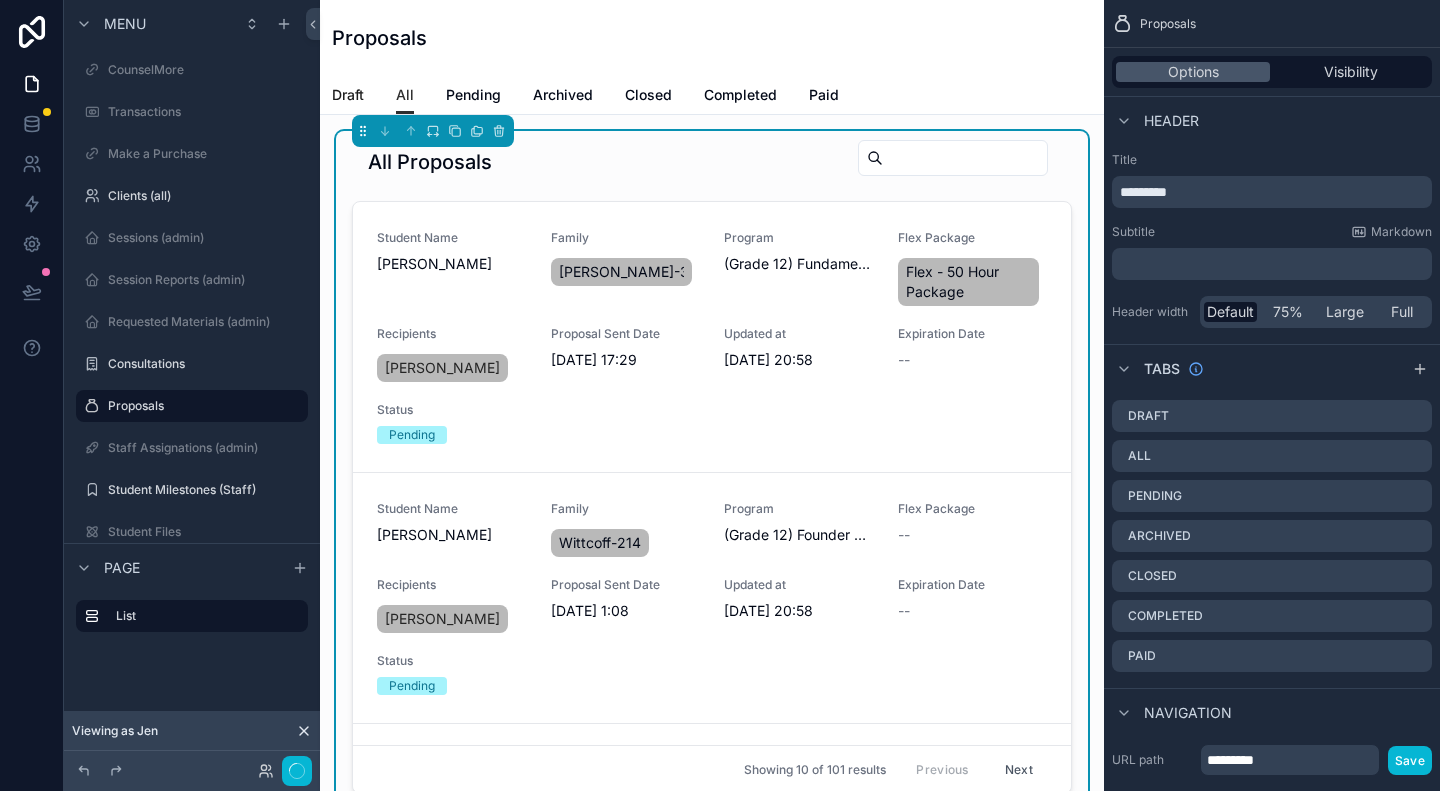 click on "Draft" at bounding box center (348, 95) 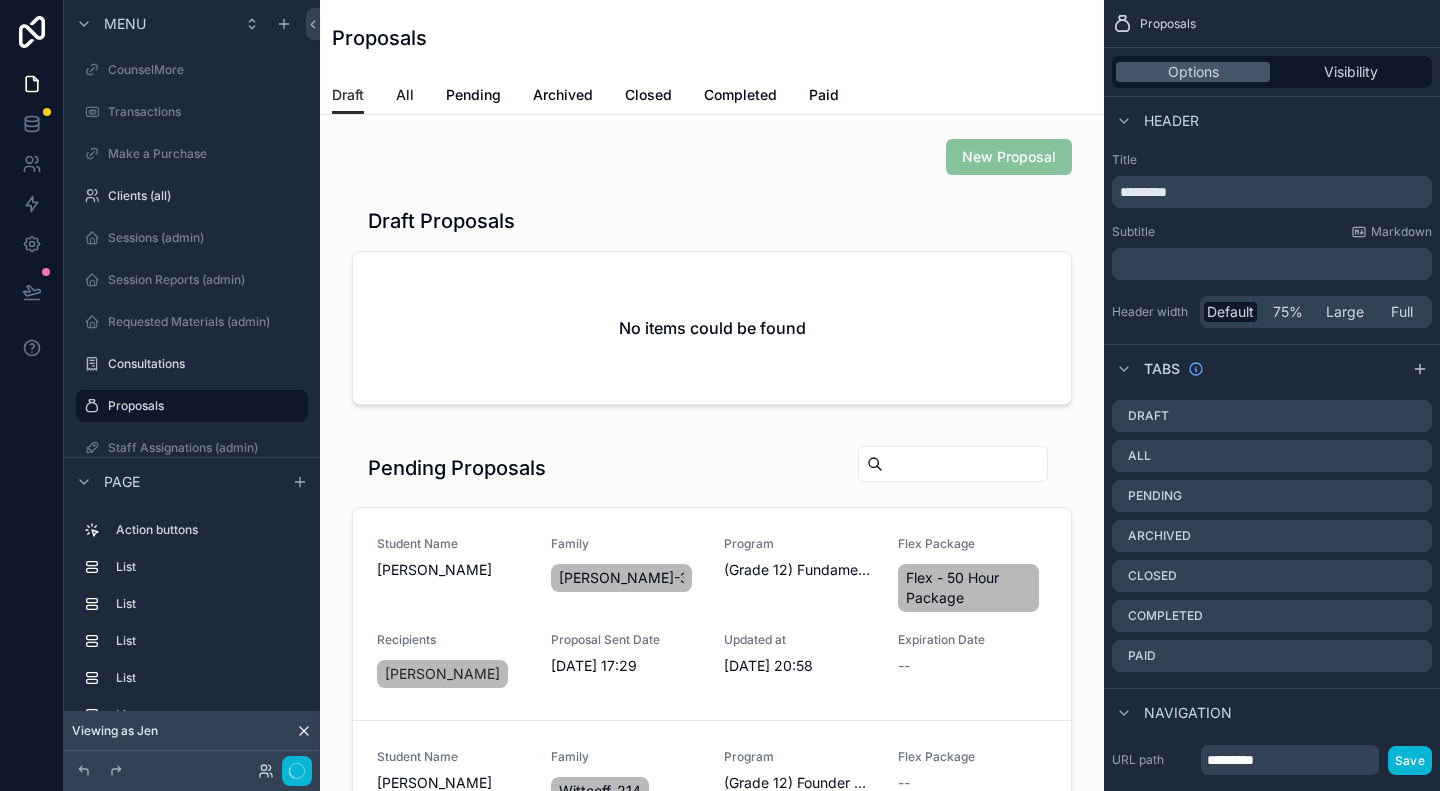 click on "All" at bounding box center (405, 95) 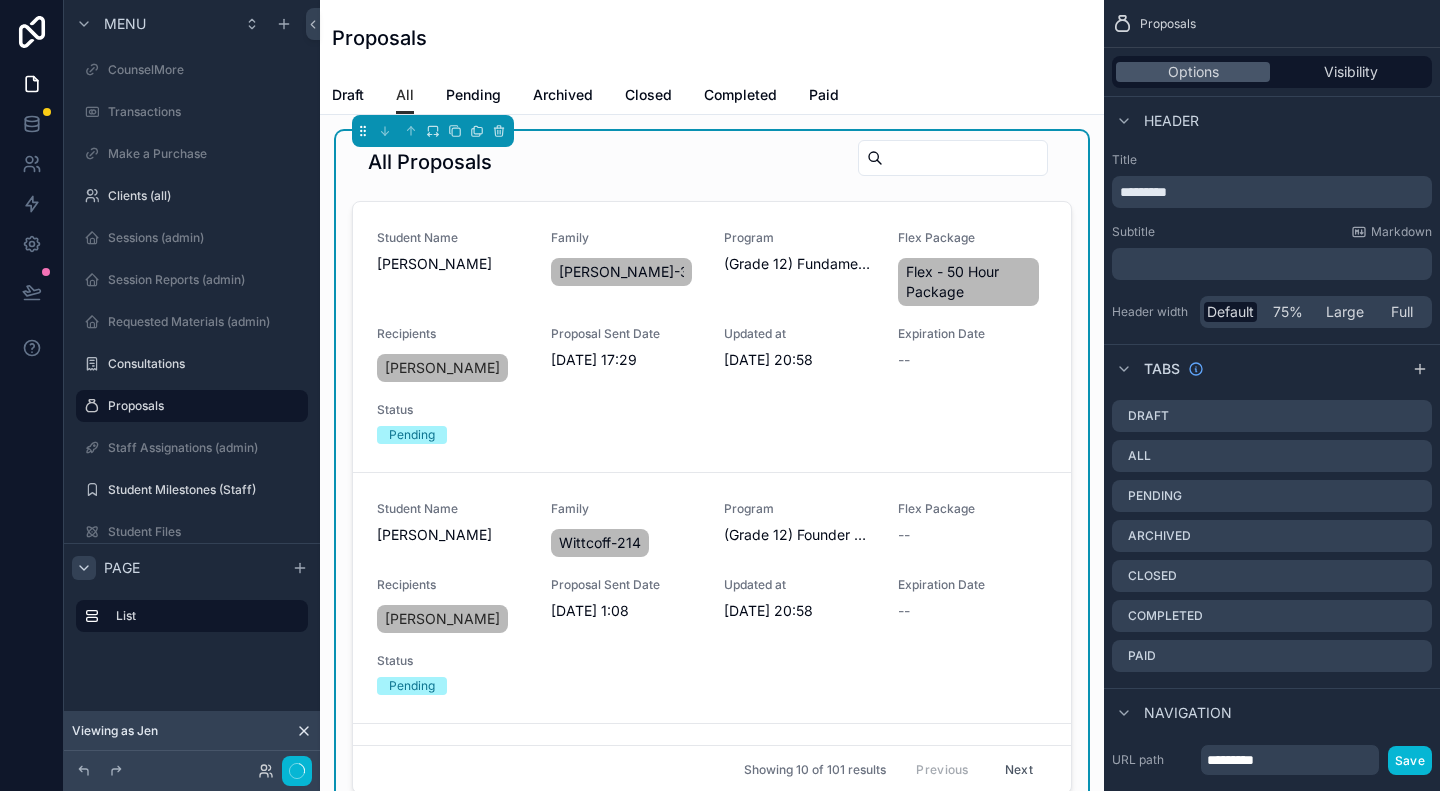 click 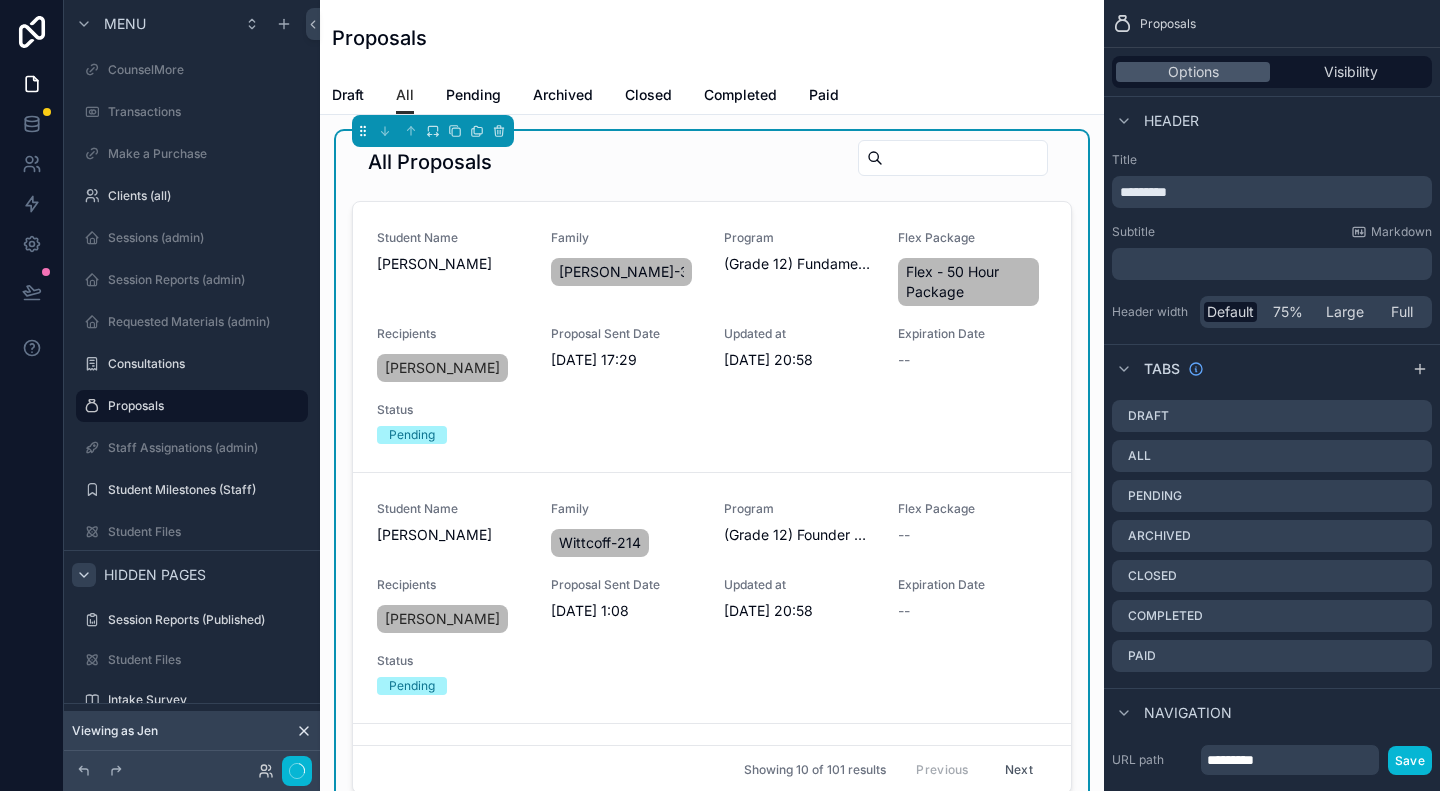 click 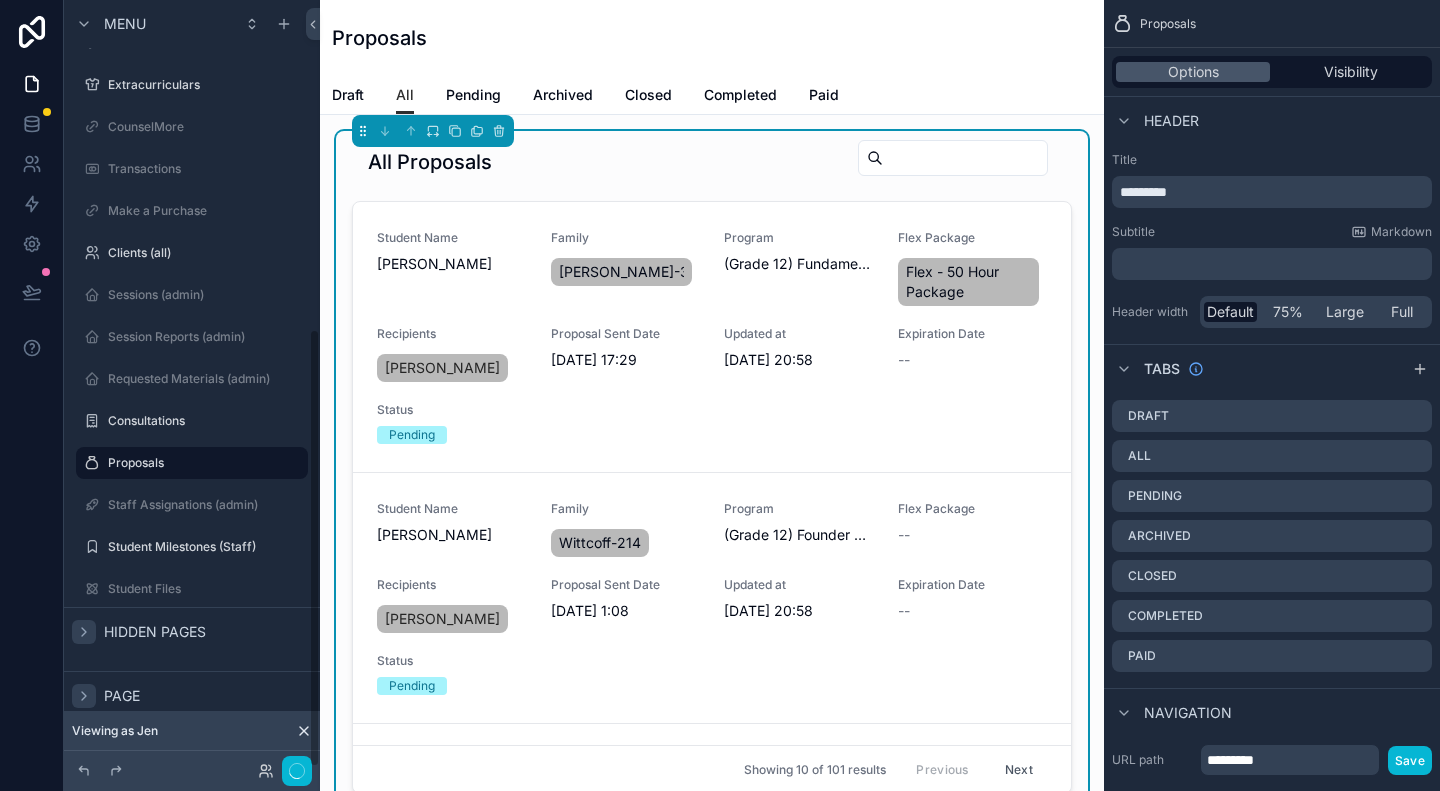 scroll, scrollTop: 575, scrollLeft: 0, axis: vertical 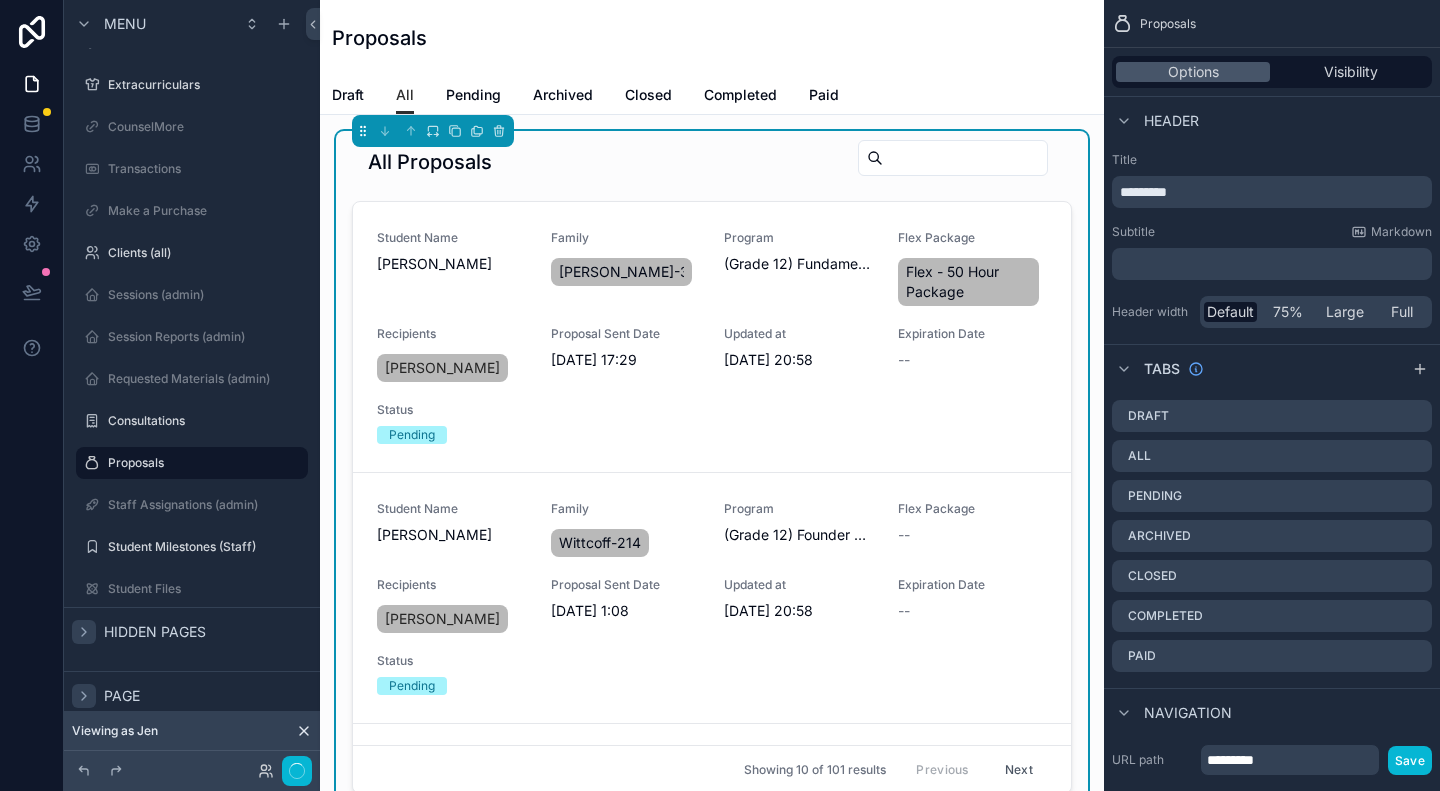 click 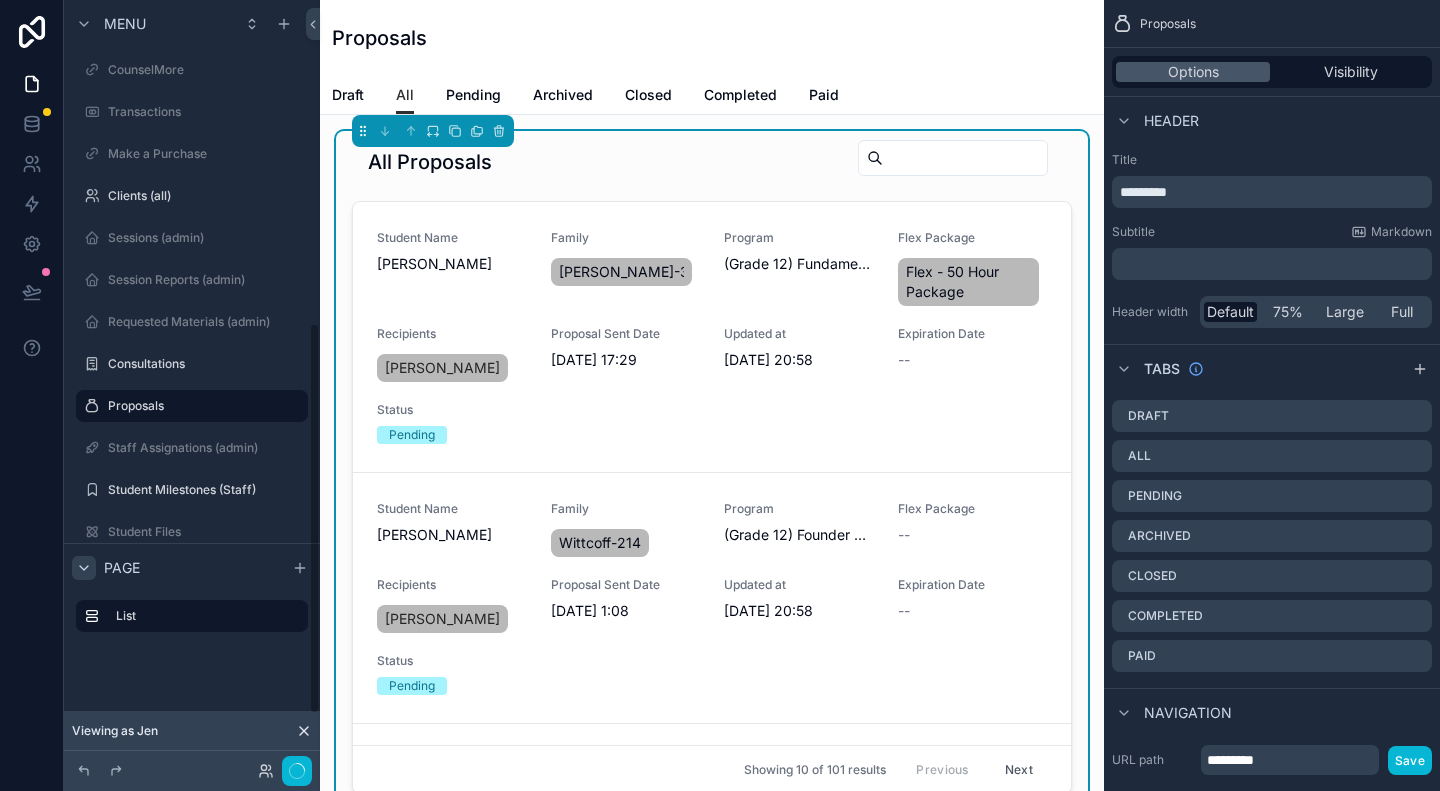 scroll, scrollTop: 616, scrollLeft: 0, axis: vertical 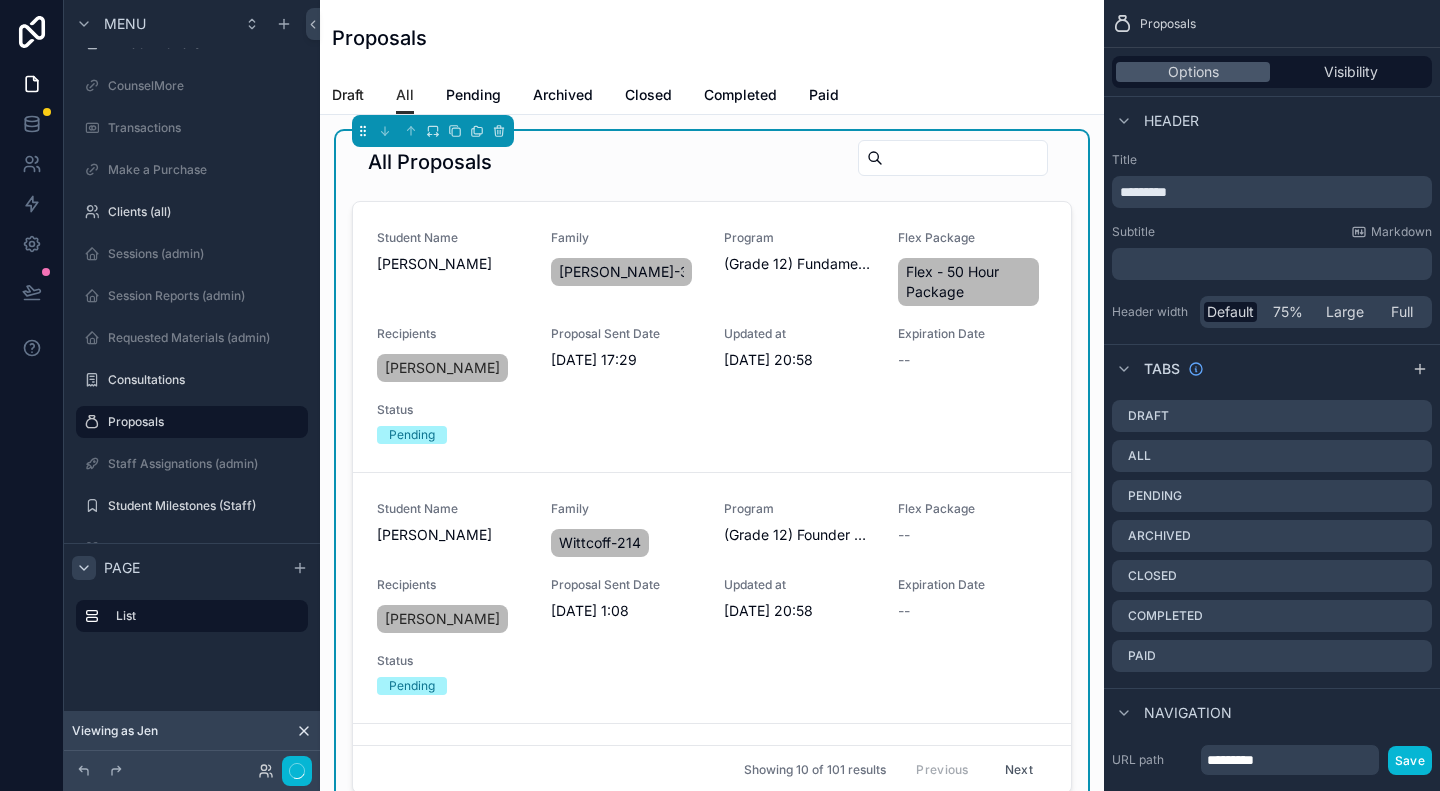click on "Draft" at bounding box center (348, 95) 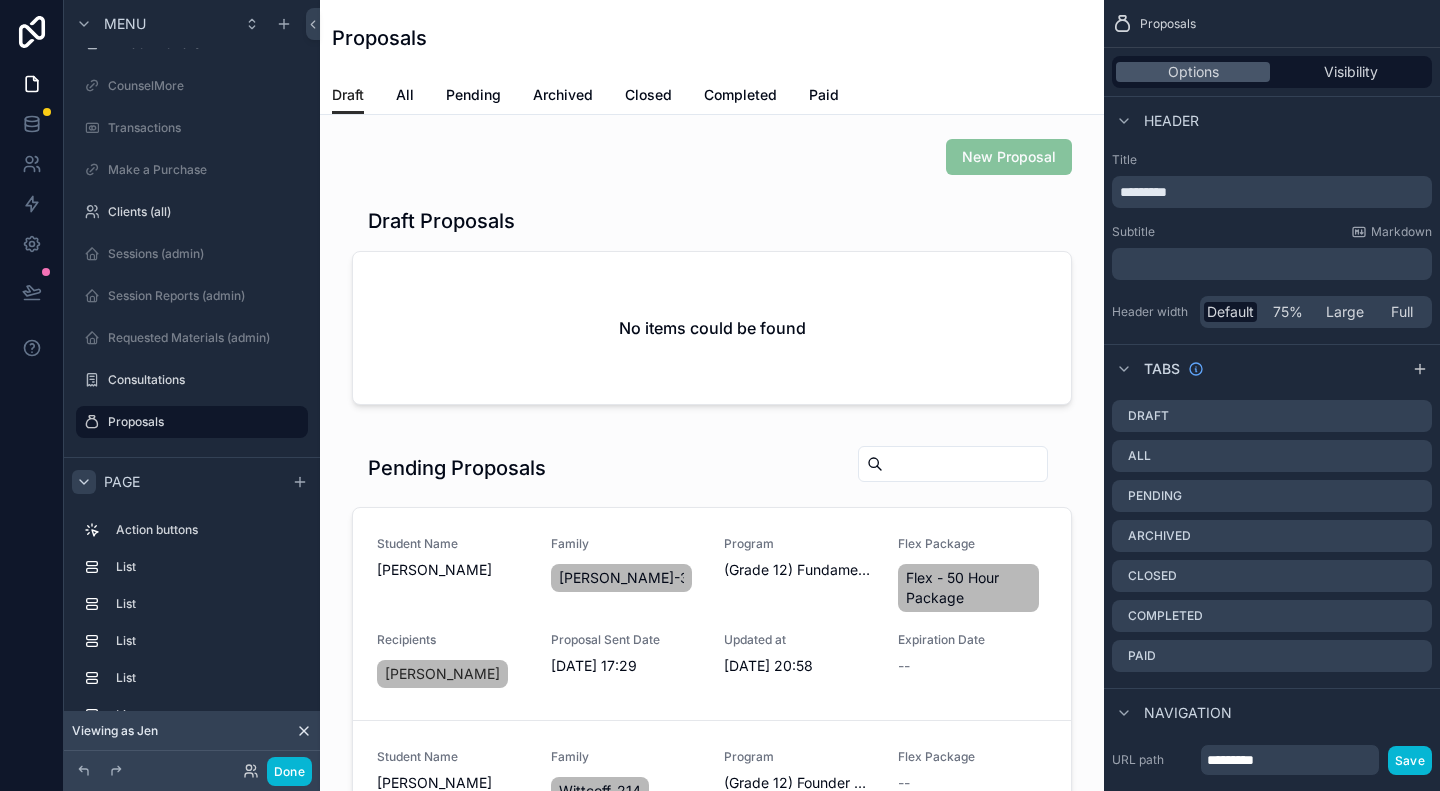 click on "Draft" at bounding box center [348, 95] 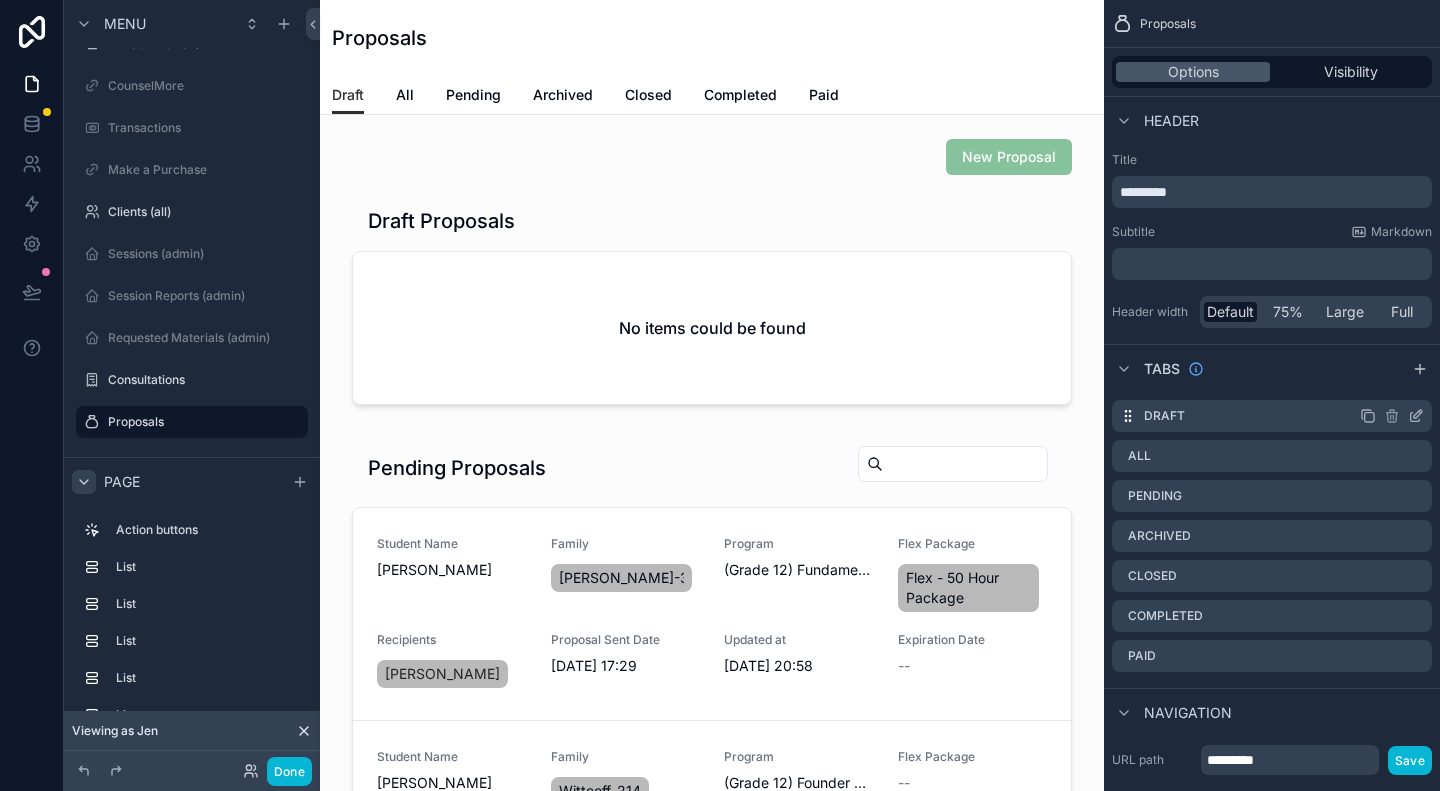 click 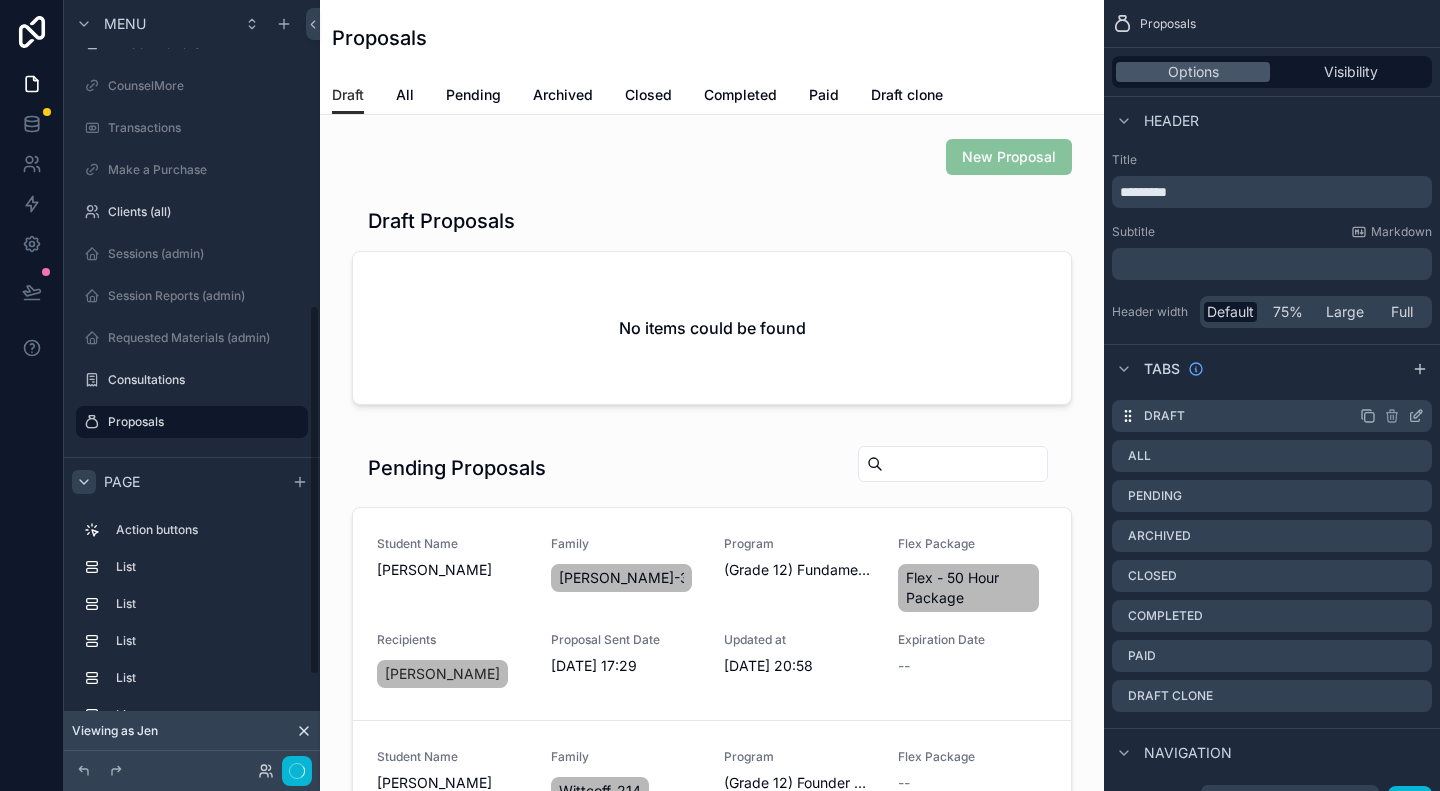 scroll, scrollTop: 632, scrollLeft: 0, axis: vertical 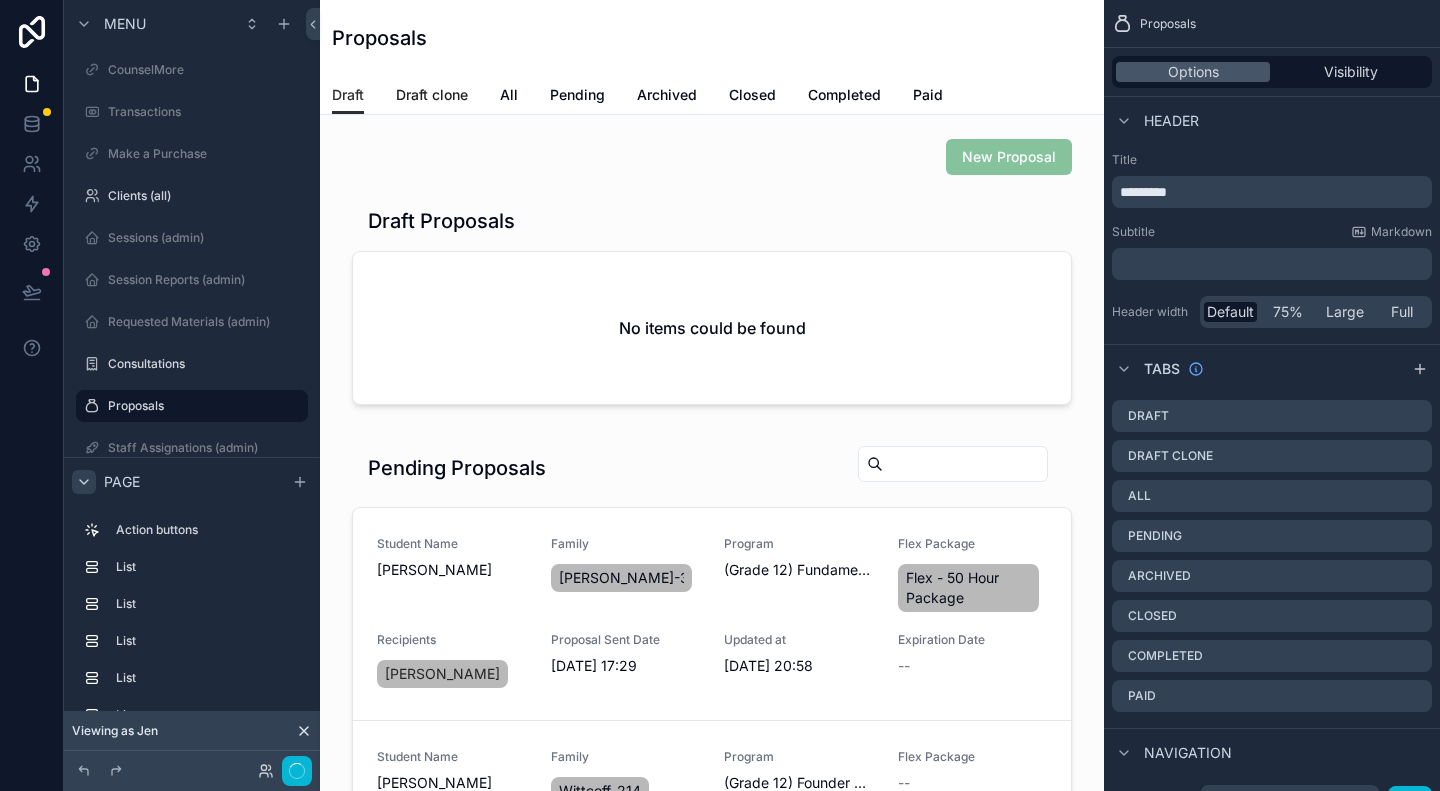 click on "Draft clone" at bounding box center [432, 95] 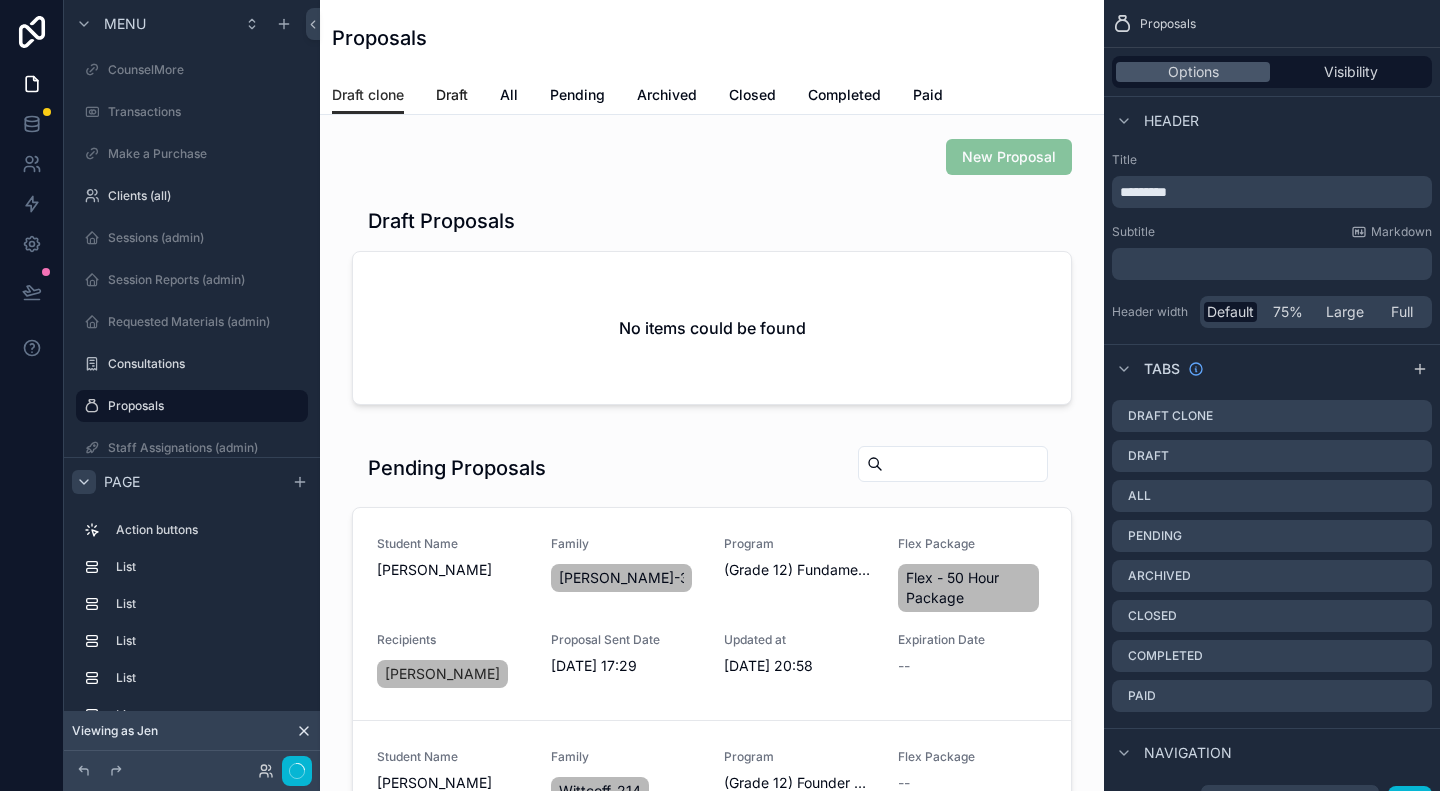 click on "Draft" at bounding box center (452, 95) 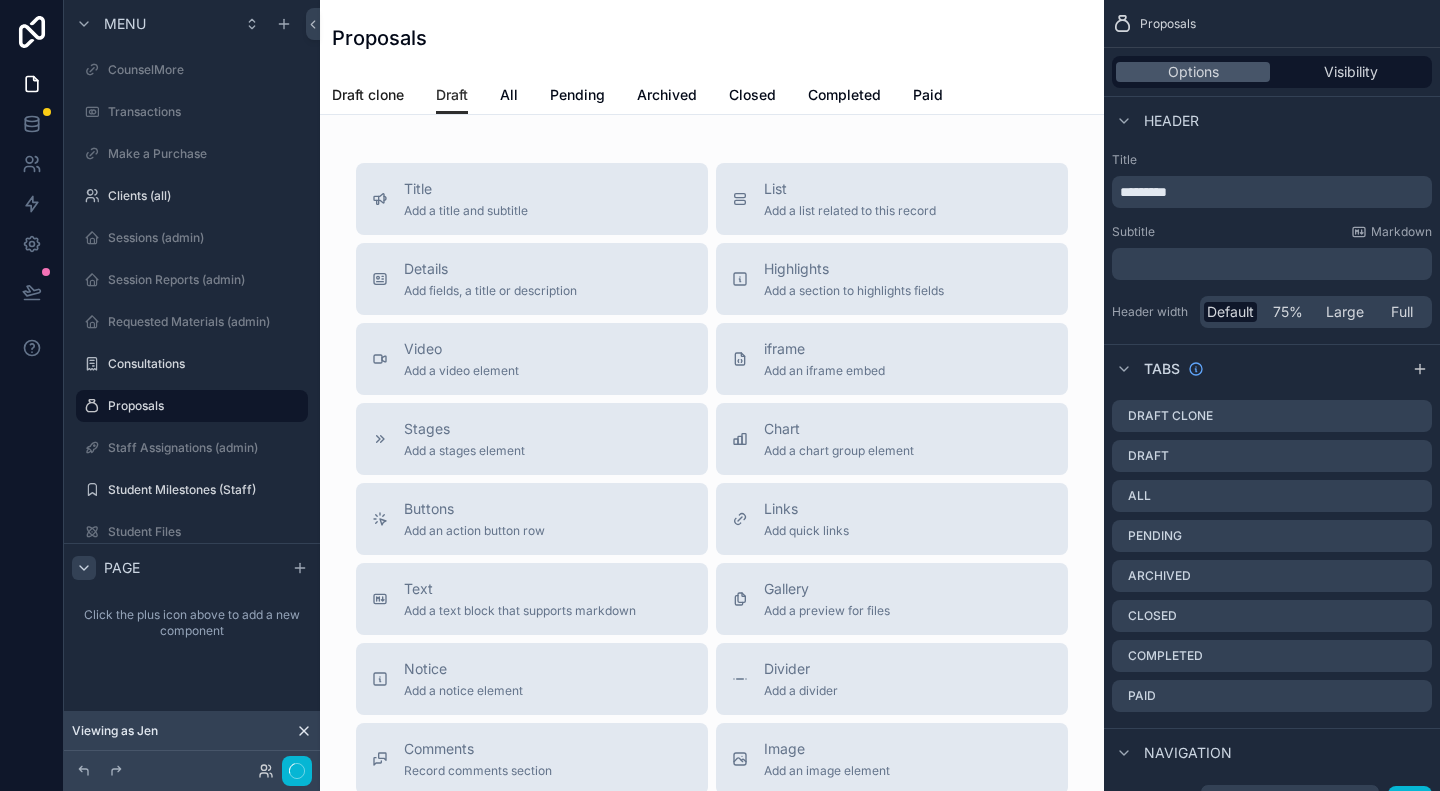 click on "Draft clone" at bounding box center (368, 95) 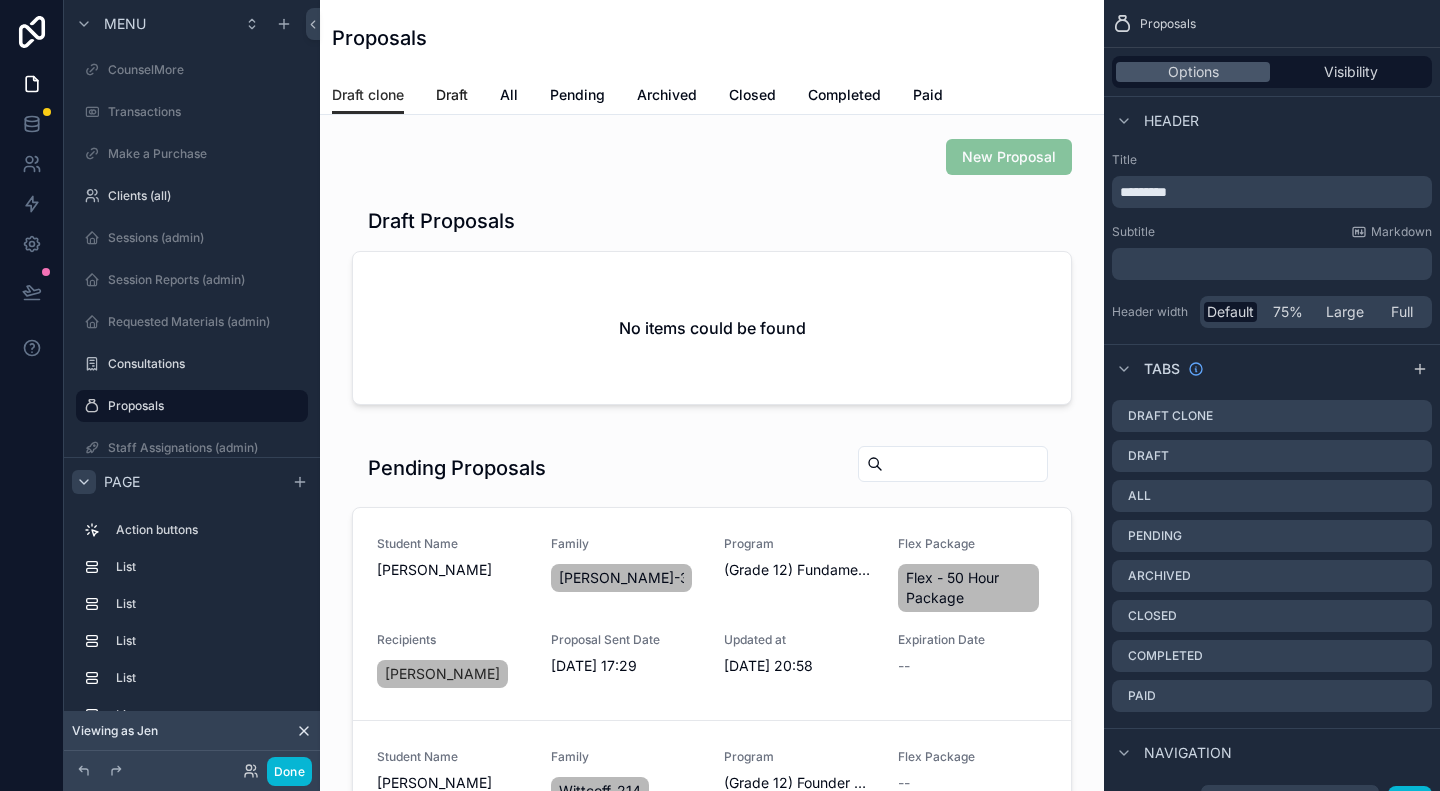 click on "Draft" at bounding box center (452, 95) 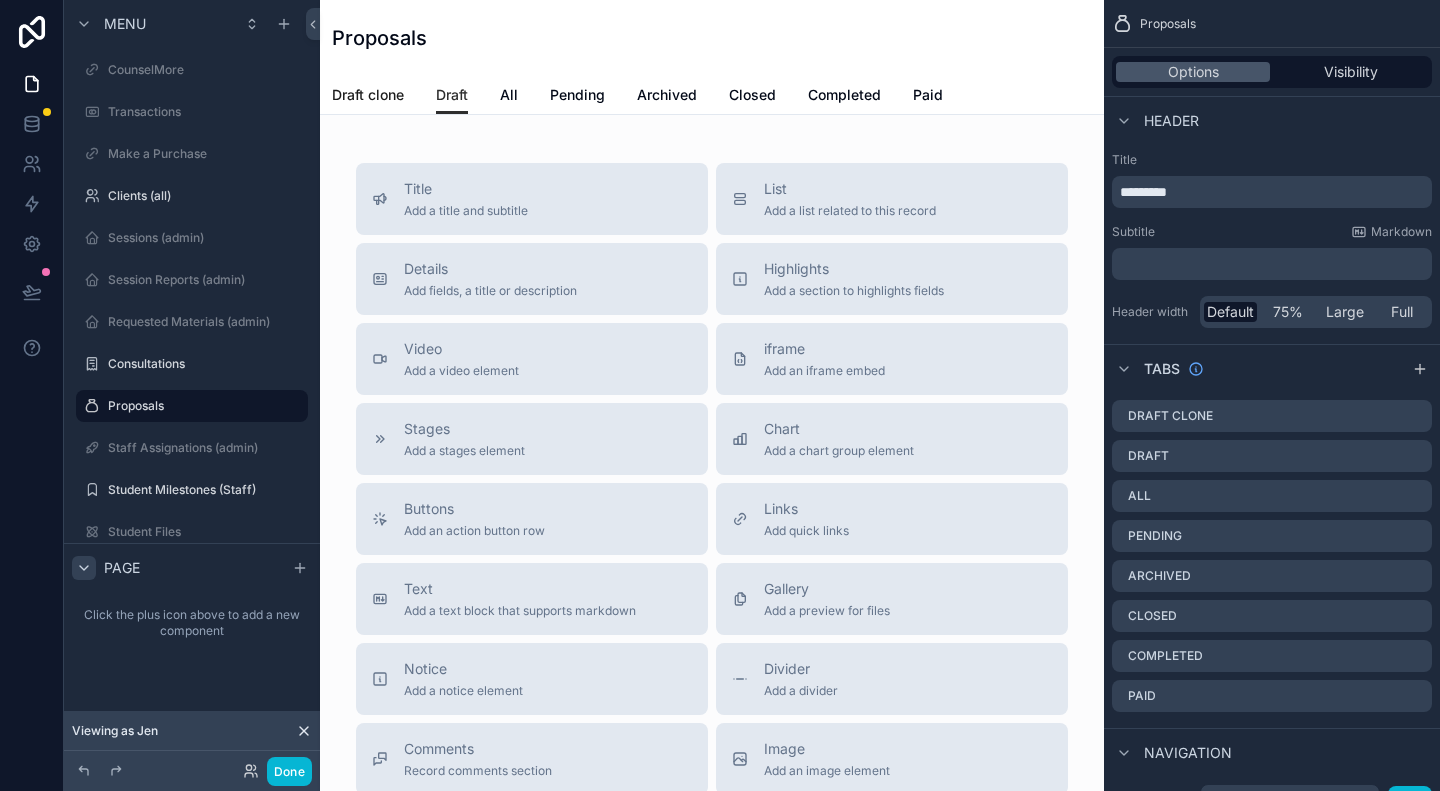 click on "Draft clone" at bounding box center (368, 95) 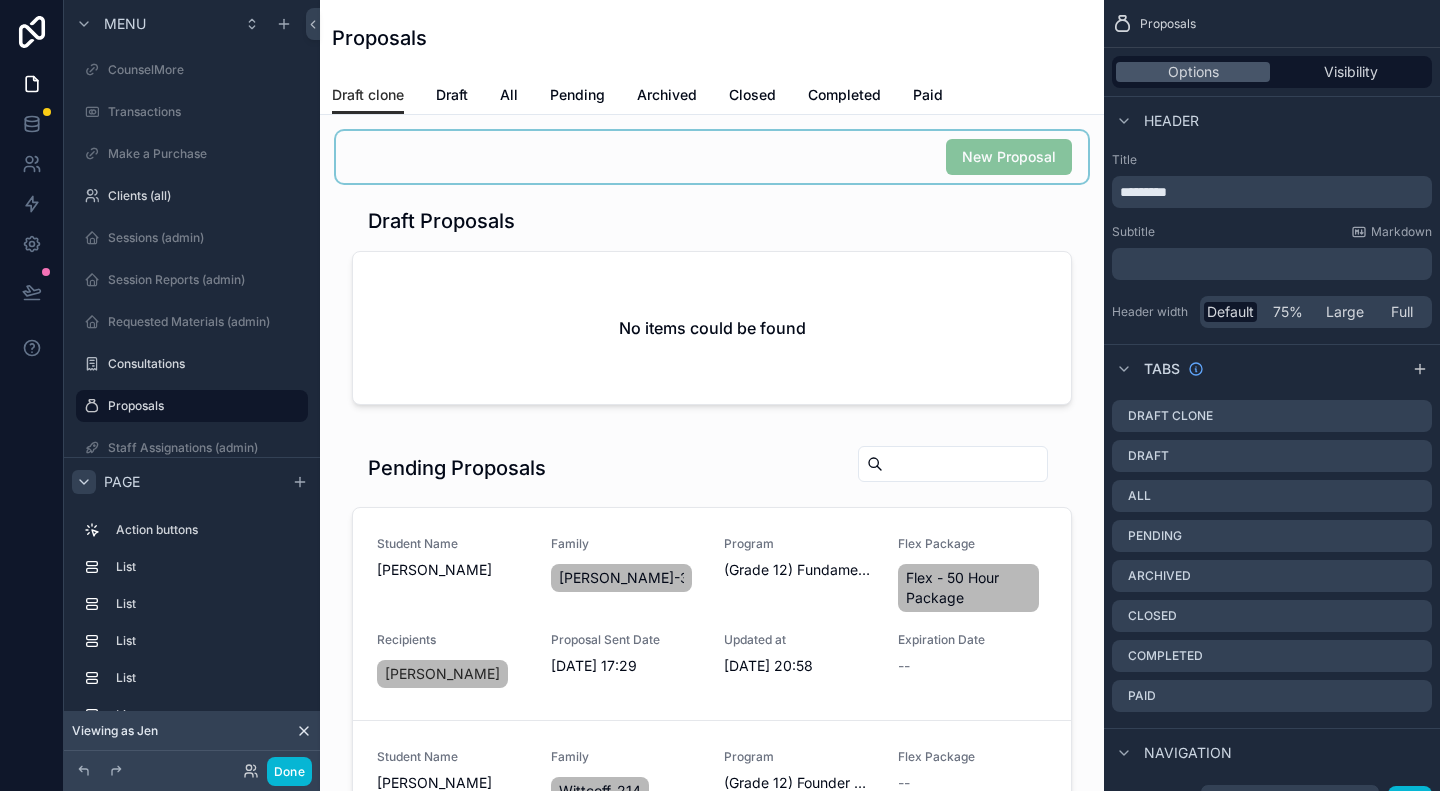 click at bounding box center (712, 157) 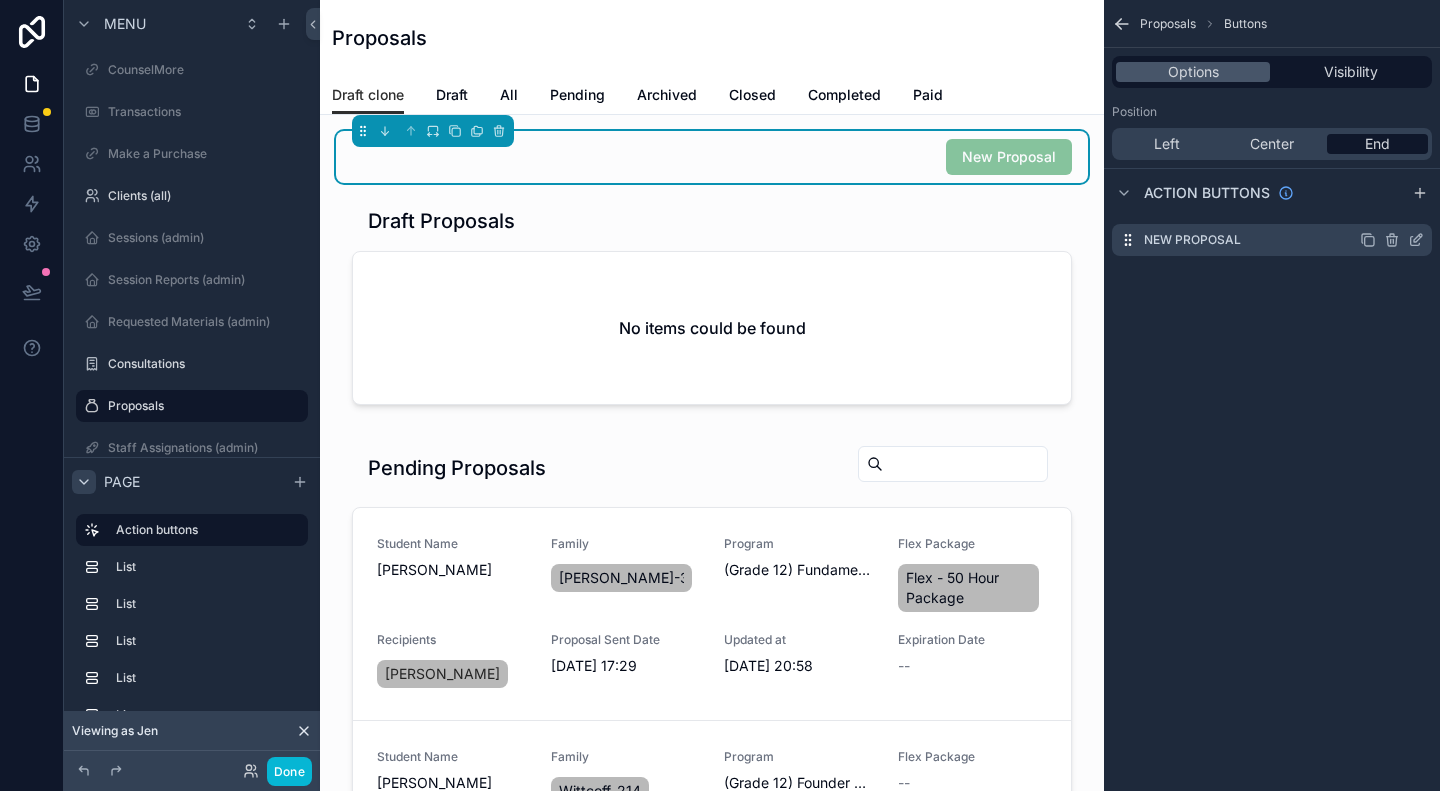 click 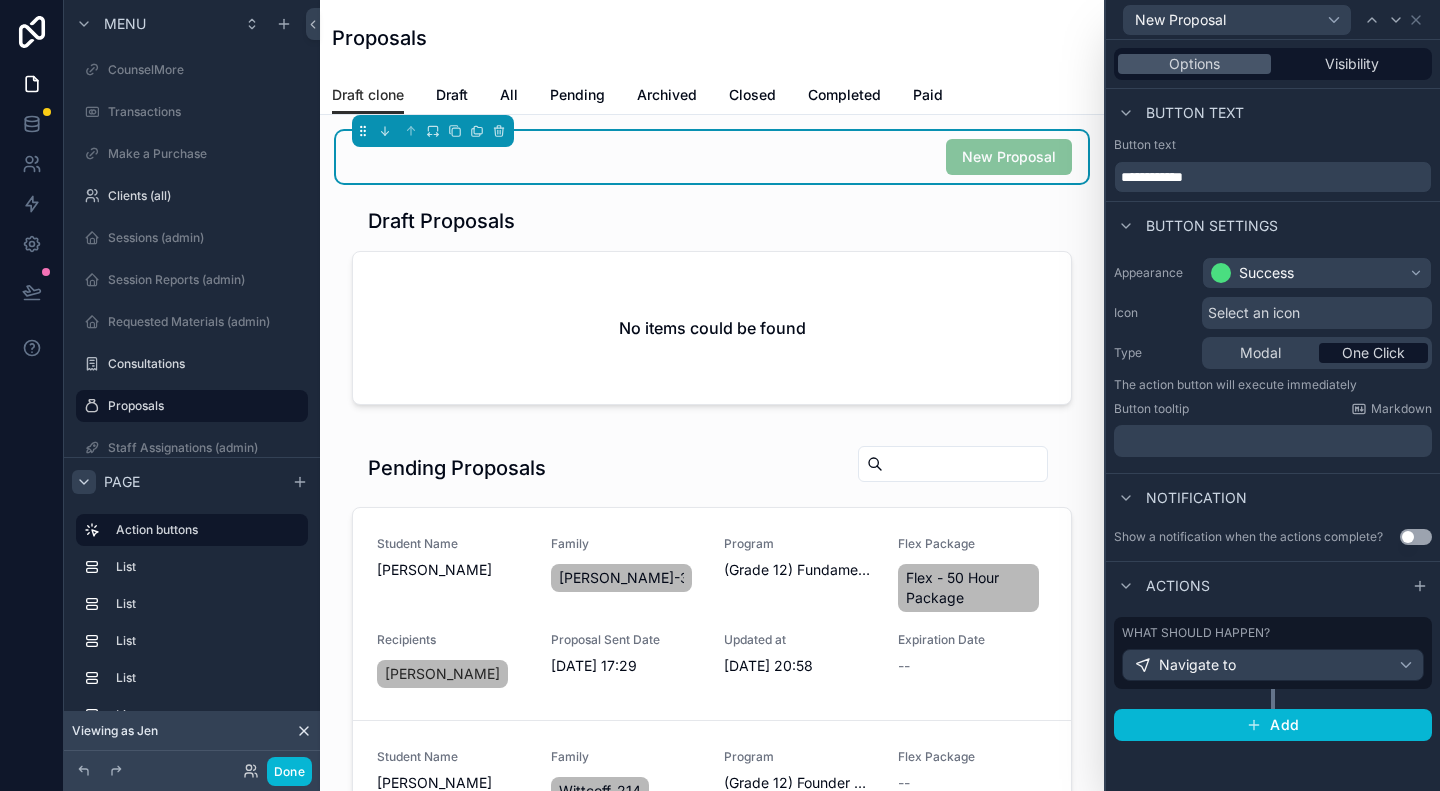 click on "What should happen?" at bounding box center (1273, 633) 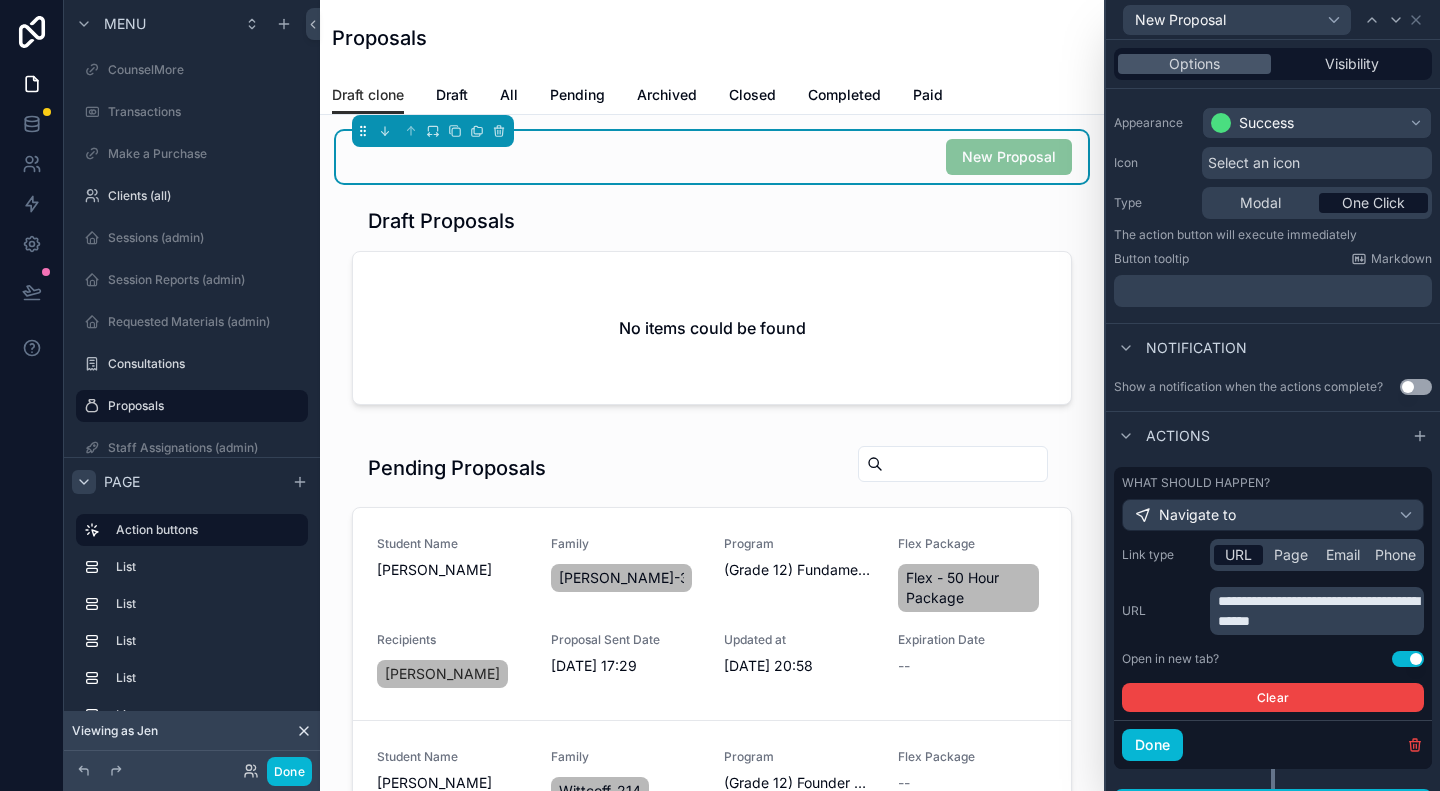 scroll, scrollTop: 187, scrollLeft: 0, axis: vertical 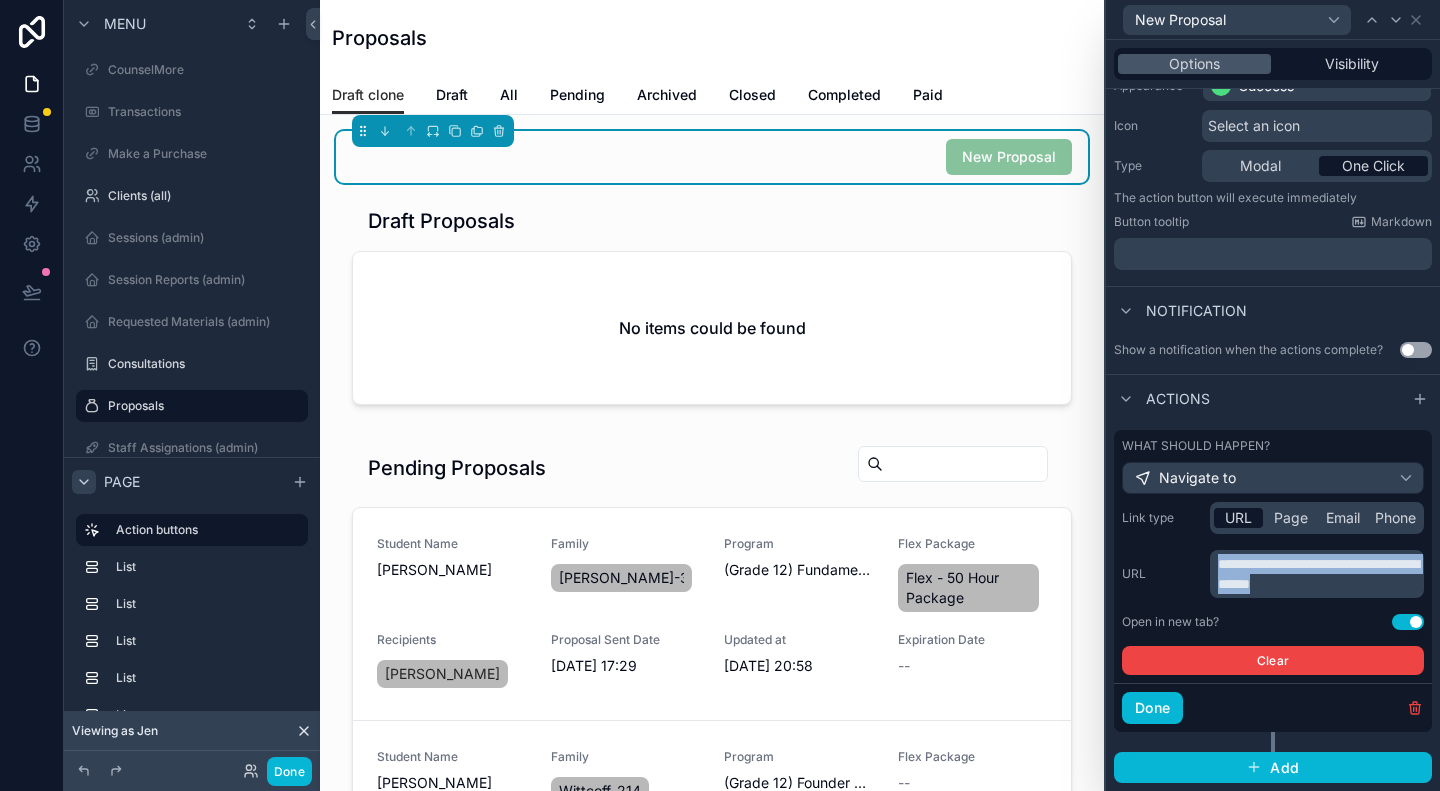 drag, startPoint x: 1365, startPoint y: 586, endPoint x: 1215, endPoint y: 562, distance: 151.90787 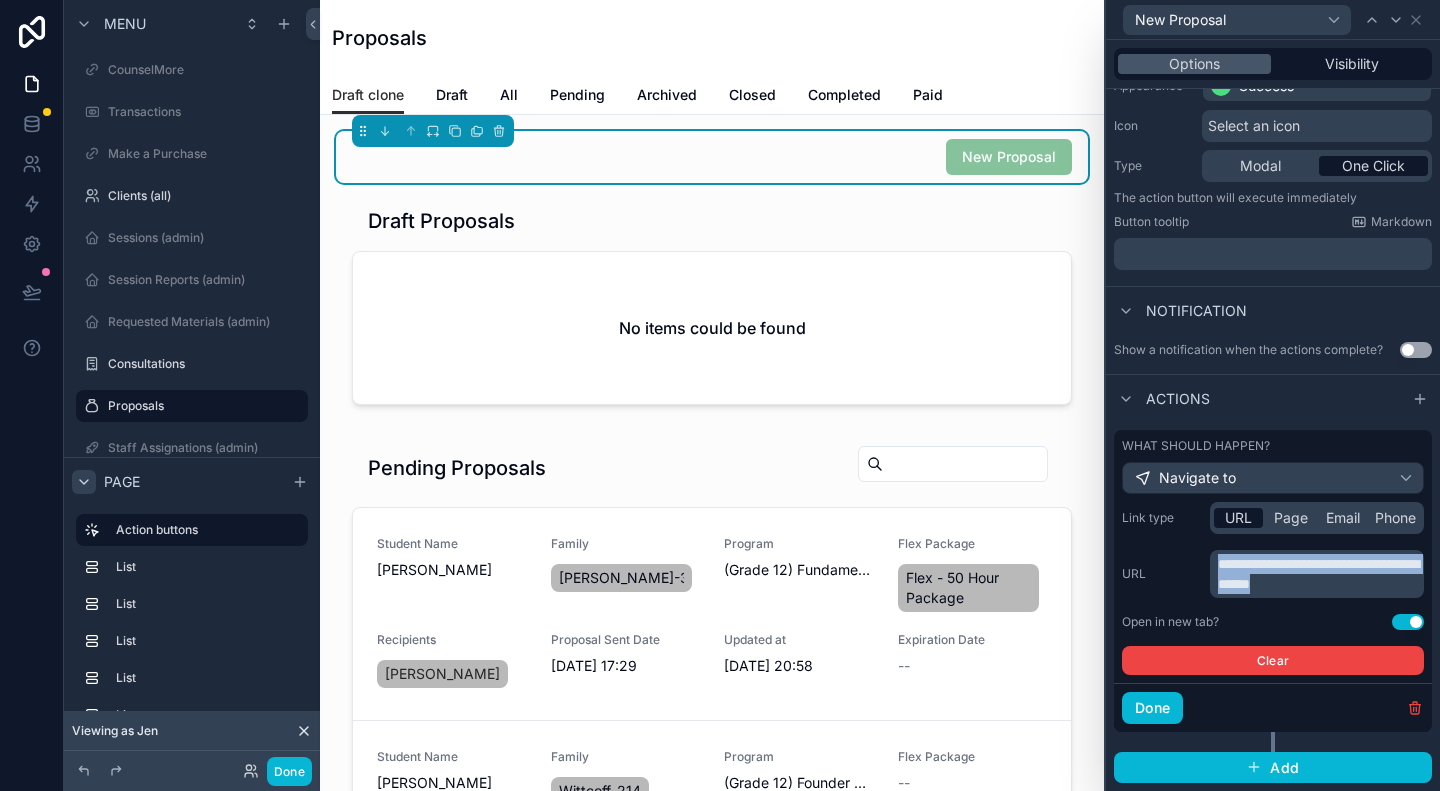 click on "**********" at bounding box center (1317, 574) 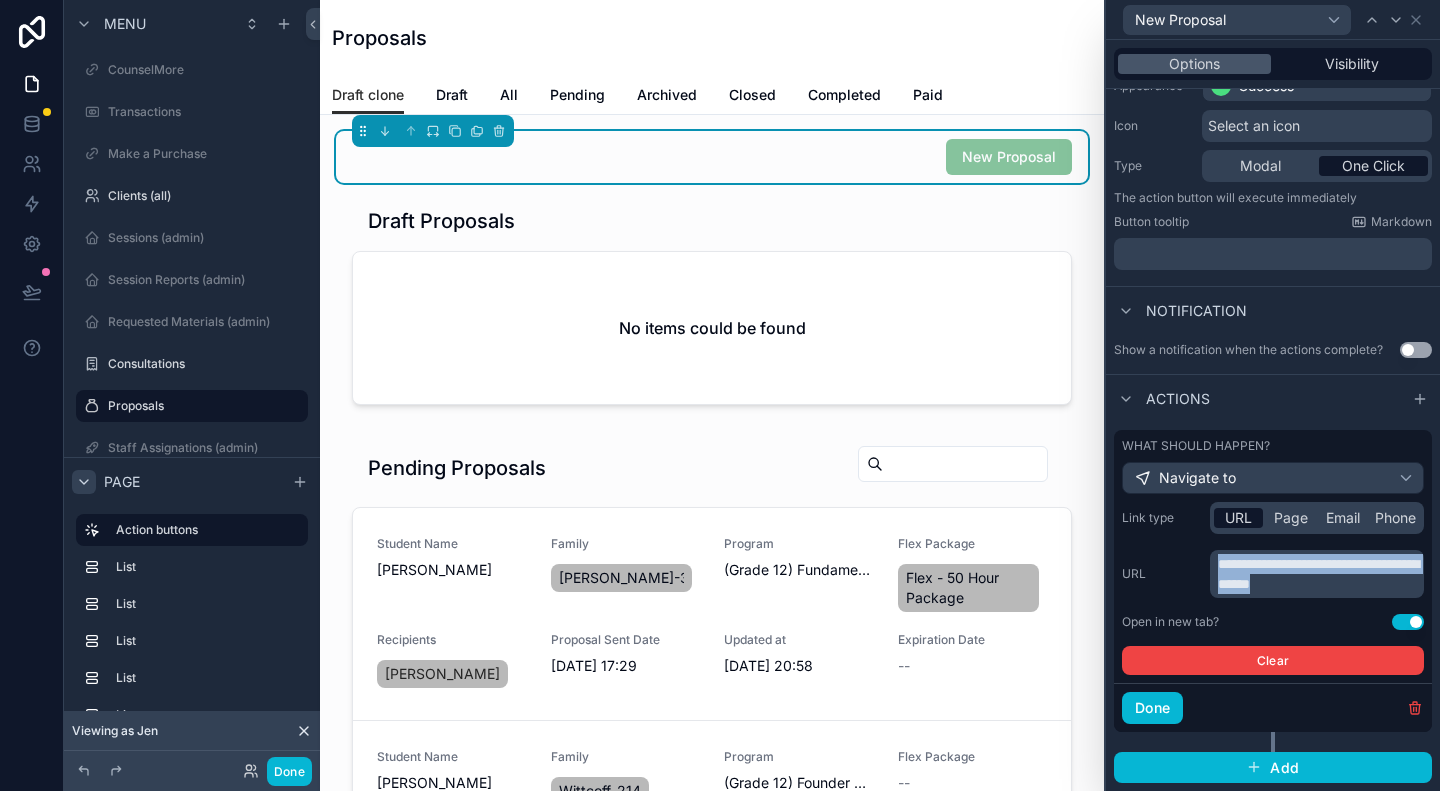 copy on "**********" 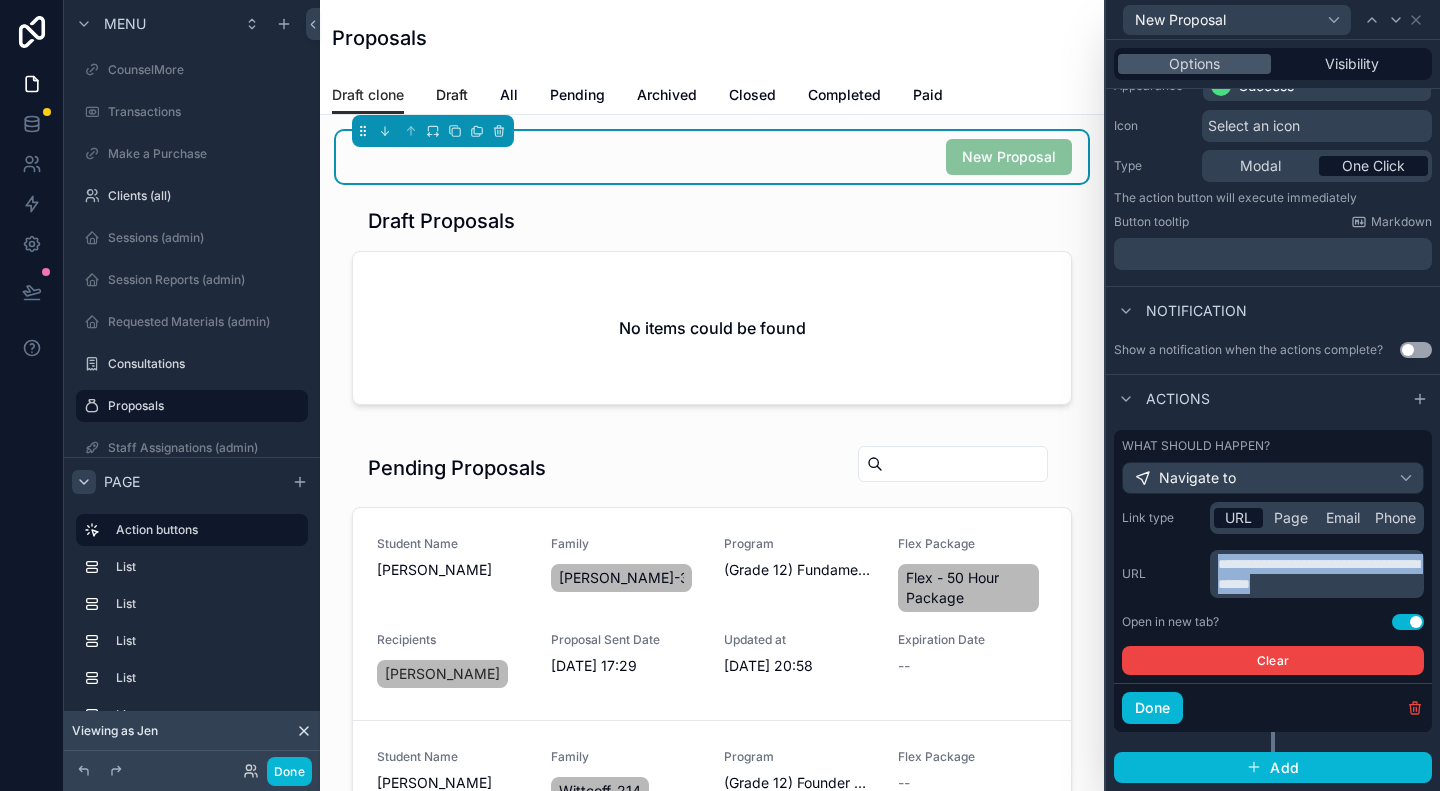 click on "Draft" at bounding box center (452, 95) 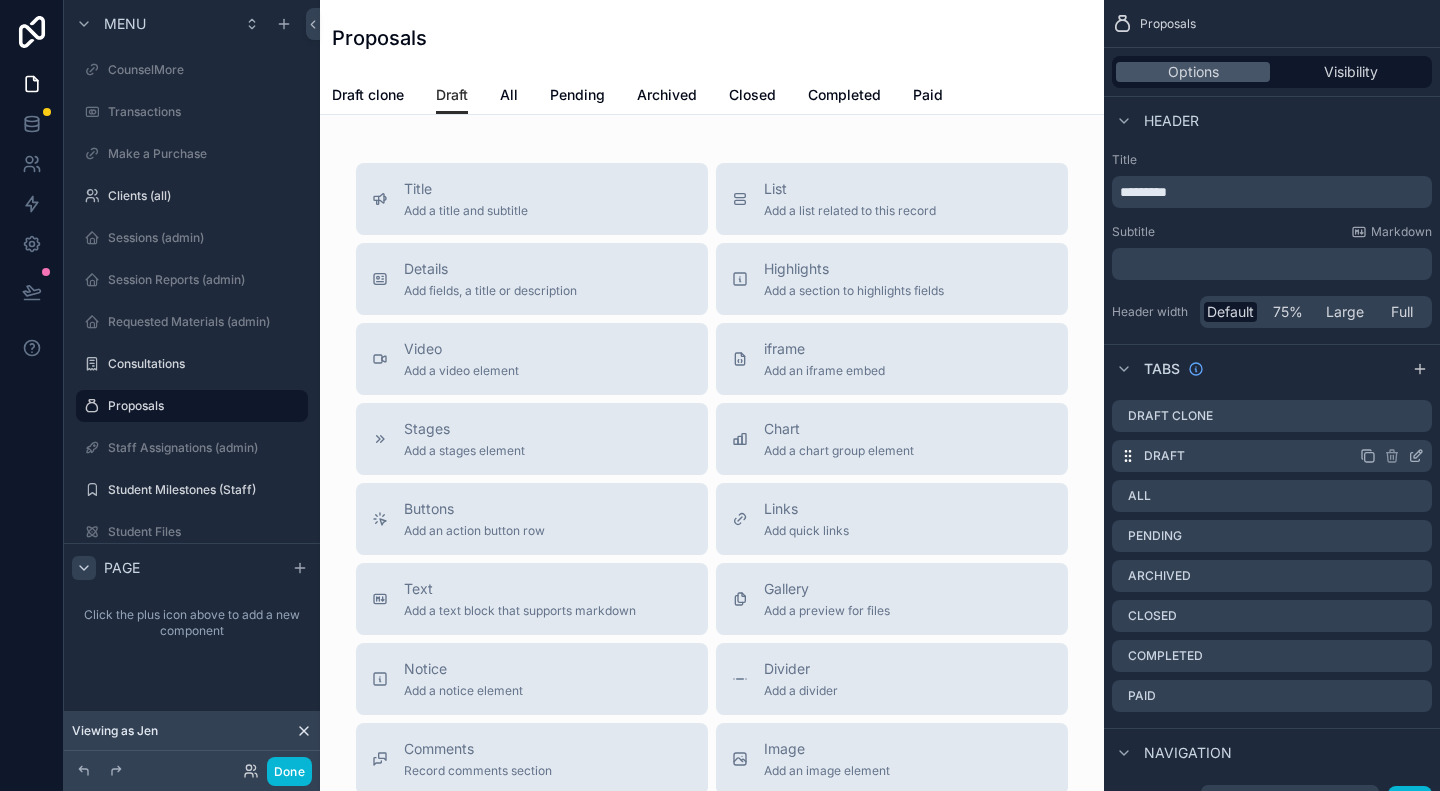 click on "Draft" at bounding box center (1164, 456) 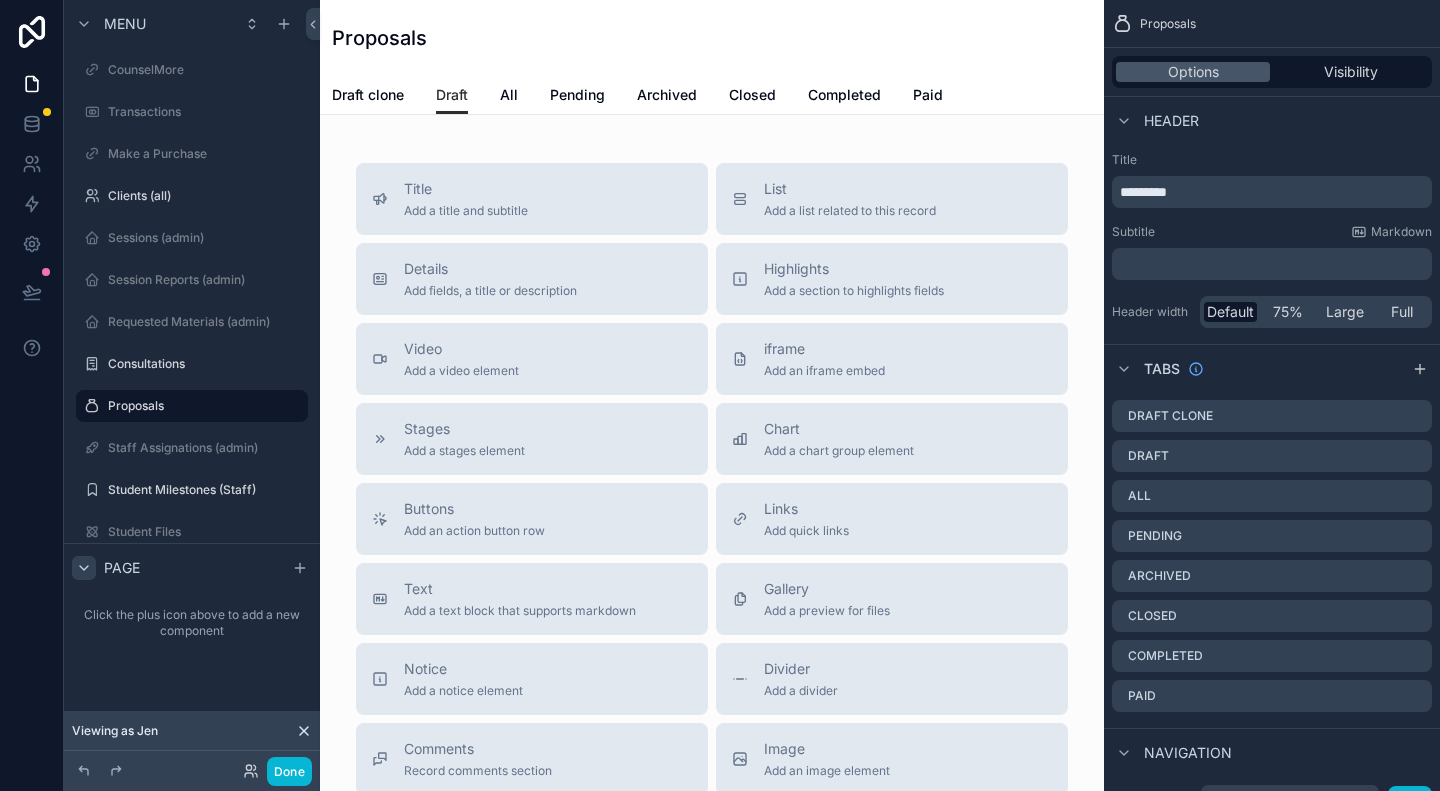 click on "Title Add a title and subtitle List Add a list related to this record Details Add fields, a title or description Highlights Add a section to highlights fields Video Add a video element iframe Add an iframe embed Stages Add a stages element Chart Add a chart group element Buttons Add an action button row Links Add quick links Text Add a text block that supports markdown Gallery Add a preview for files Notice Add a notice element Divider Add a divider Comments Record comments section Image Add an image element Container Add a container to group multiple sections together" at bounding box center (712, 575) 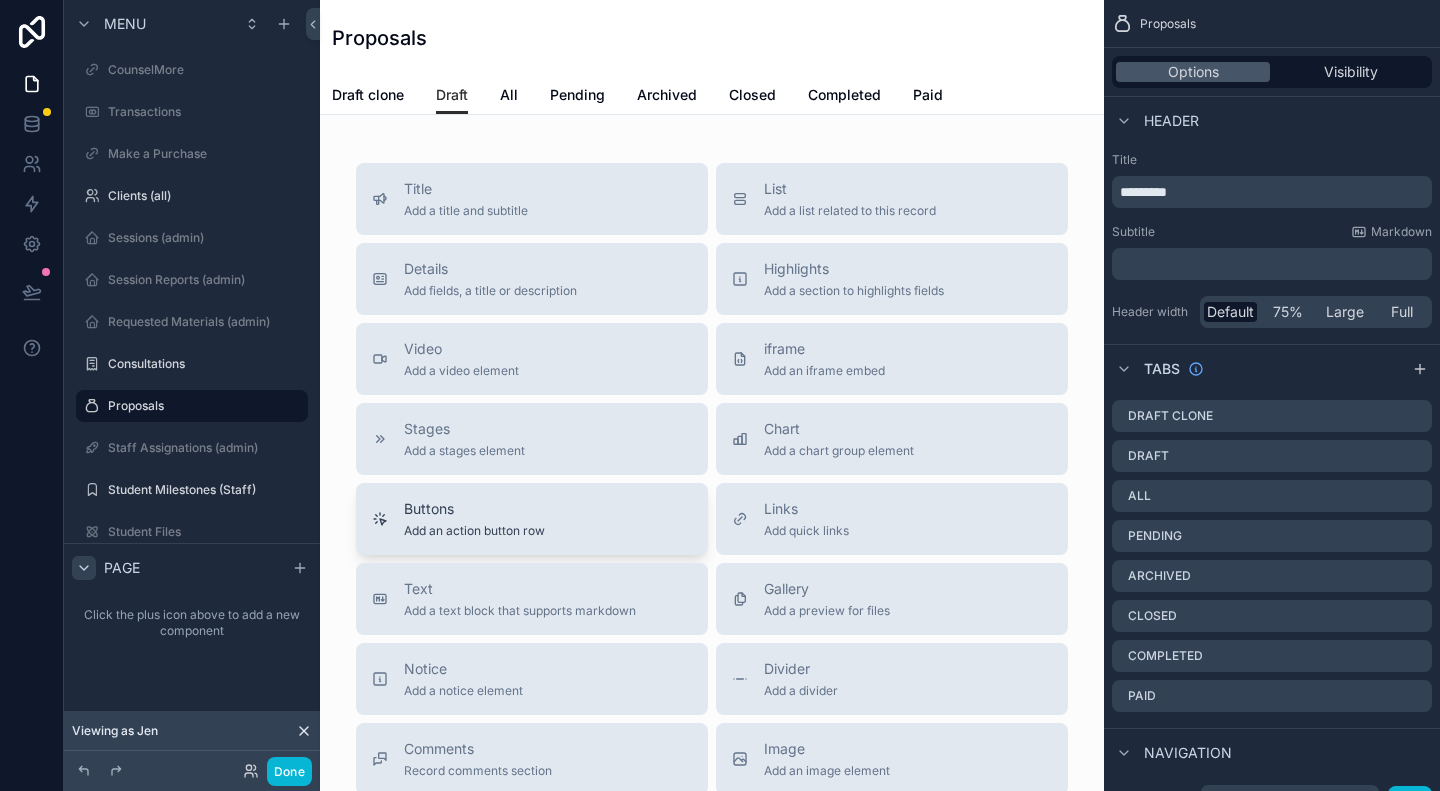 click on "Buttons" at bounding box center [474, 509] 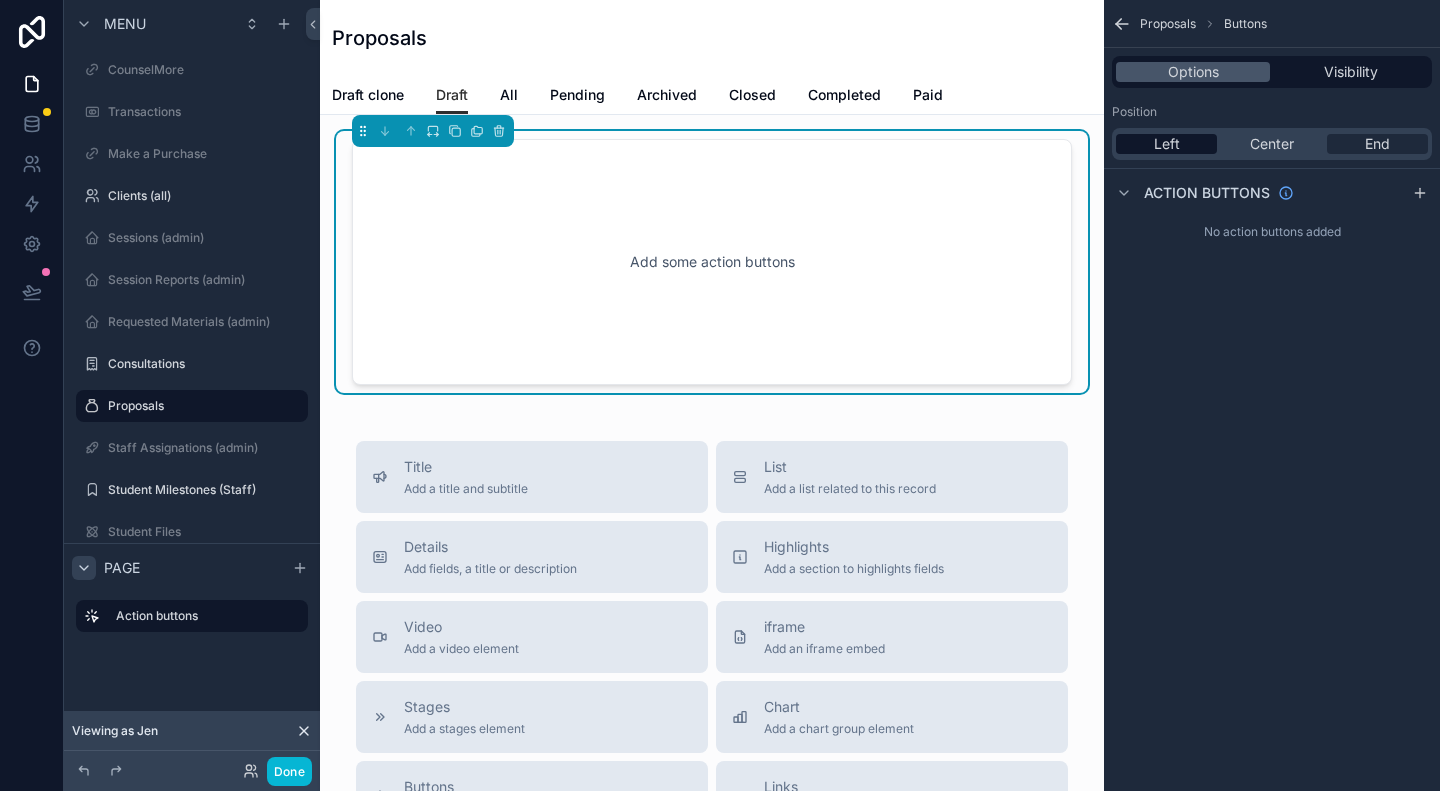 click on "End" at bounding box center [1377, 144] 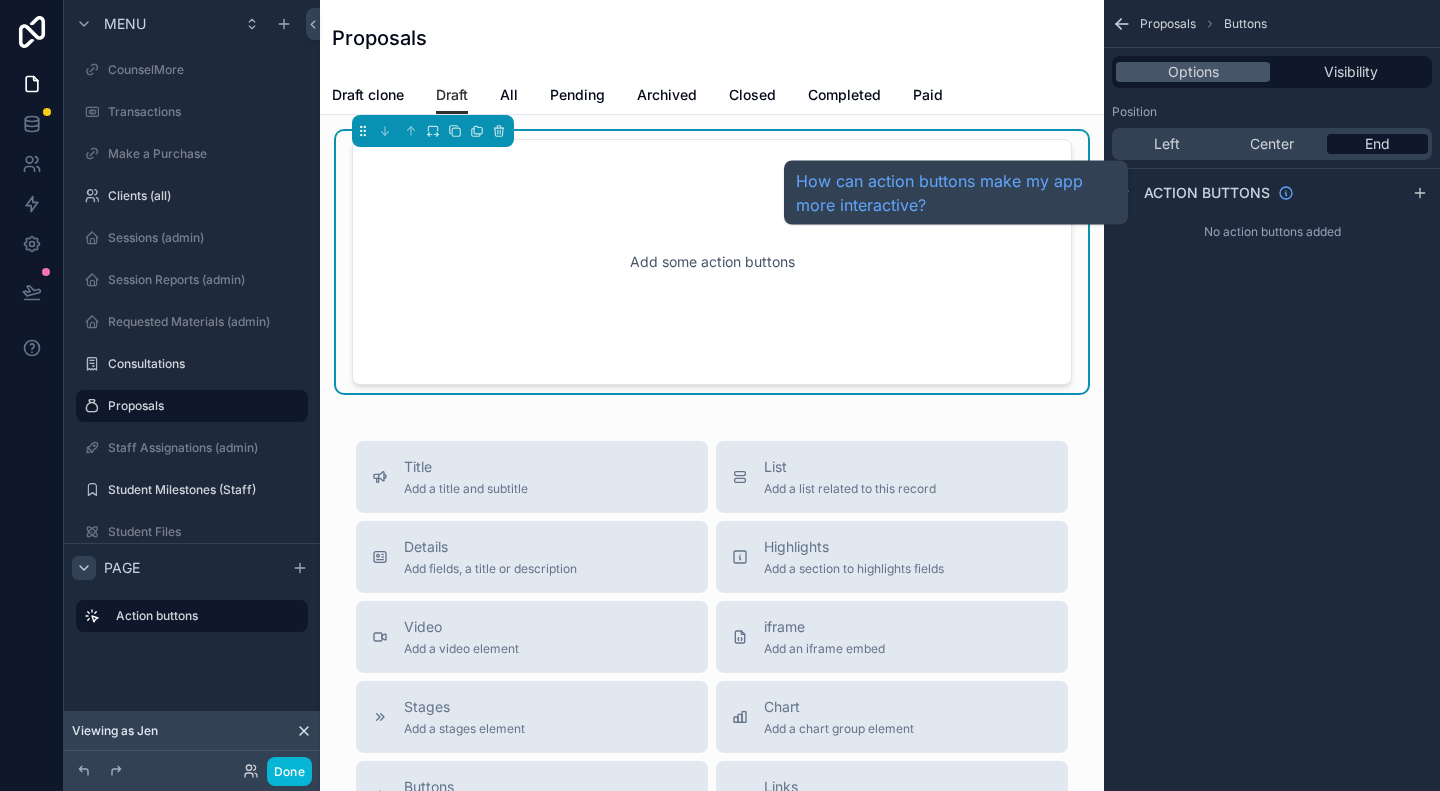click on "Action buttons" at bounding box center [1207, 193] 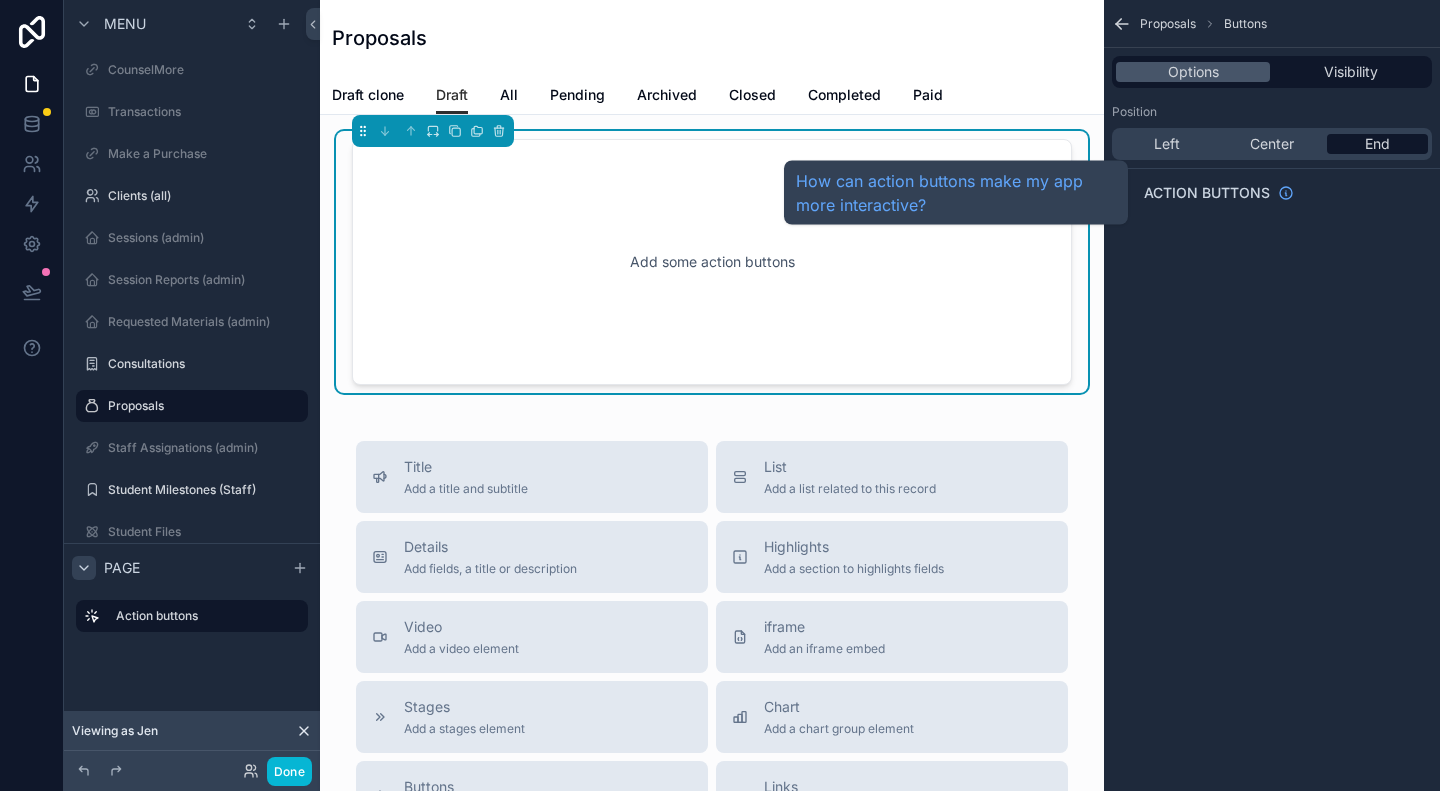 click on "Action buttons" at bounding box center (1207, 193) 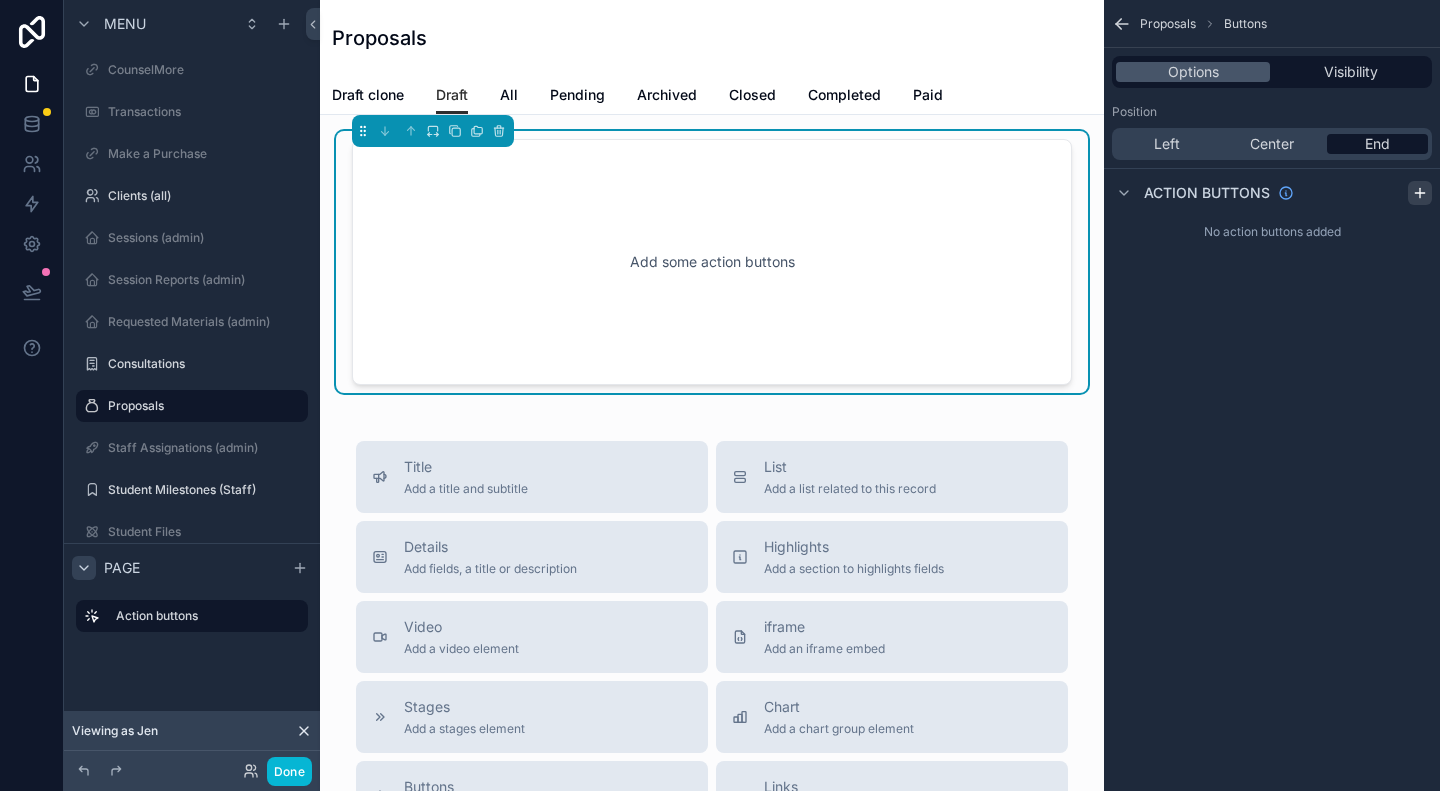 click 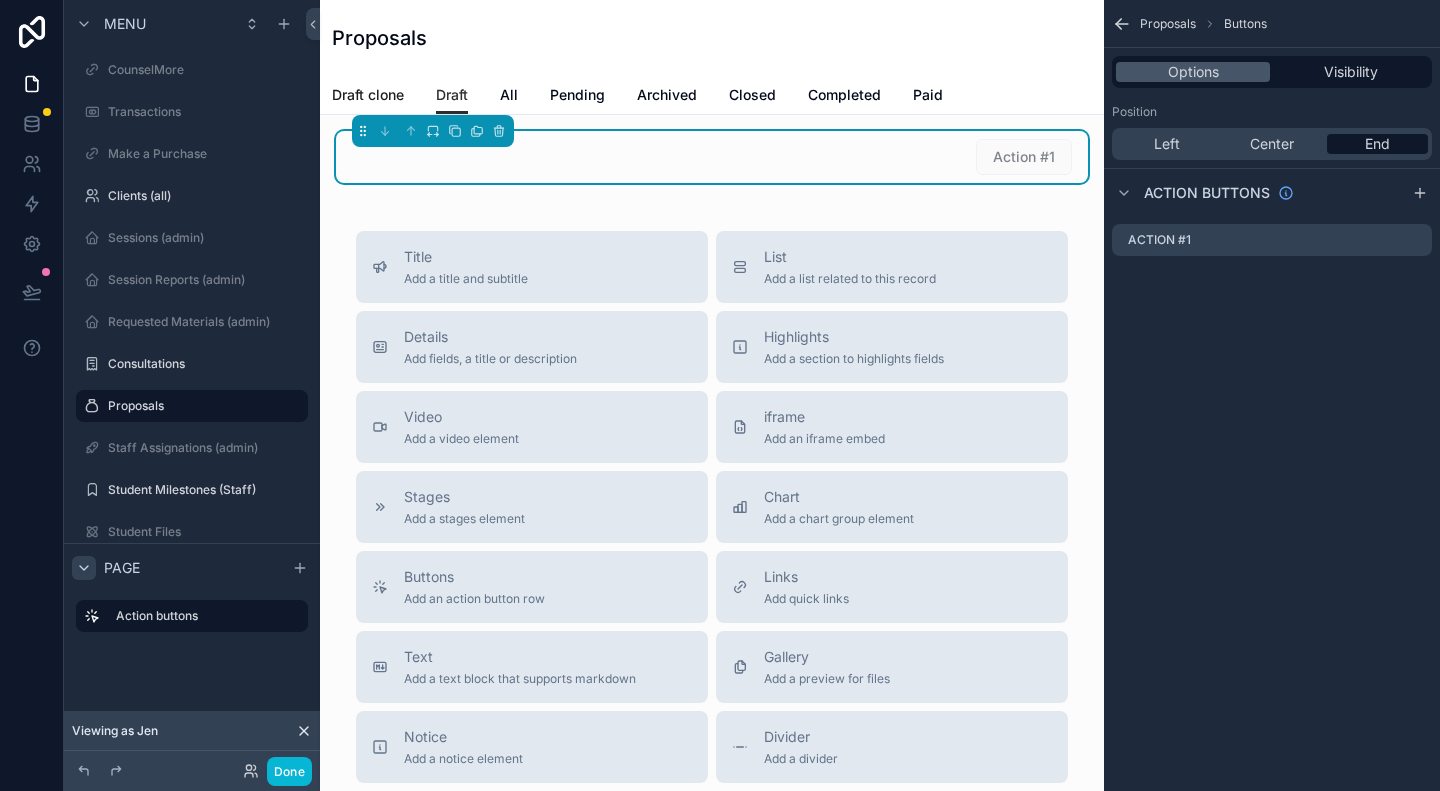 click on "Draft clone" at bounding box center [368, 95] 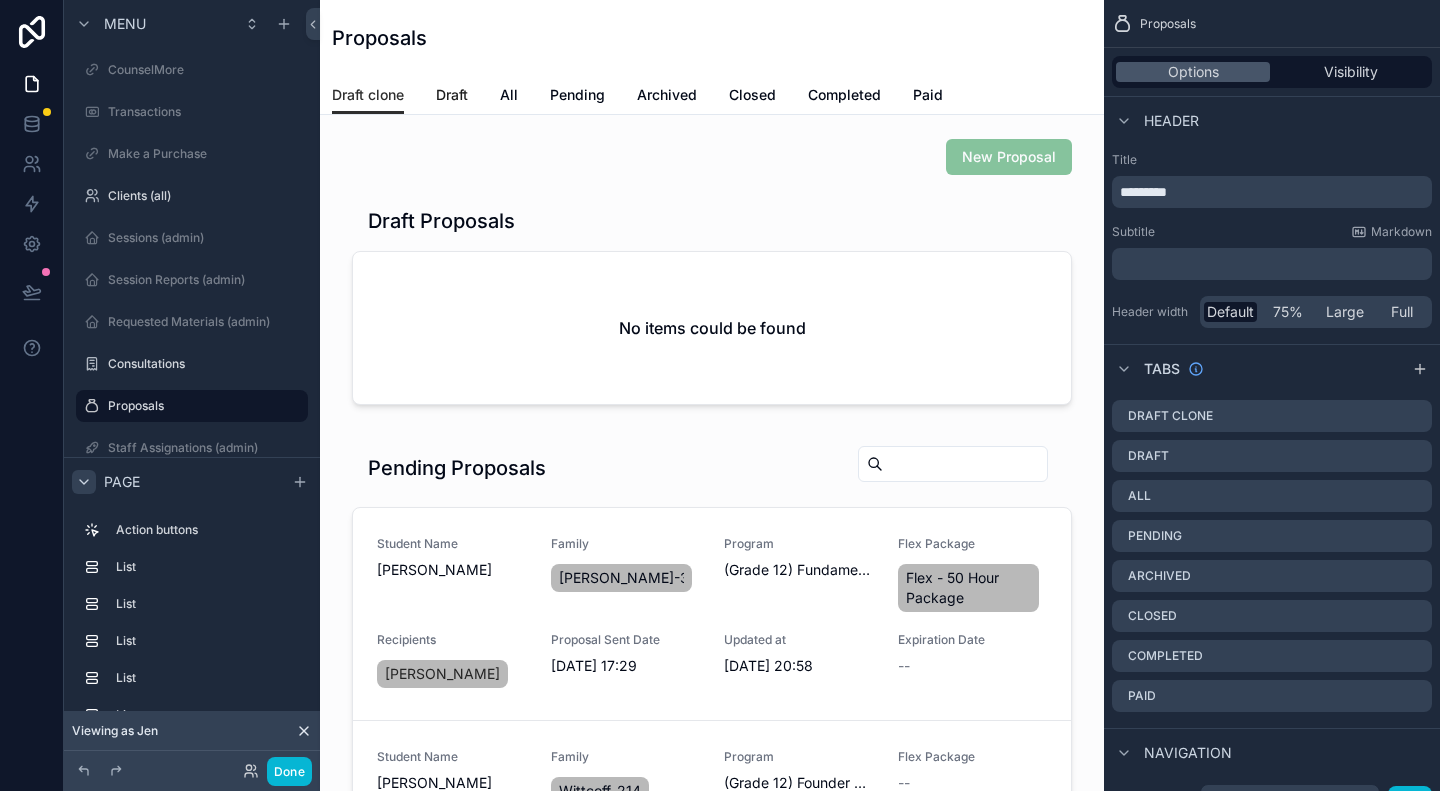 click on "Draft" at bounding box center (452, 95) 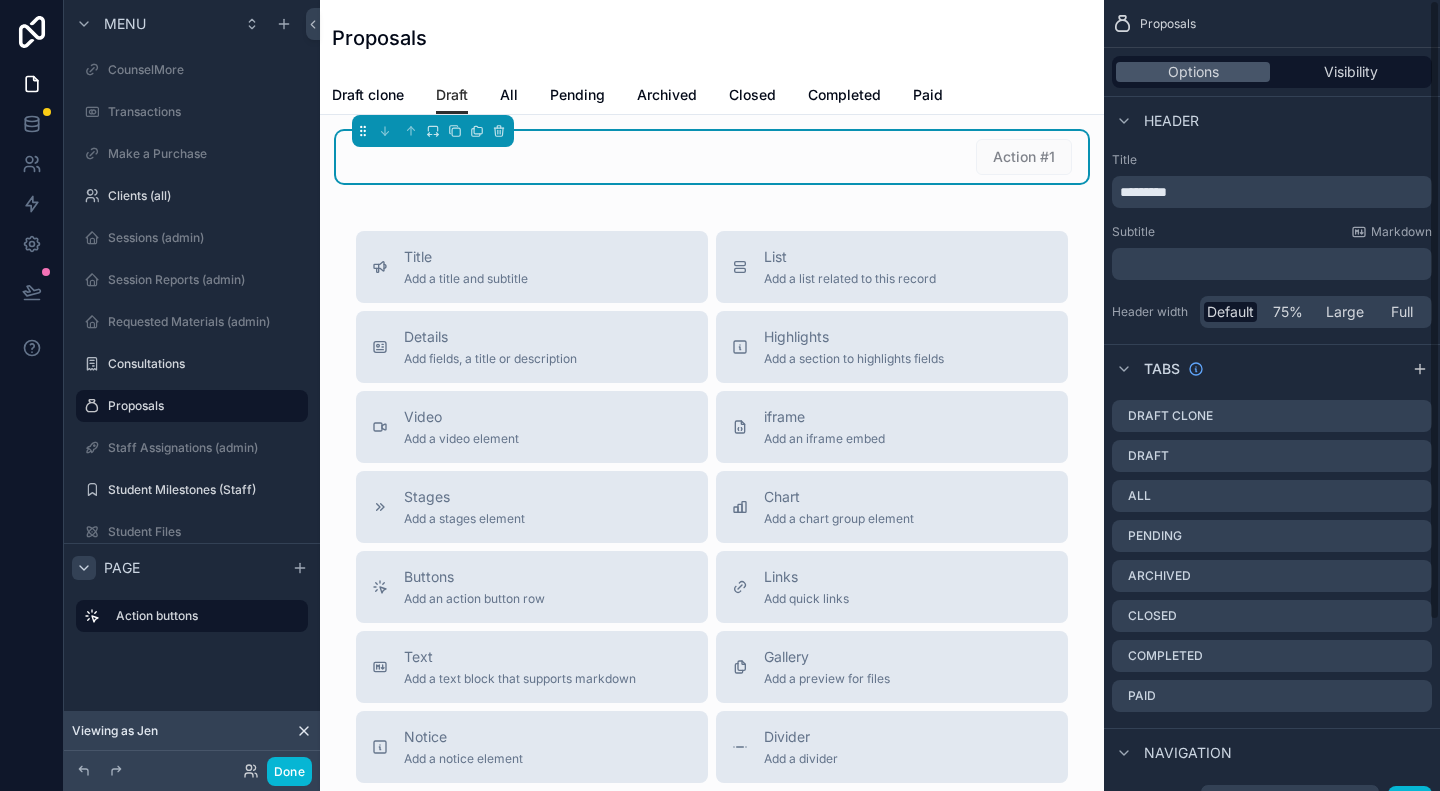 click on "*********" at bounding box center (1143, 192) 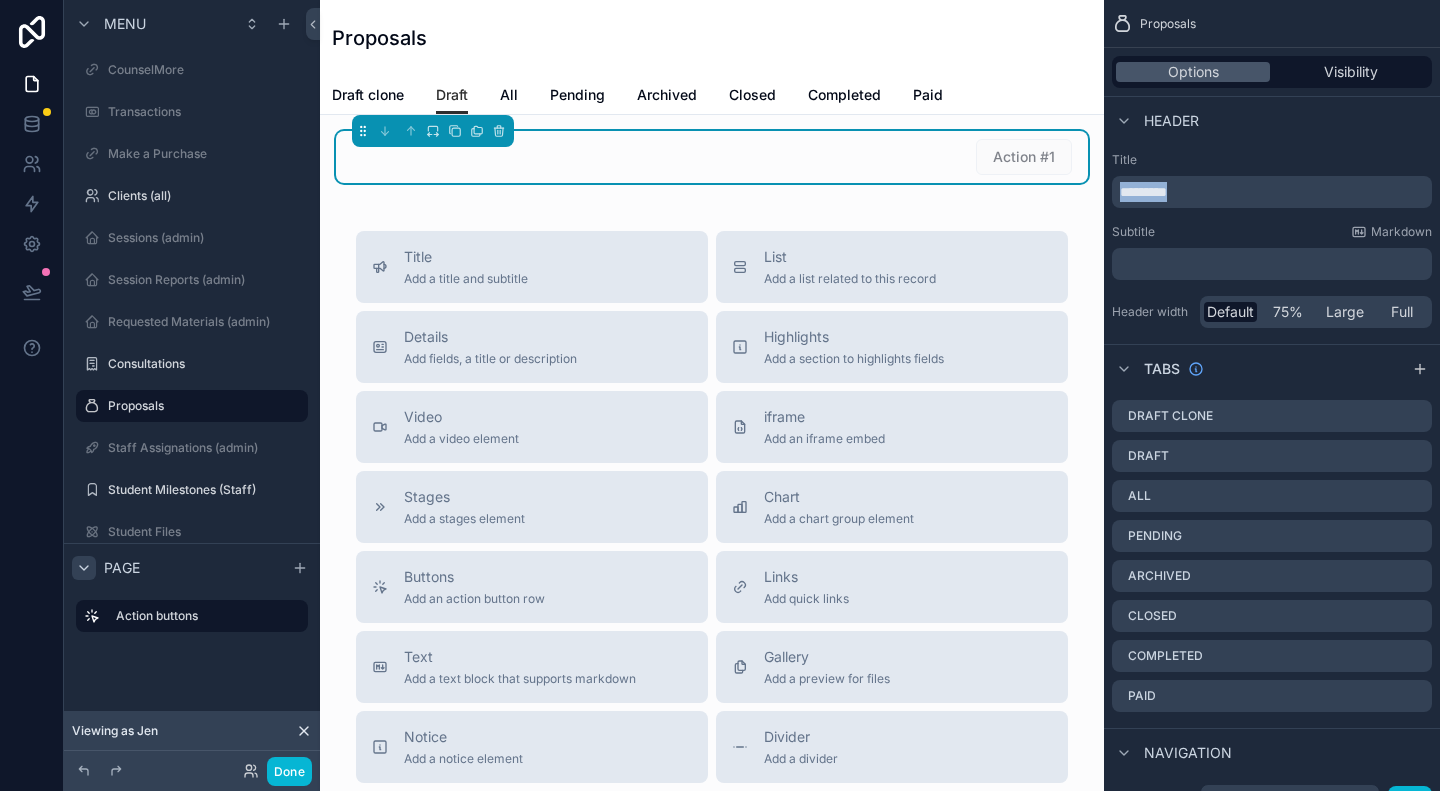 click on "*********" at bounding box center (1143, 192) 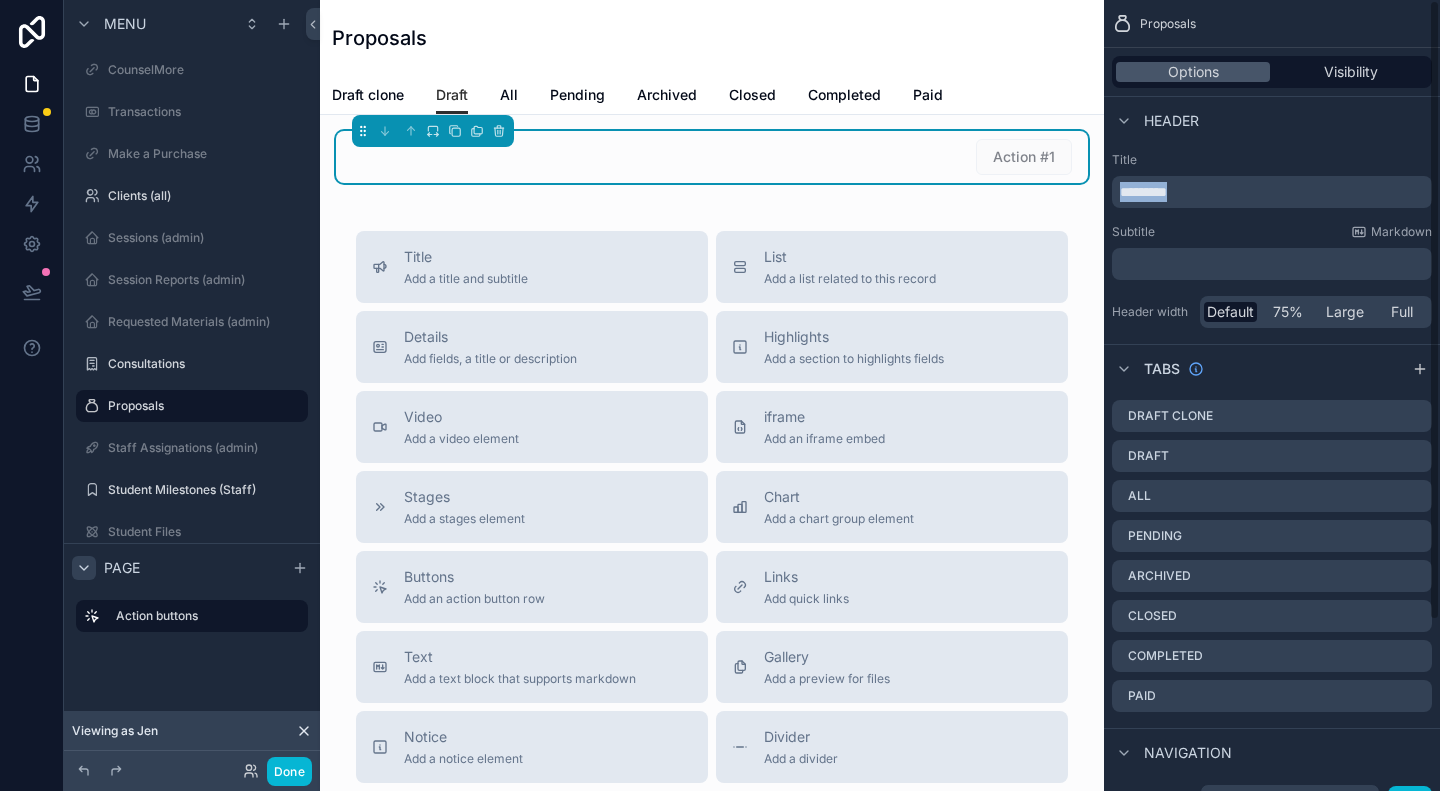 click on "Title" at bounding box center [1272, 160] 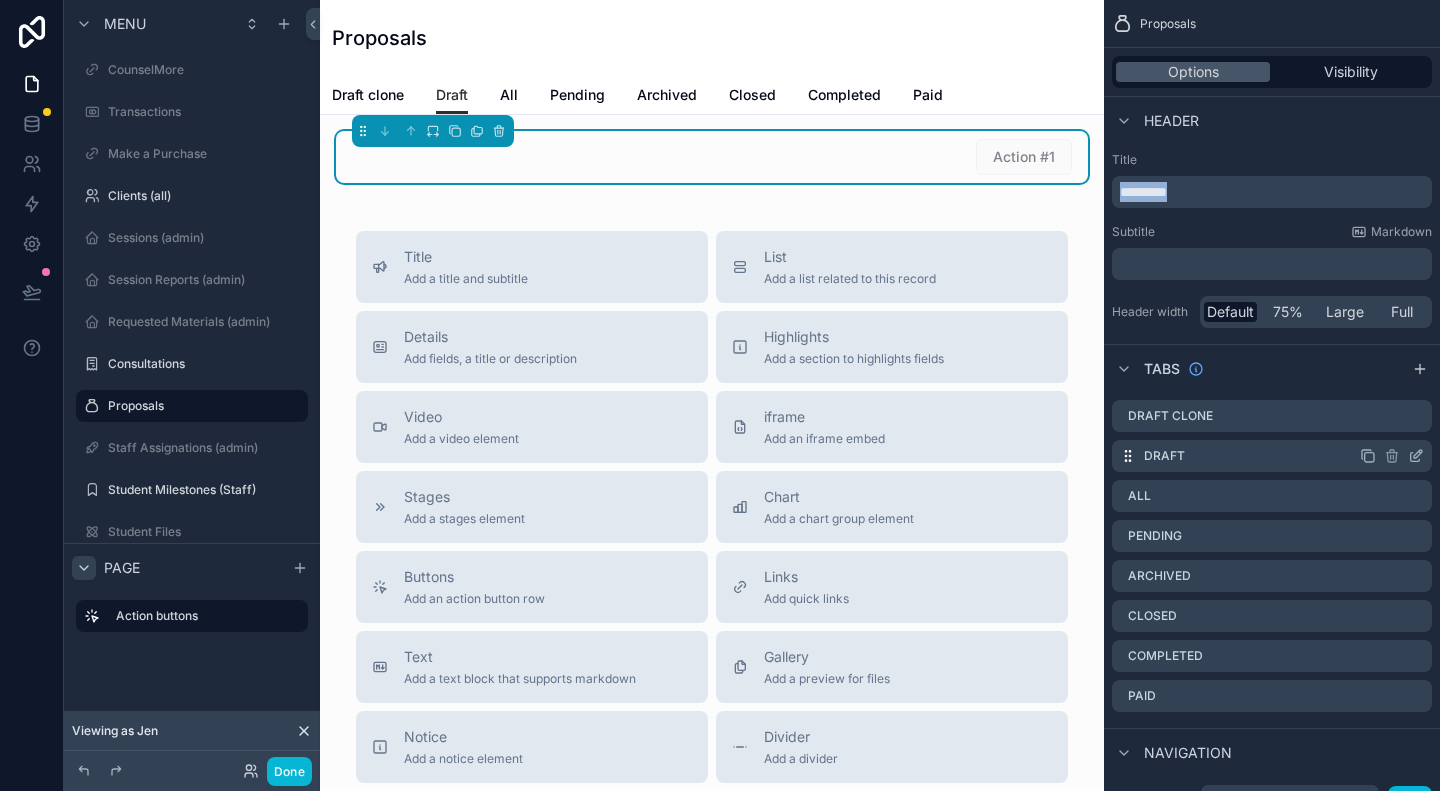 click 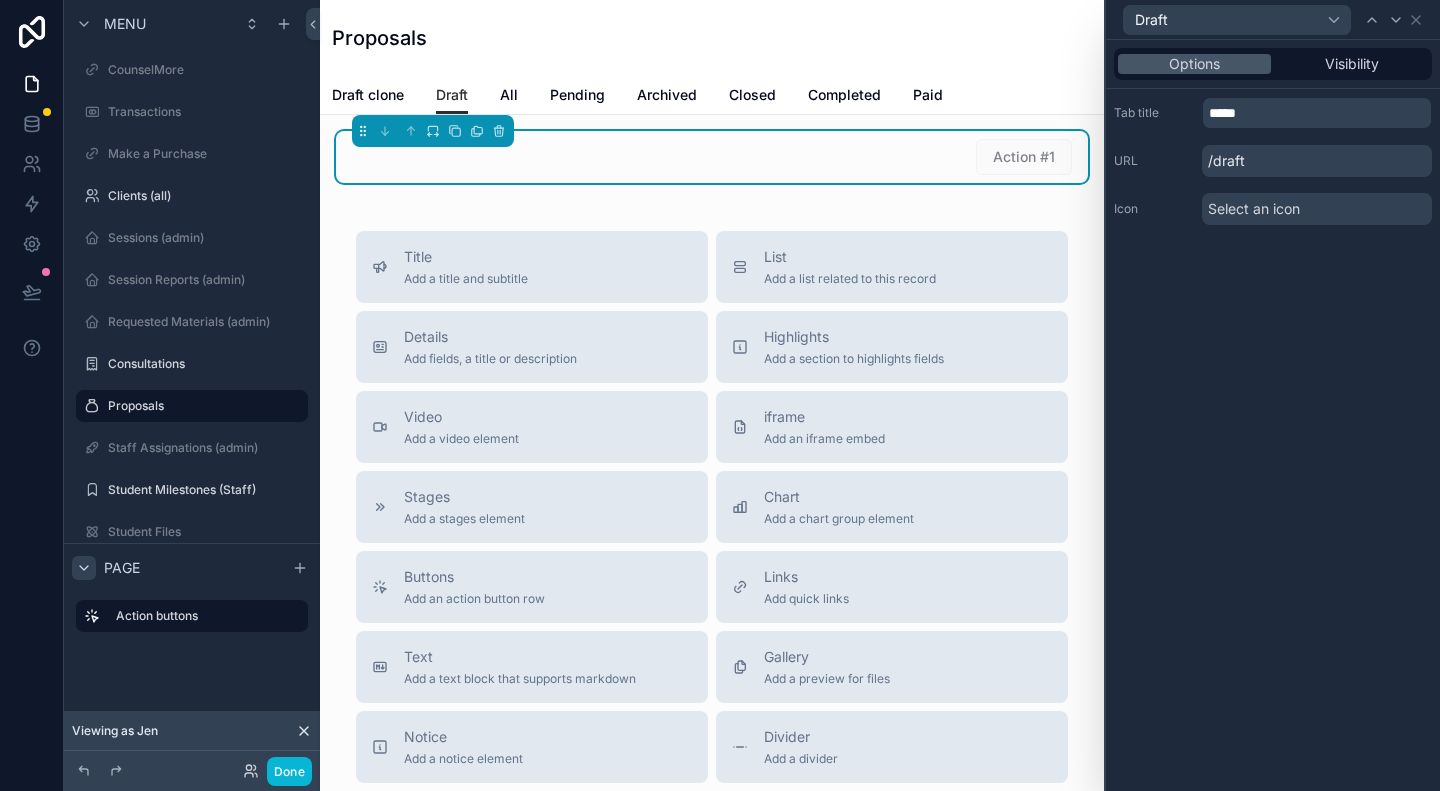 click on "Action #1" at bounding box center (712, 157) 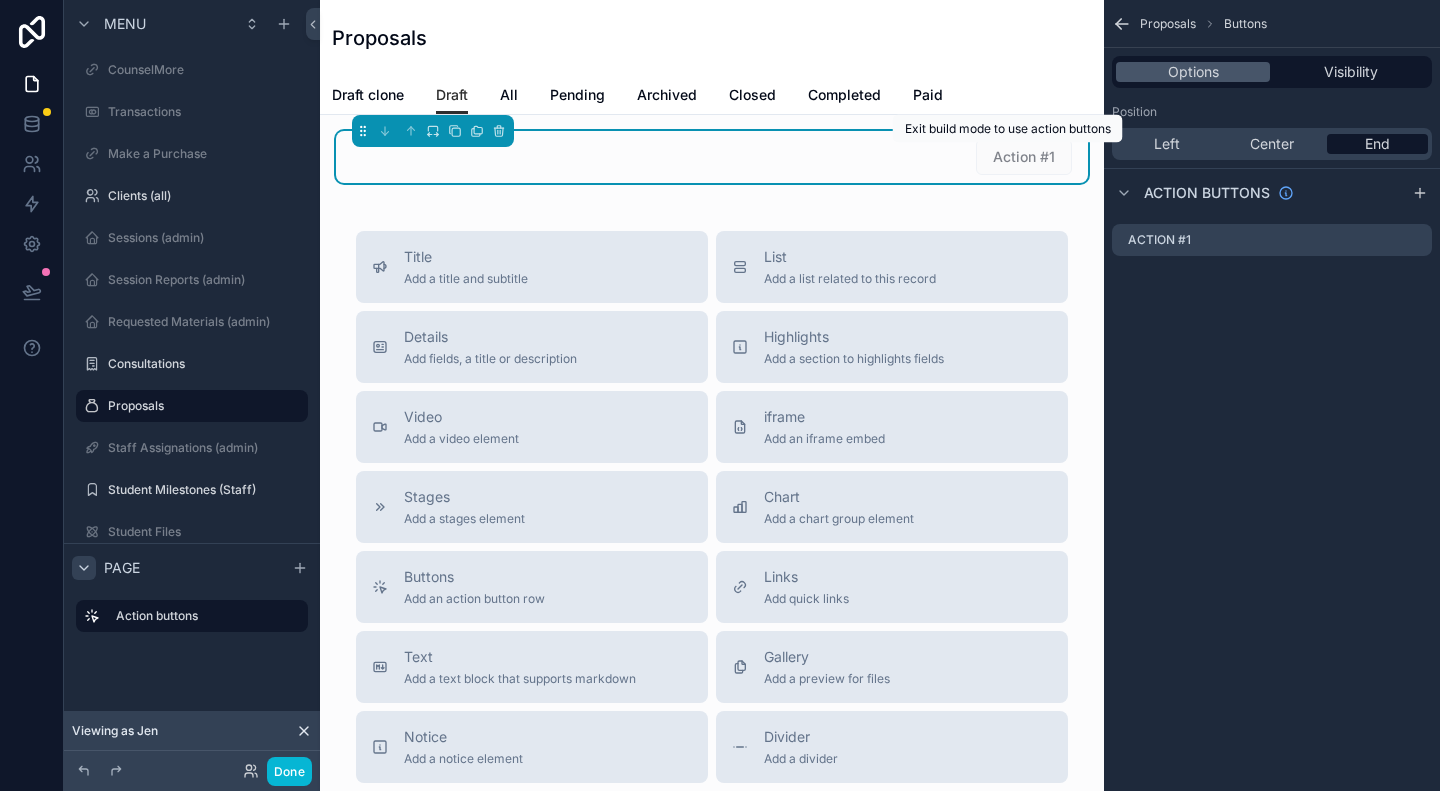 click on "Action #1" at bounding box center [1024, 156] 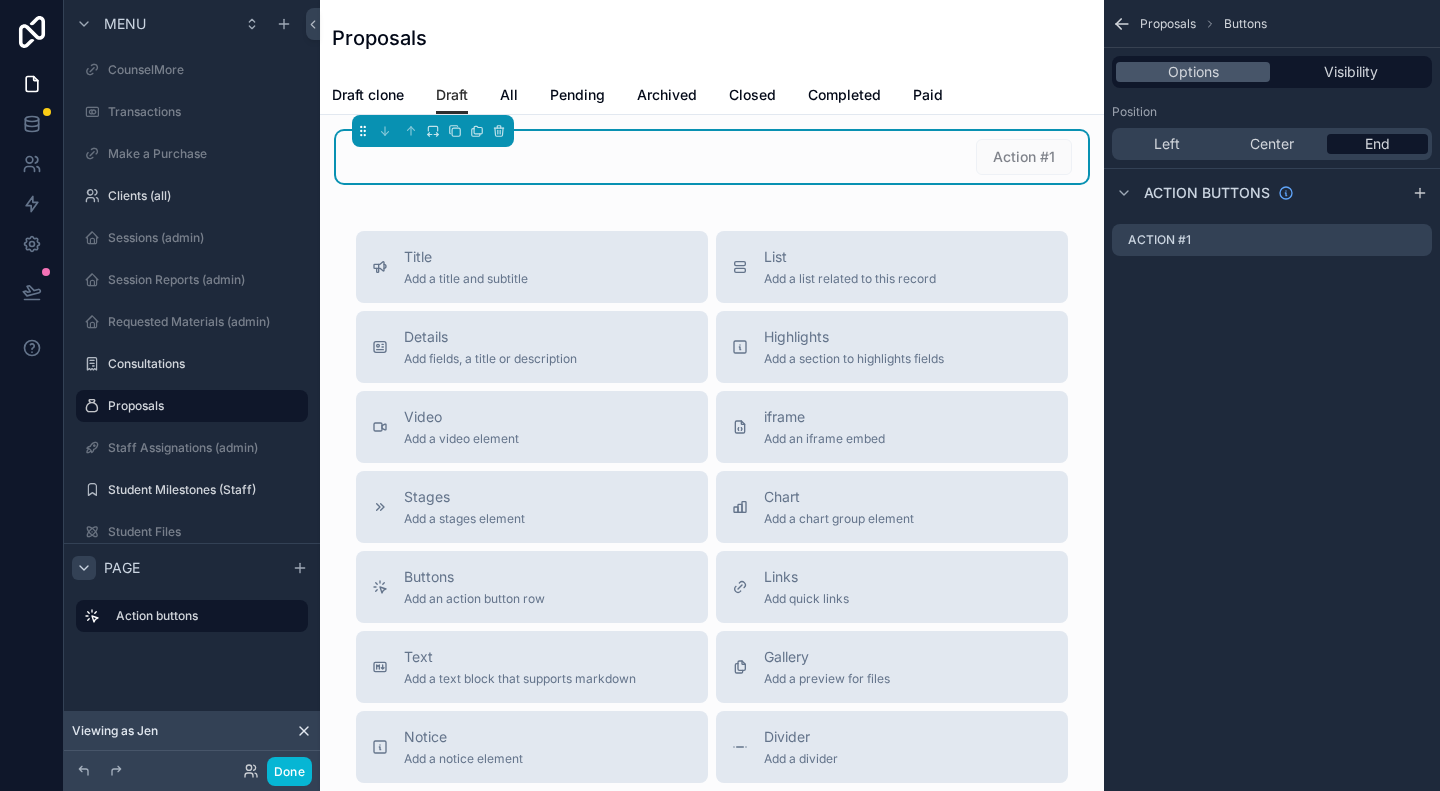 click on "Action #1" at bounding box center (1024, 156) 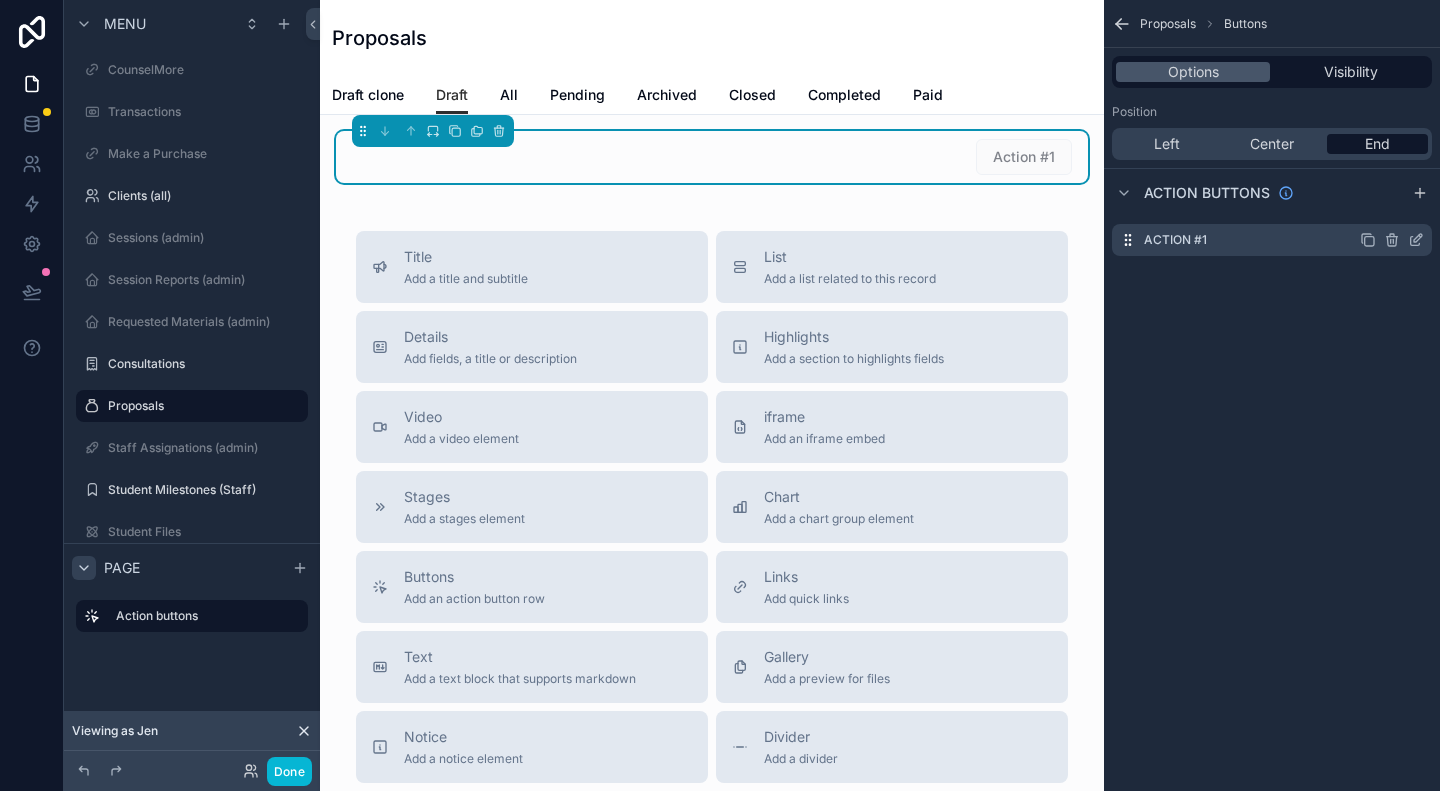 click on "Action #1" at bounding box center (1175, 240) 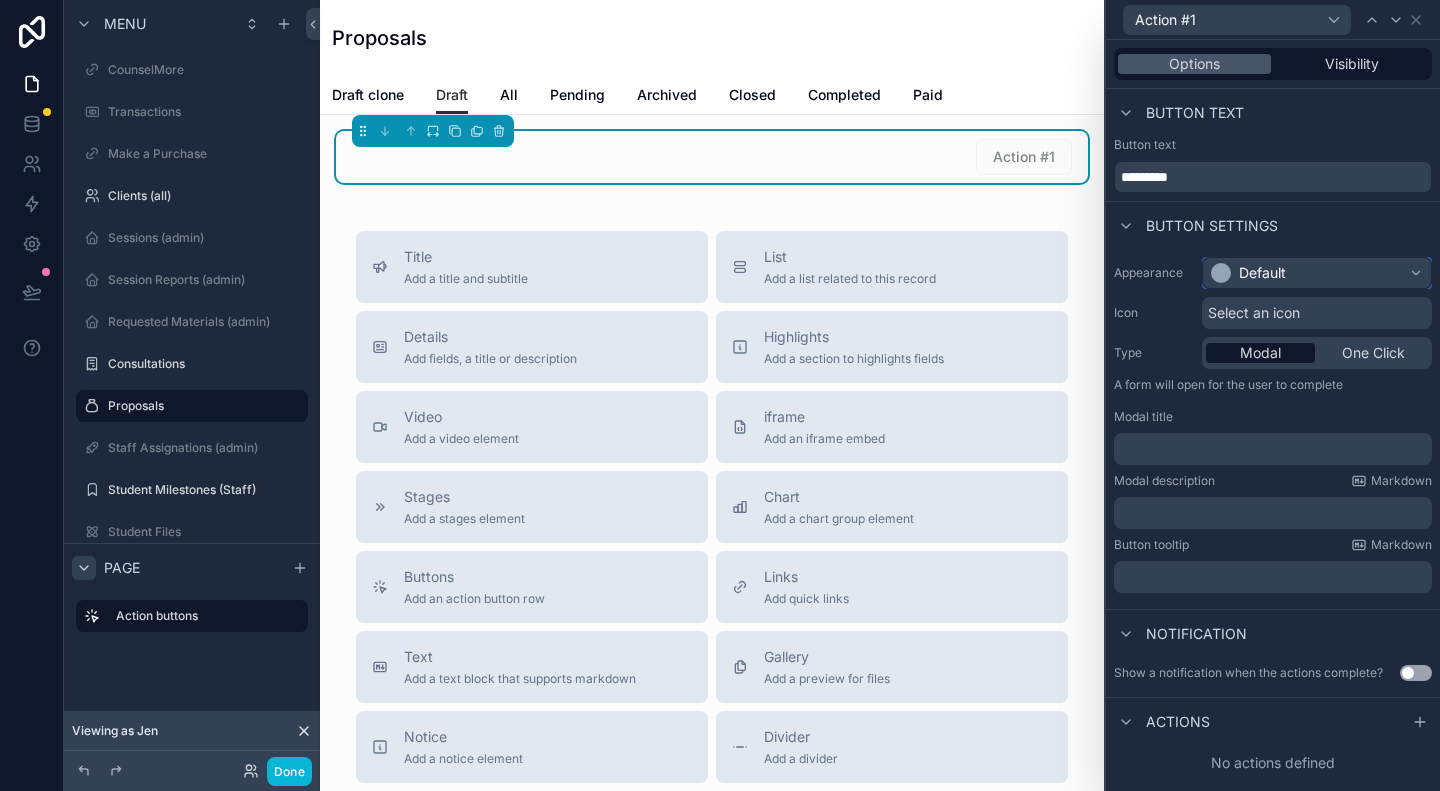 click on "Default" at bounding box center [1262, 273] 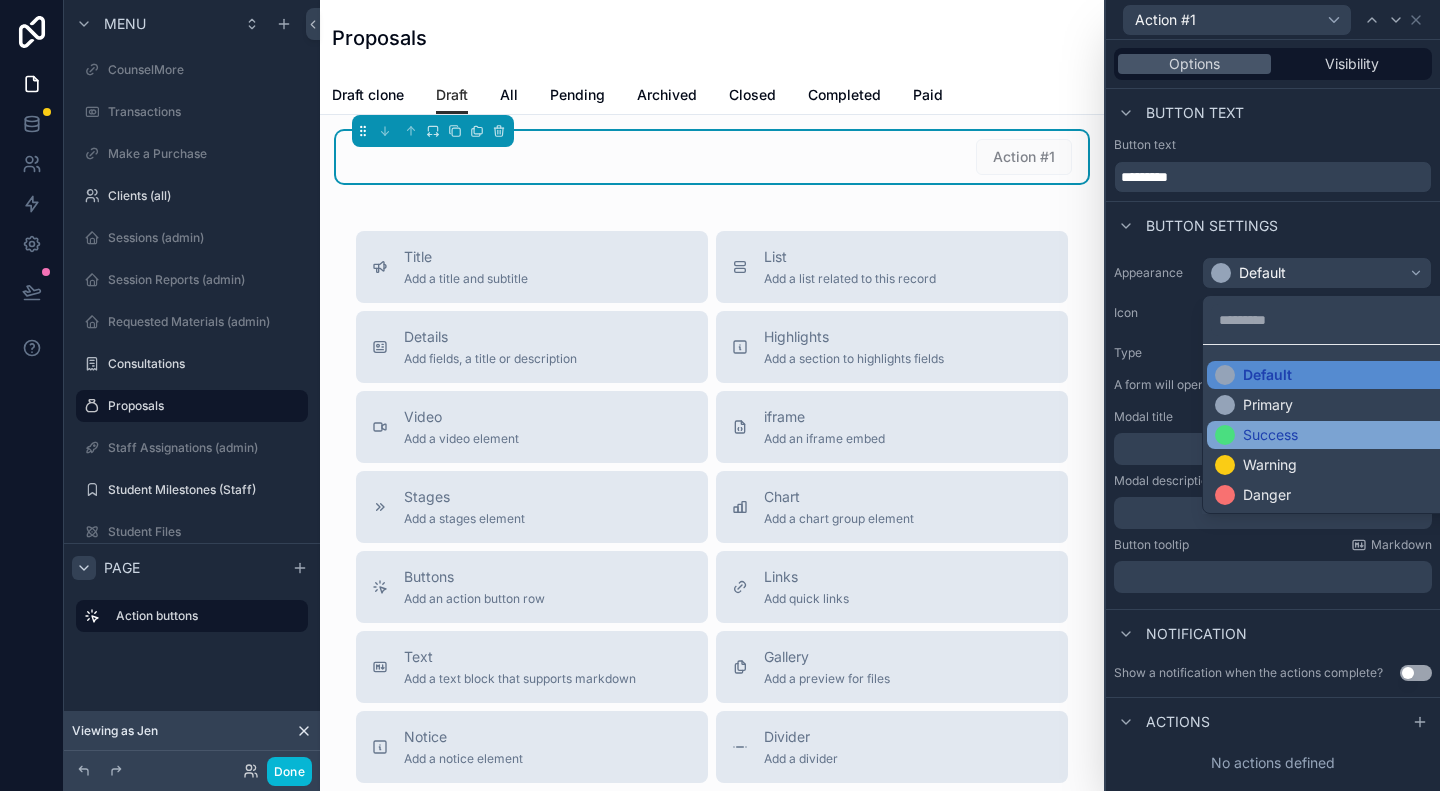 click on "Success" at bounding box center [1270, 435] 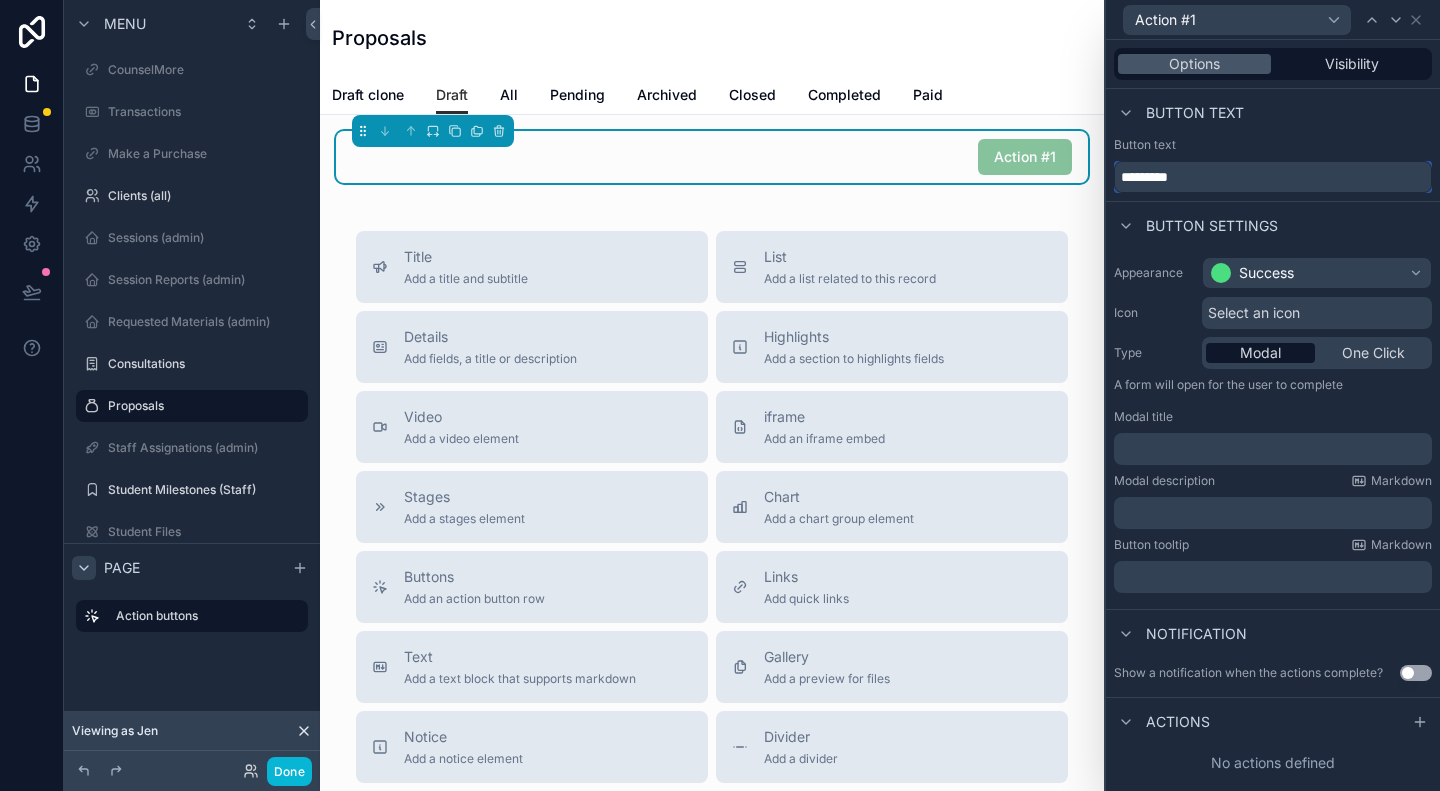 click on "*********" at bounding box center [1273, 177] 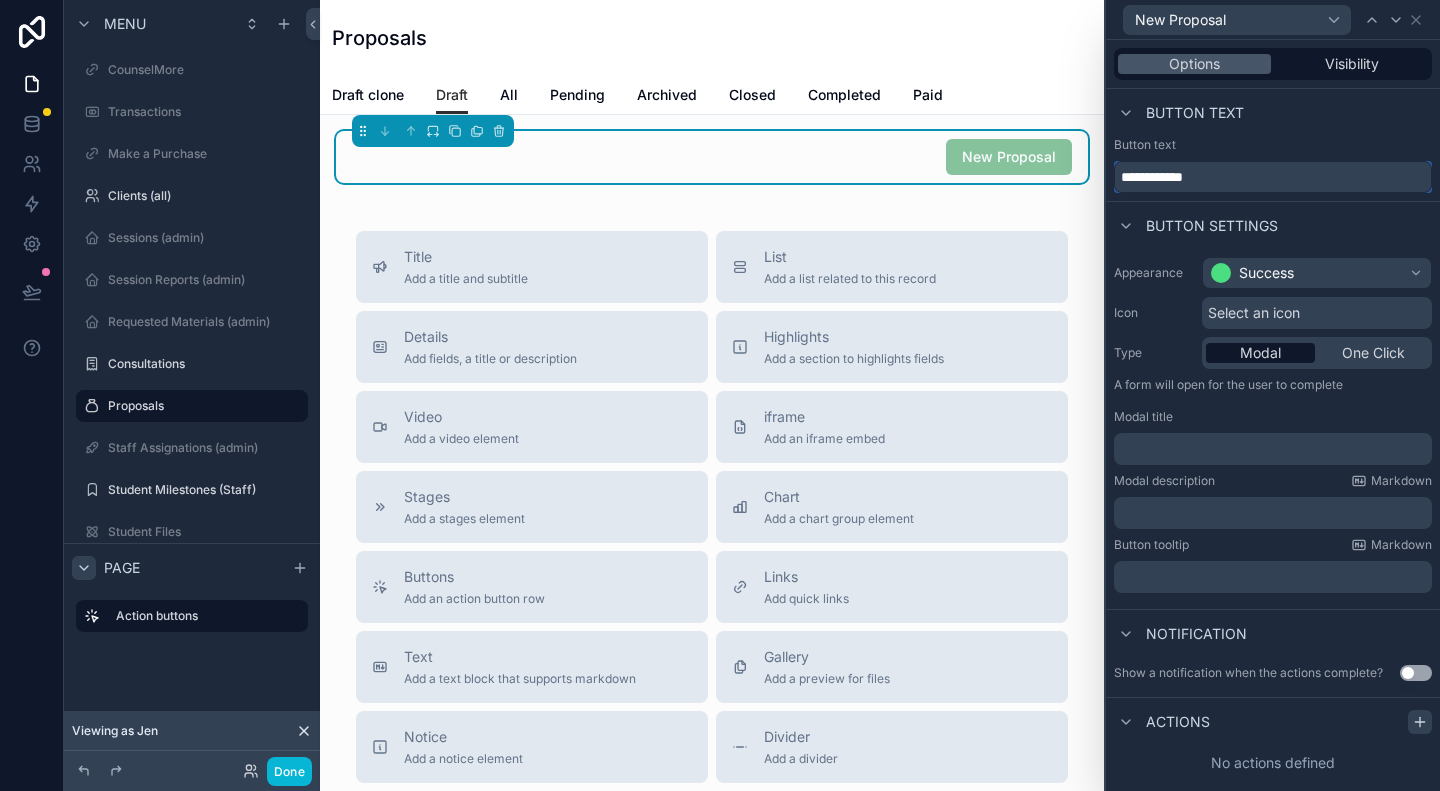 type on "**********" 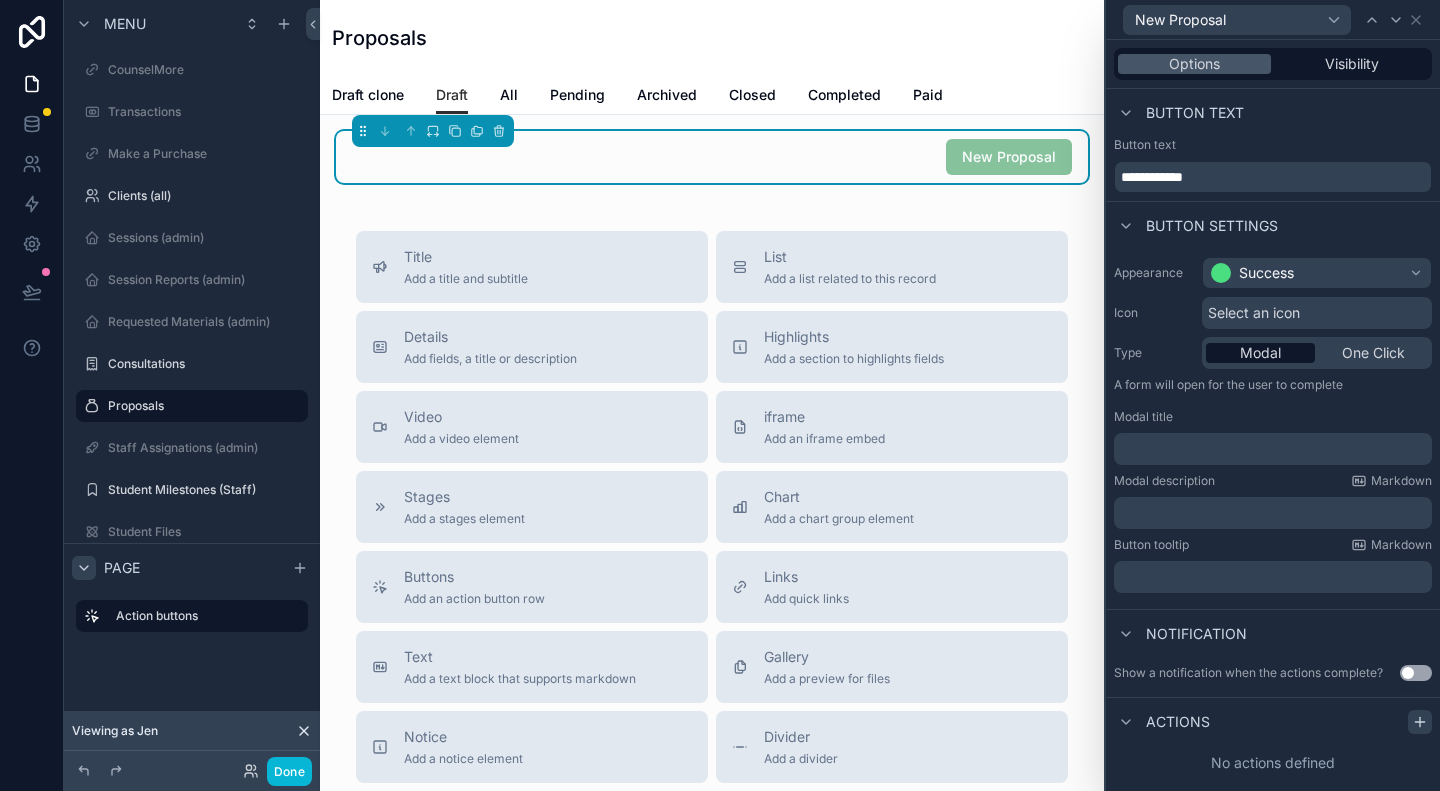 click 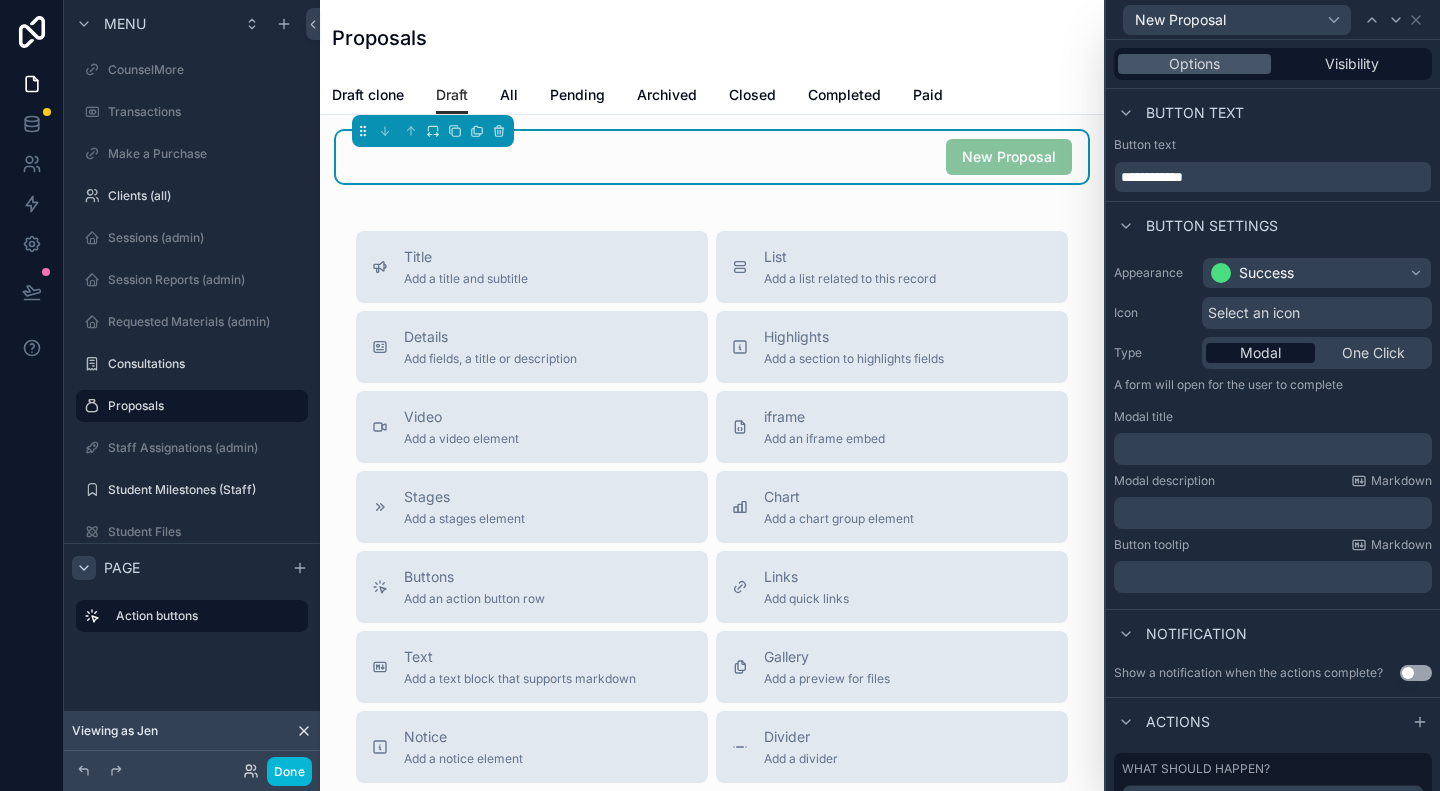 scroll, scrollTop: 93, scrollLeft: 0, axis: vertical 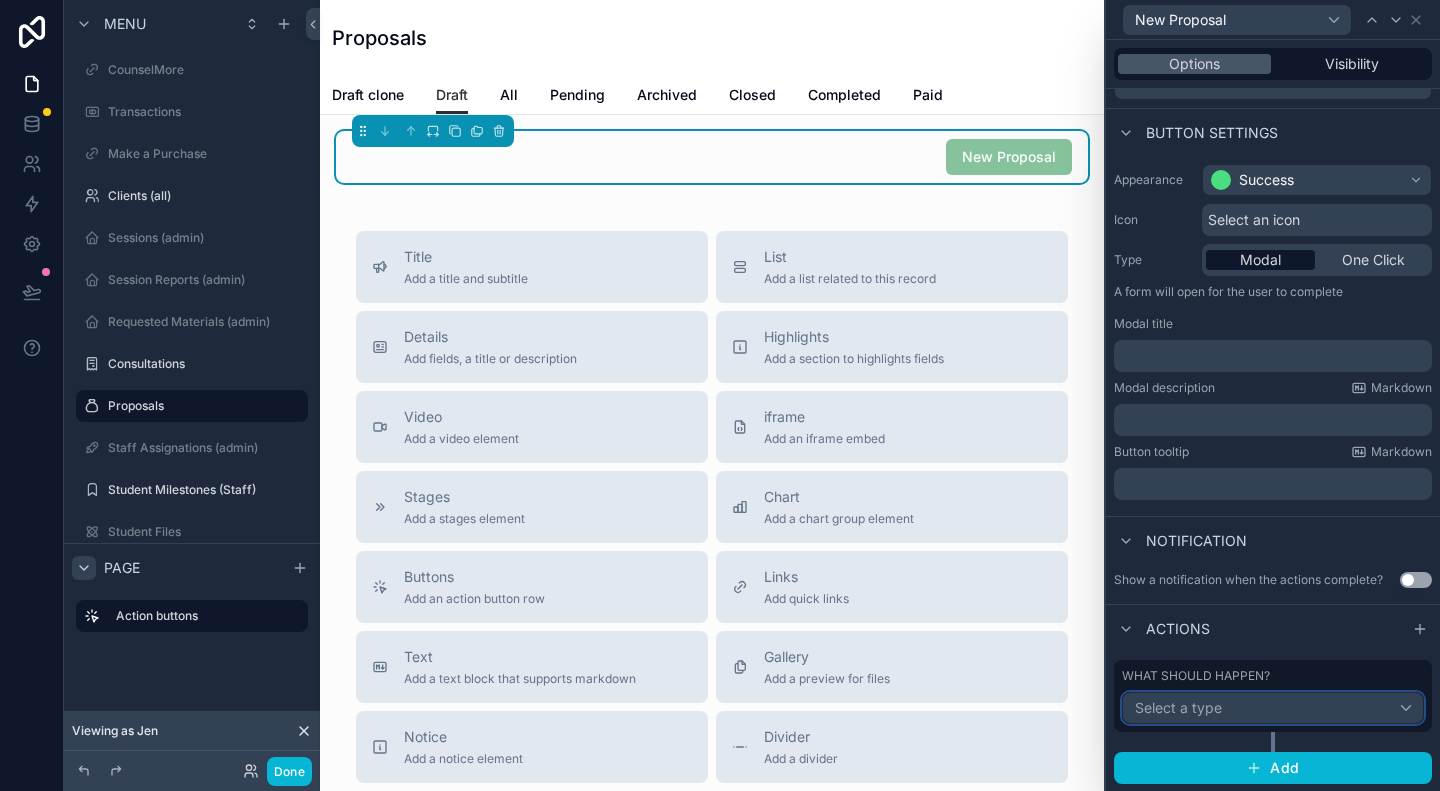 click on "Select a type" at bounding box center (1273, 708) 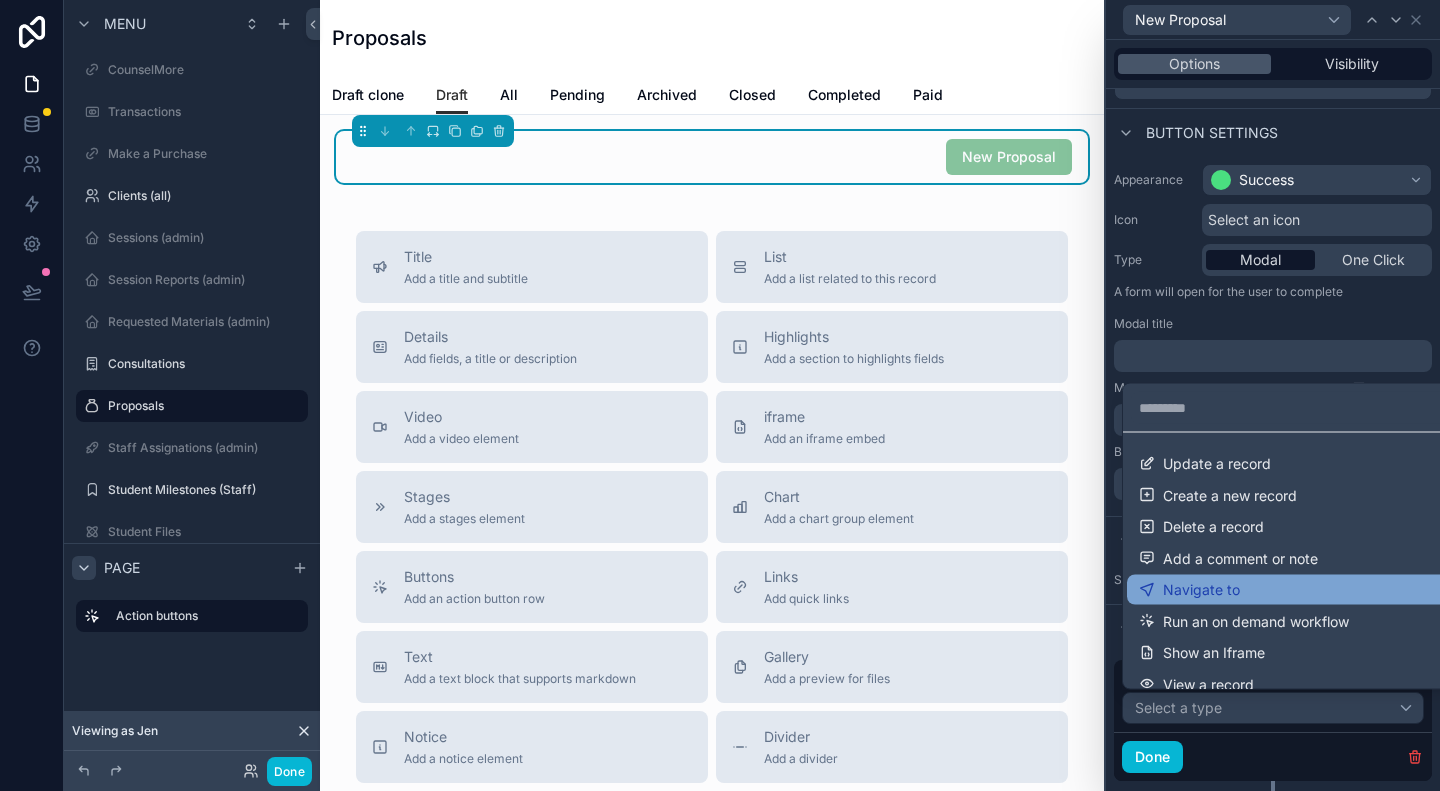 click on "Navigate to" at bounding box center [1201, 590] 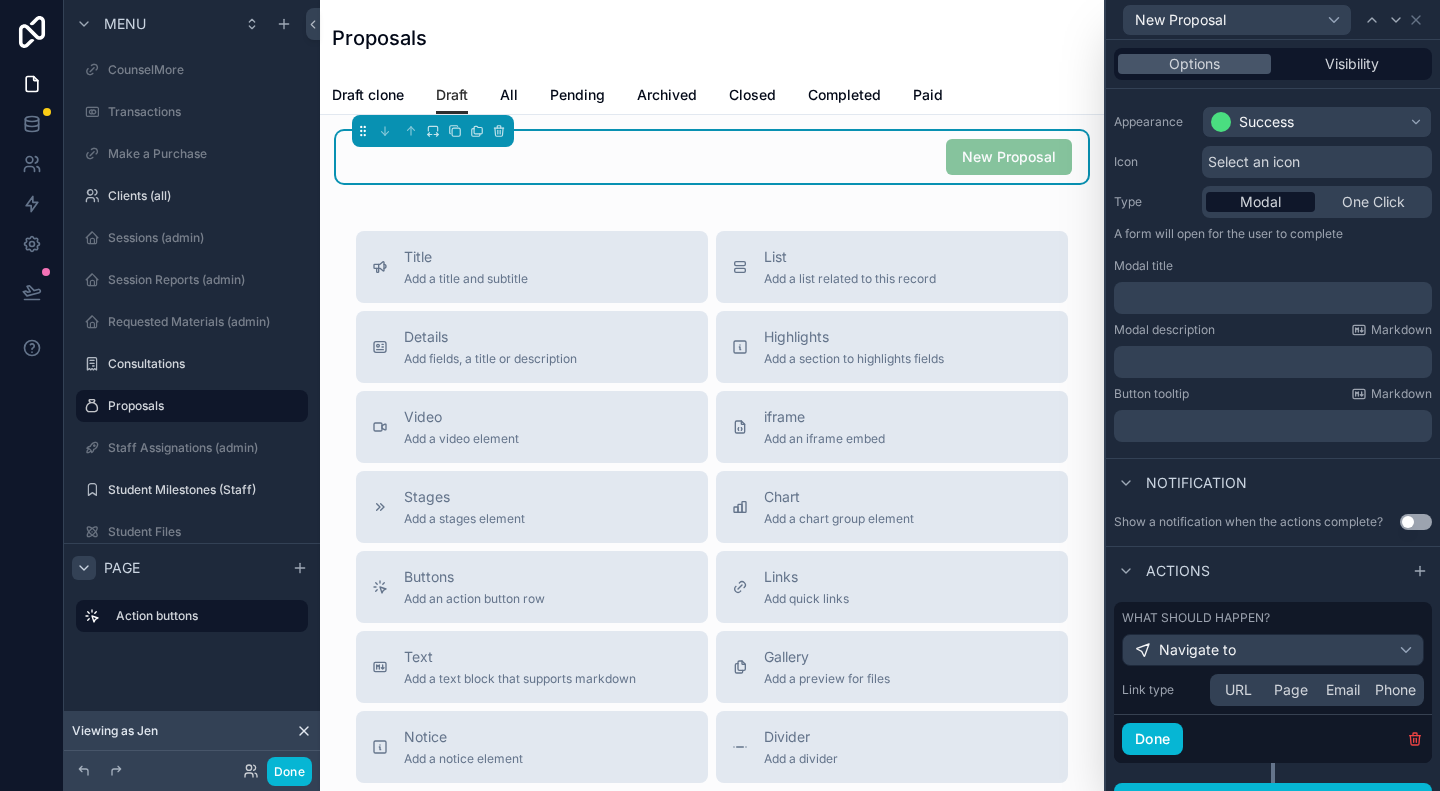 scroll, scrollTop: 182, scrollLeft: 0, axis: vertical 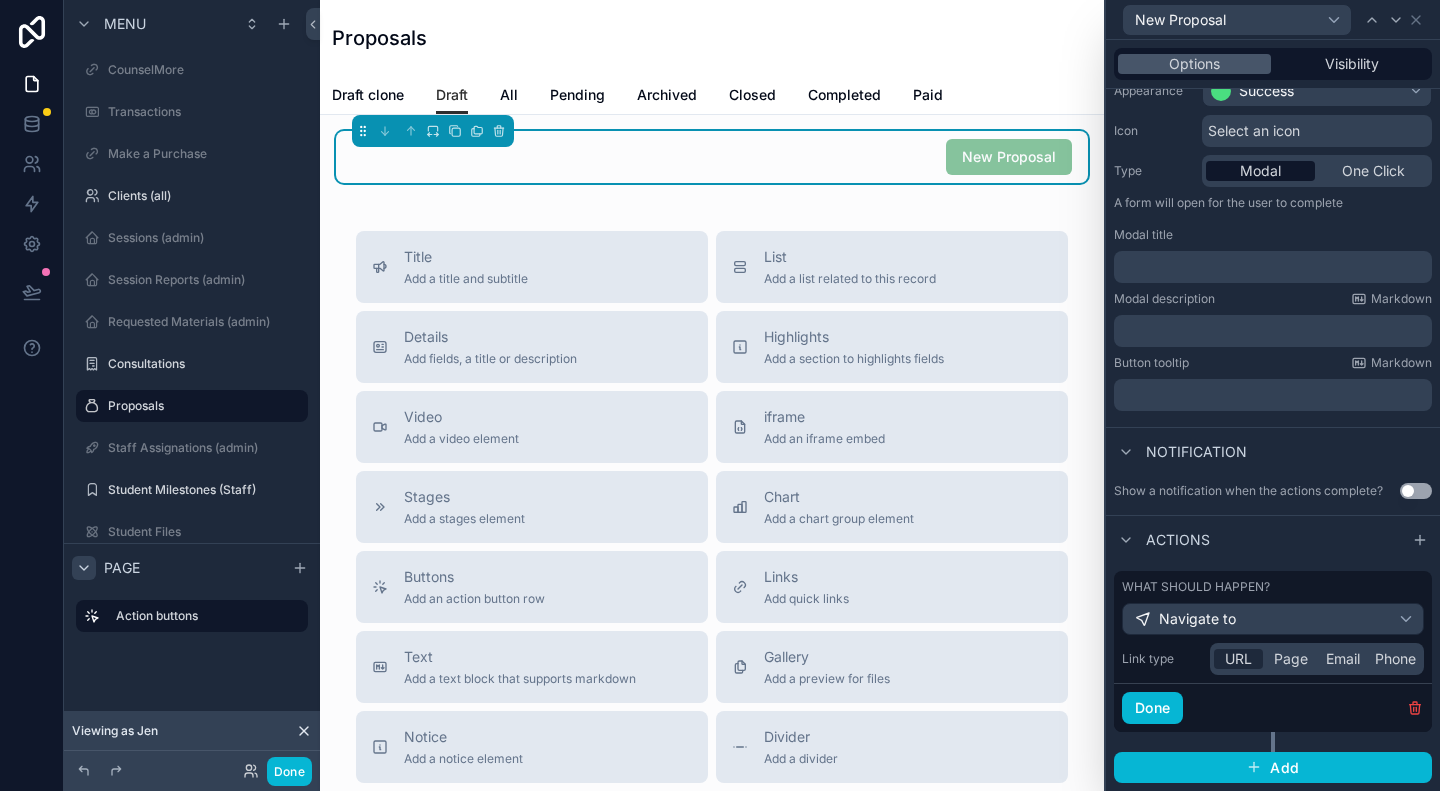 click on "URL" at bounding box center [1238, 659] 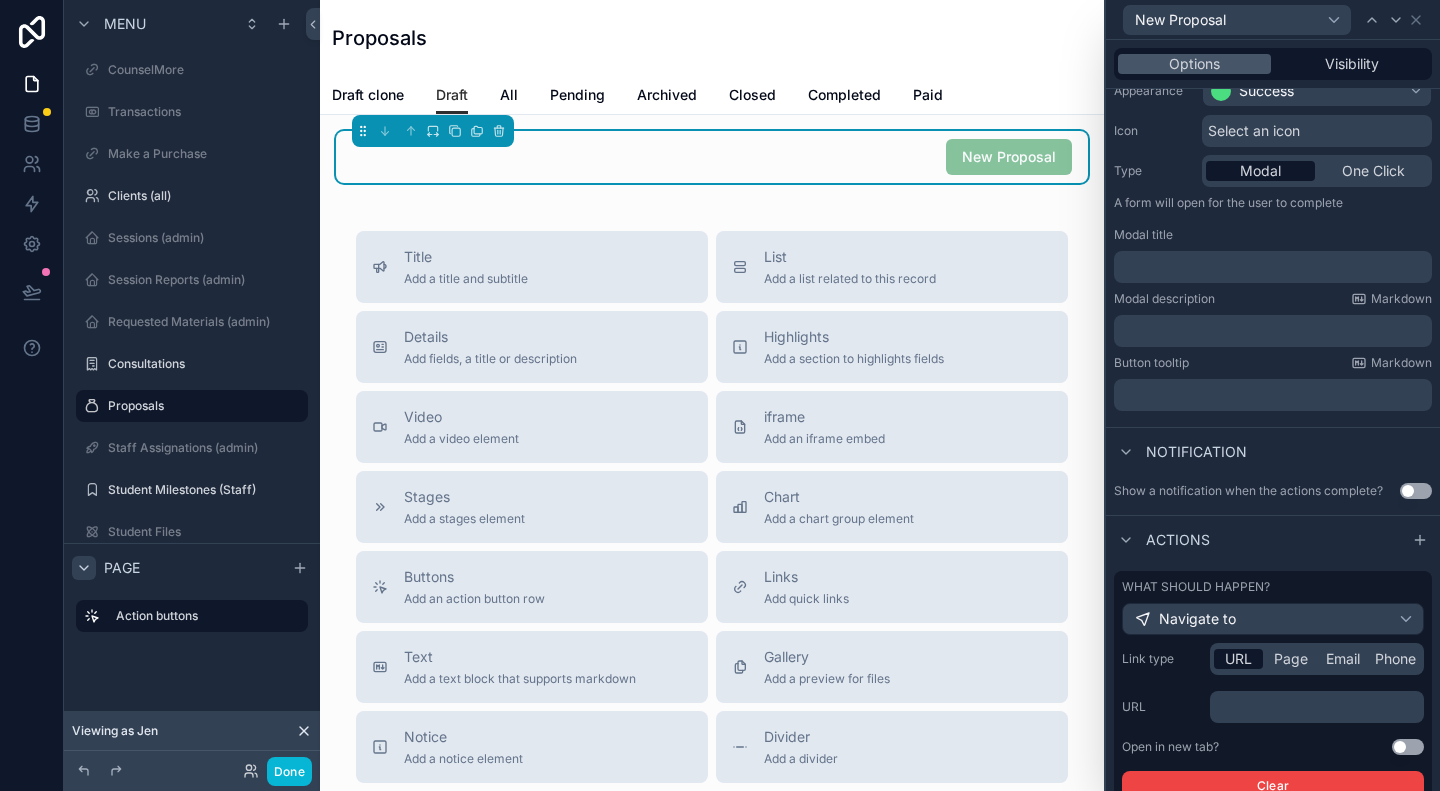 click on "﻿" at bounding box center (1319, 707) 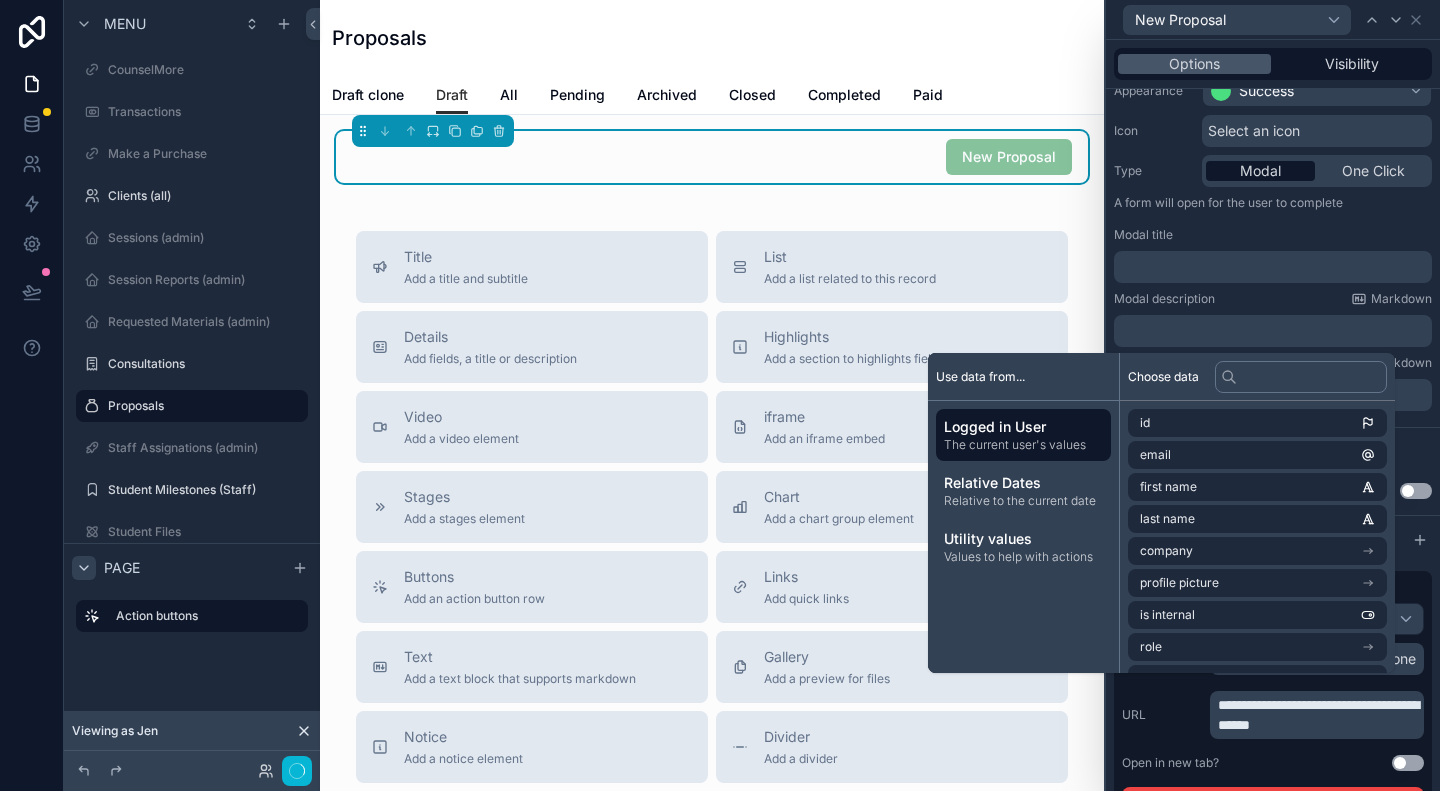 scroll, scrollTop: 0, scrollLeft: 0, axis: both 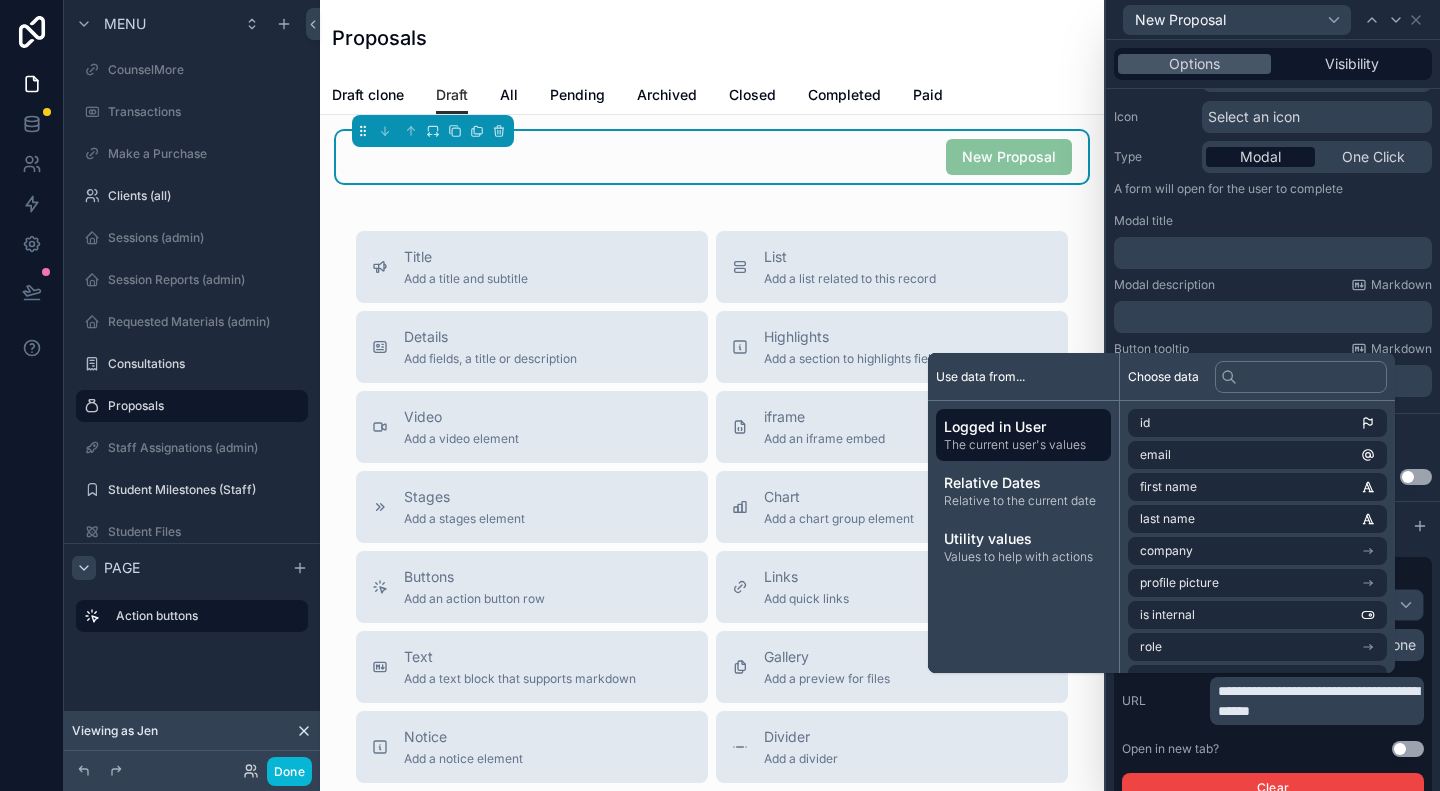 click on "URL" at bounding box center (1162, 701) 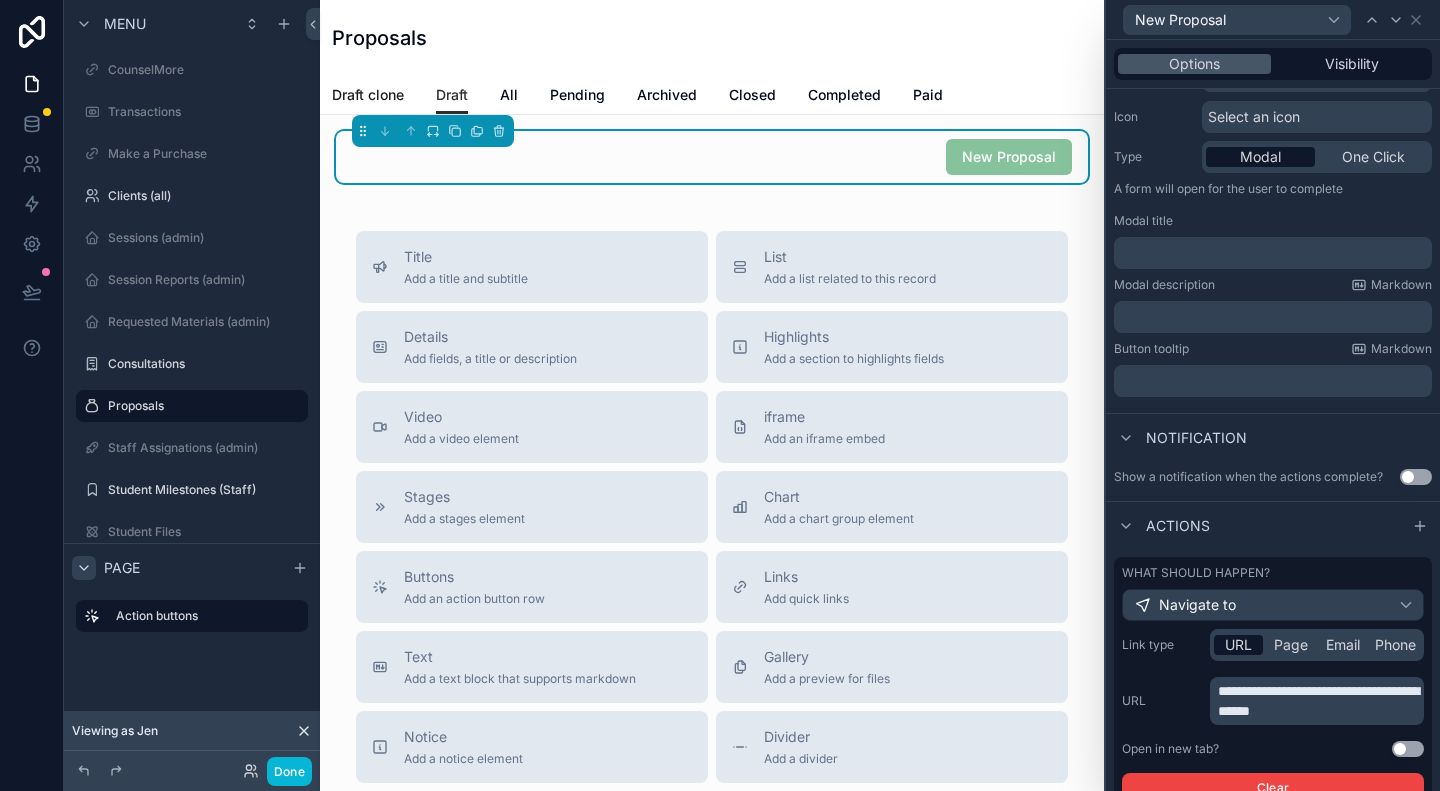 click on "Draft clone" at bounding box center (368, 95) 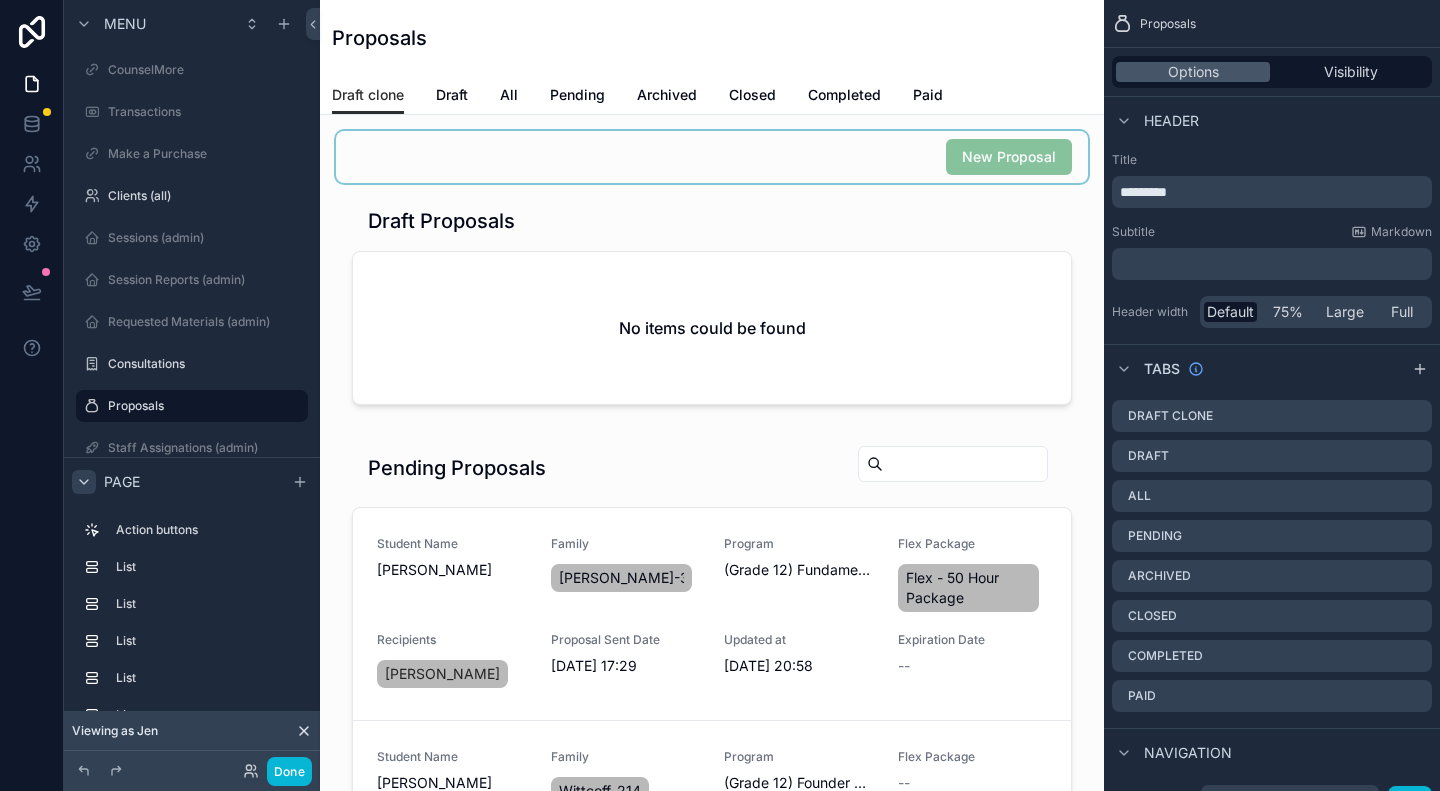 click at bounding box center (712, 157) 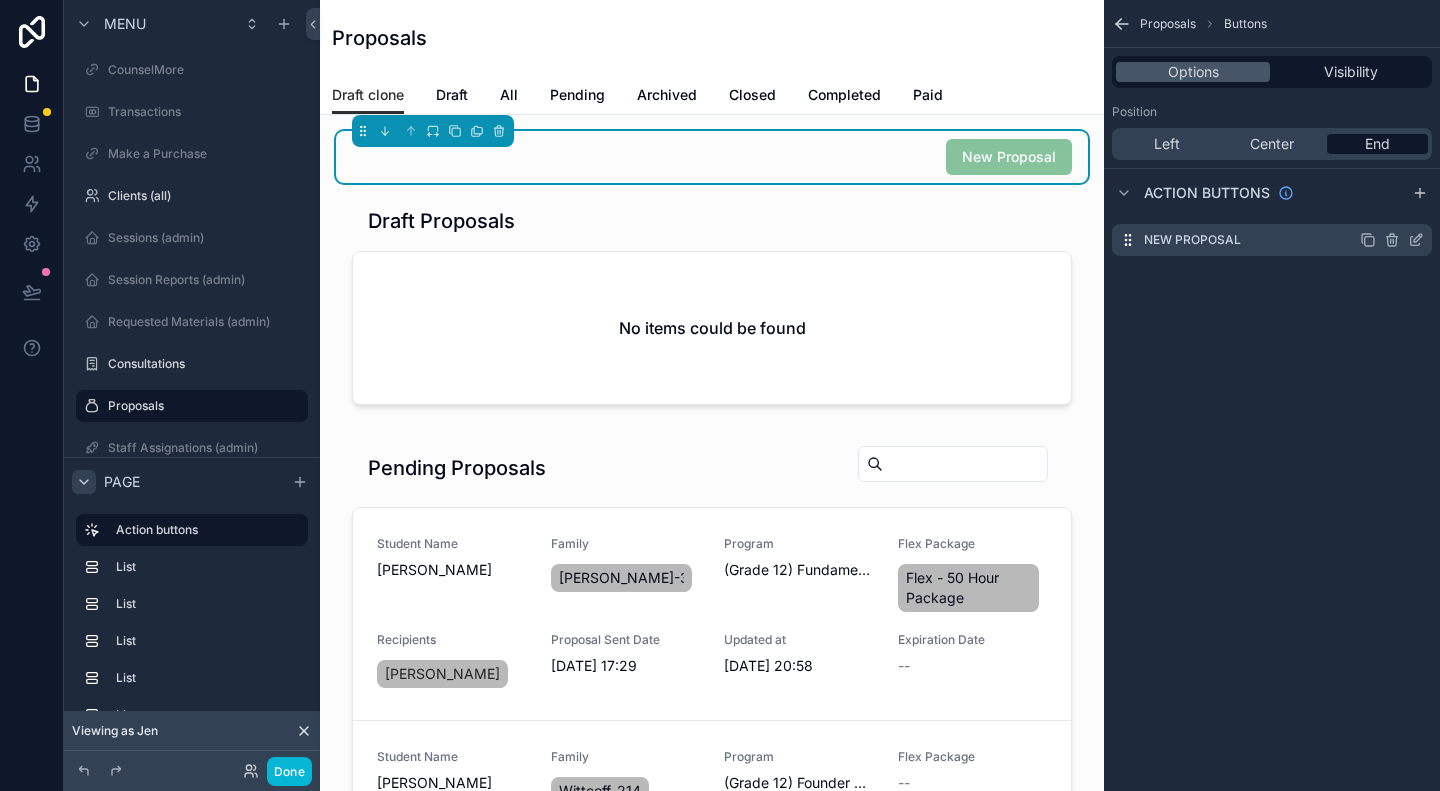 click 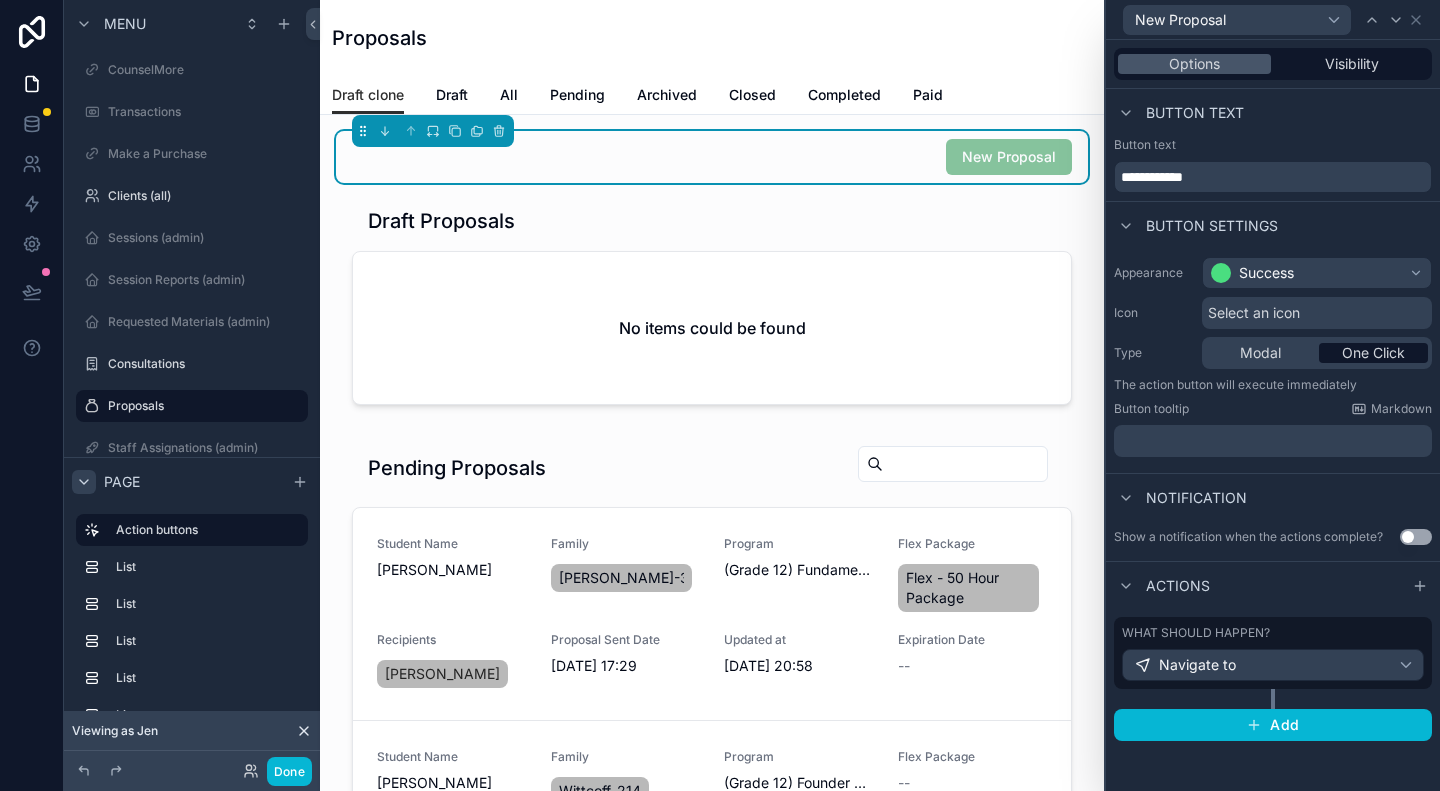 click on "What should happen?" at bounding box center (1273, 633) 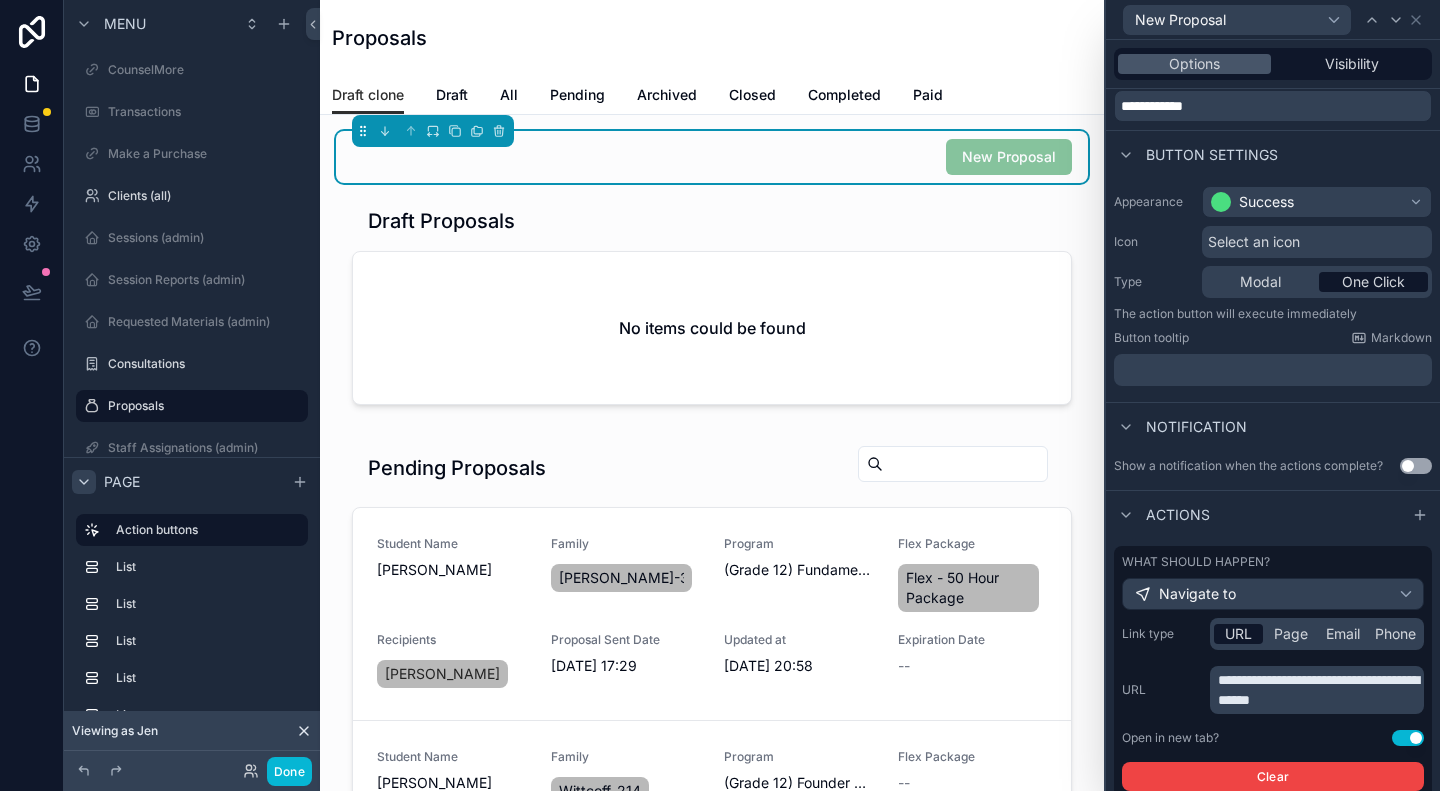 scroll, scrollTop: 187, scrollLeft: 0, axis: vertical 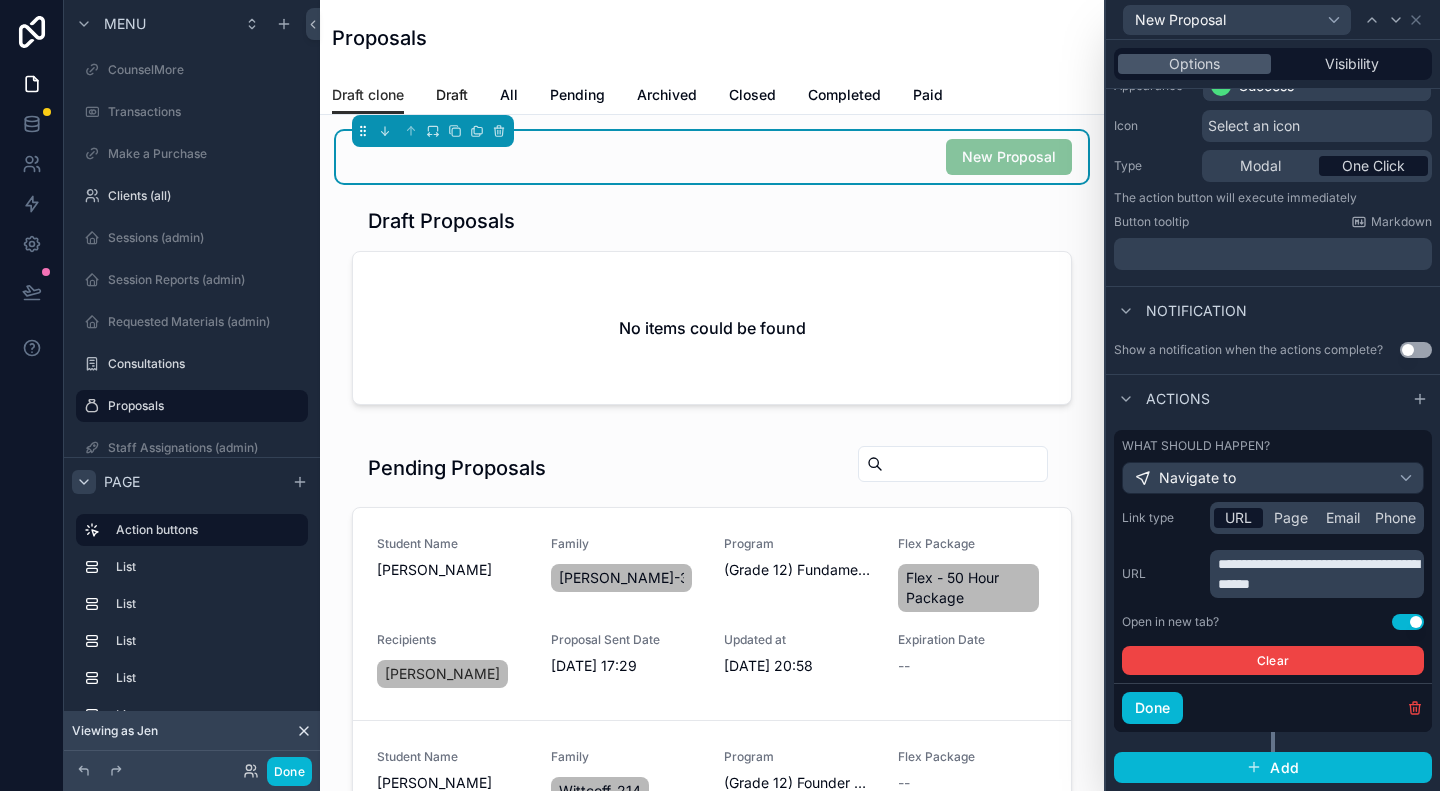 click on "Draft" at bounding box center [452, 95] 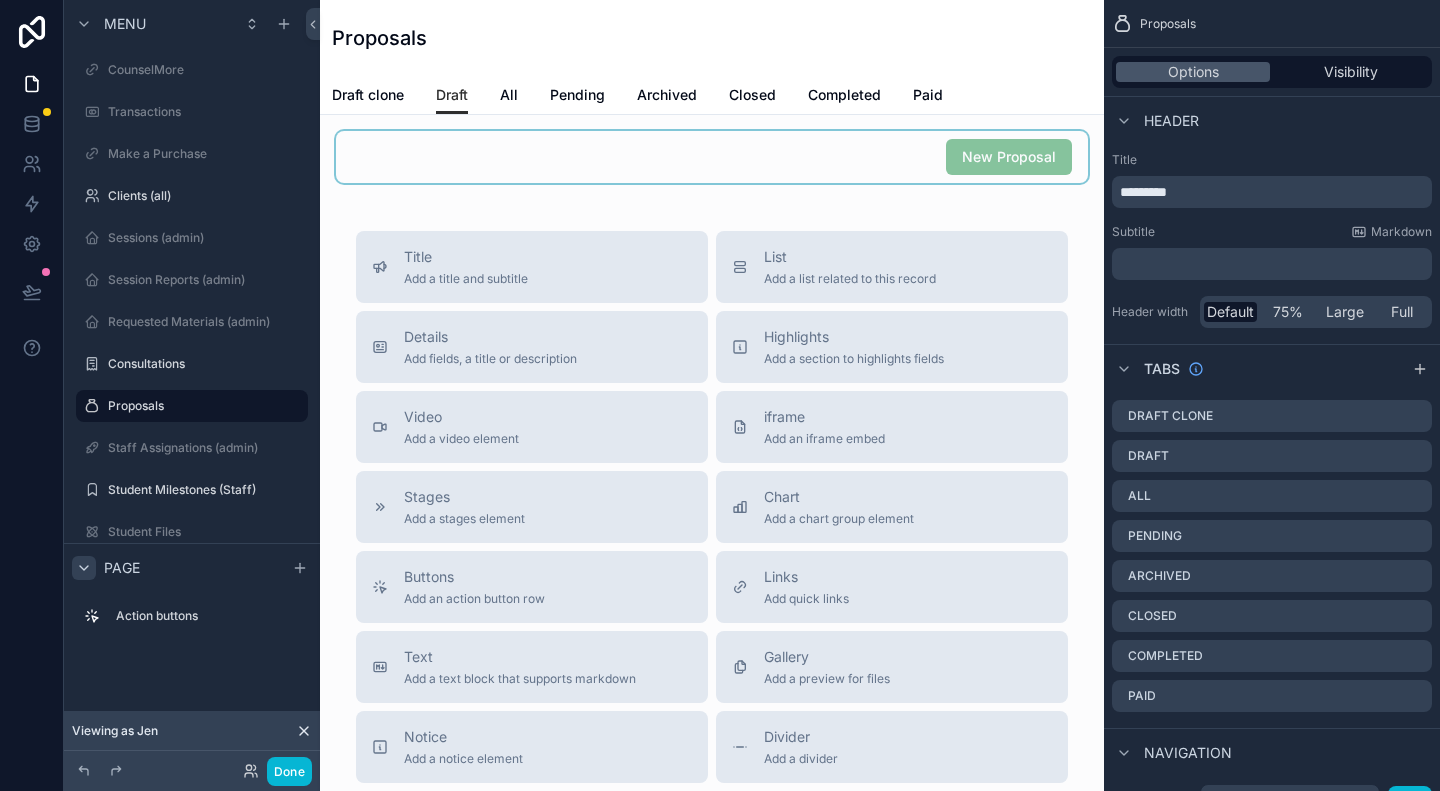 click at bounding box center (712, 157) 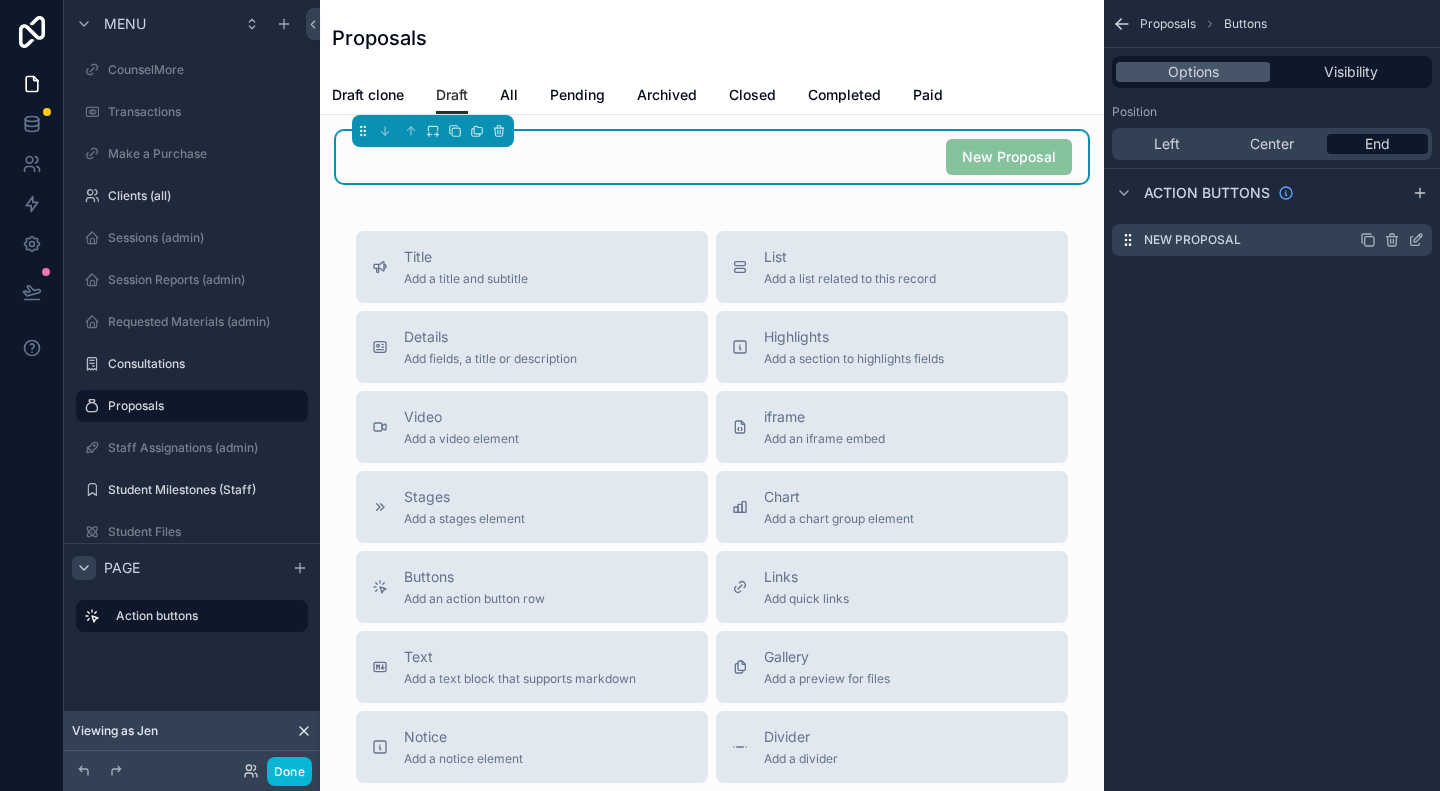 click 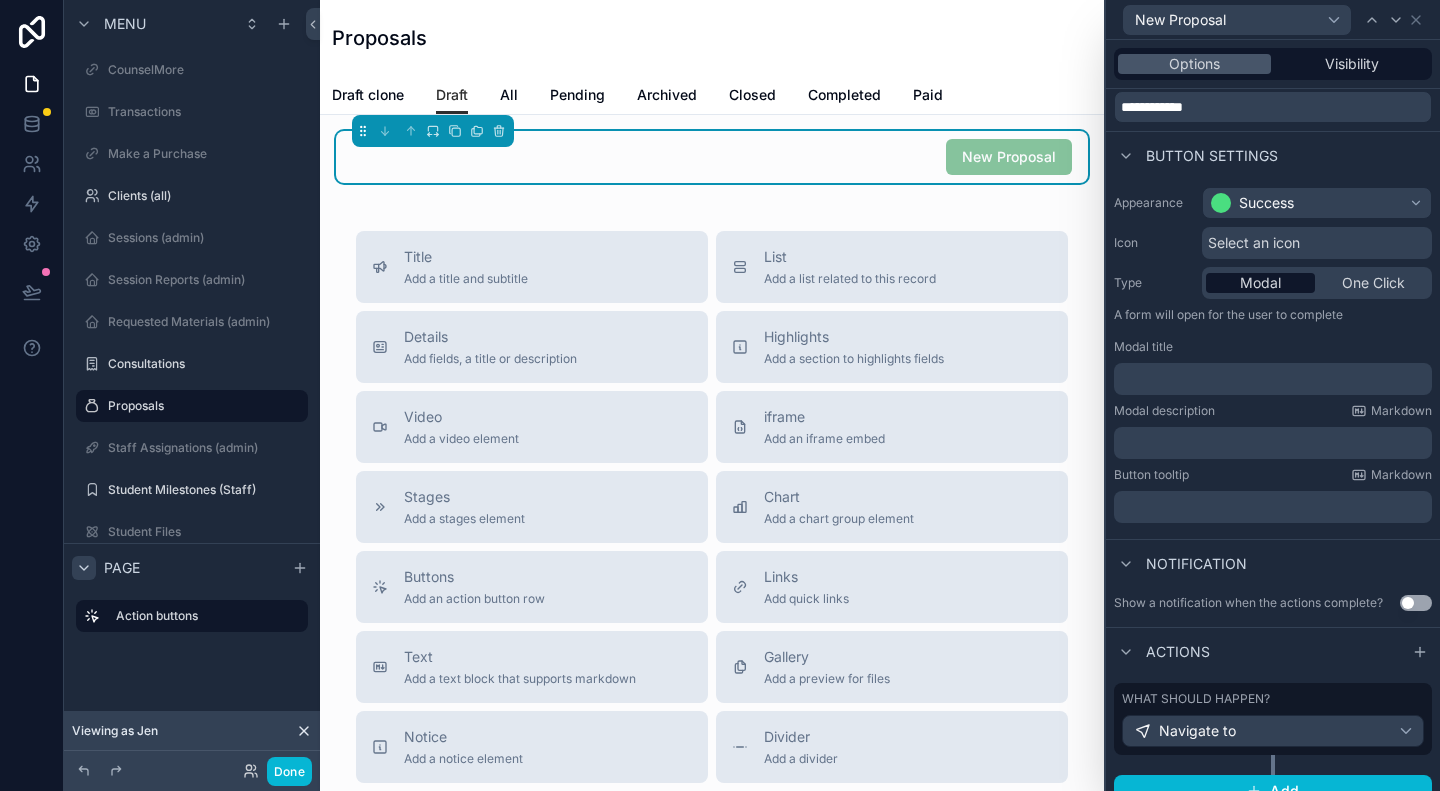 scroll, scrollTop: 93, scrollLeft: 0, axis: vertical 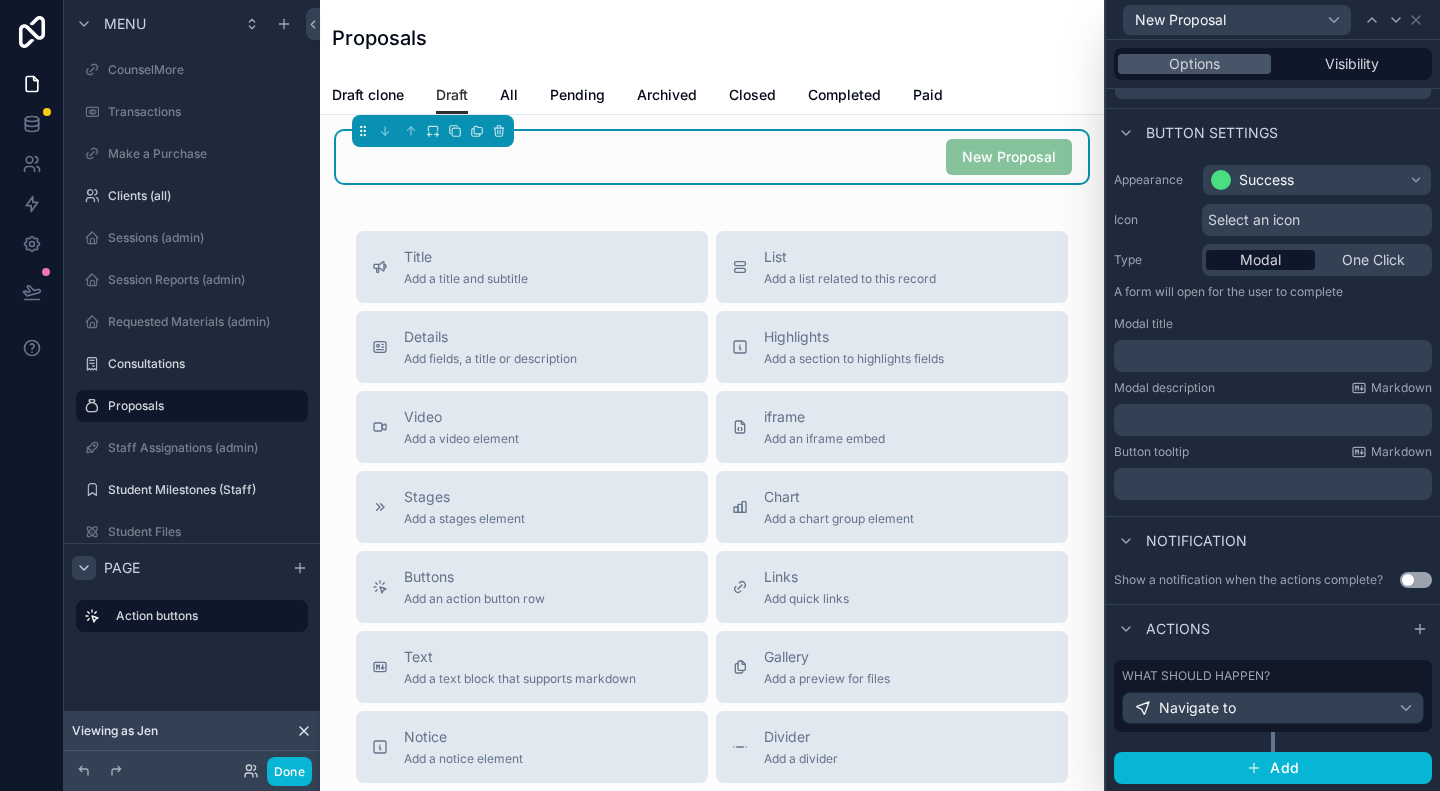 click on "What should happen? Navigate to" at bounding box center (1273, 696) 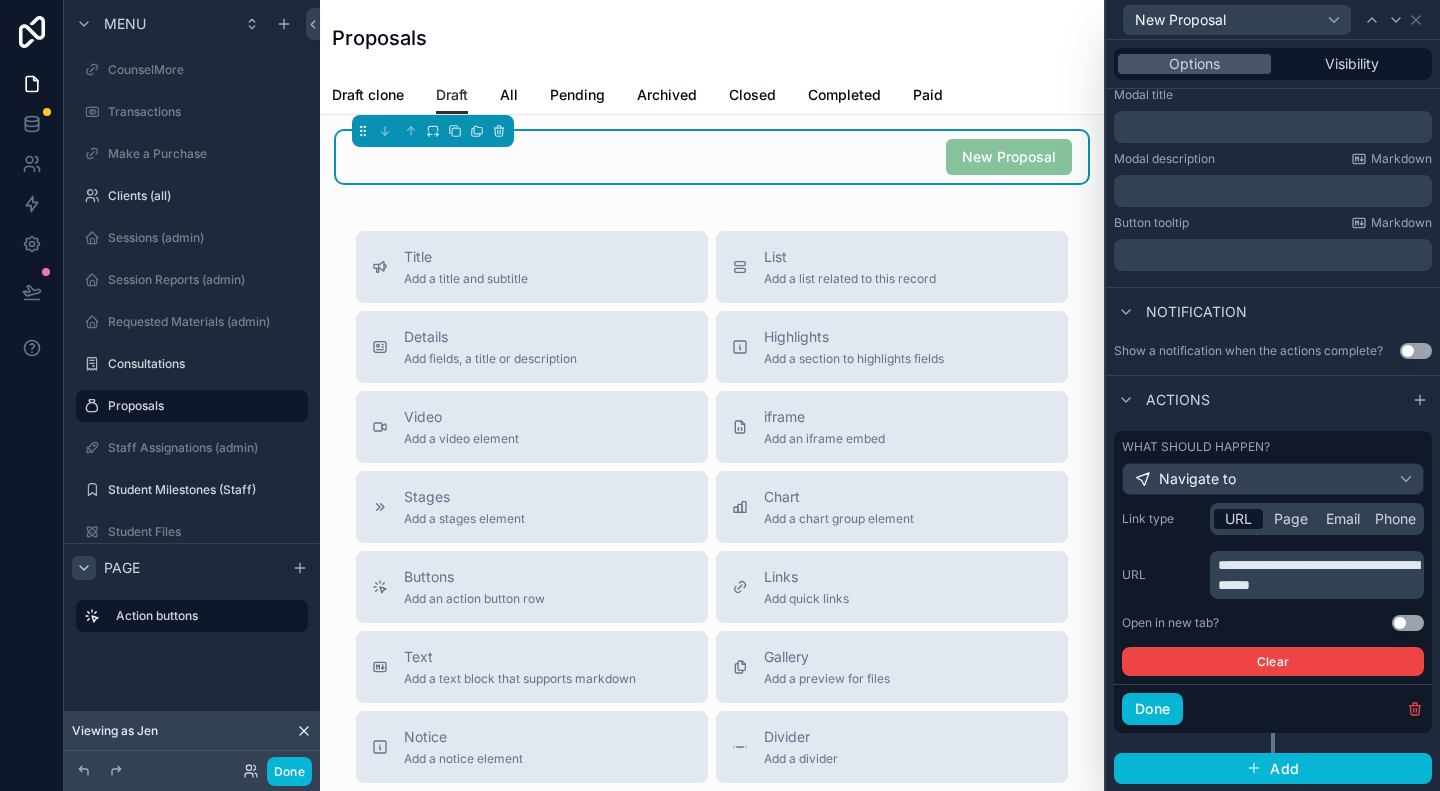 scroll, scrollTop: 323, scrollLeft: 0, axis: vertical 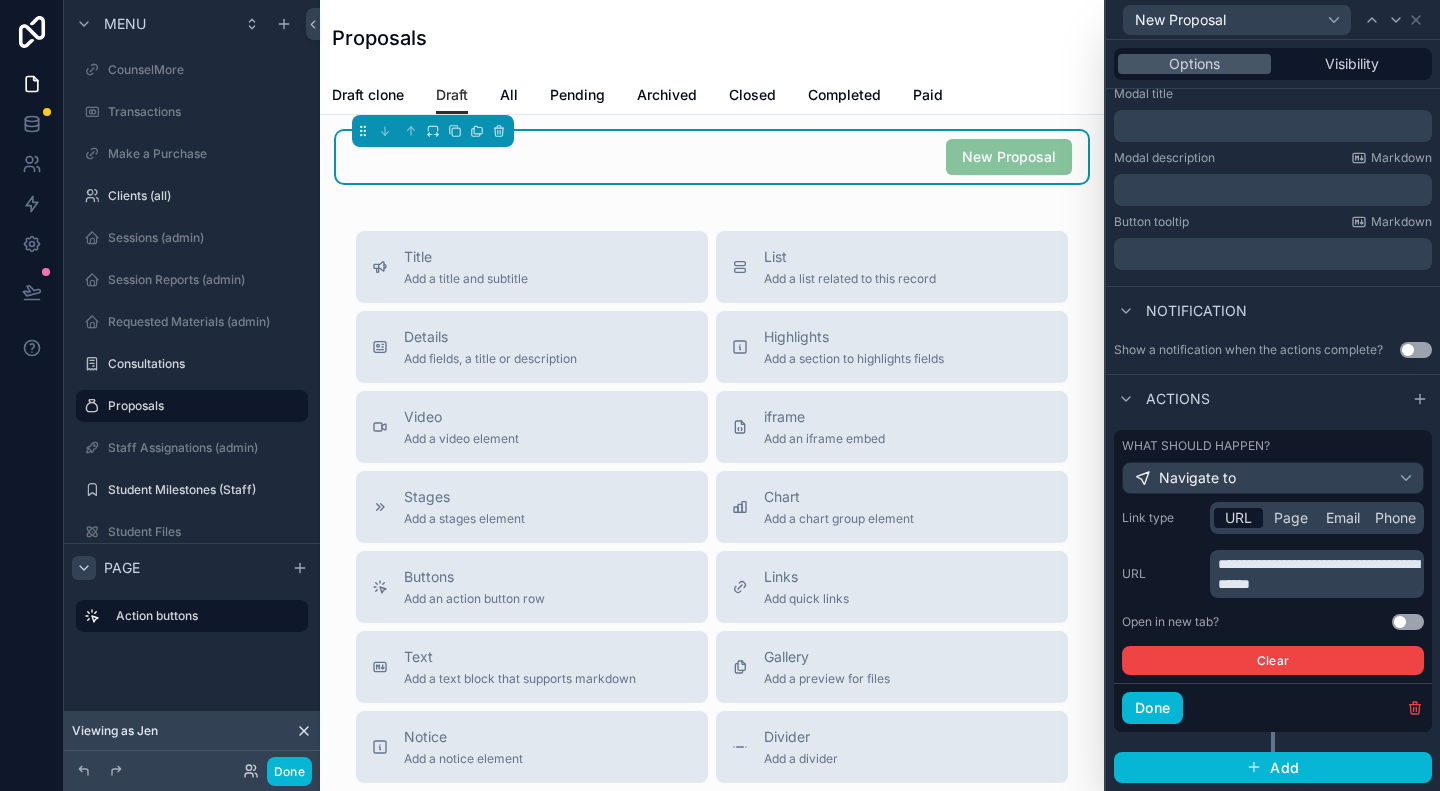 click on "Use setting" at bounding box center (1408, 622) 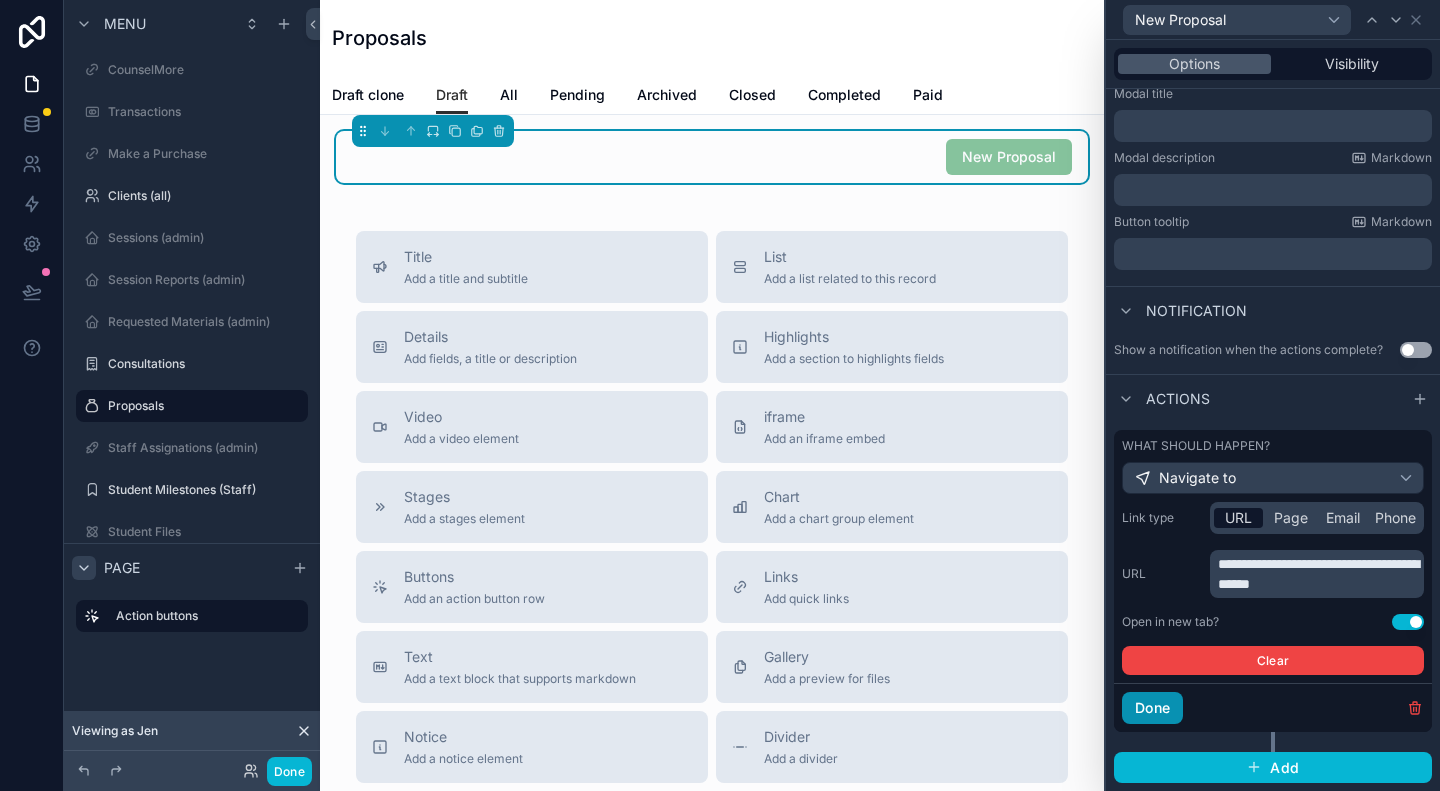 click on "Done" at bounding box center (1152, 708) 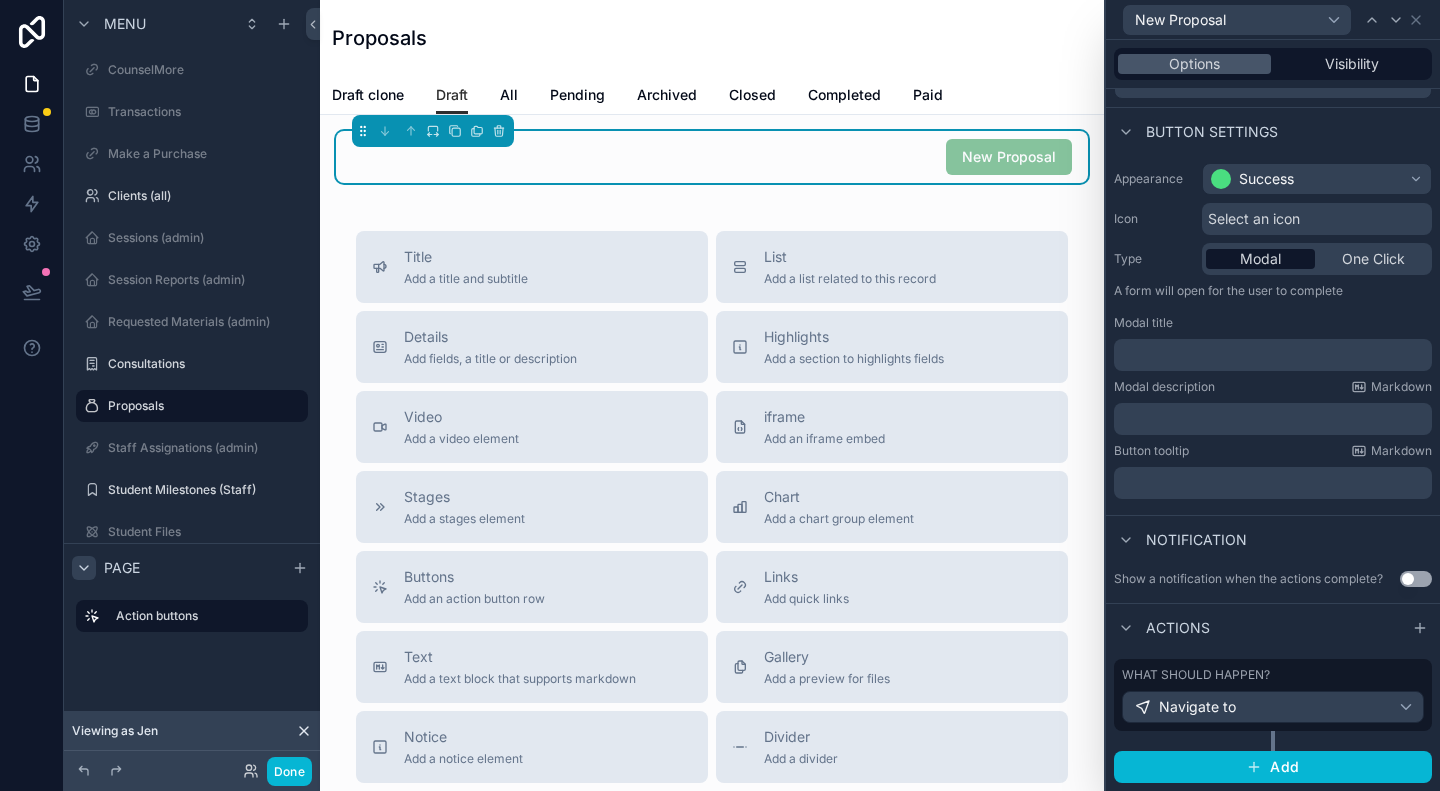 scroll, scrollTop: 93, scrollLeft: 0, axis: vertical 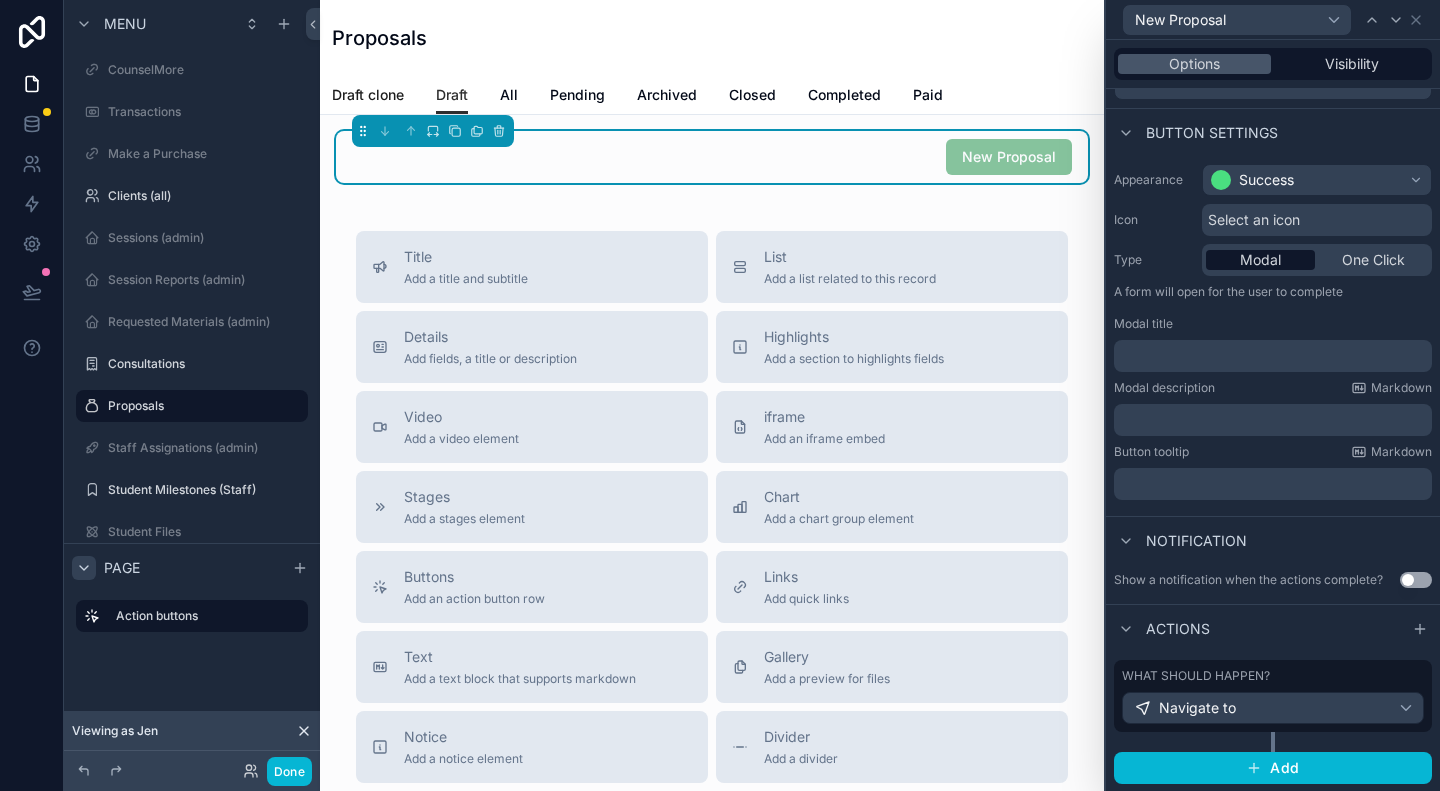 click on "Draft clone" at bounding box center (368, 95) 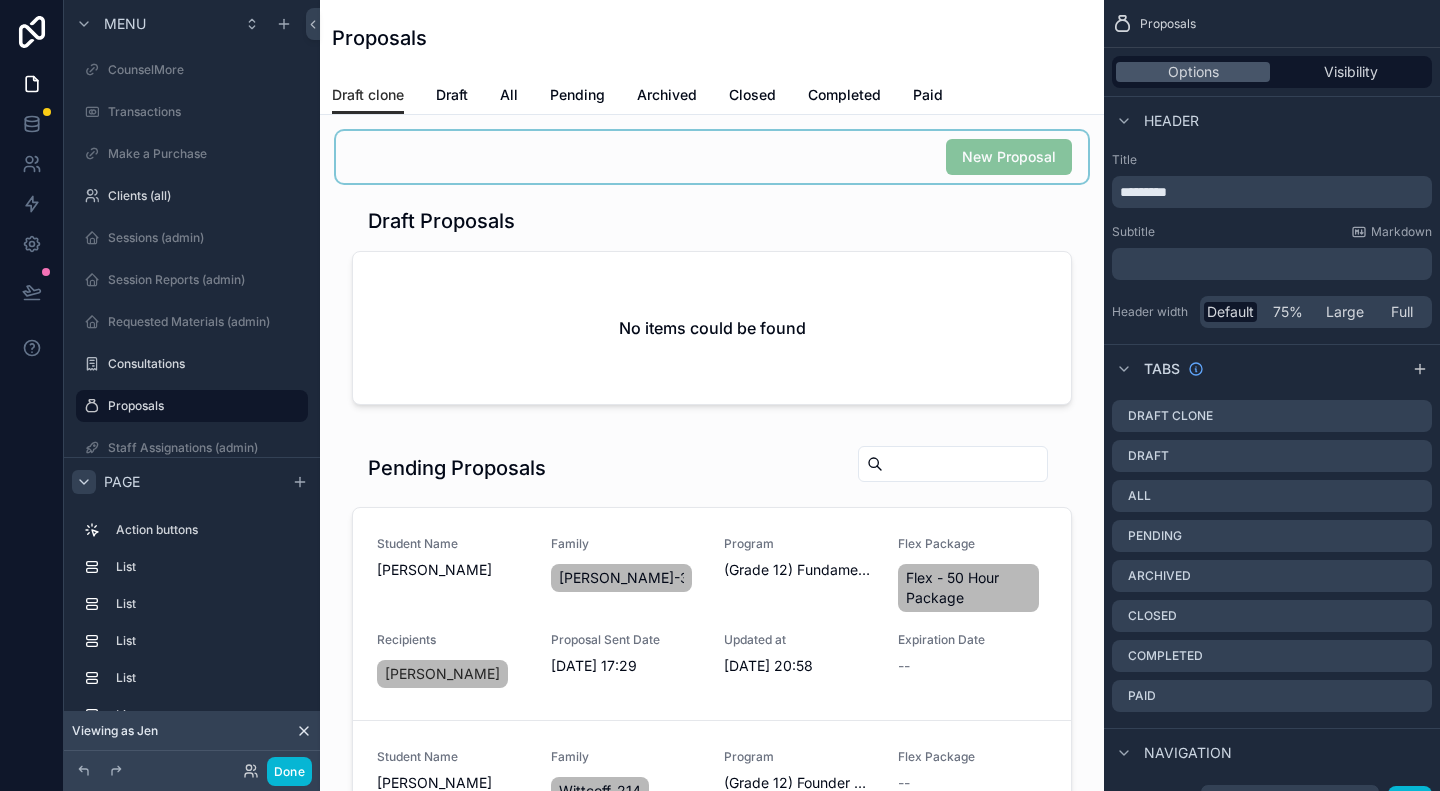 click at bounding box center (712, 157) 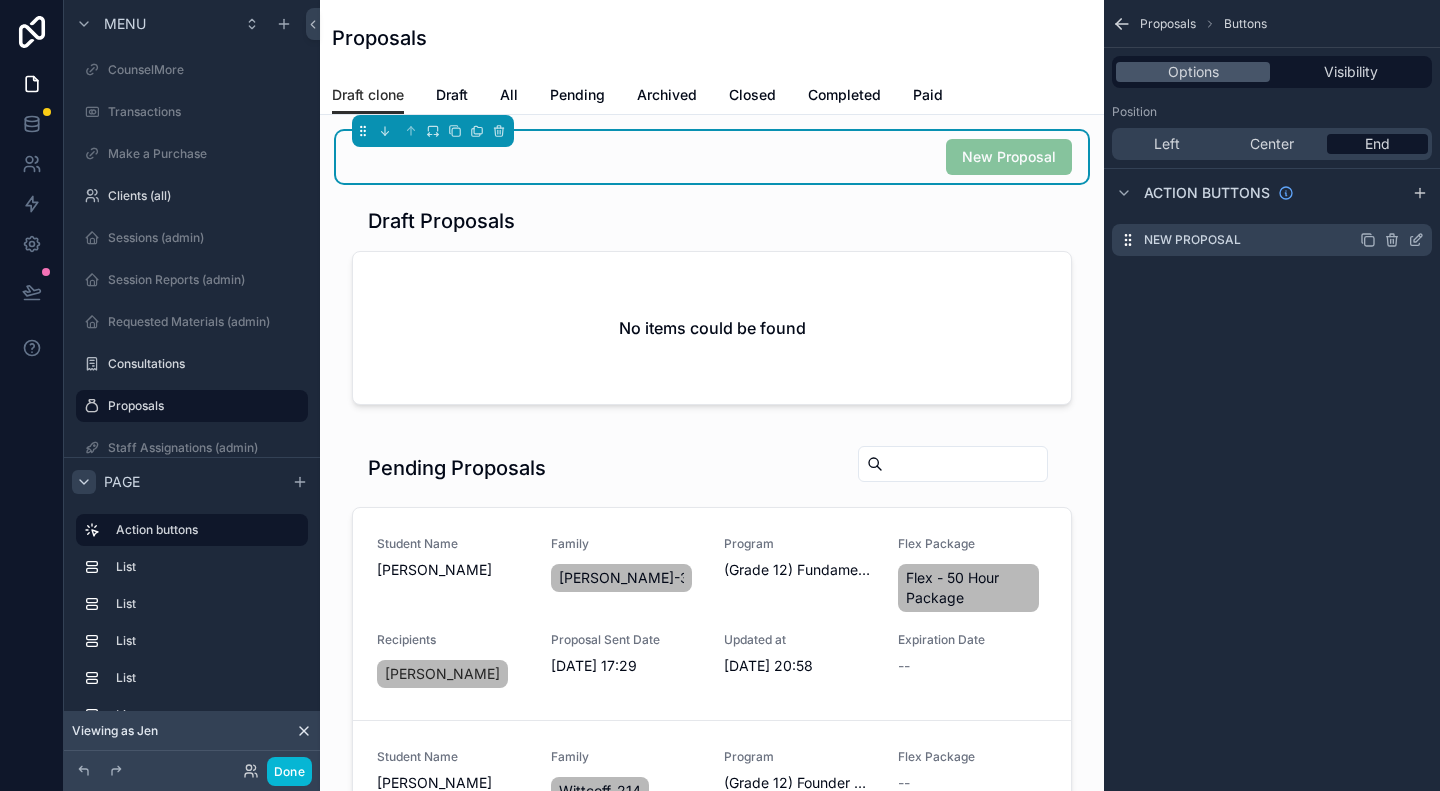 click 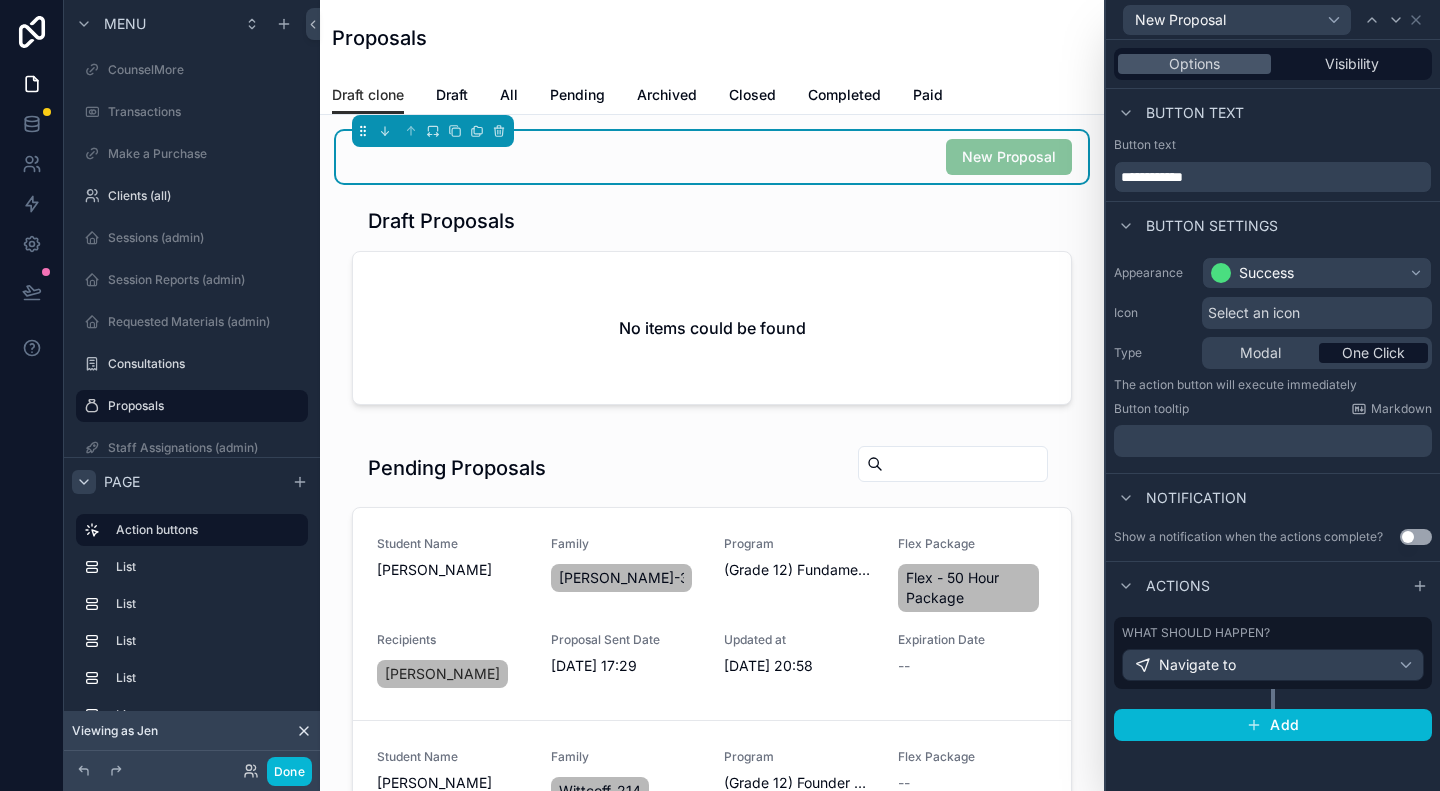 click on "What should happen?" at bounding box center (1273, 633) 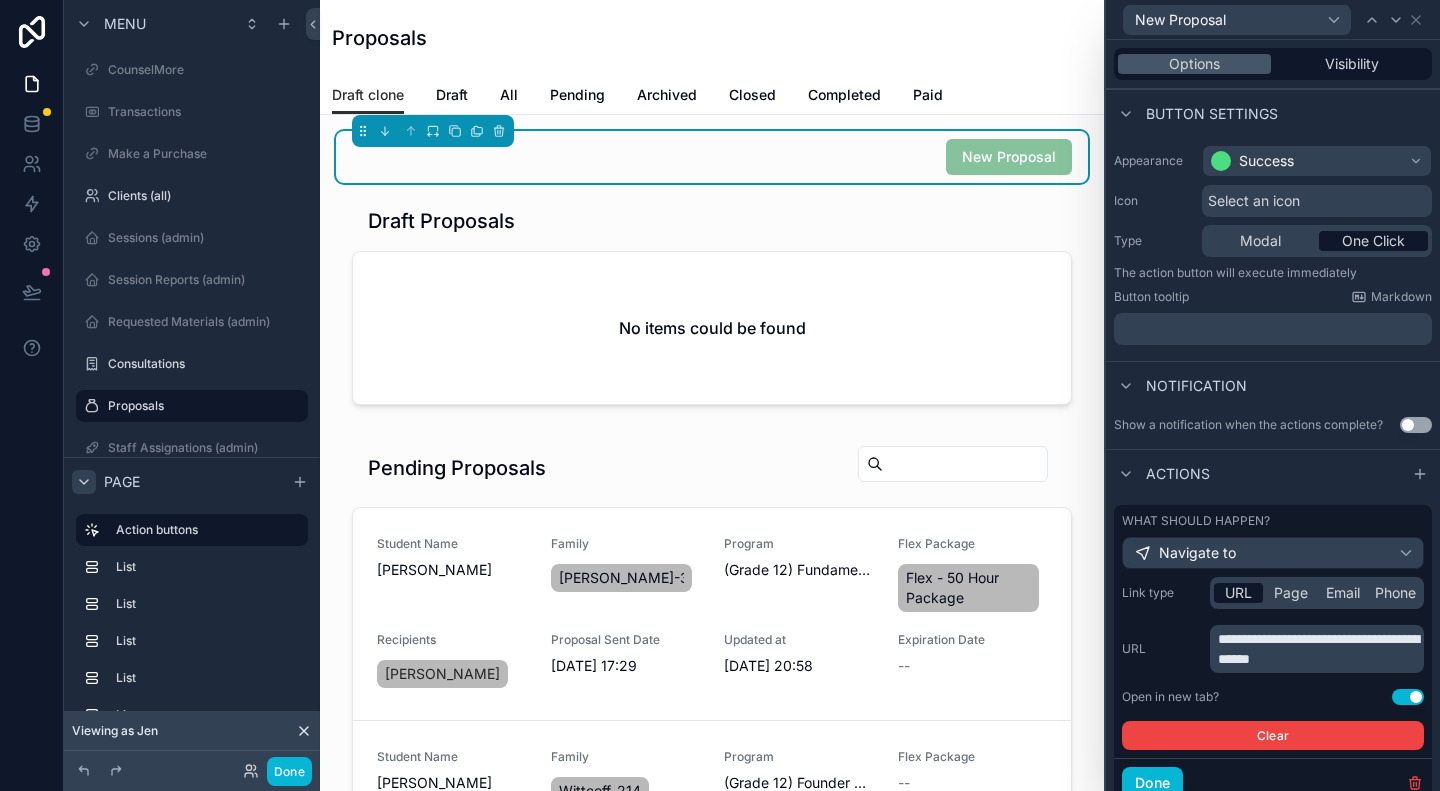 scroll, scrollTop: 187, scrollLeft: 0, axis: vertical 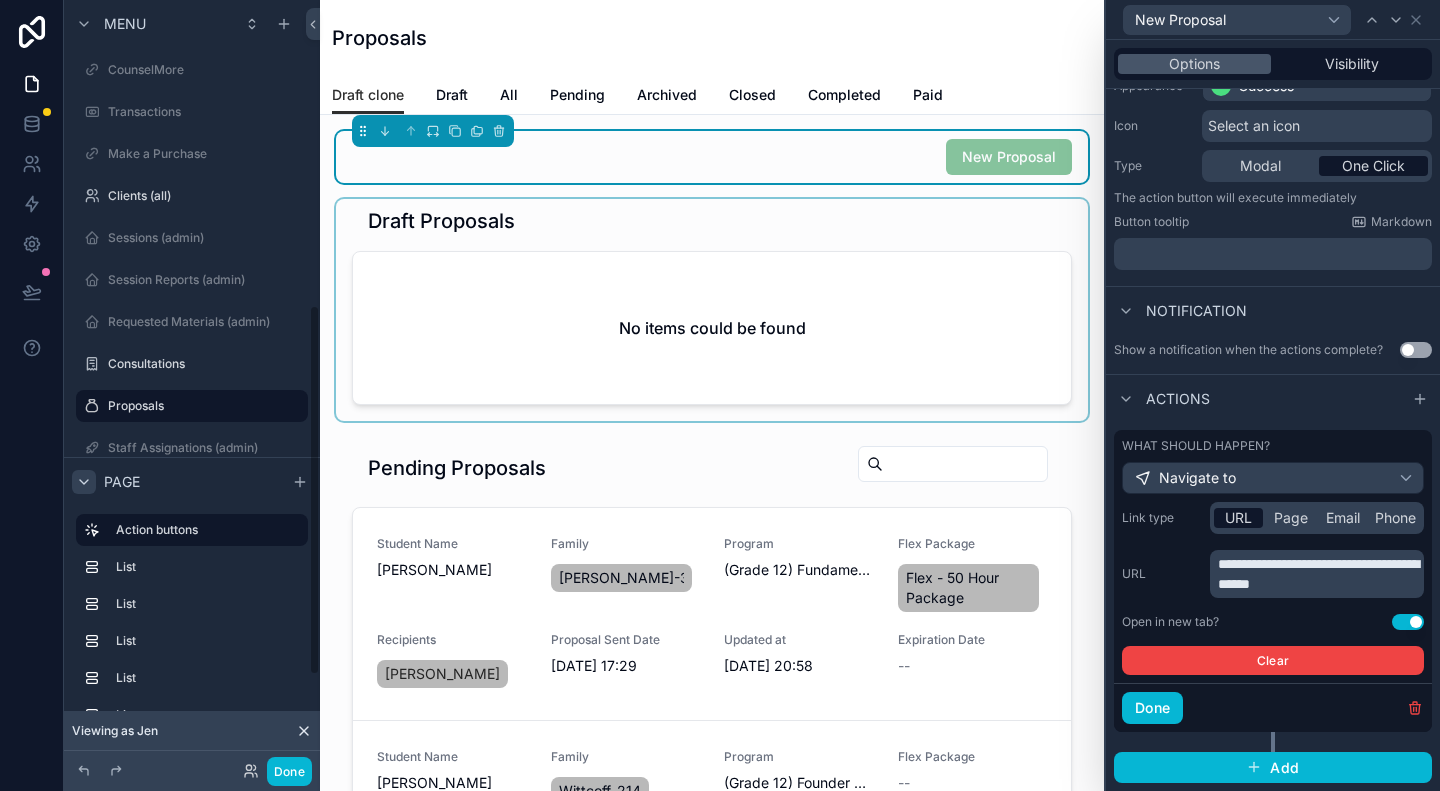 click at bounding box center [712, 310] 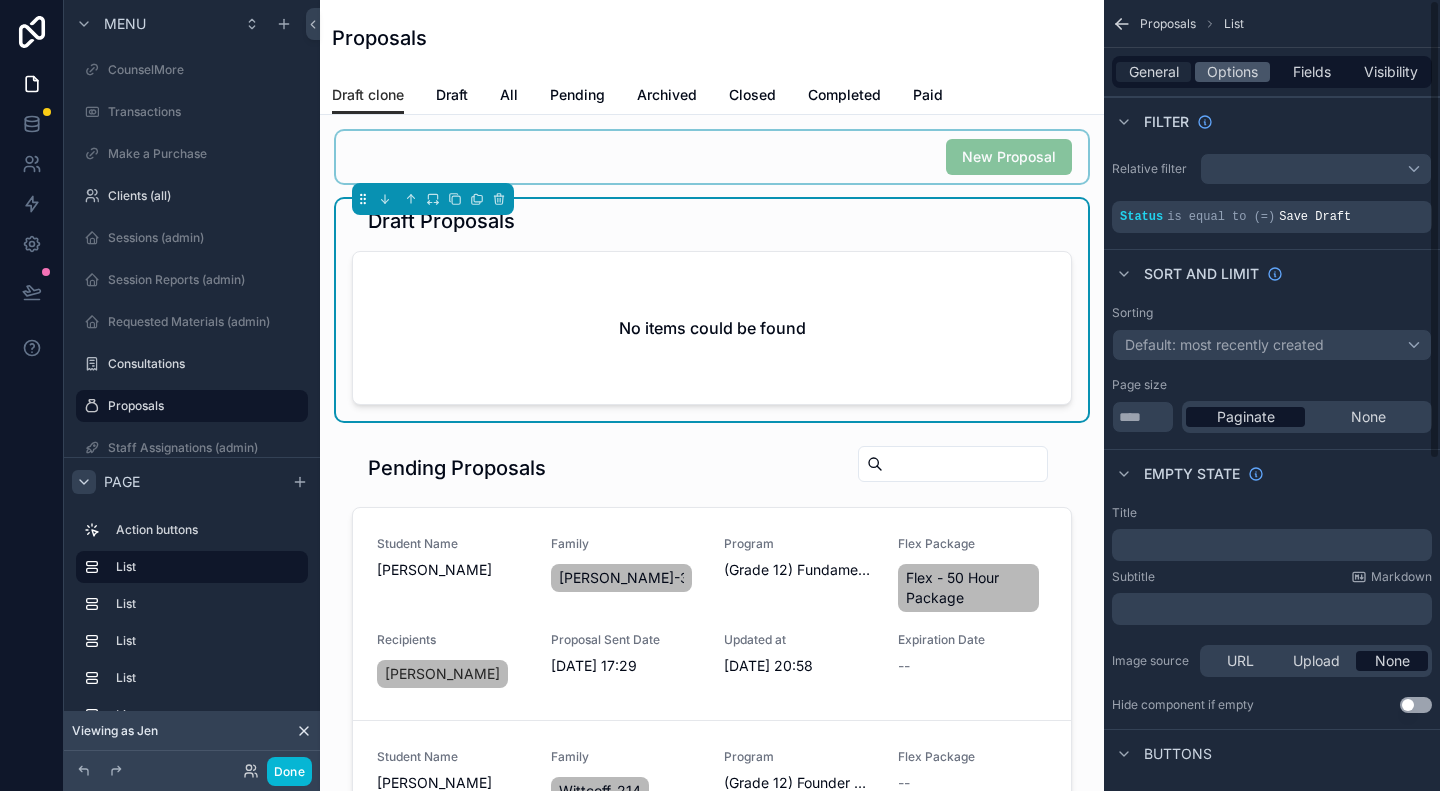 click on "General" at bounding box center (1154, 72) 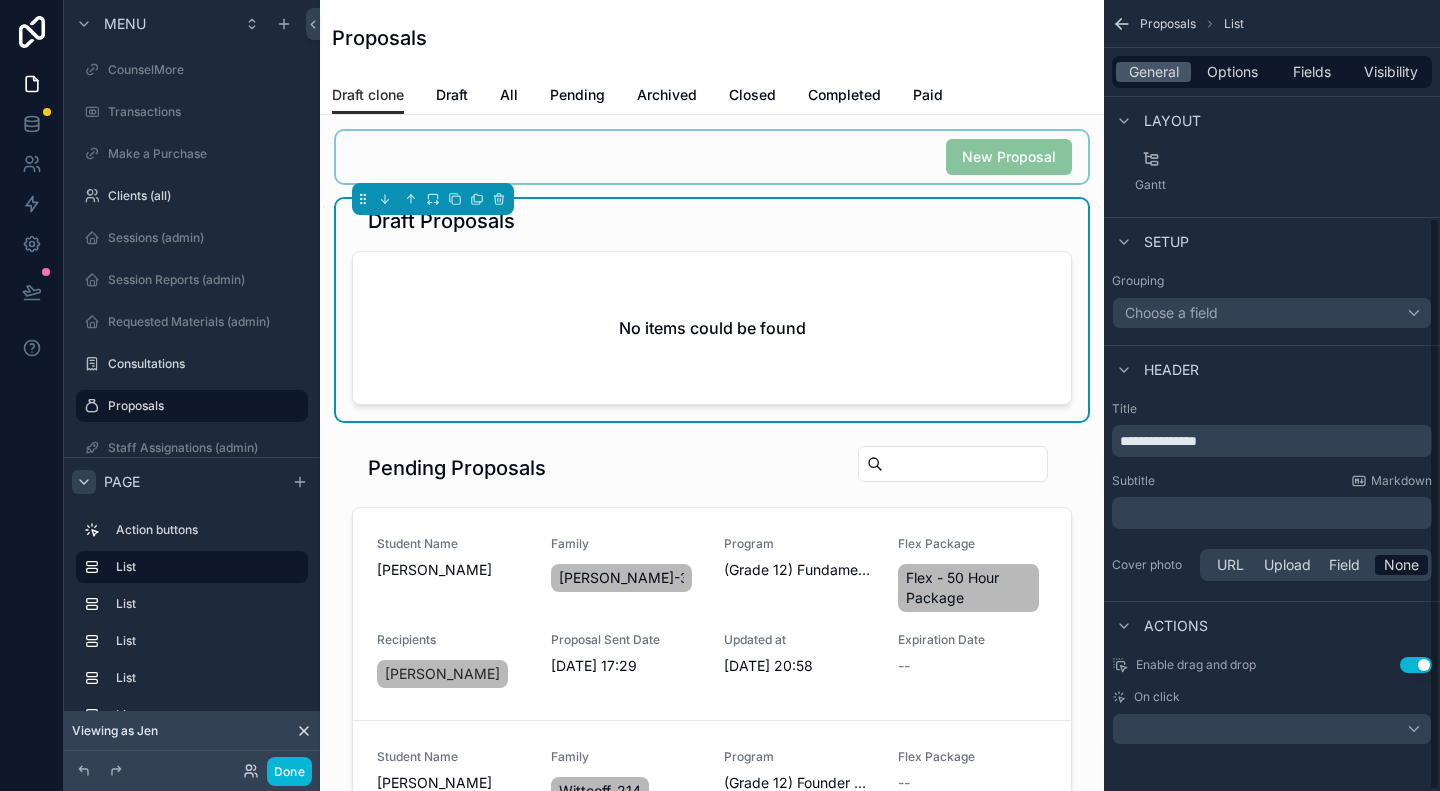 scroll, scrollTop: 302, scrollLeft: 0, axis: vertical 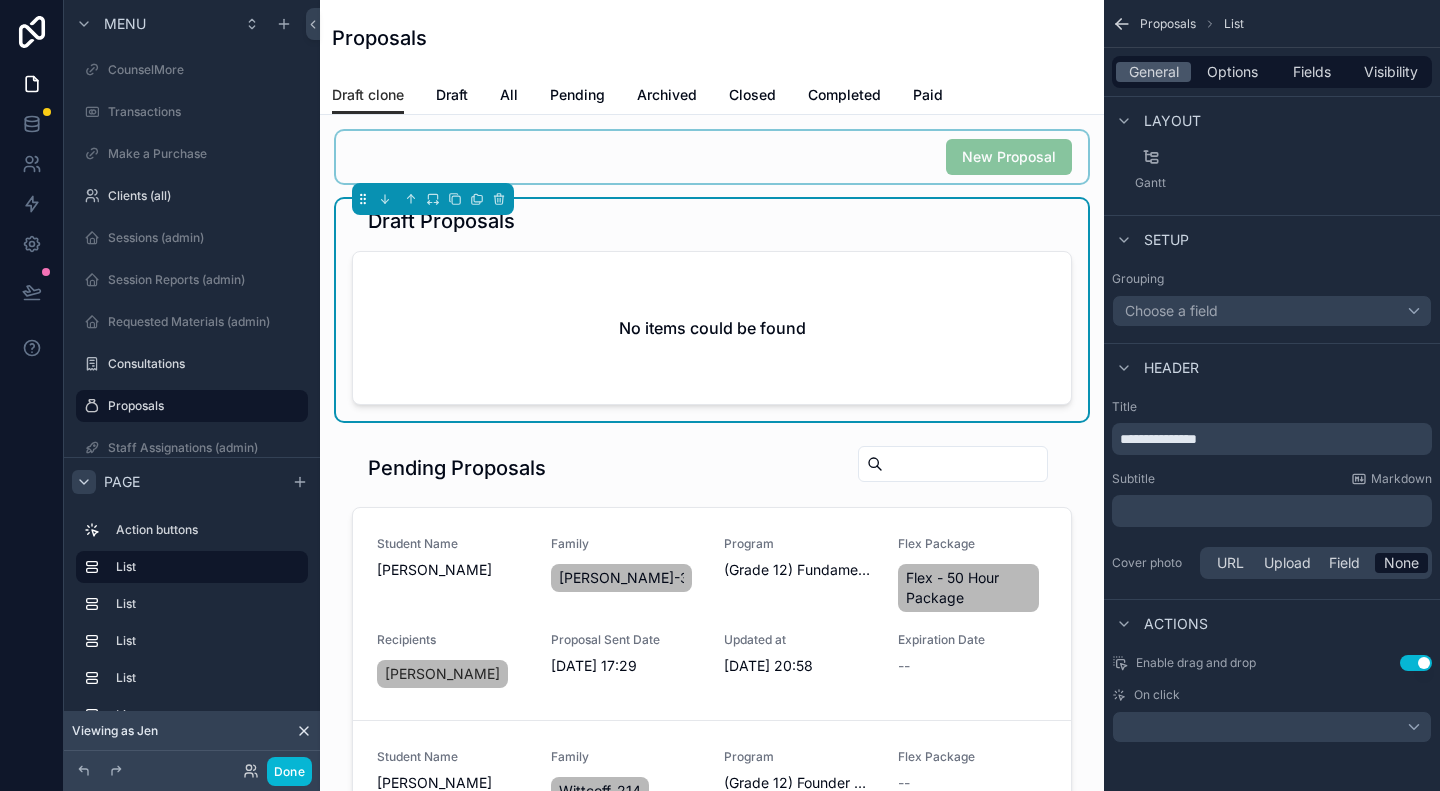 click on "**********" at bounding box center [1158, 439] 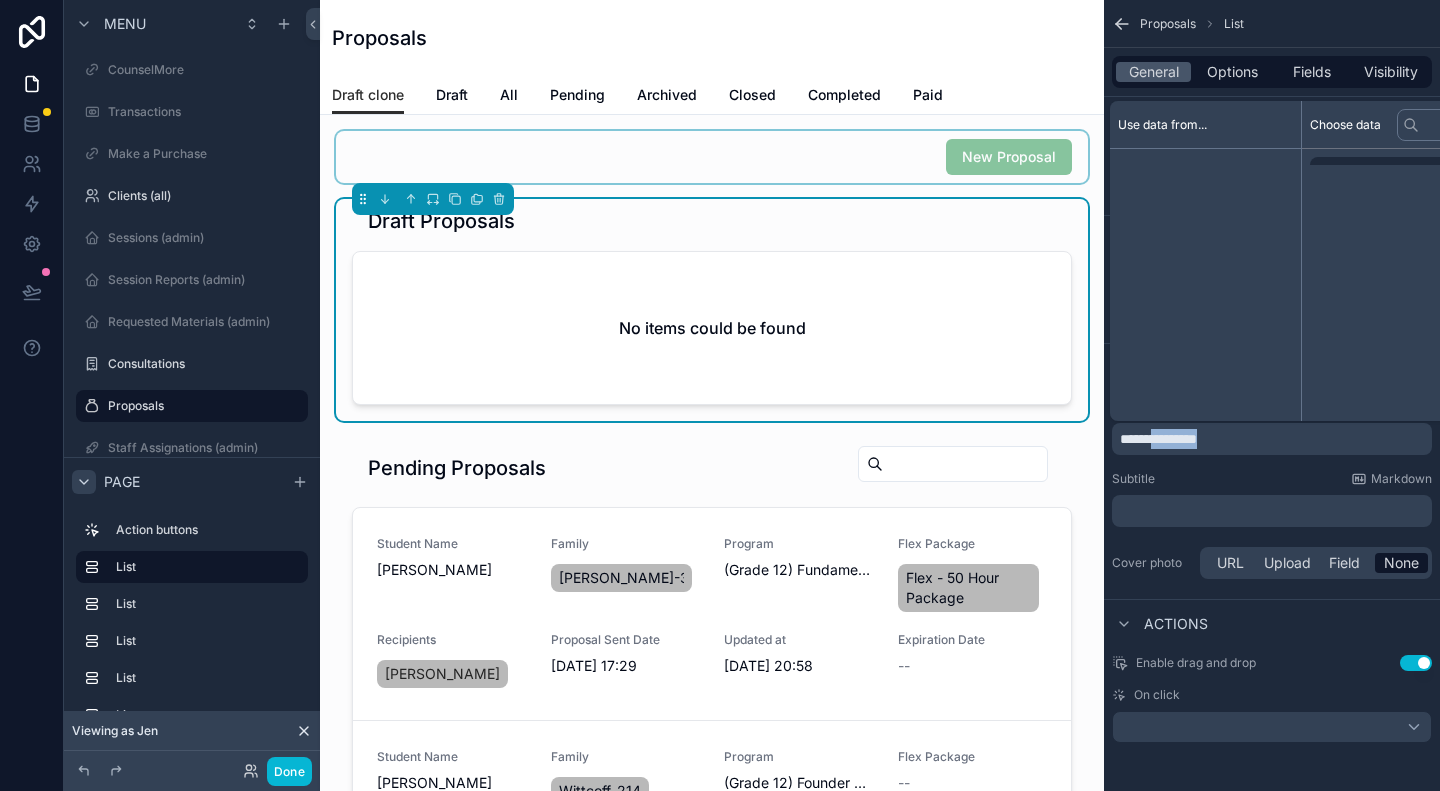 click on "**********" at bounding box center (1158, 439) 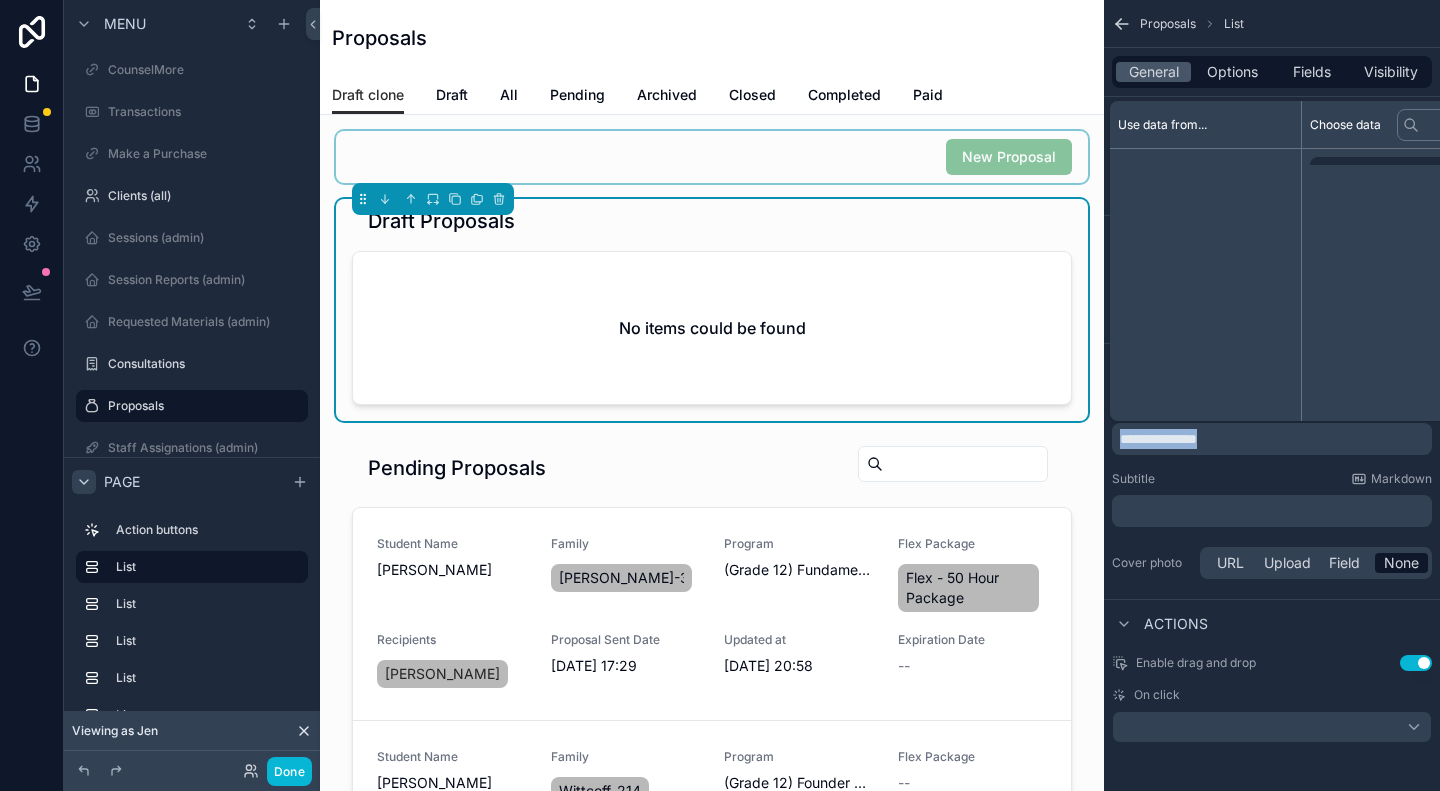 click on "**********" at bounding box center [1158, 439] 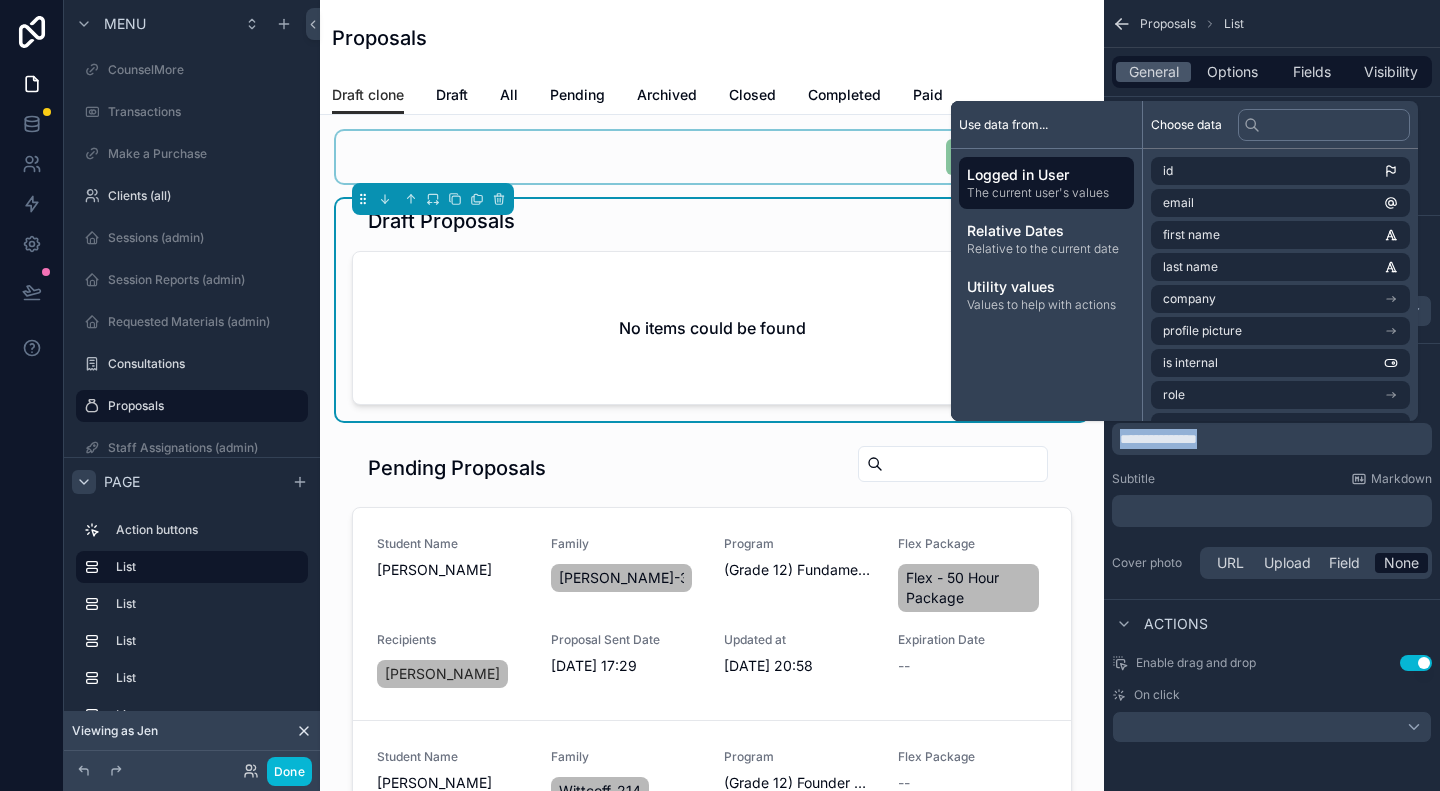 copy on "**********" 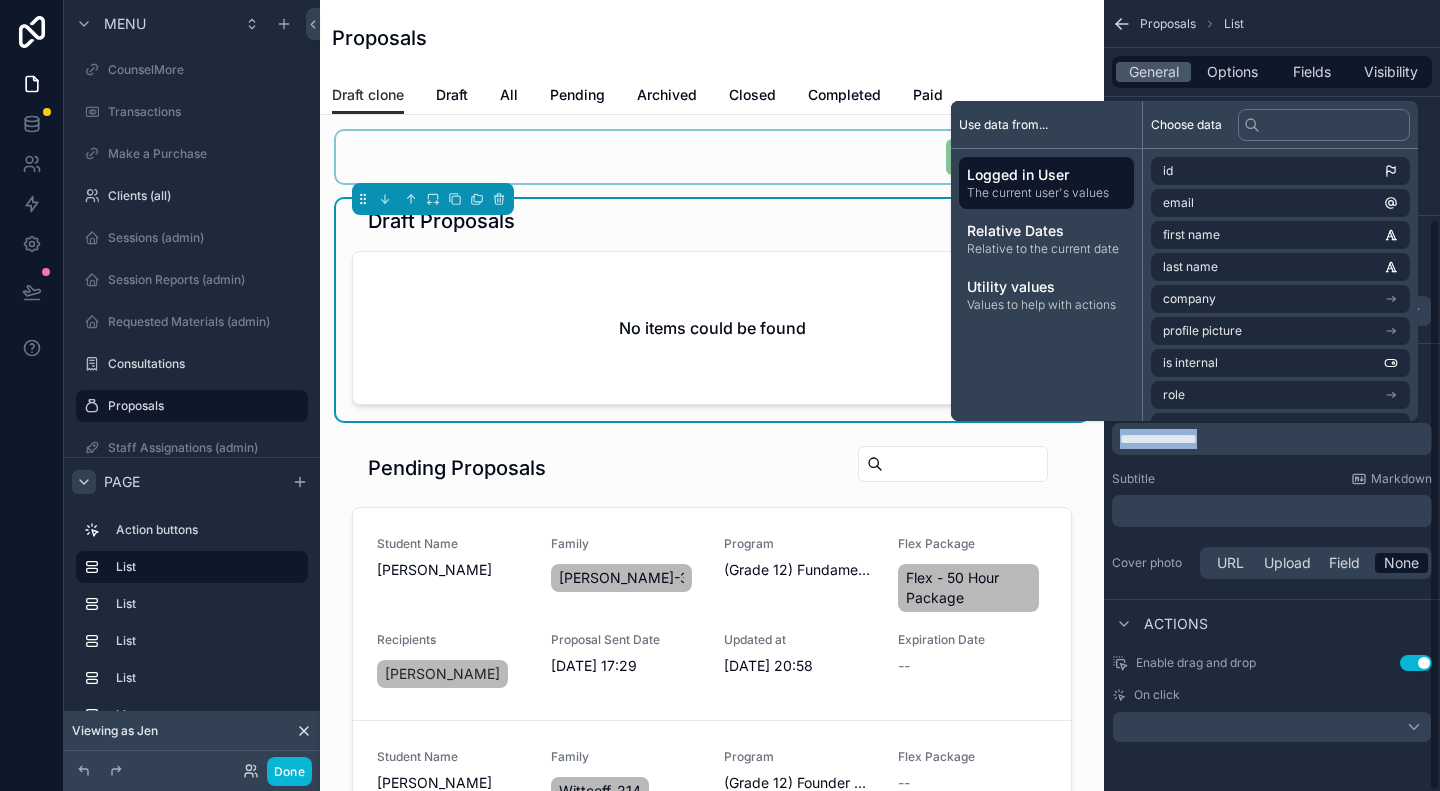 click on "Proposals List" at bounding box center [1272, 24] 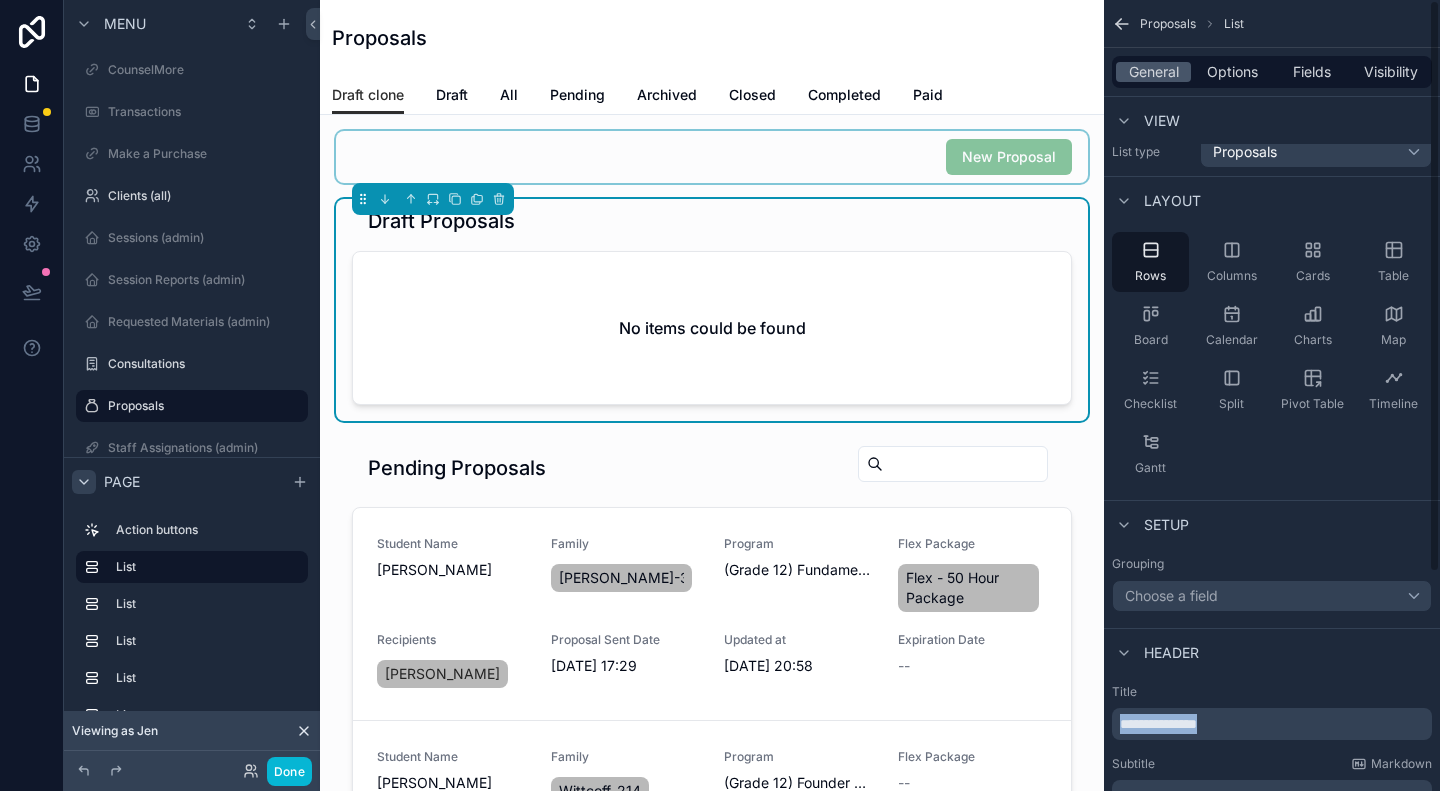 scroll, scrollTop: 0, scrollLeft: 0, axis: both 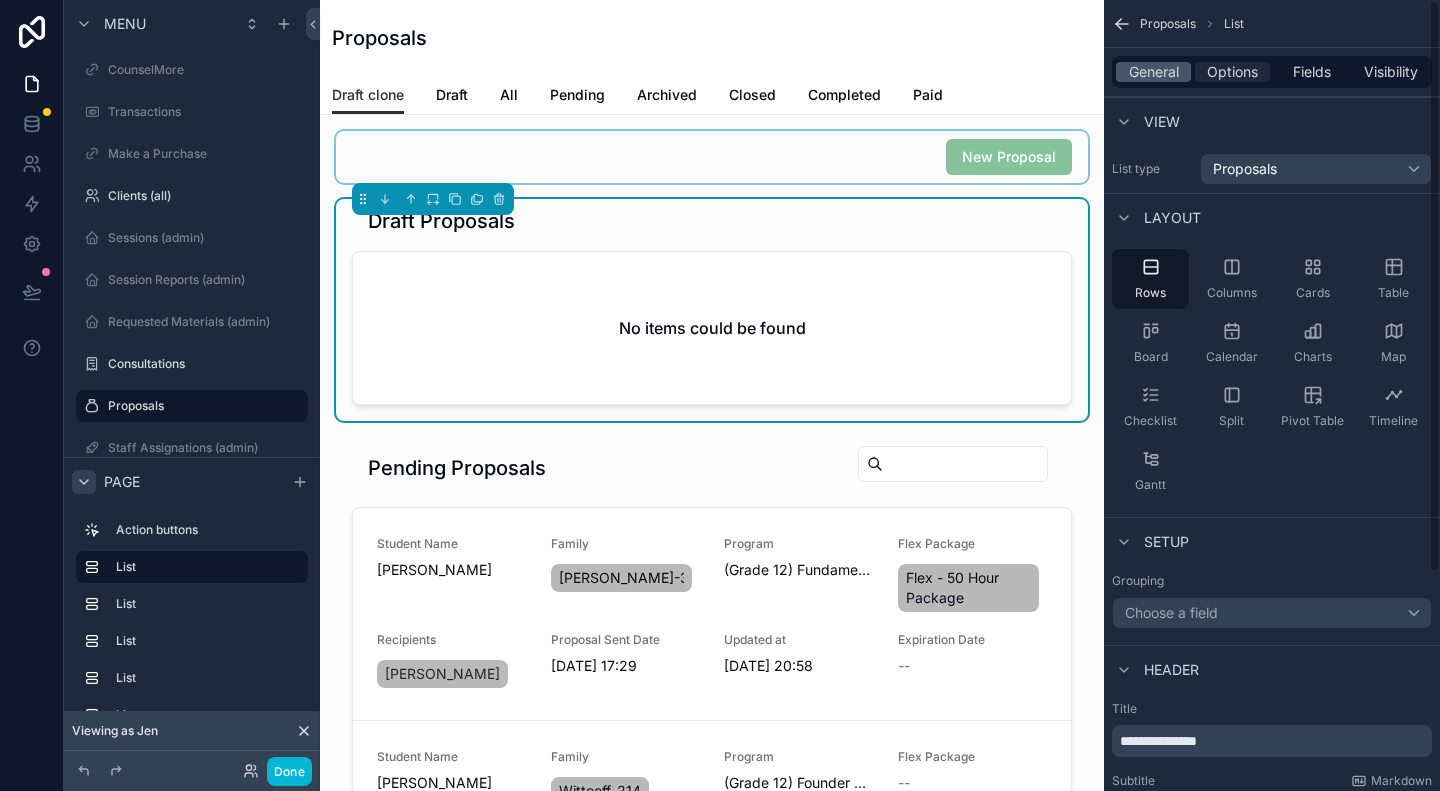 click on "Options" at bounding box center [1232, 72] 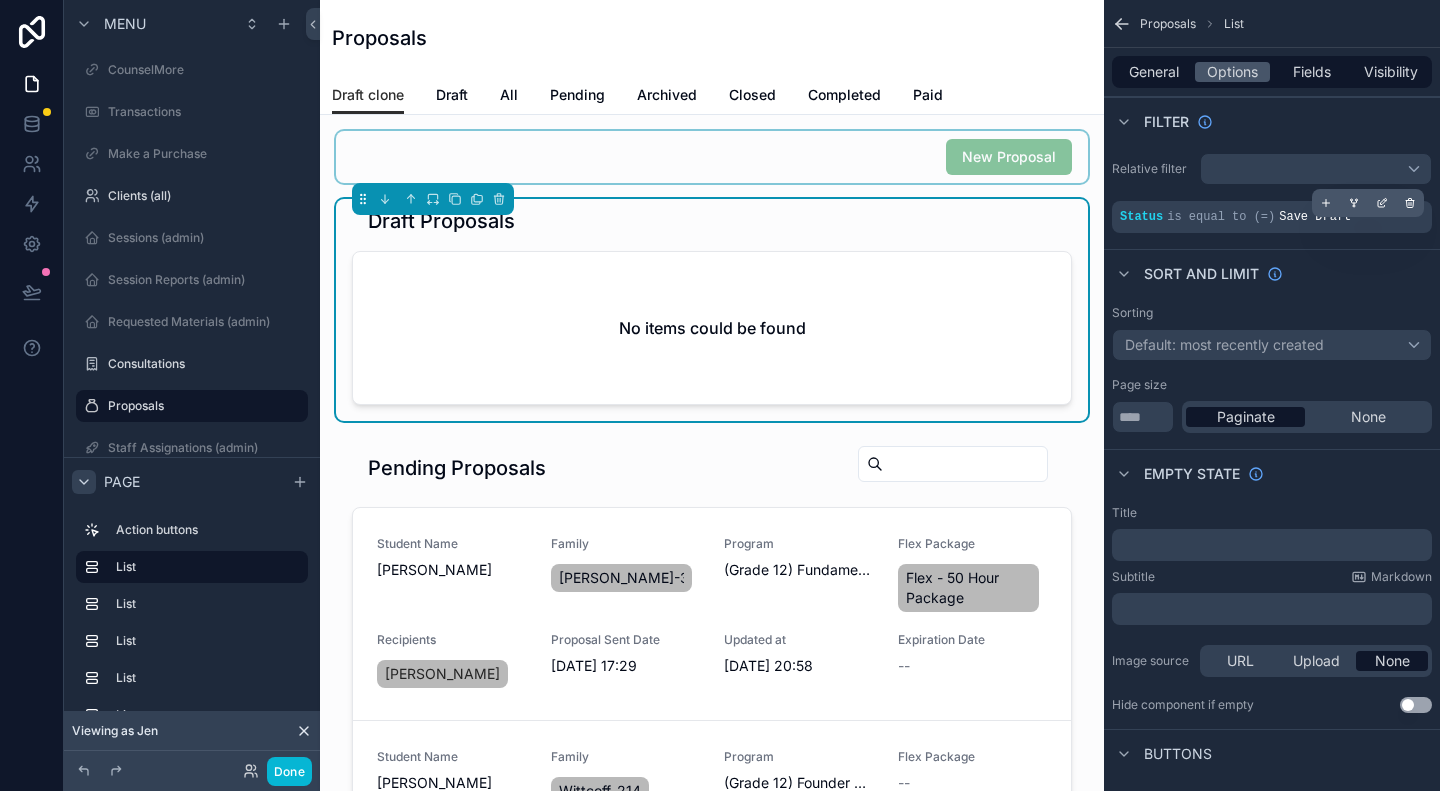 click on "is equal to (=)" at bounding box center [1221, 217] 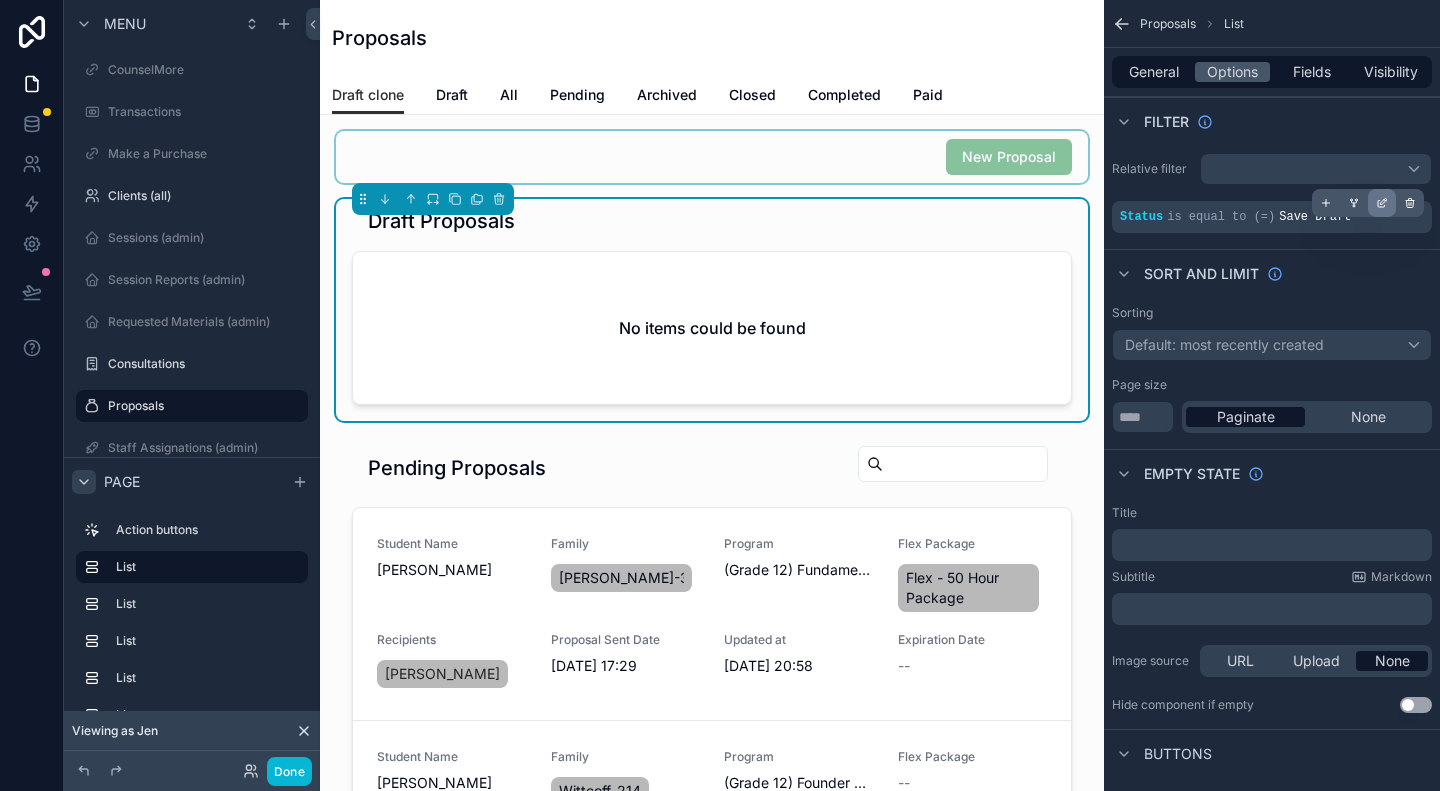 click 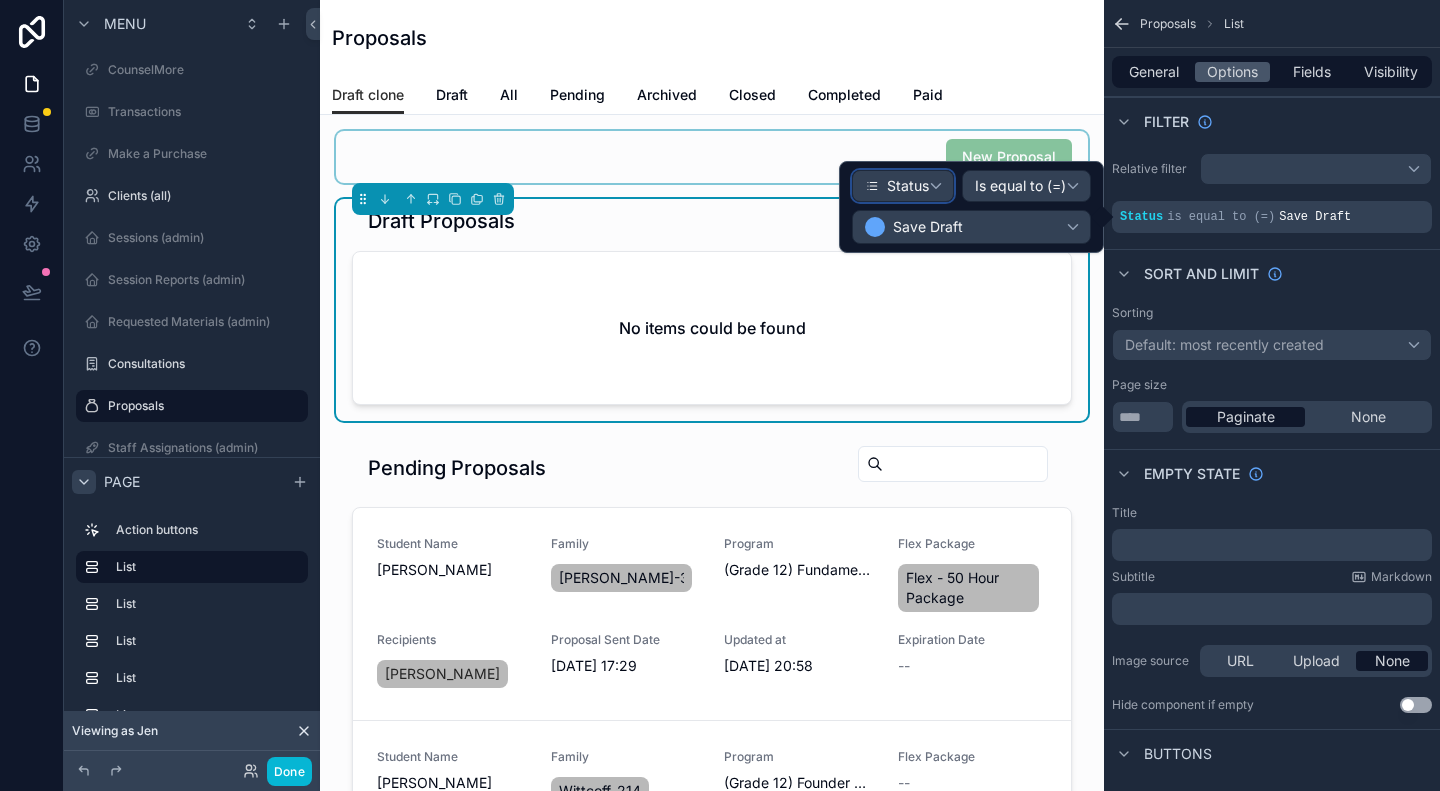 click on "Status" at bounding box center (903, 186) 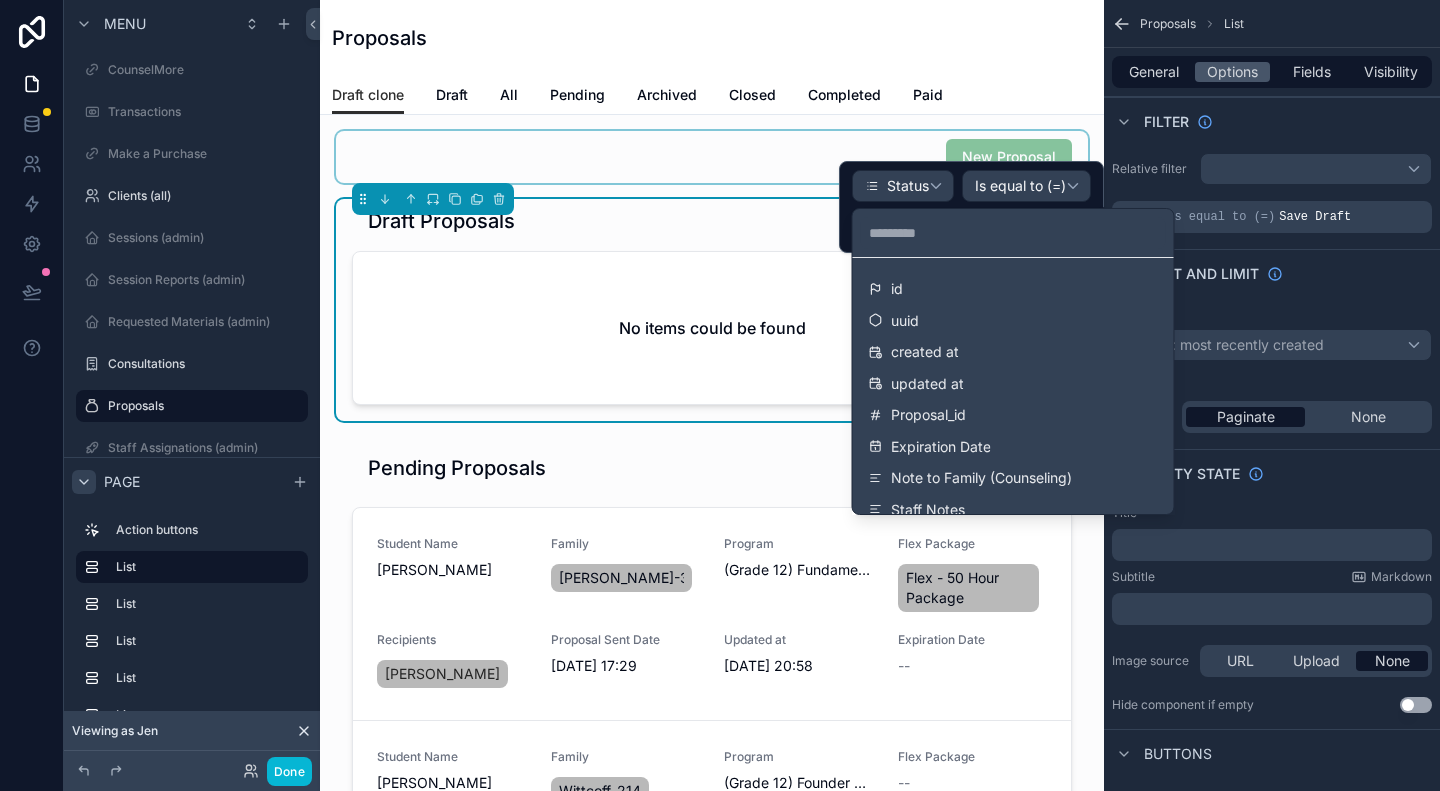 click at bounding box center [971, 207] 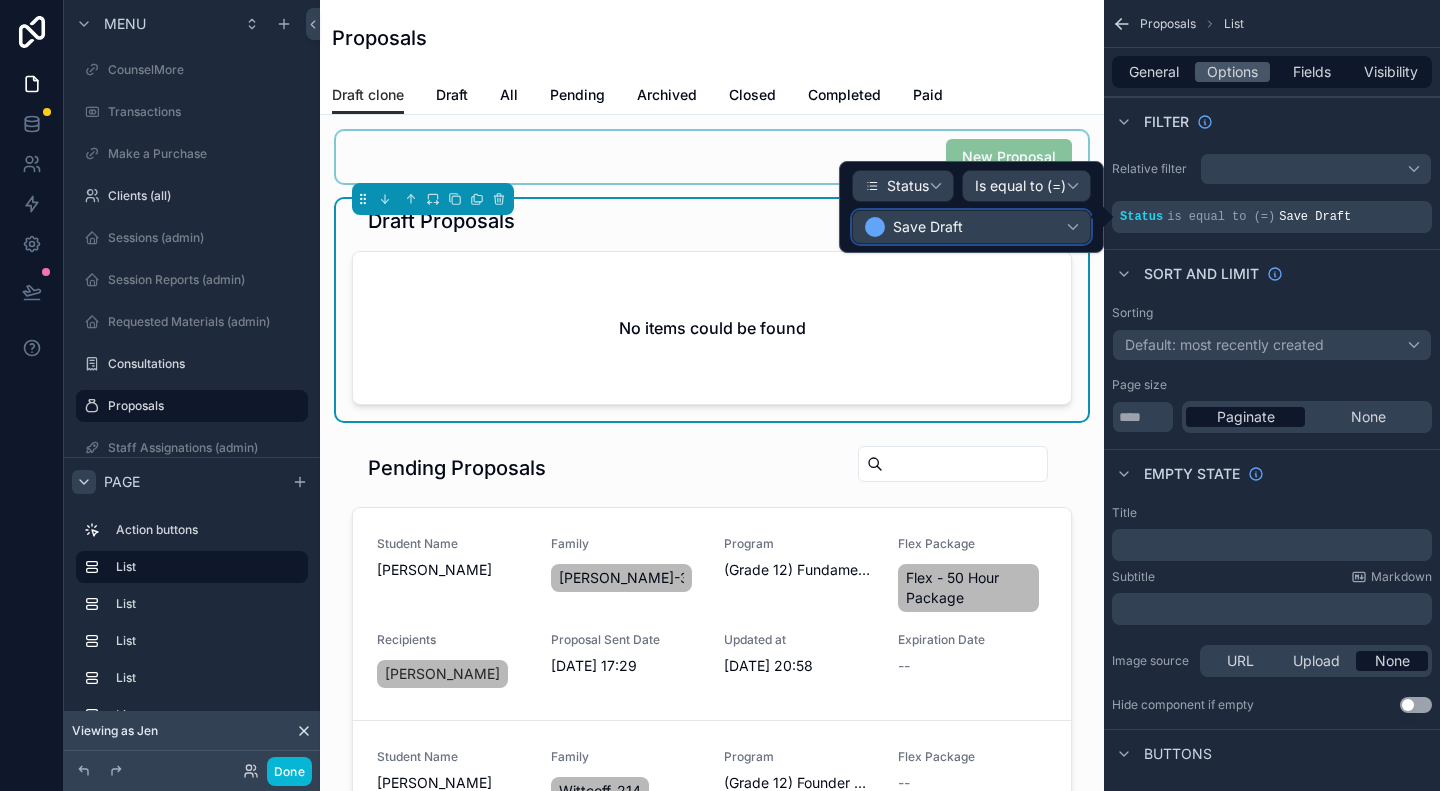 click on "Save Draft" at bounding box center [971, 227] 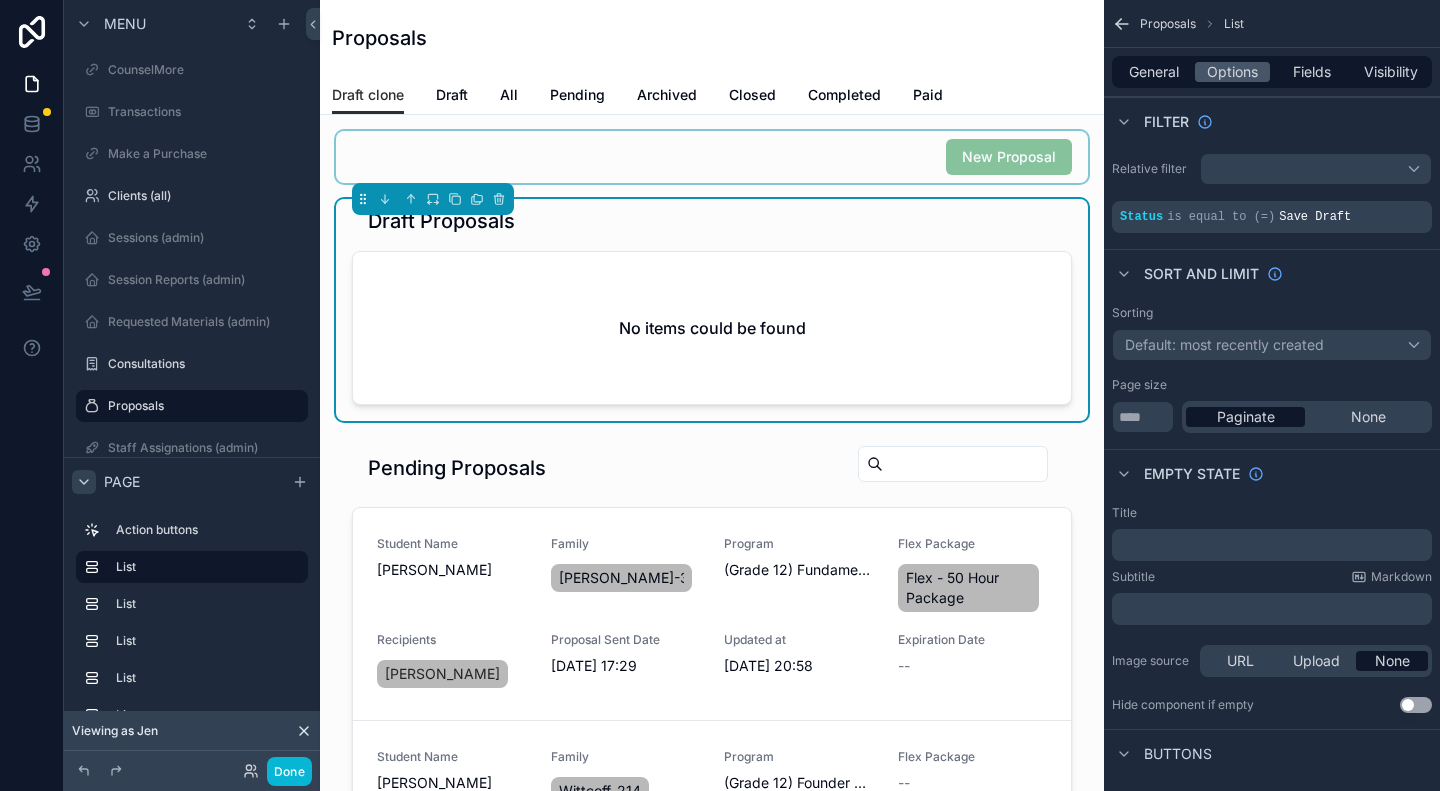 click at bounding box center [712, 157] 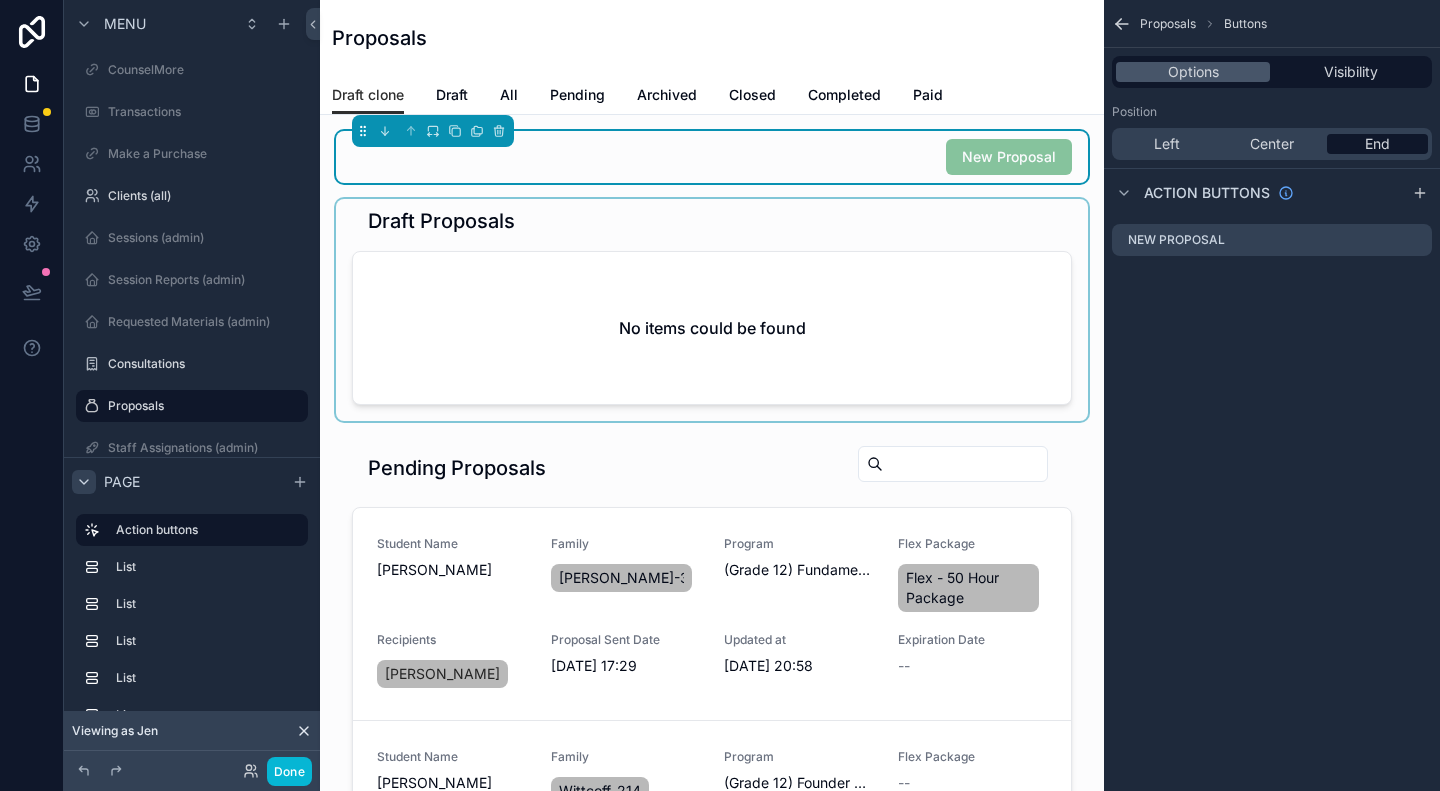 click at bounding box center (712, 310) 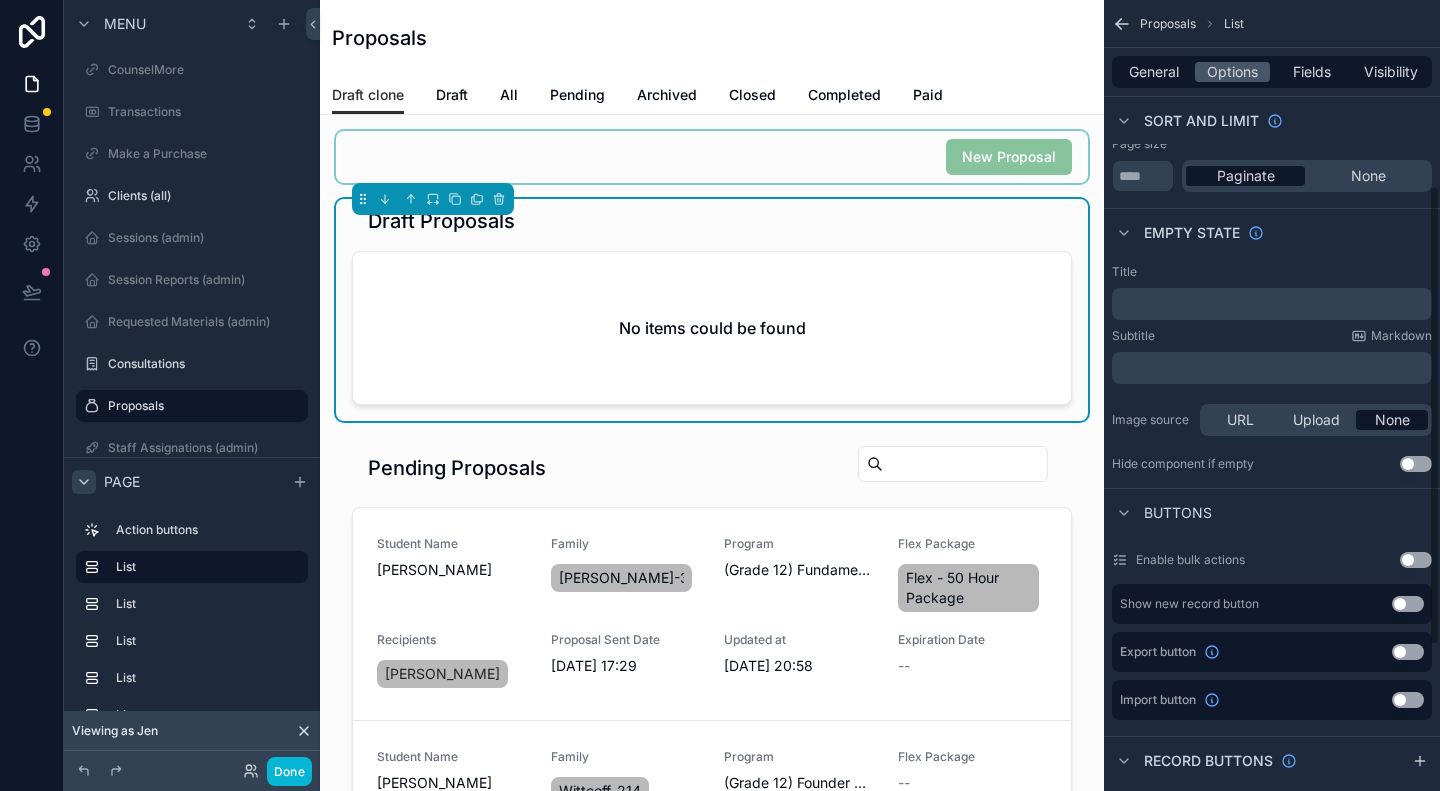 scroll, scrollTop: 200, scrollLeft: 0, axis: vertical 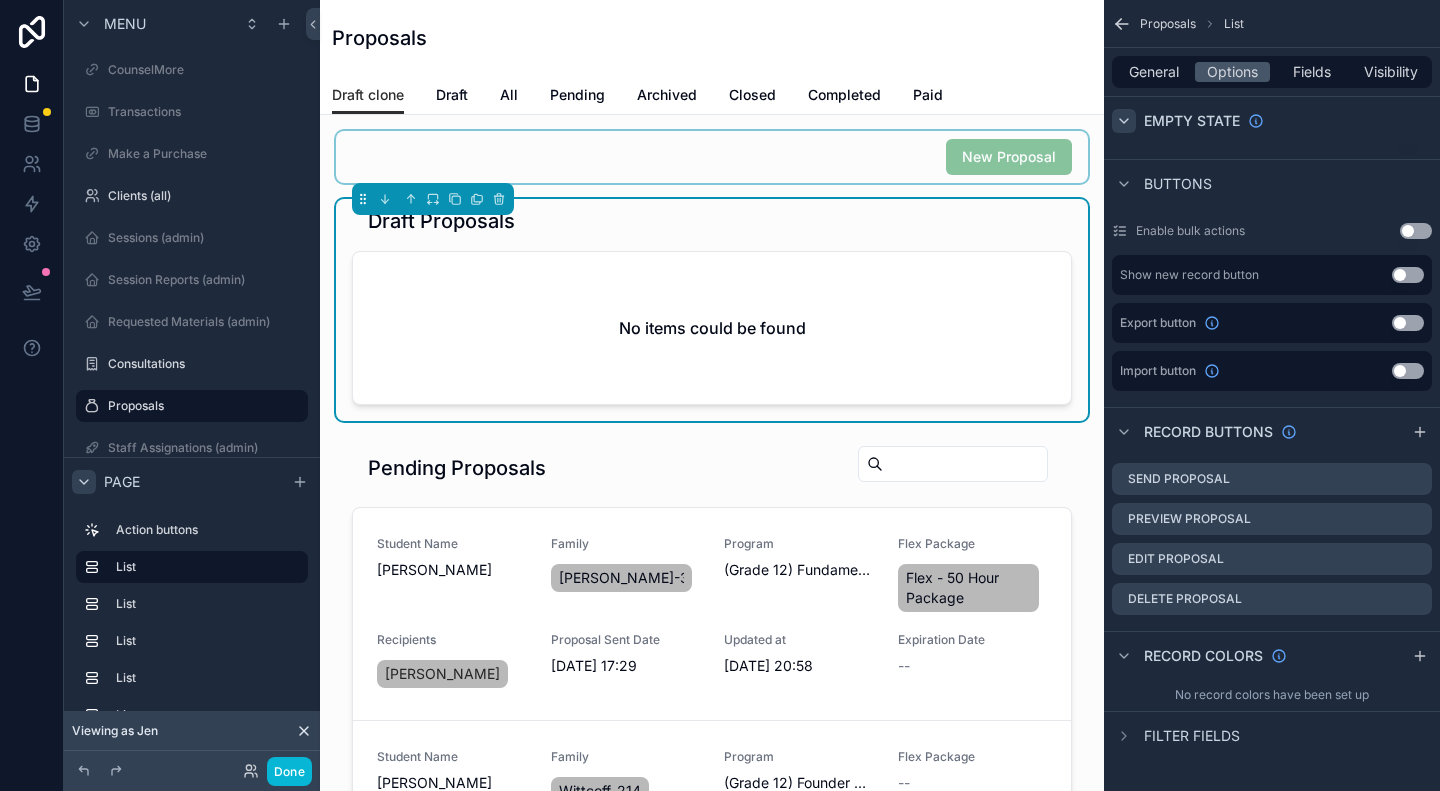 click 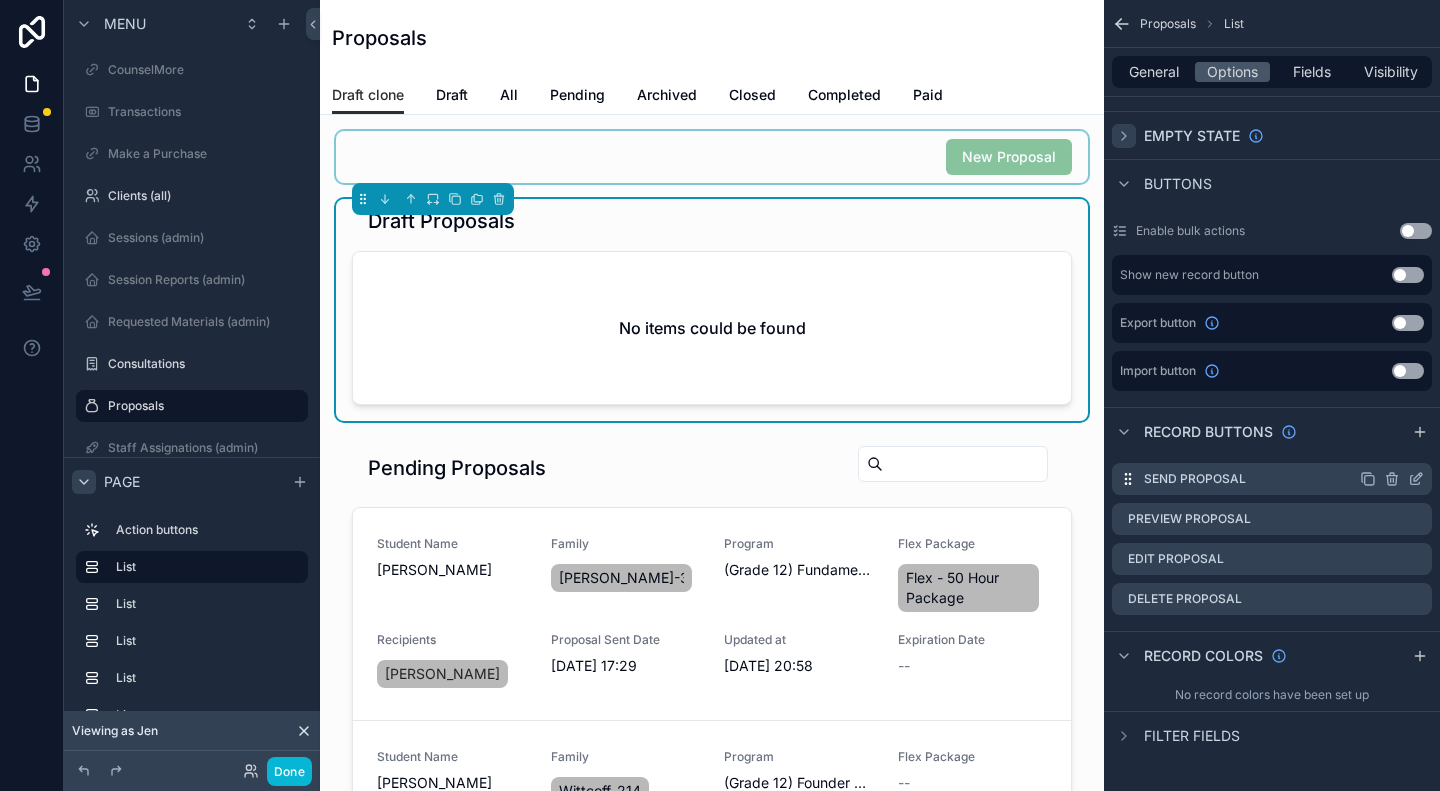 click 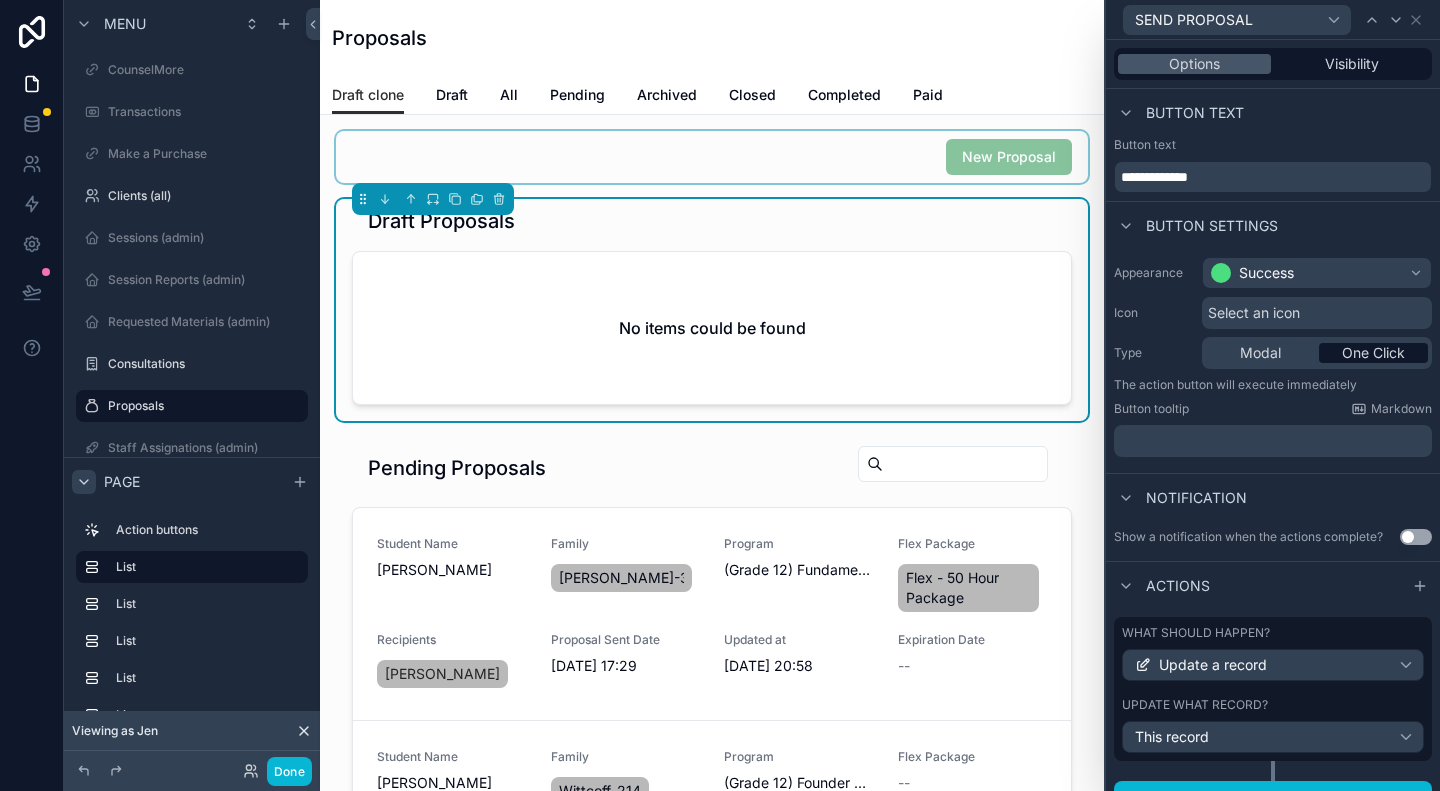 scroll, scrollTop: 29, scrollLeft: 0, axis: vertical 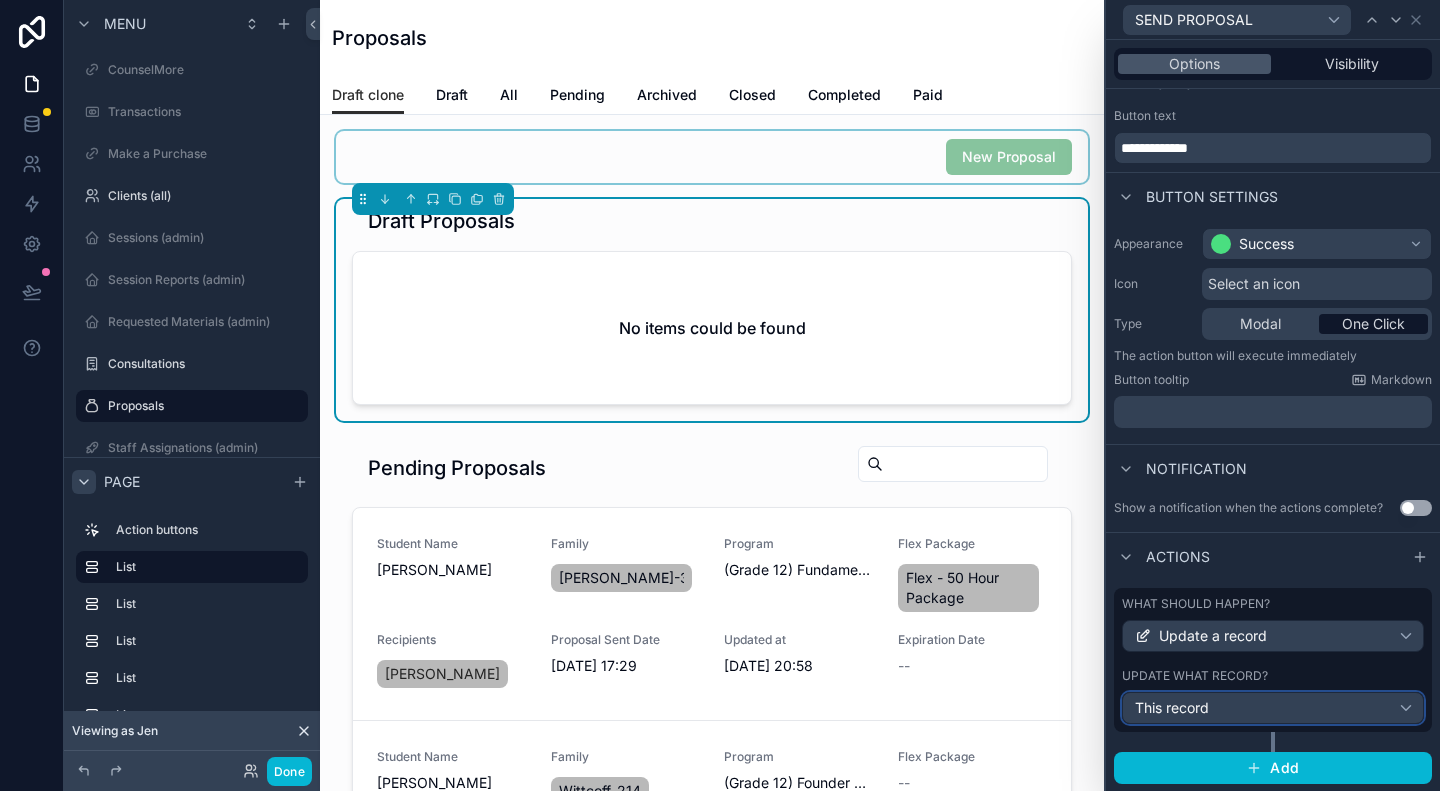 click on "This record" at bounding box center [1273, 708] 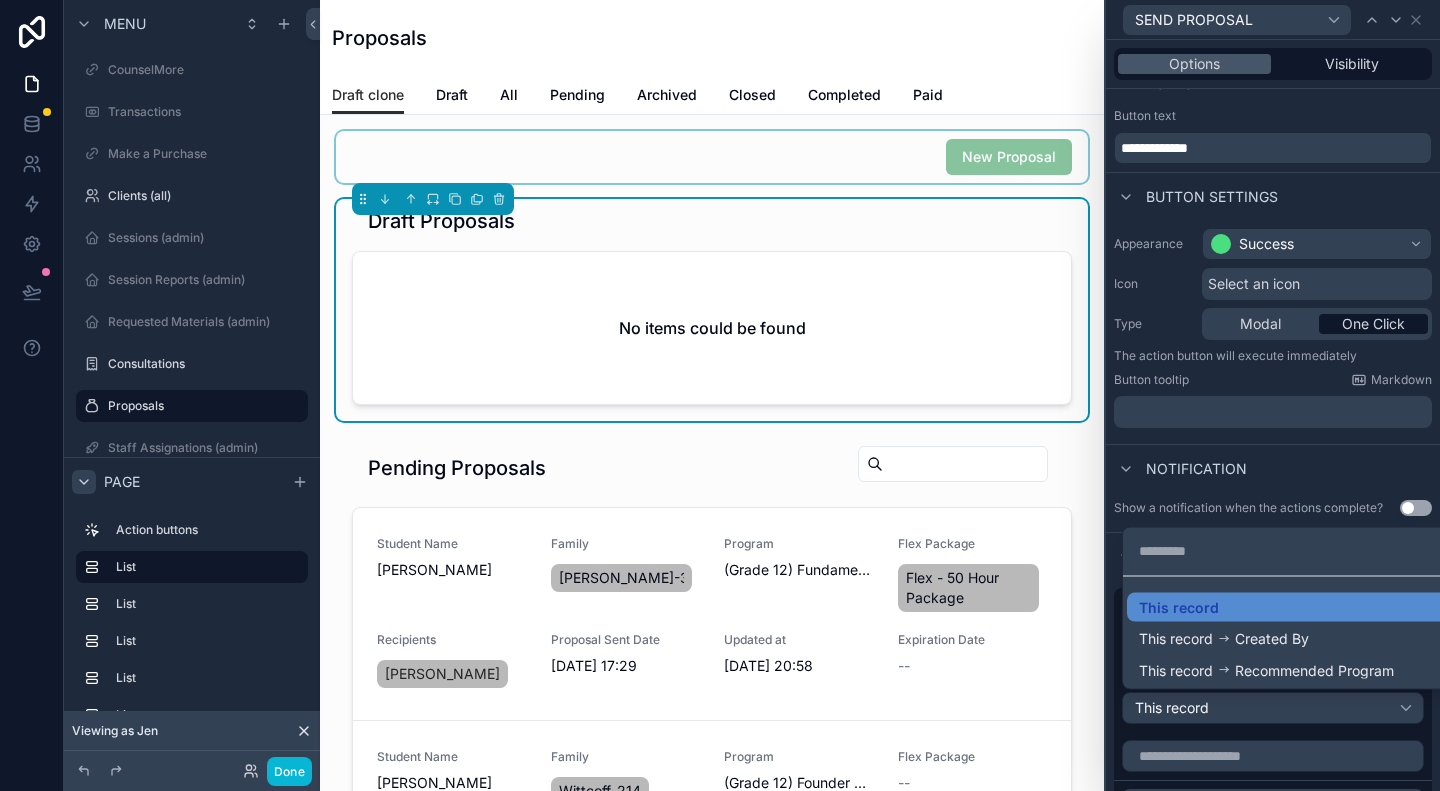 click at bounding box center (1273, 395) 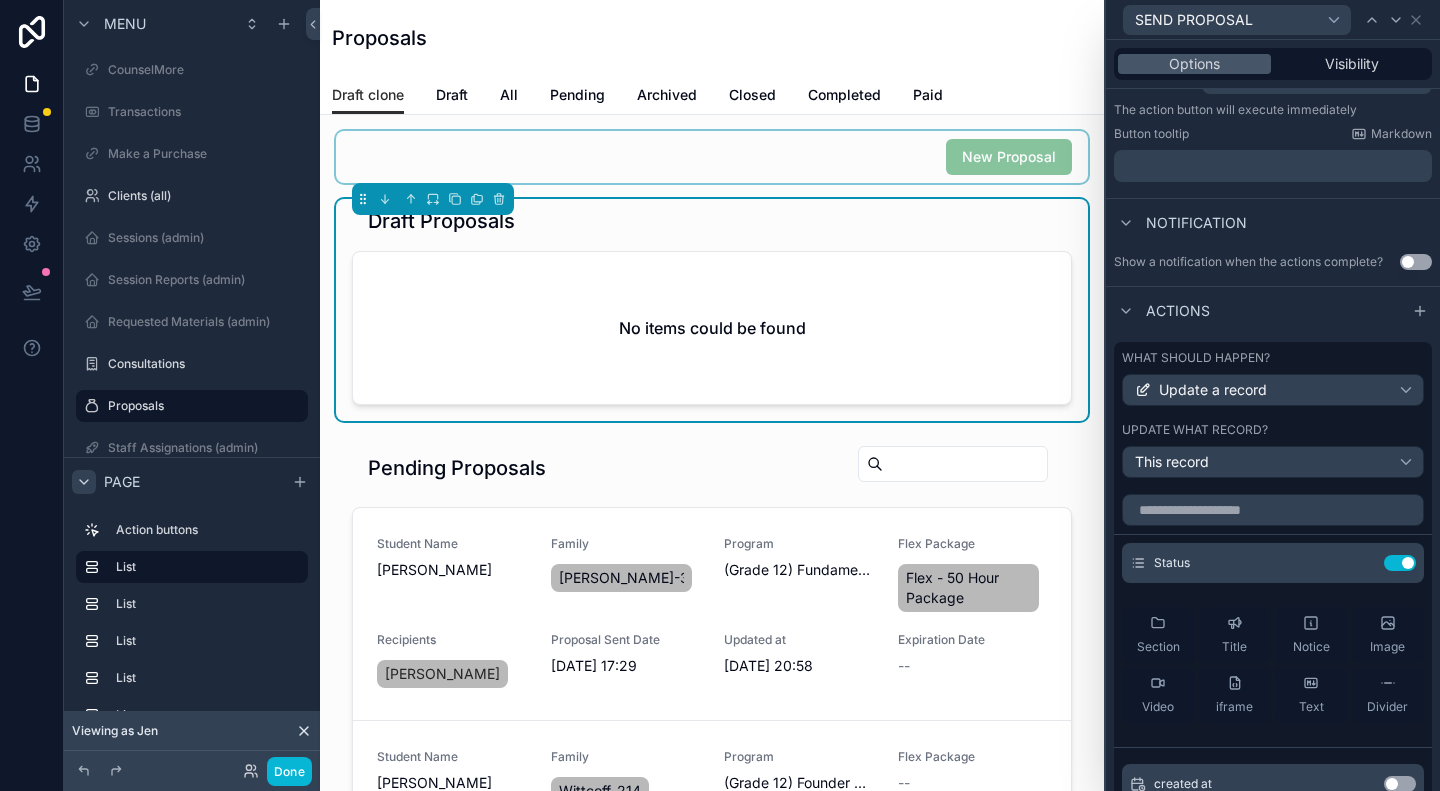 scroll, scrollTop: 273, scrollLeft: 0, axis: vertical 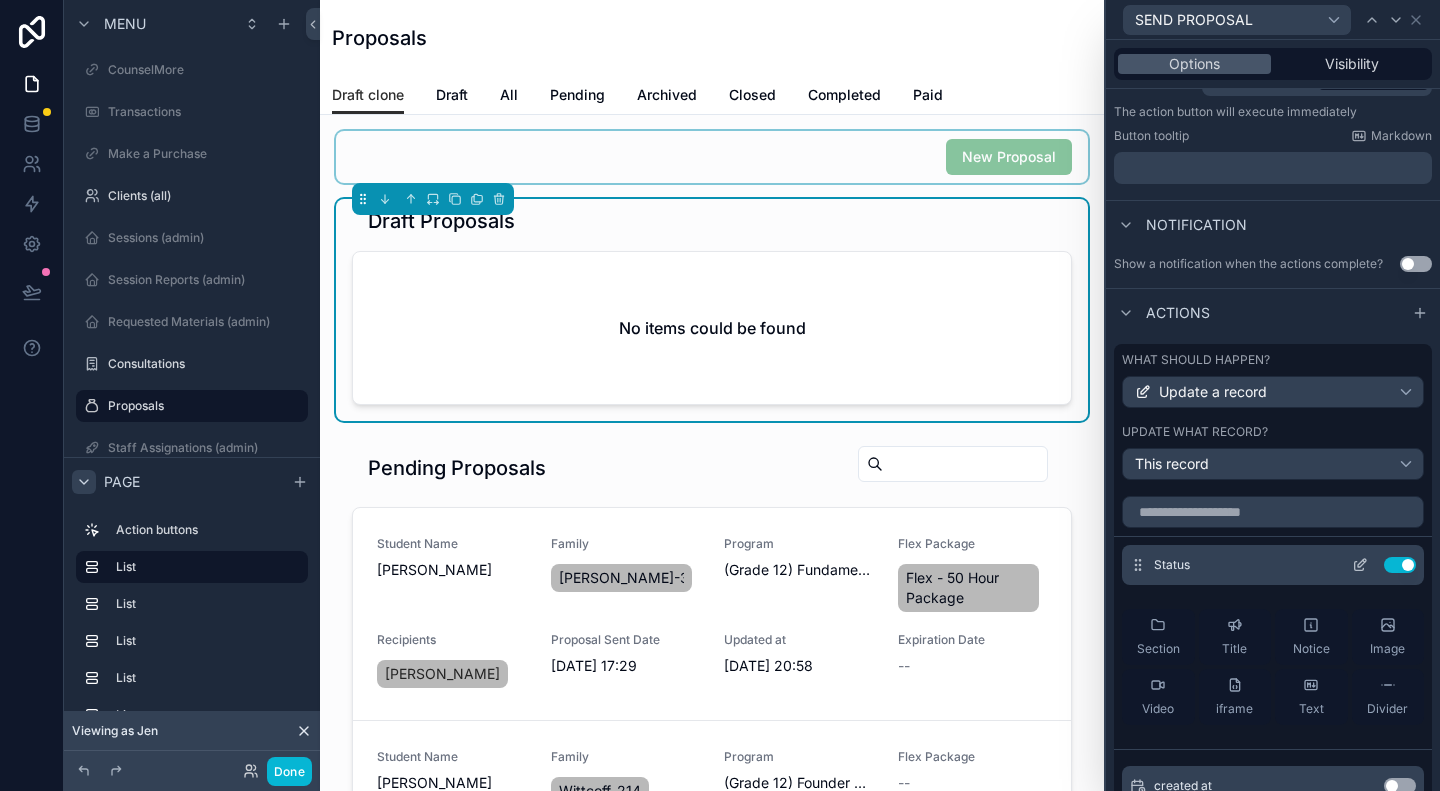 click 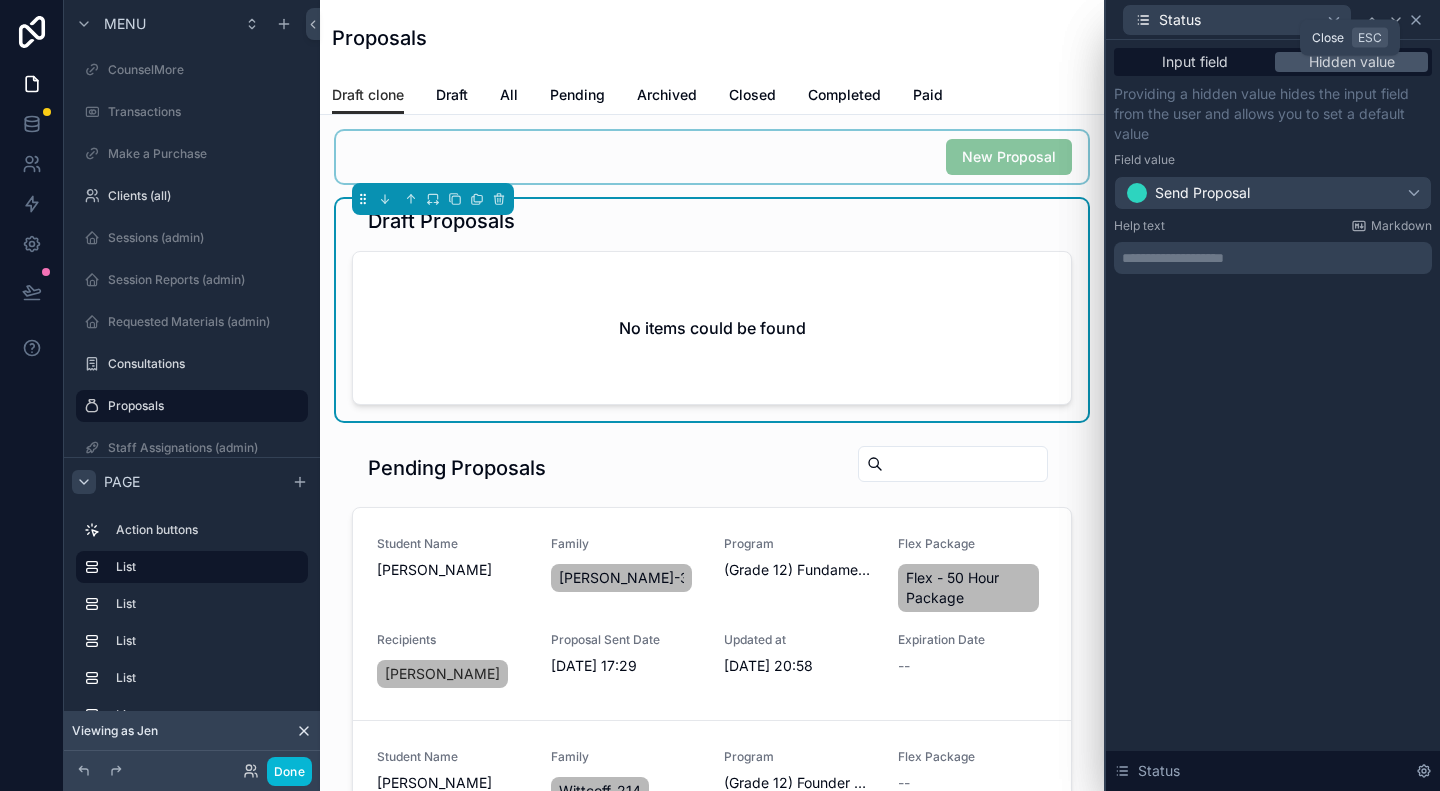 click 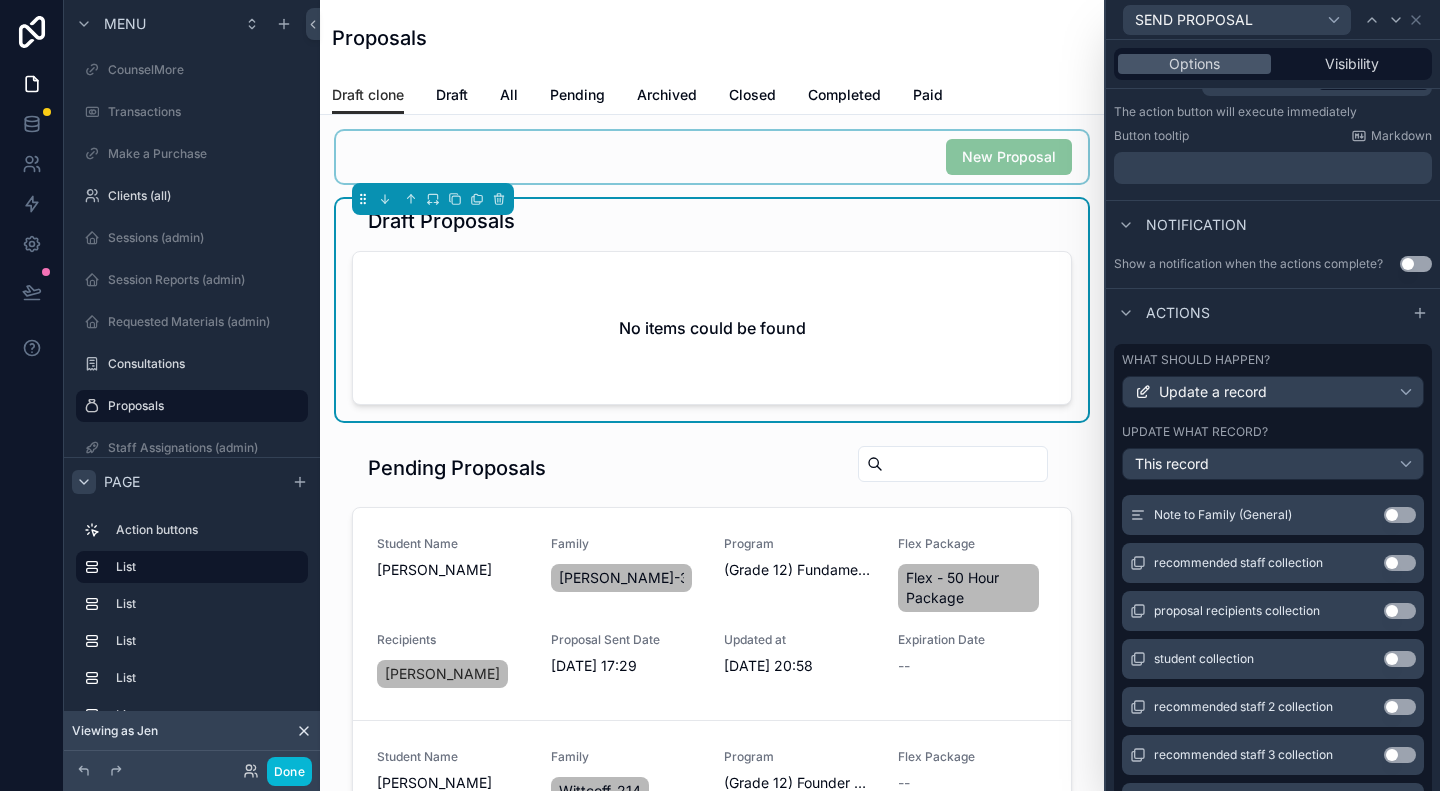 scroll, scrollTop: 1002, scrollLeft: 0, axis: vertical 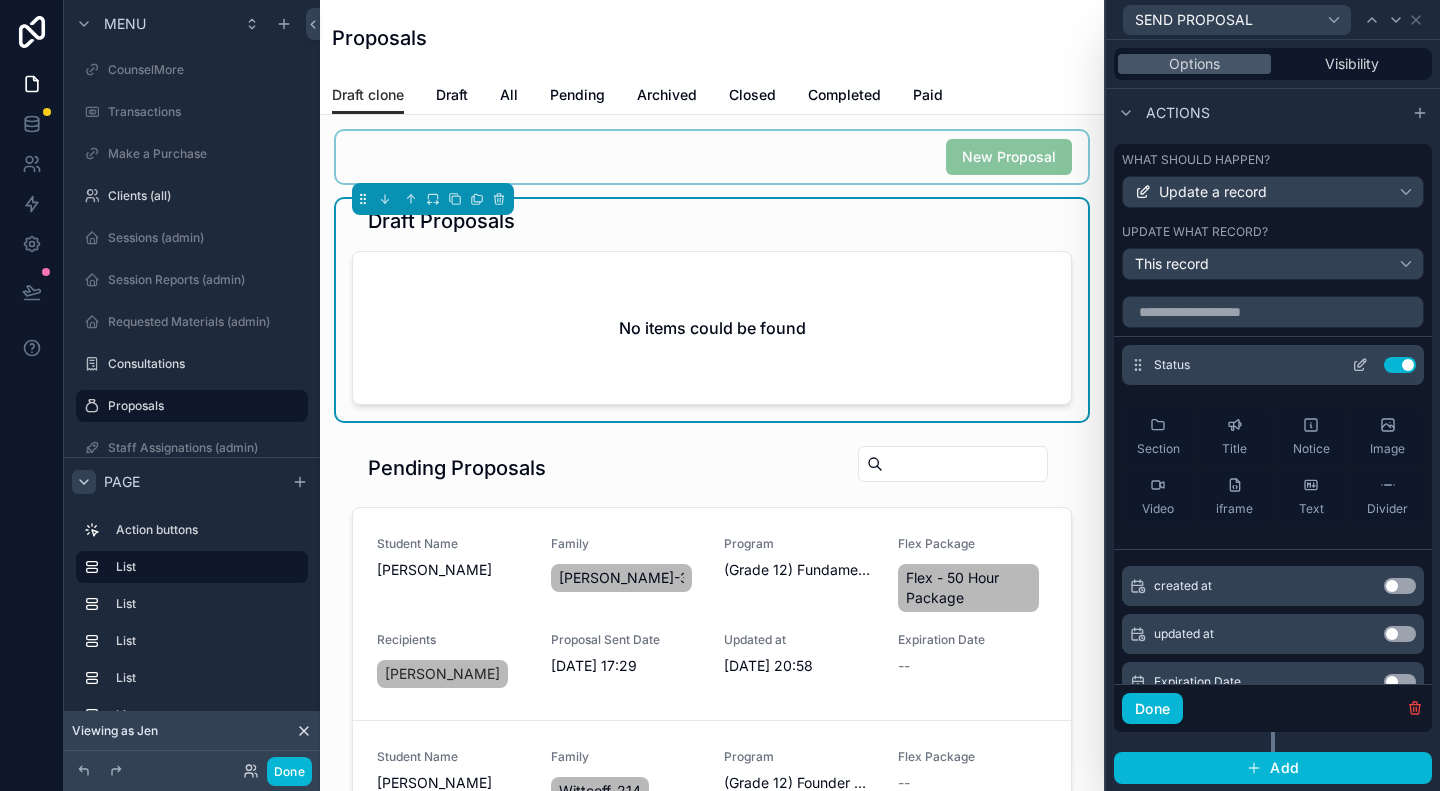 click 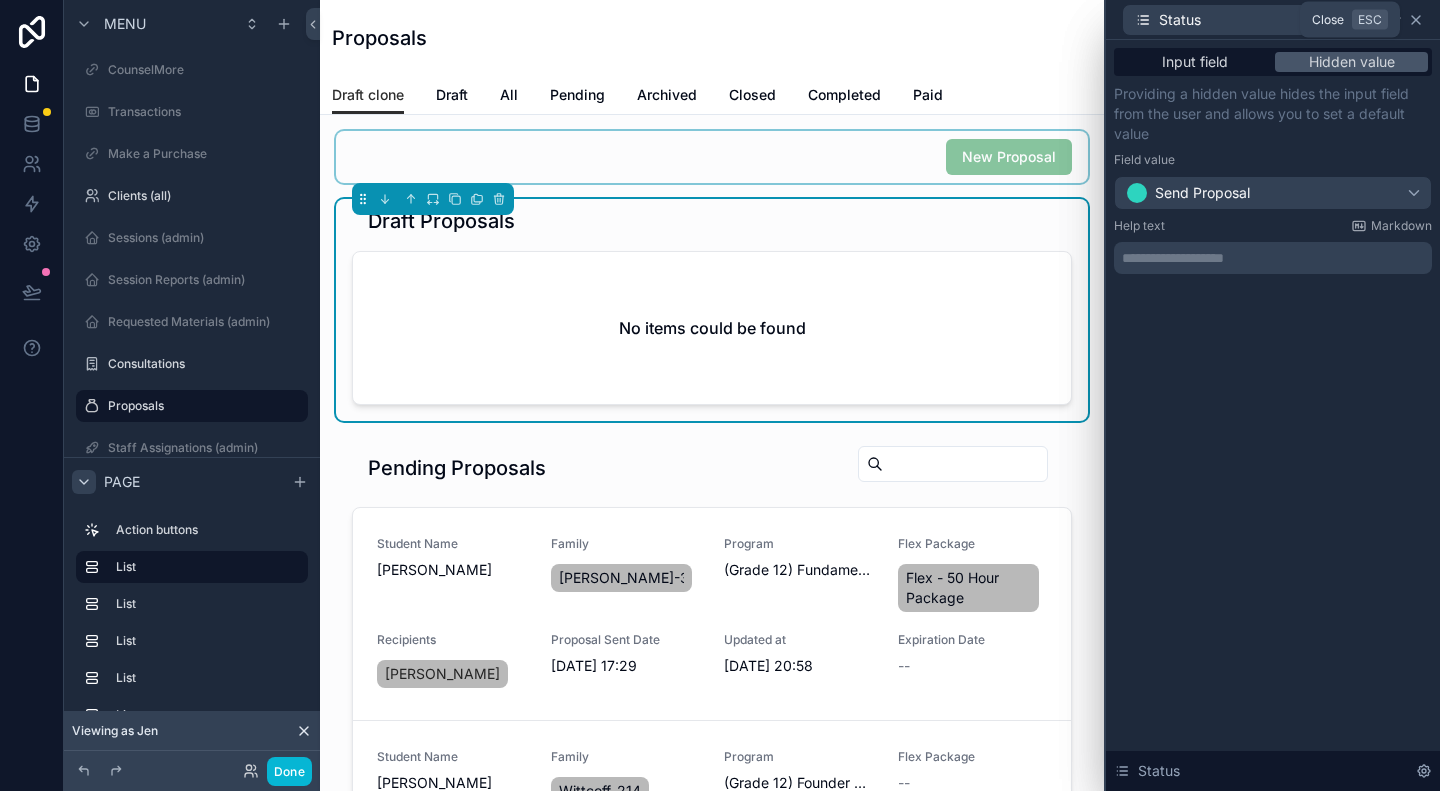 click 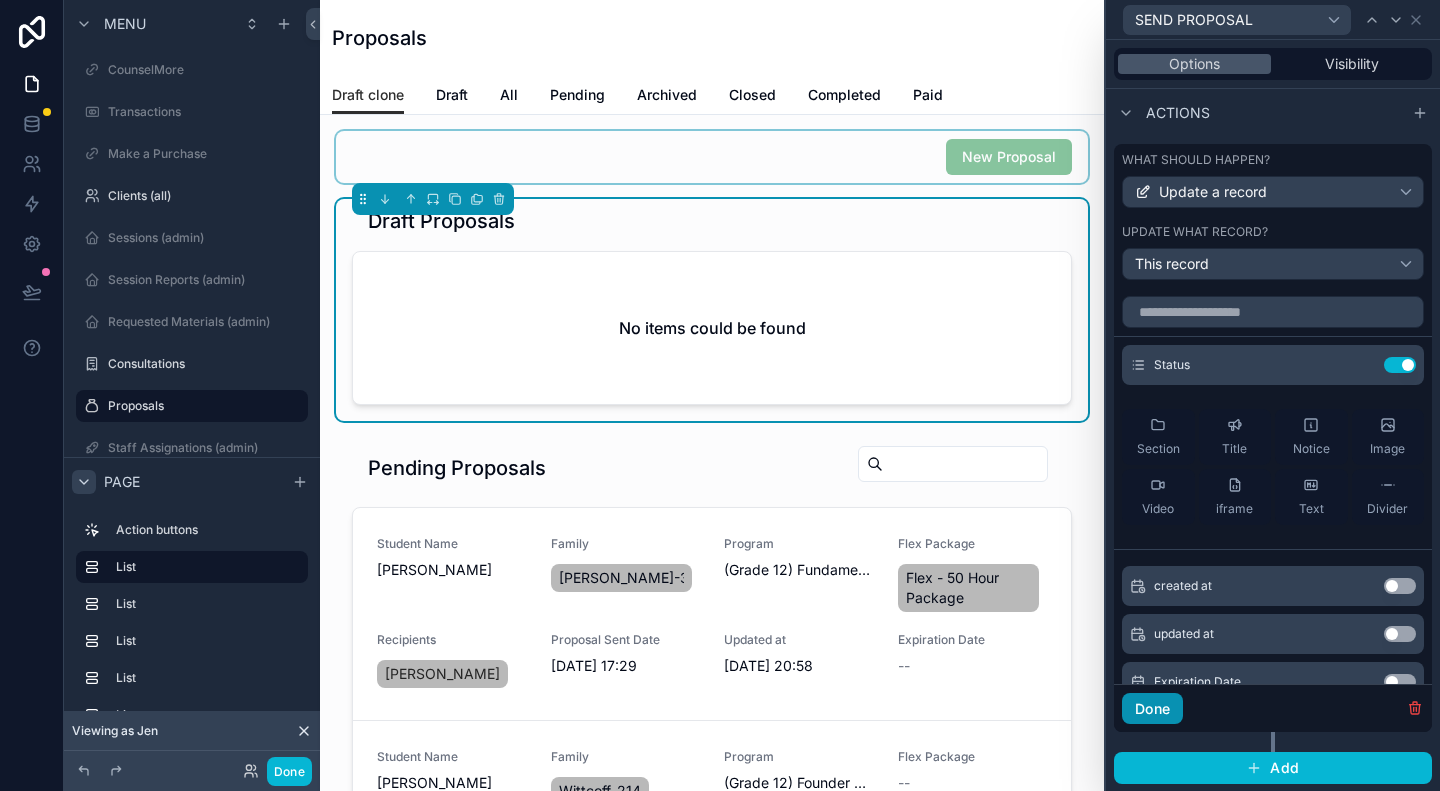 click on "Done" at bounding box center (1152, 709) 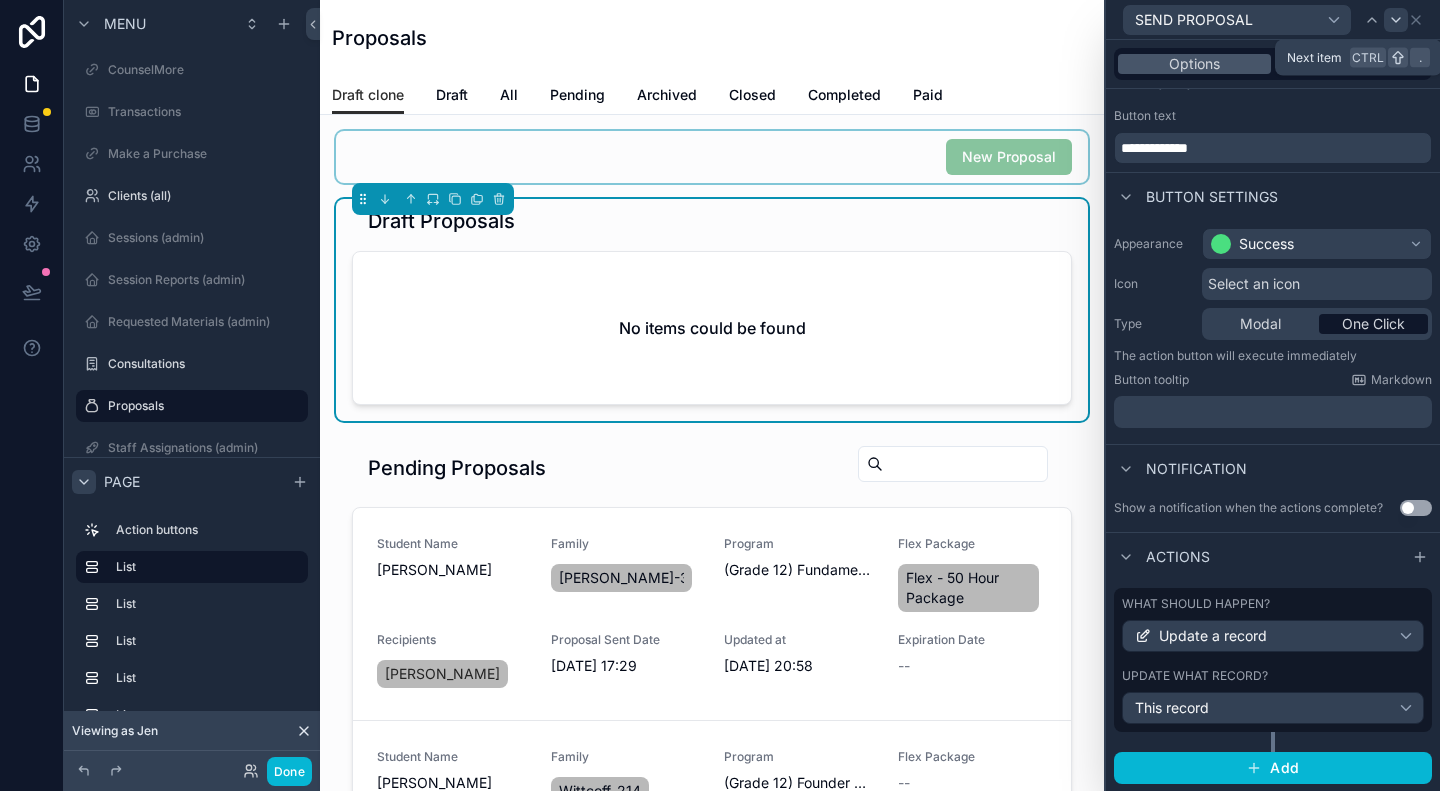 click 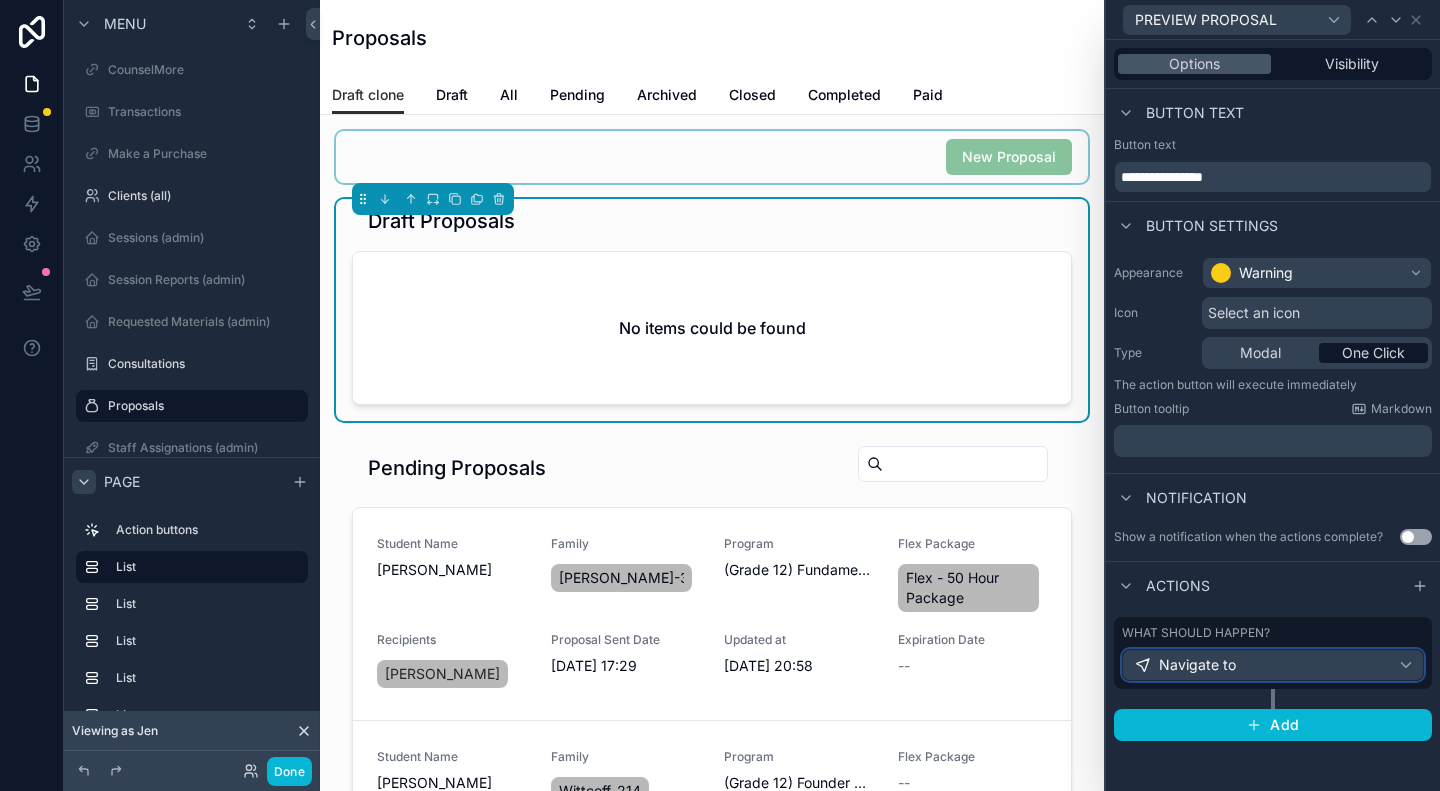 click on "Navigate to" at bounding box center [1273, 665] 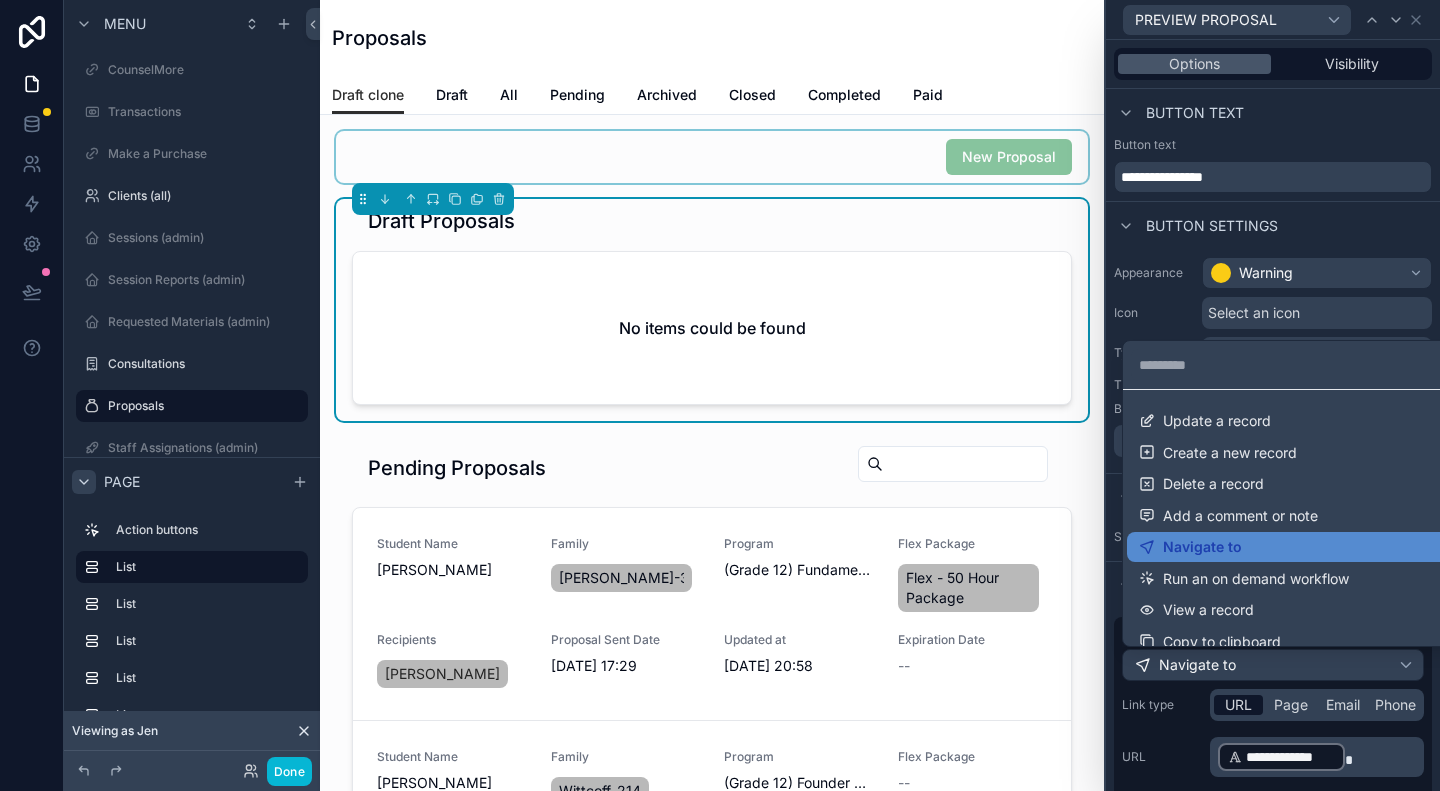 click at bounding box center [1273, 395] 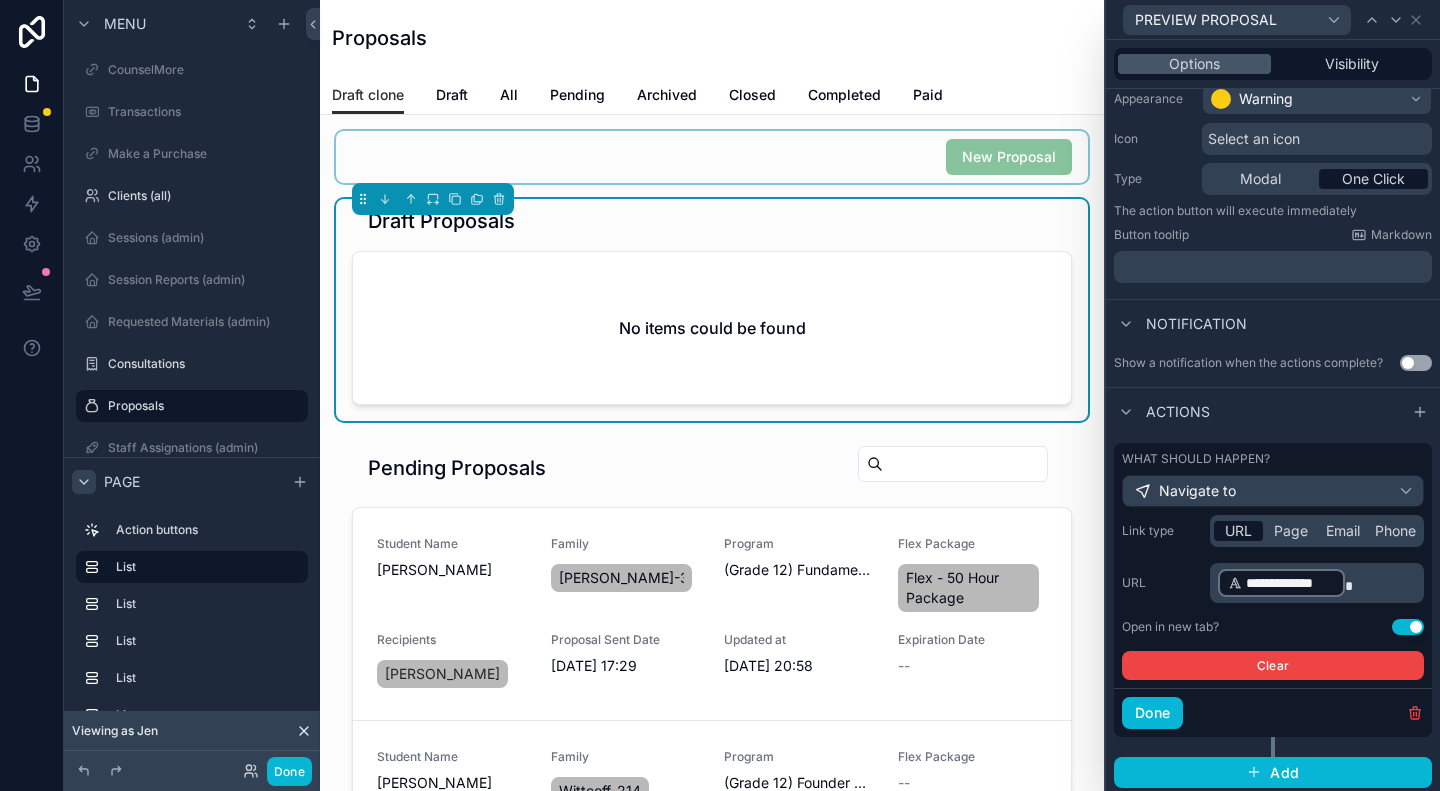 scroll, scrollTop: 179, scrollLeft: 0, axis: vertical 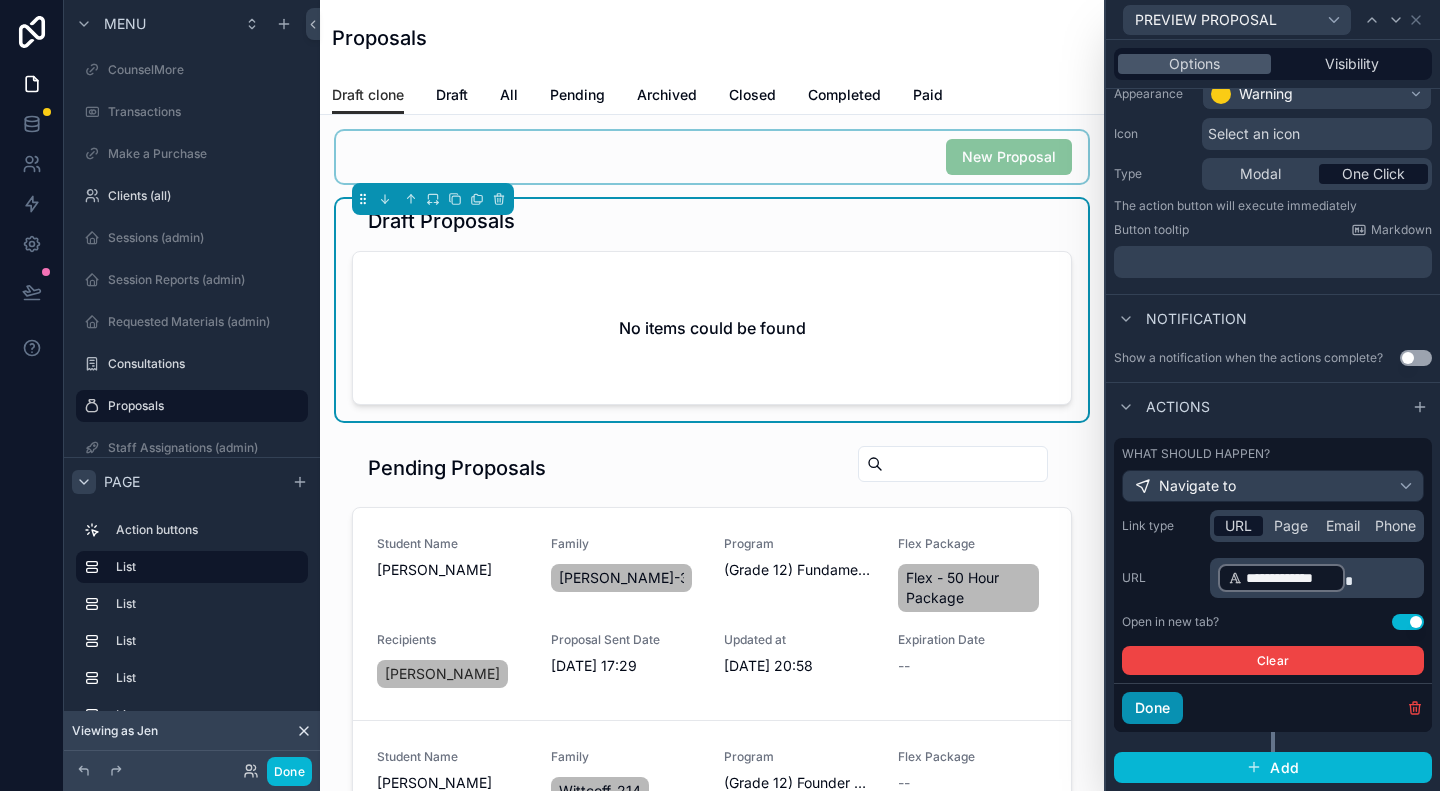 click on "Done" at bounding box center [1152, 708] 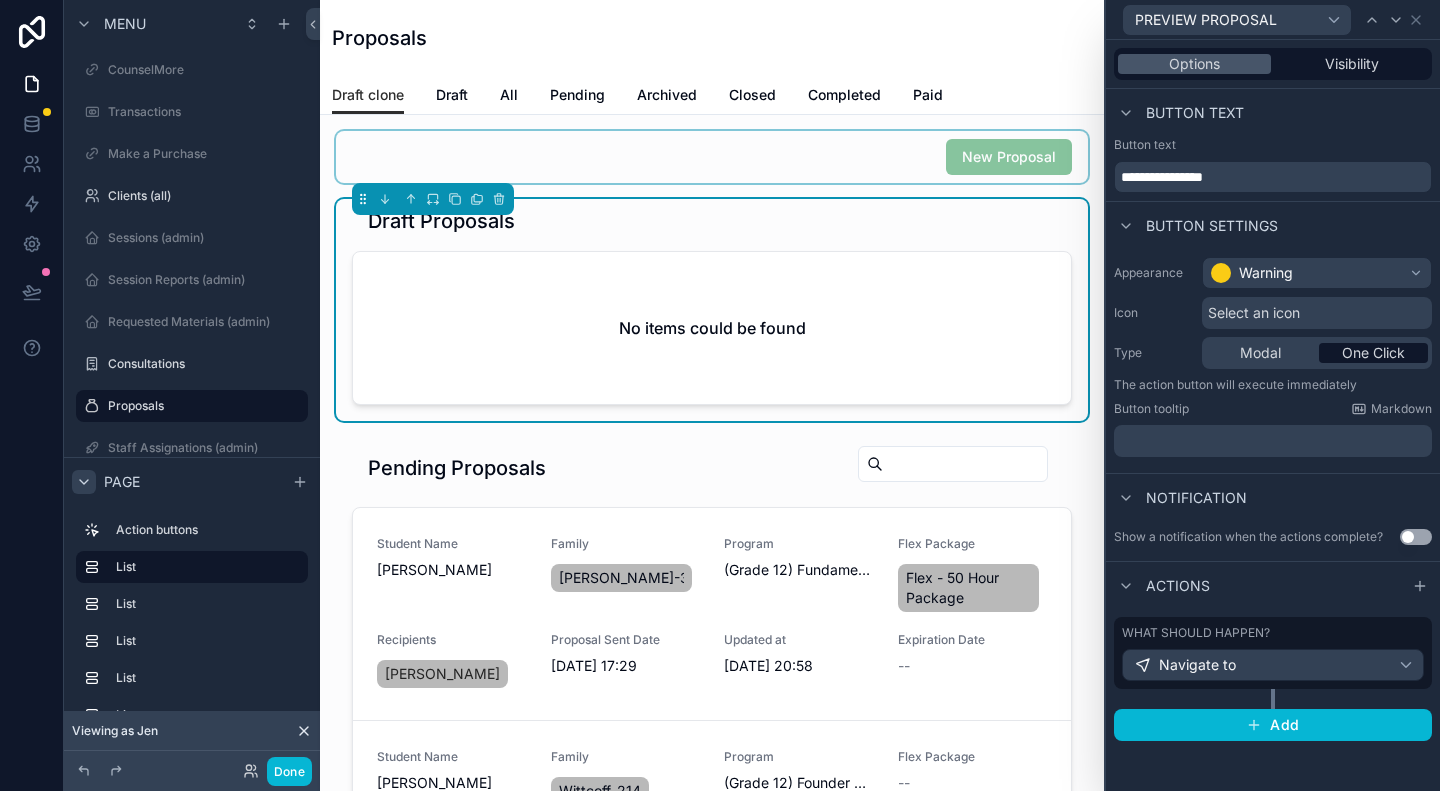 scroll, scrollTop: 0, scrollLeft: 0, axis: both 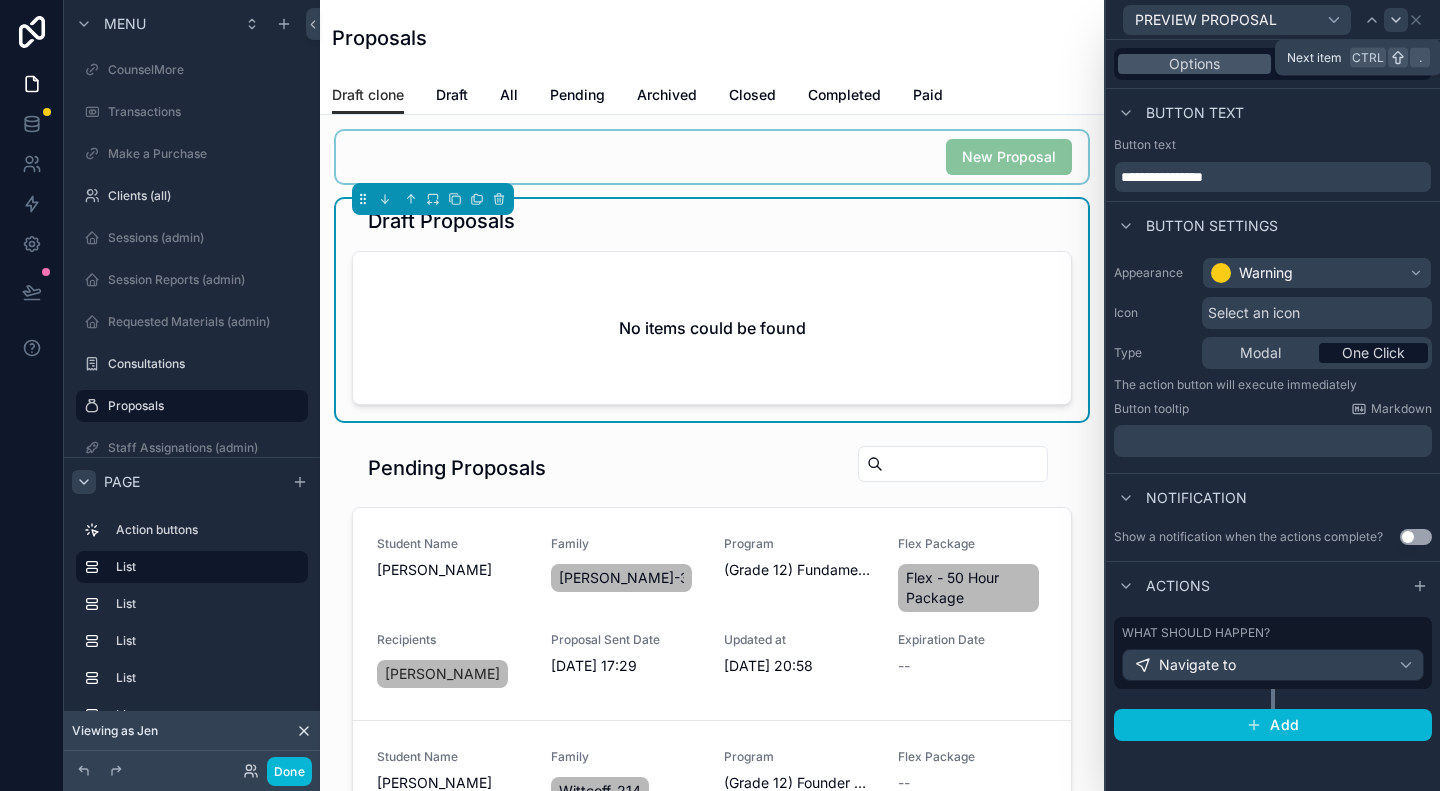 click 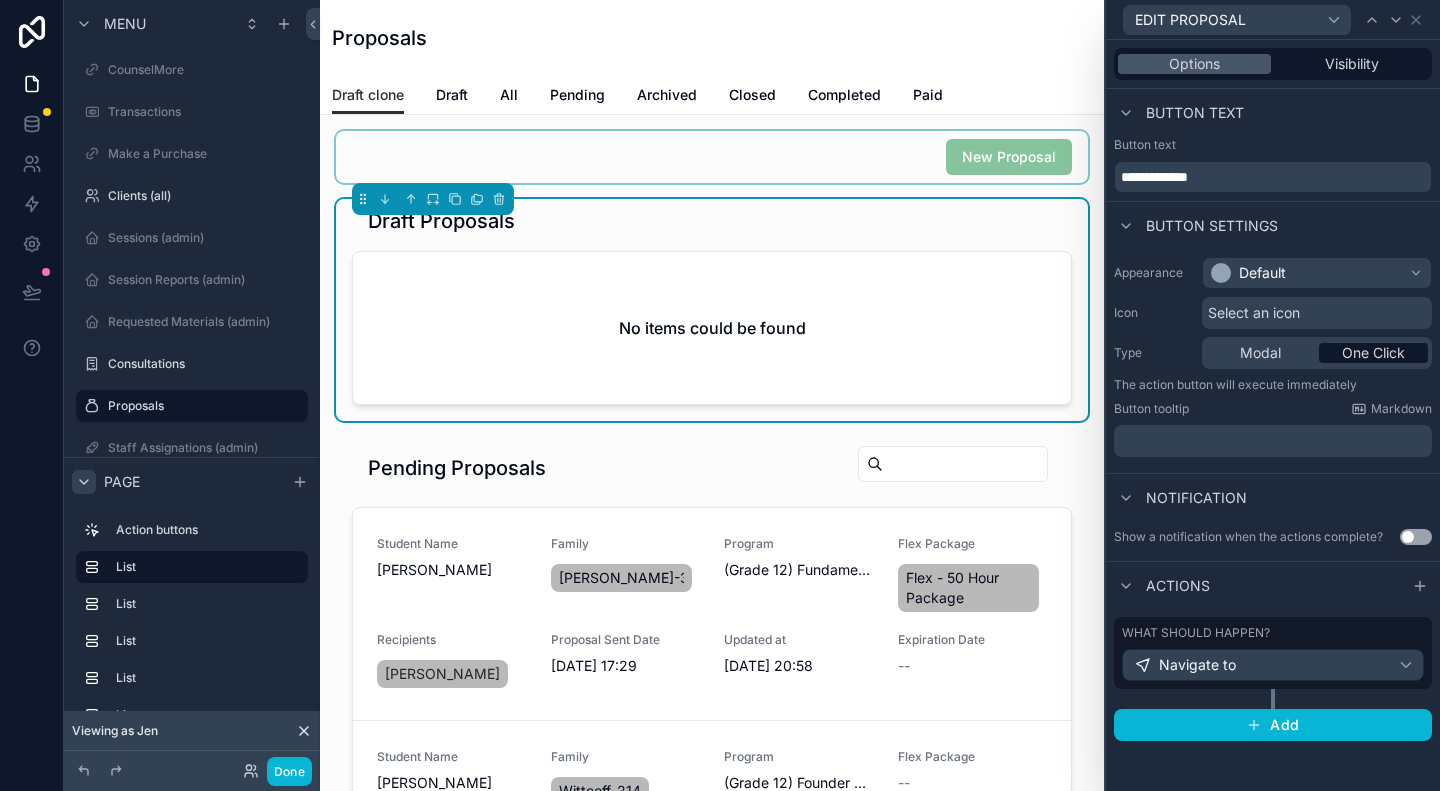 click on "What should happen?" at bounding box center (1273, 633) 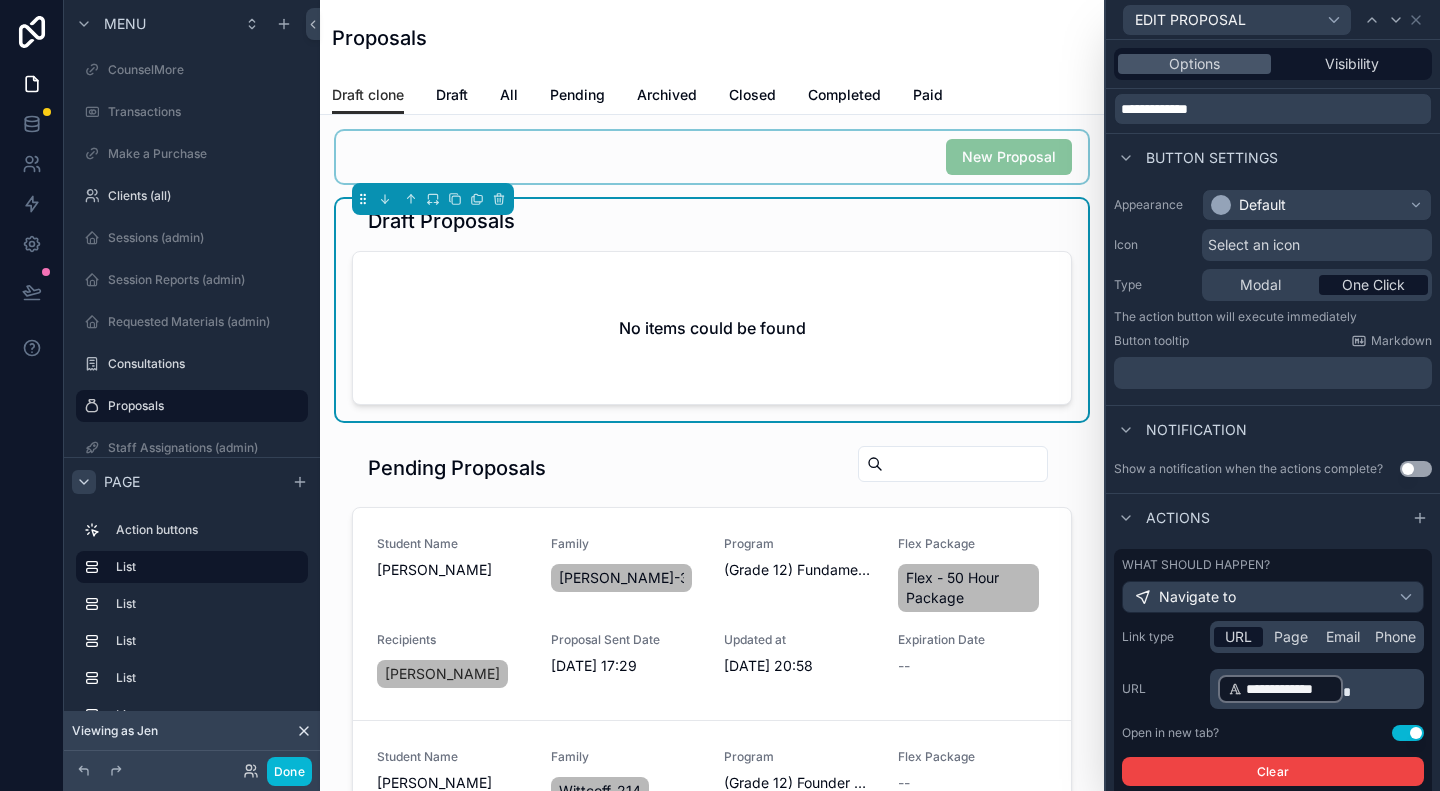 scroll, scrollTop: 179, scrollLeft: 0, axis: vertical 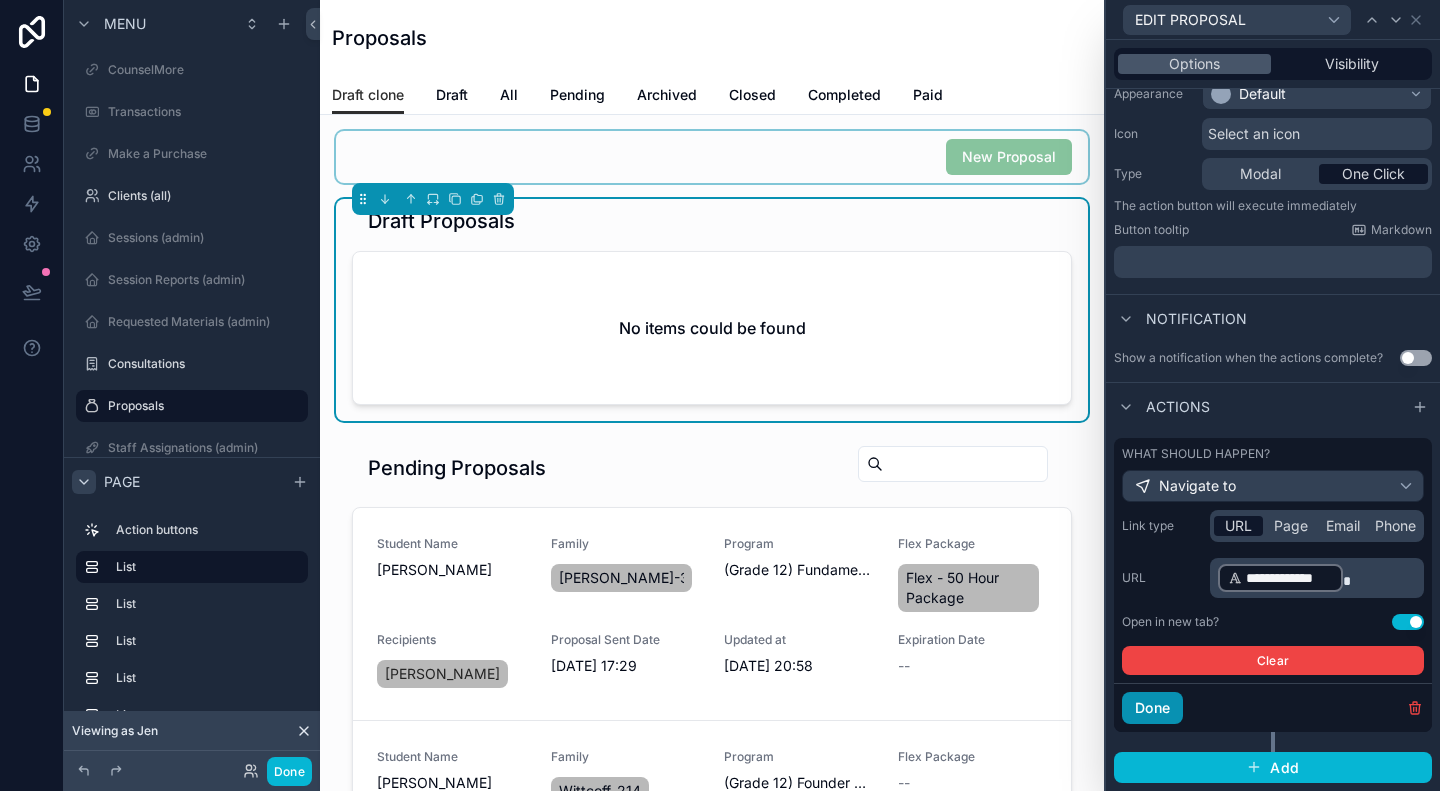 click on "Done" at bounding box center [1152, 708] 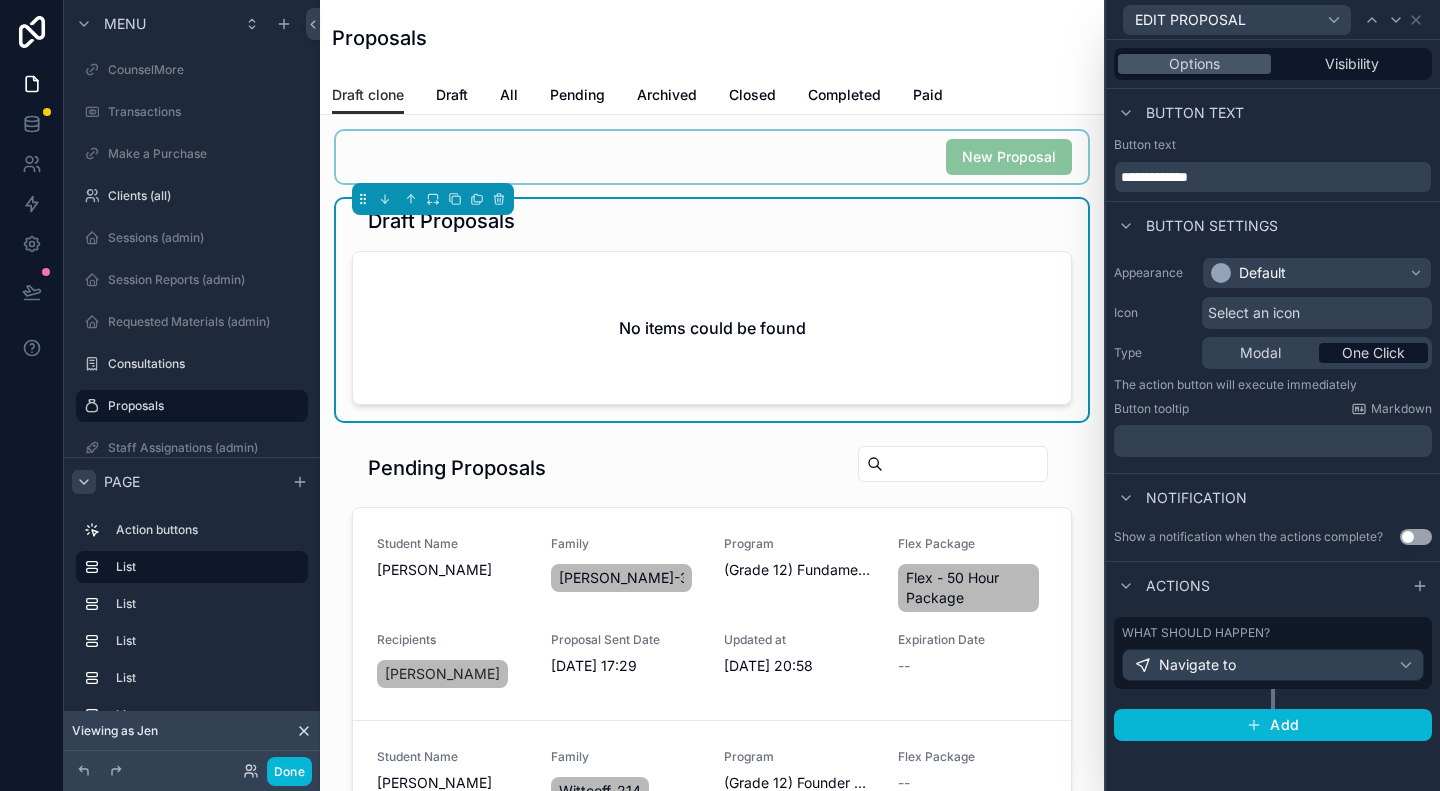 scroll, scrollTop: 0, scrollLeft: 0, axis: both 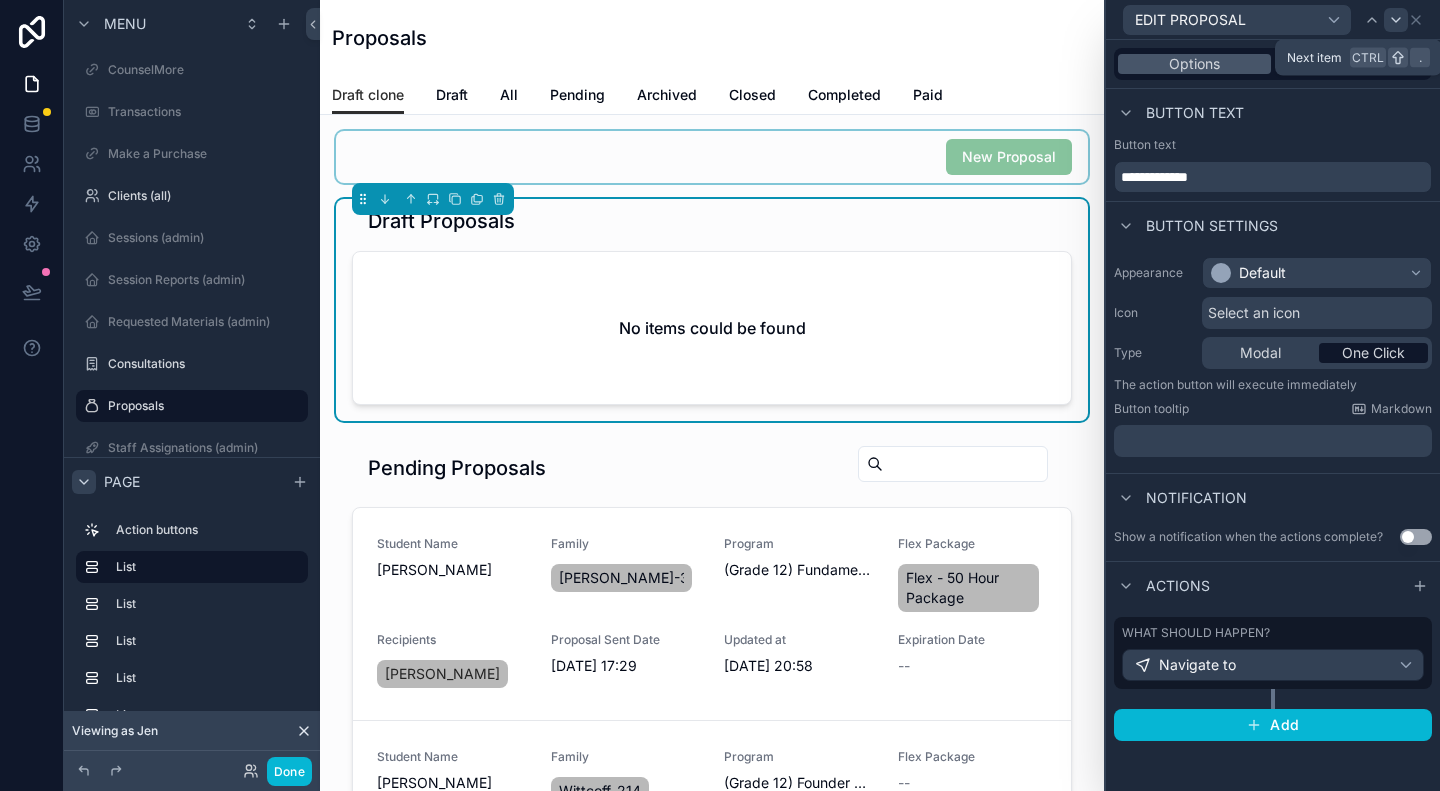 click 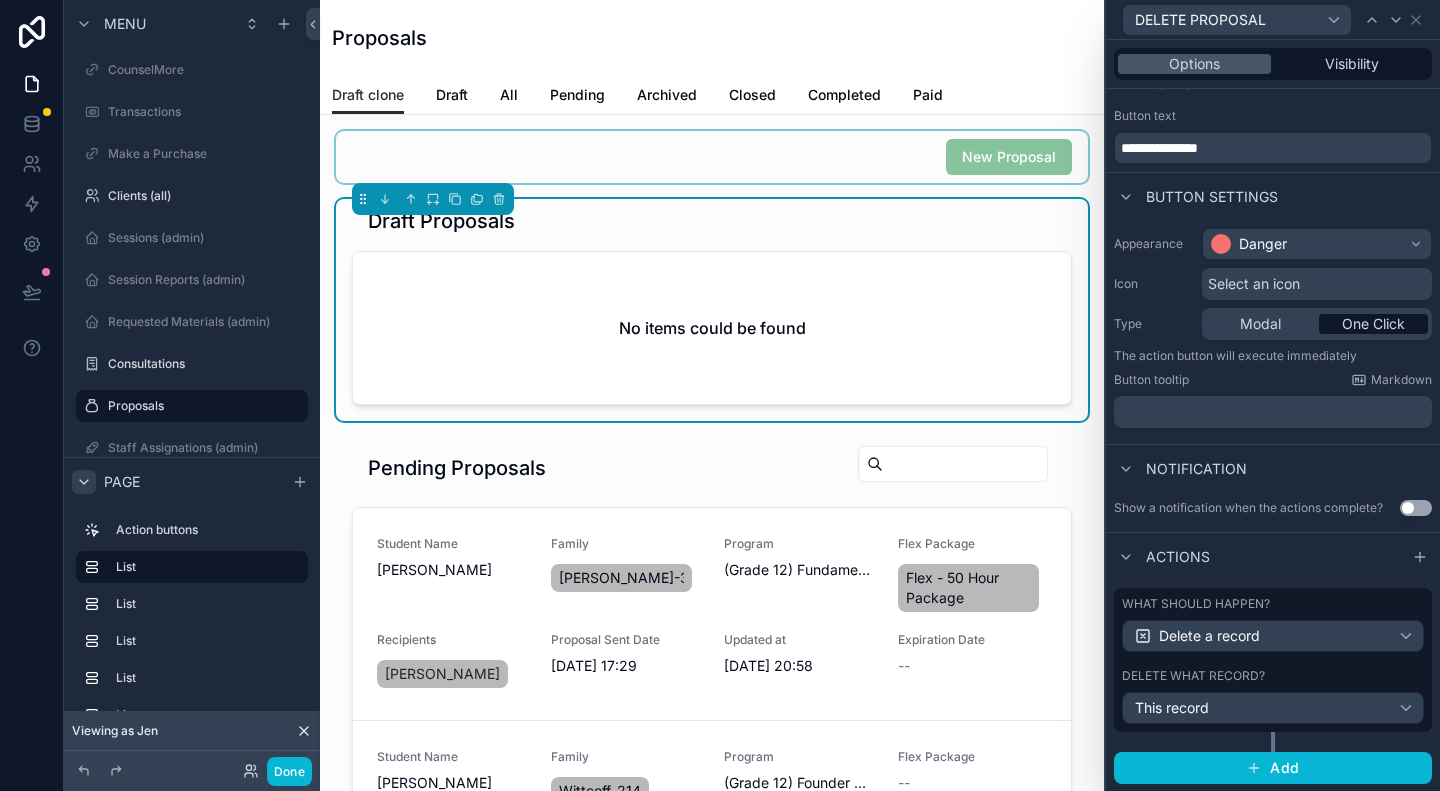 scroll, scrollTop: 29, scrollLeft: 0, axis: vertical 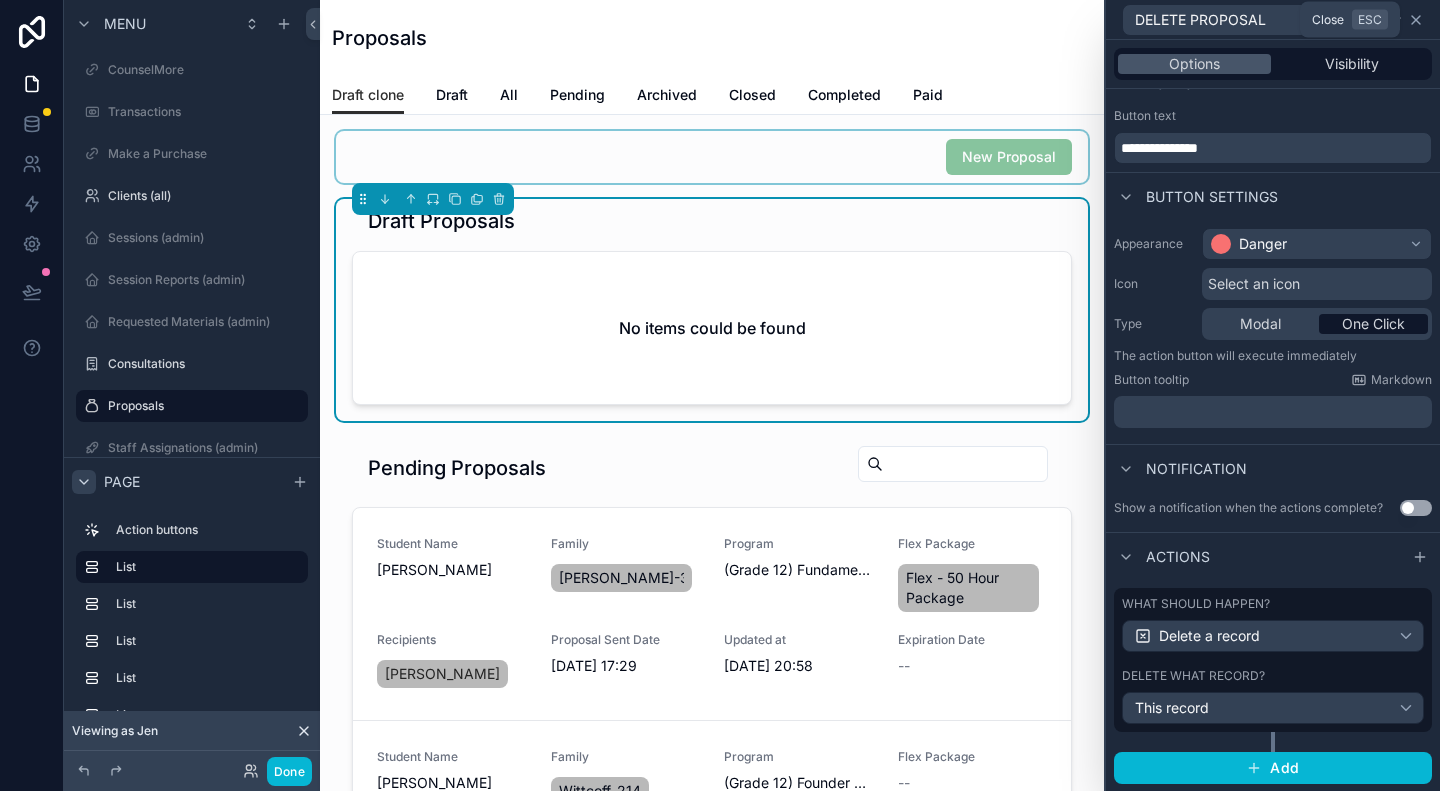 click 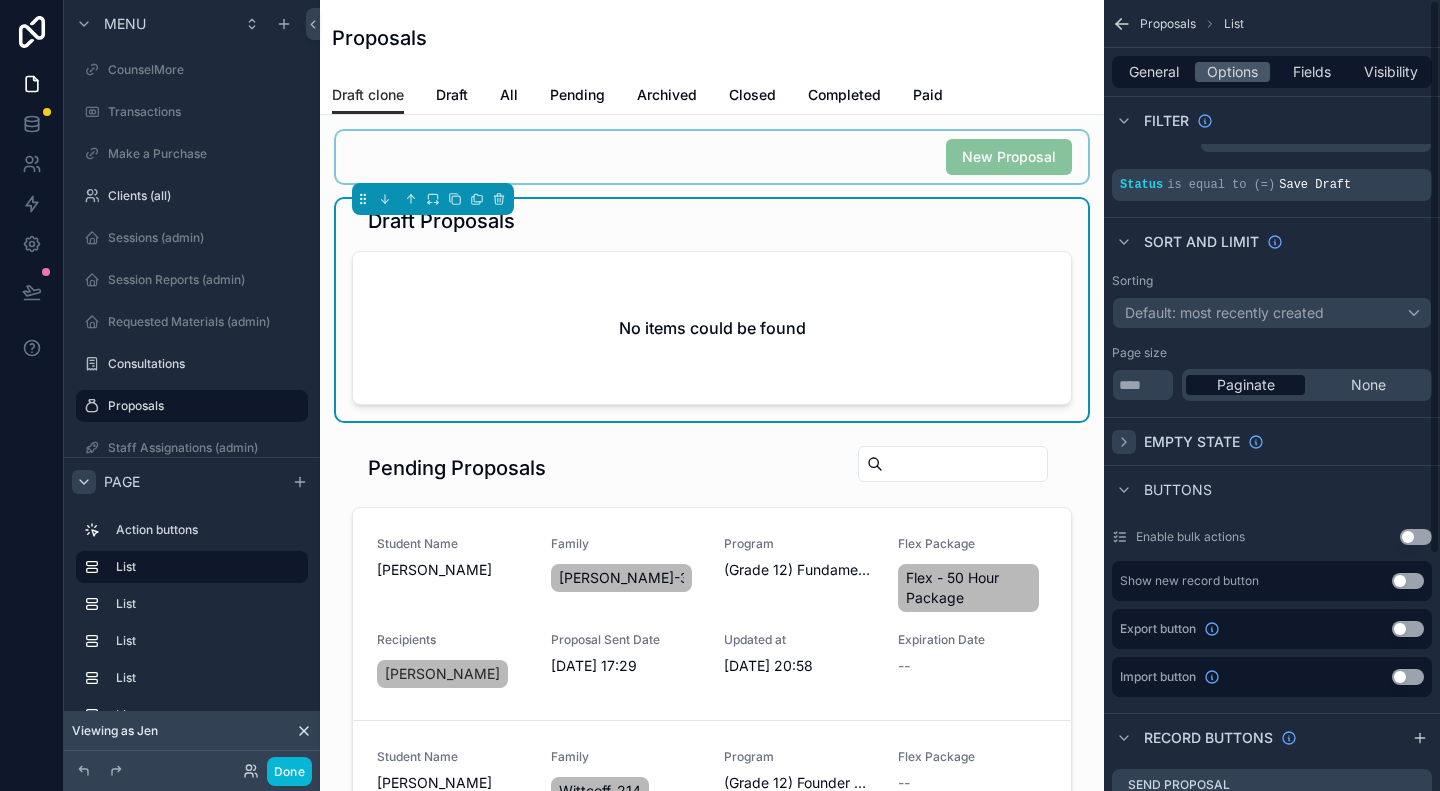 scroll, scrollTop: 0, scrollLeft: 0, axis: both 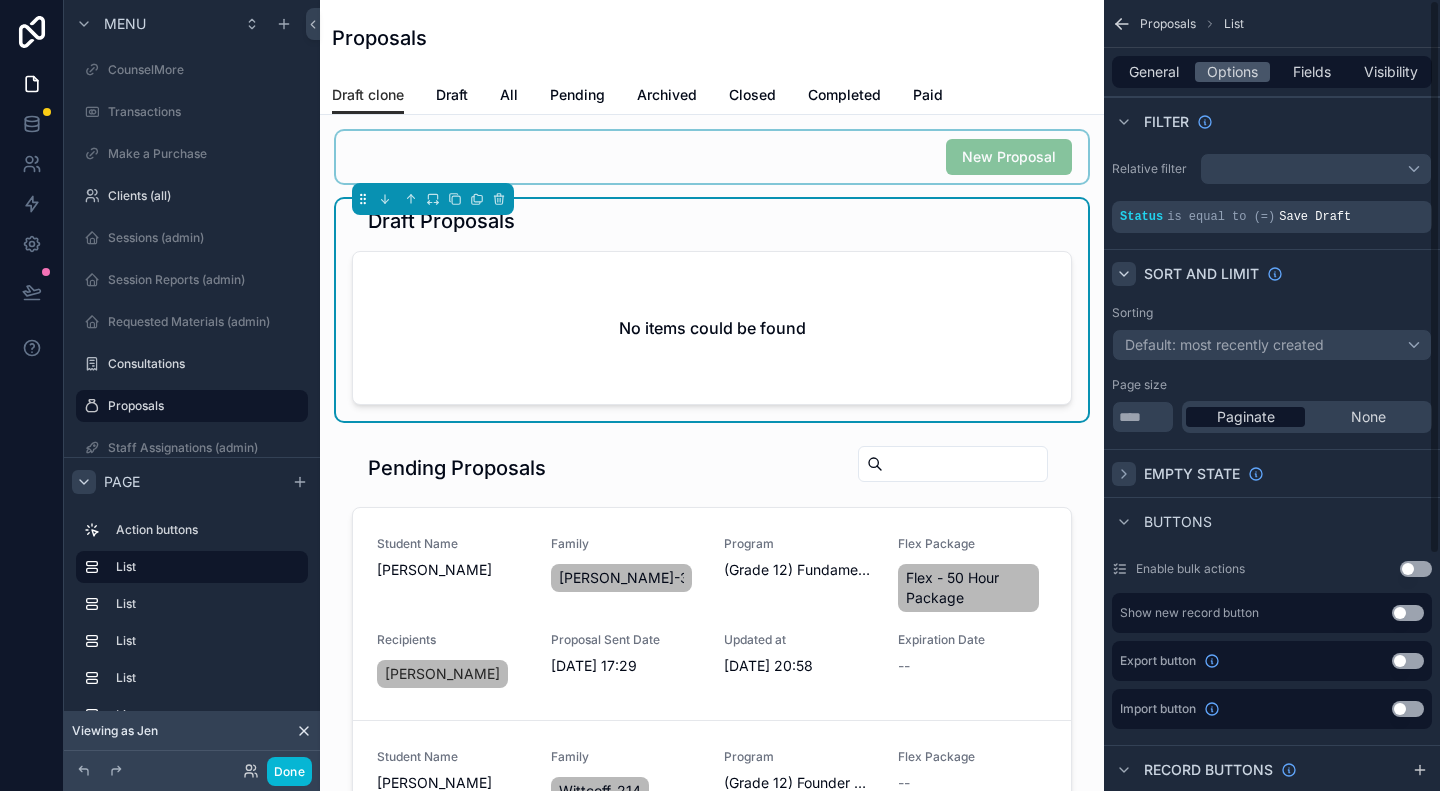 click 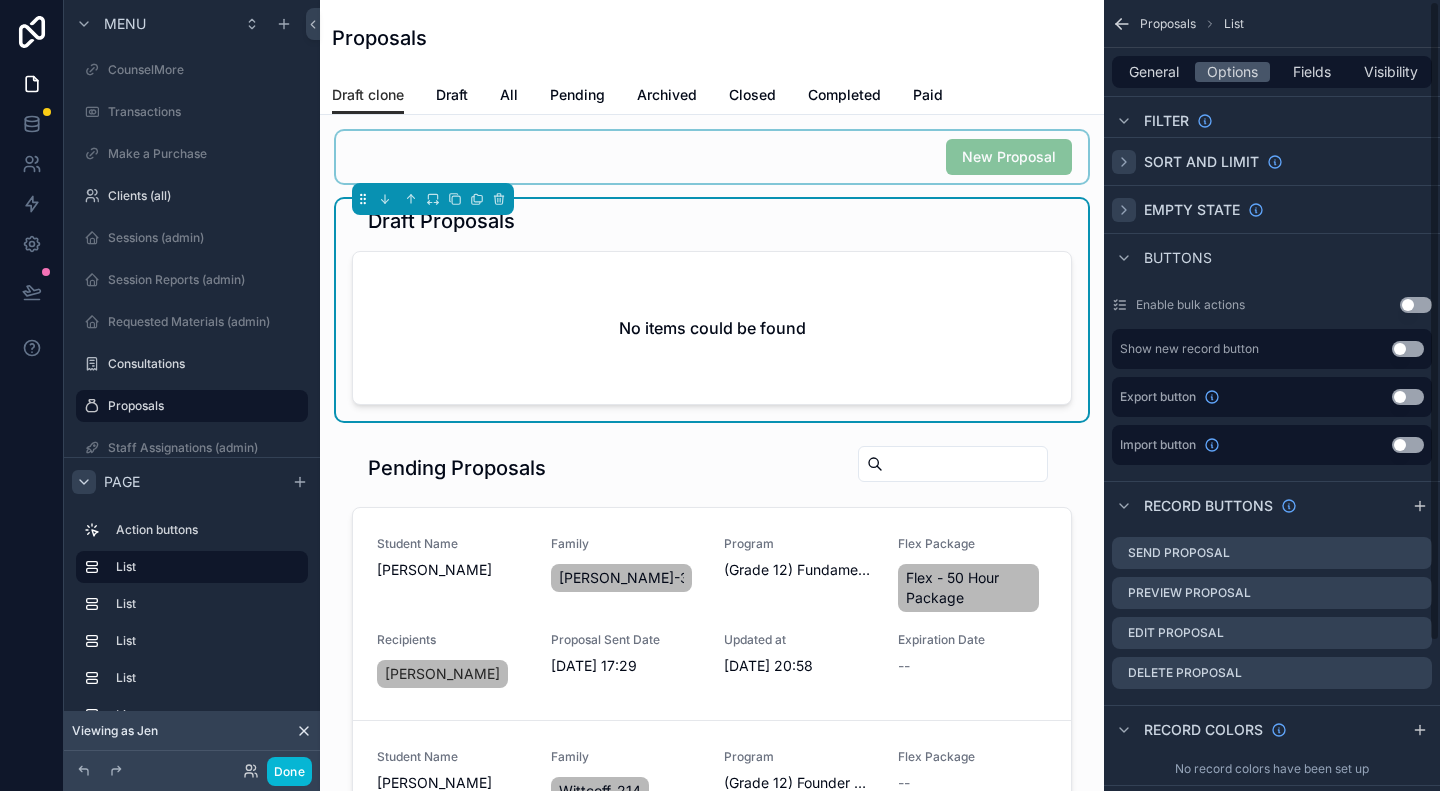 scroll, scrollTop: 186, scrollLeft: 0, axis: vertical 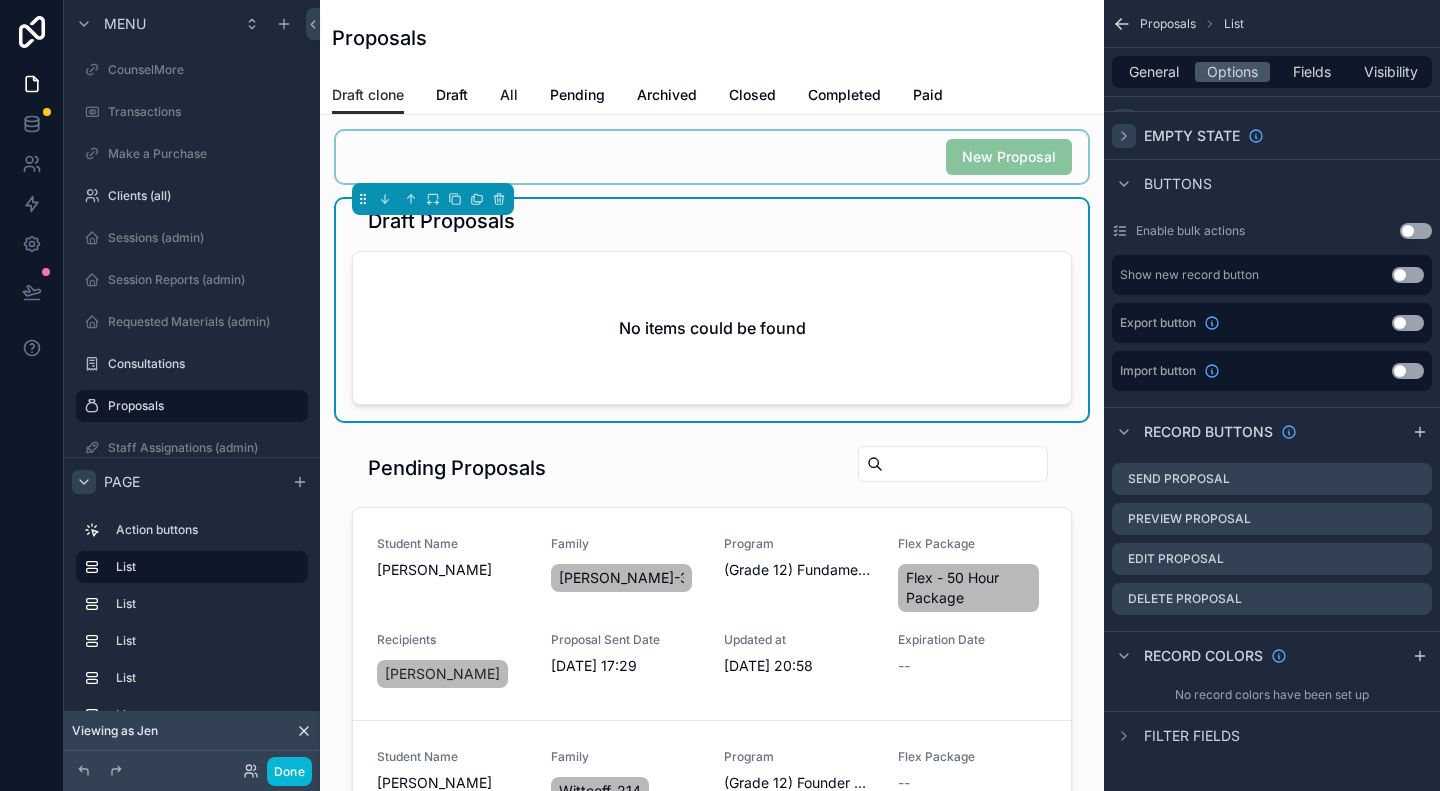 click on "All" at bounding box center (509, 95) 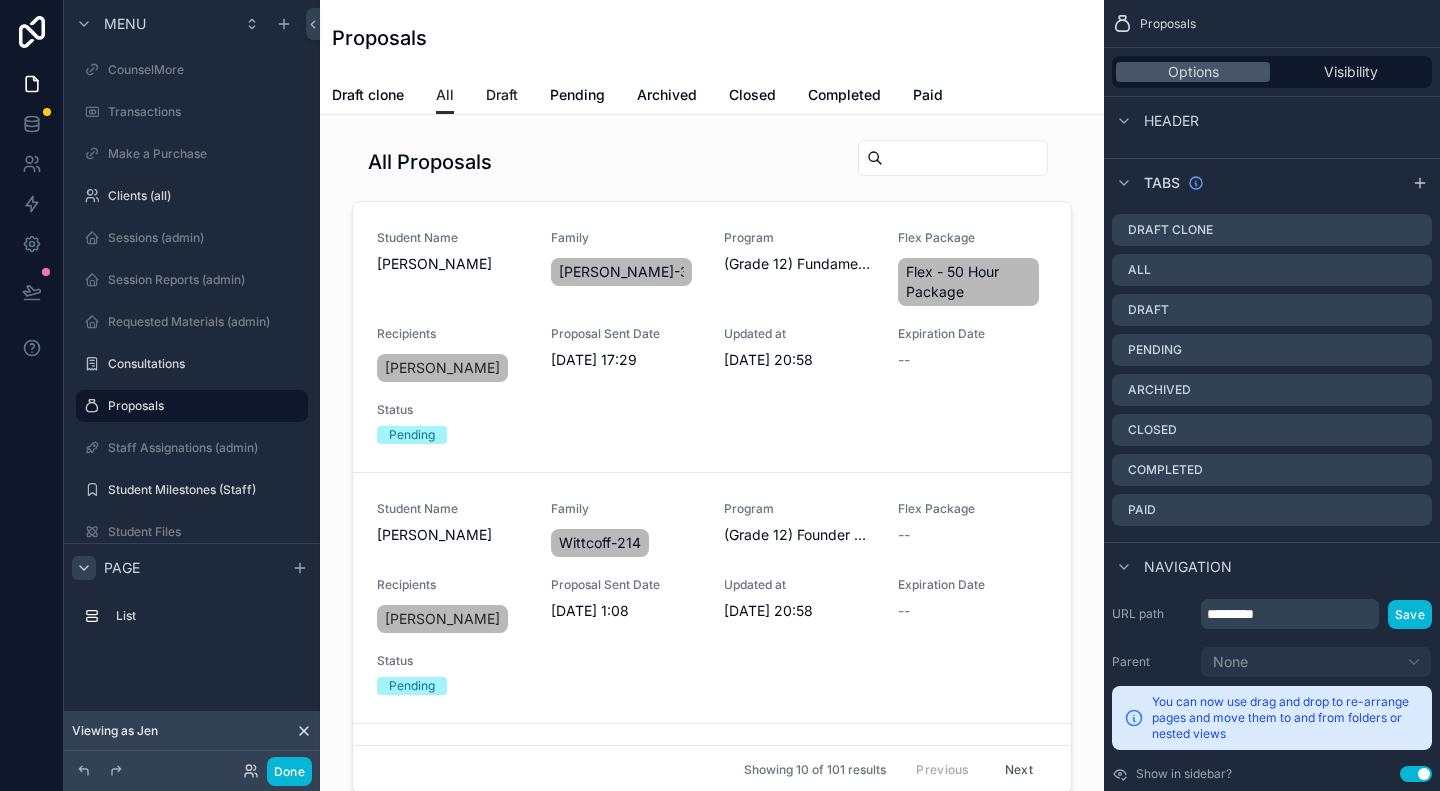 click on "Draft" at bounding box center [502, 95] 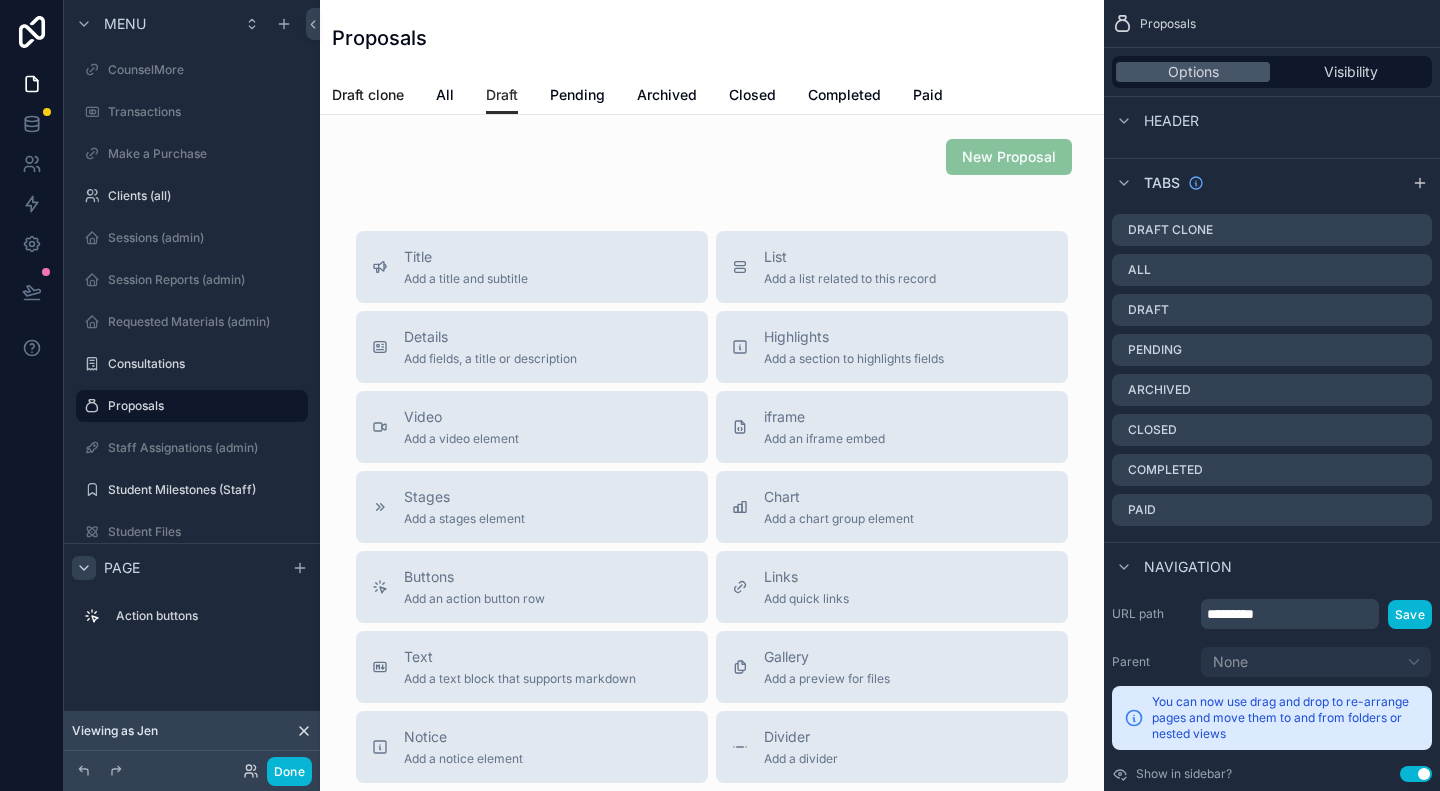 click on "Draft clone" at bounding box center [368, 95] 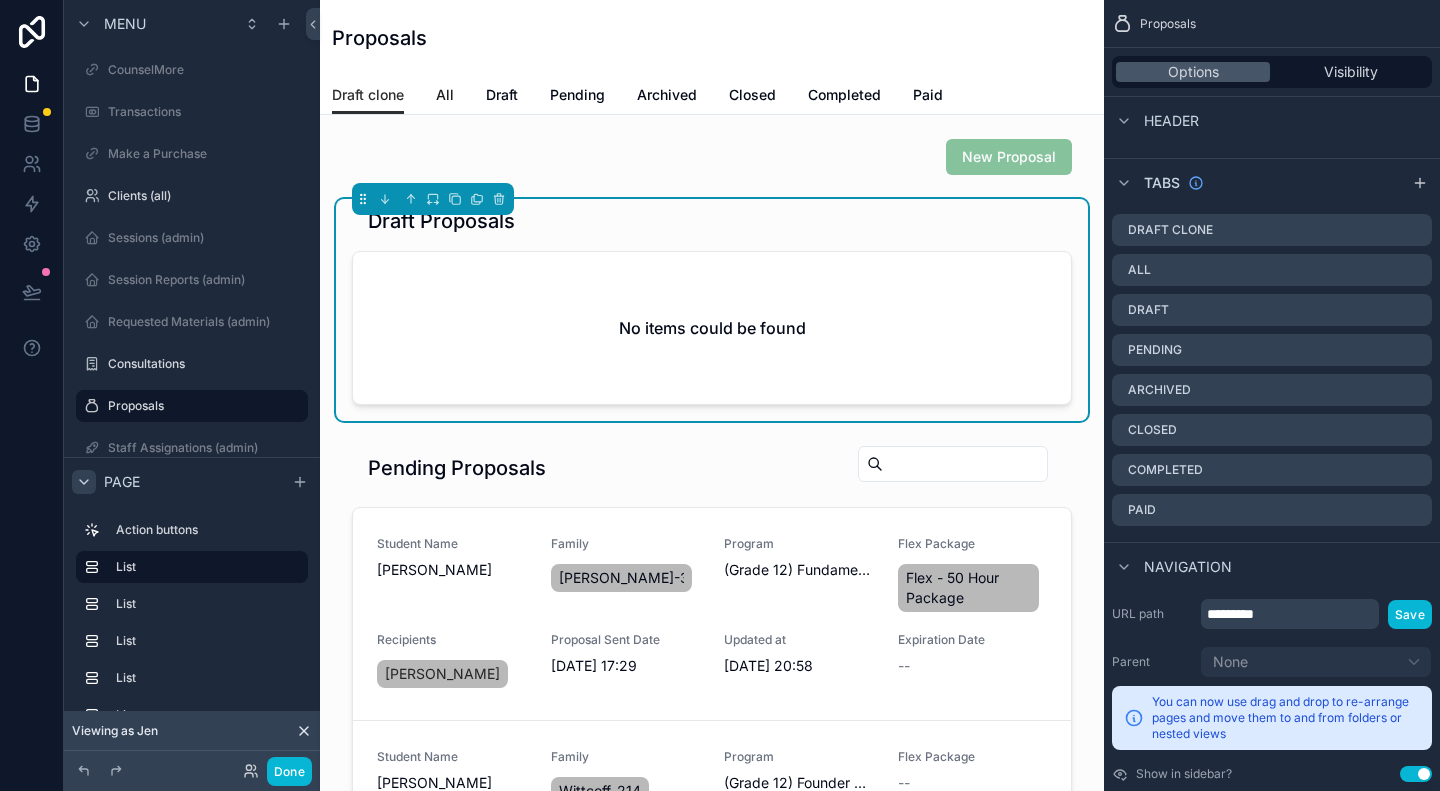 click on "All" at bounding box center (445, 95) 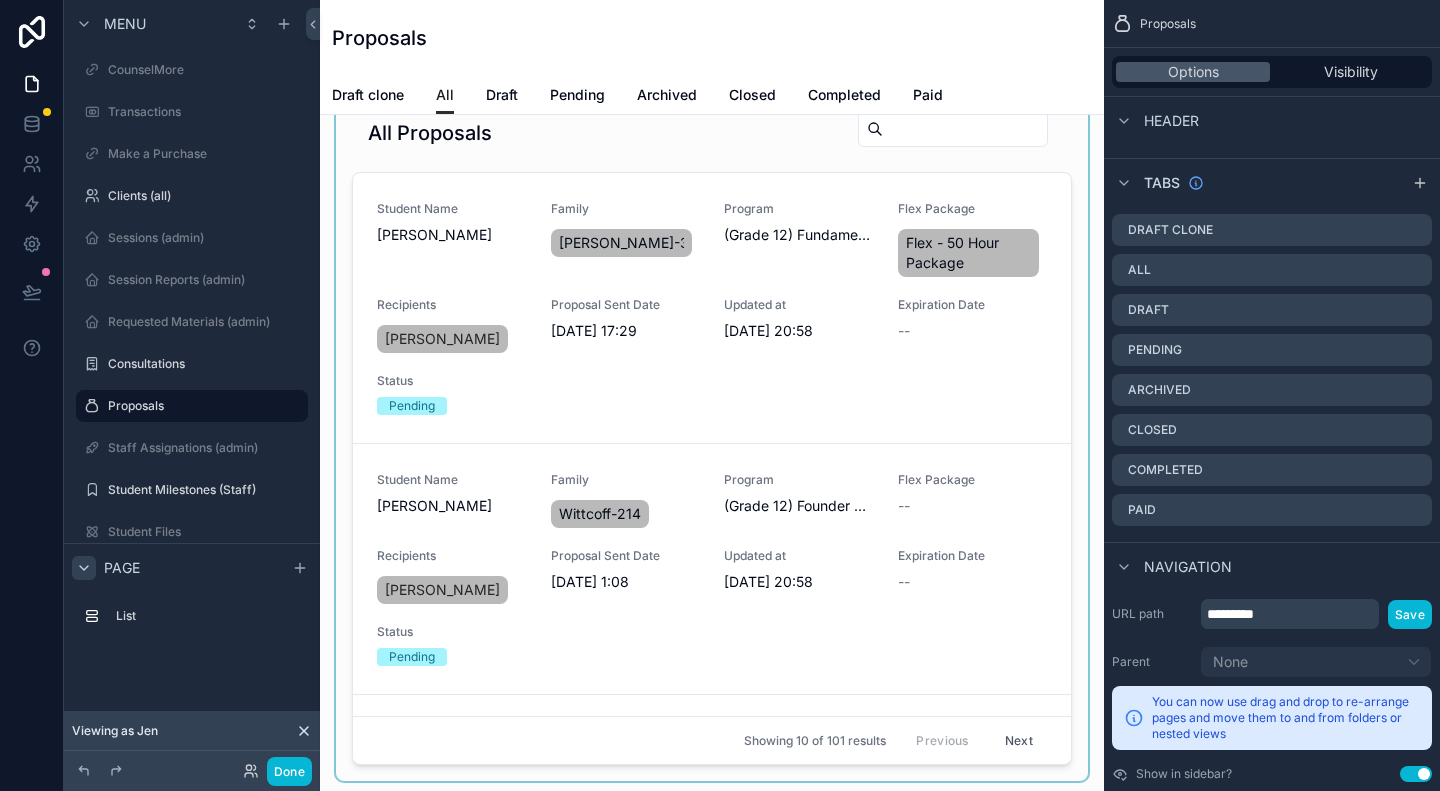 scroll, scrollTop: 0, scrollLeft: 0, axis: both 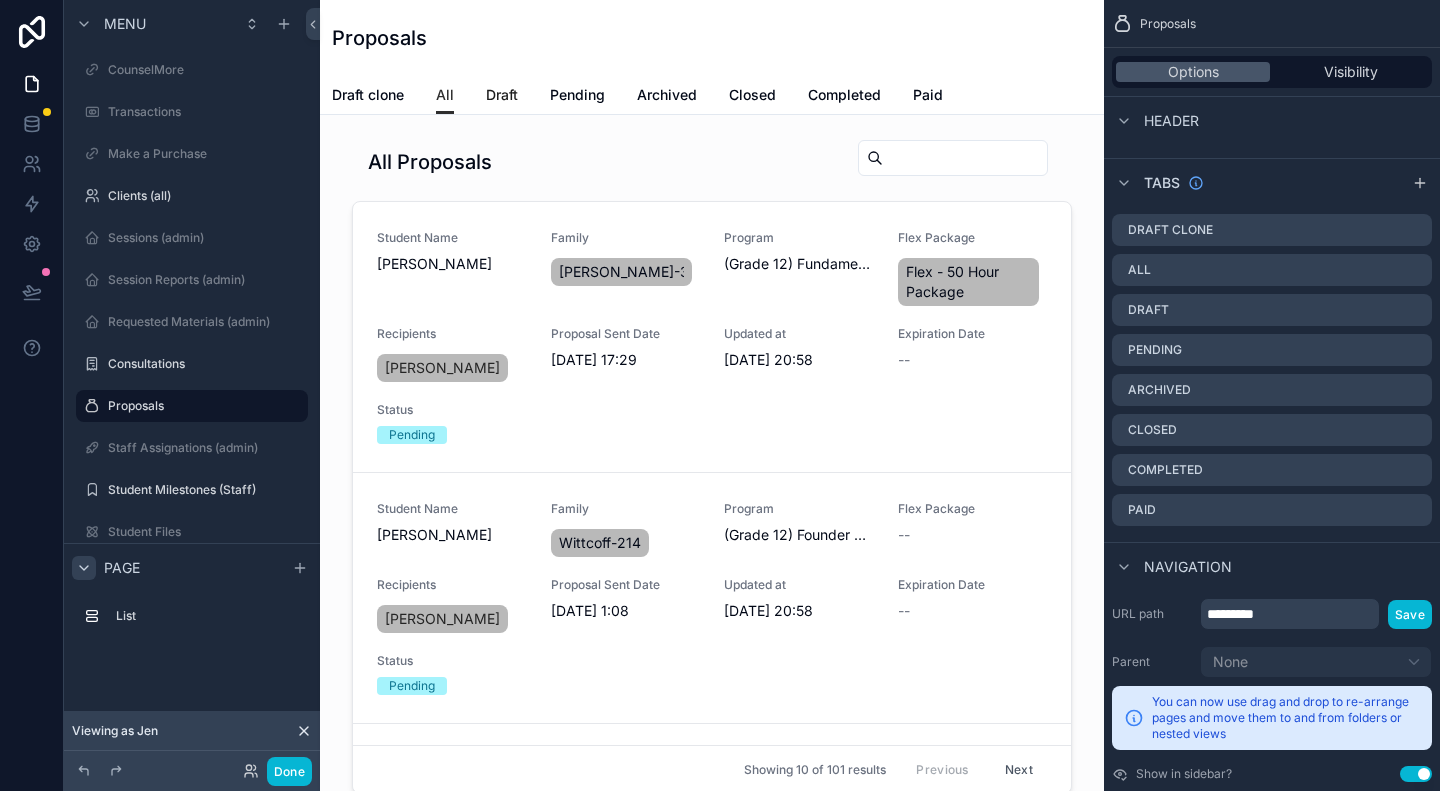 click on "Draft" at bounding box center (502, 95) 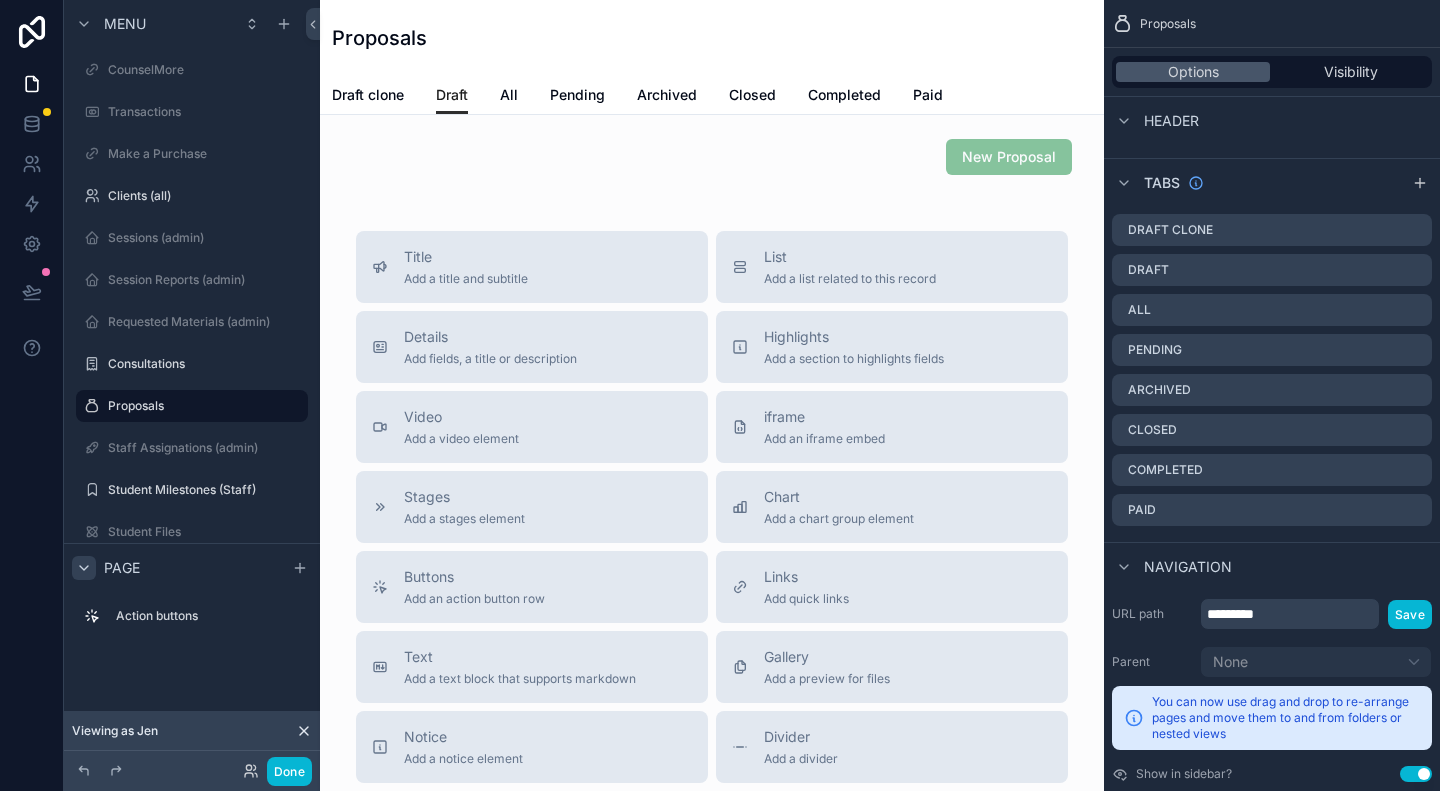 click on "Draft" at bounding box center [452, 95] 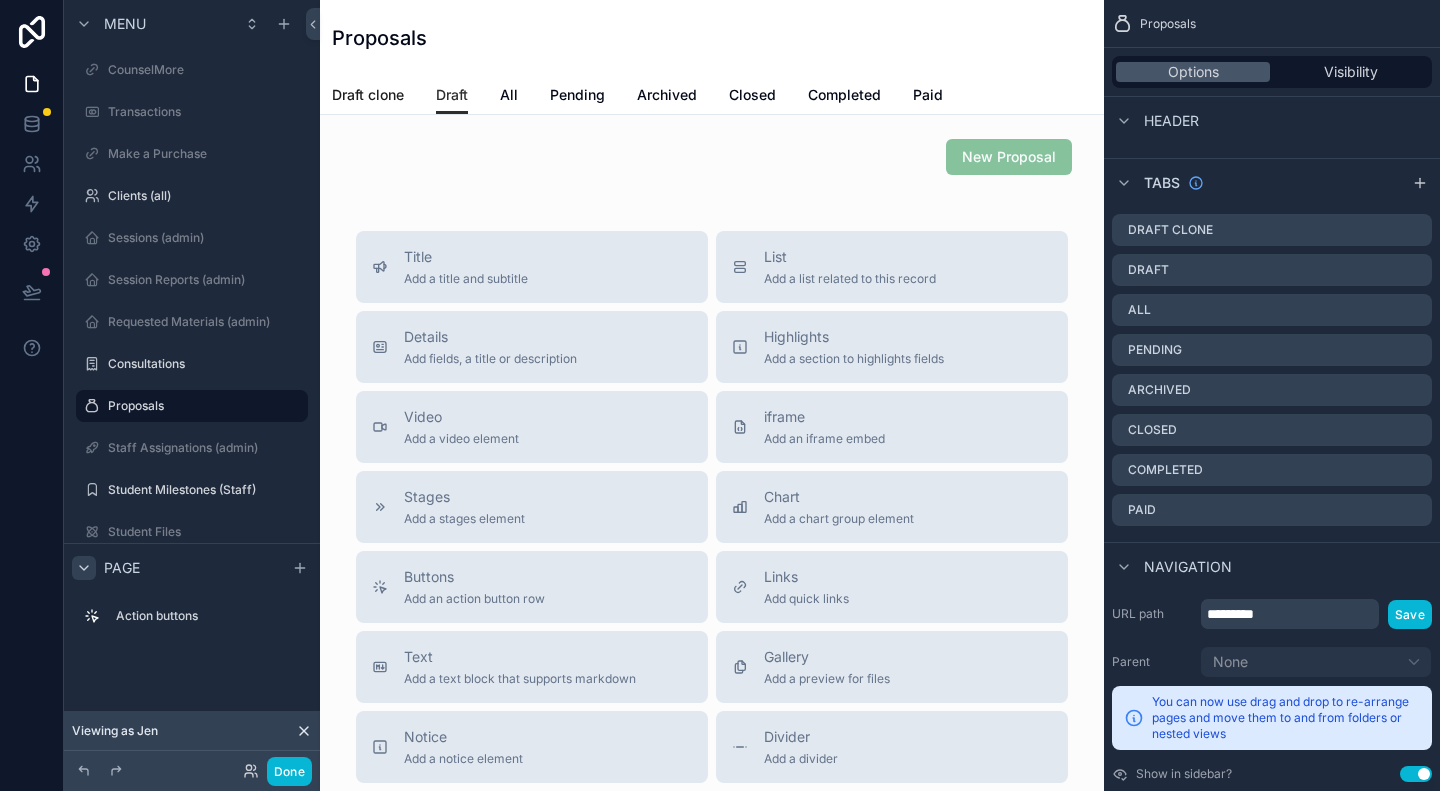 click on "Draft clone" at bounding box center (368, 95) 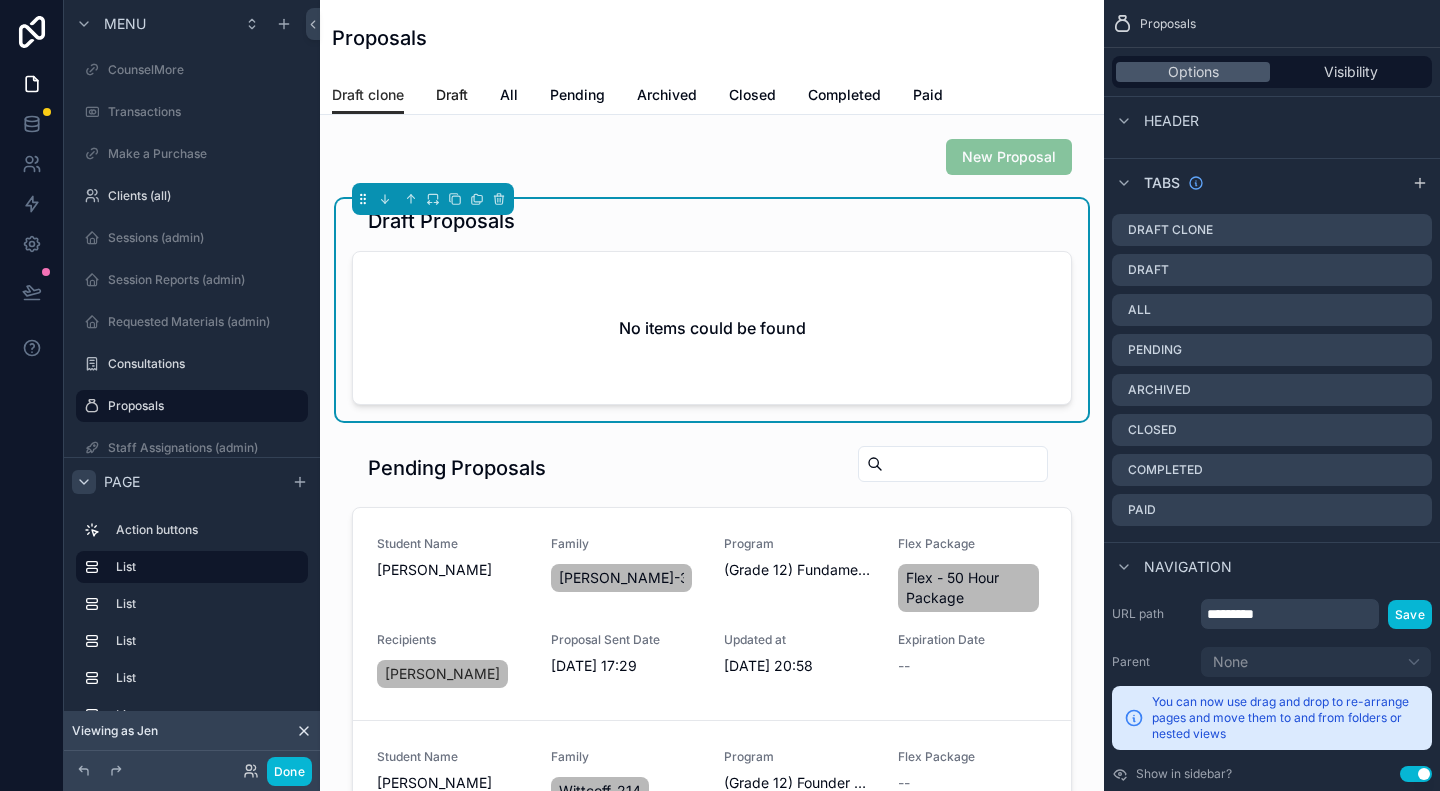 click on "Draft" at bounding box center (452, 95) 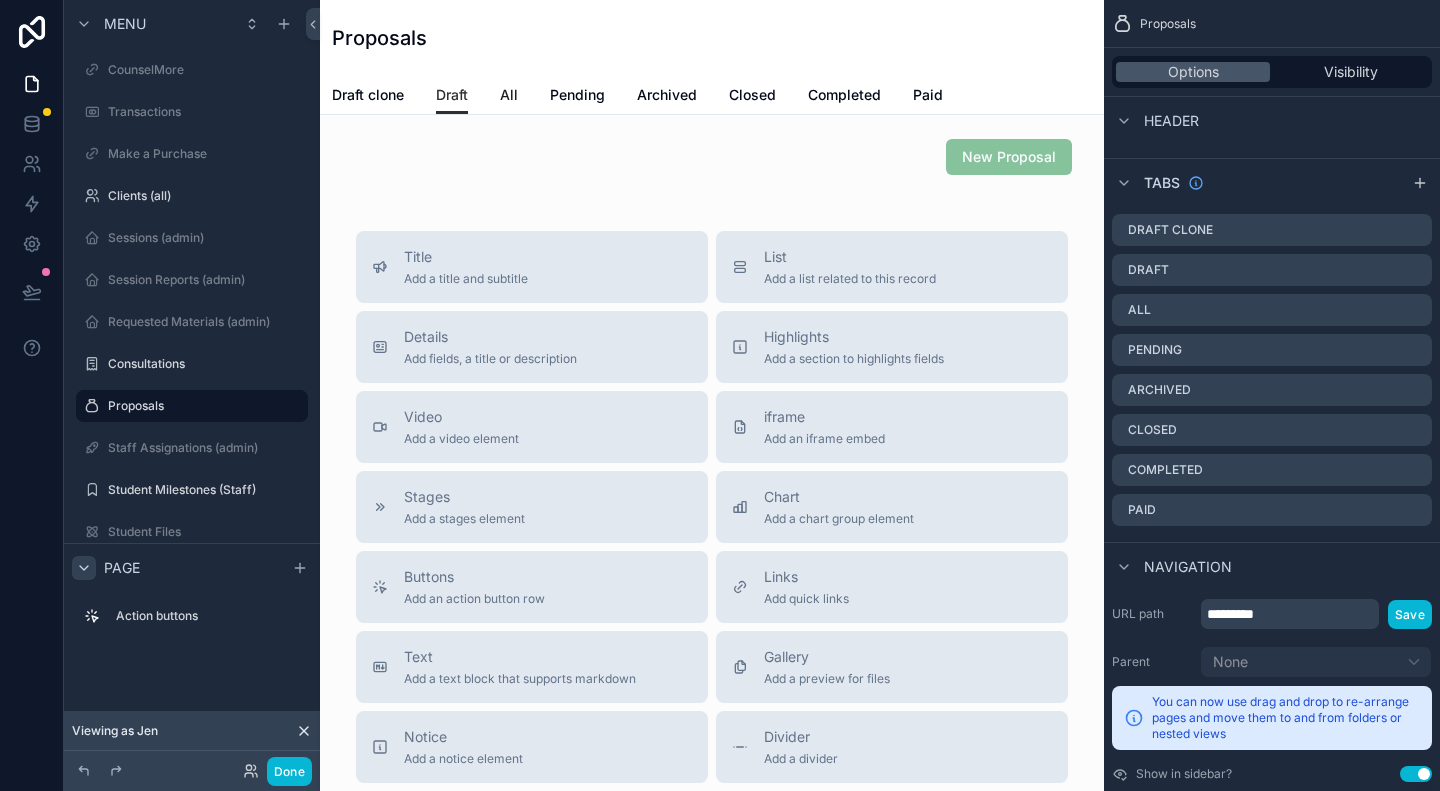 click on "All" at bounding box center [509, 95] 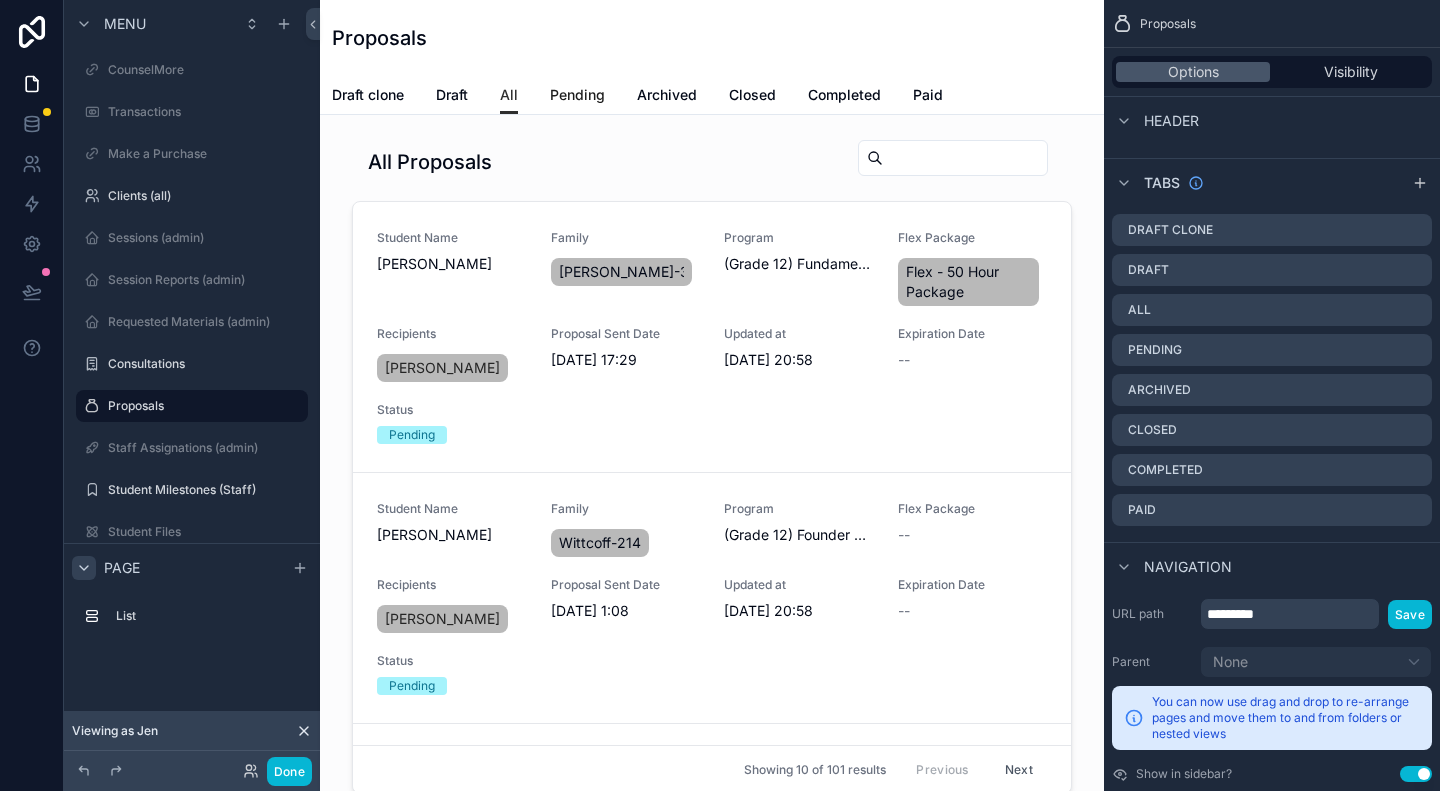 click on "Pending" at bounding box center (577, 95) 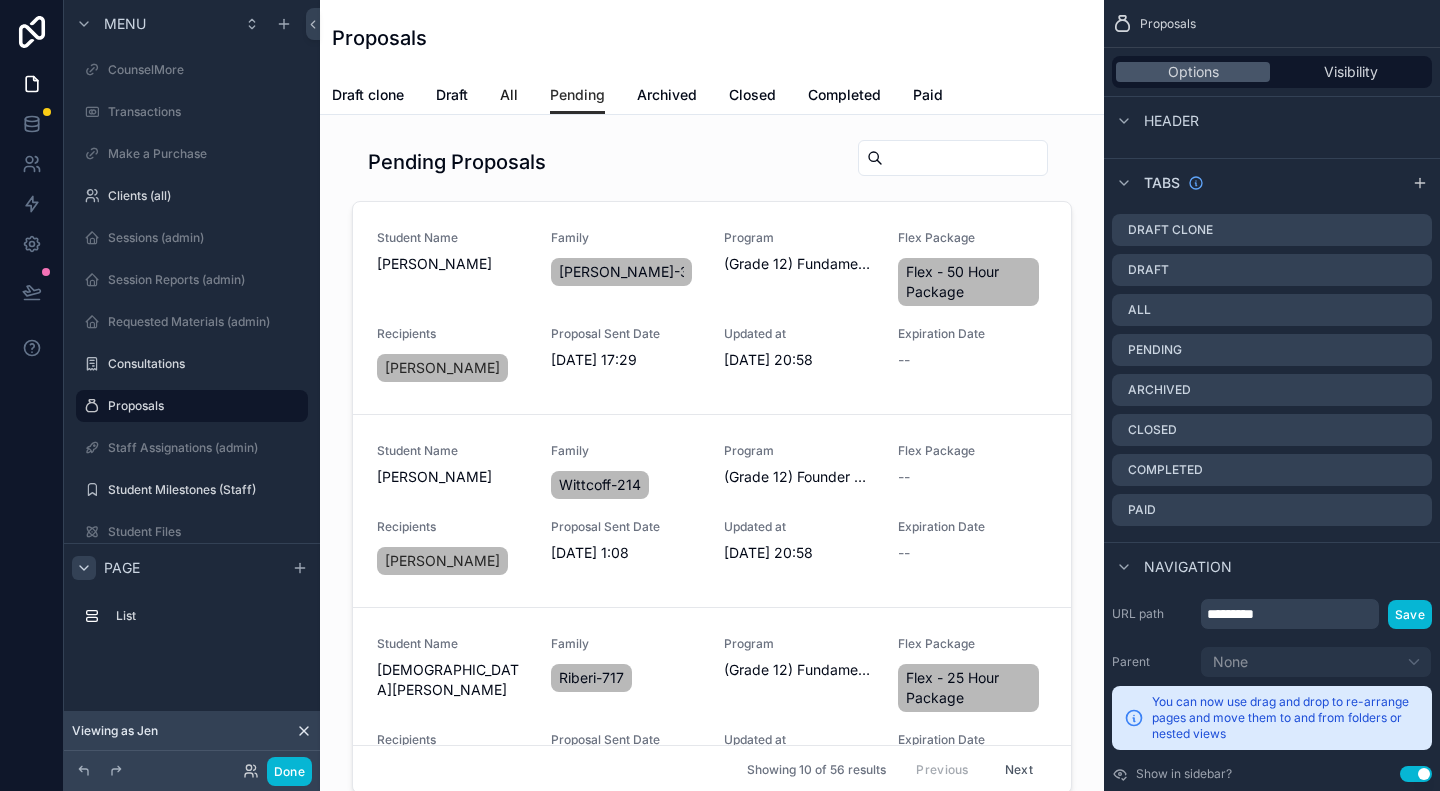 click on "All" at bounding box center (509, 95) 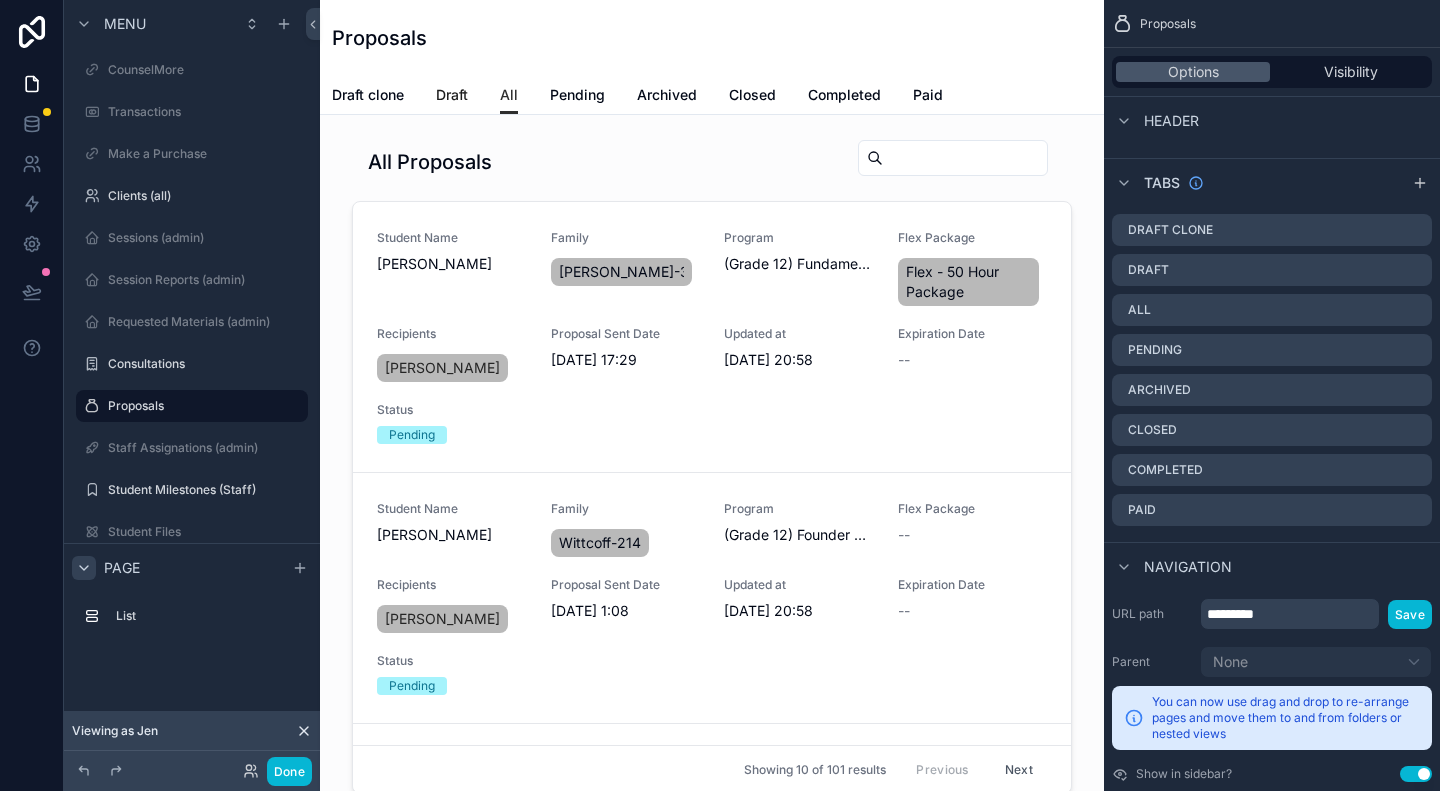 click on "Draft" at bounding box center (452, 95) 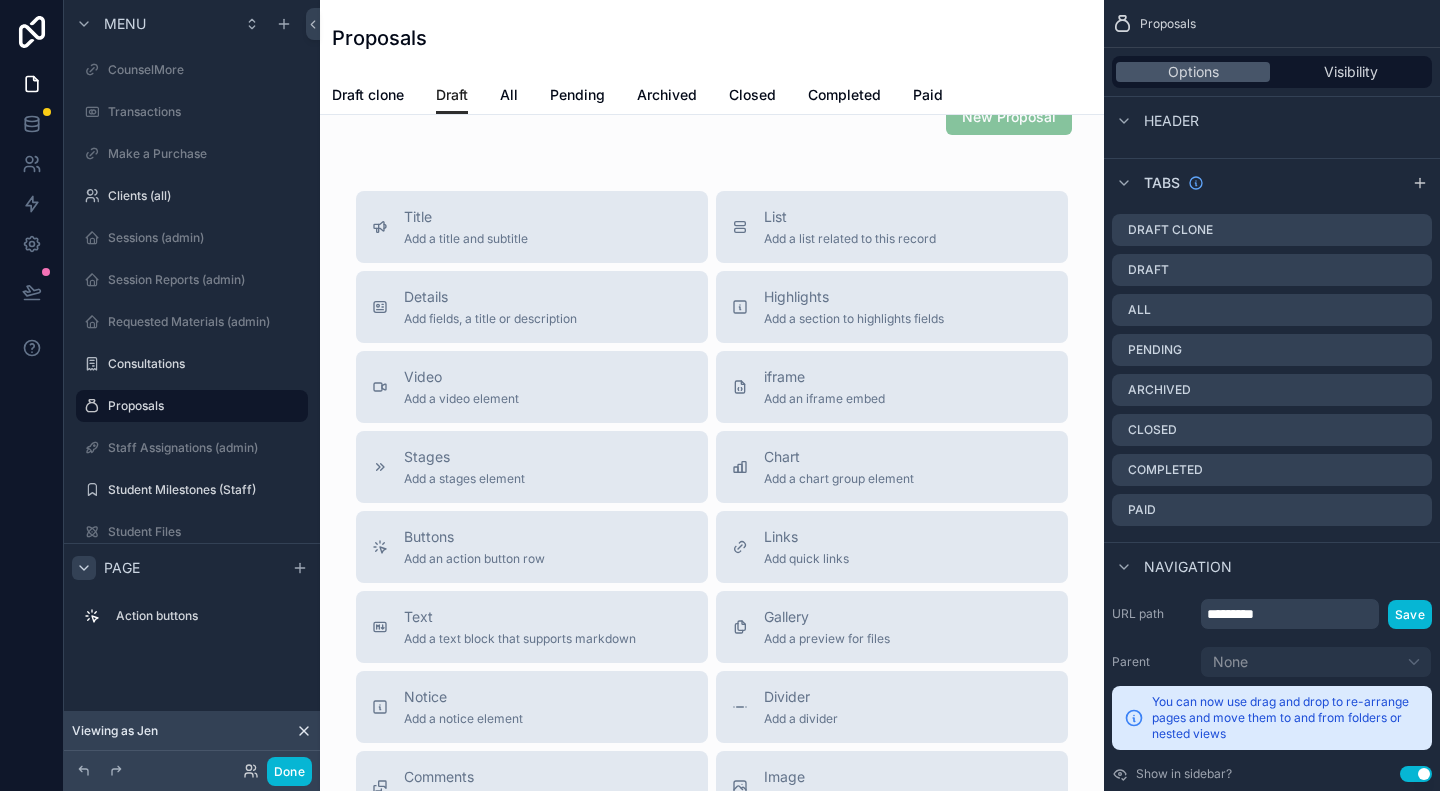 scroll, scrollTop: 0, scrollLeft: 0, axis: both 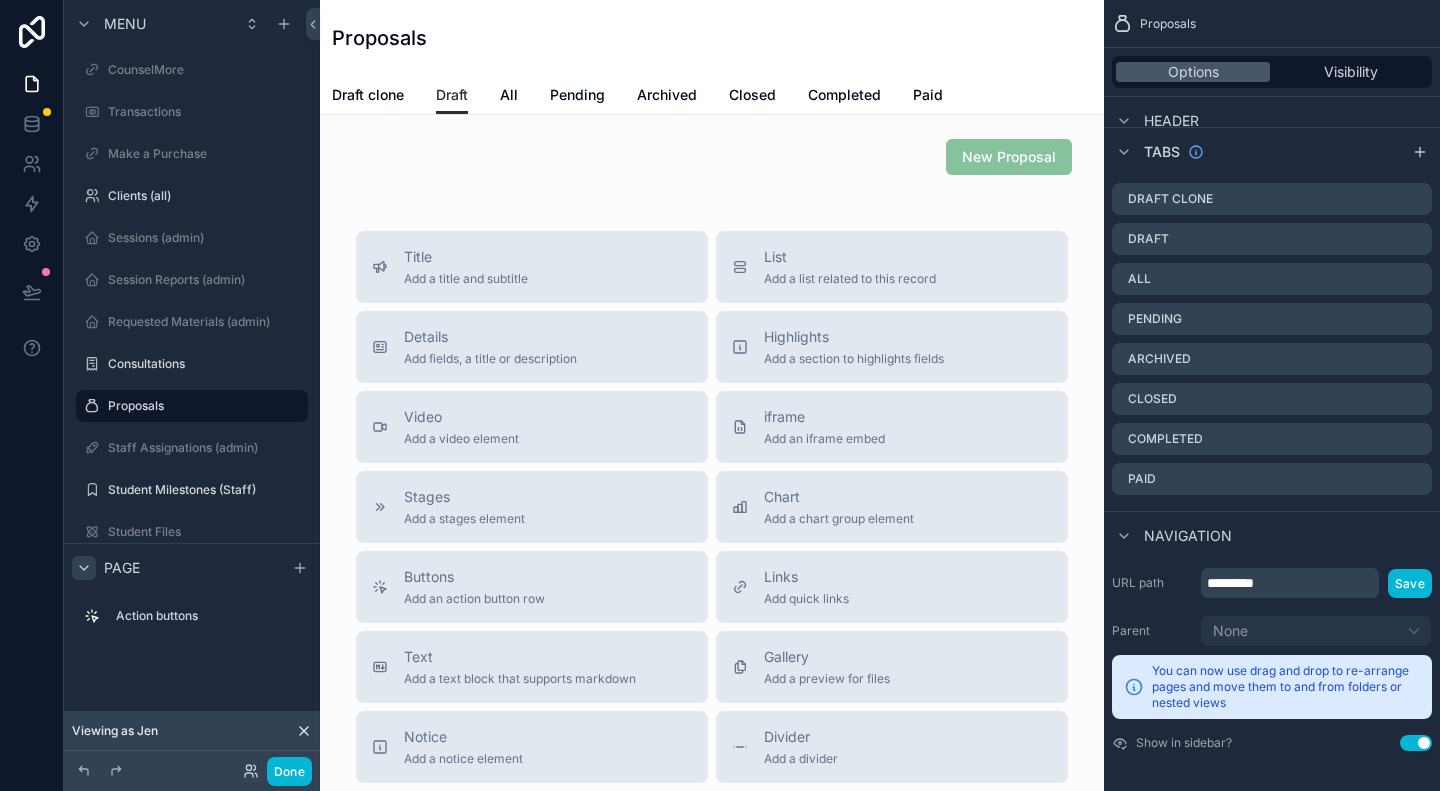 click 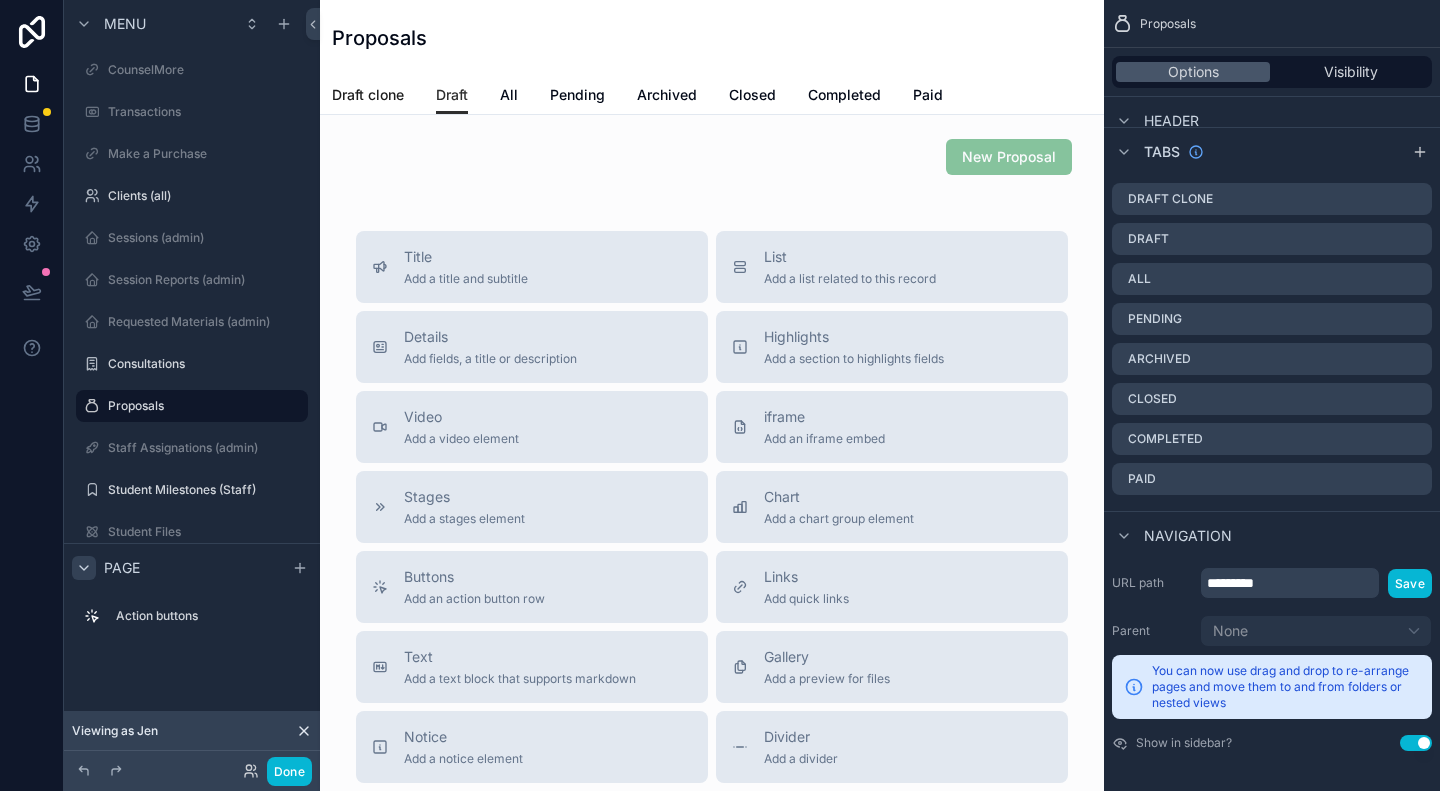 click on "Draft clone" at bounding box center [368, 95] 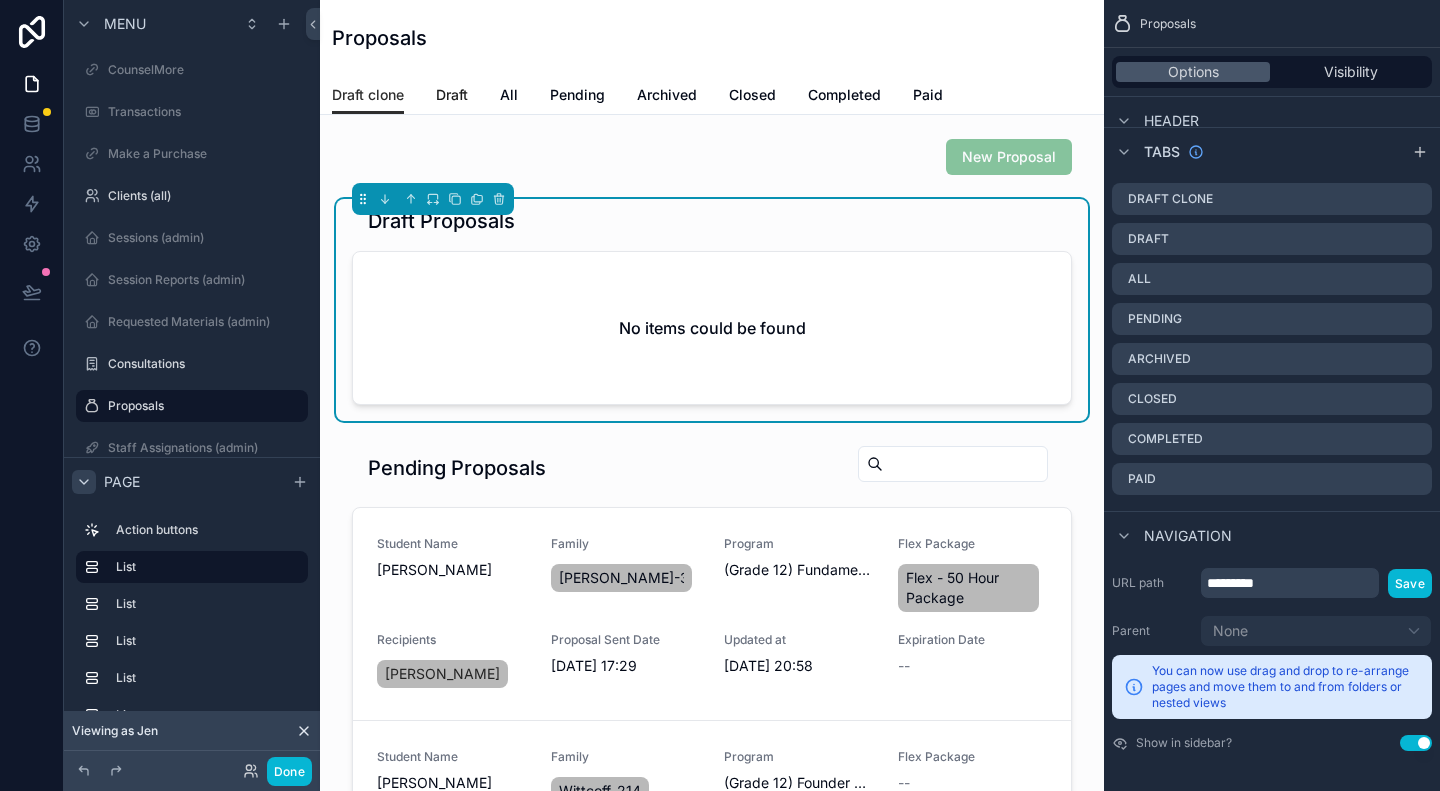 click on "Draft" at bounding box center (452, 95) 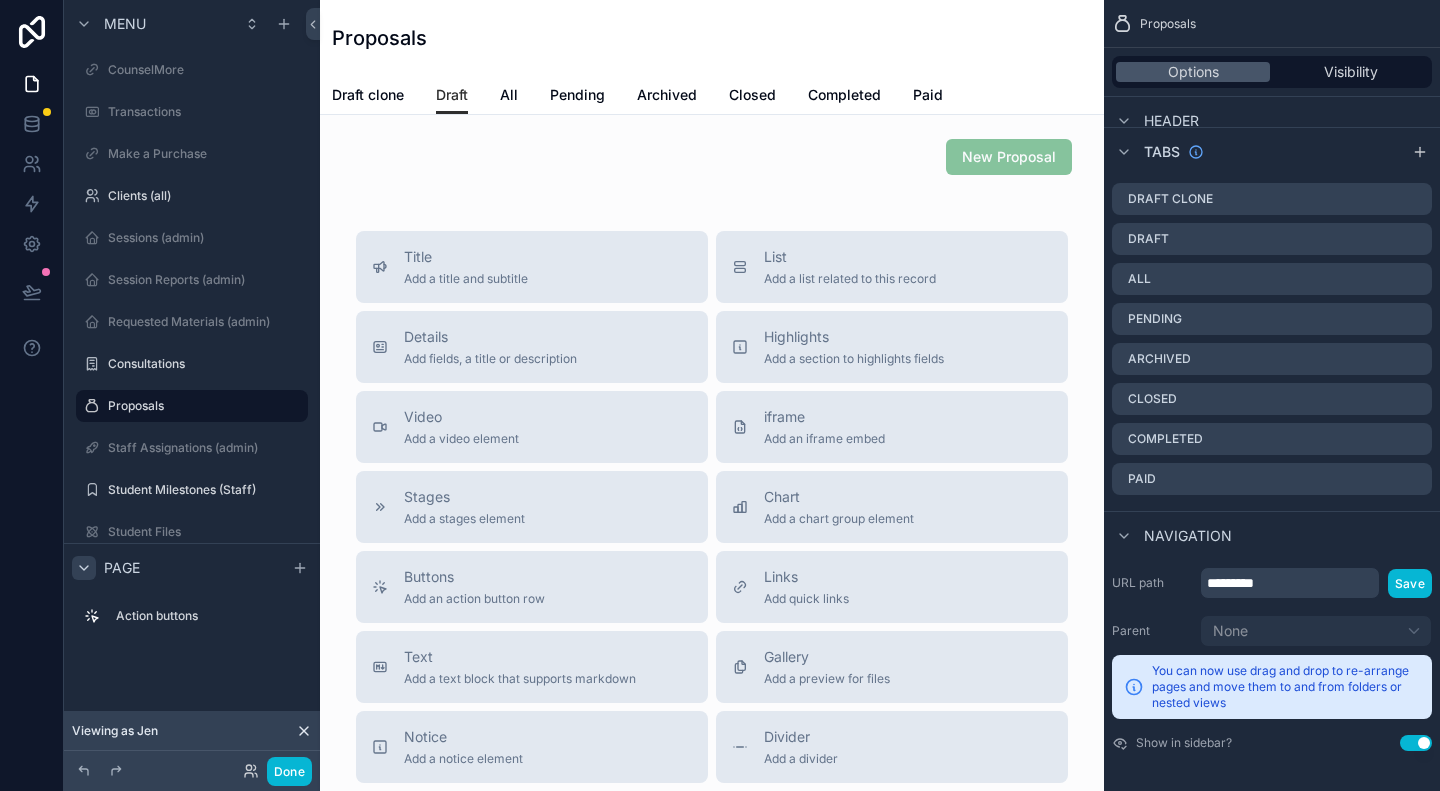 click on "New Proposal Title Add a title and subtitle List Add a list related to this record Details Add fields, a title or description Highlights Add a section to highlights fields Video Add a video element iframe Add an iframe embed Stages Add a stages element Chart Add a chart group element Buttons Add an action button row Links Add quick links Text Add a text block that supports markdown Gallery Add a preview for files Notice Add a notice element Divider Add a divider Comments Record comments section Image Add an image element Container Add a container to group multiple sections together" at bounding box center [712, 609] 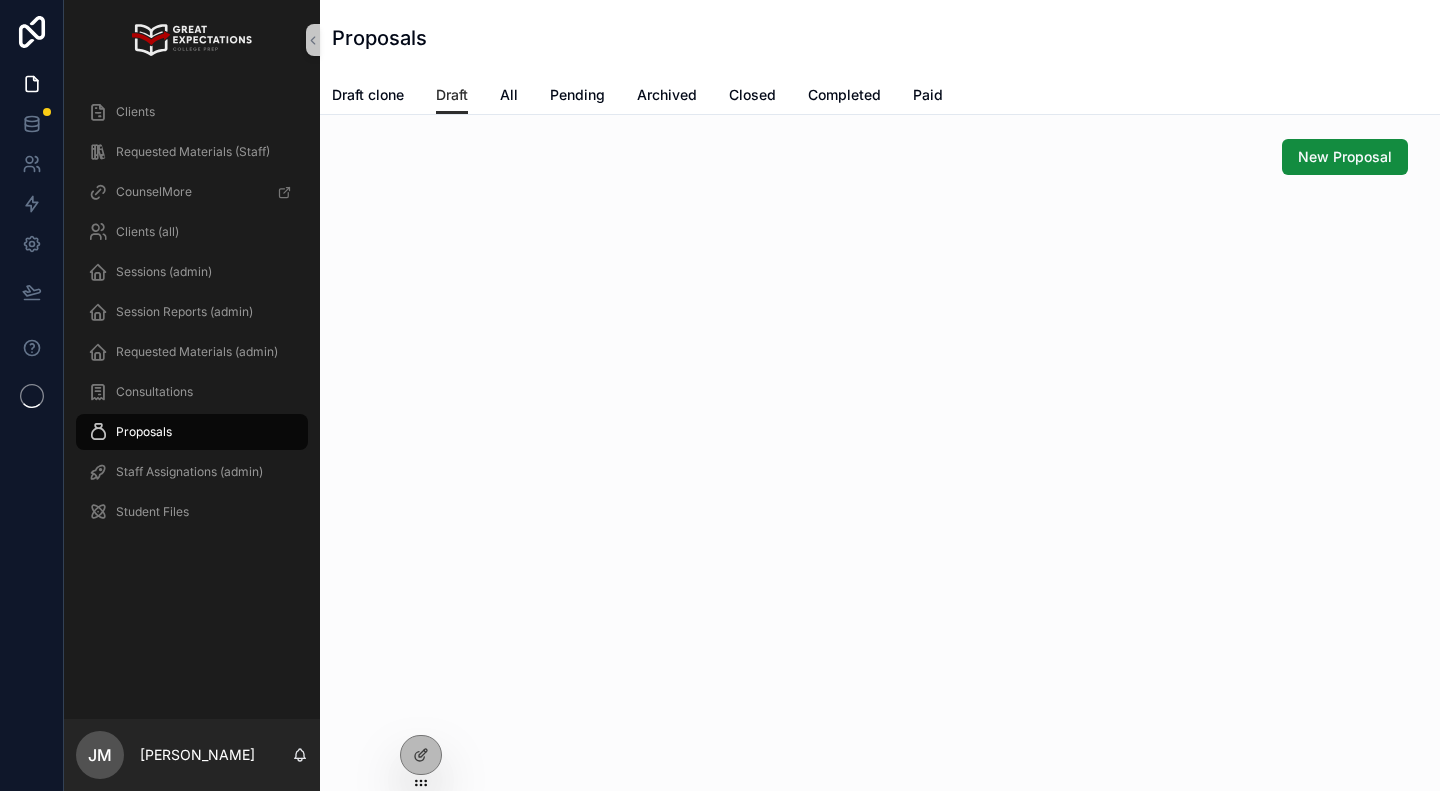 scroll, scrollTop: 0, scrollLeft: 0, axis: both 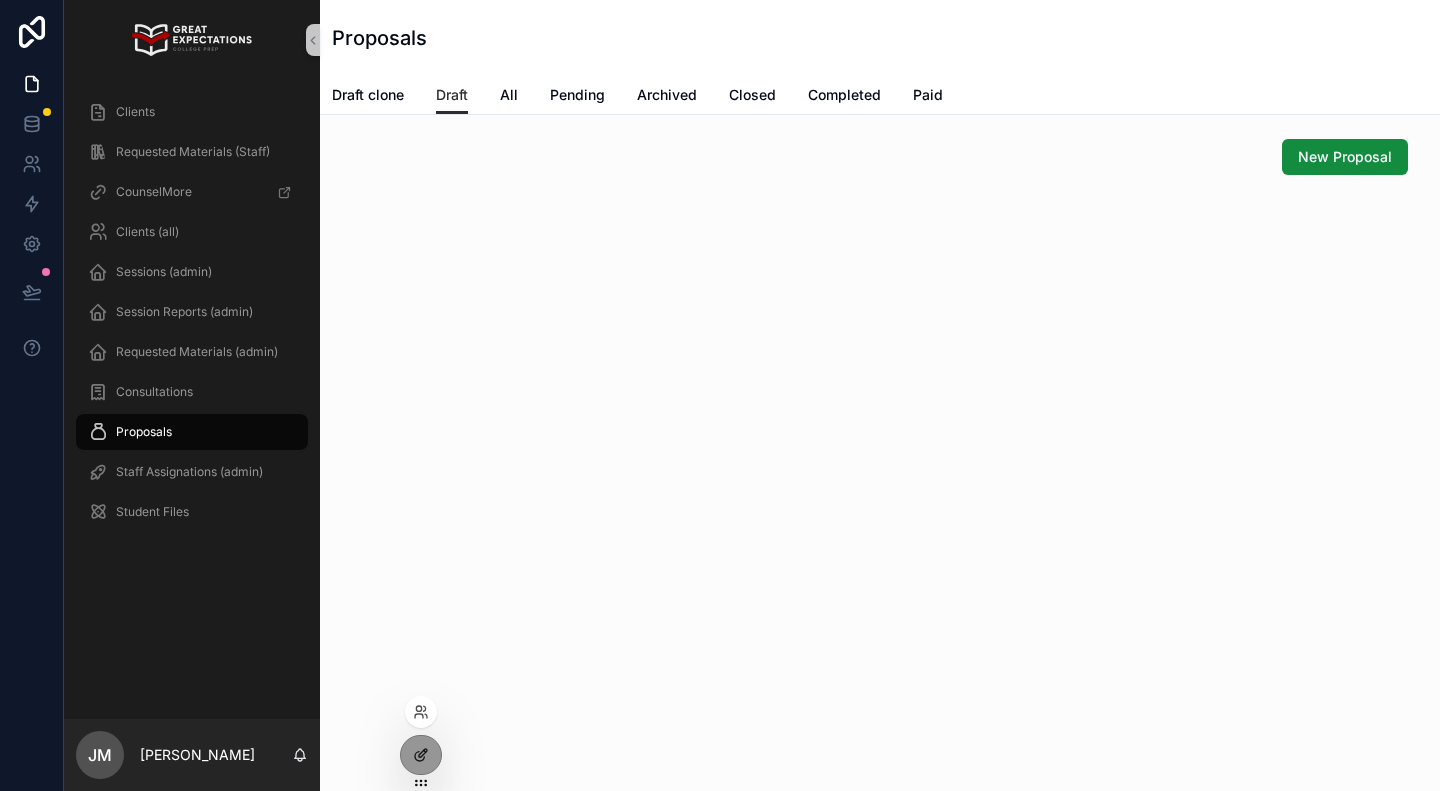 click 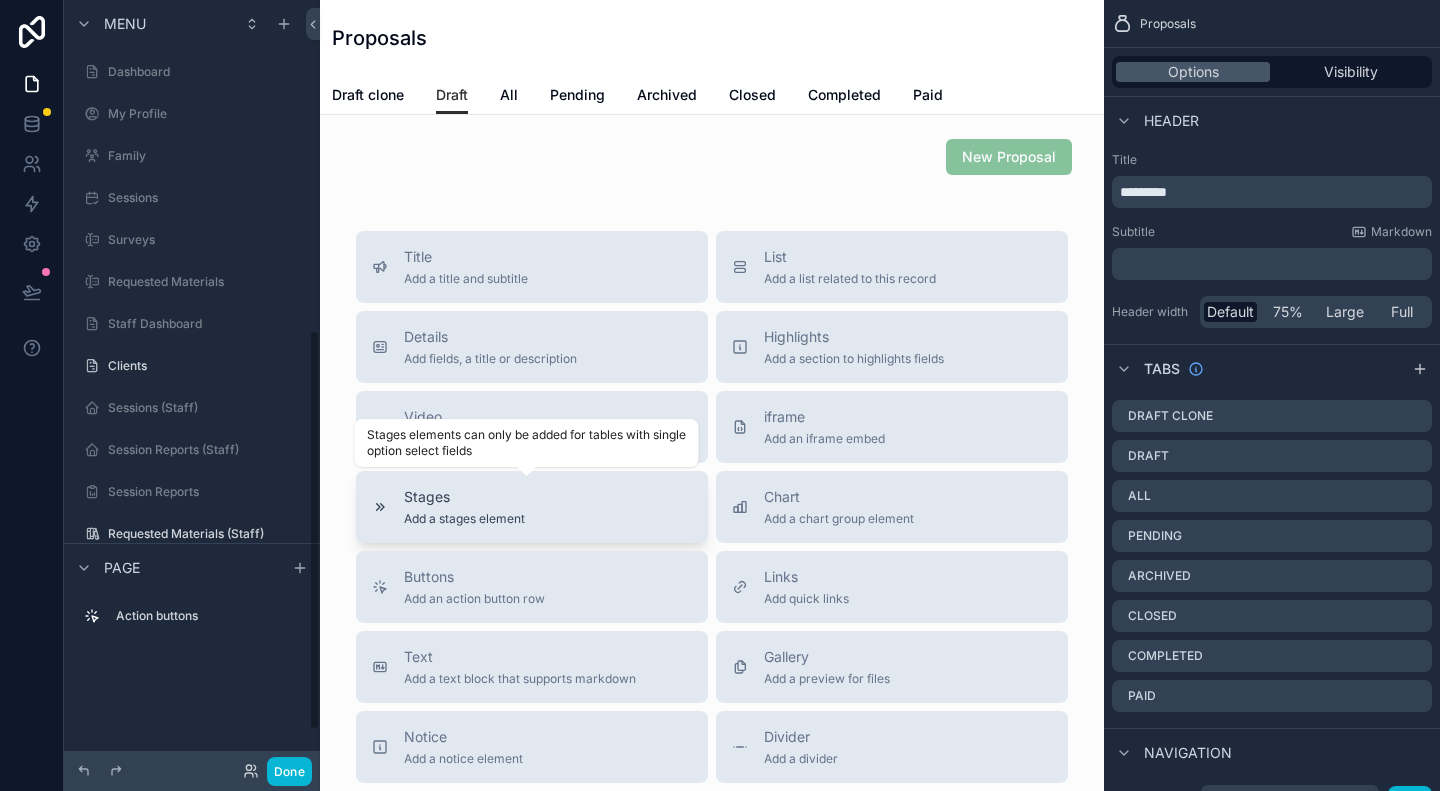 scroll, scrollTop: 632, scrollLeft: 0, axis: vertical 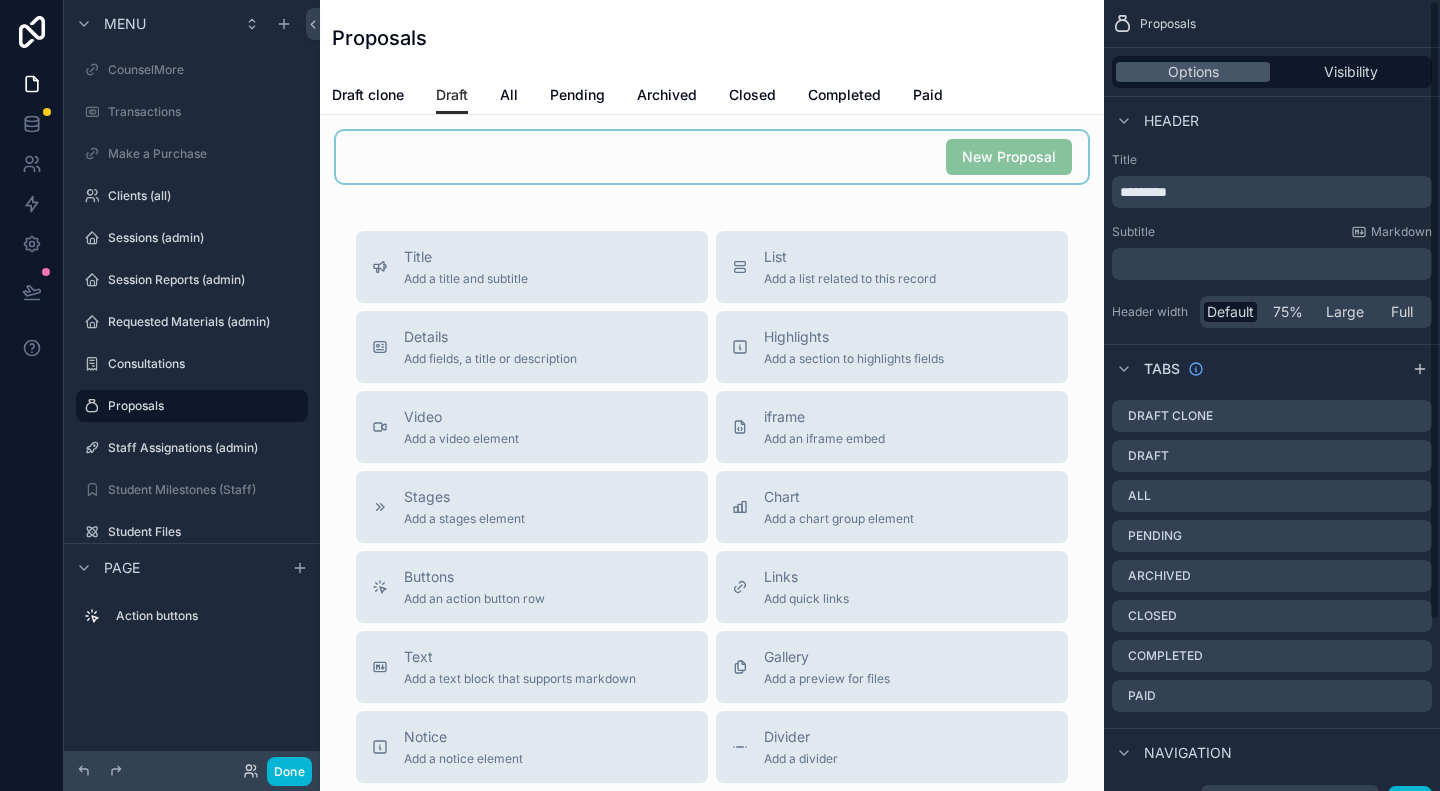 click at bounding box center [712, 157] 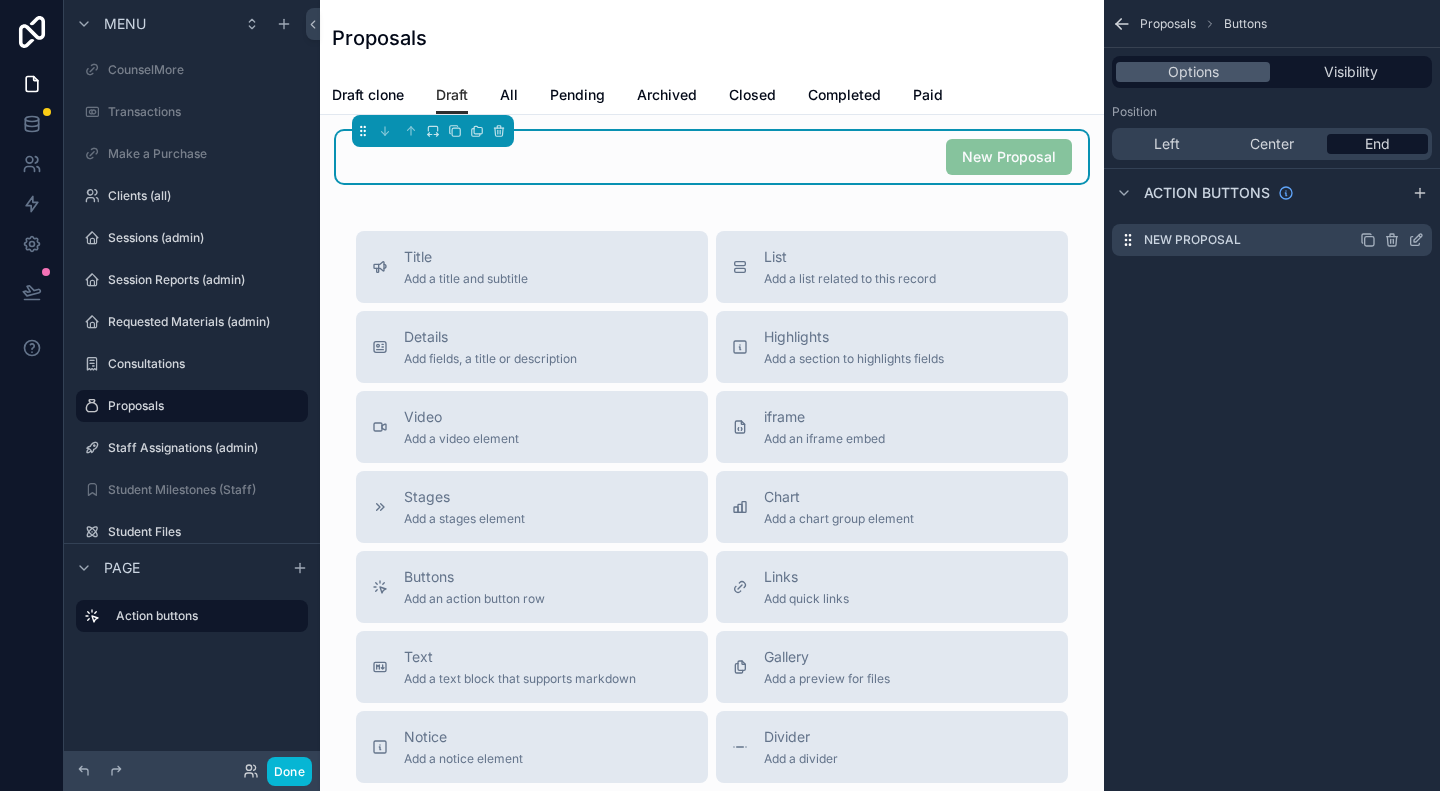 click 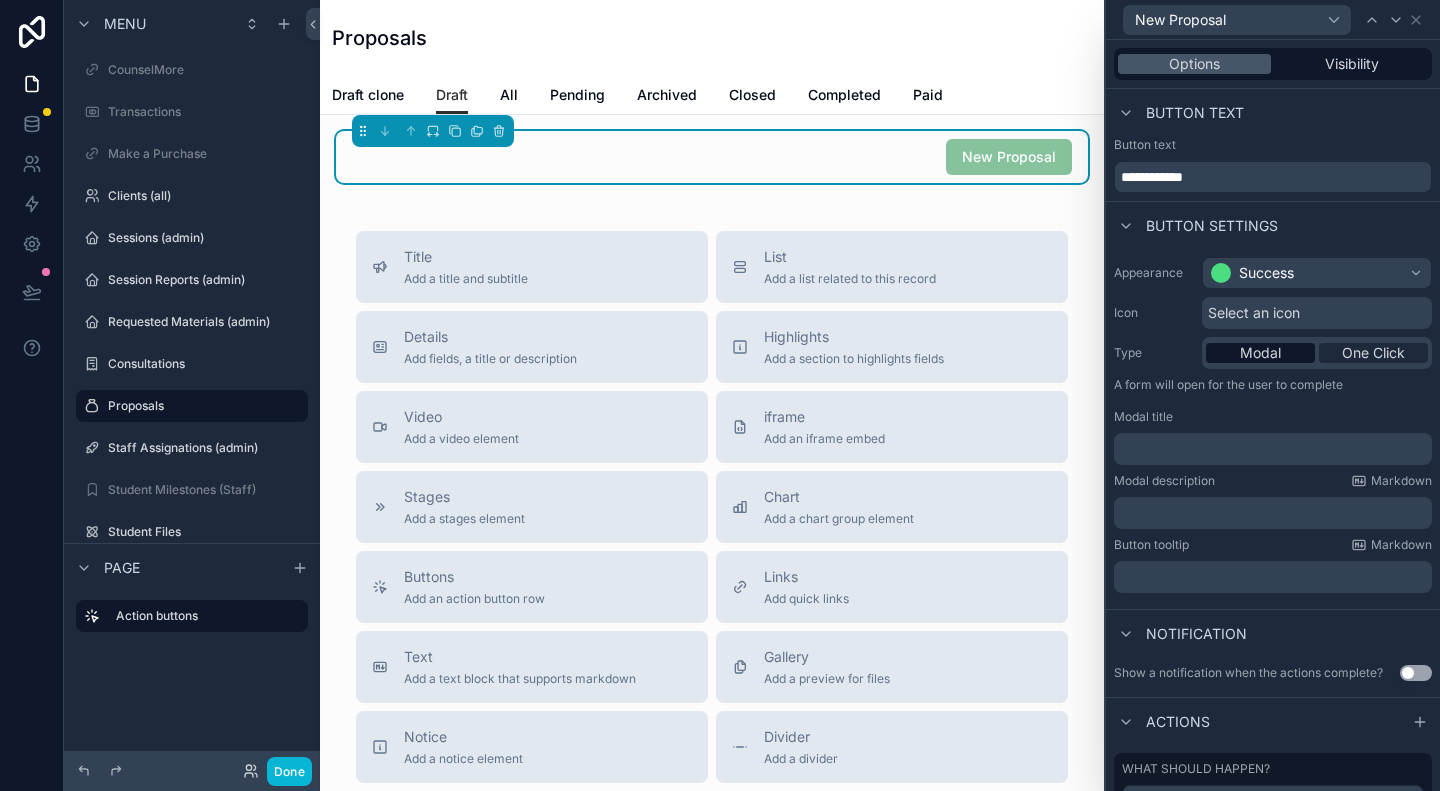 click on "One Click" at bounding box center (1373, 353) 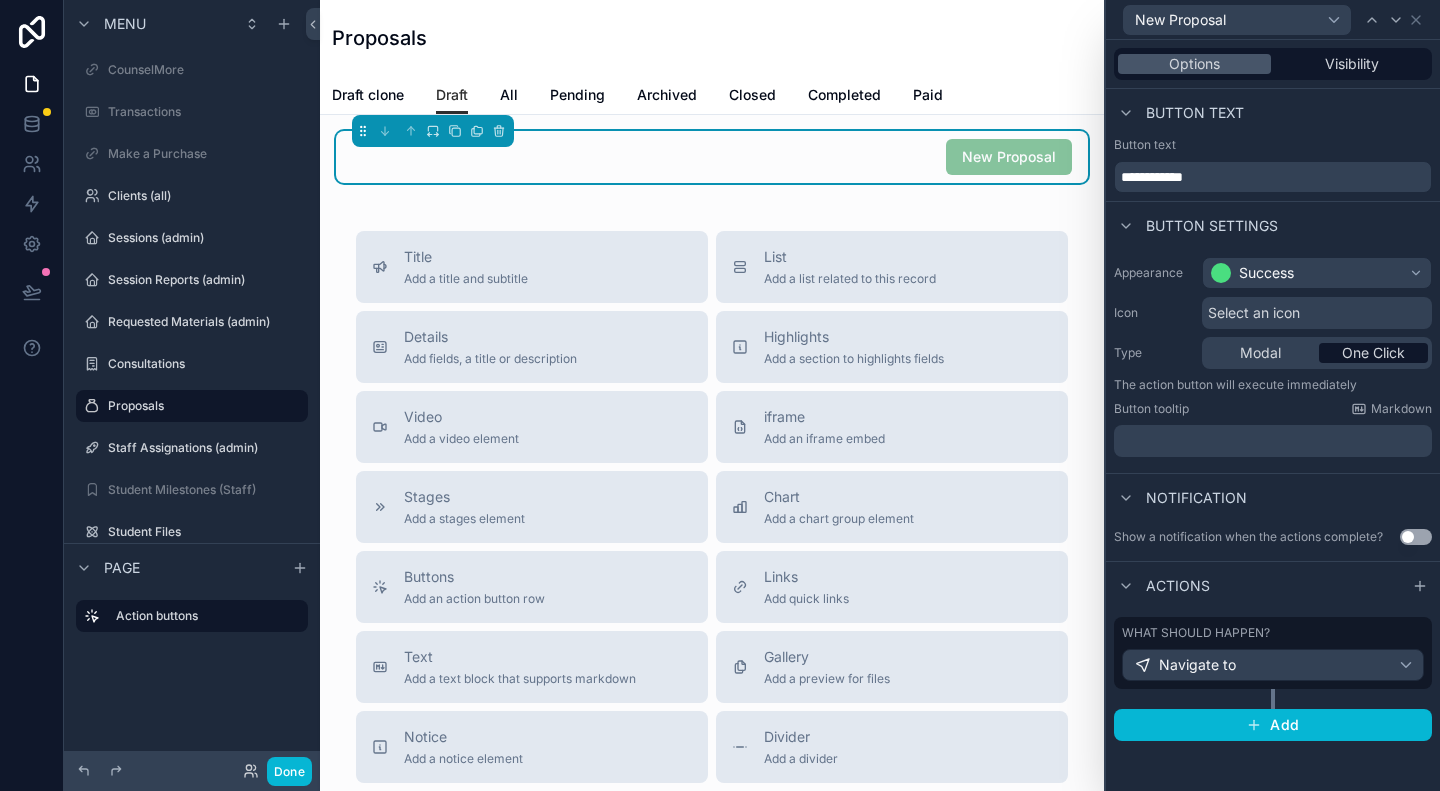 click on "What should happen? Navigate to" at bounding box center (1273, 653) 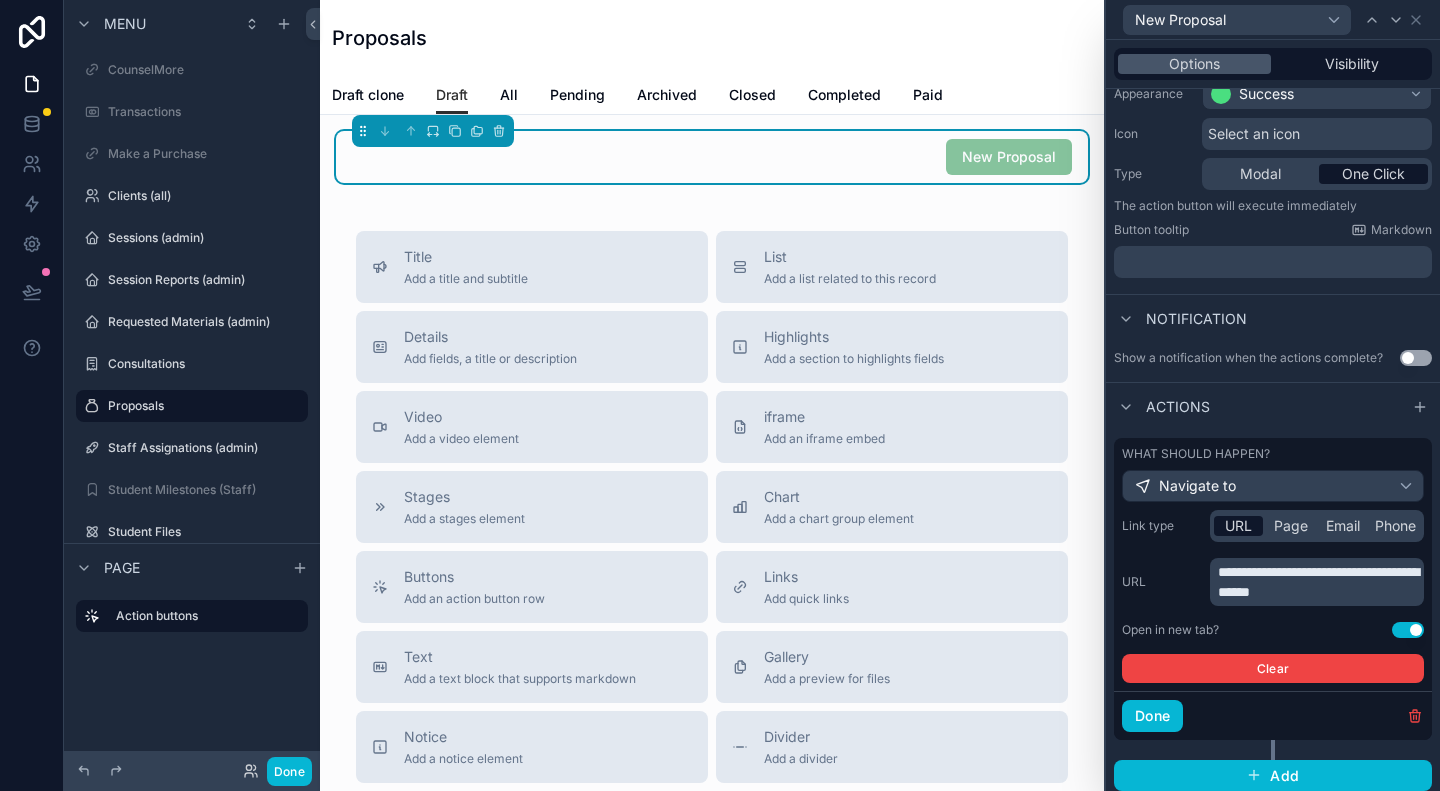 scroll, scrollTop: 187, scrollLeft: 0, axis: vertical 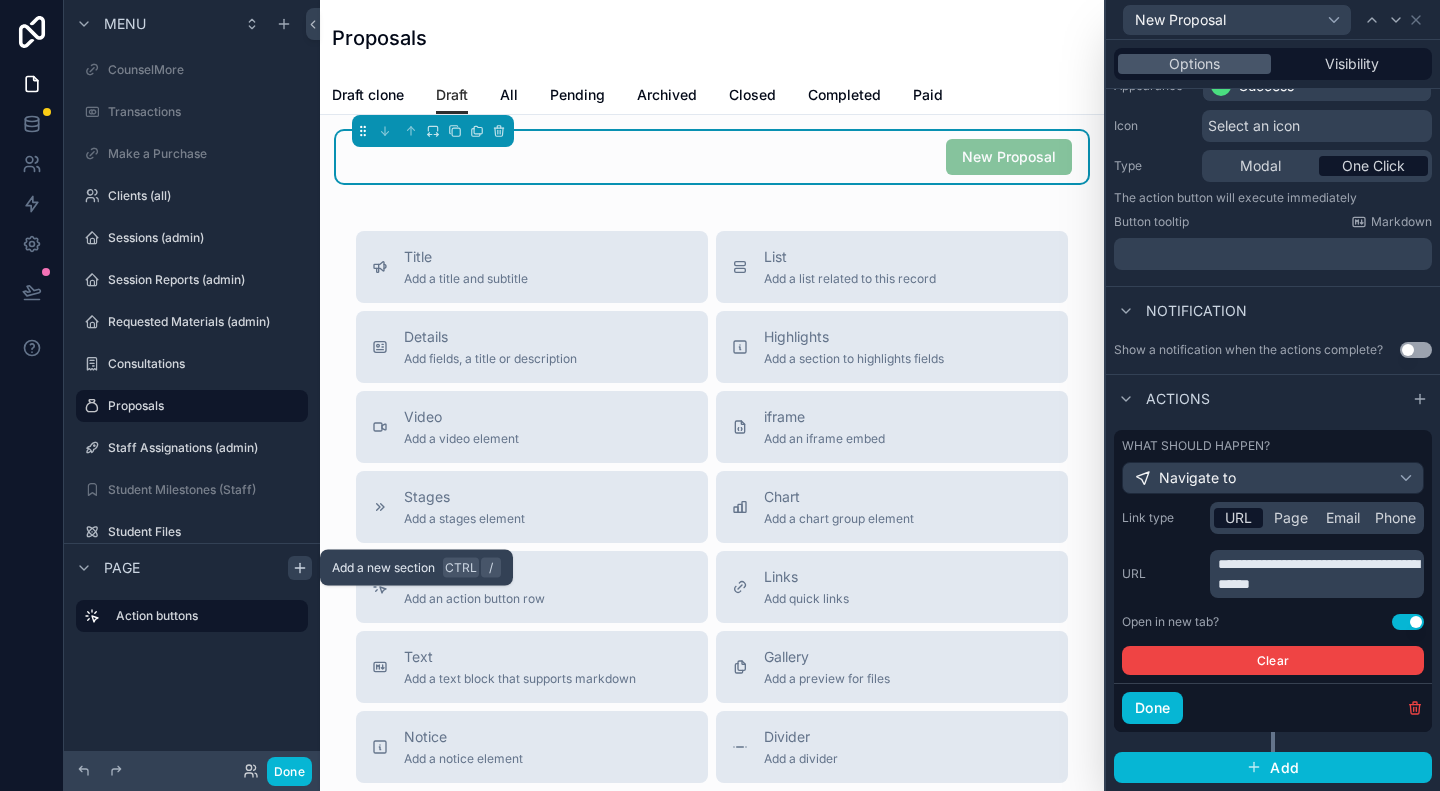 click 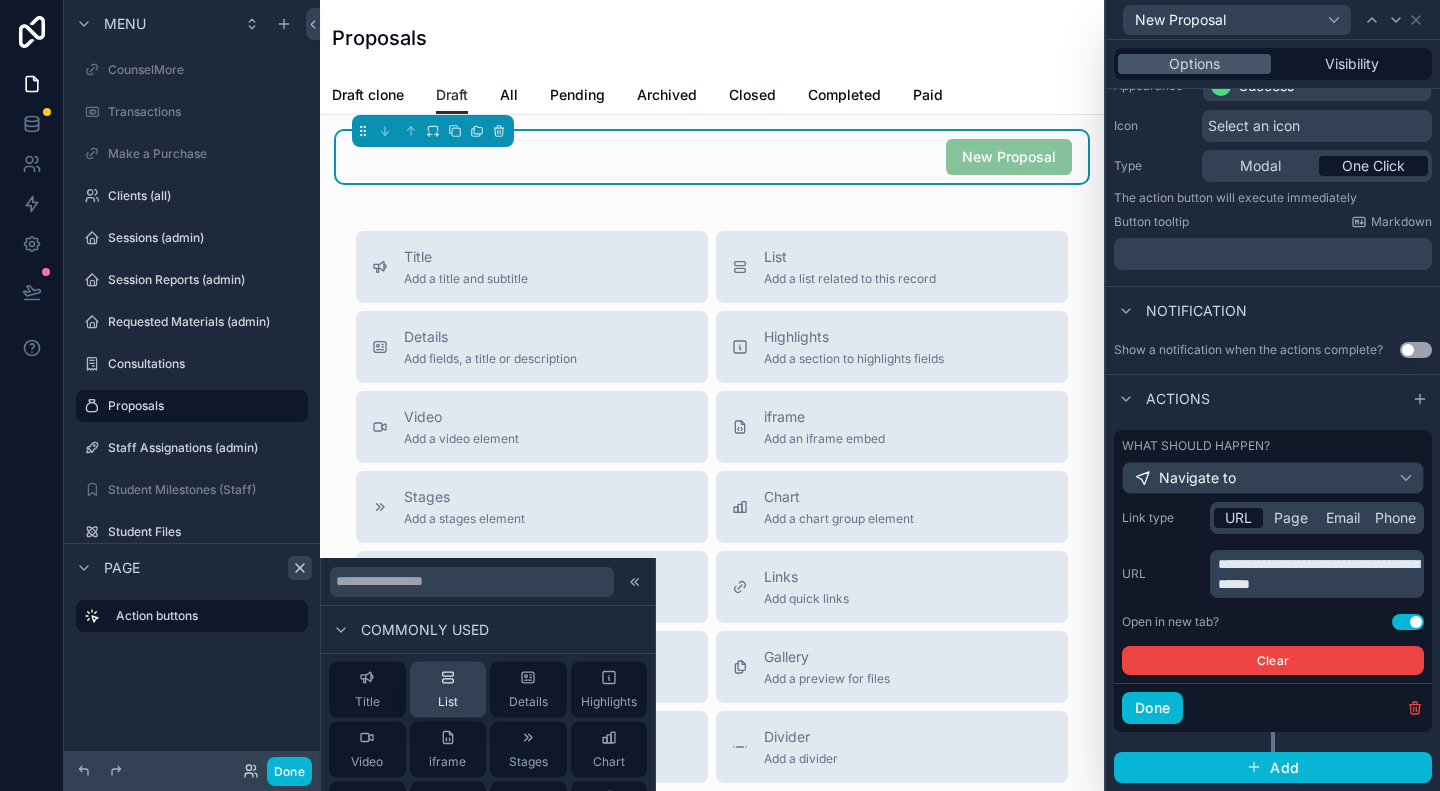 click on "List" at bounding box center [448, 690] 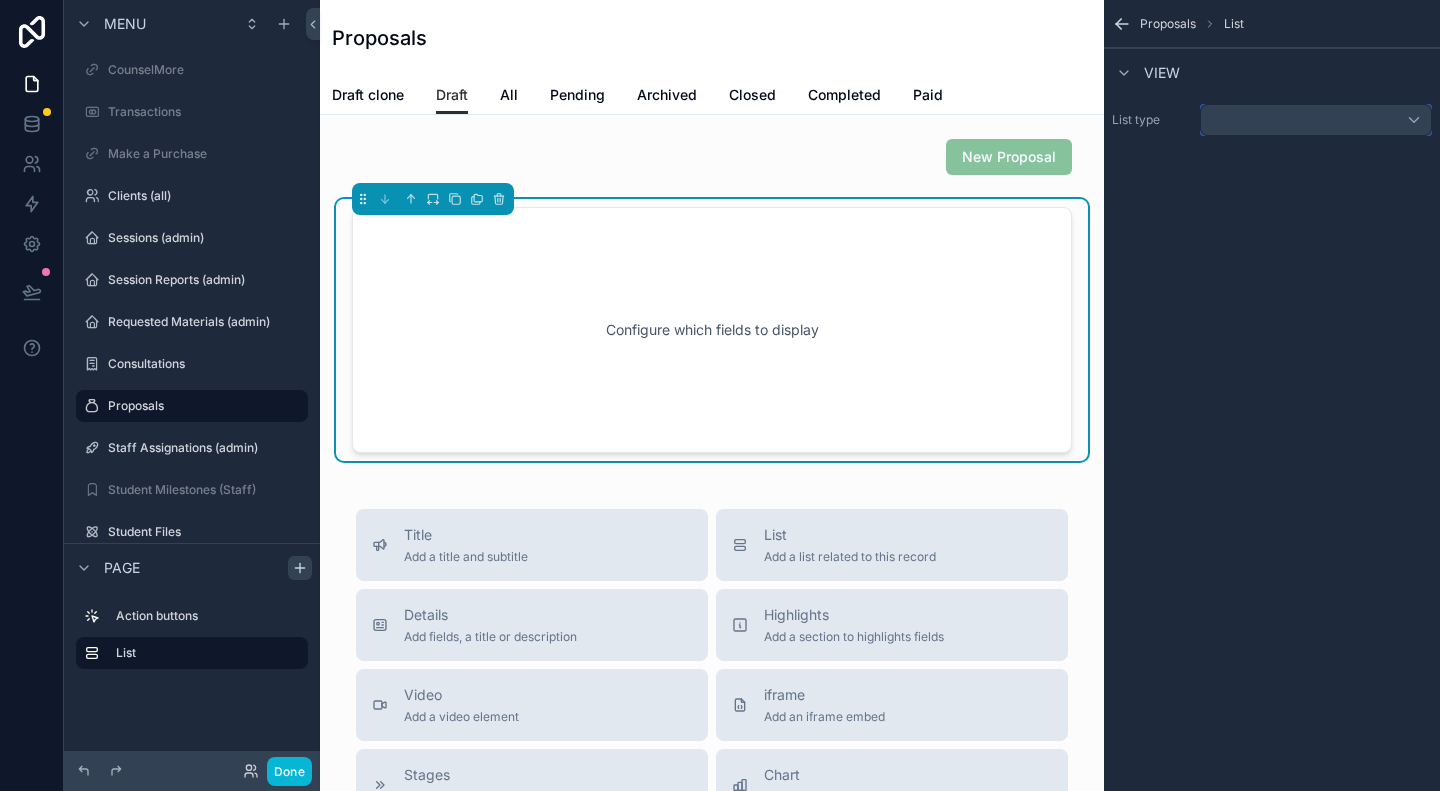 click at bounding box center [1316, 120] 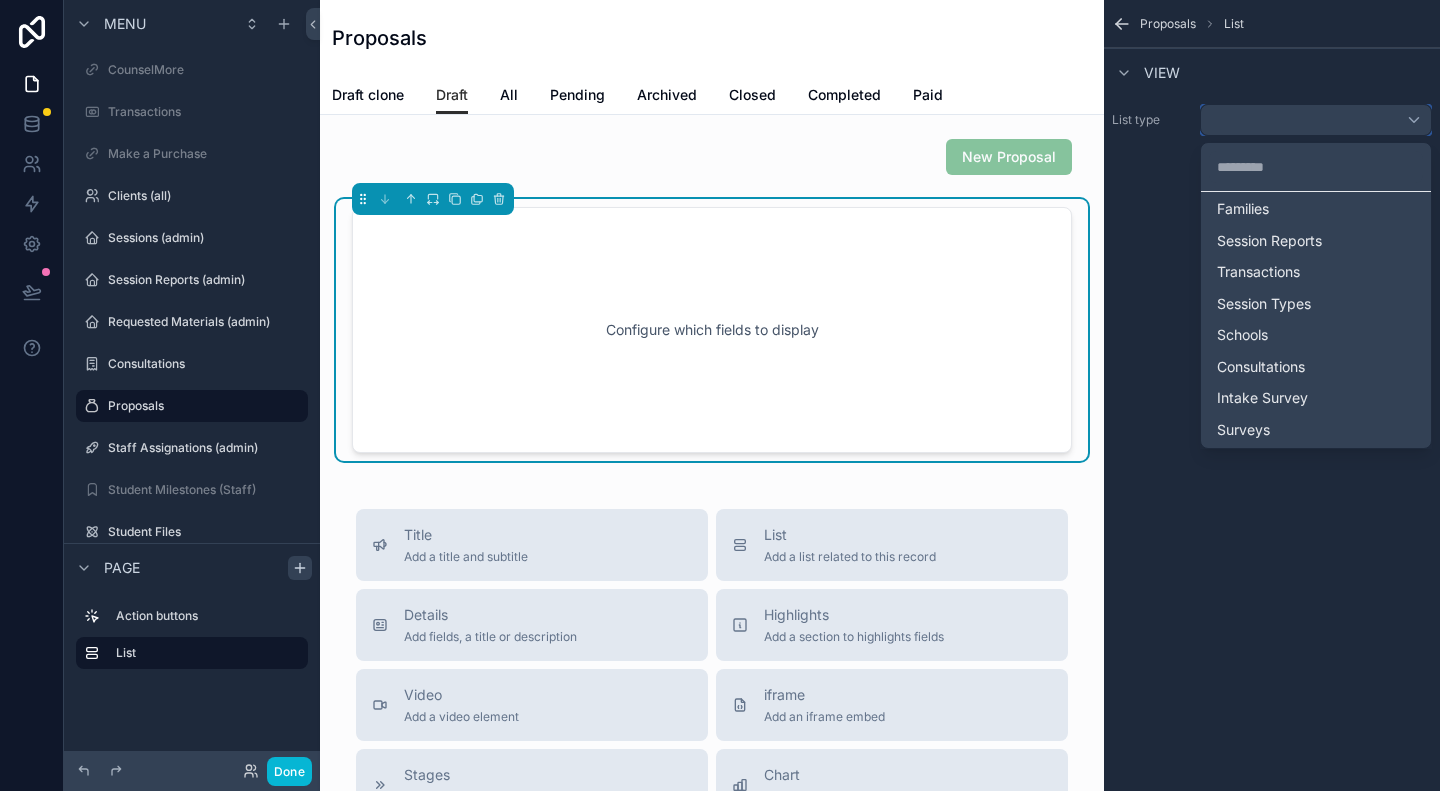 scroll, scrollTop: 300, scrollLeft: 0, axis: vertical 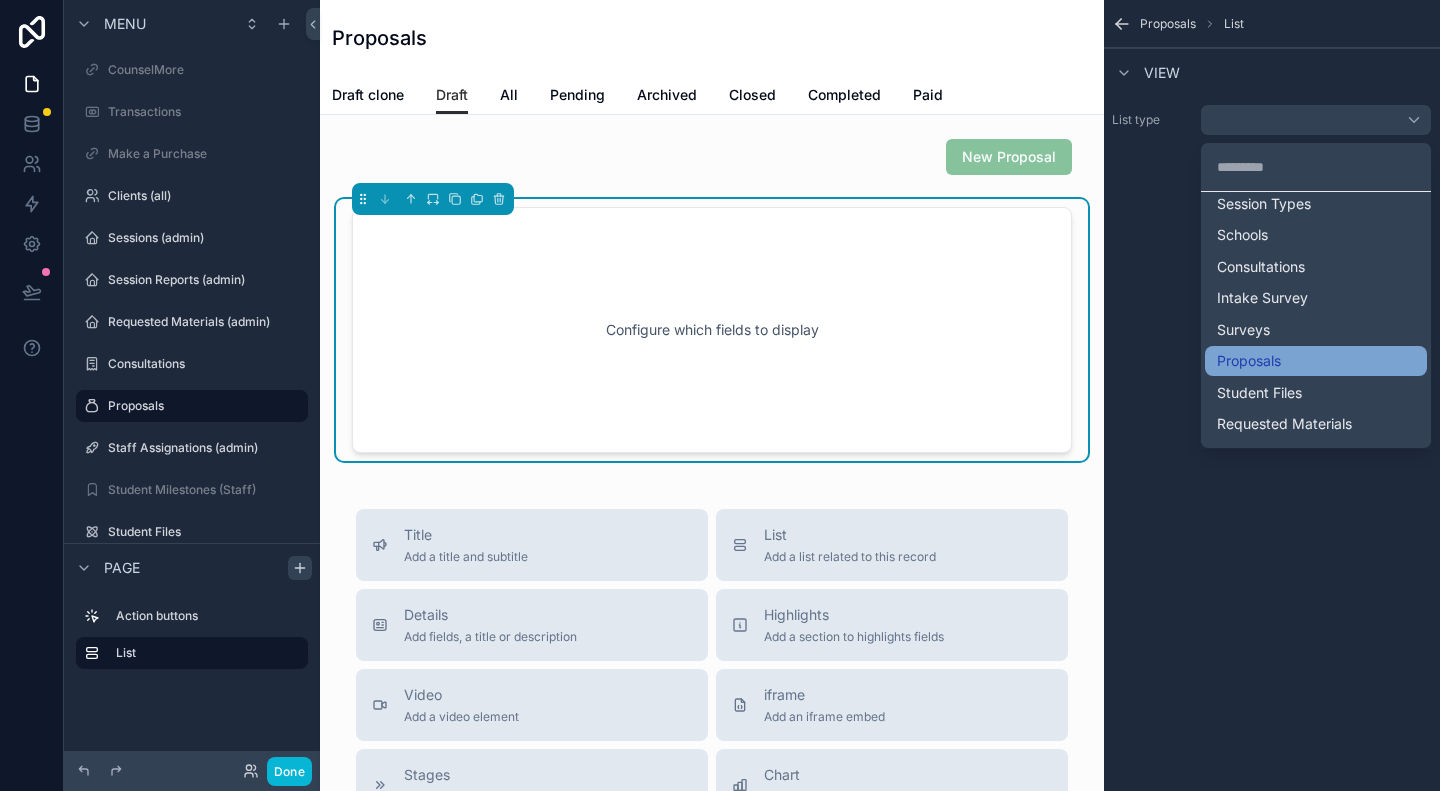 click on "Proposals" at bounding box center (1249, 361) 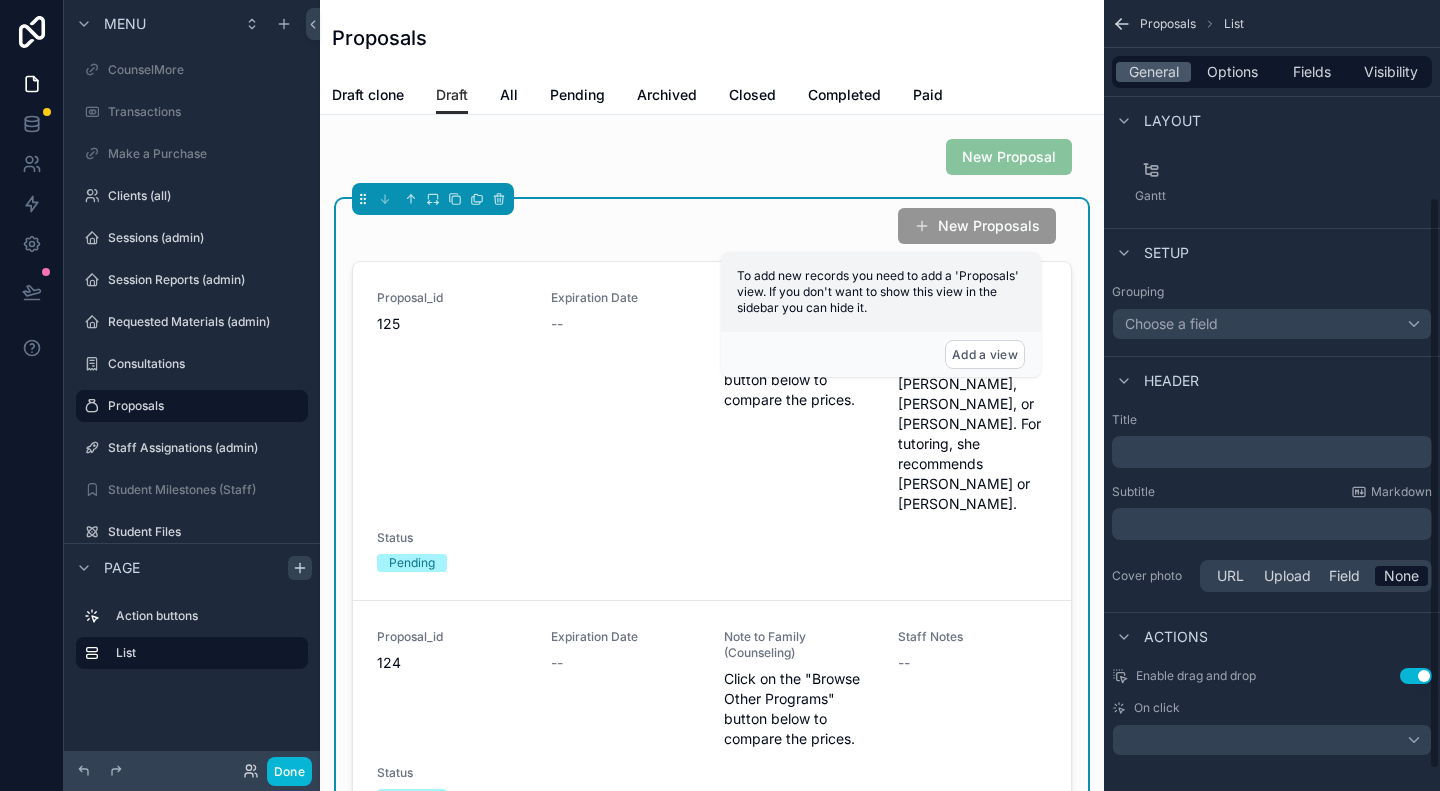 scroll, scrollTop: 300, scrollLeft: 0, axis: vertical 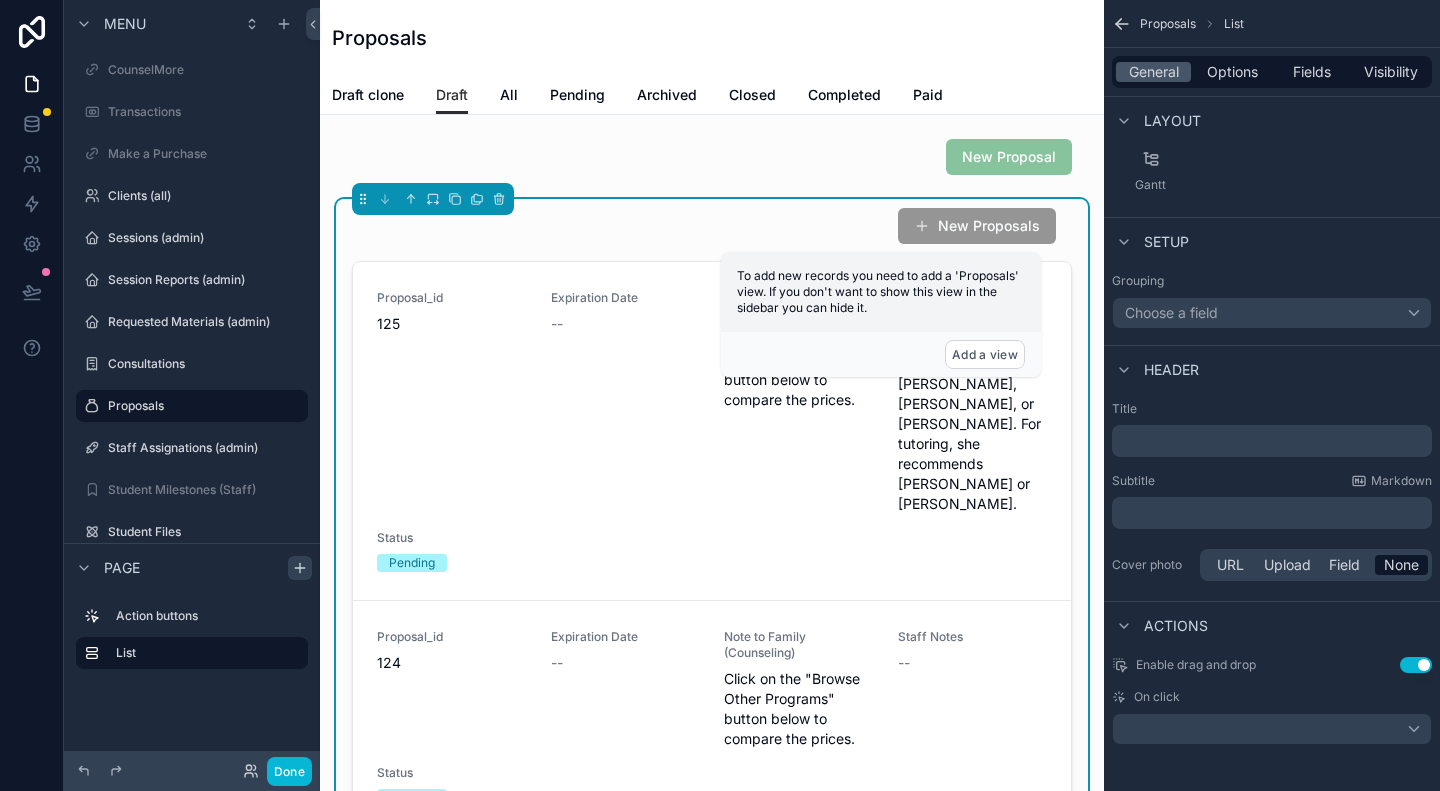 click on "﻿" at bounding box center (1274, 441) 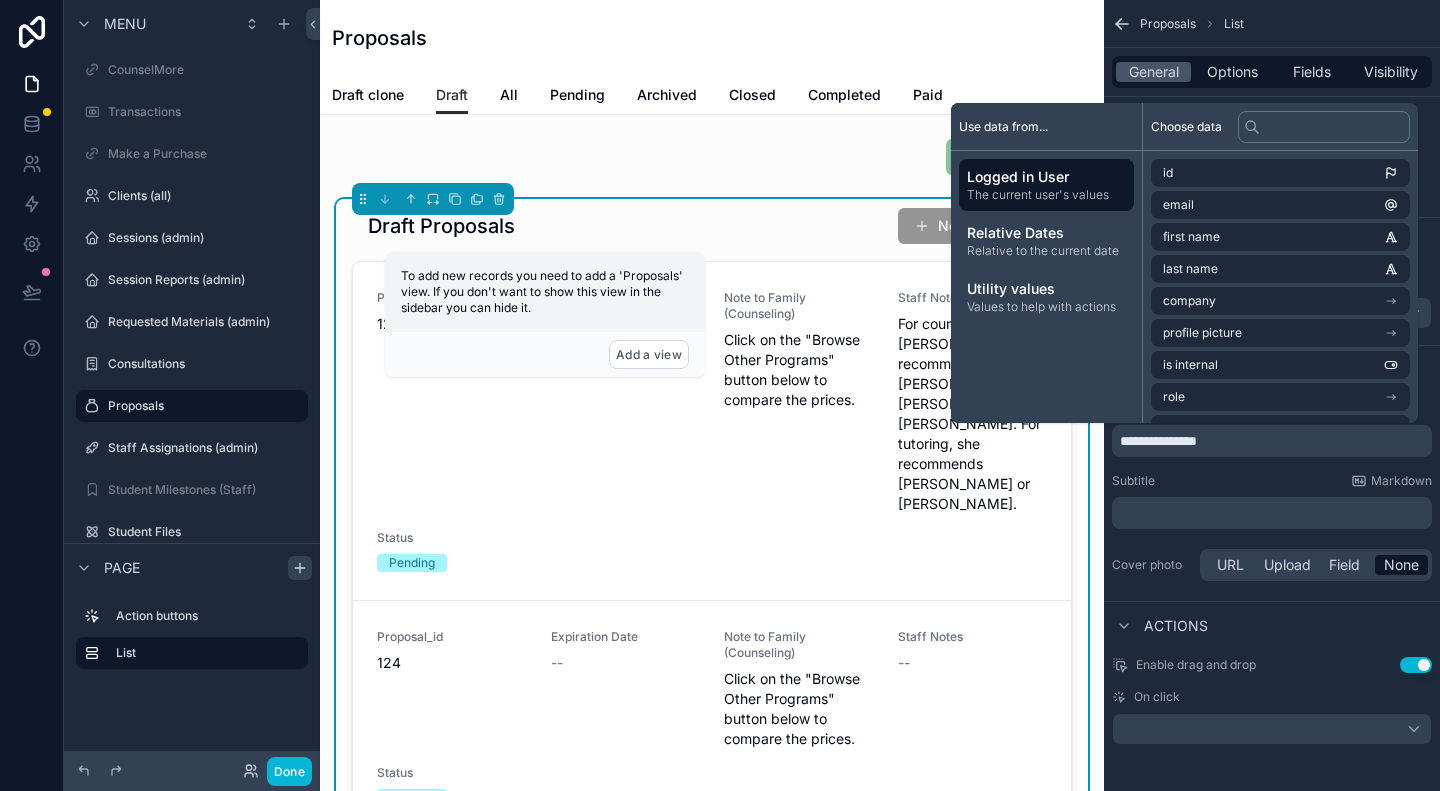 click on "**********" at bounding box center [1272, 493] 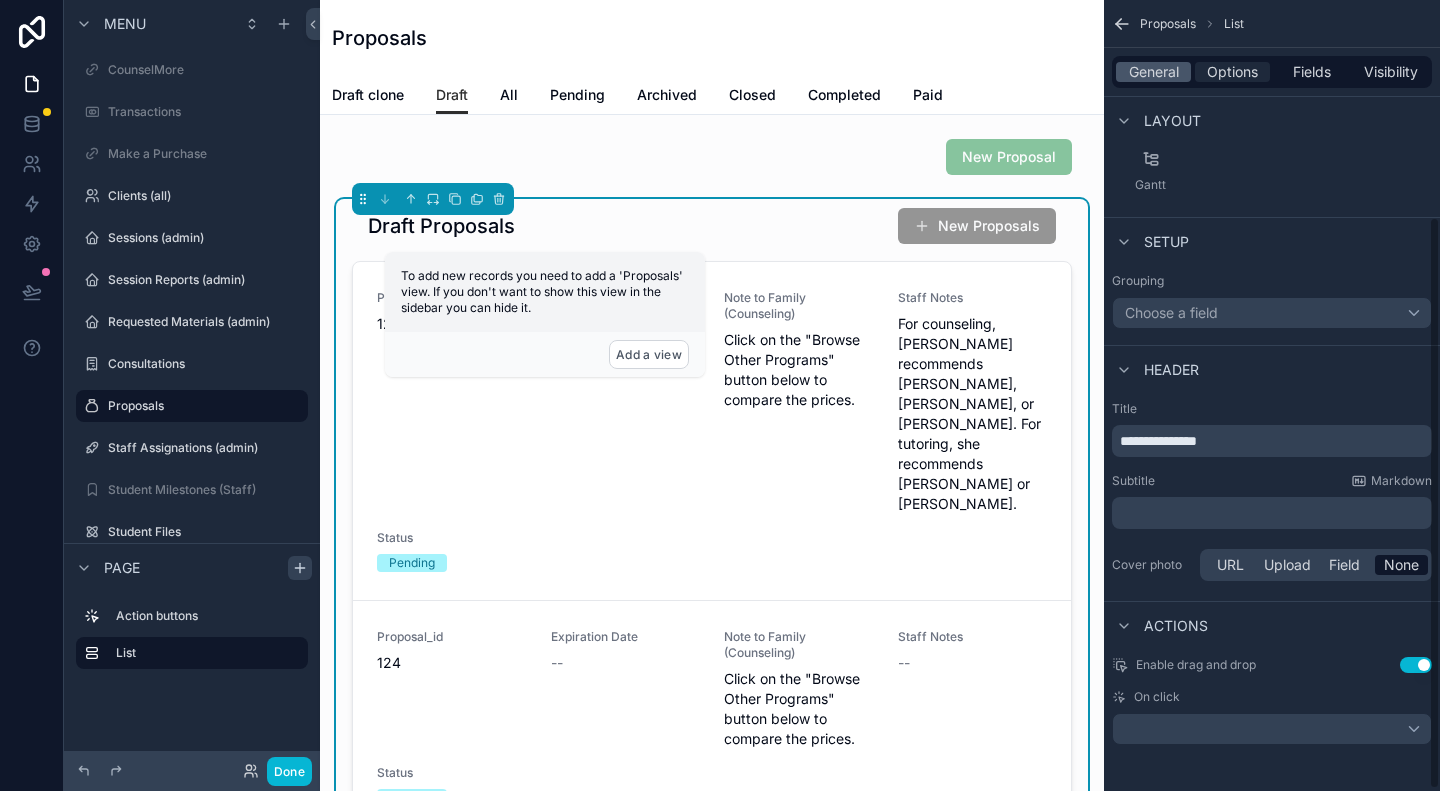 click on "Options" at bounding box center (1232, 72) 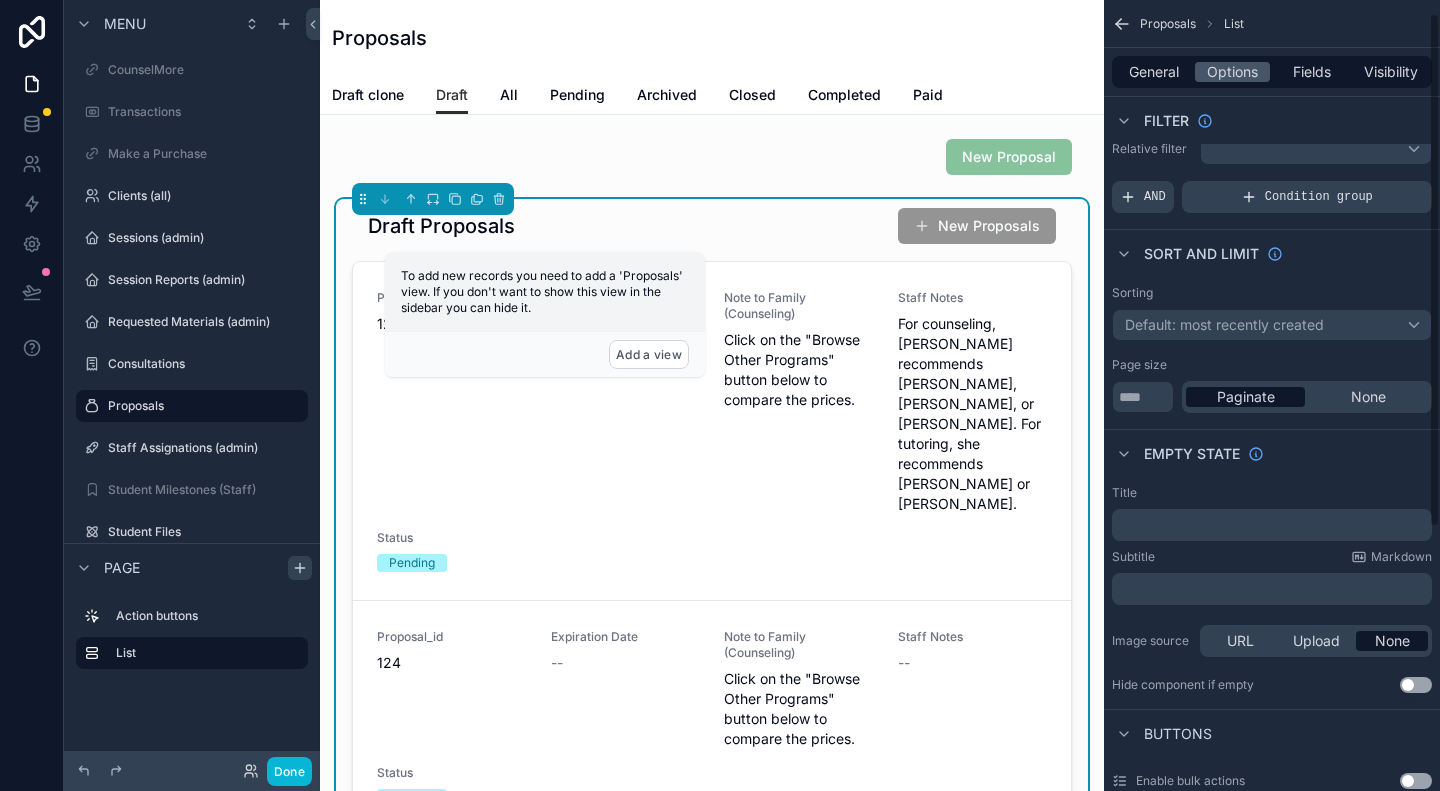 scroll, scrollTop: 0, scrollLeft: 0, axis: both 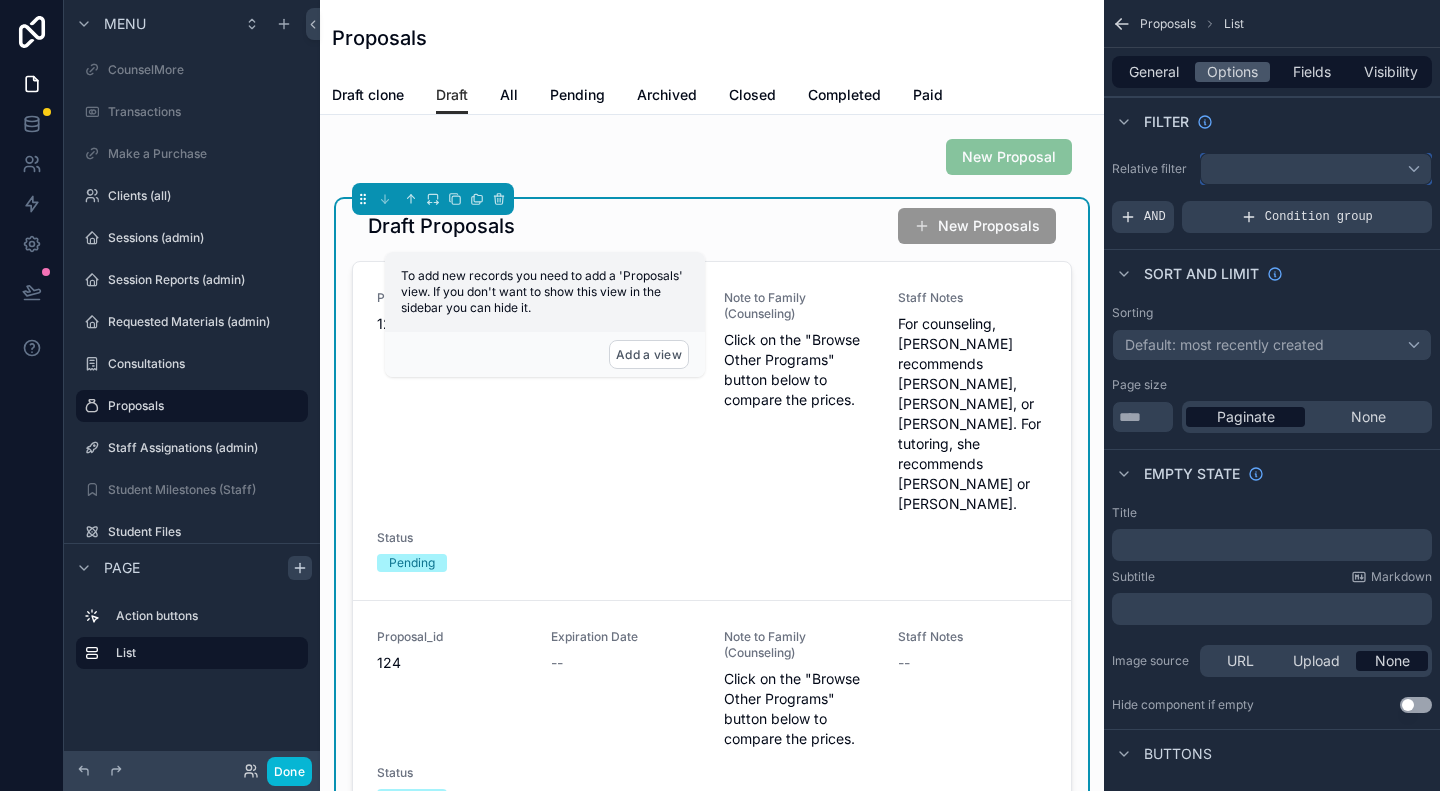 click at bounding box center [1316, 169] 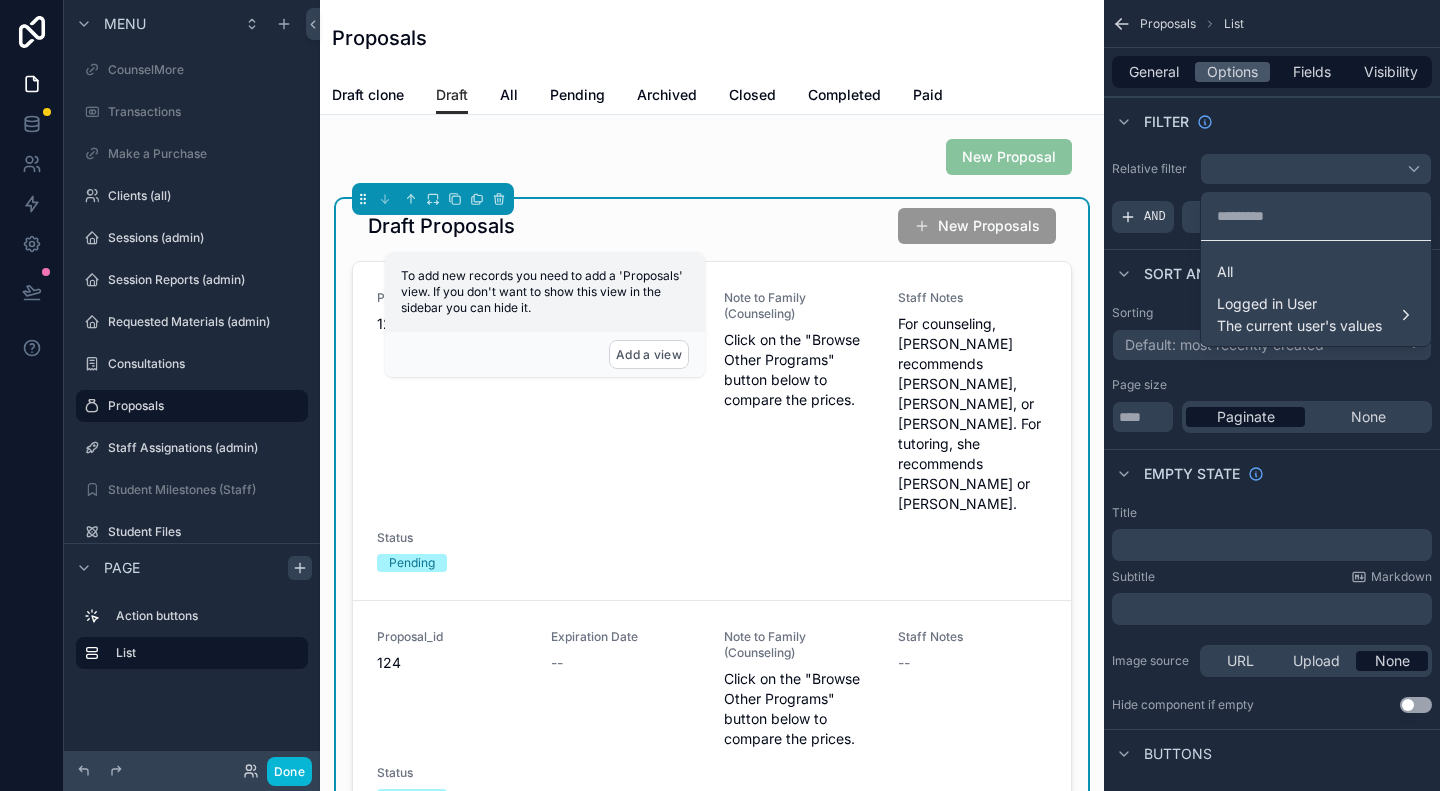 click at bounding box center (720, 395) 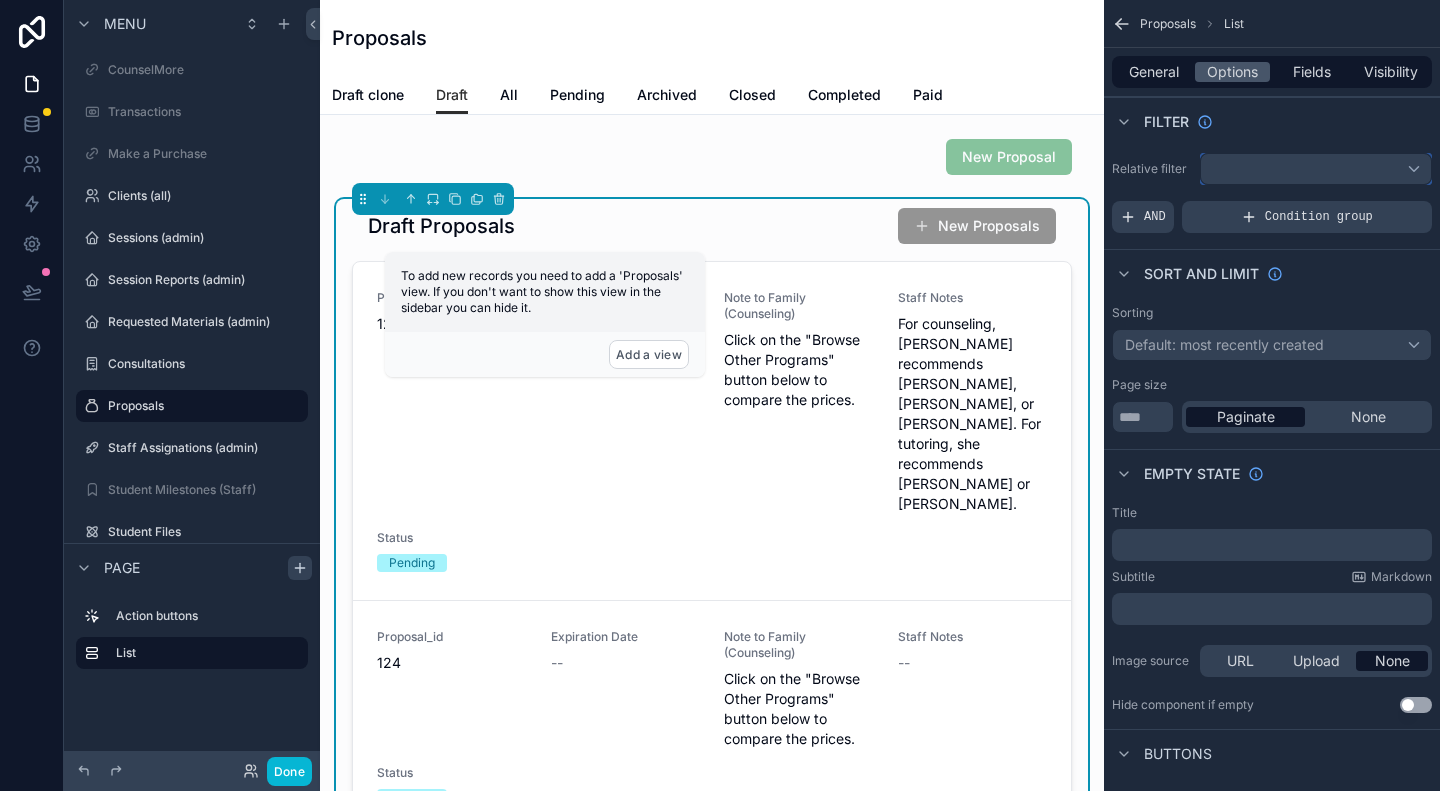 click at bounding box center [1316, 169] 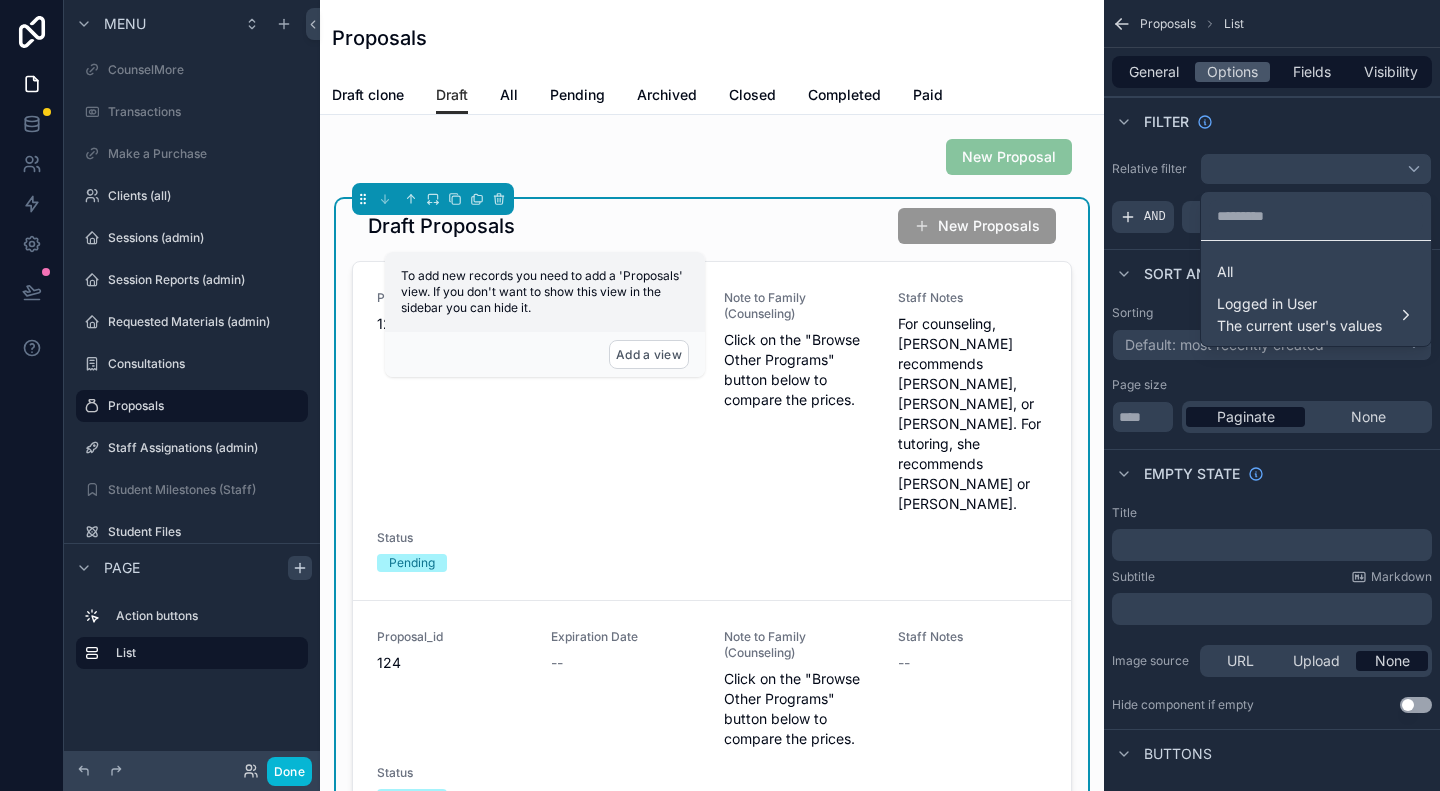 click at bounding box center [720, 395] 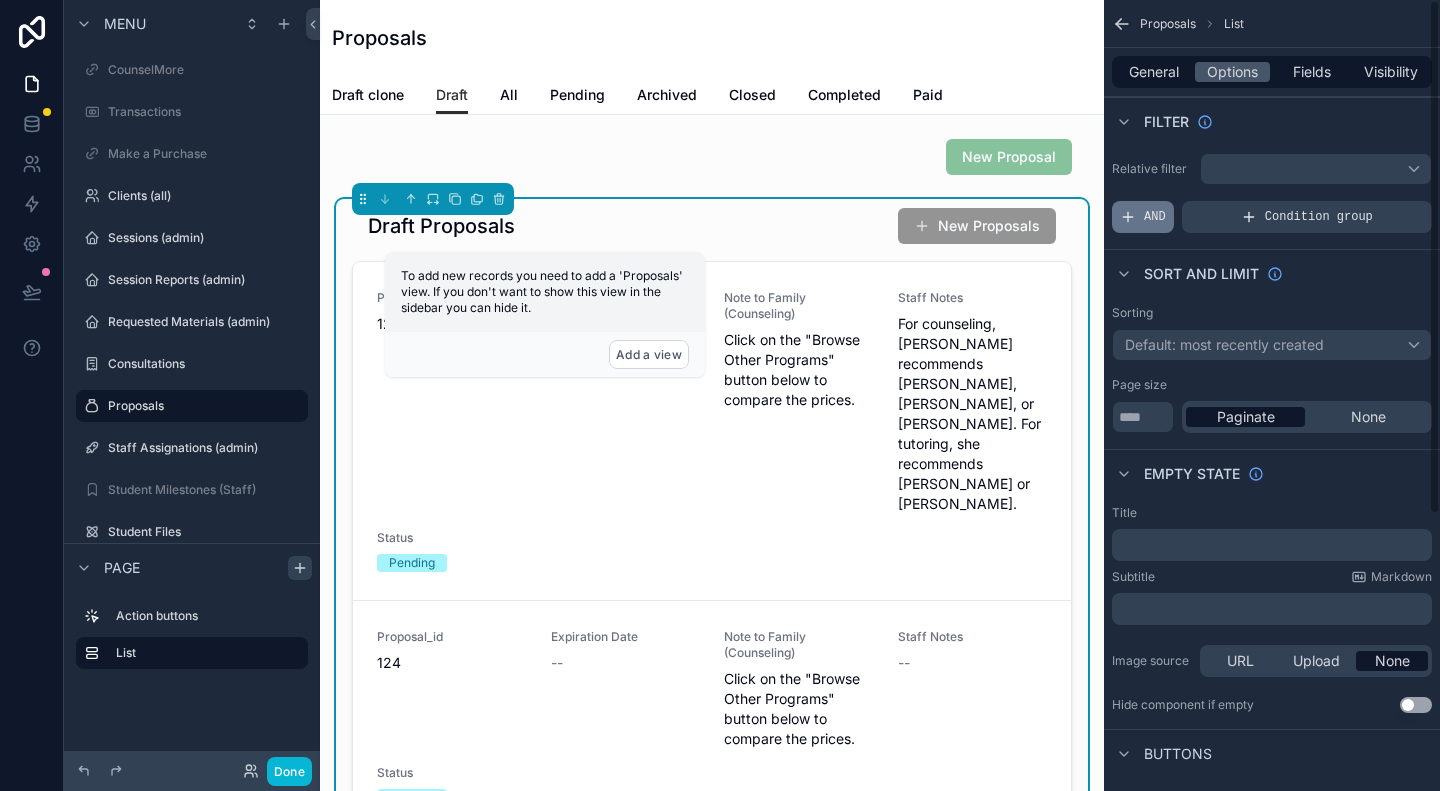click 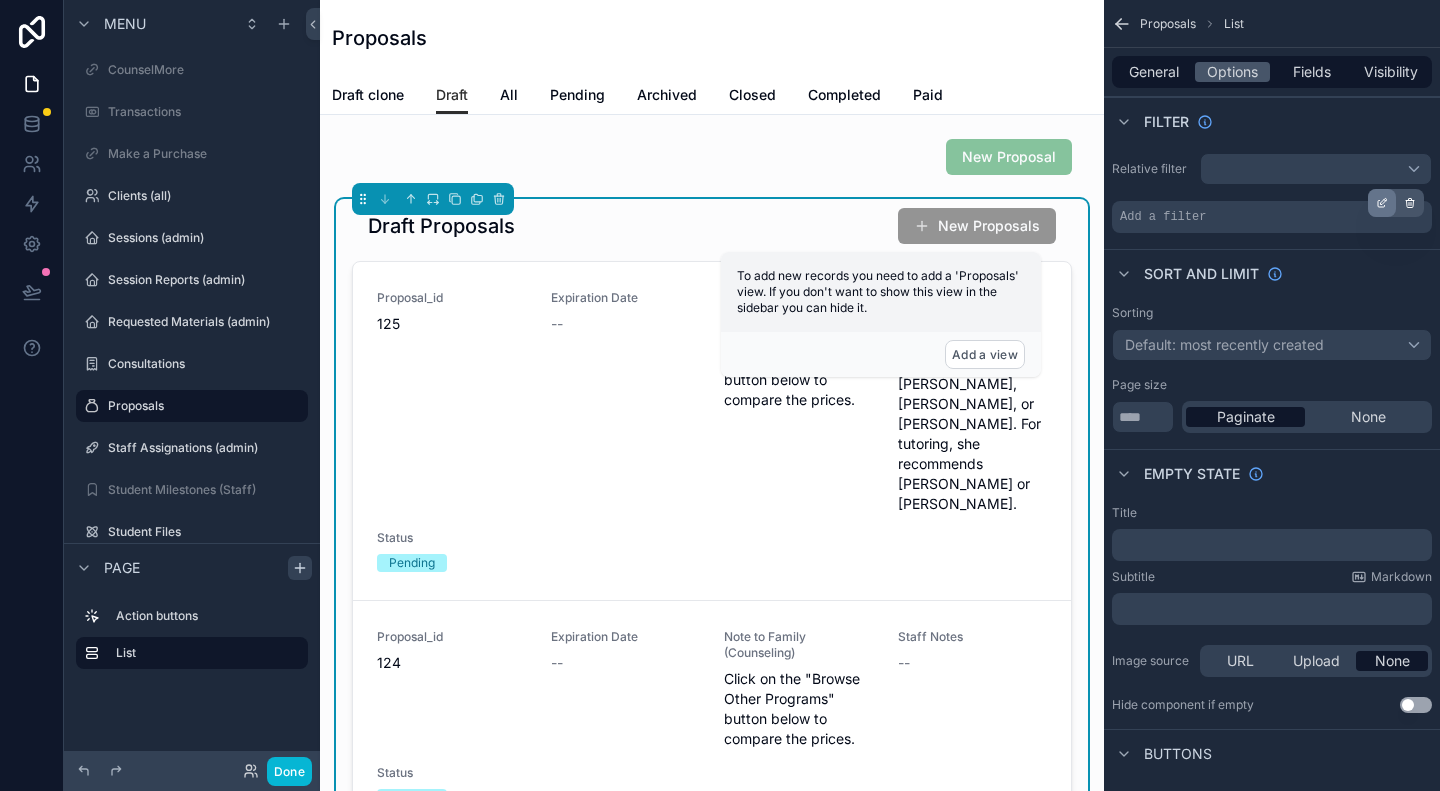 click 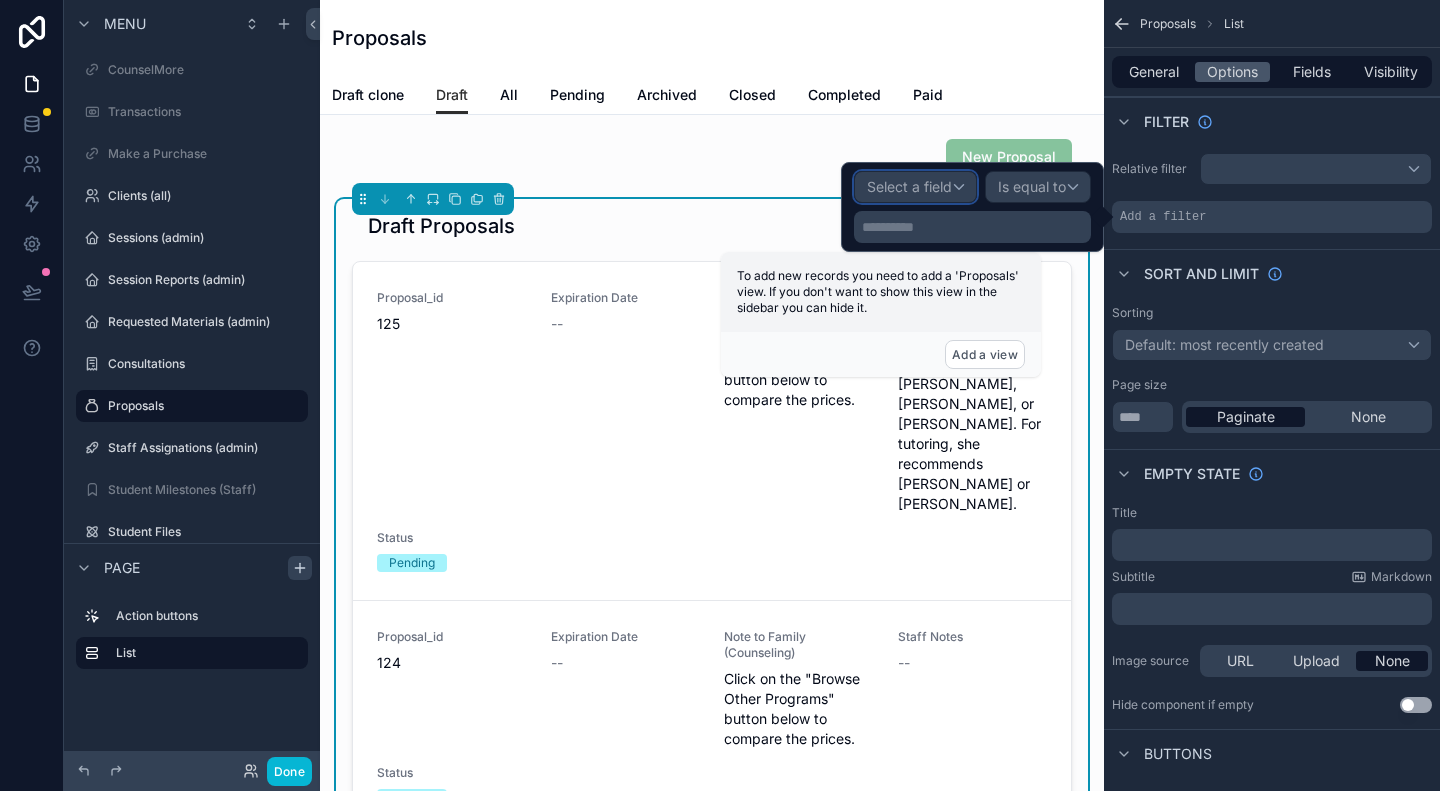 click on "Select a field" at bounding box center [909, 186] 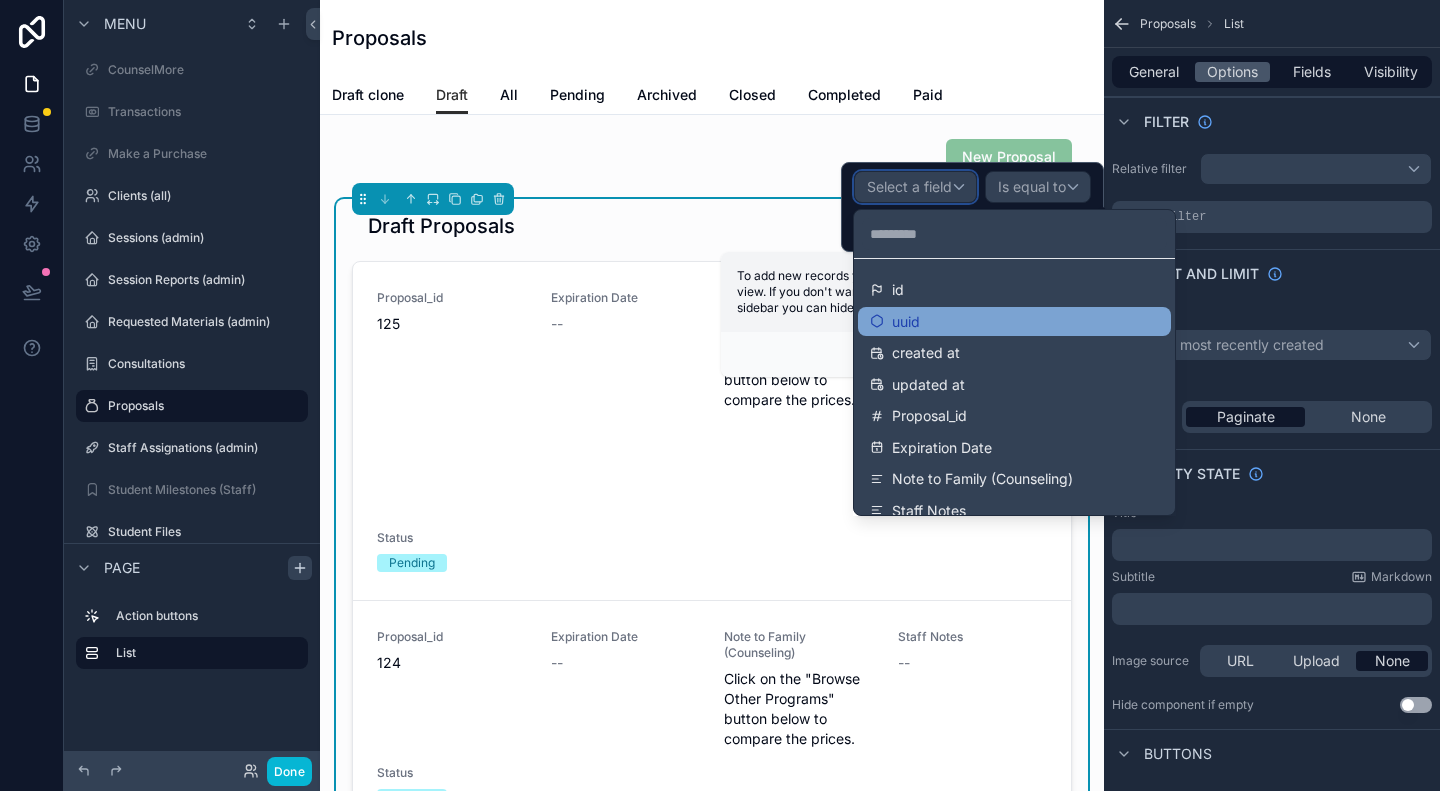 type 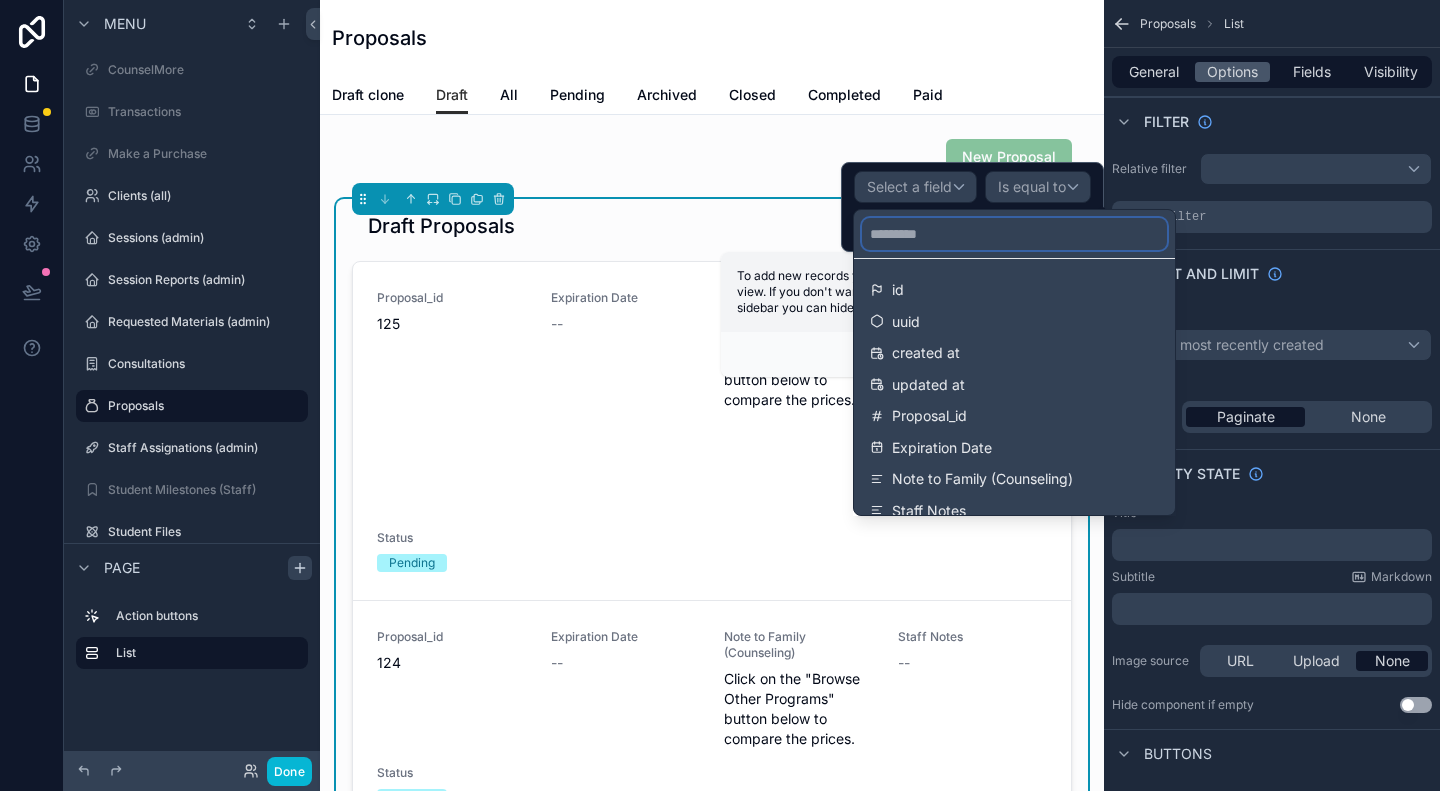 click at bounding box center [1014, 234] 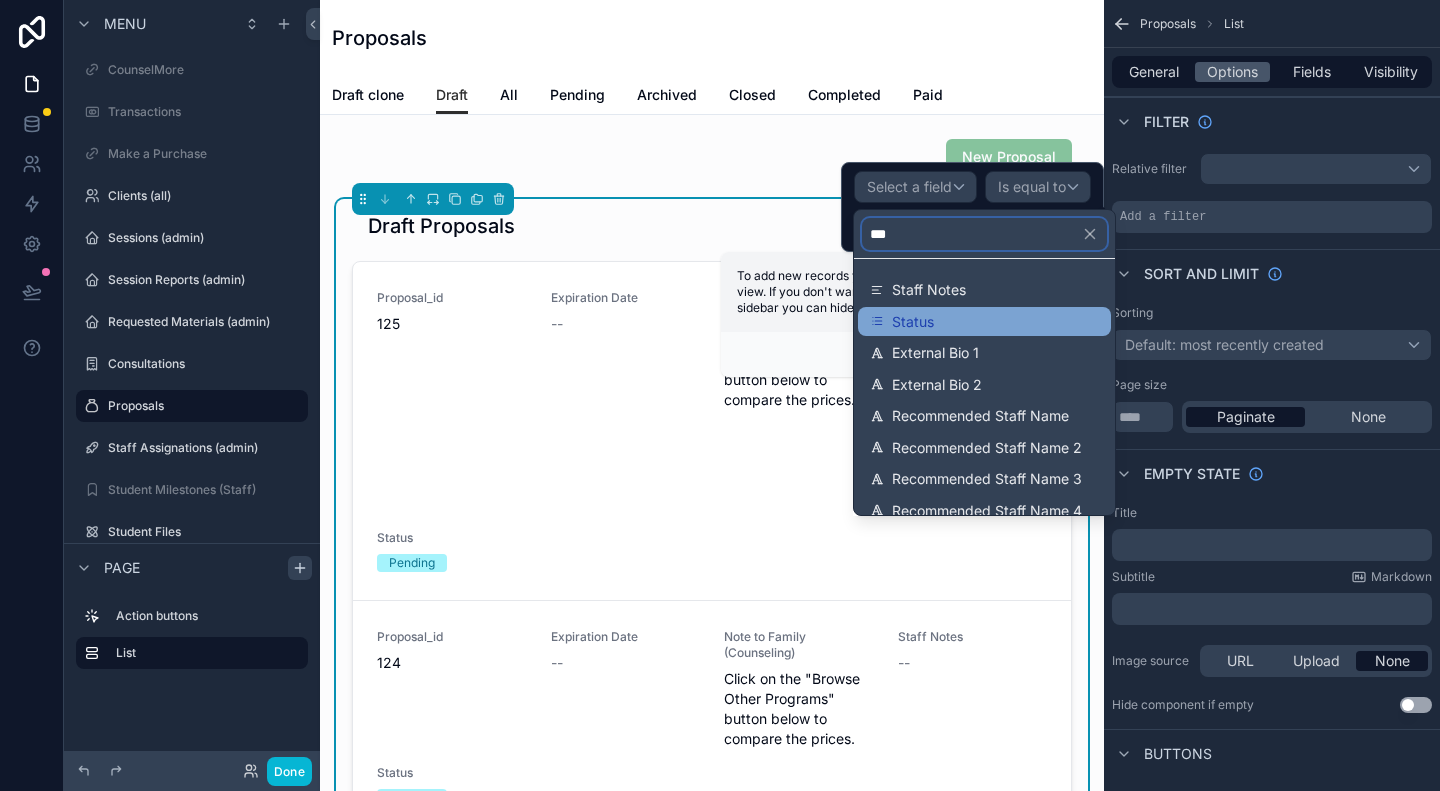 type on "***" 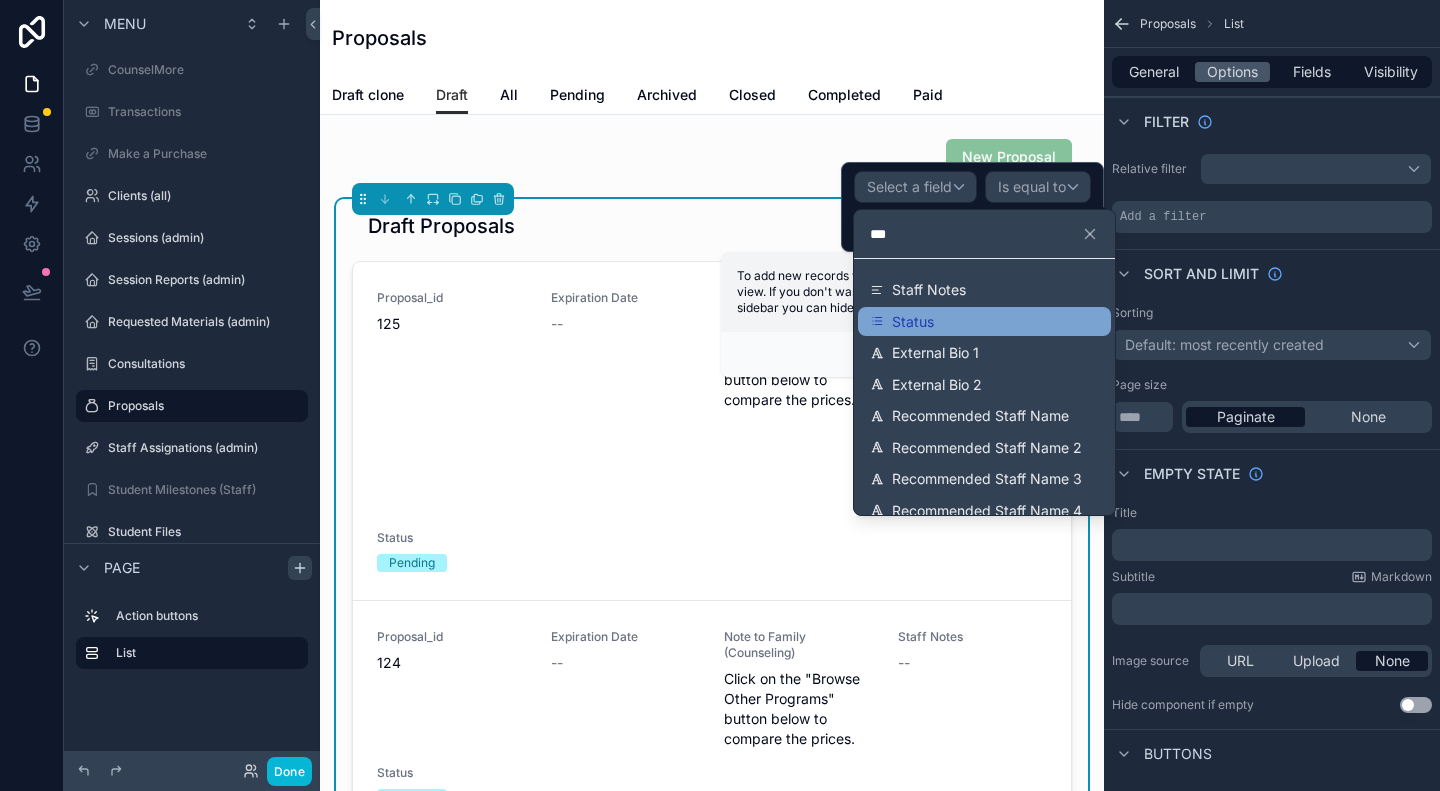 click on "Status" at bounding box center [913, 322] 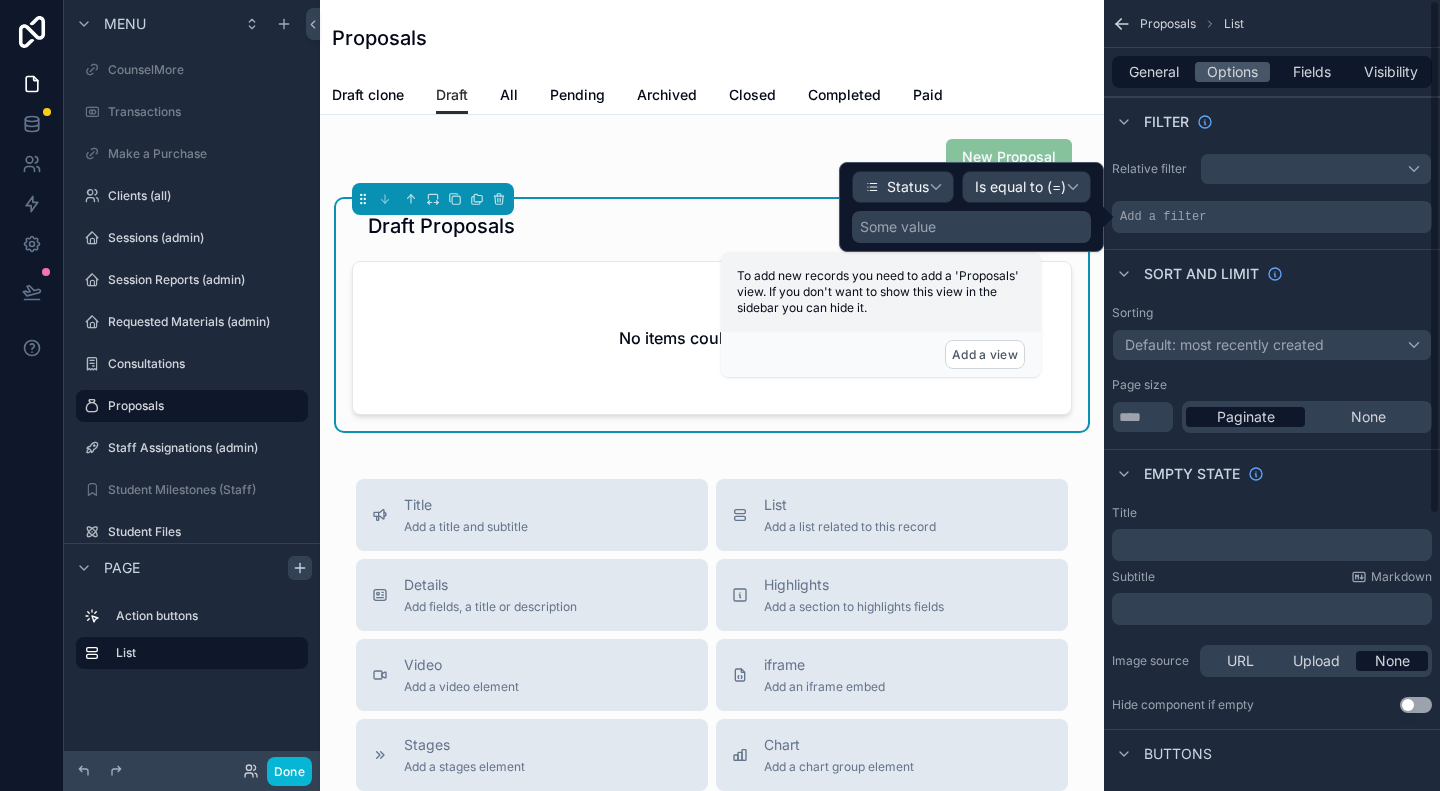 click on "Some value" at bounding box center (971, 227) 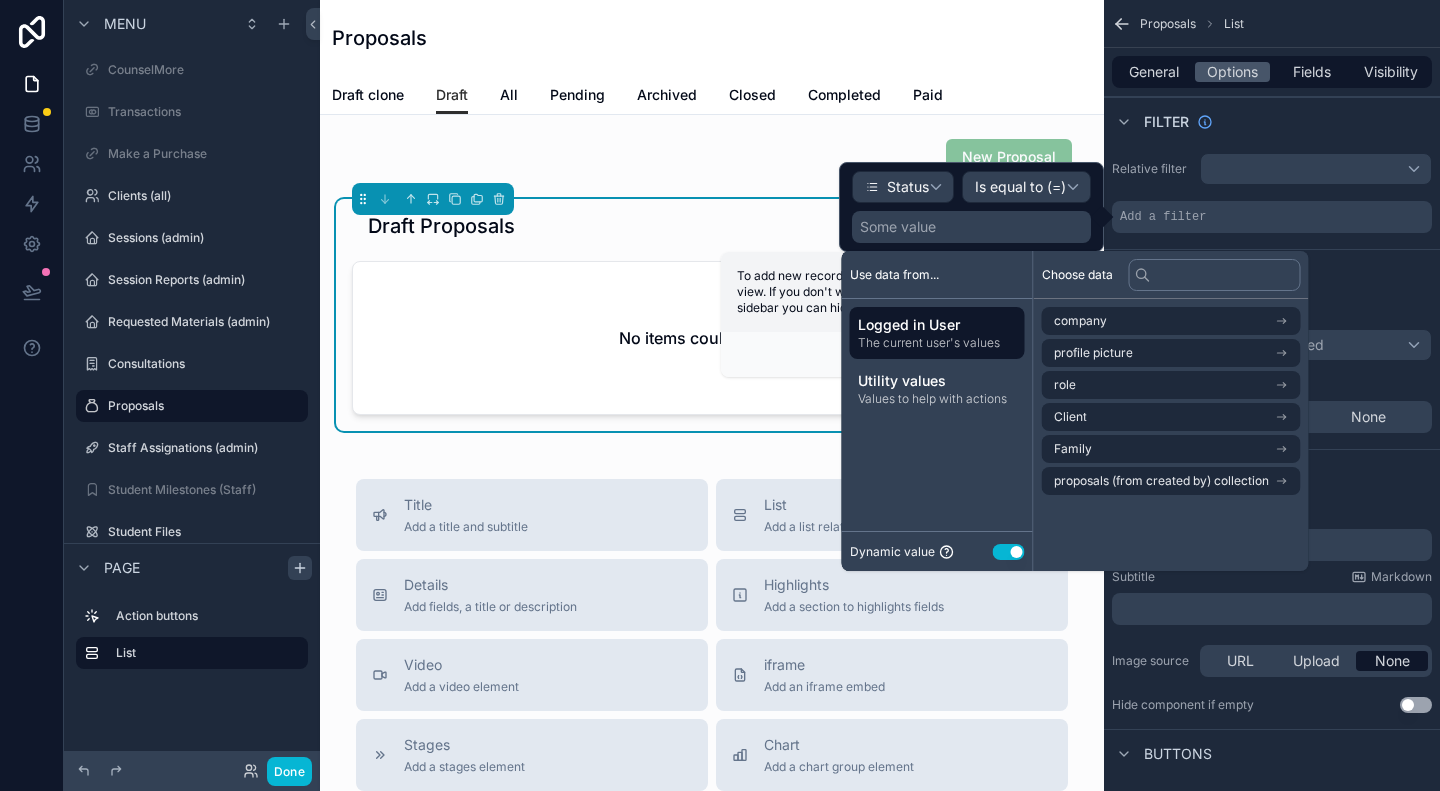 click on "Some value" at bounding box center (971, 227) 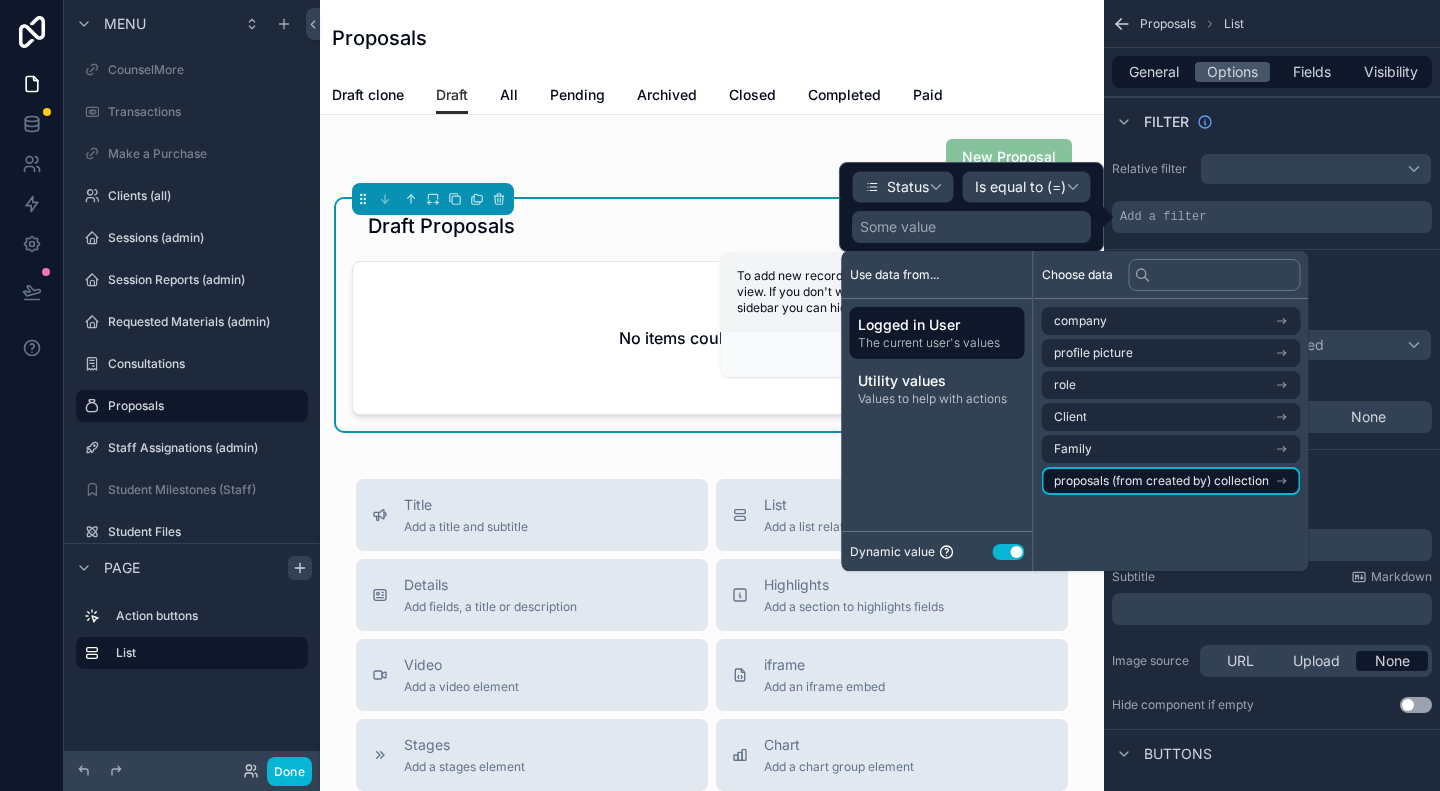 click on "proposals (from created by) collection" at bounding box center [1161, 481] 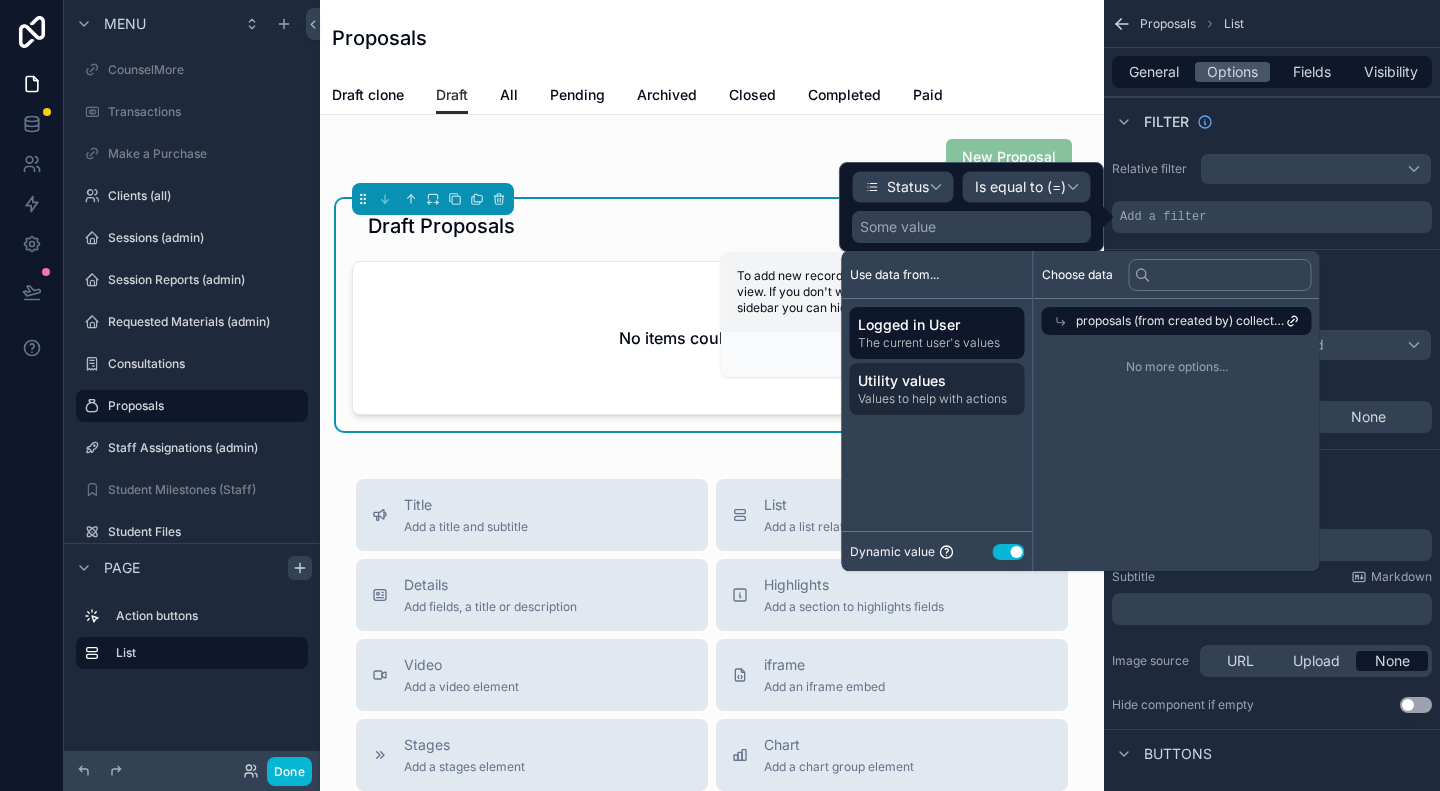 click on "Utility values" at bounding box center [937, 381] 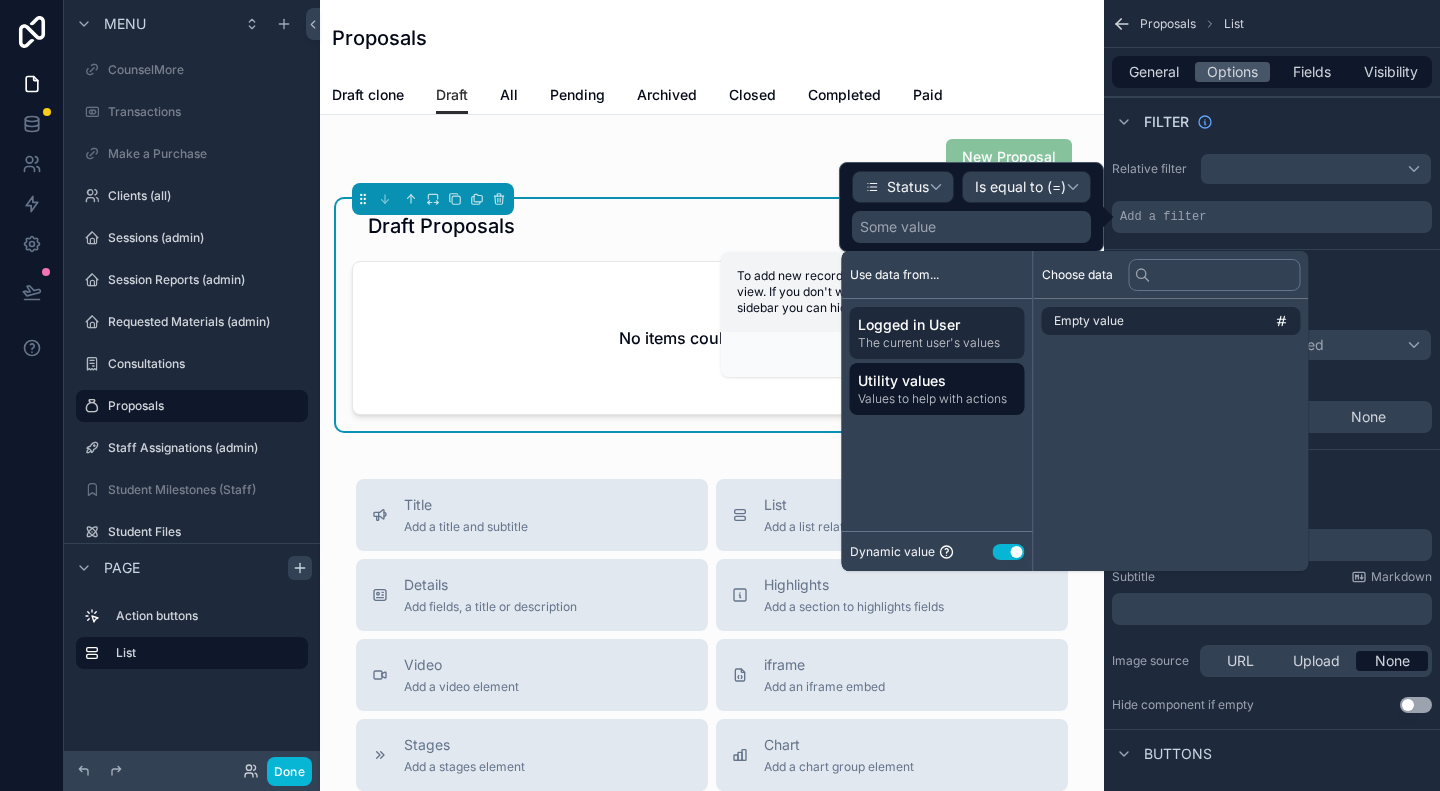 click on "The current user's values" at bounding box center (937, 343) 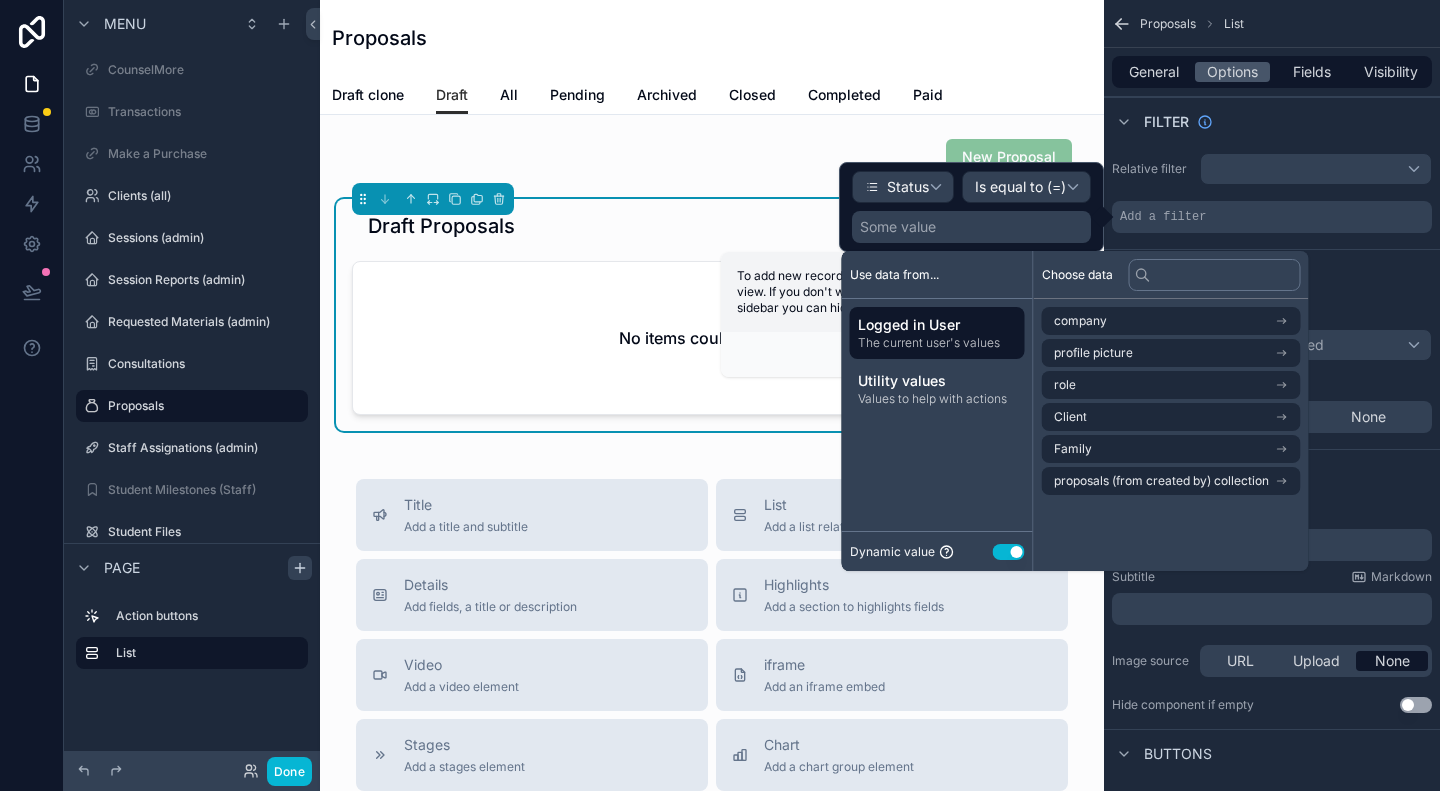 click on "Use data from..." at bounding box center (894, 275) 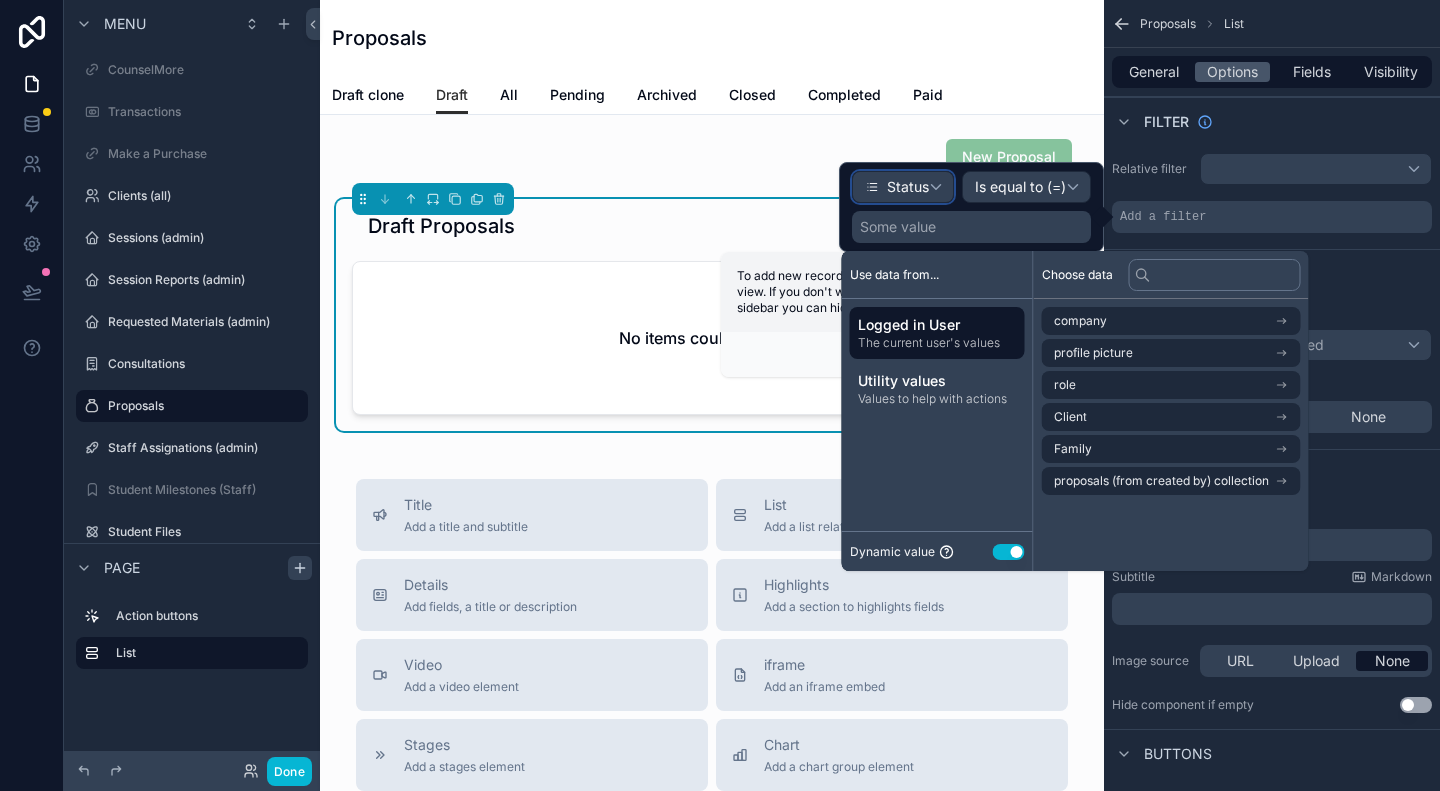 click on "Status" at bounding box center (903, 187) 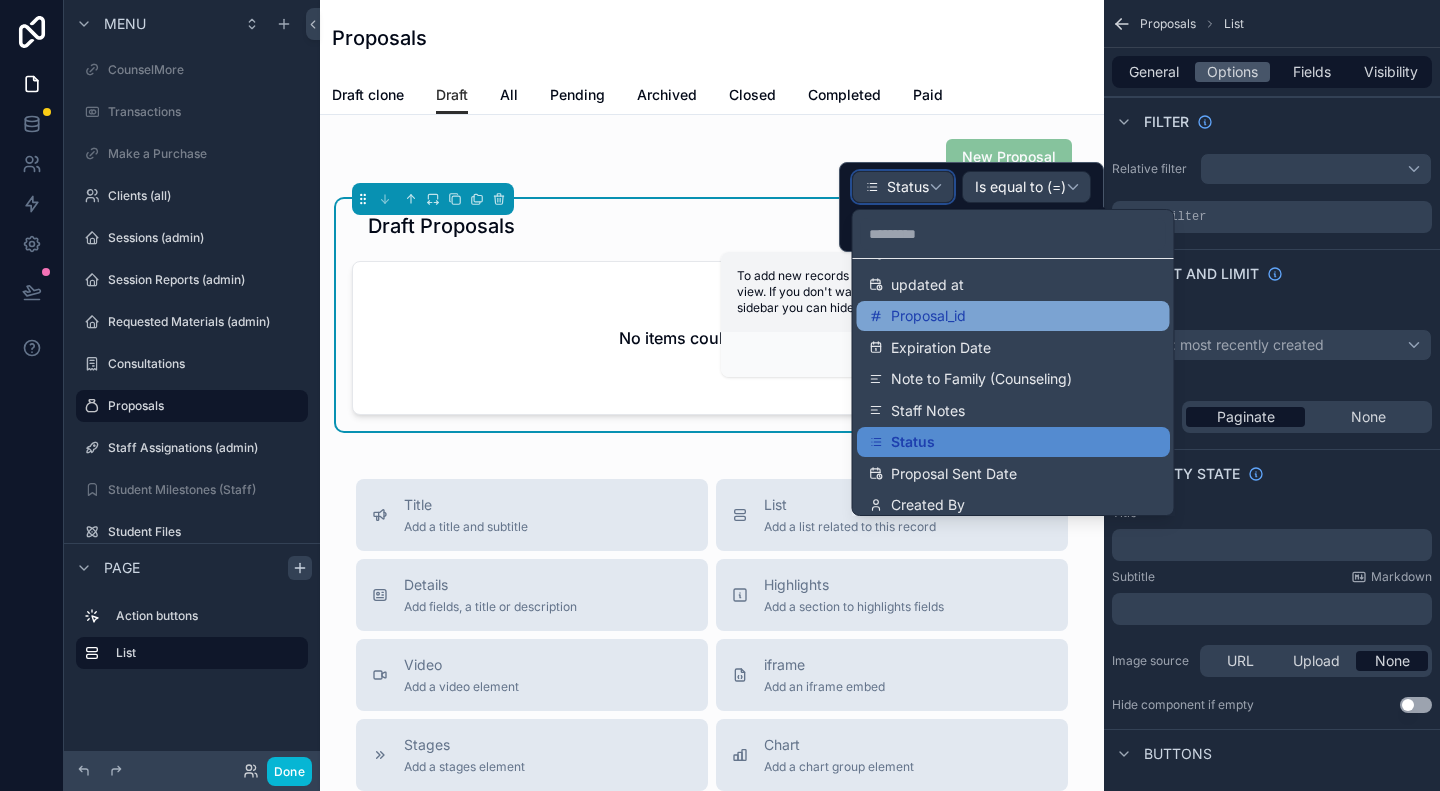 scroll, scrollTop: 200, scrollLeft: 0, axis: vertical 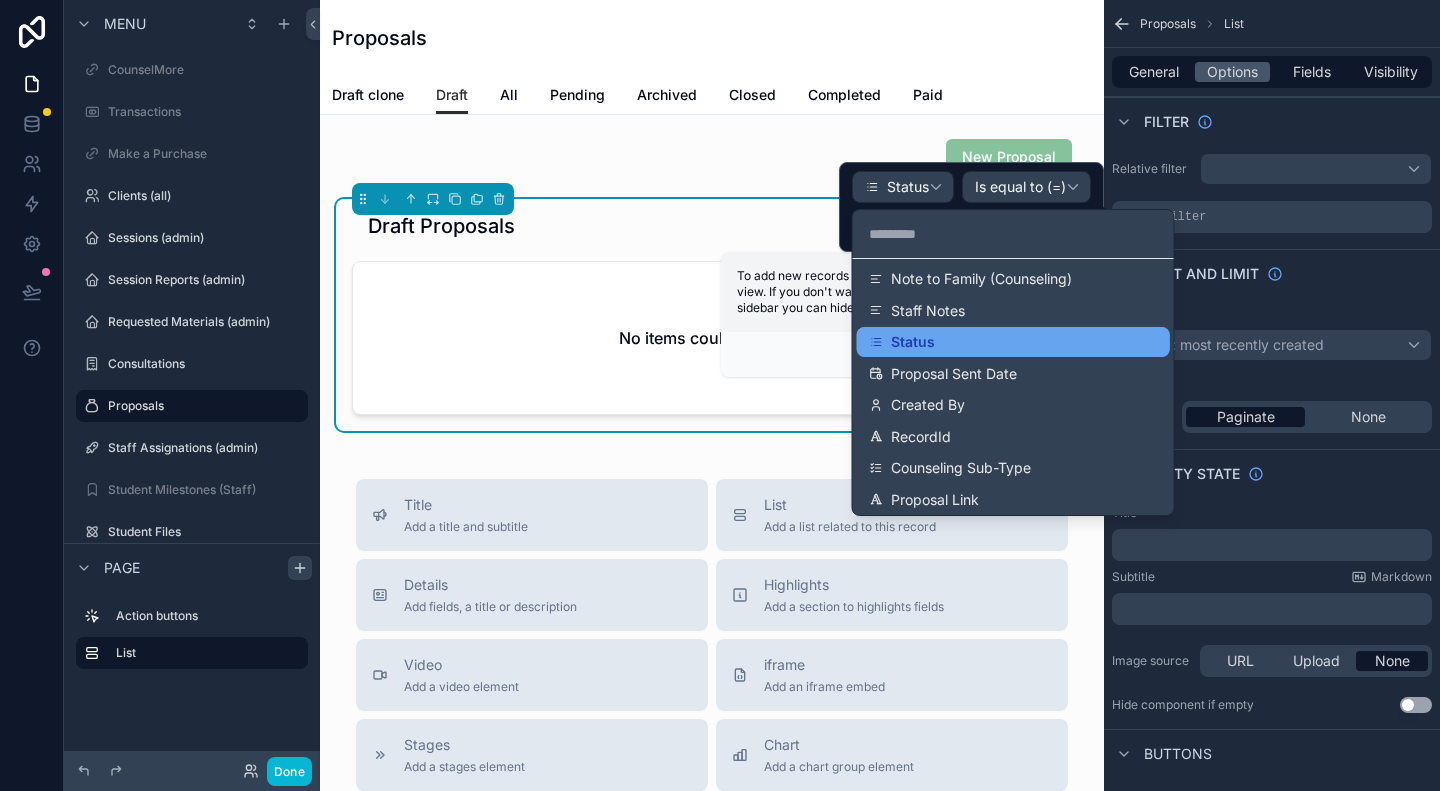 click on "Status" at bounding box center [913, 342] 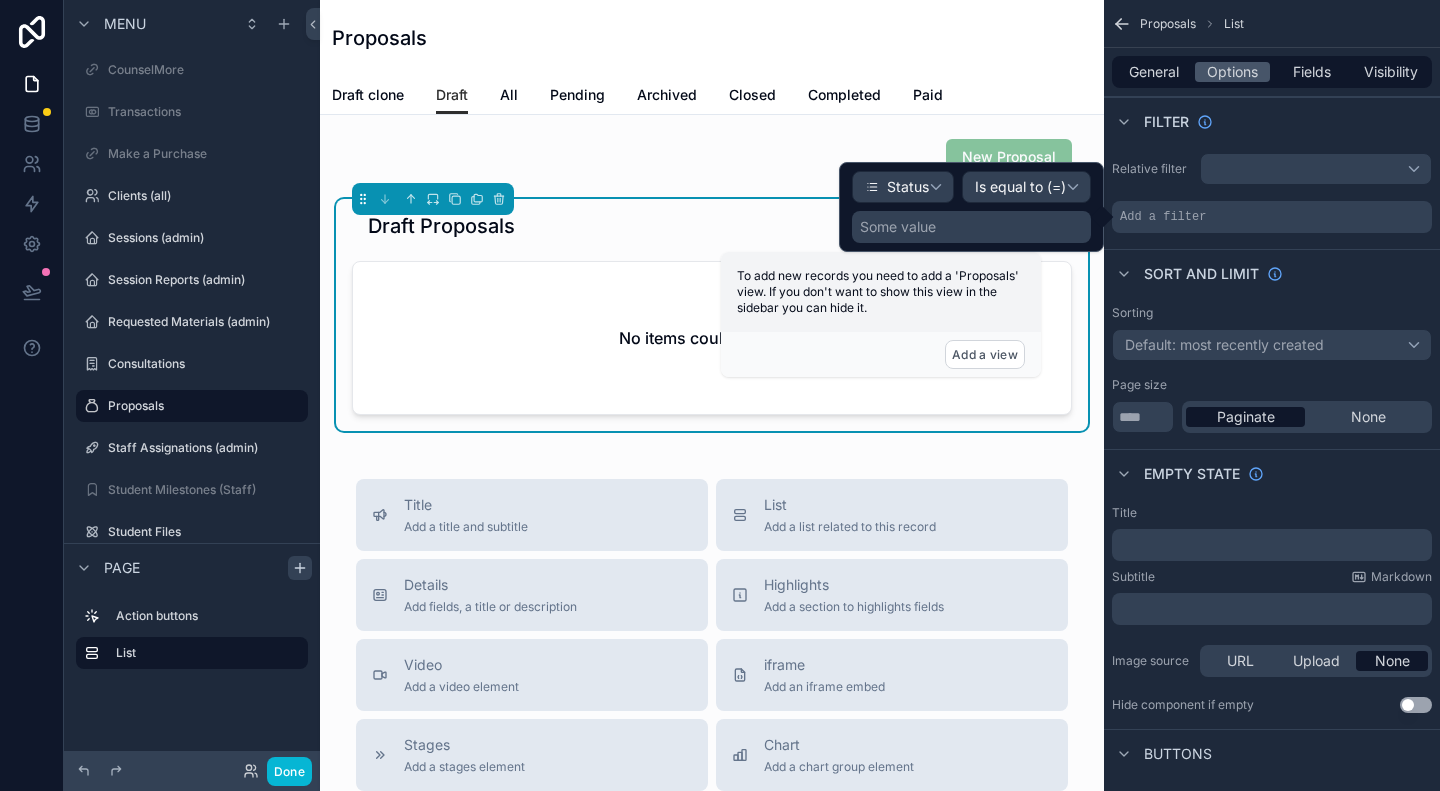 click on "Some value" at bounding box center [971, 227] 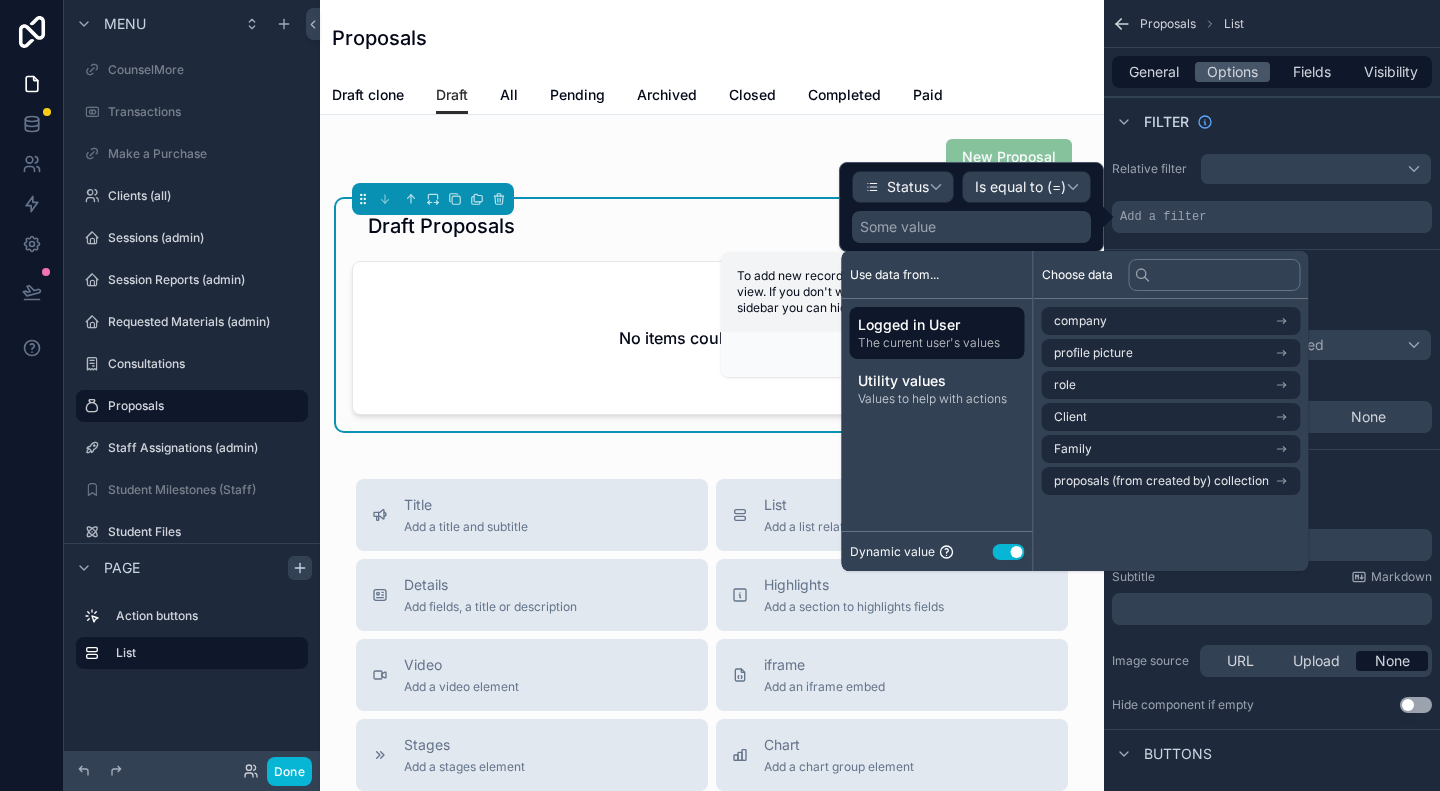 click on "Use setting" at bounding box center [1009, 552] 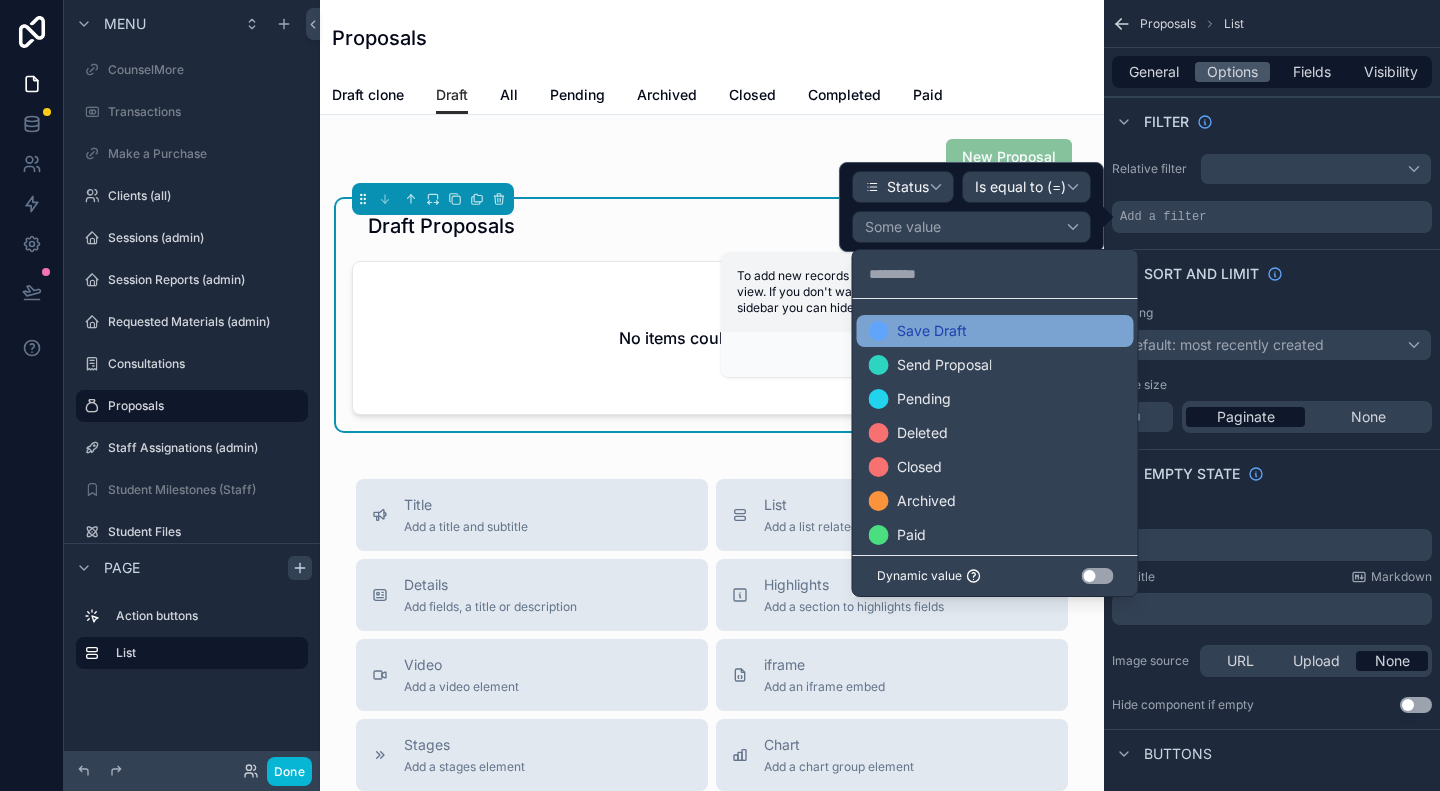 click on "Save Draft" at bounding box center [932, 331] 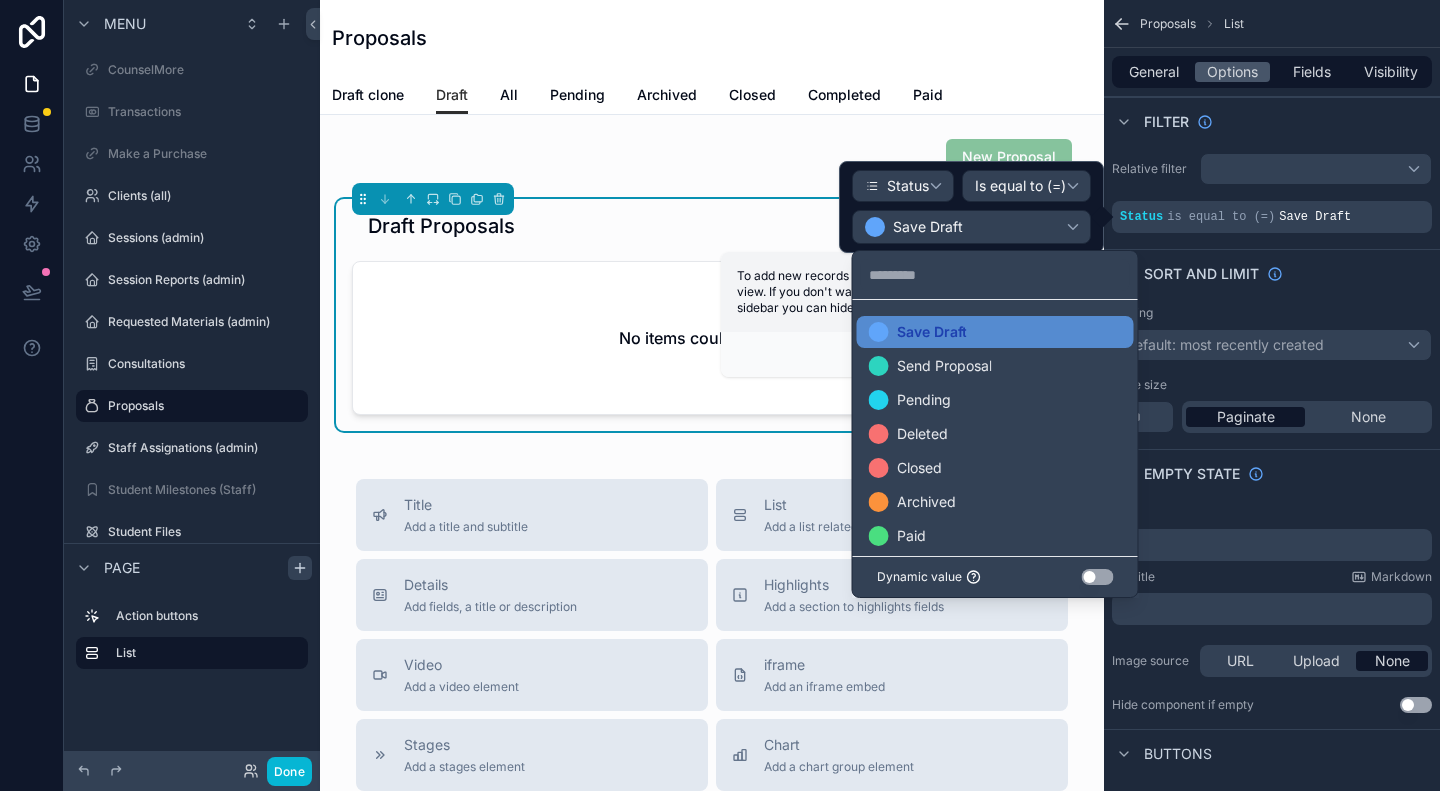 click on "Sorting Default: most recently created Page size ** Paginate None" at bounding box center (1272, 369) 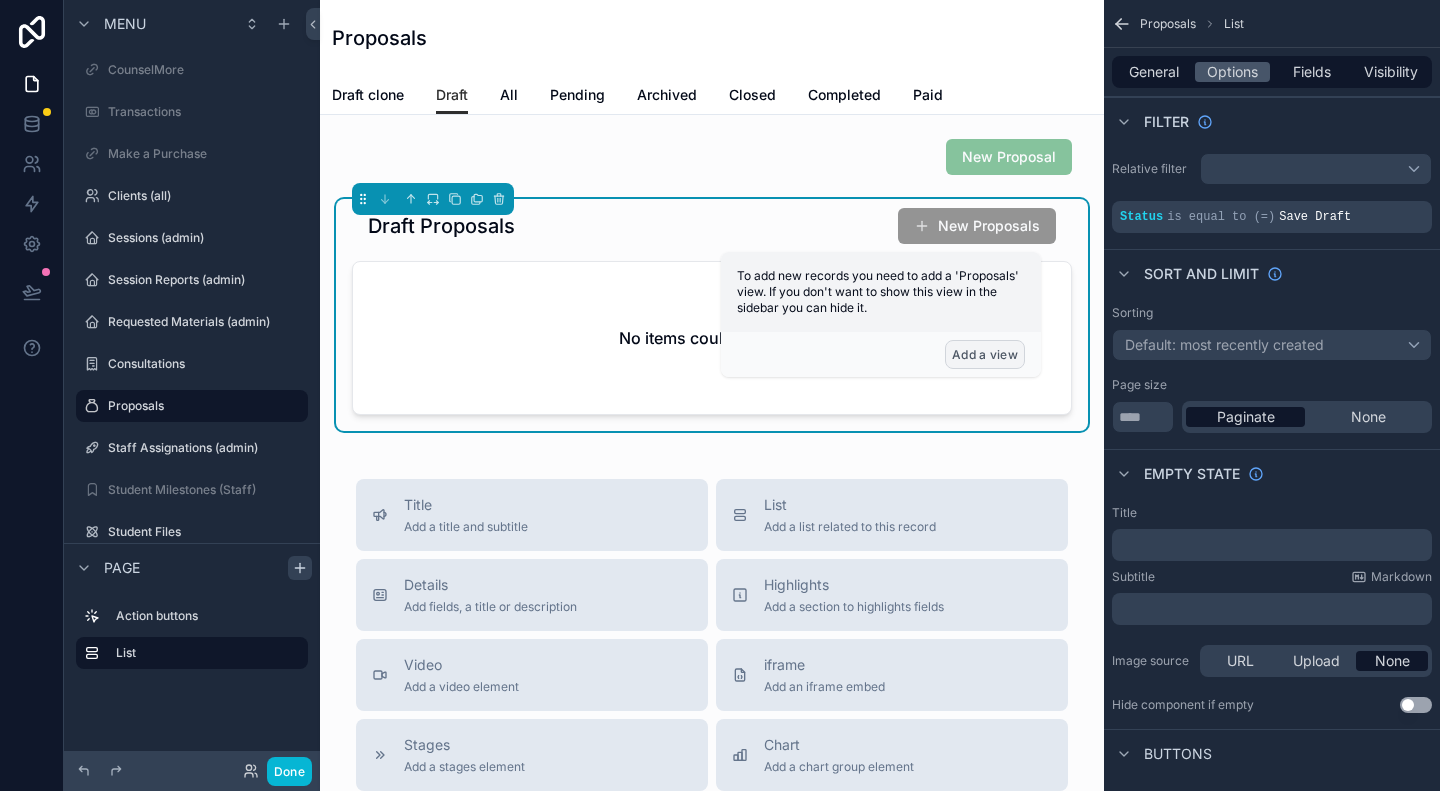 click on "Add a view" at bounding box center (985, 354) 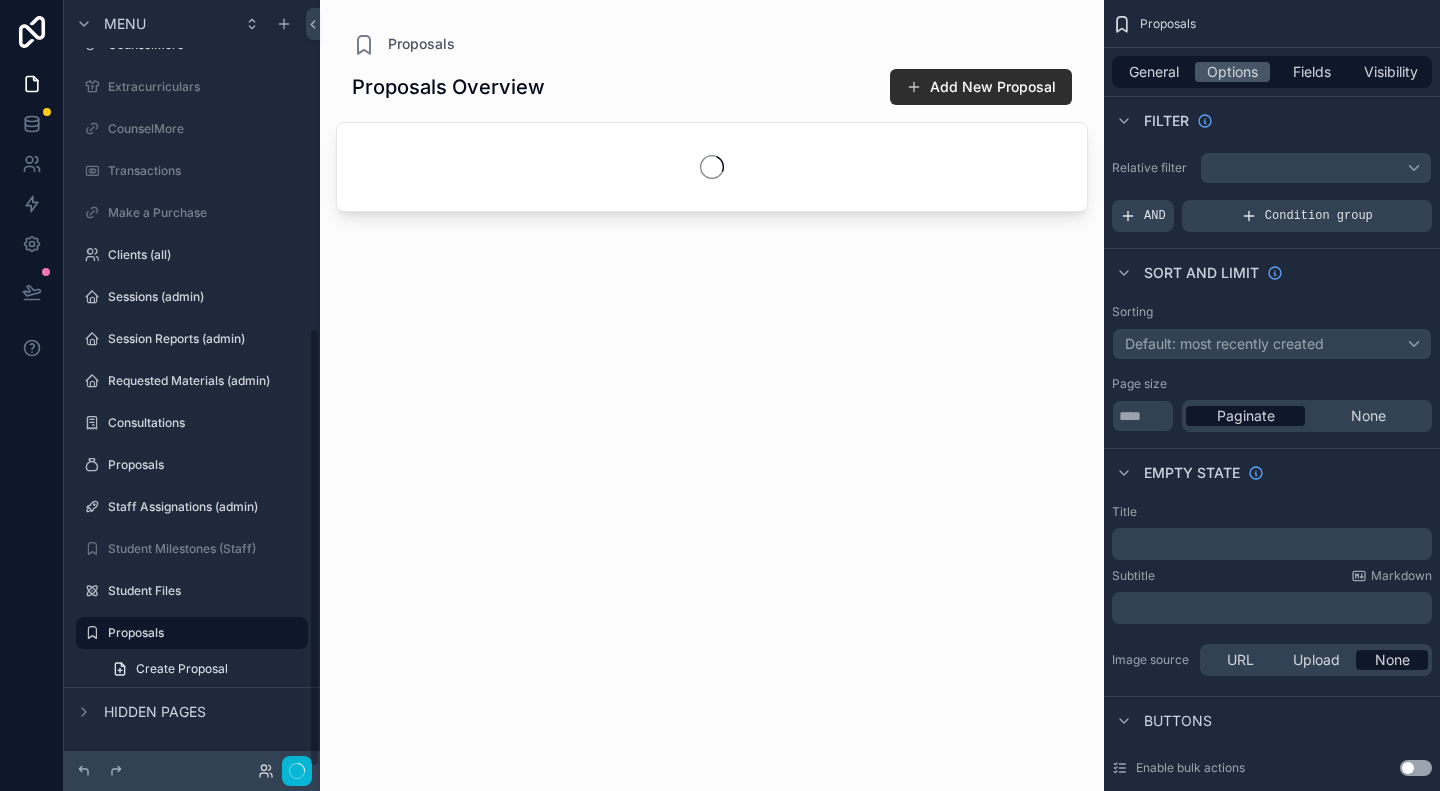 scroll, scrollTop: 573, scrollLeft: 0, axis: vertical 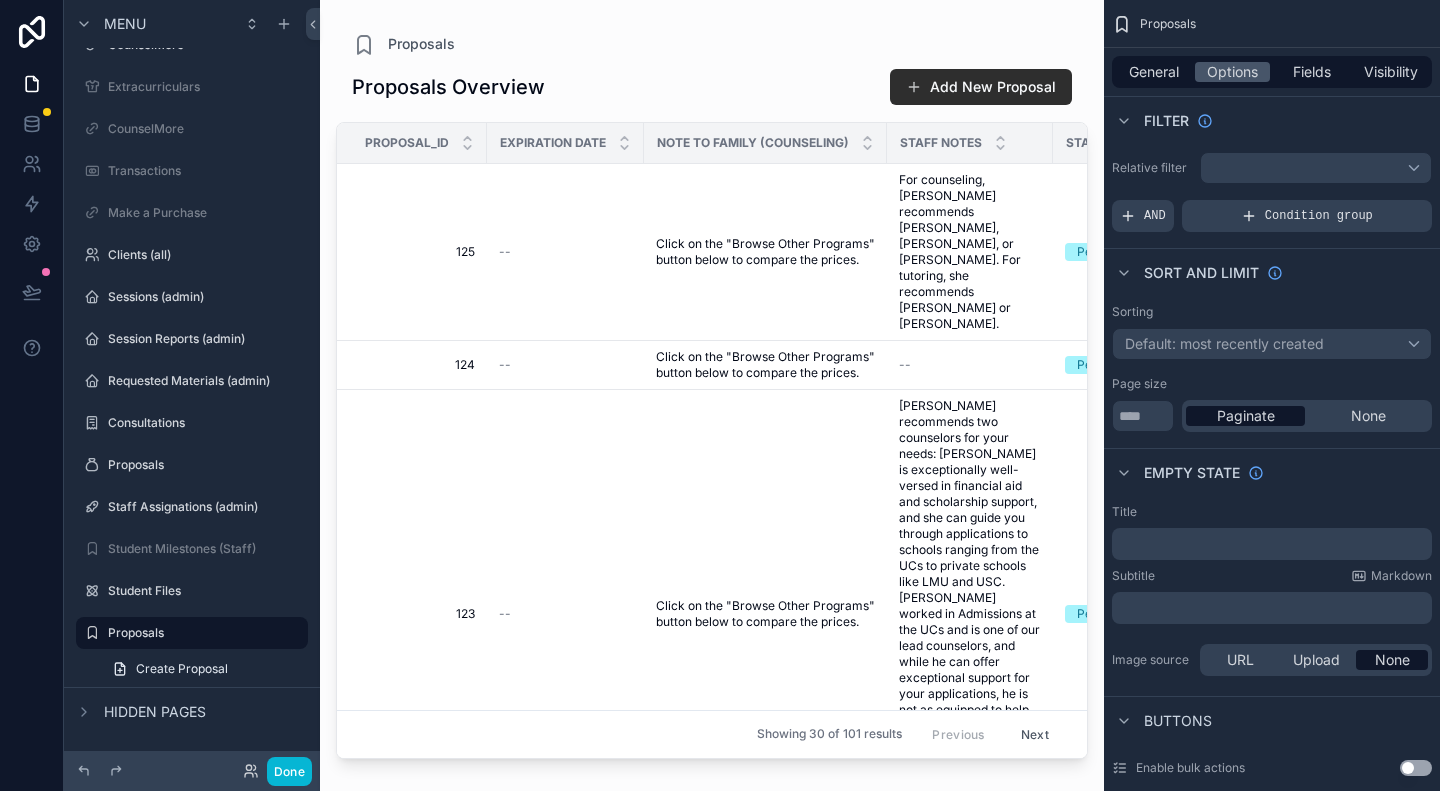 drag, startPoint x: 1078, startPoint y: 209, endPoint x: 1085, endPoint y: 341, distance: 132.18547 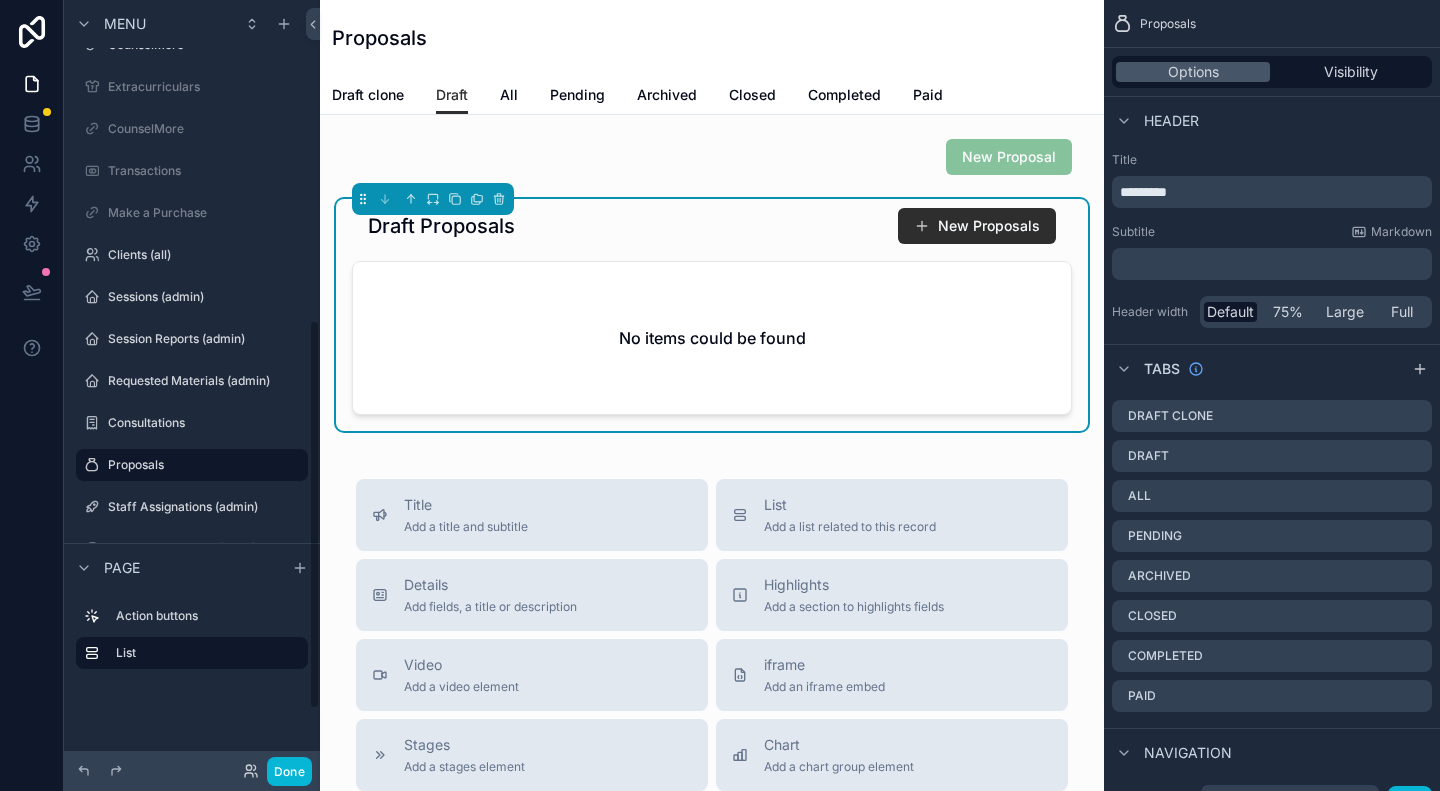 scroll, scrollTop: 632, scrollLeft: 0, axis: vertical 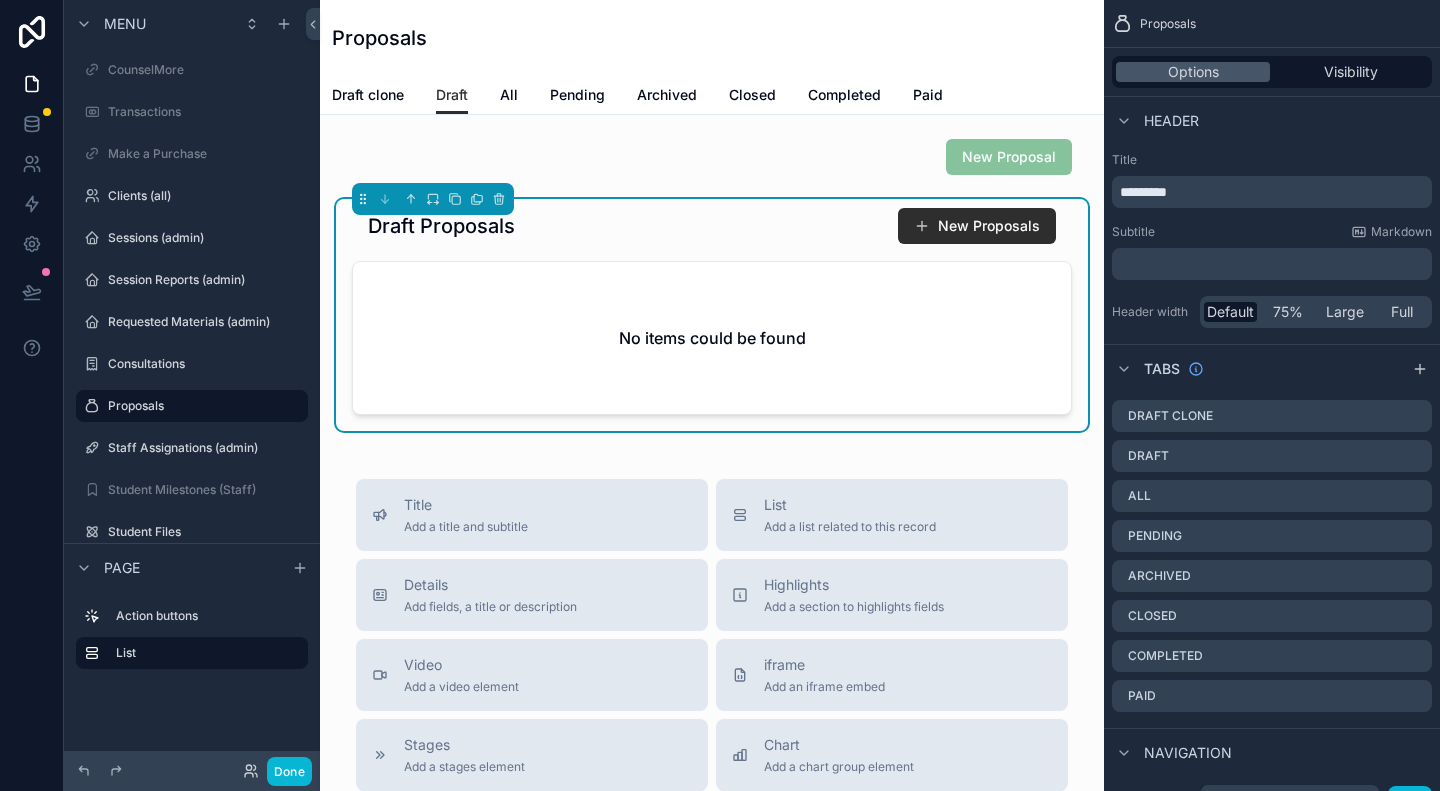 click on "Draft Proposals New Proposals" at bounding box center (712, 226) 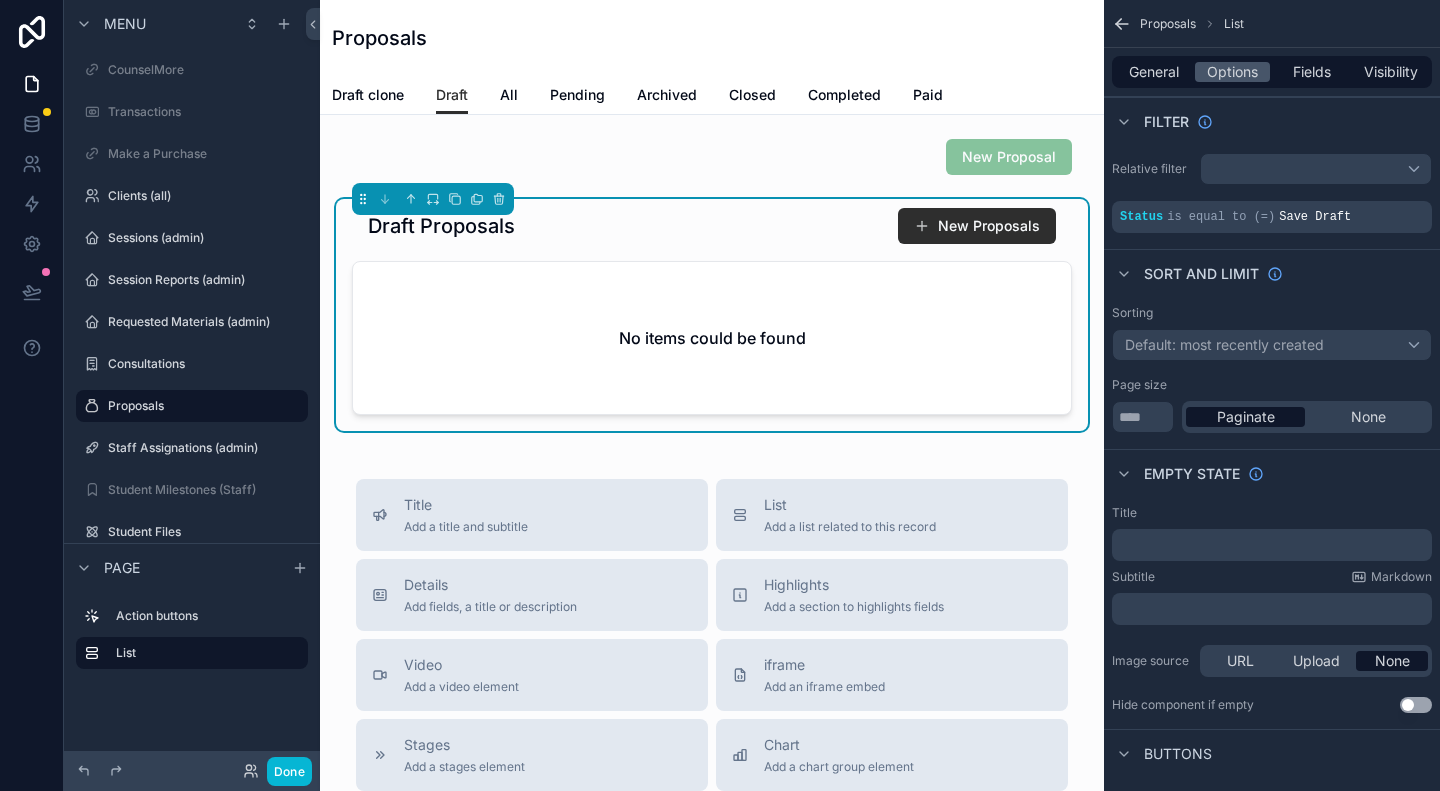 click on "New Proposals" at bounding box center (969, 226) 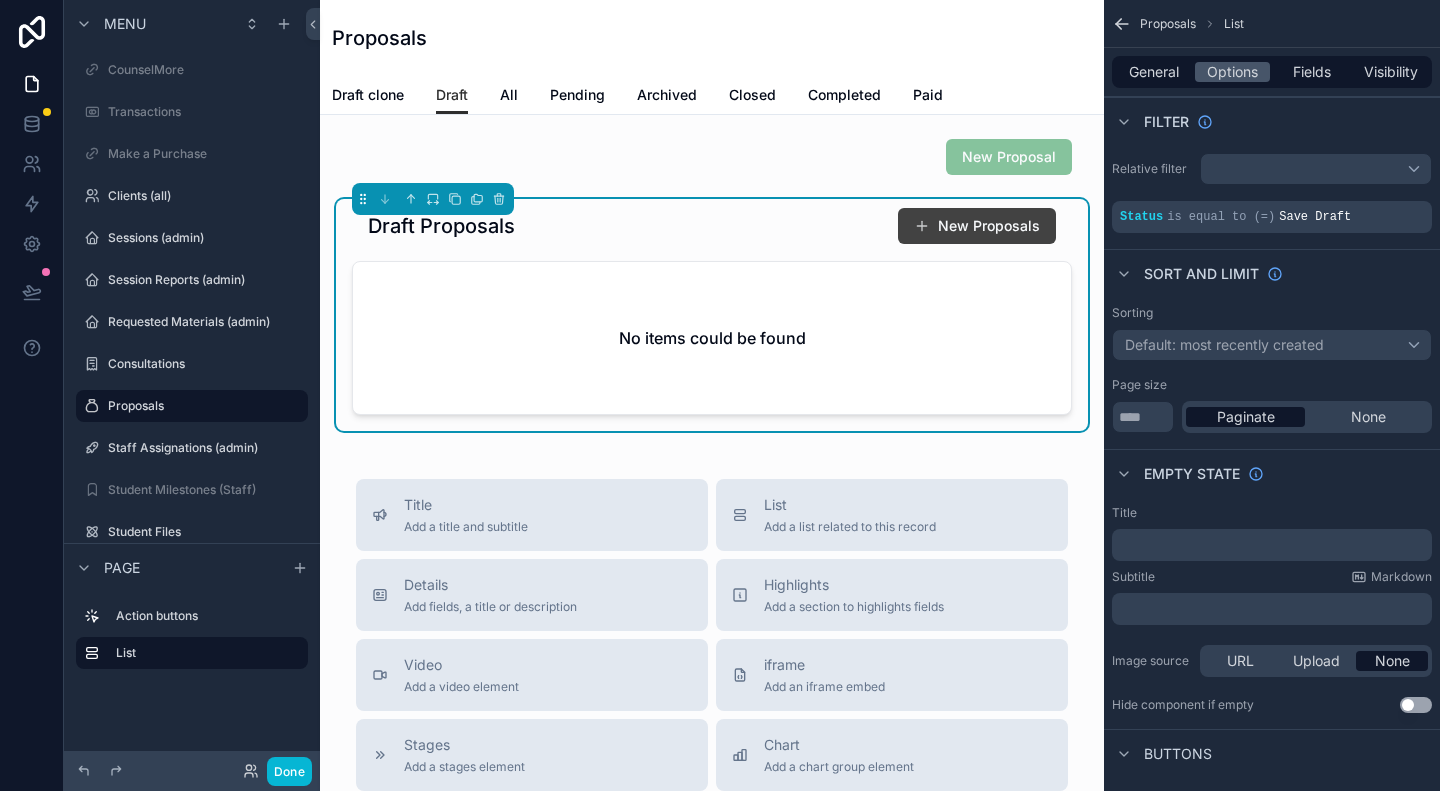 click on "New Proposals" at bounding box center (977, 226) 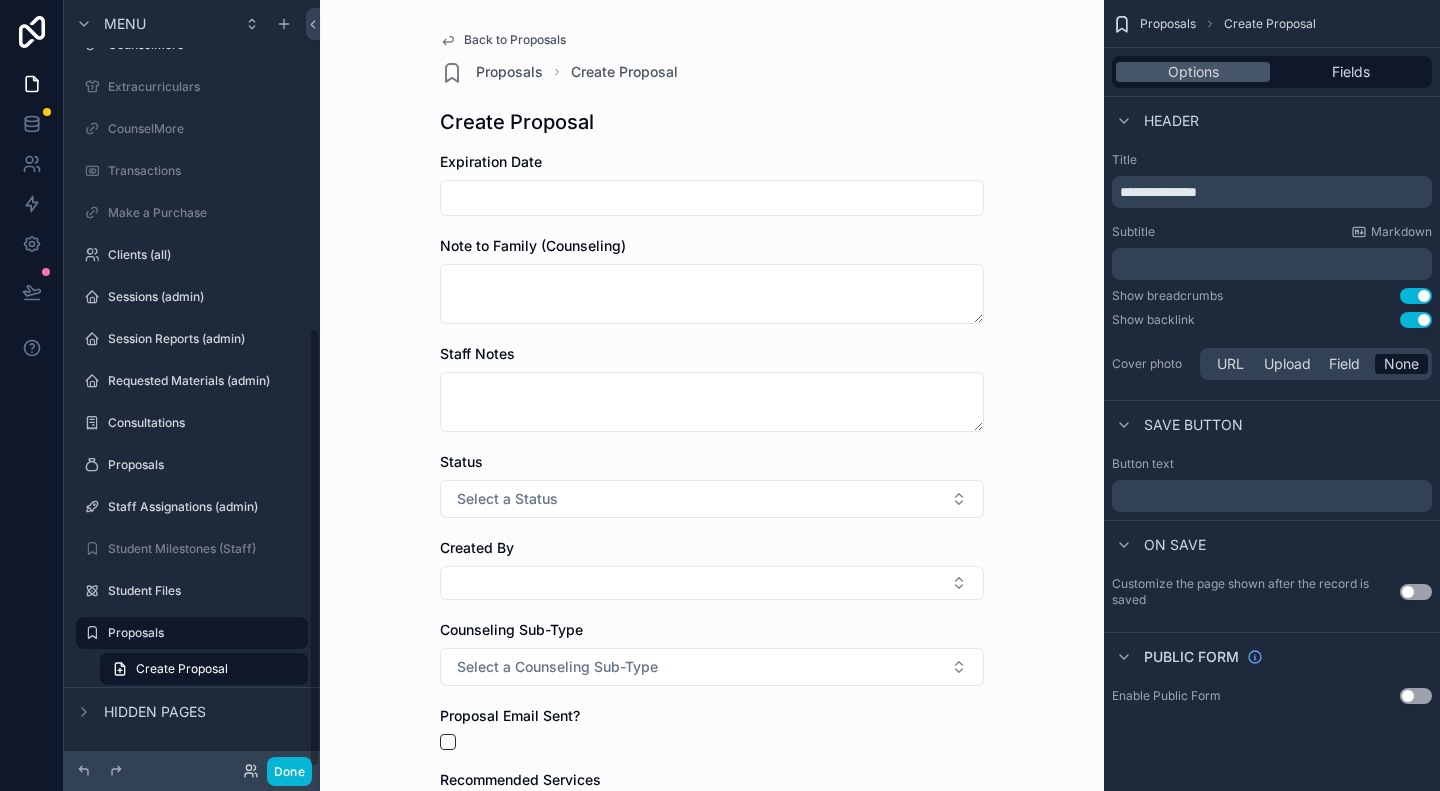 scroll, scrollTop: 573, scrollLeft: 0, axis: vertical 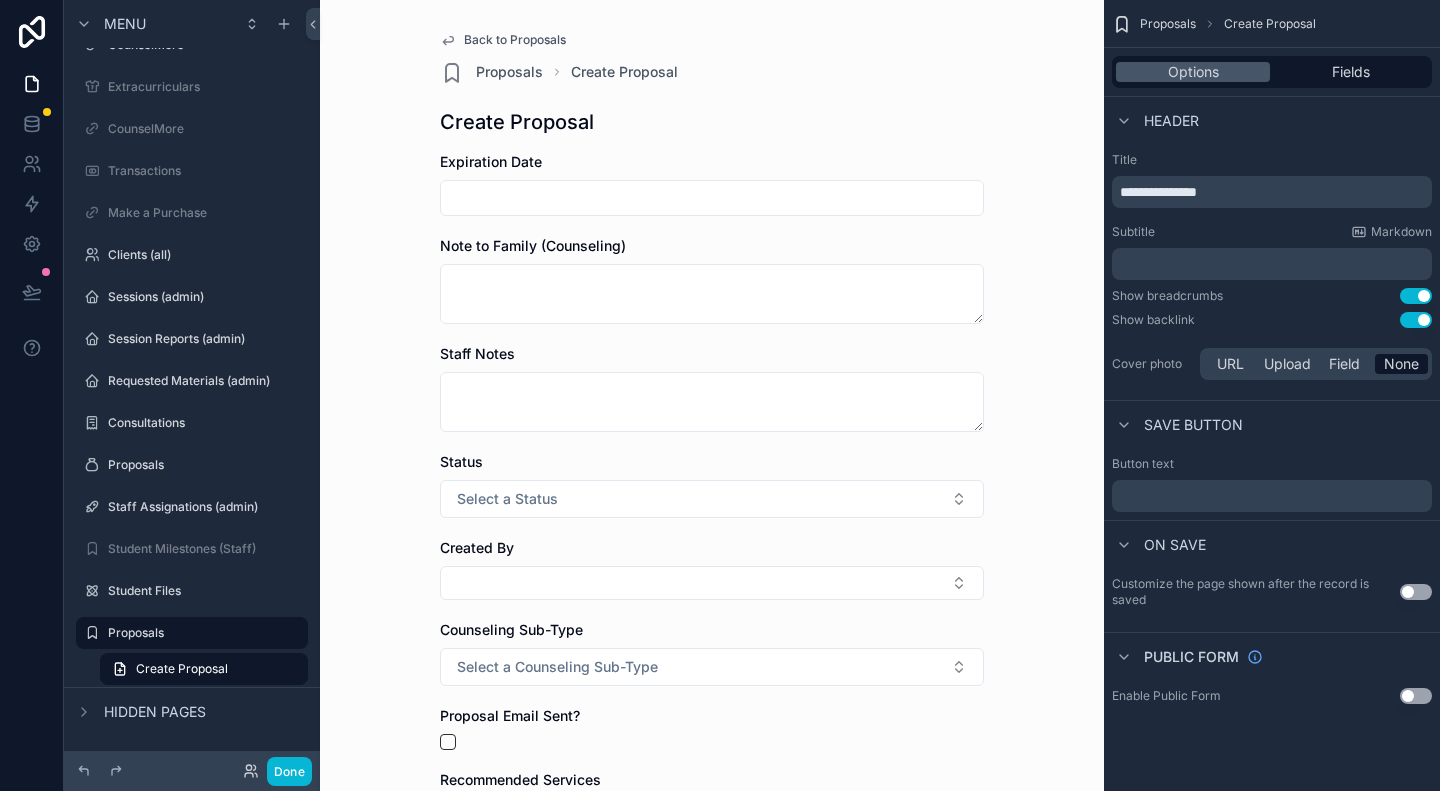 click 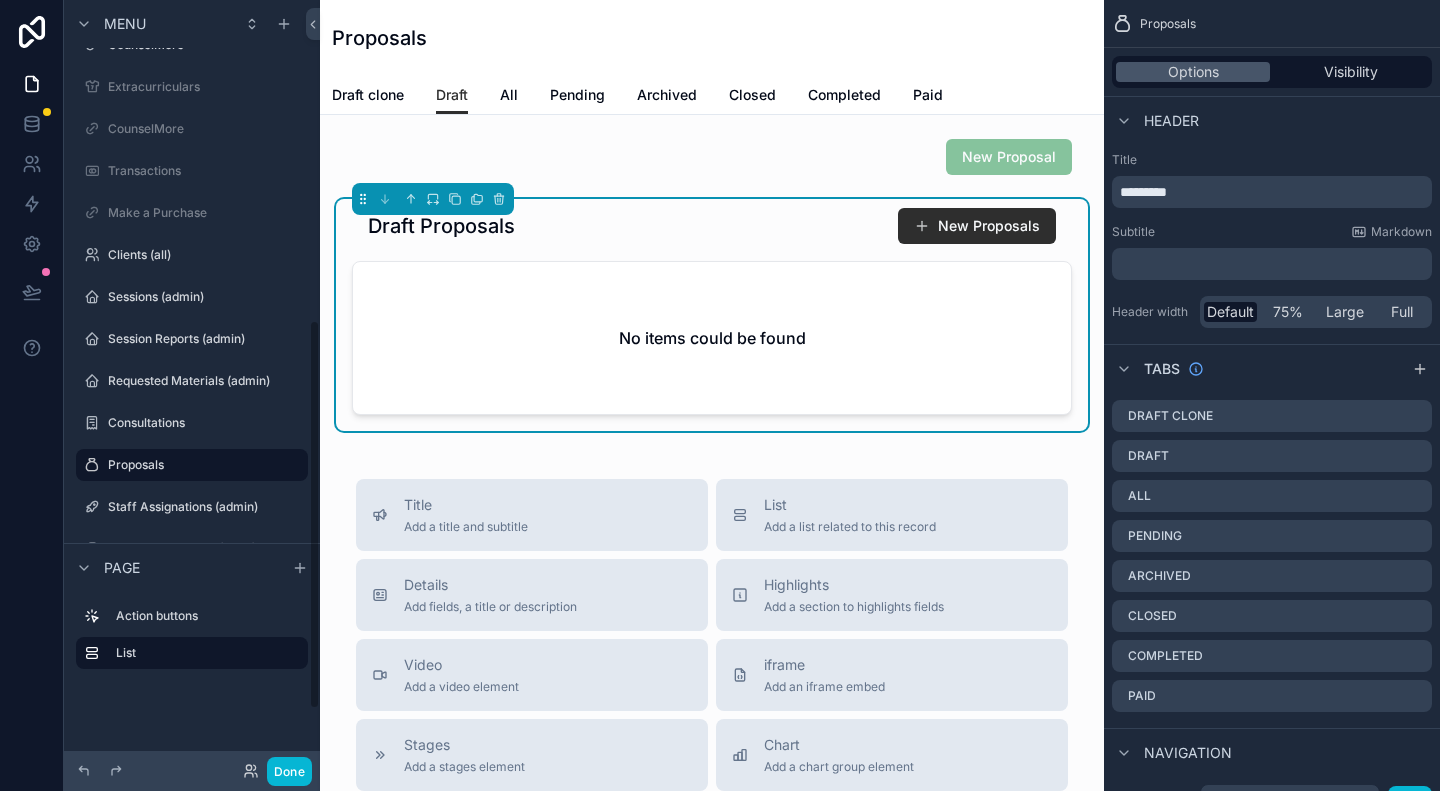 scroll, scrollTop: 632, scrollLeft: 0, axis: vertical 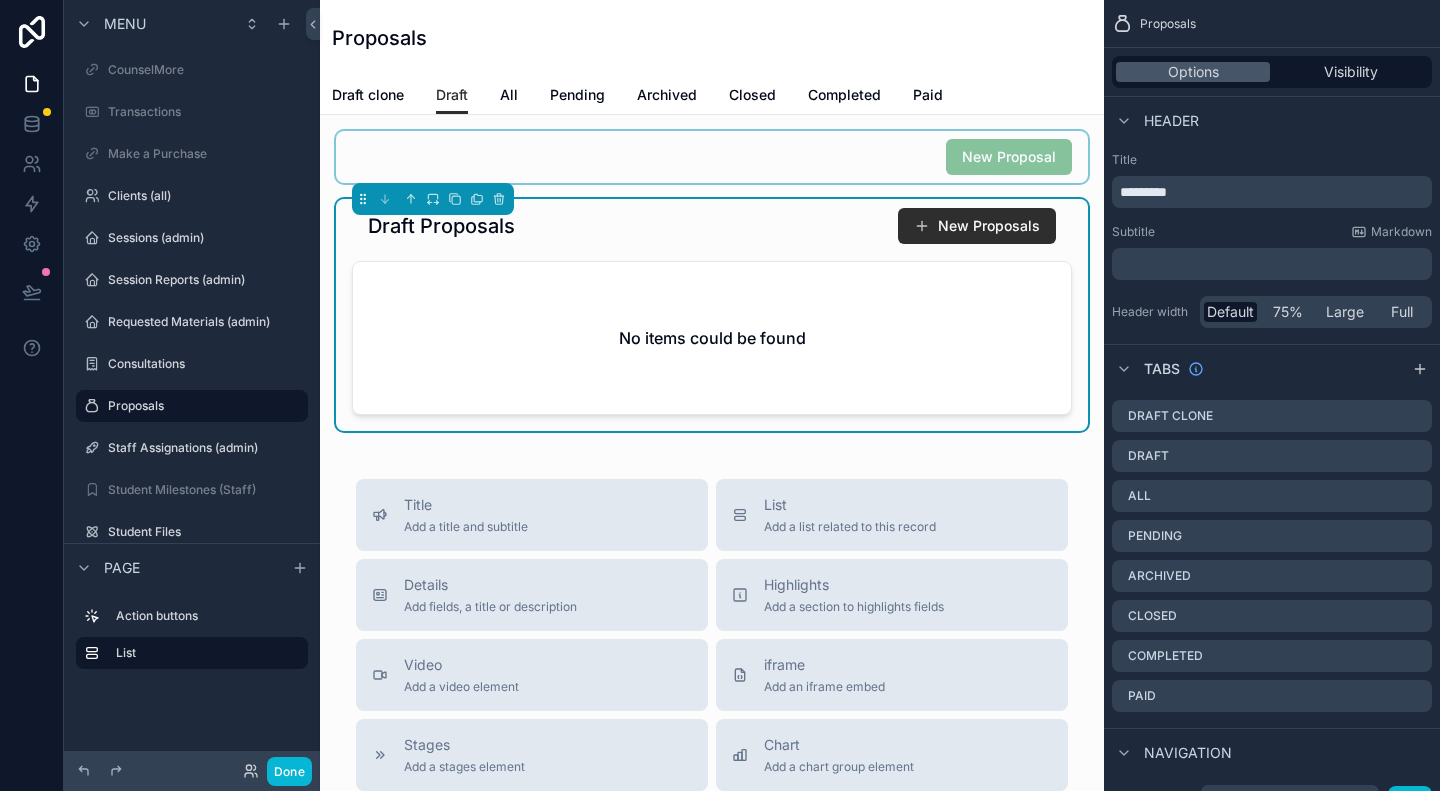 click at bounding box center (712, 157) 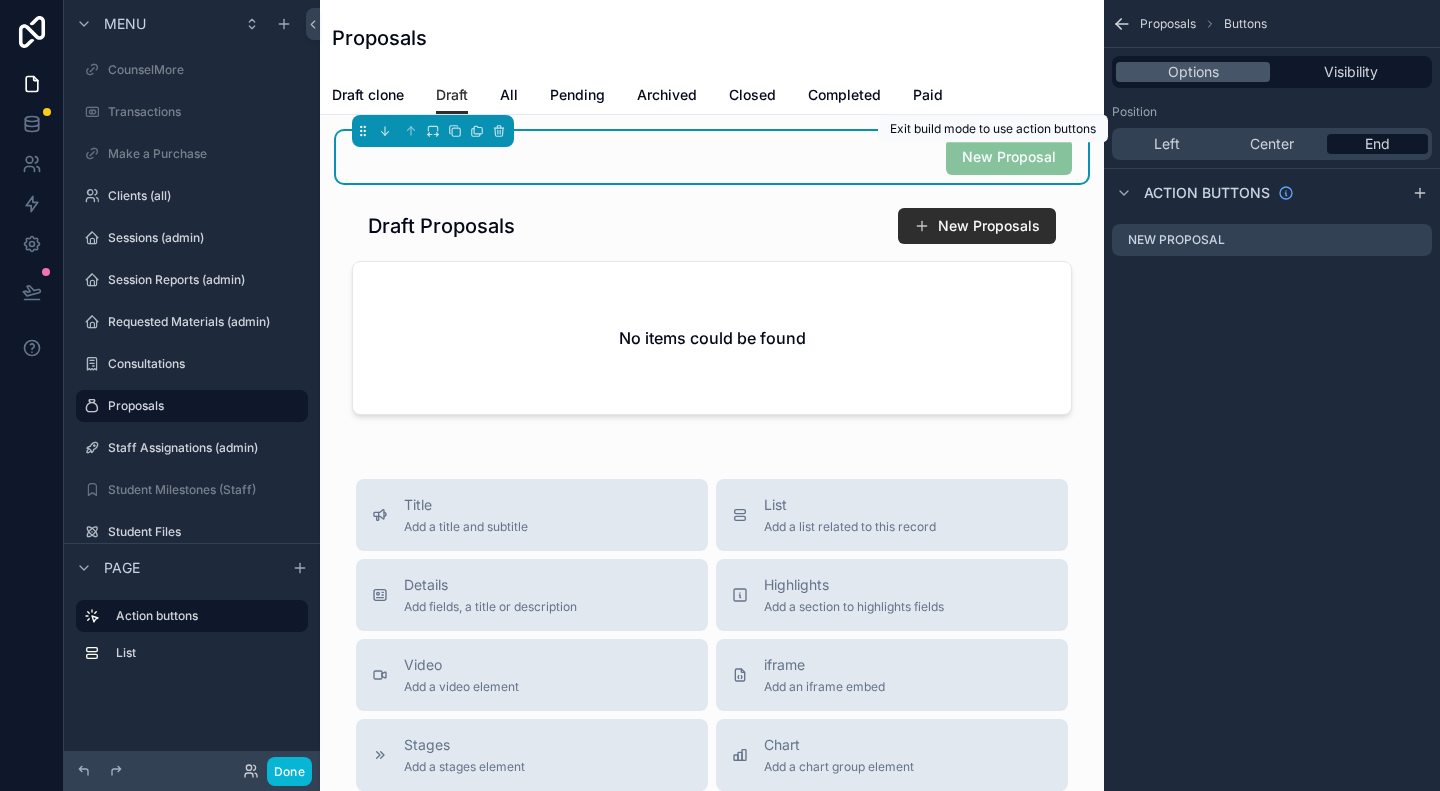 click on "New Proposal" at bounding box center [1009, 156] 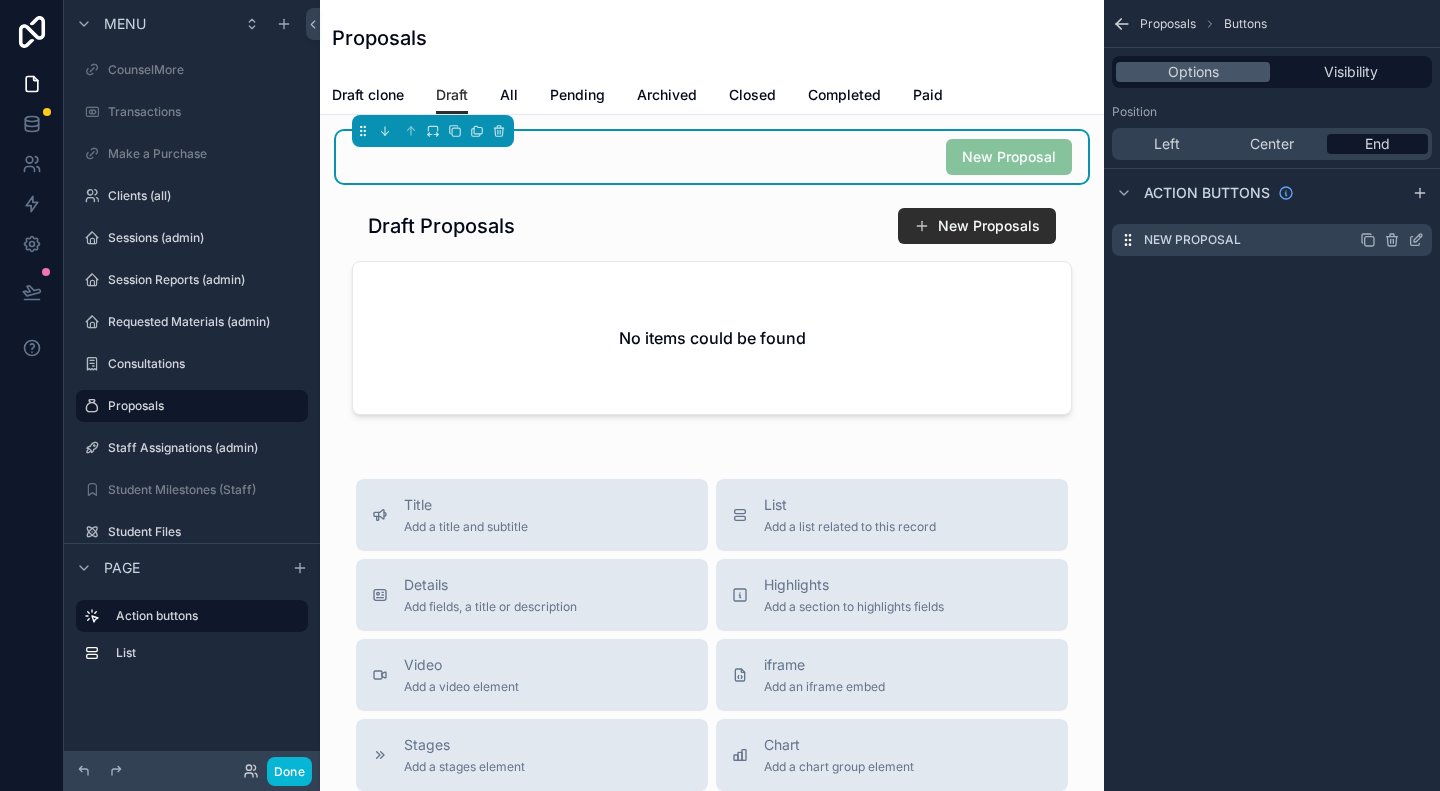 click 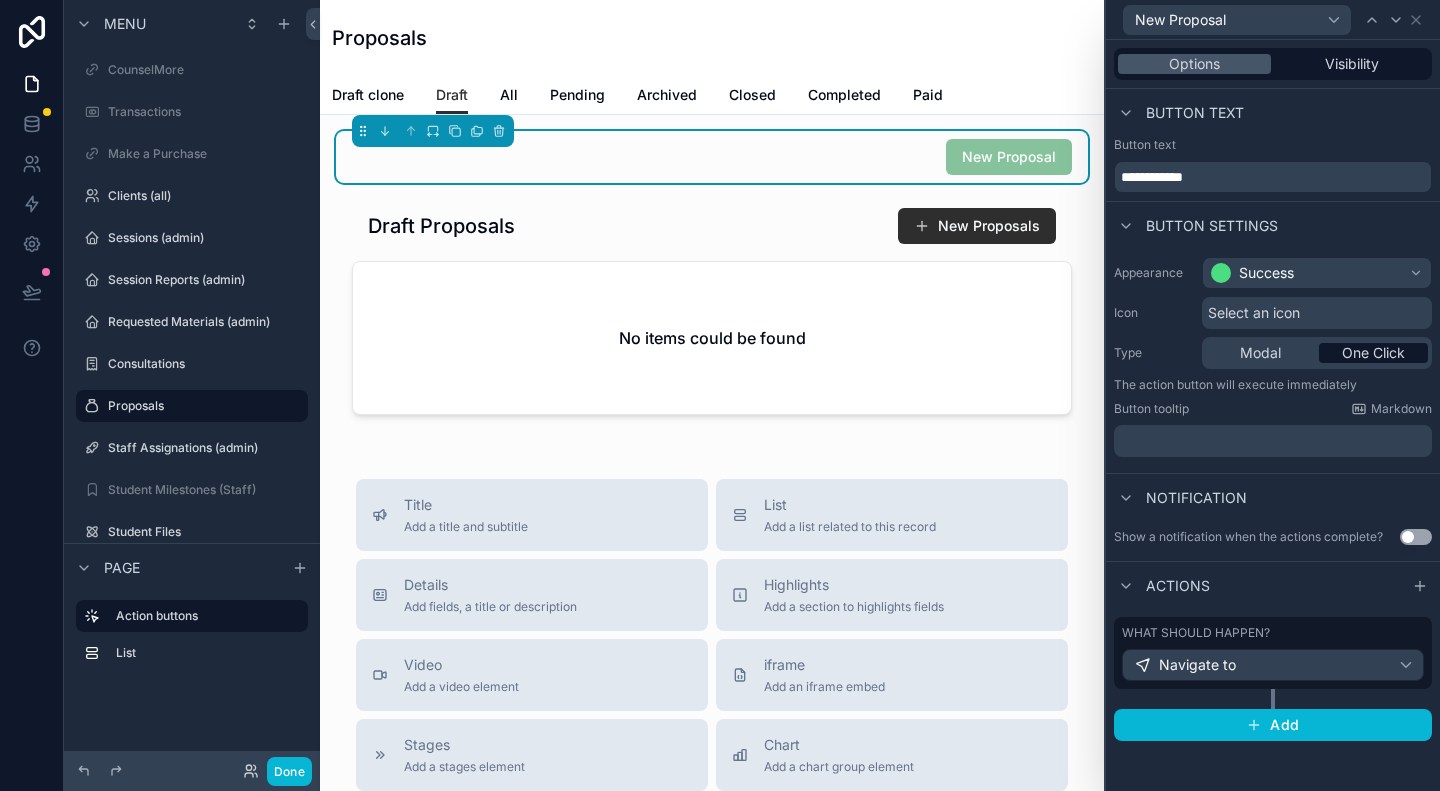 click on "What should happen?" at bounding box center (1273, 633) 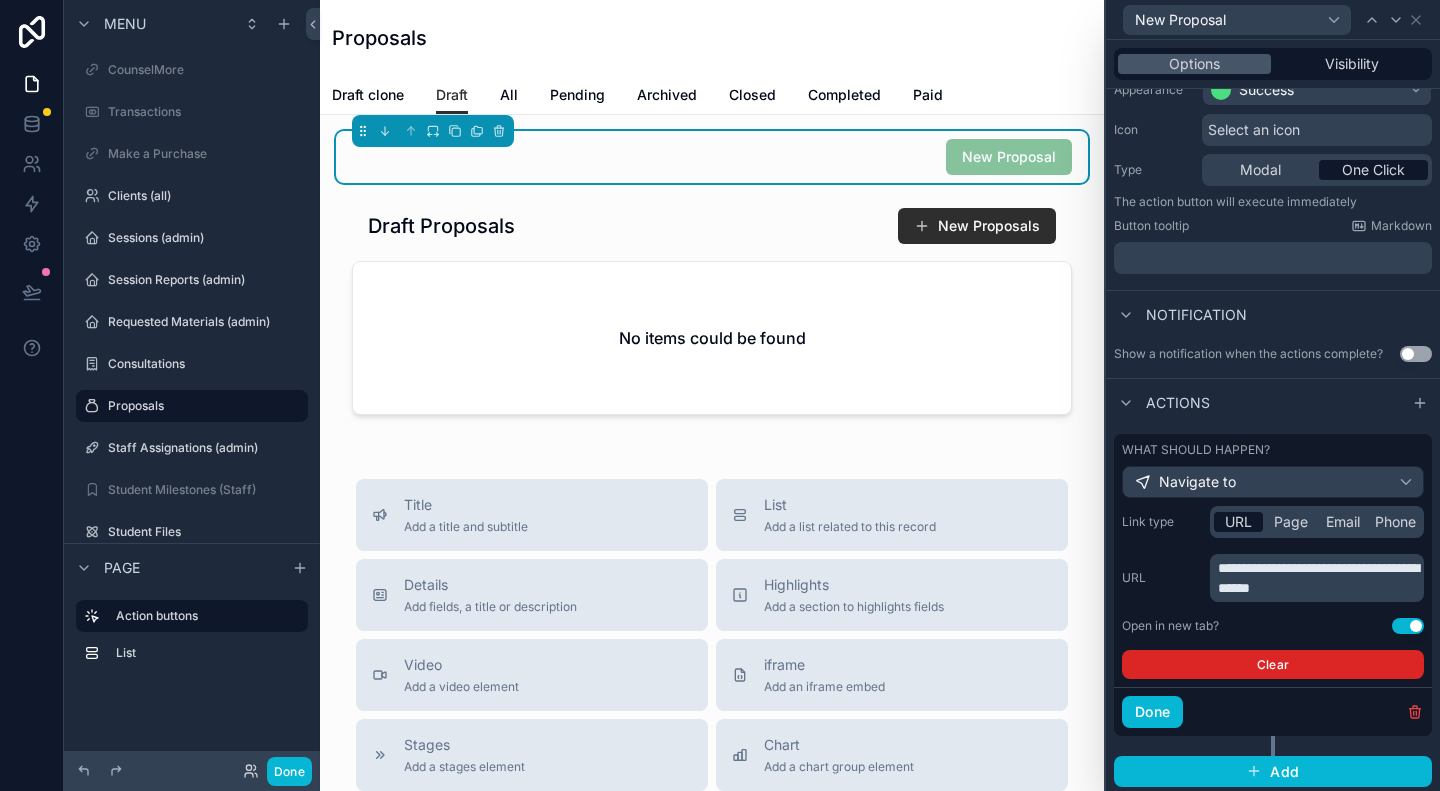 scroll, scrollTop: 187, scrollLeft: 0, axis: vertical 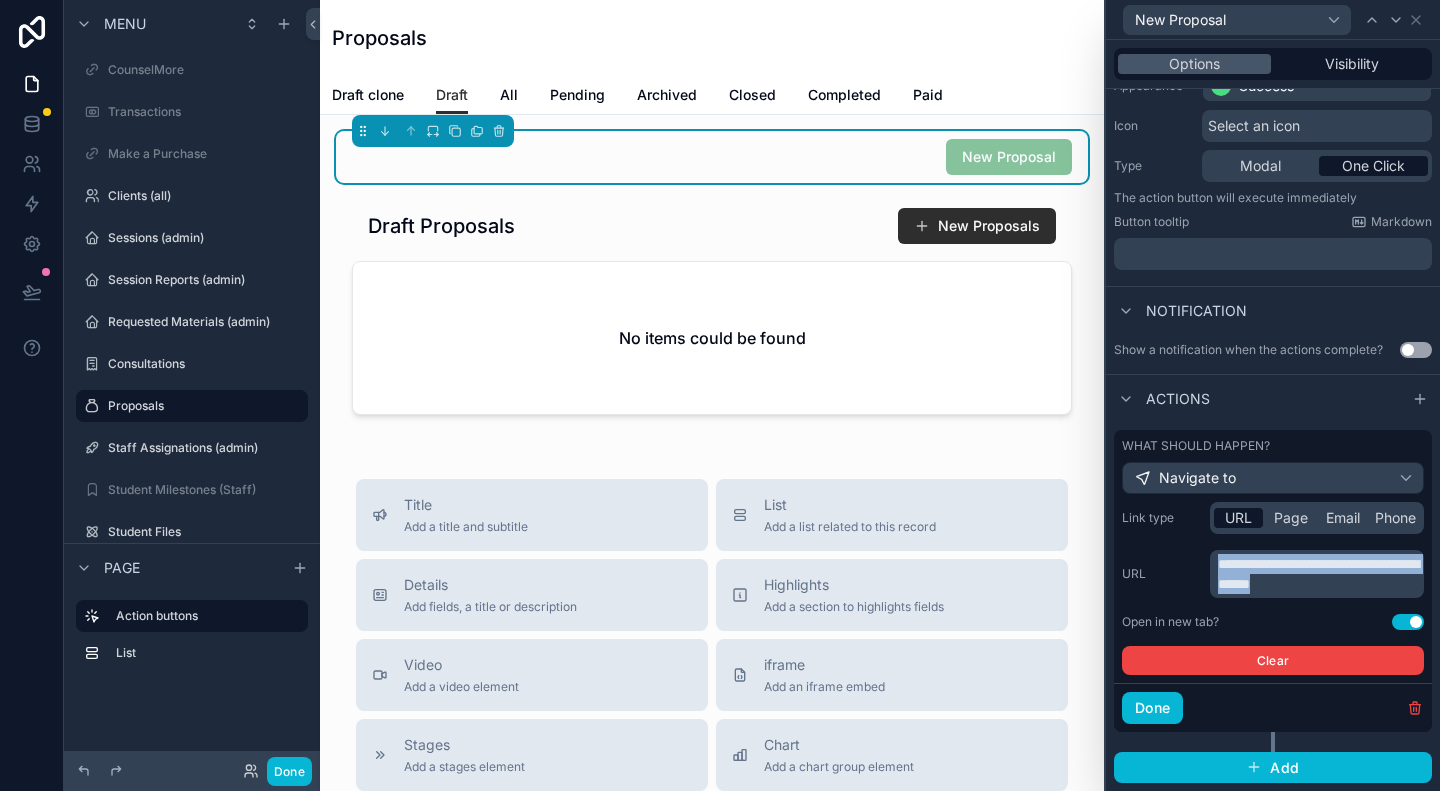 drag, startPoint x: 1362, startPoint y: 589, endPoint x: 1183, endPoint y: 560, distance: 181.33394 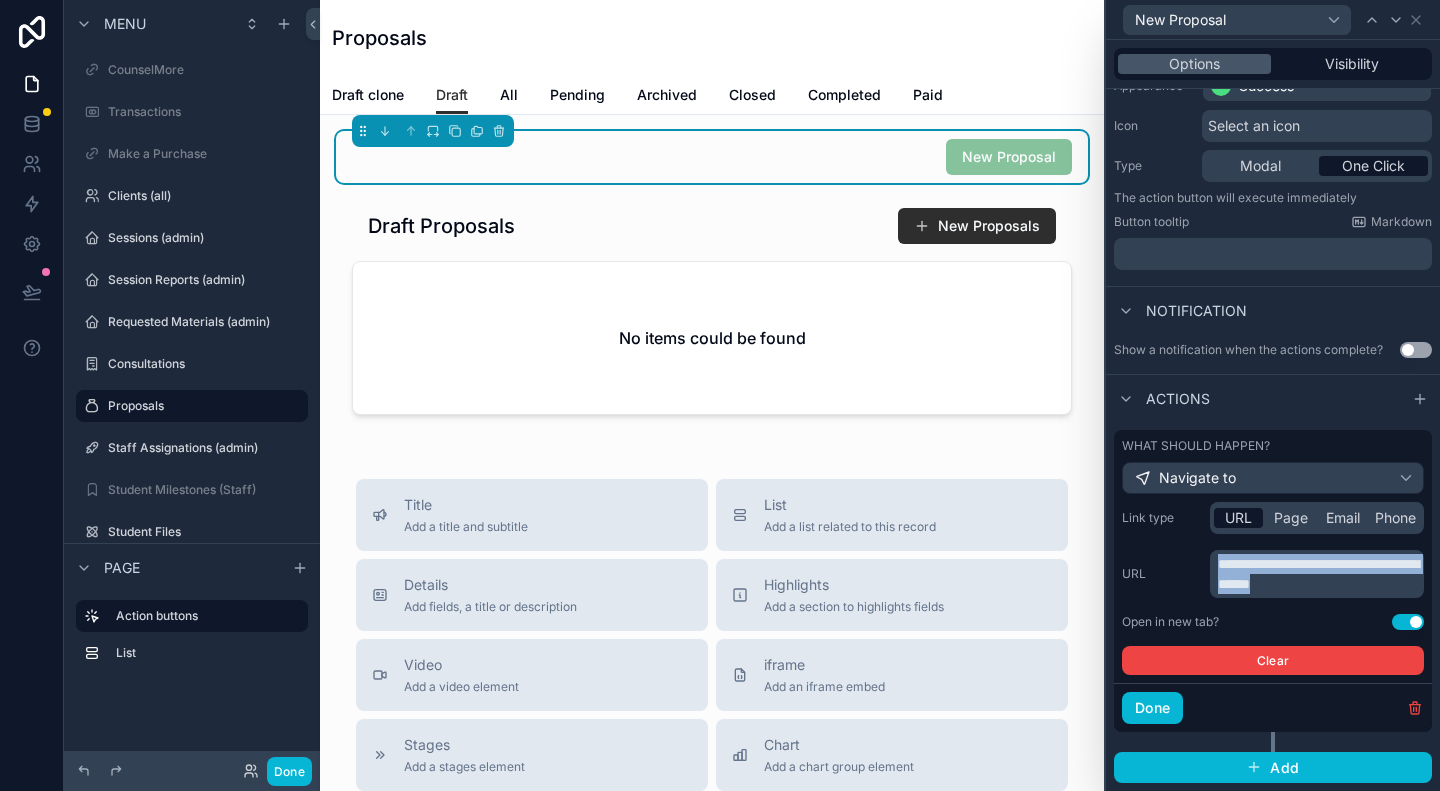 copy on "**********" 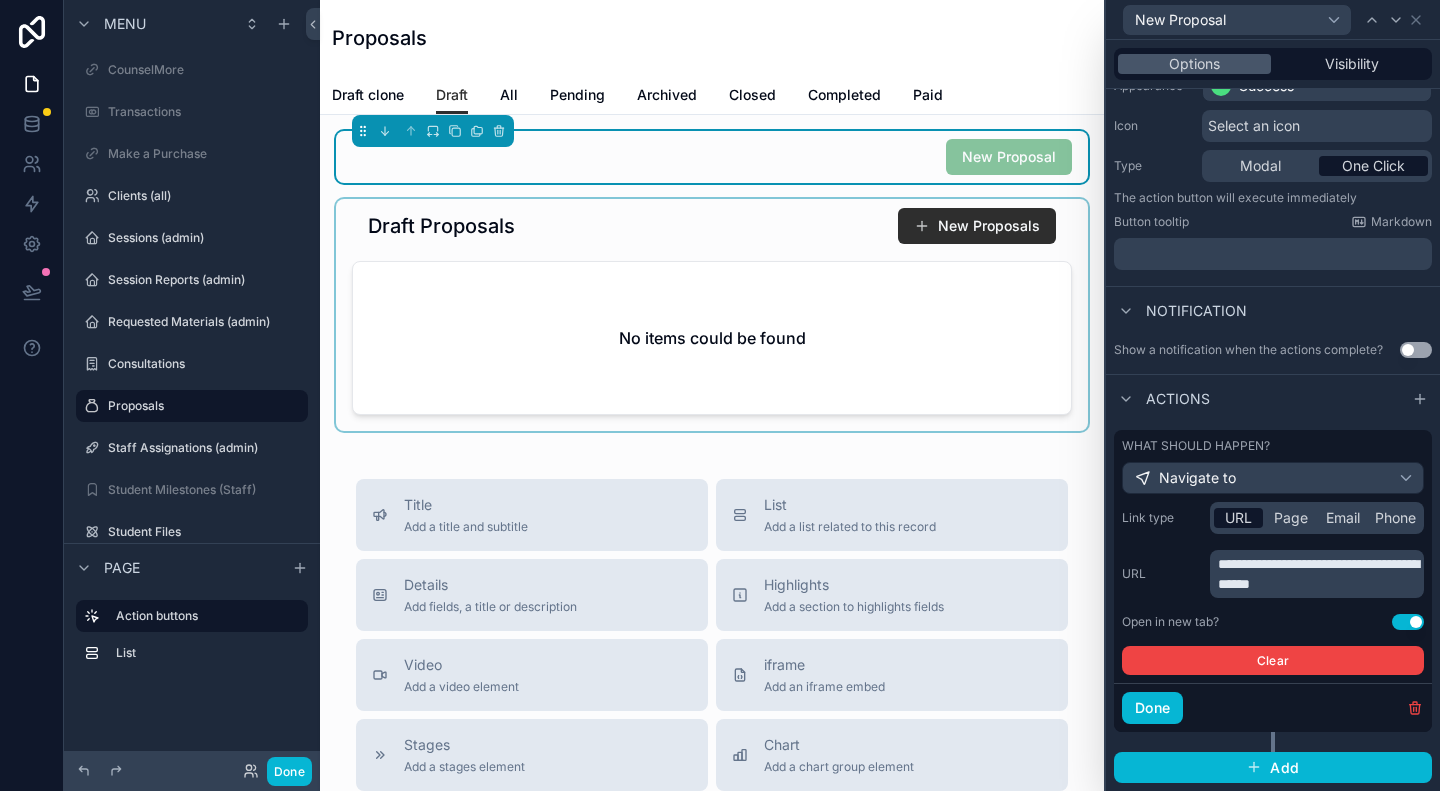 click at bounding box center (712, 315) 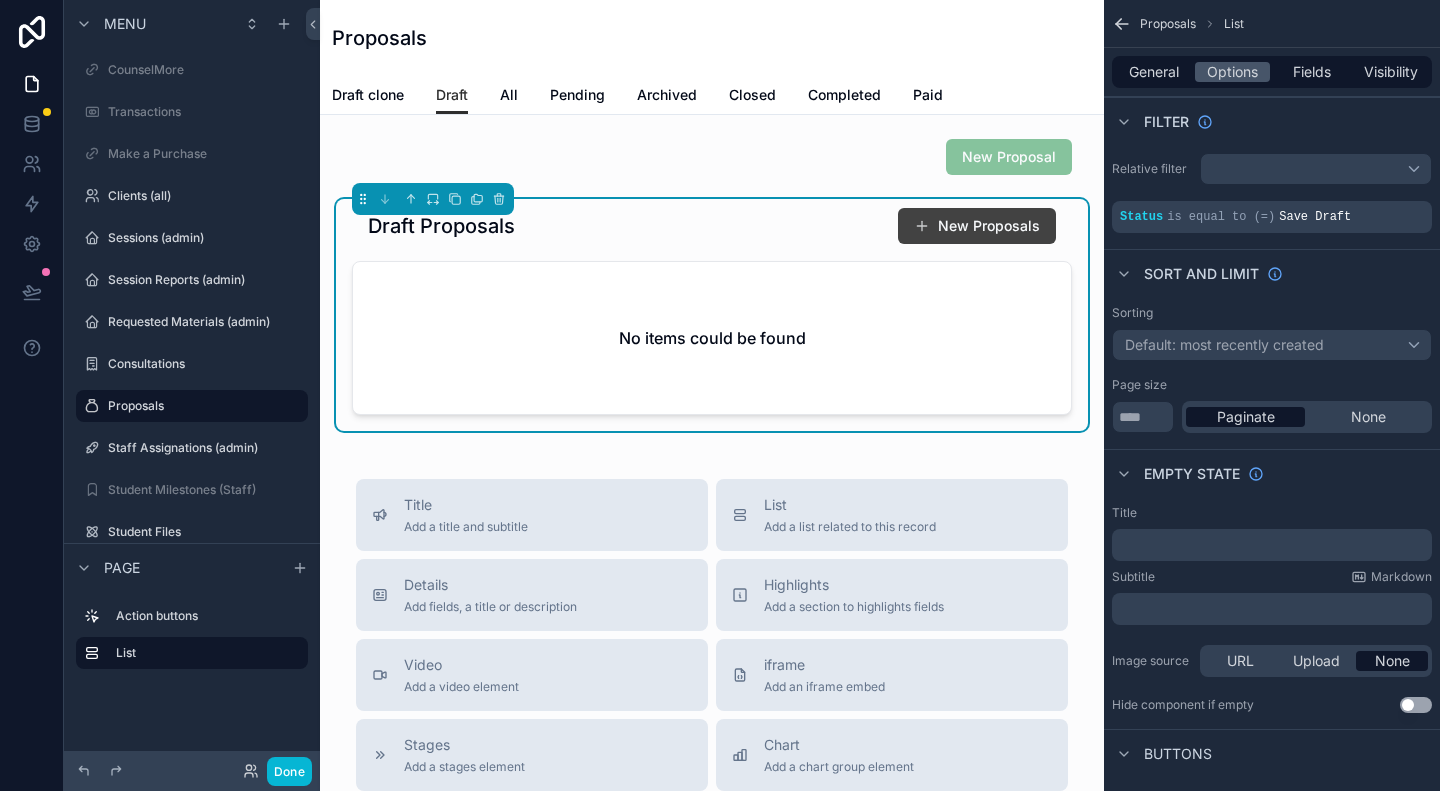 click on "New Proposals" at bounding box center (977, 226) 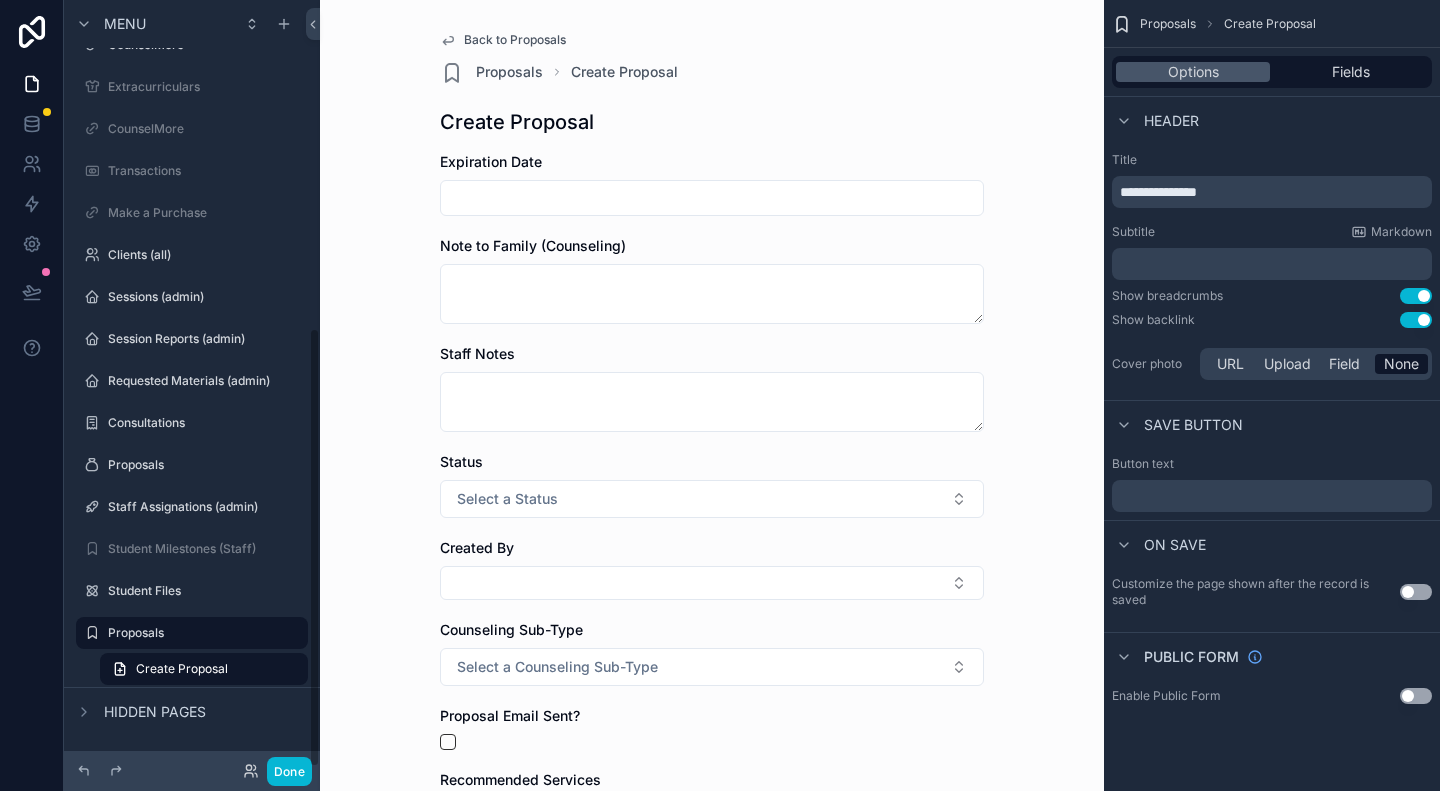 scroll, scrollTop: 573, scrollLeft: 0, axis: vertical 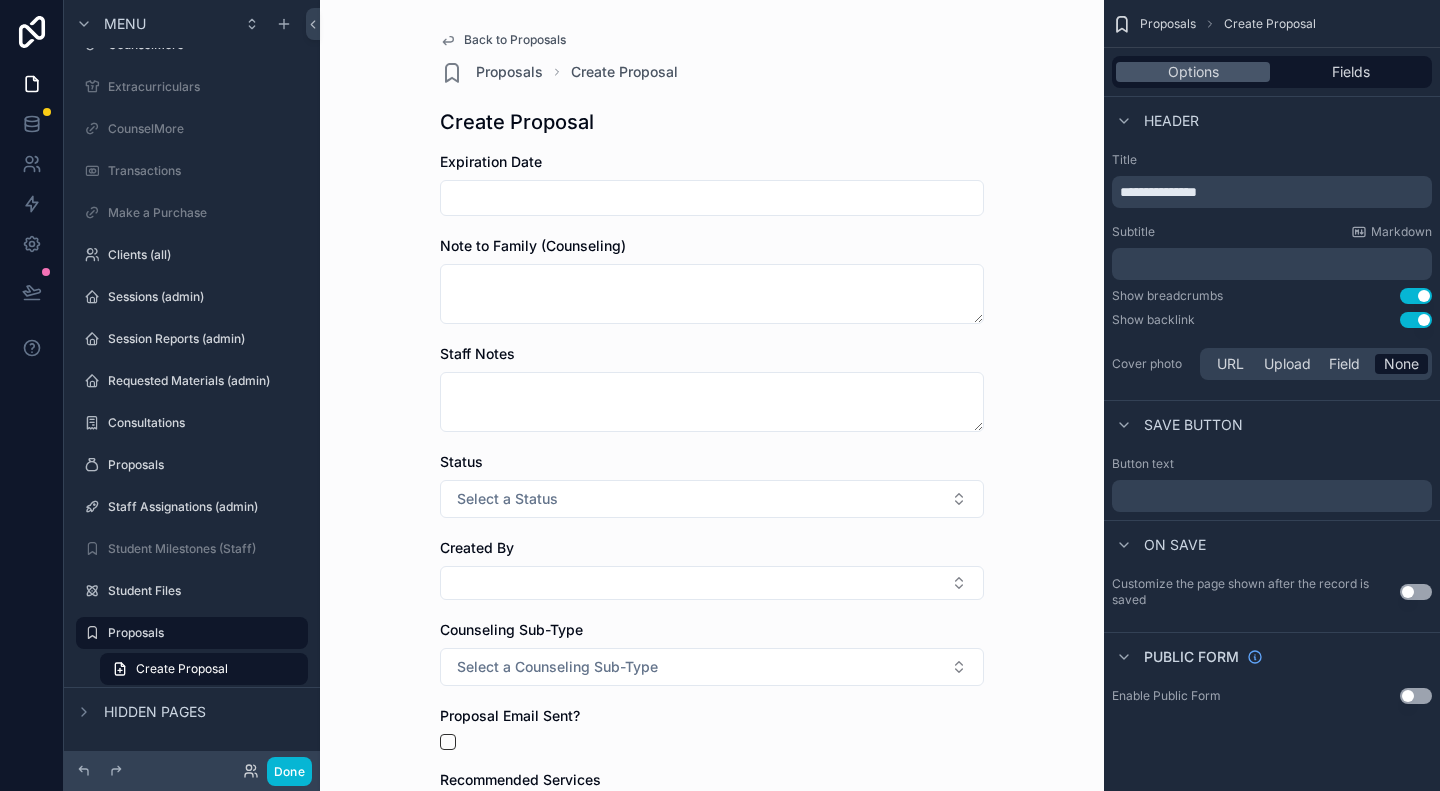 click 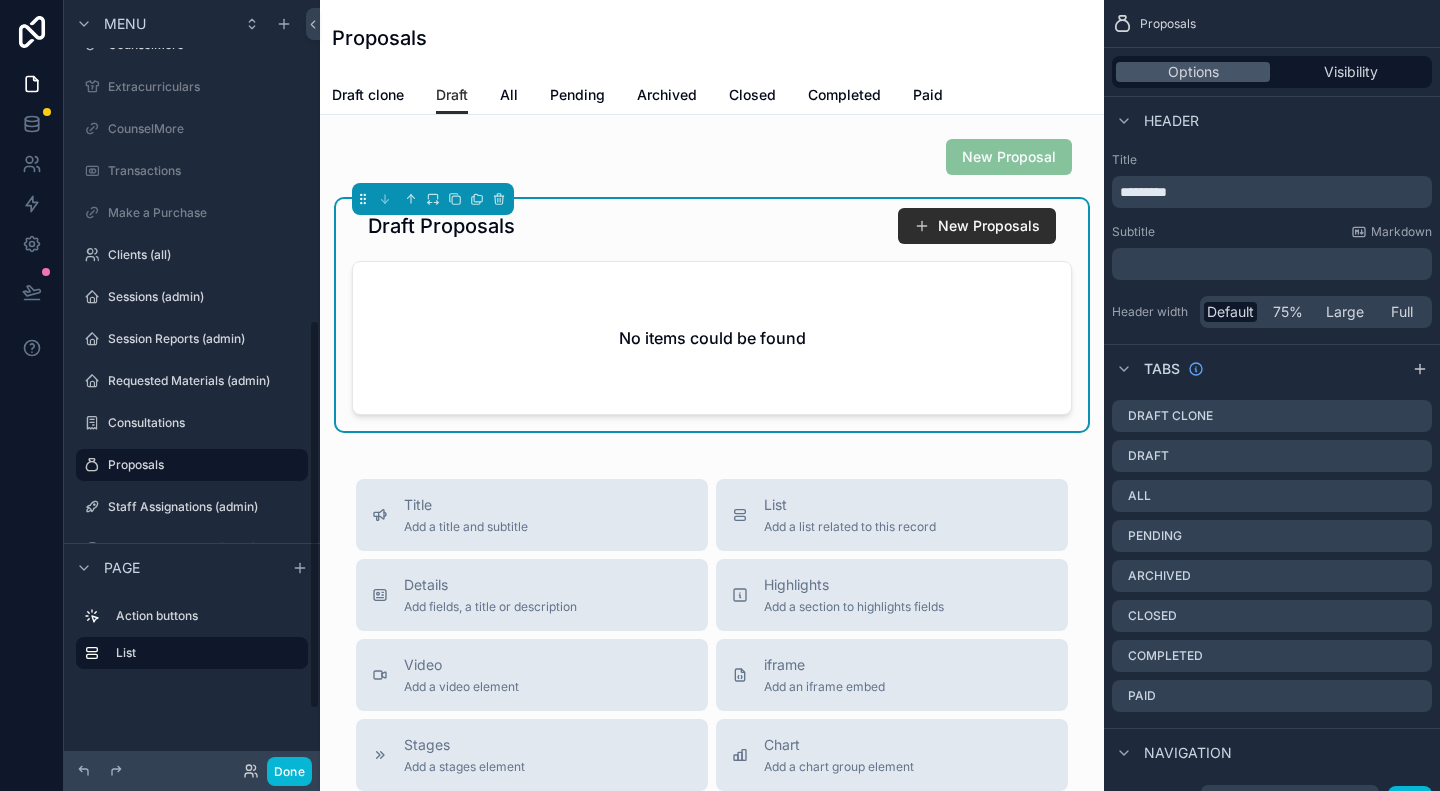 scroll, scrollTop: 632, scrollLeft: 0, axis: vertical 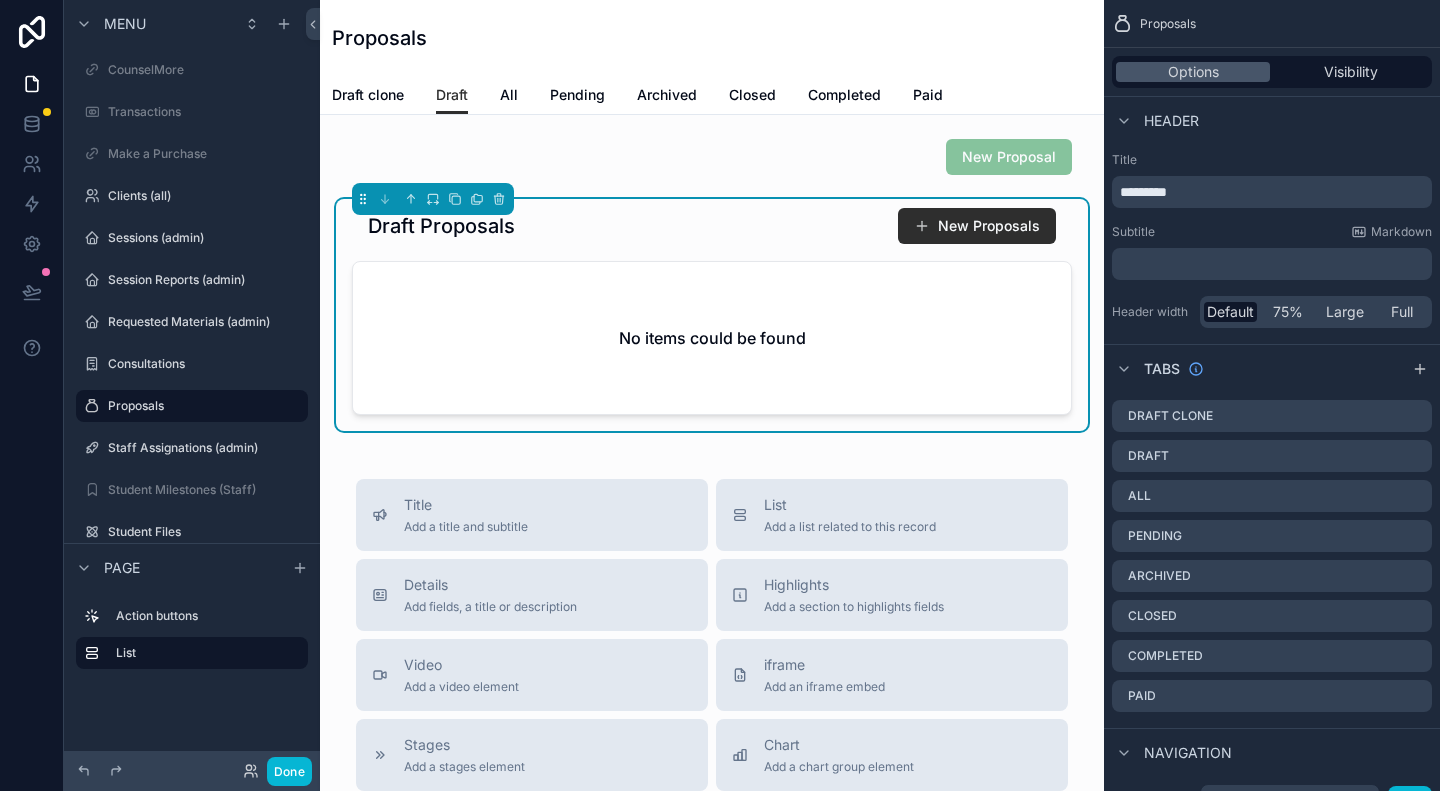 click on "Draft Proposals New Proposals" at bounding box center (712, 226) 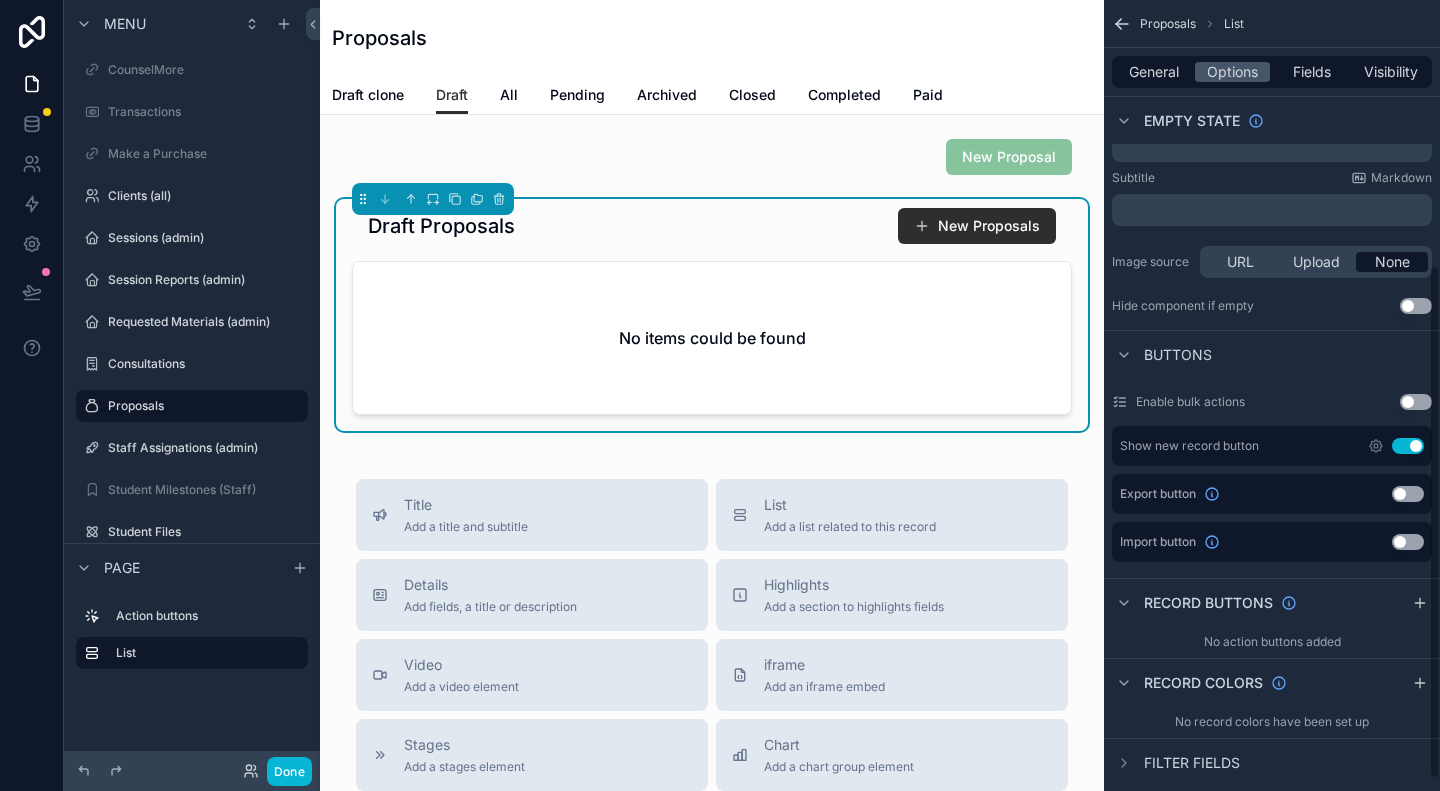 scroll, scrollTop: 426, scrollLeft: 0, axis: vertical 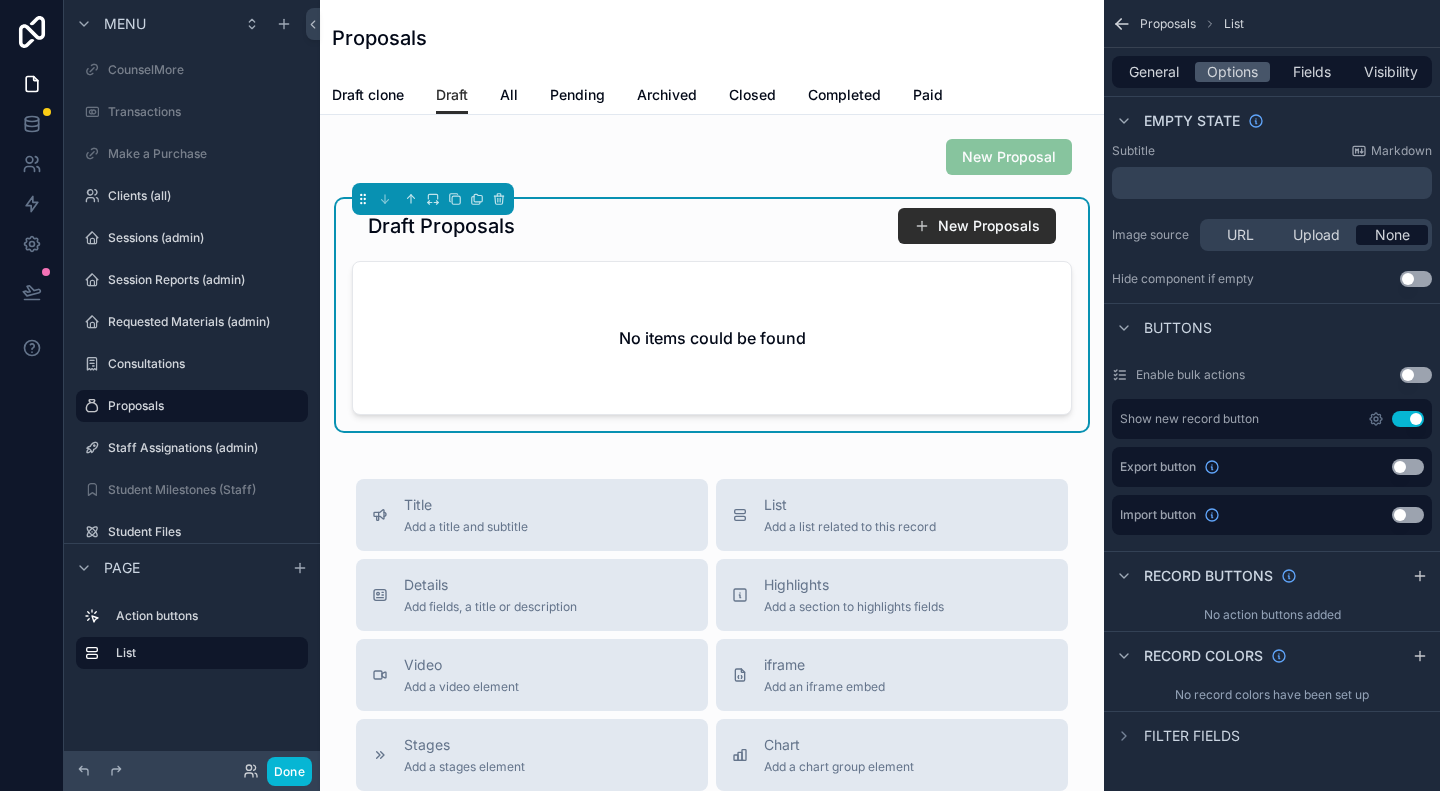 click on "Use setting" at bounding box center [1408, 419] 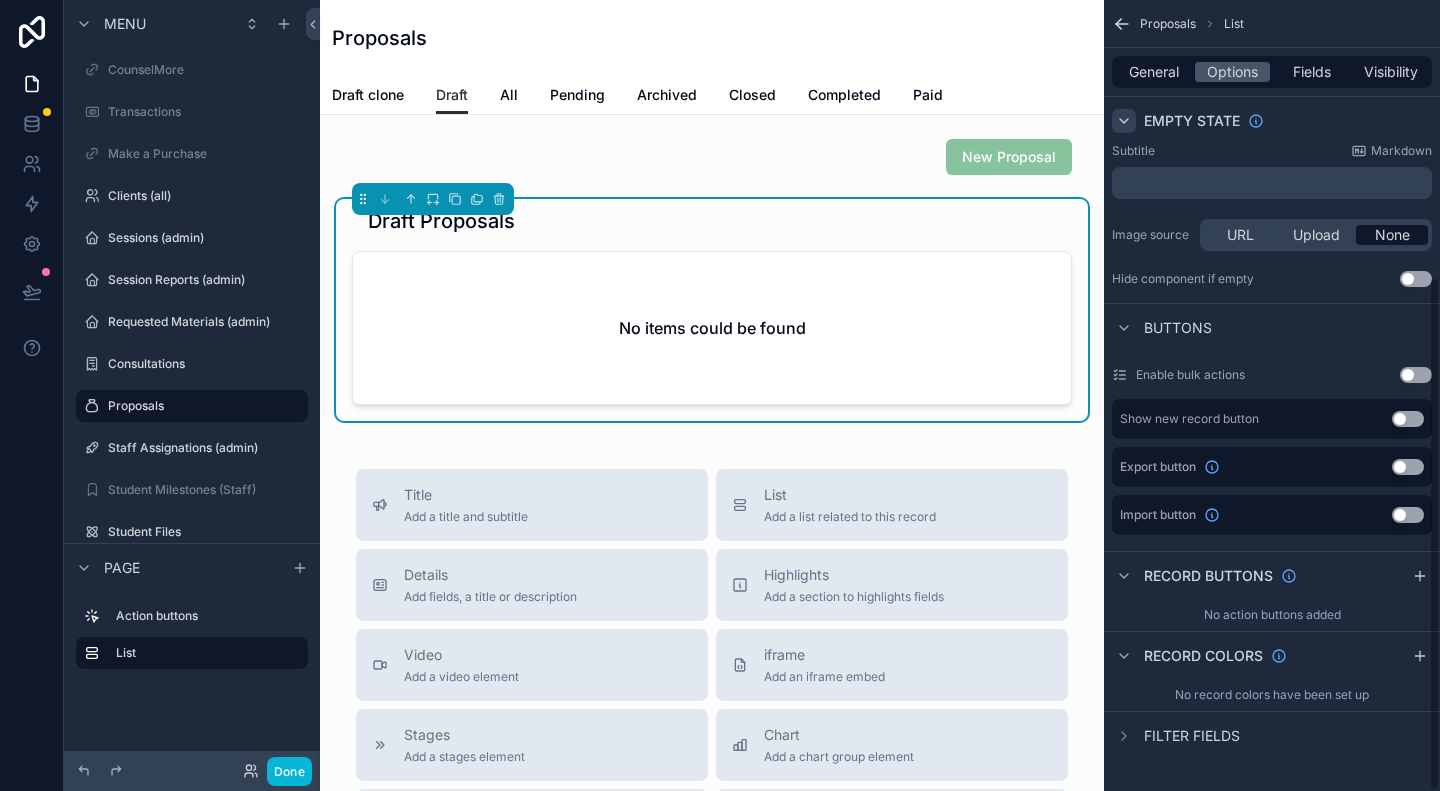 click 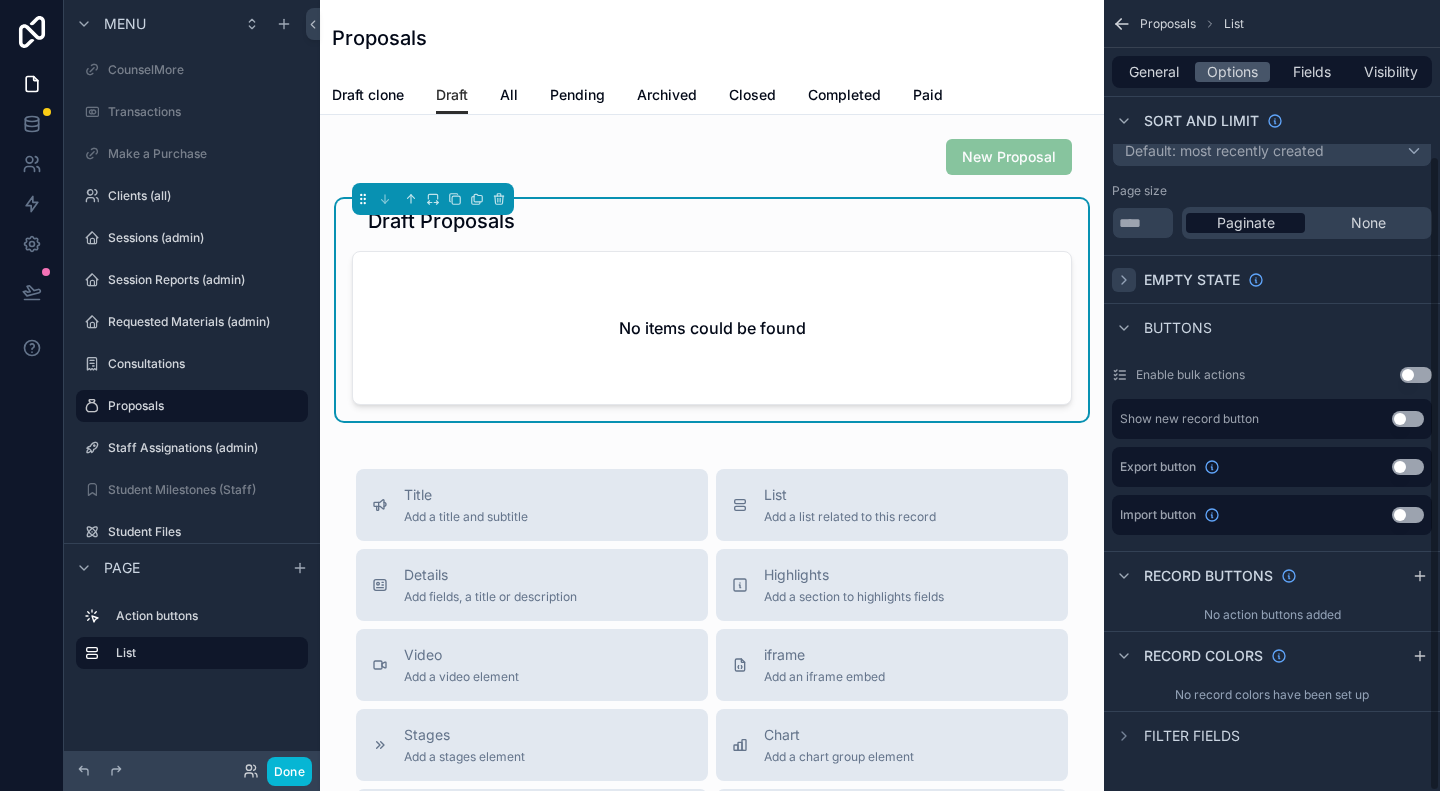 scroll, scrollTop: 194, scrollLeft: 0, axis: vertical 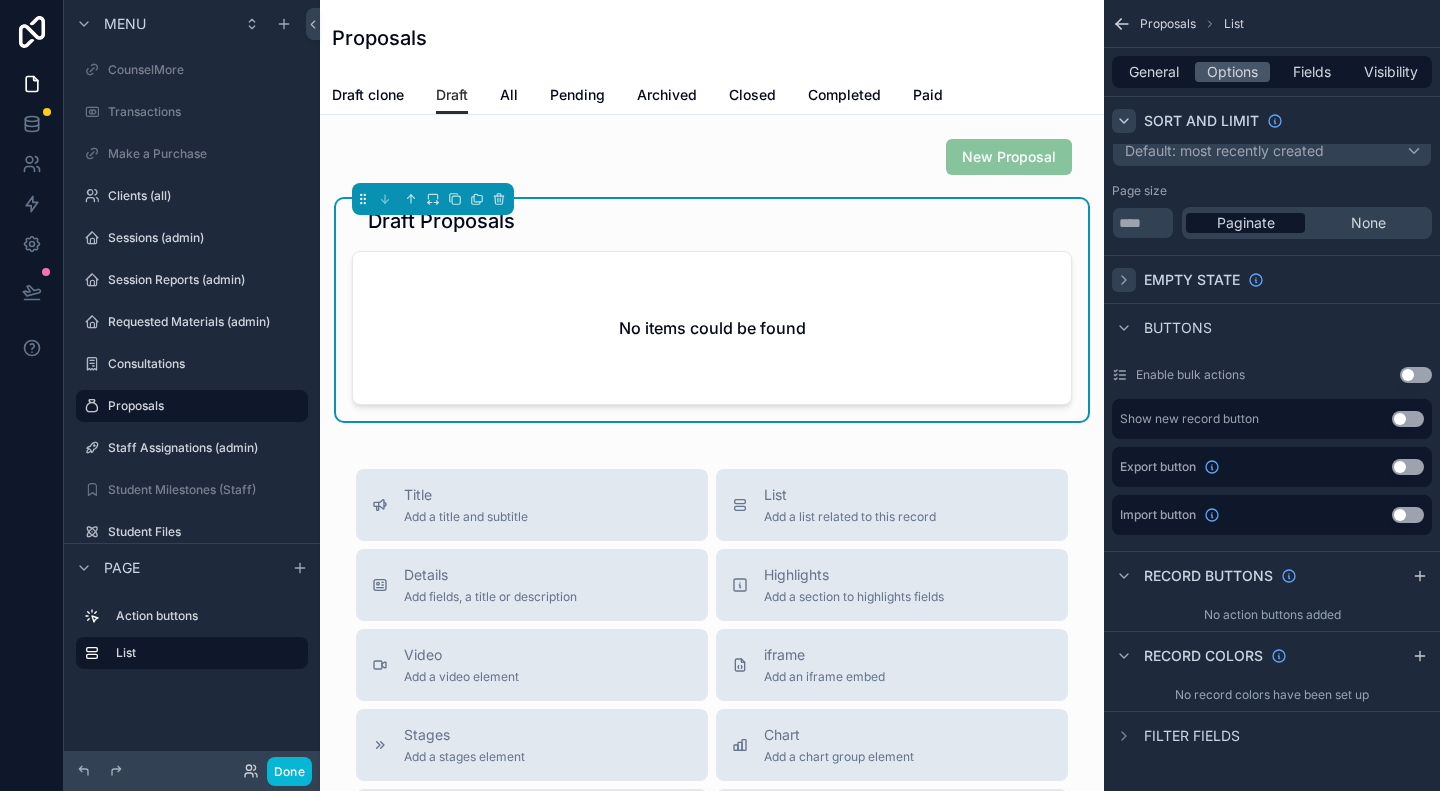 click 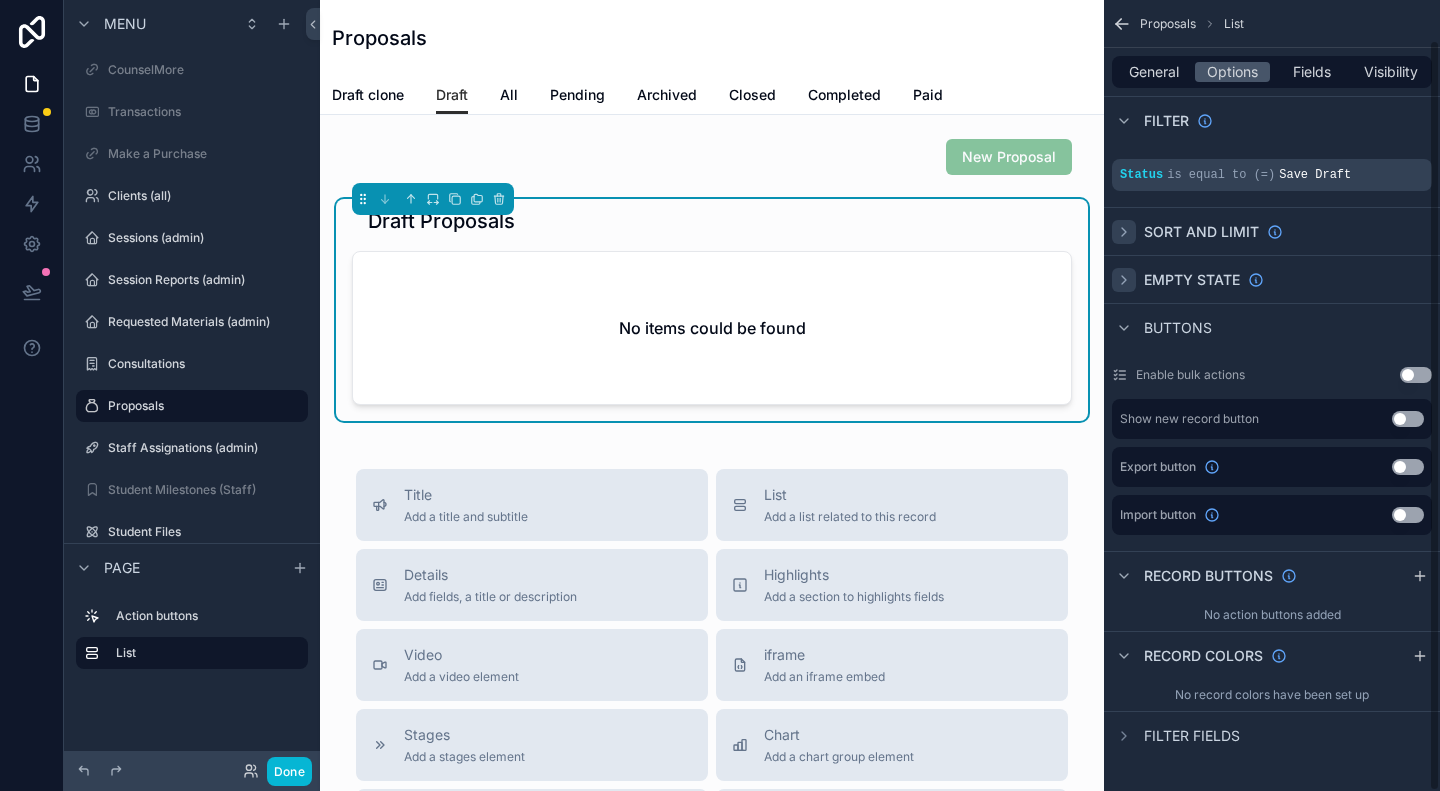scroll, scrollTop: 42, scrollLeft: 0, axis: vertical 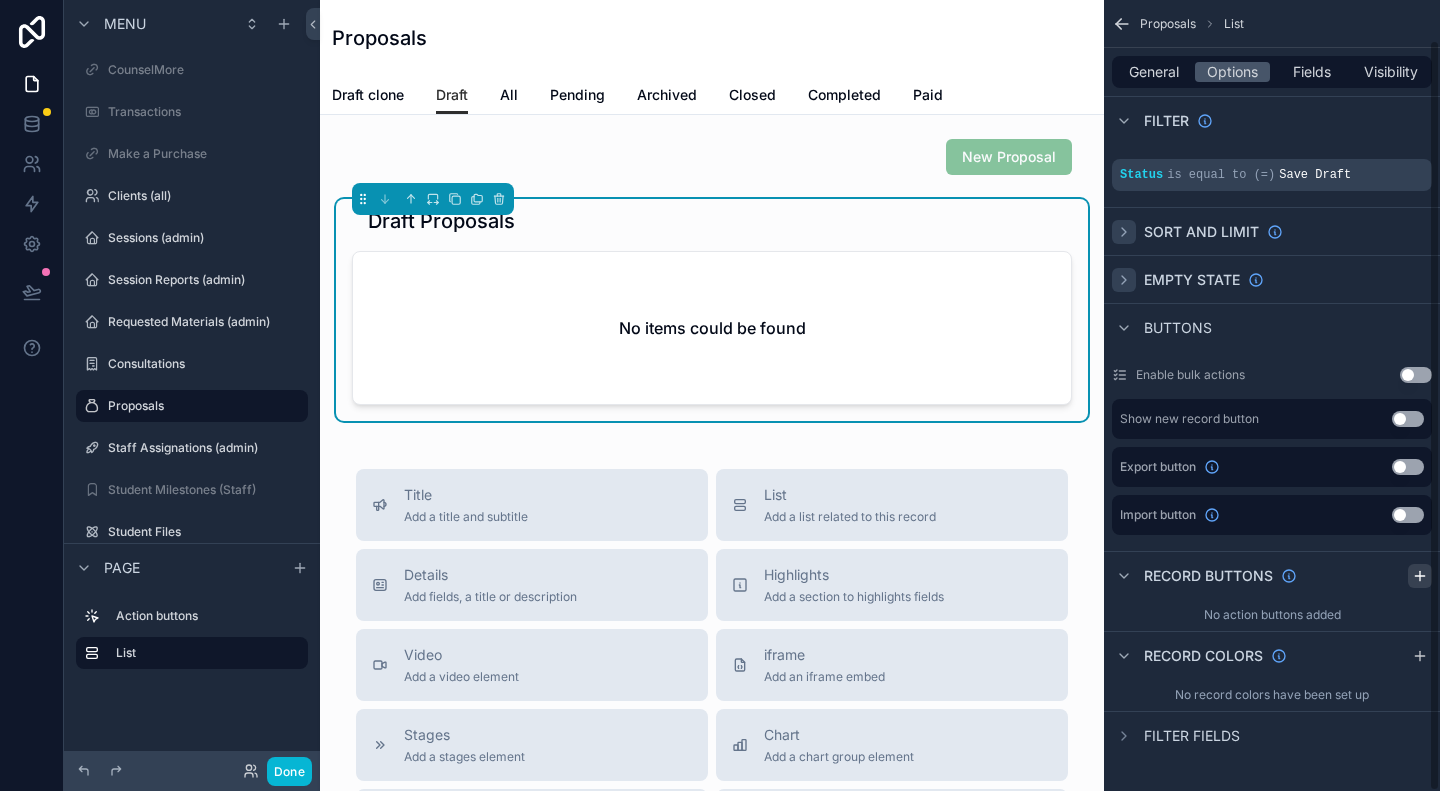 click 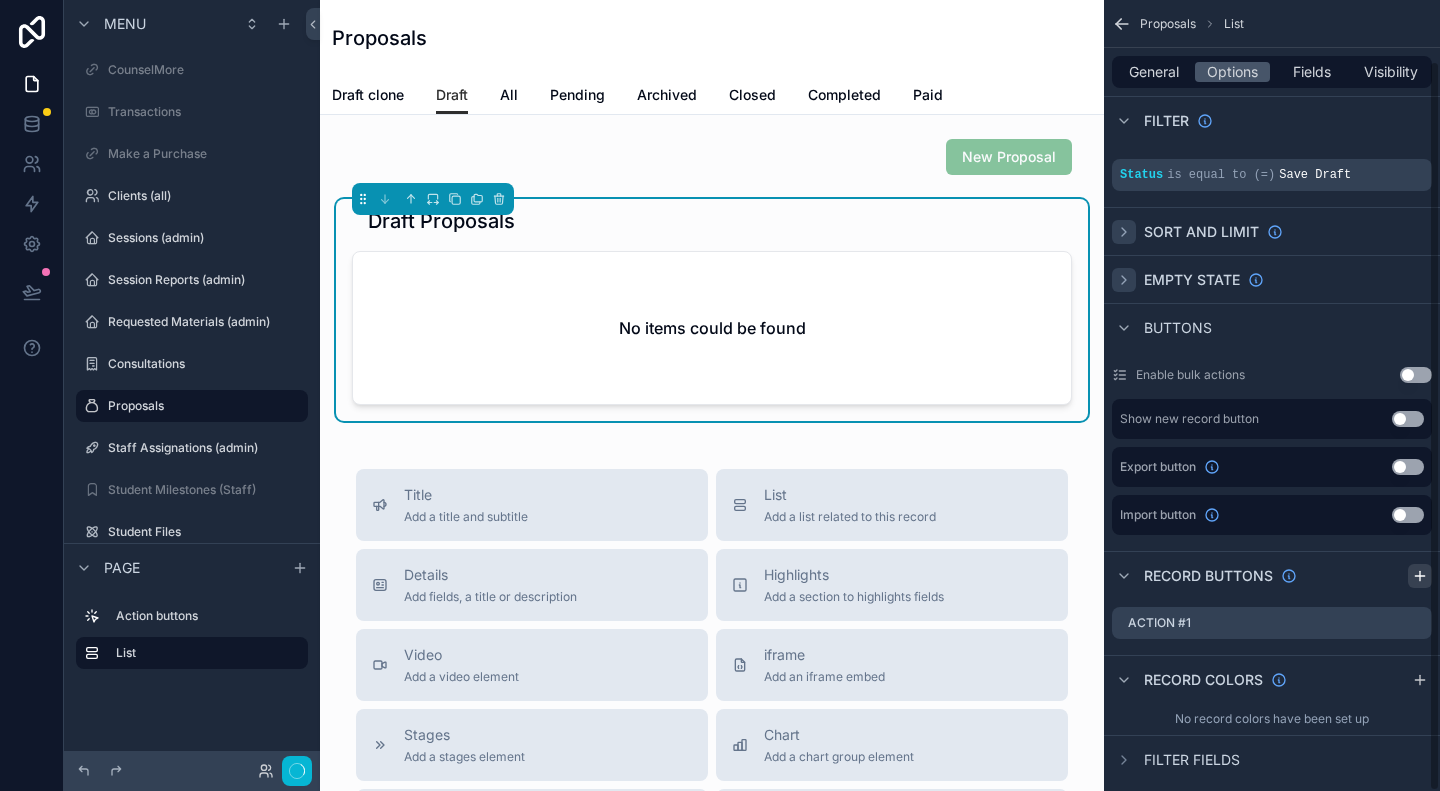 scroll, scrollTop: 66, scrollLeft: 0, axis: vertical 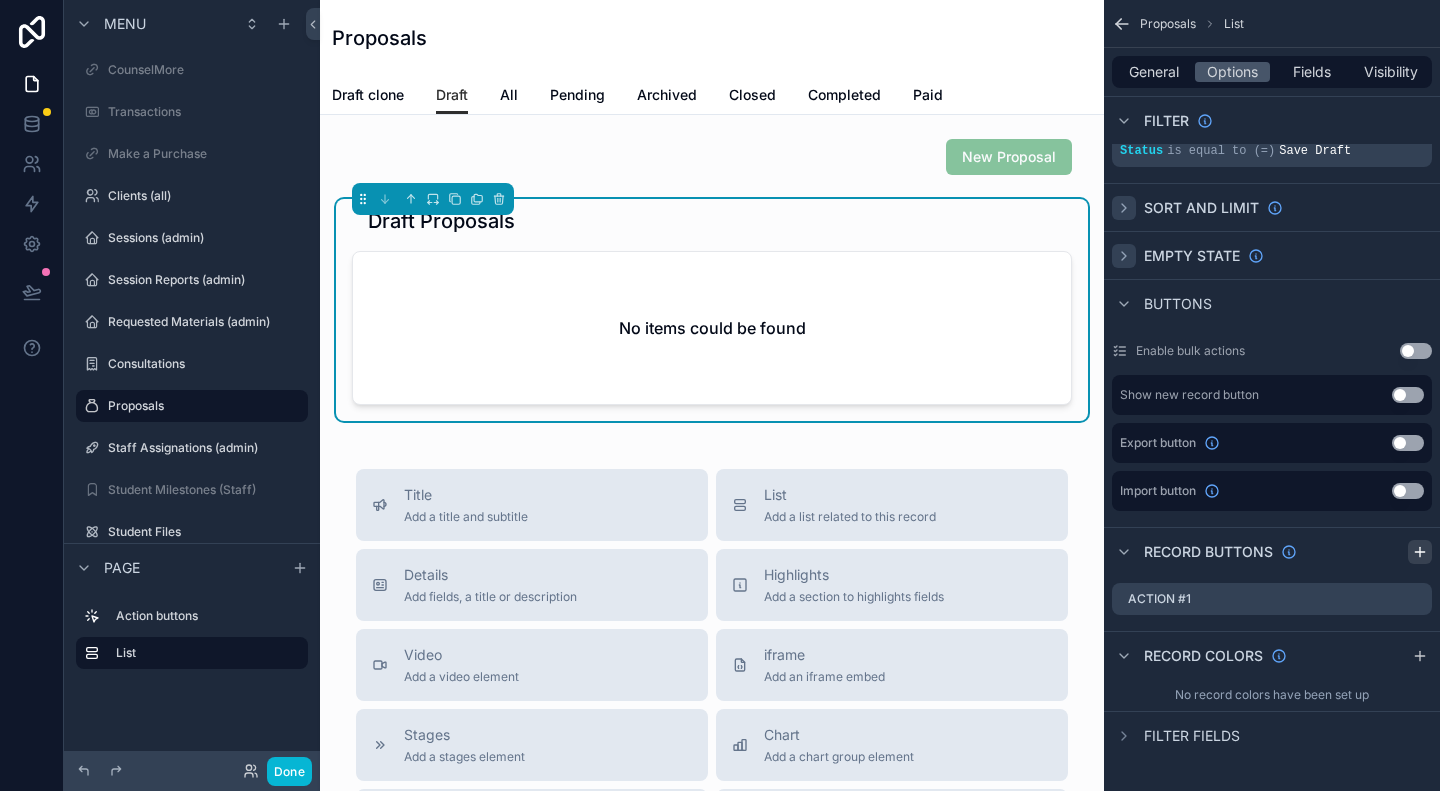 click 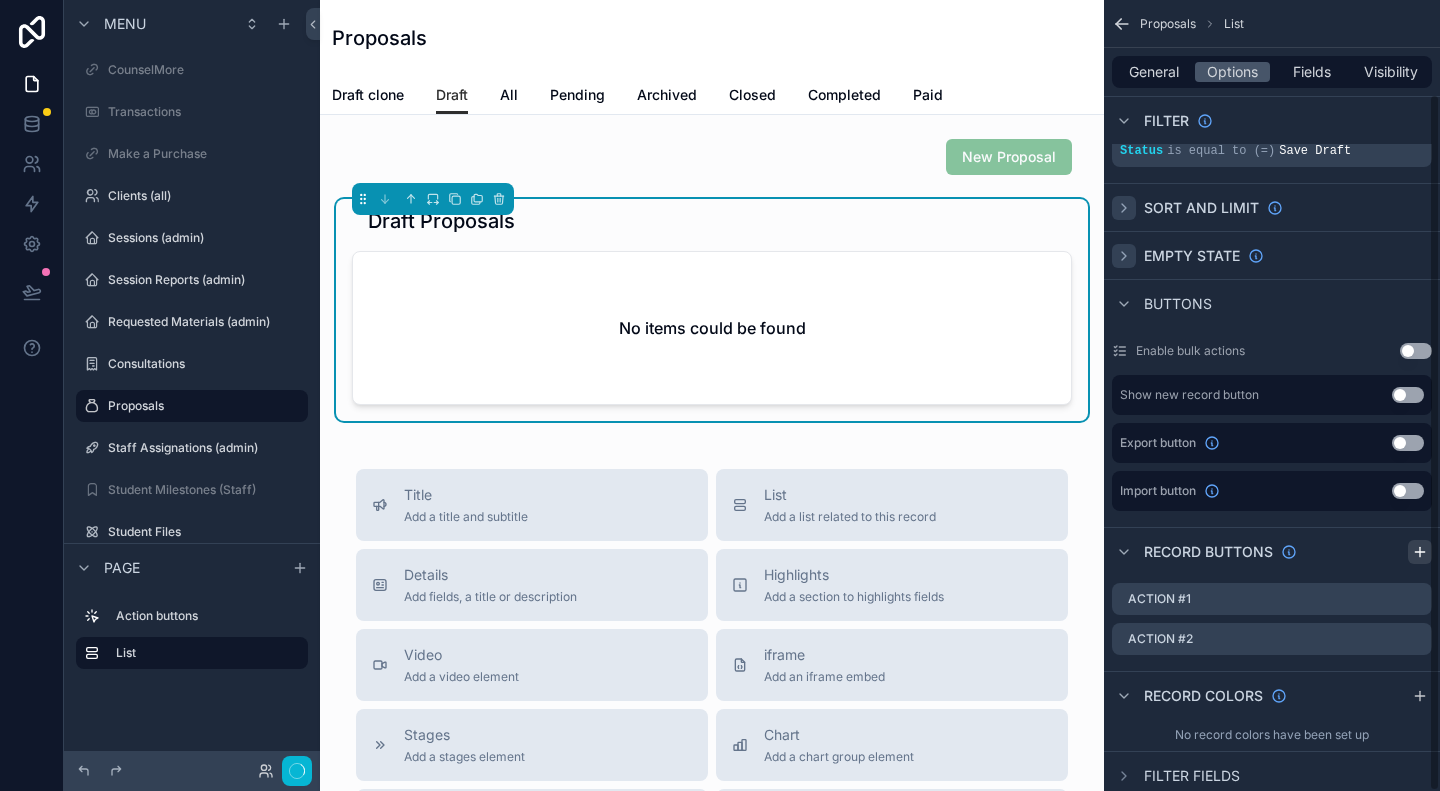 scroll, scrollTop: 106, scrollLeft: 0, axis: vertical 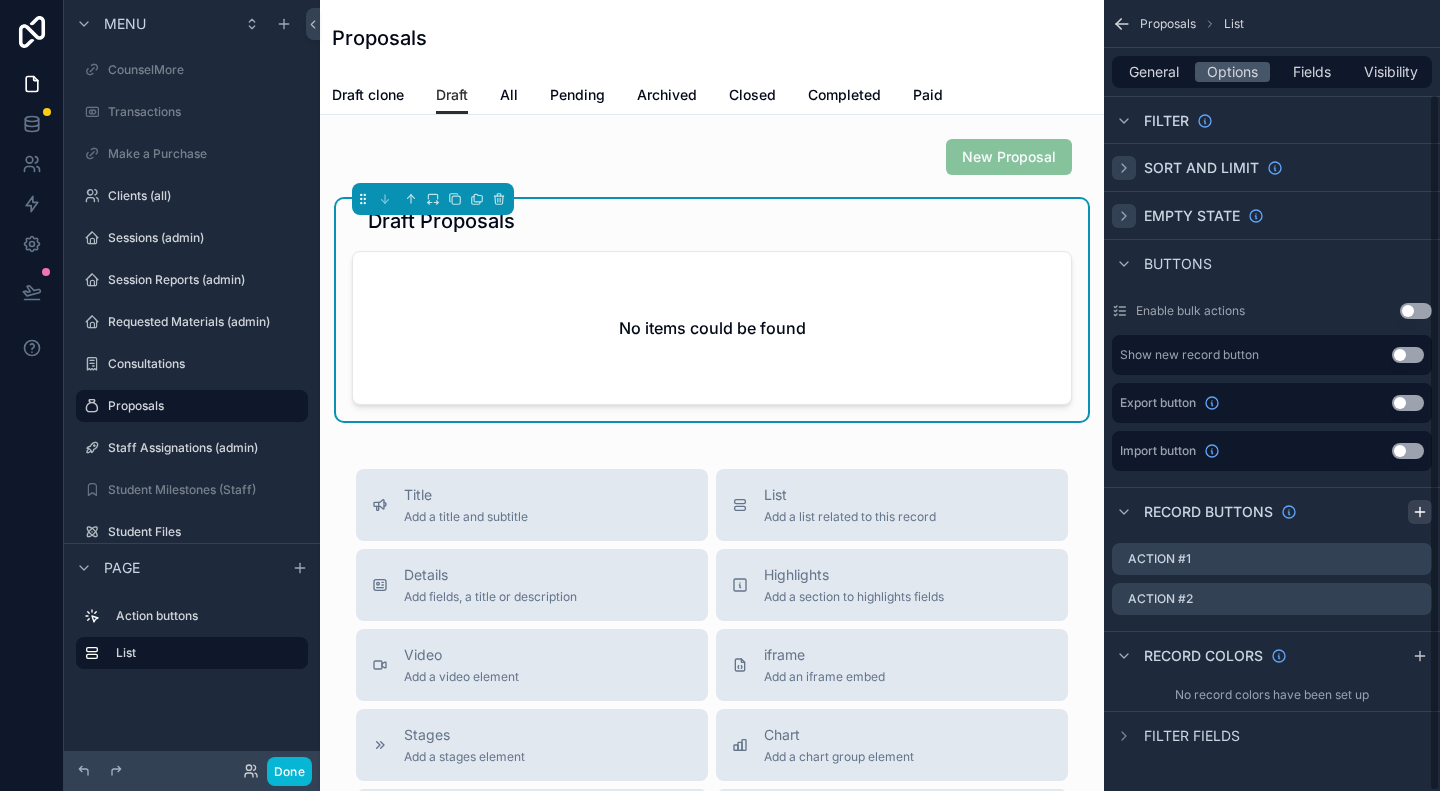 click 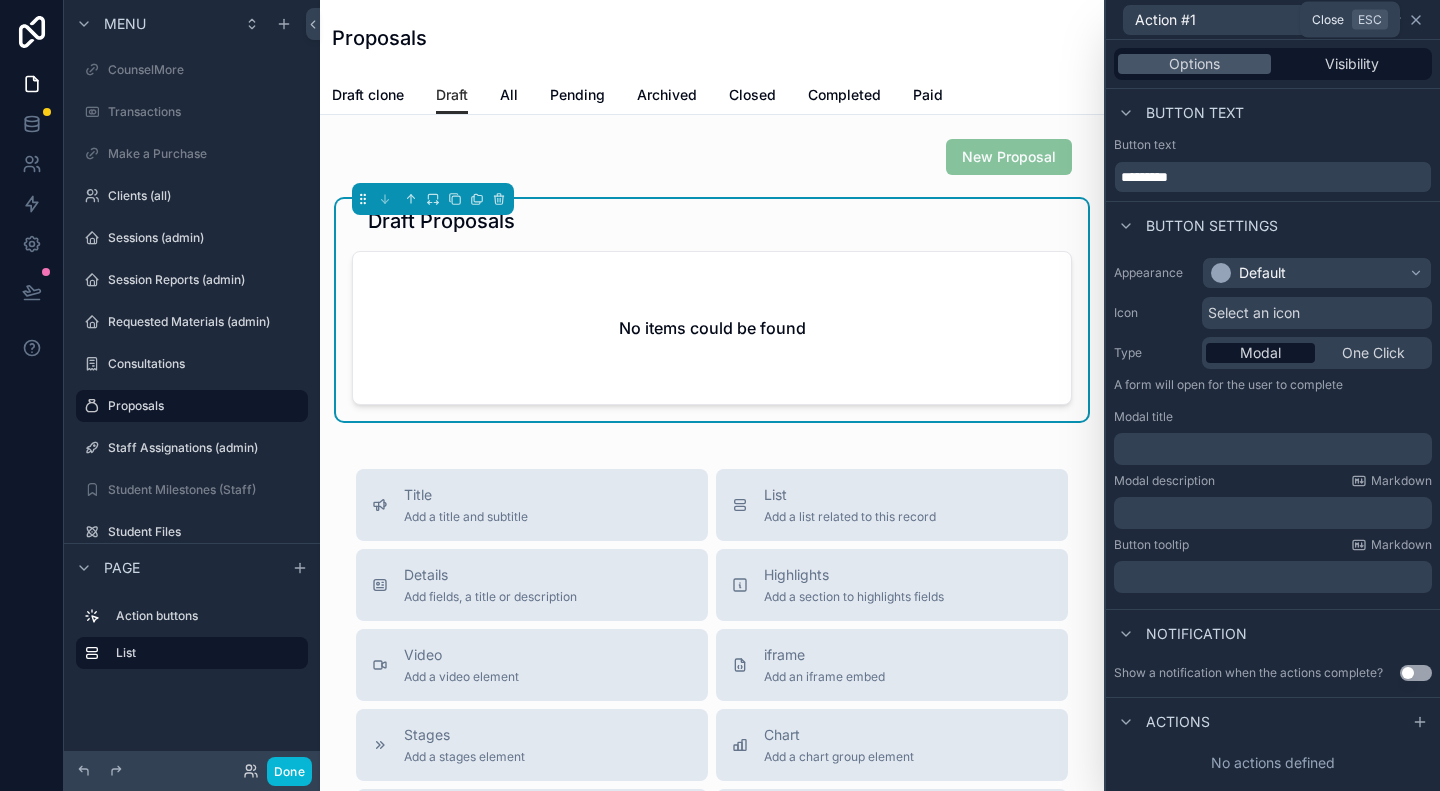 click 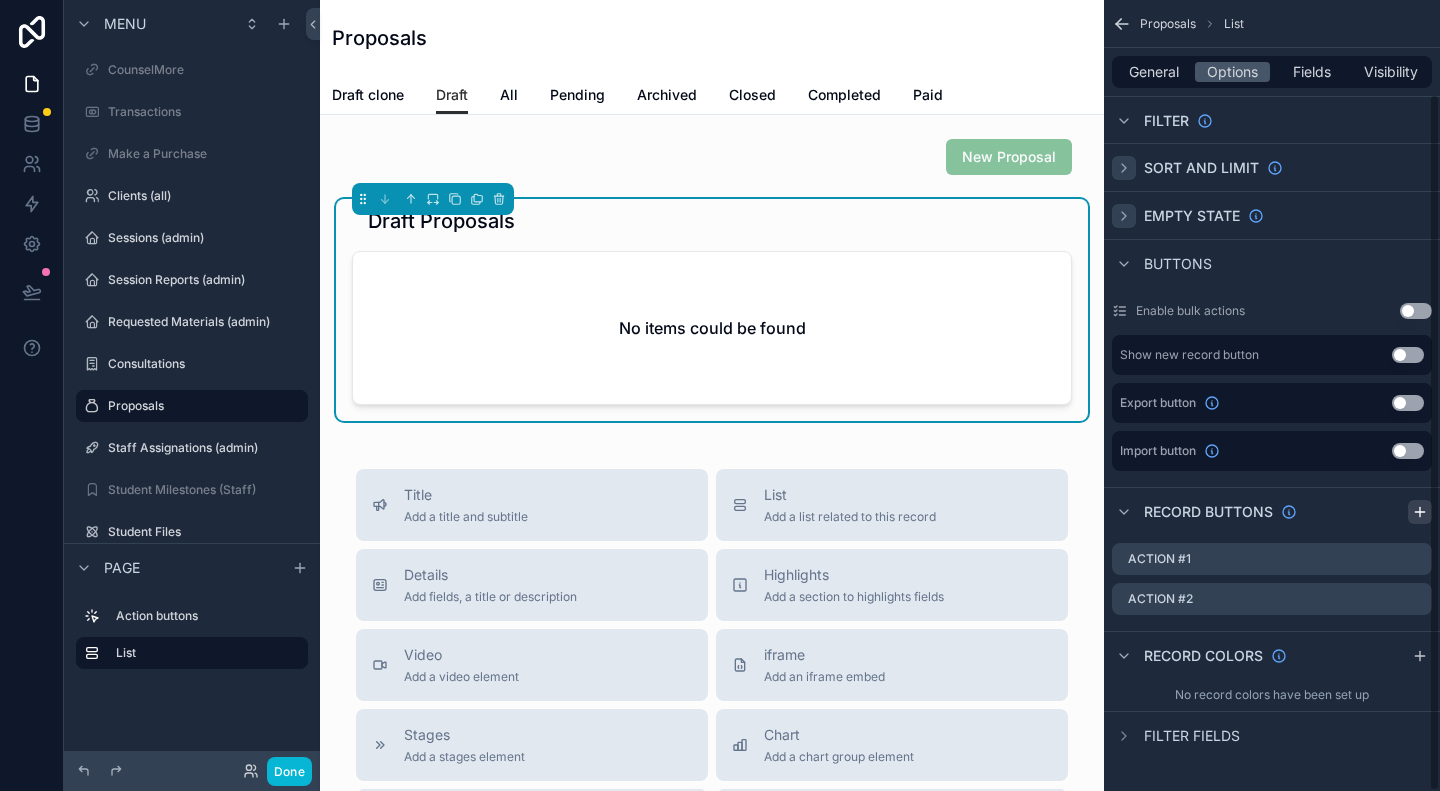 click 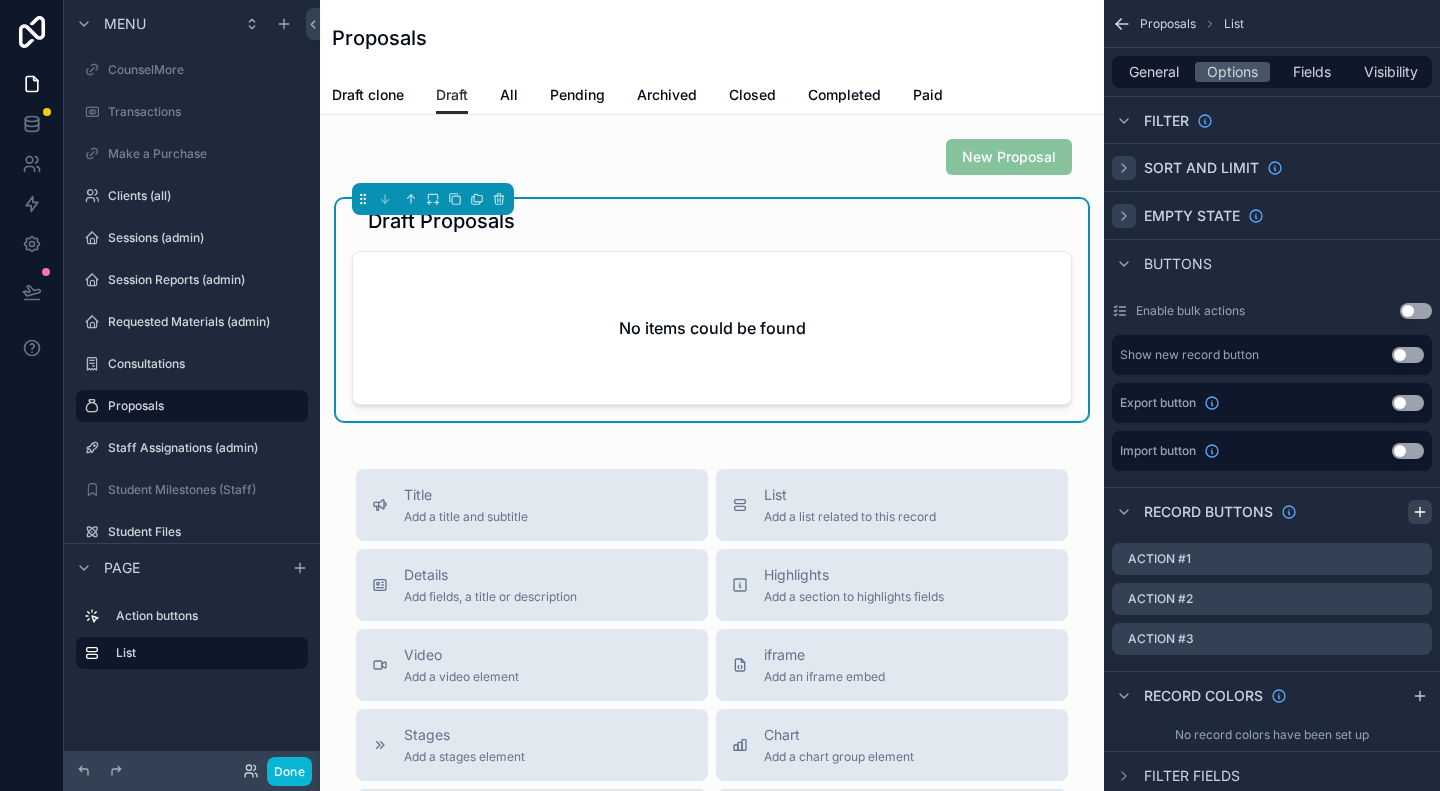 click 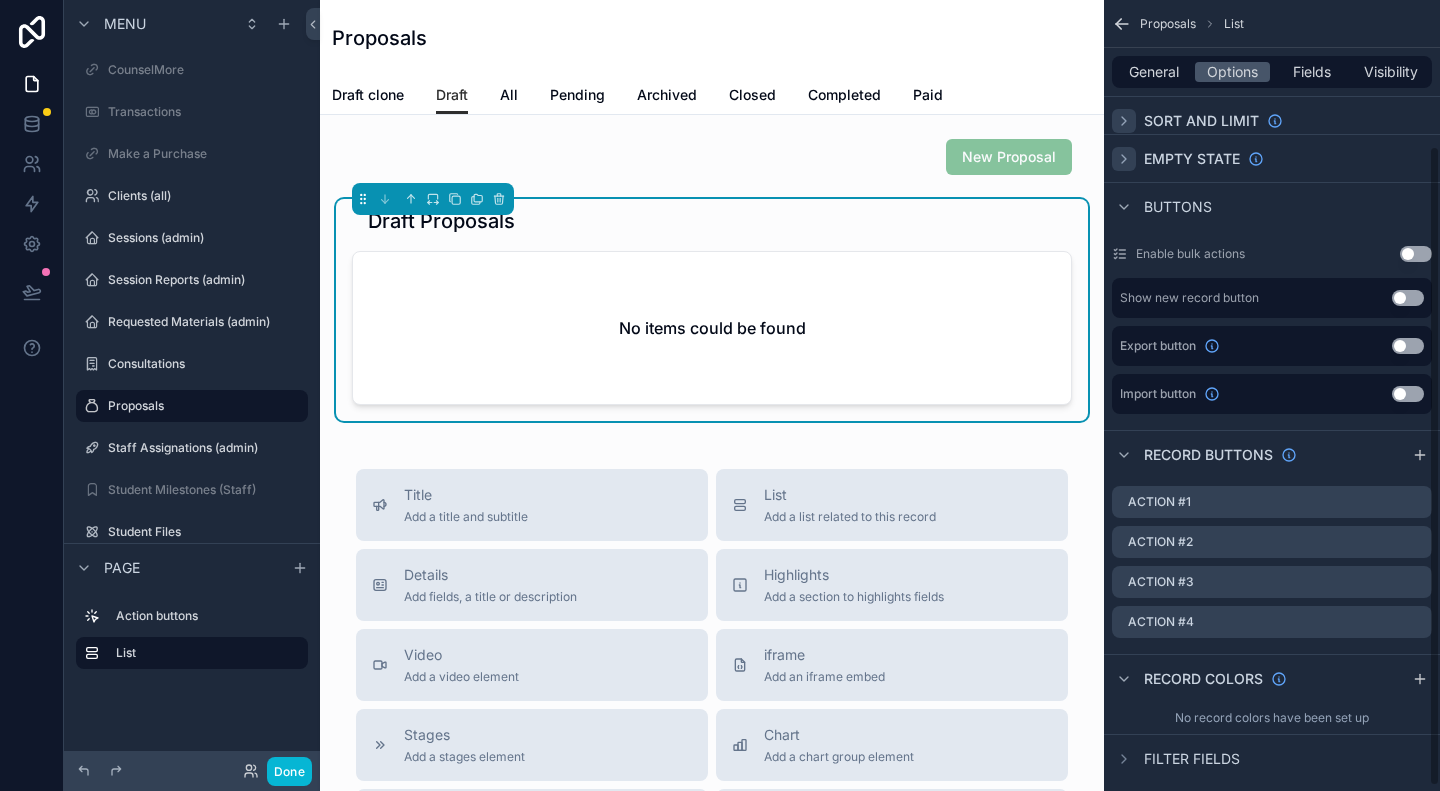 scroll, scrollTop: 186, scrollLeft: 0, axis: vertical 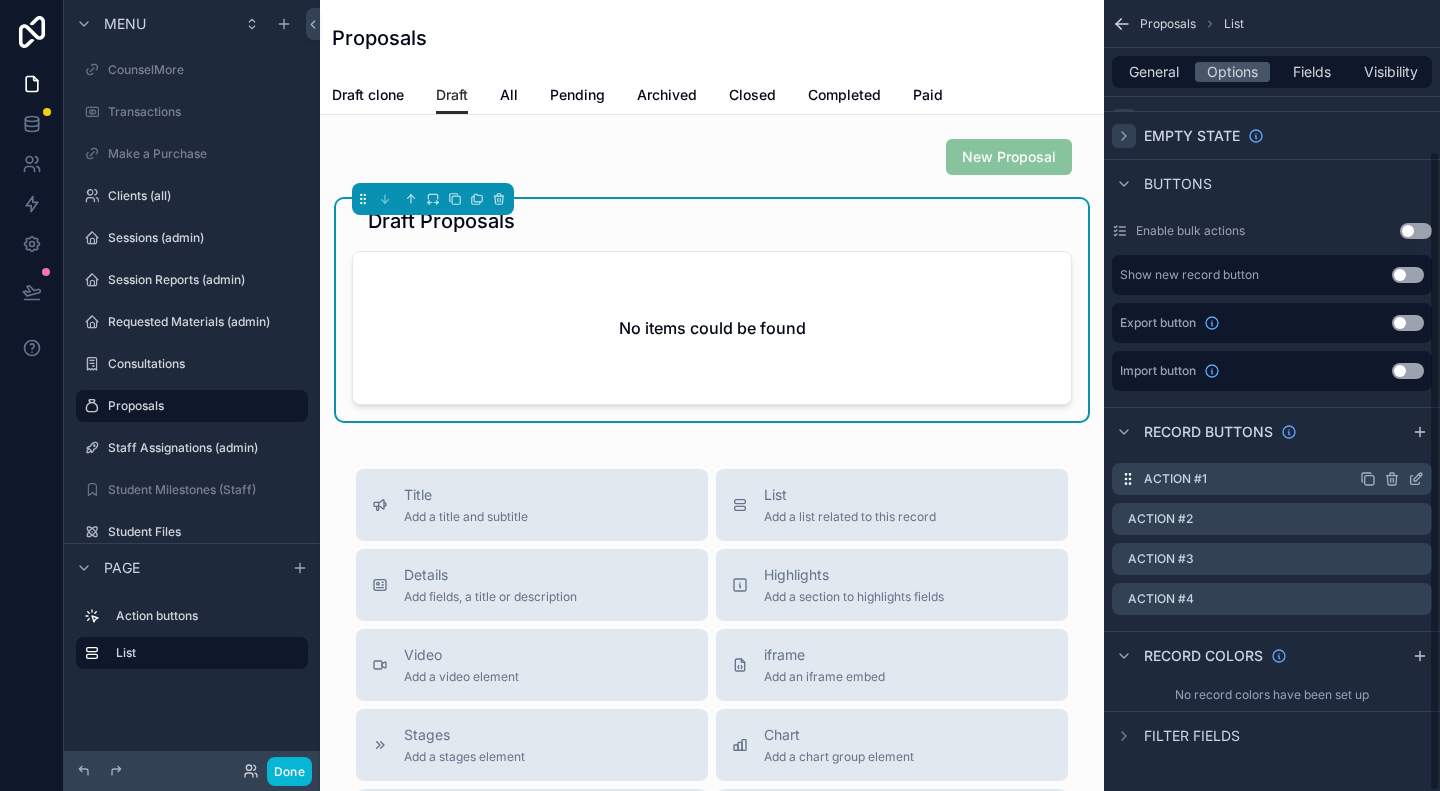 click 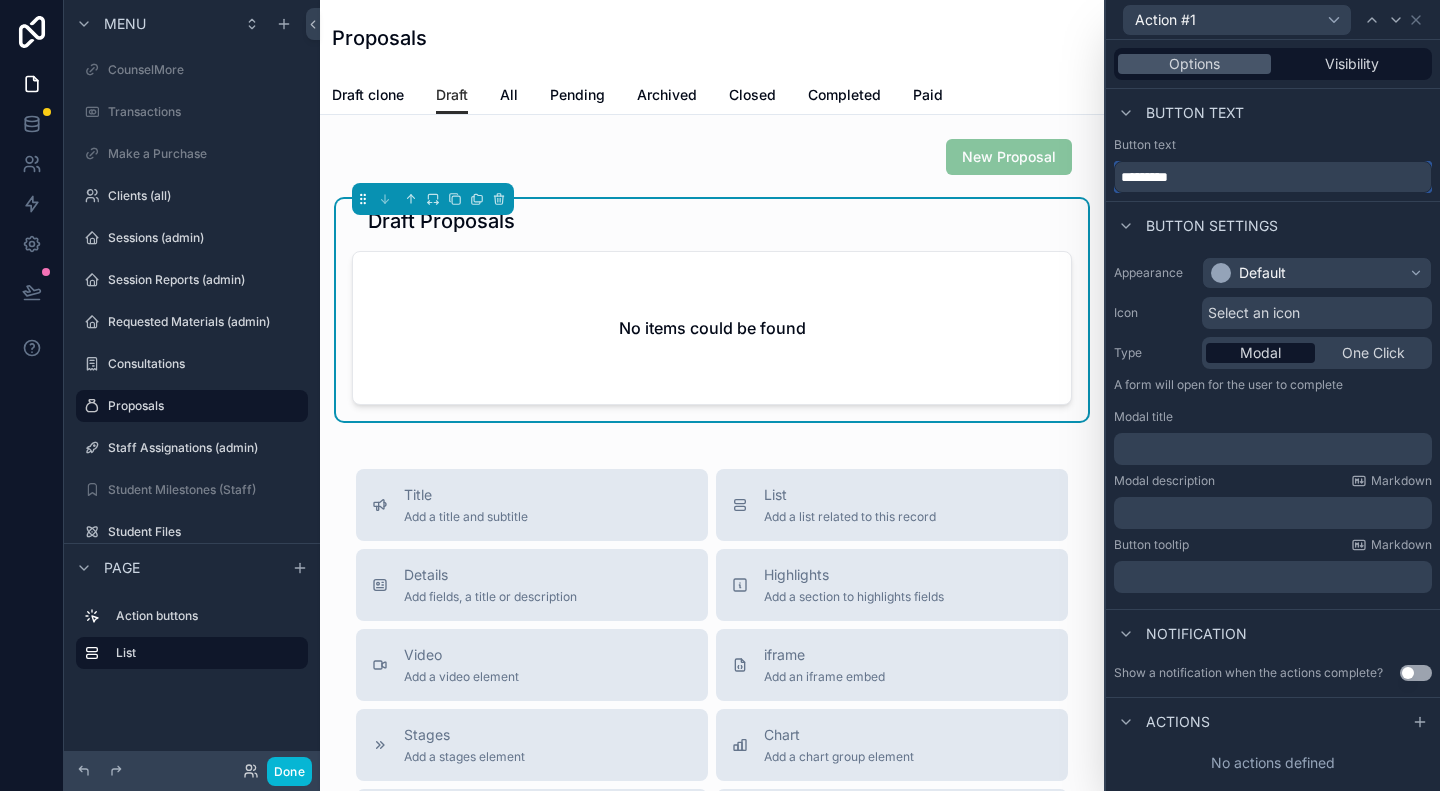 click on "*********" at bounding box center (1273, 177) 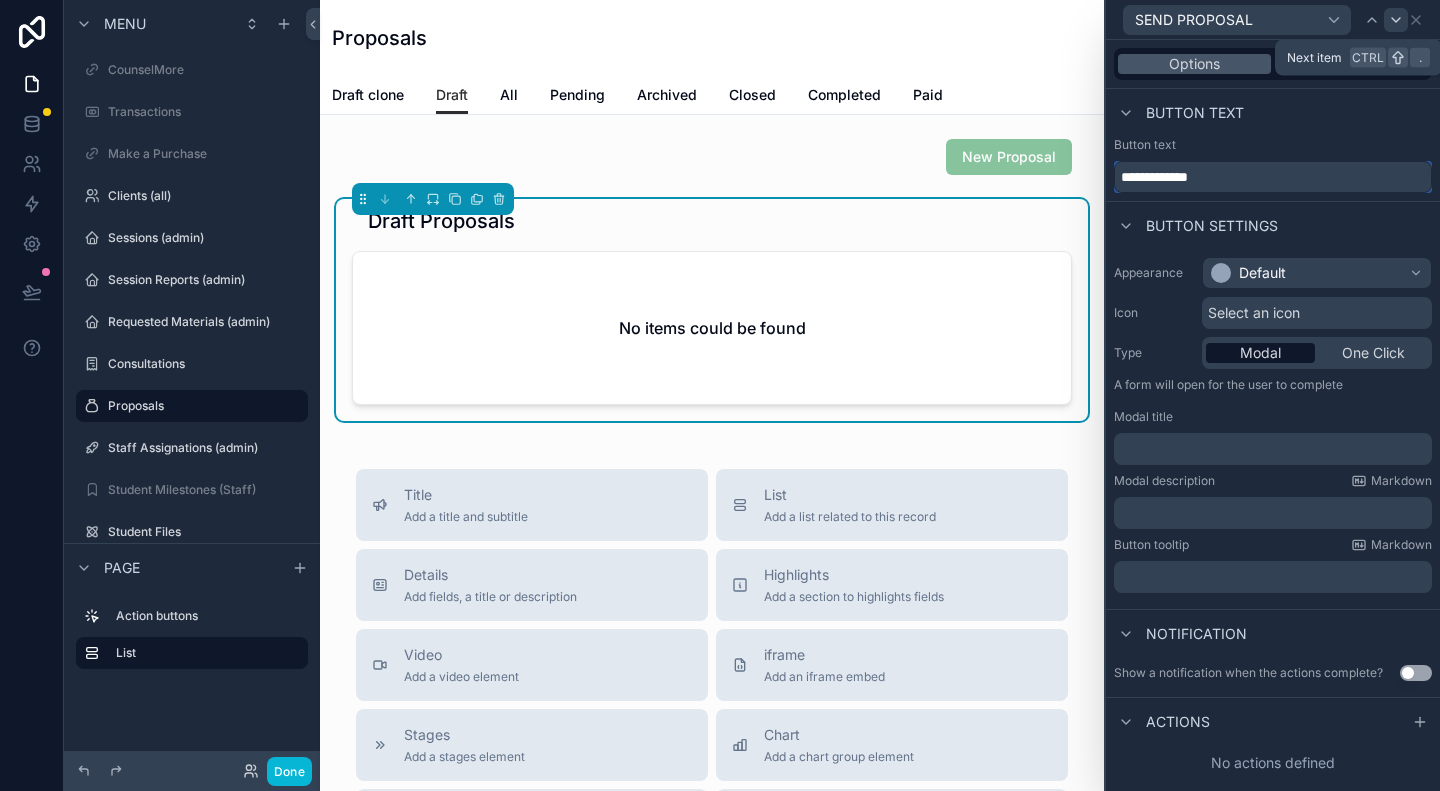 type on "**********" 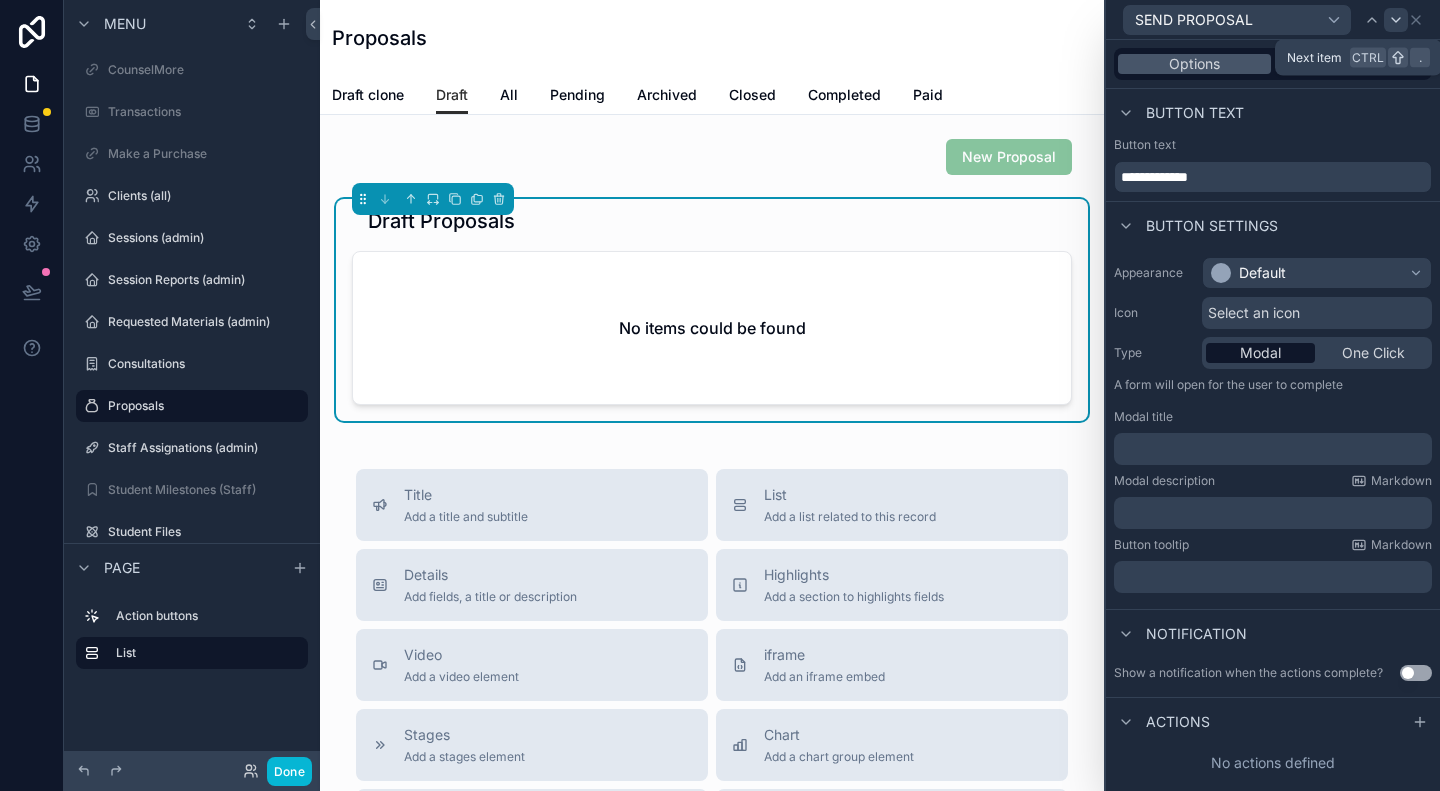 click 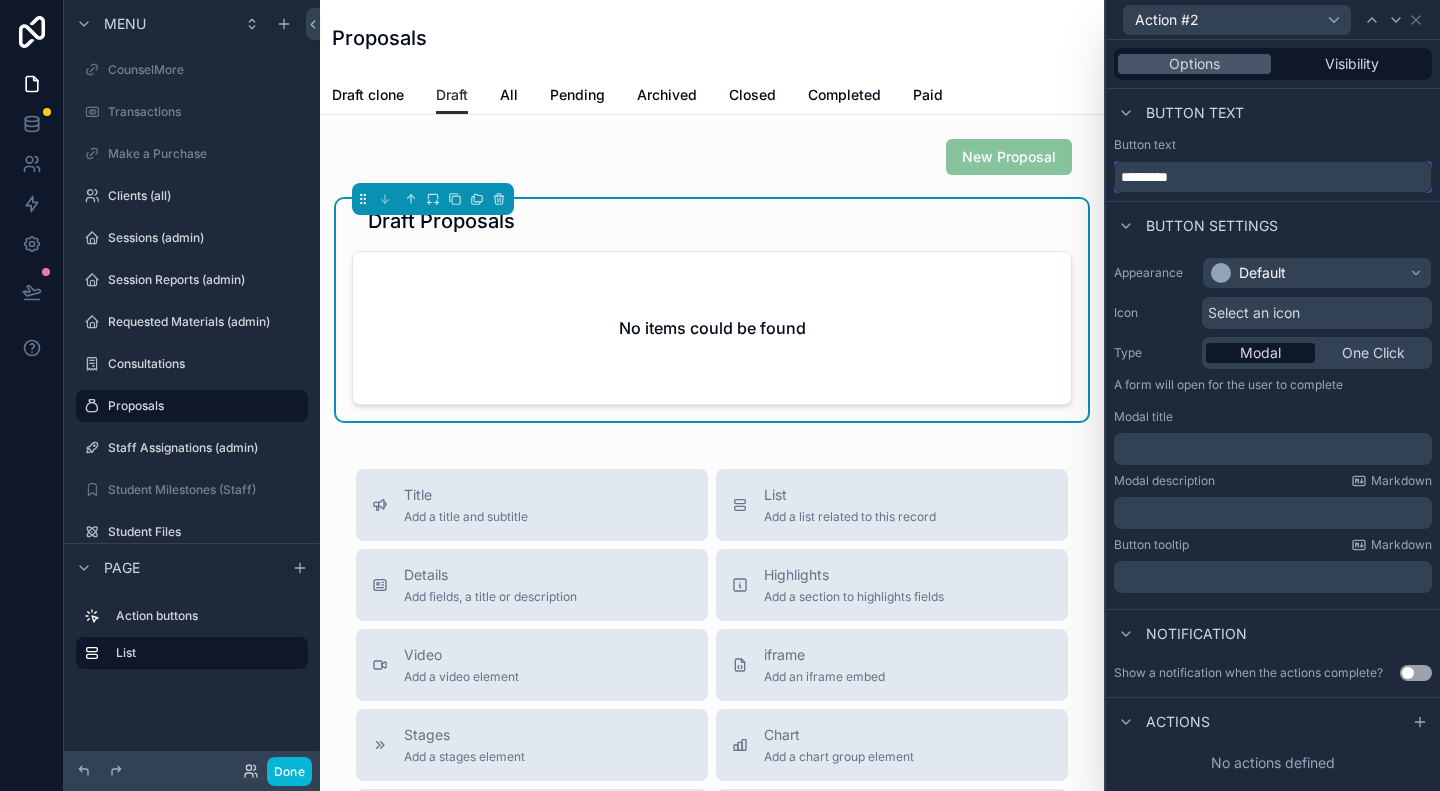 click on "*********" at bounding box center (1273, 177) 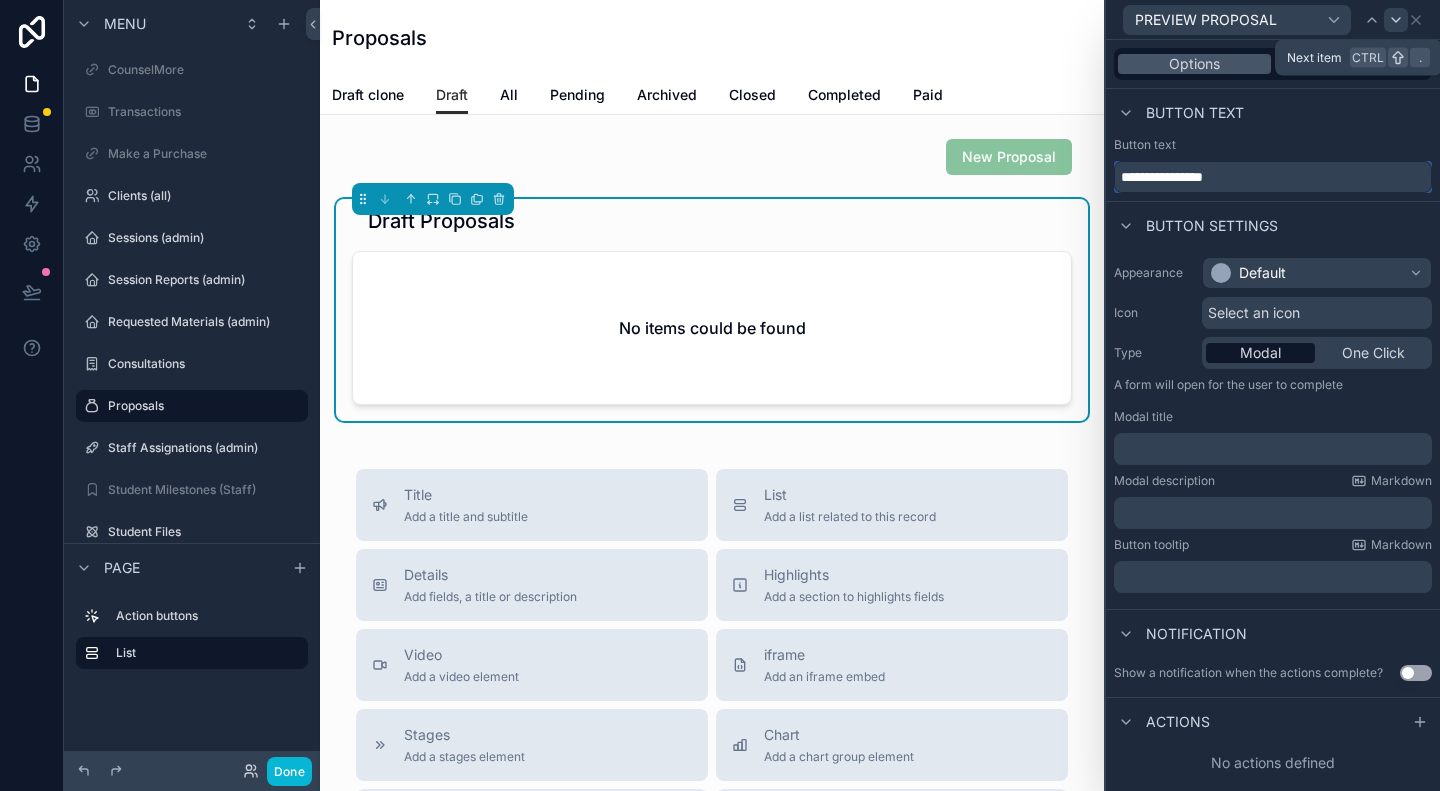 type on "**********" 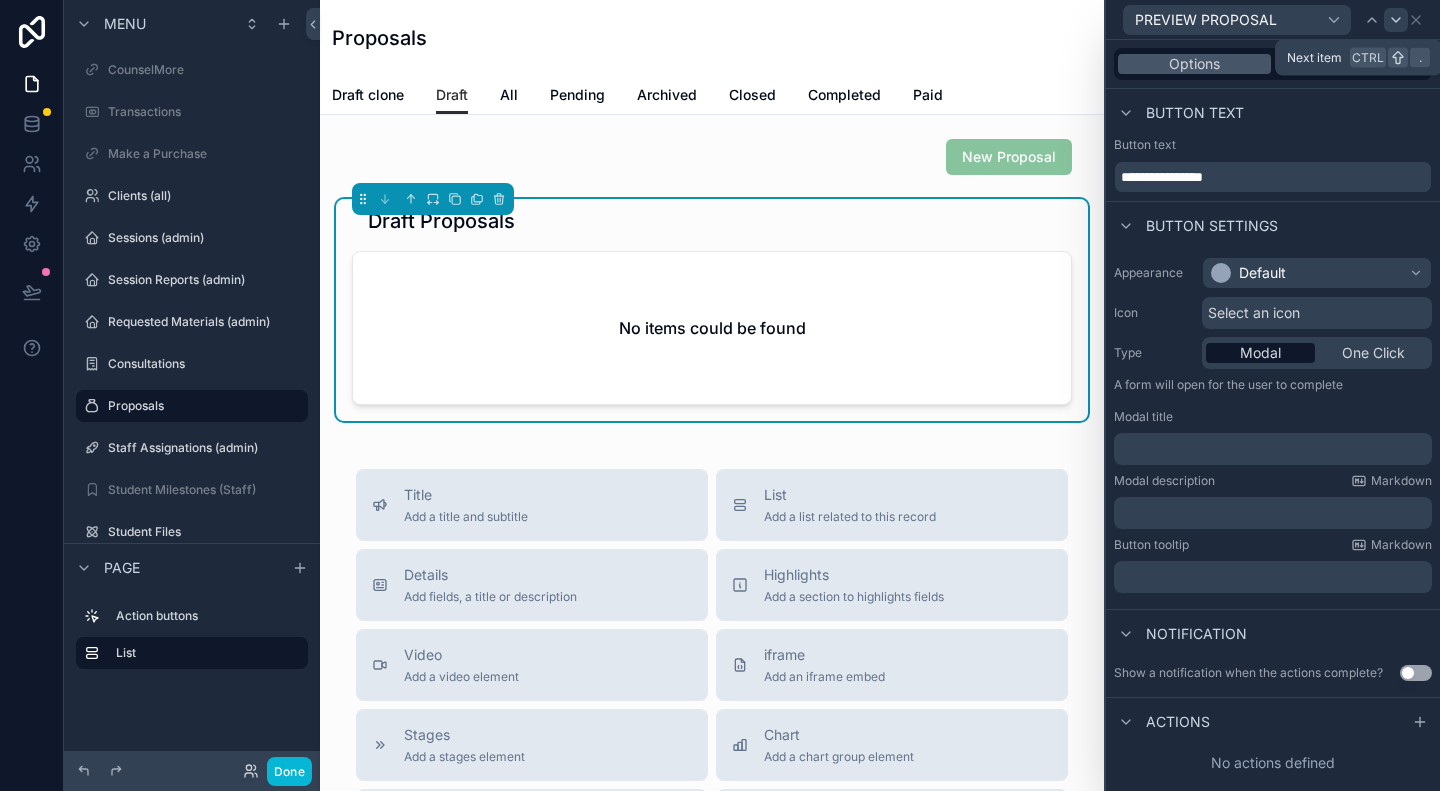 click 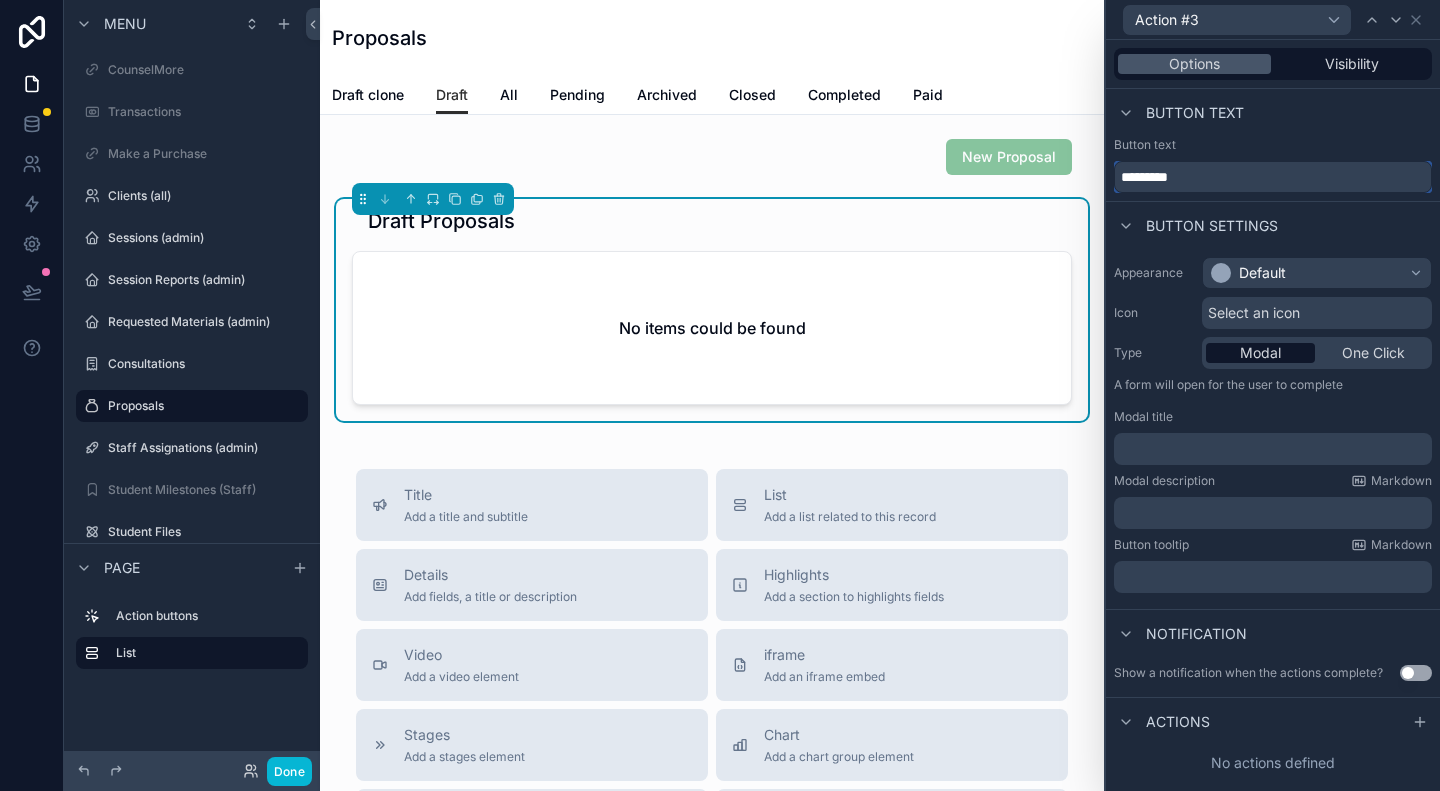 click on "*********" at bounding box center (1273, 177) 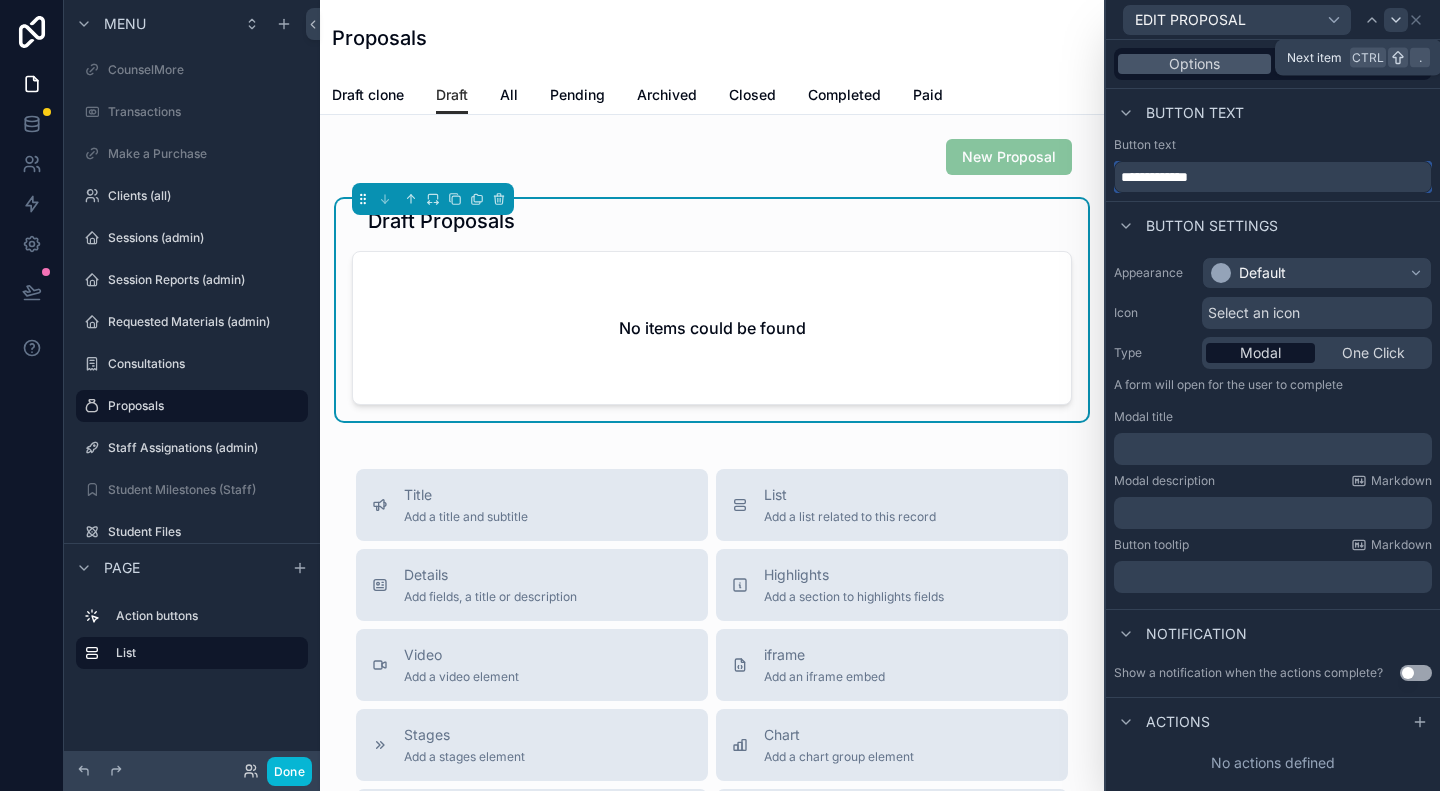 type on "**********" 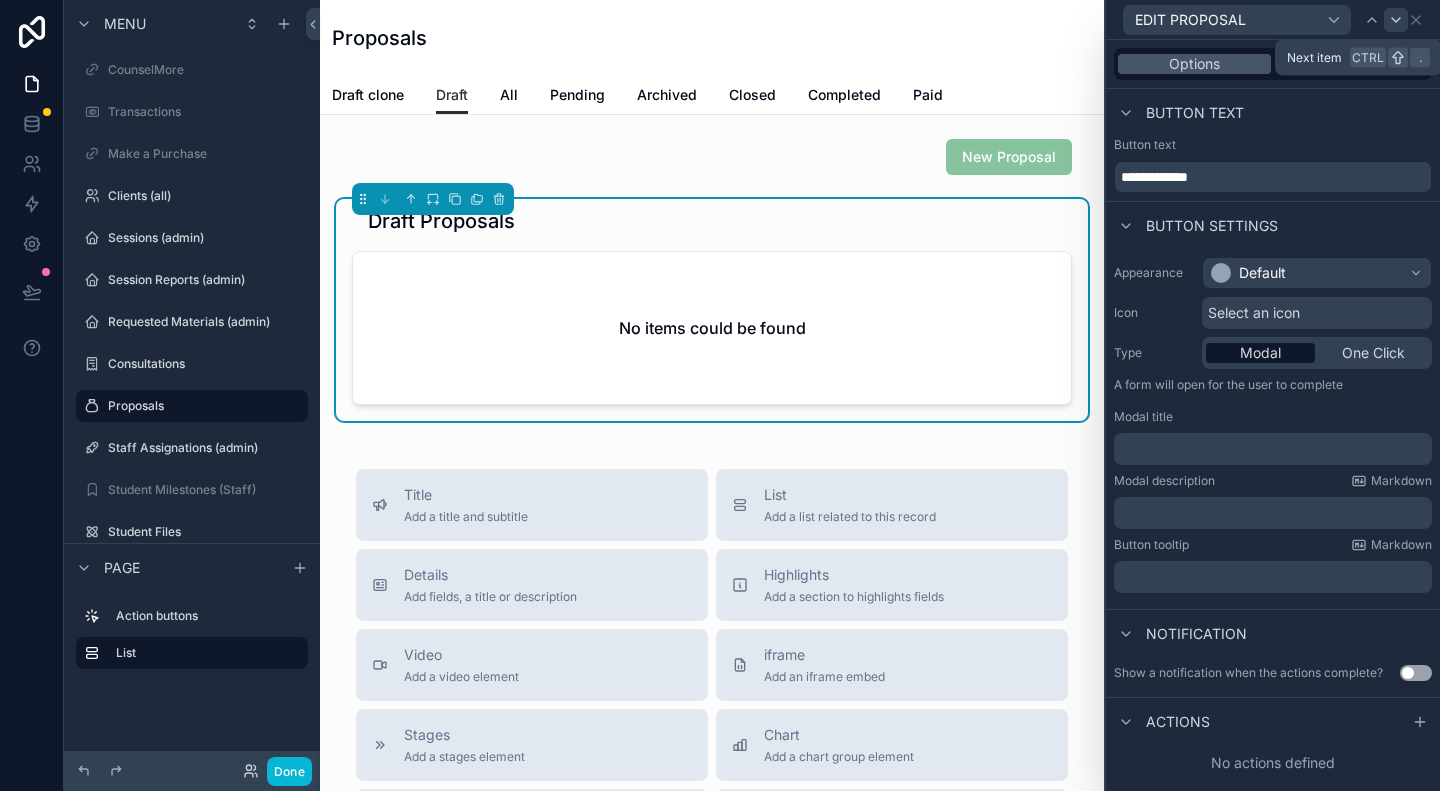 click 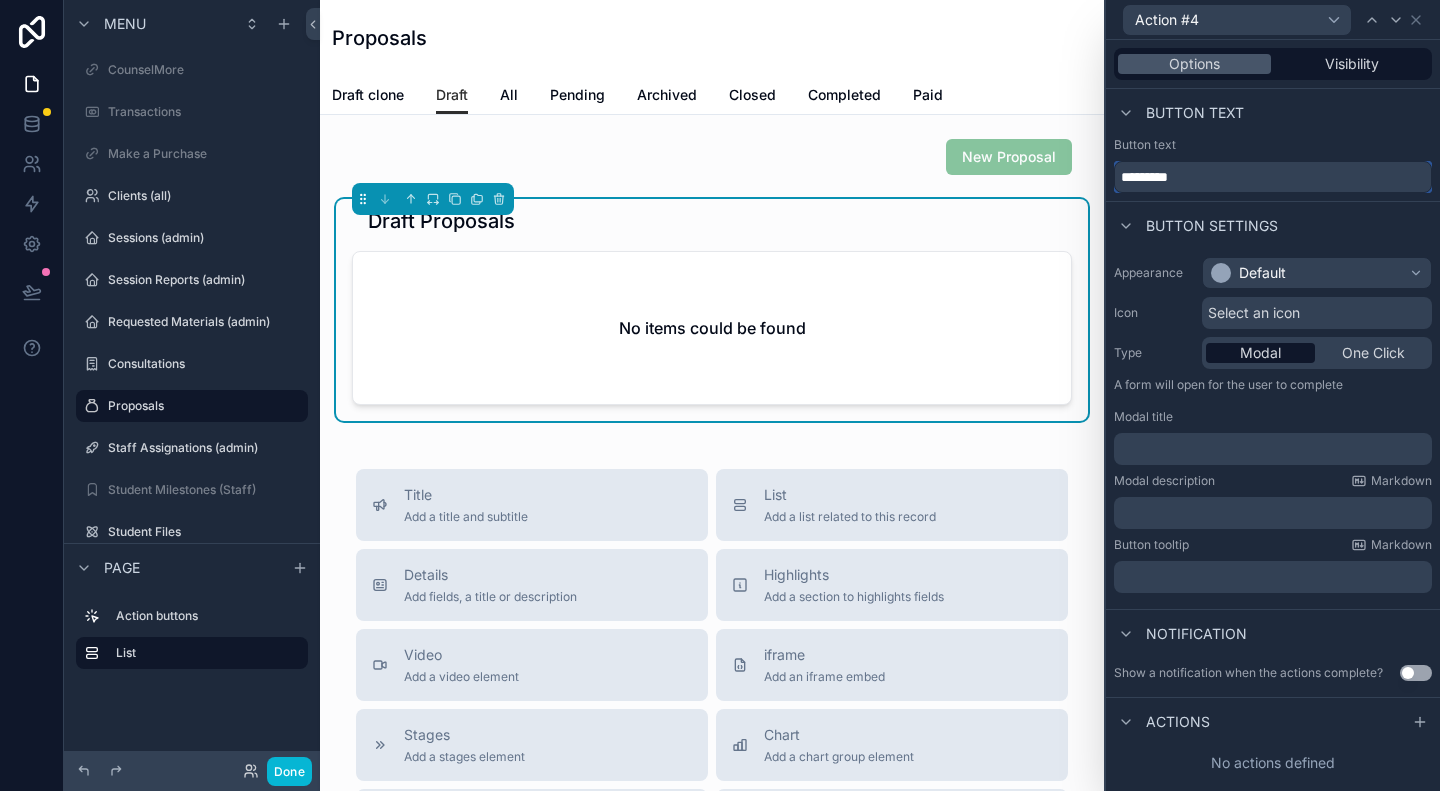 click on "*********" at bounding box center [1273, 177] 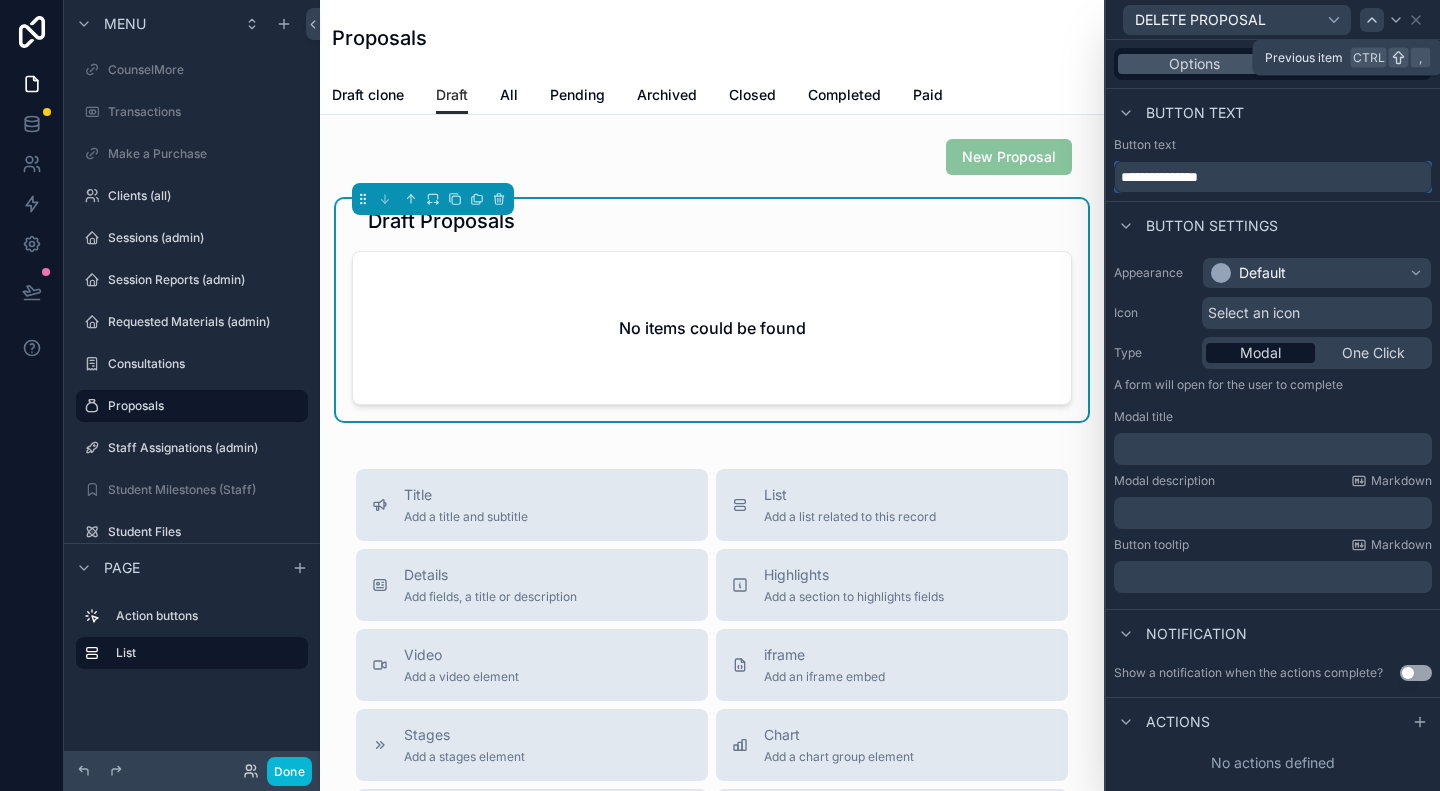type on "**********" 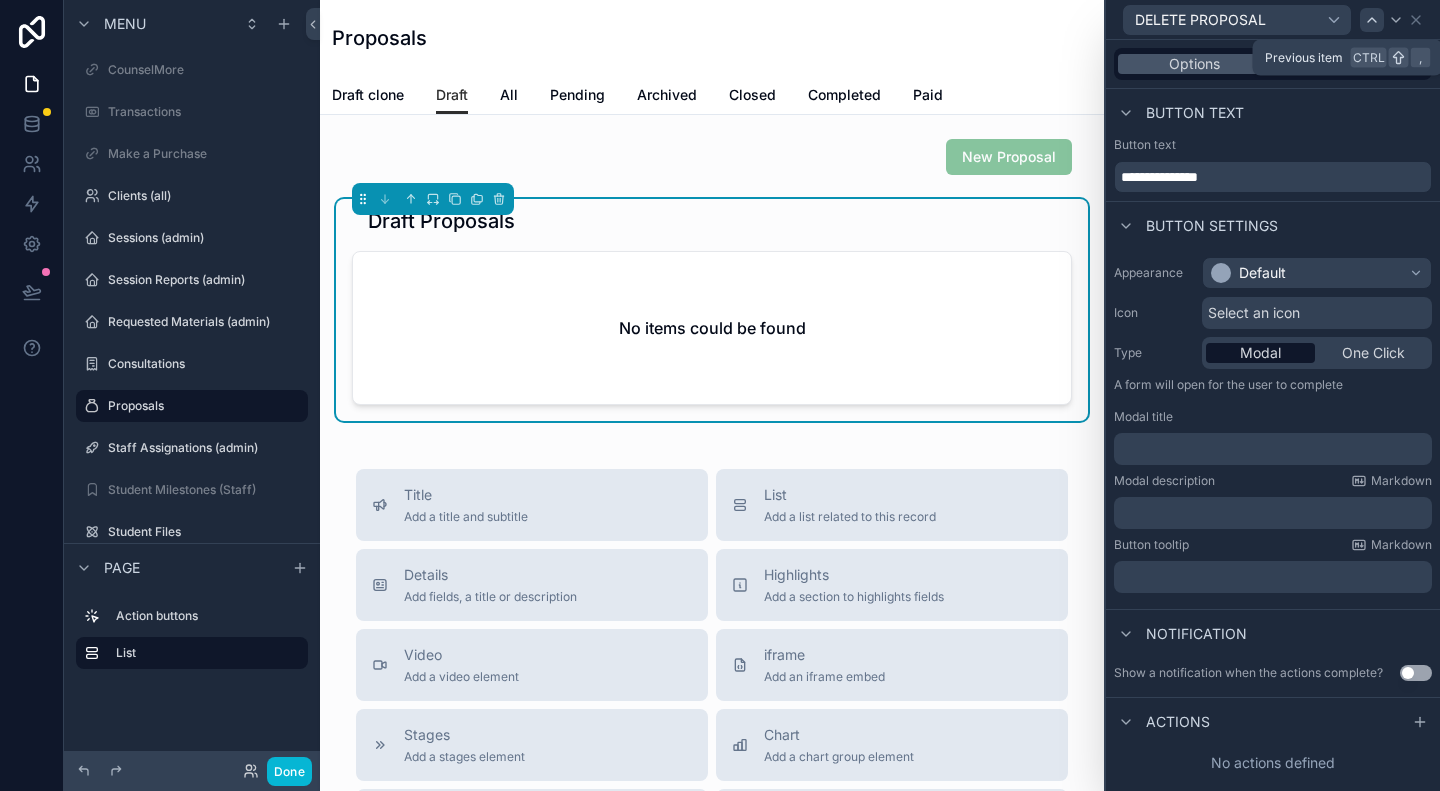 click 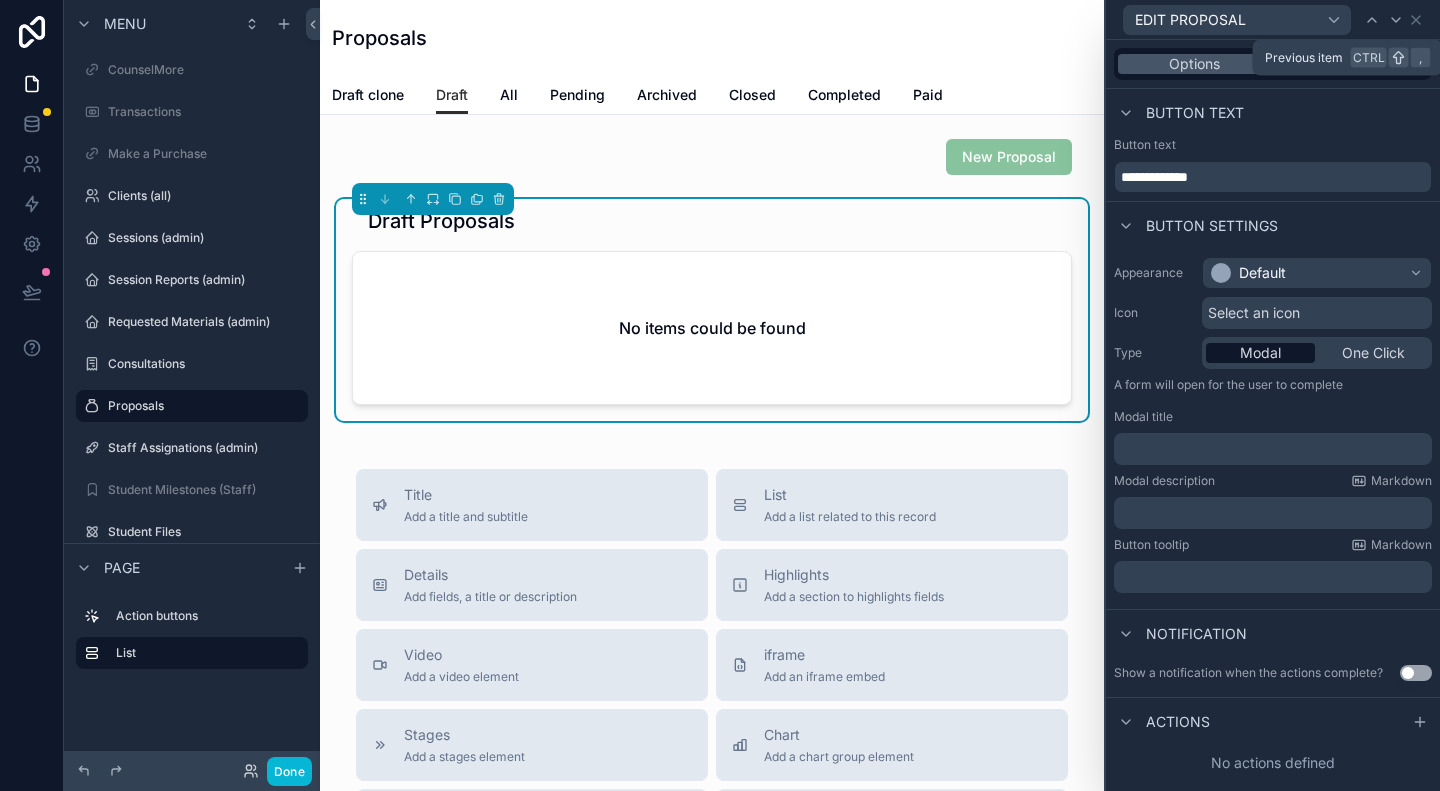 click 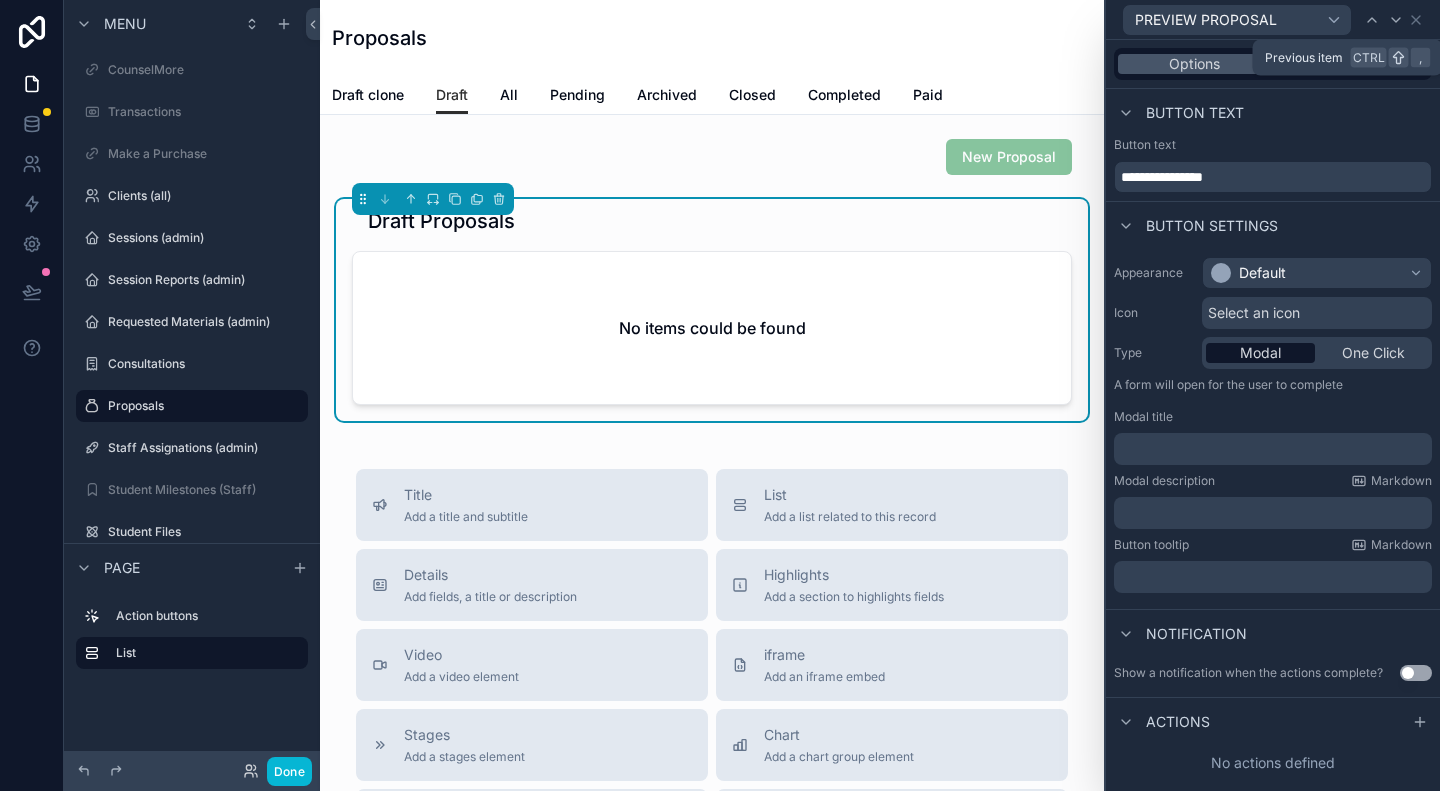 click 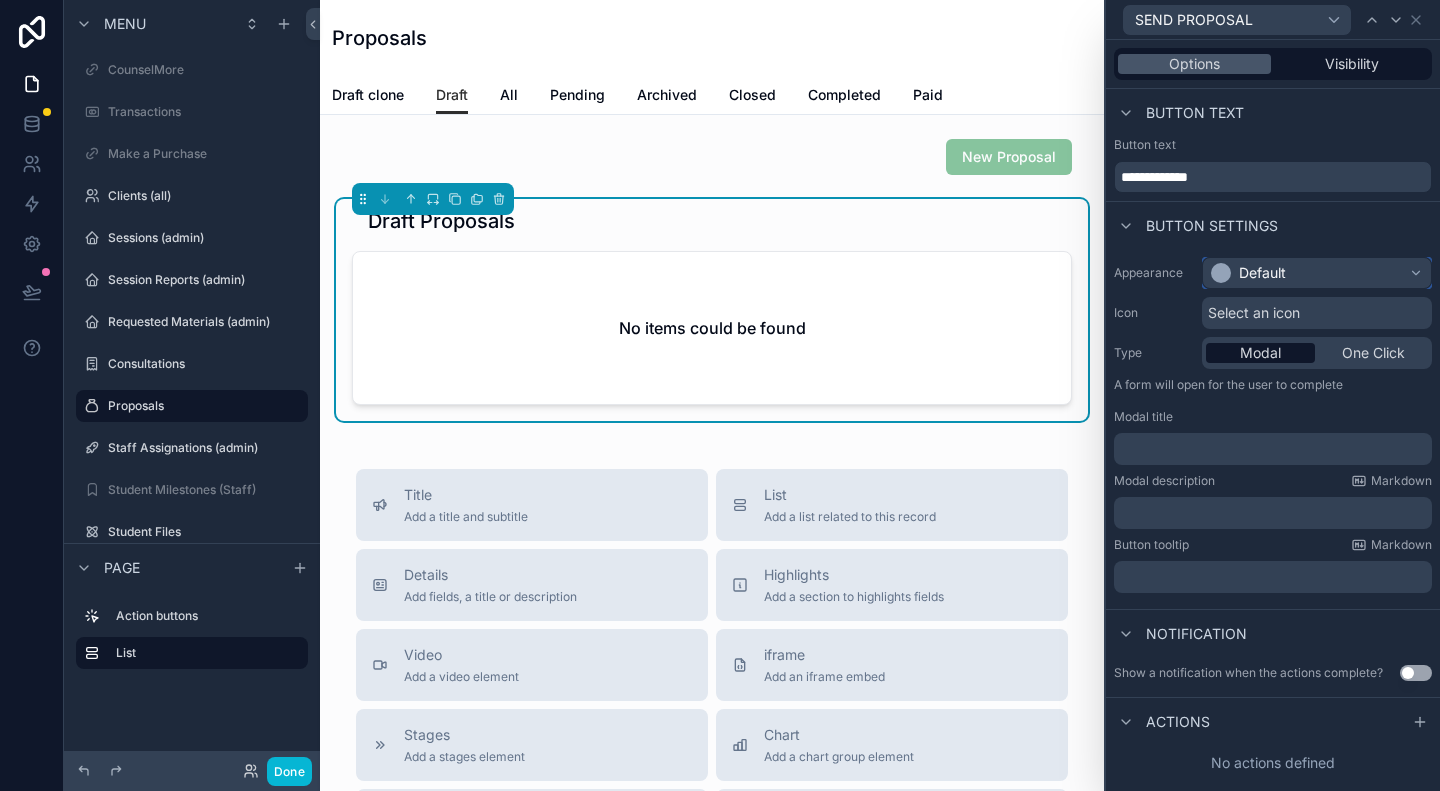 click on "Default" at bounding box center (1317, 273) 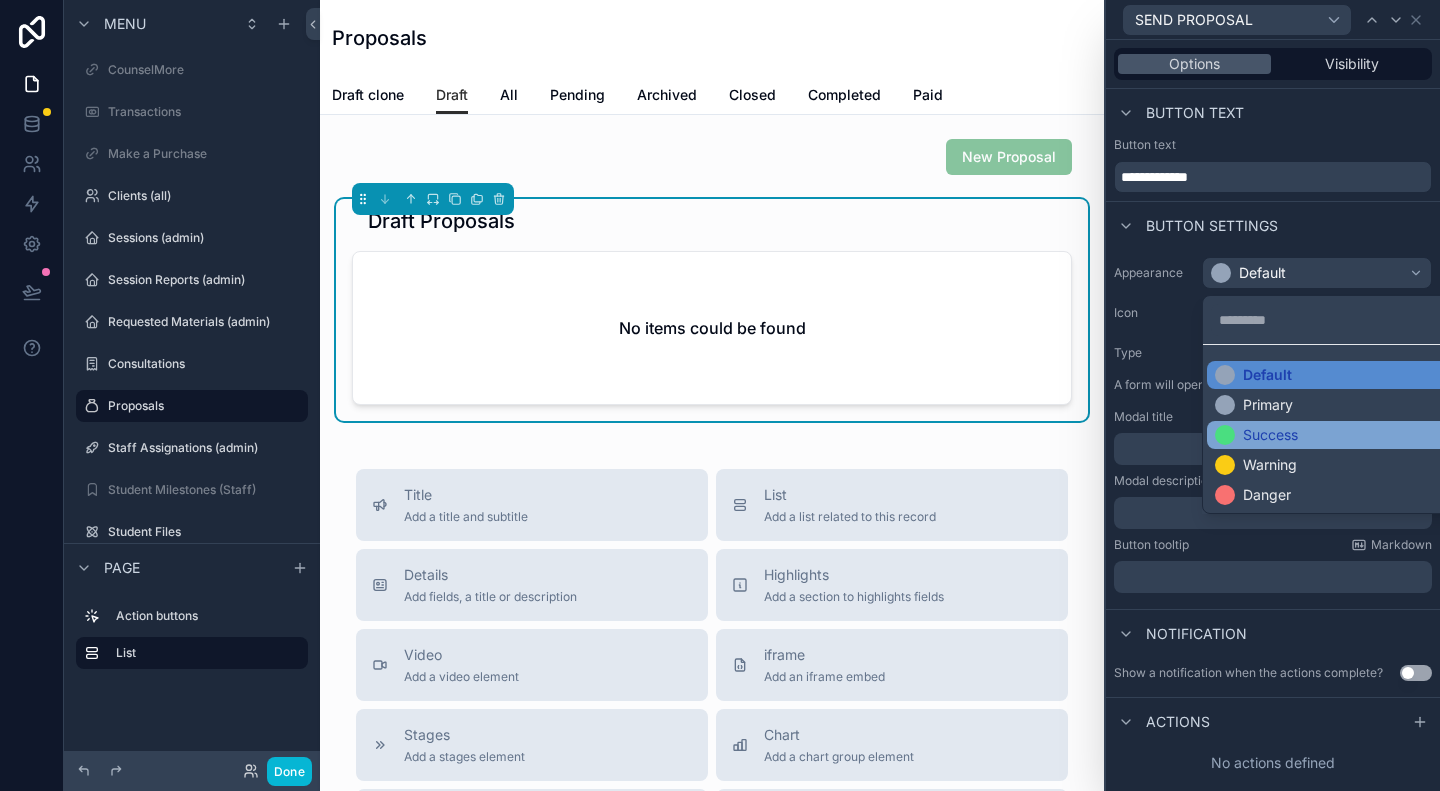 click on "Success" at bounding box center [1270, 435] 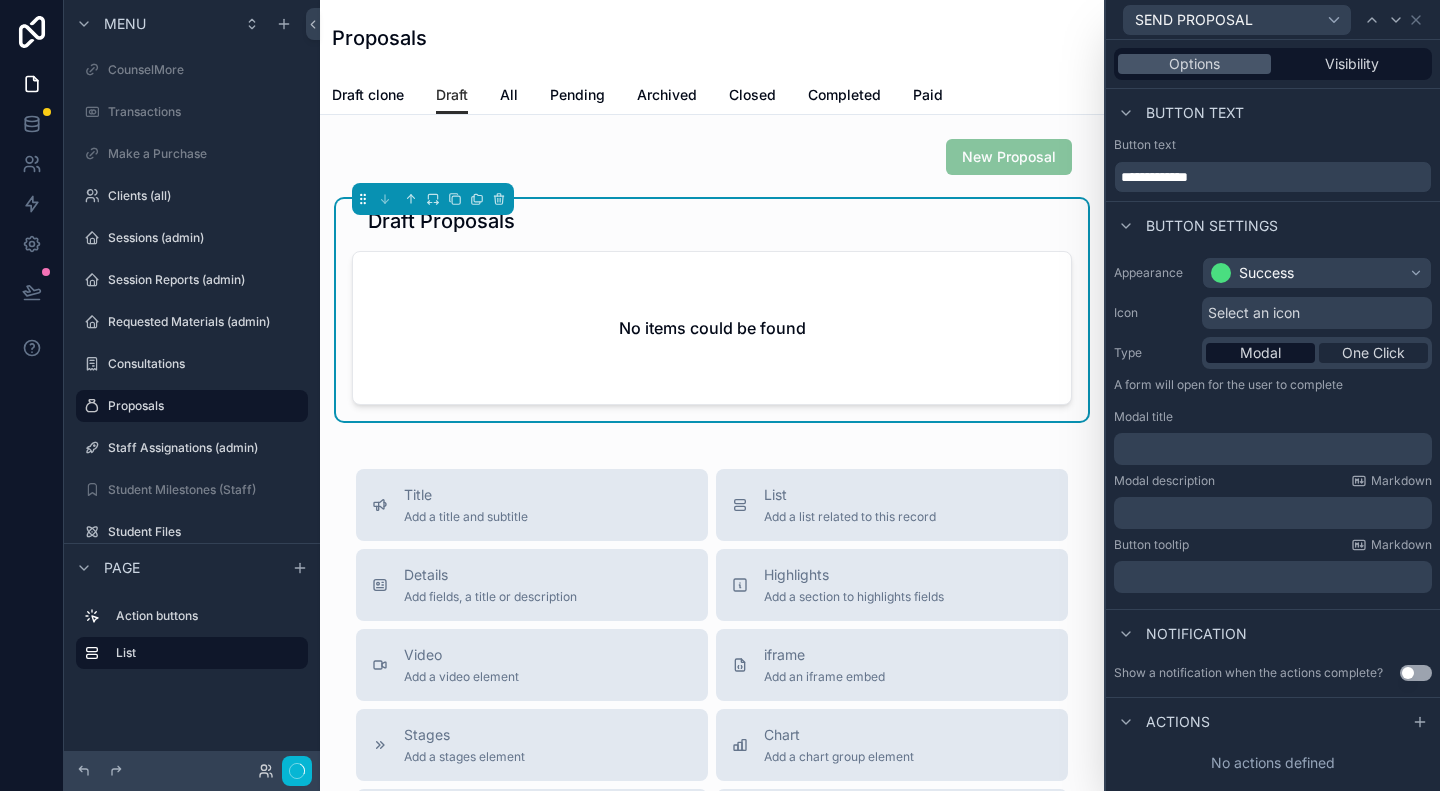 click on "One Click" at bounding box center [1373, 353] 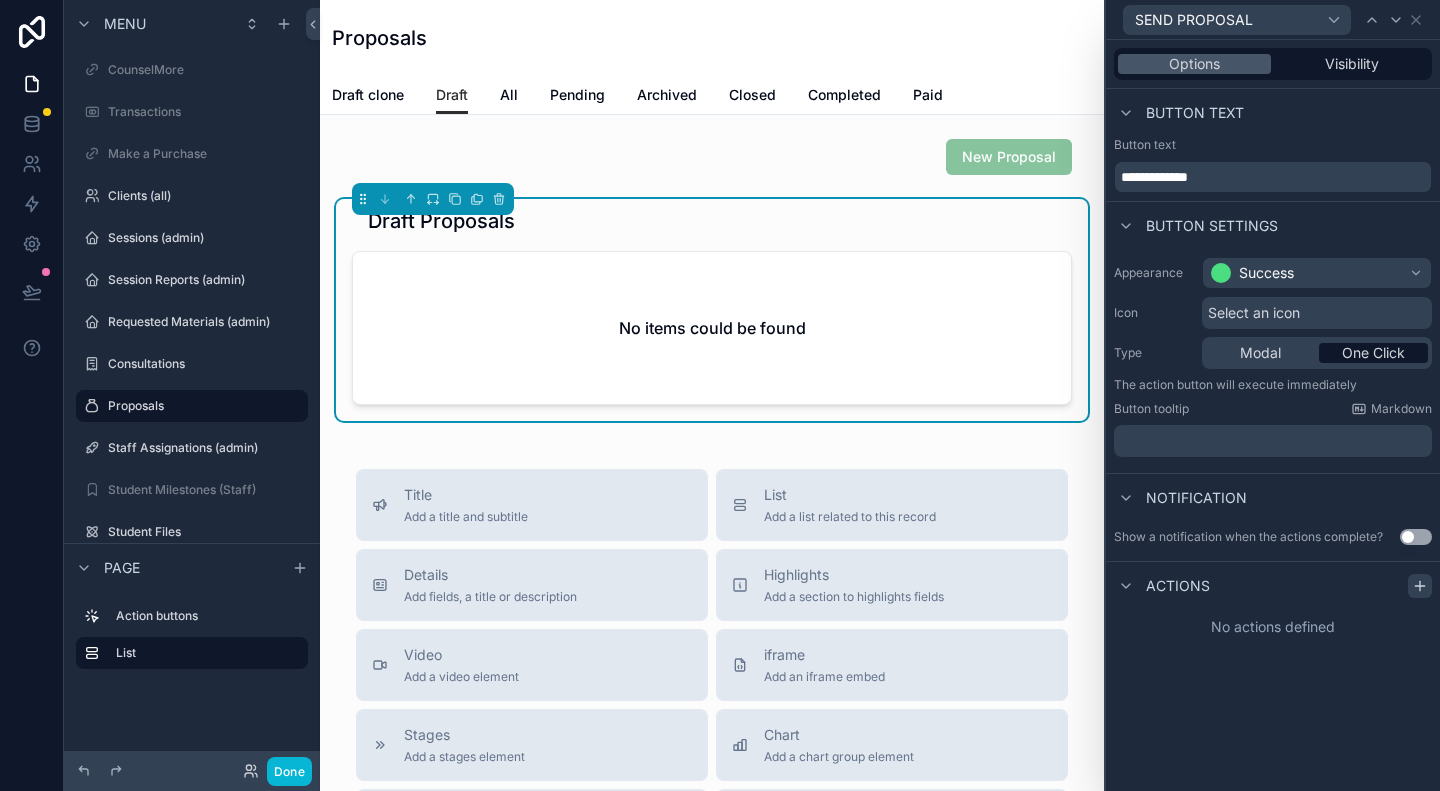 click 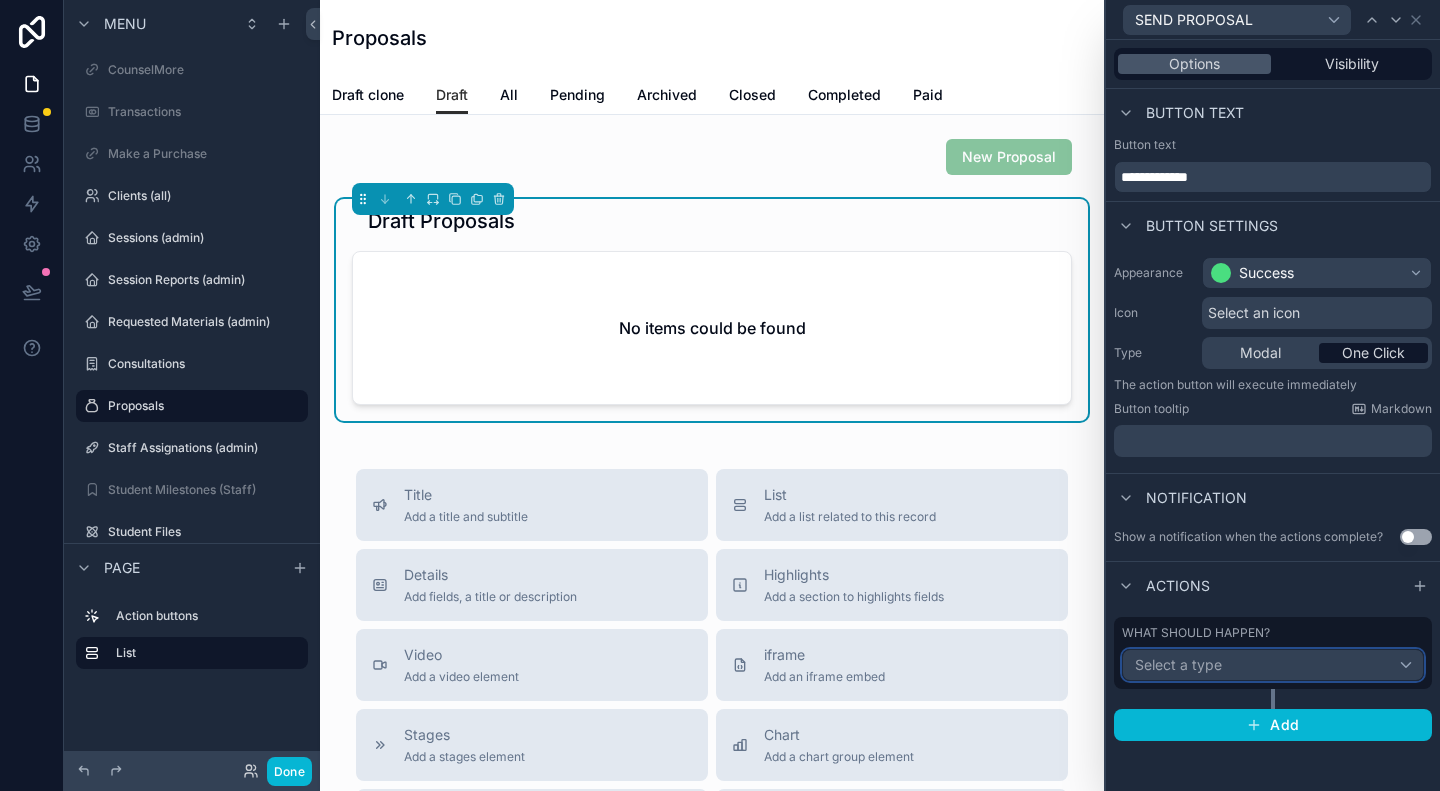 click on "Select a type" at bounding box center (1273, 665) 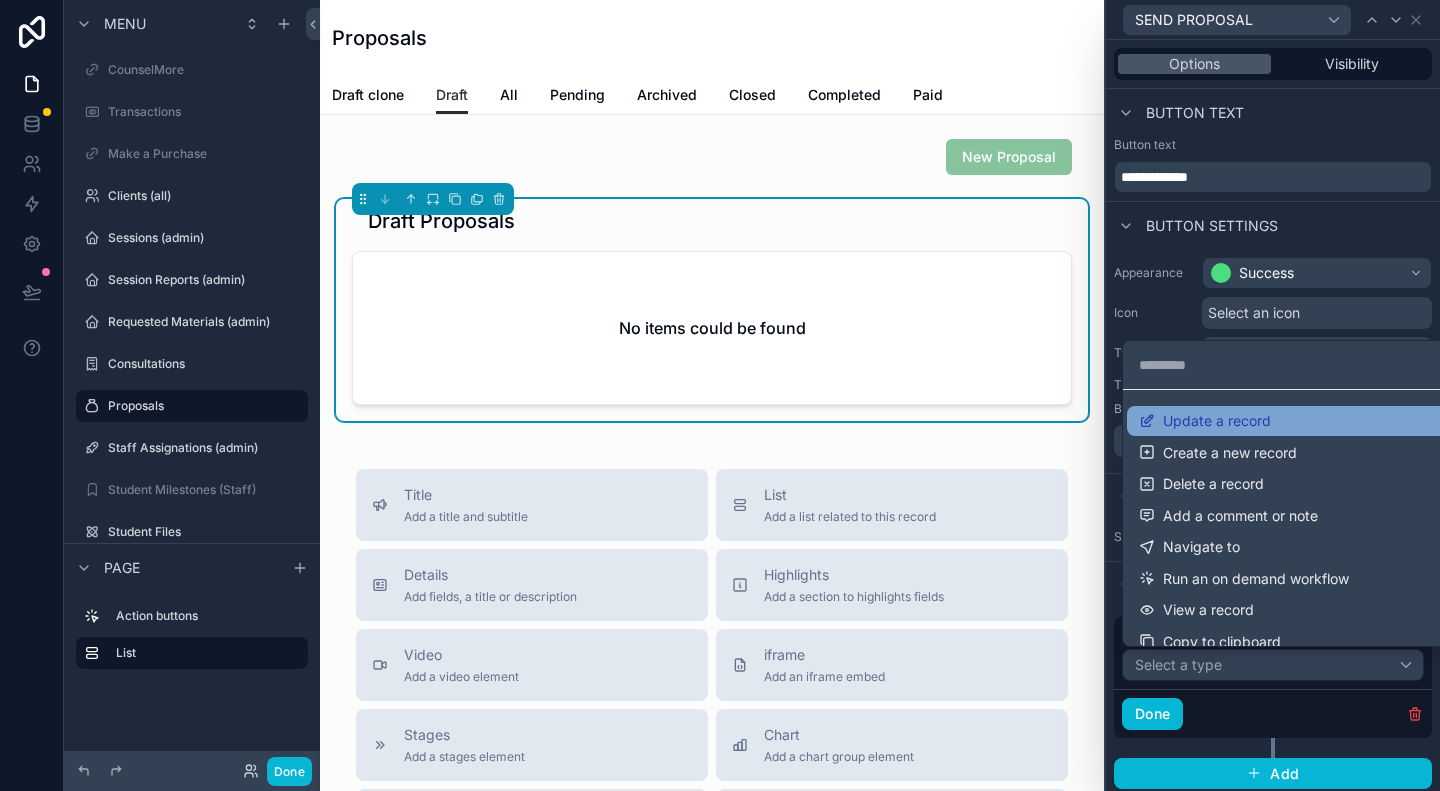 click on "Update a record" at bounding box center [1217, 421] 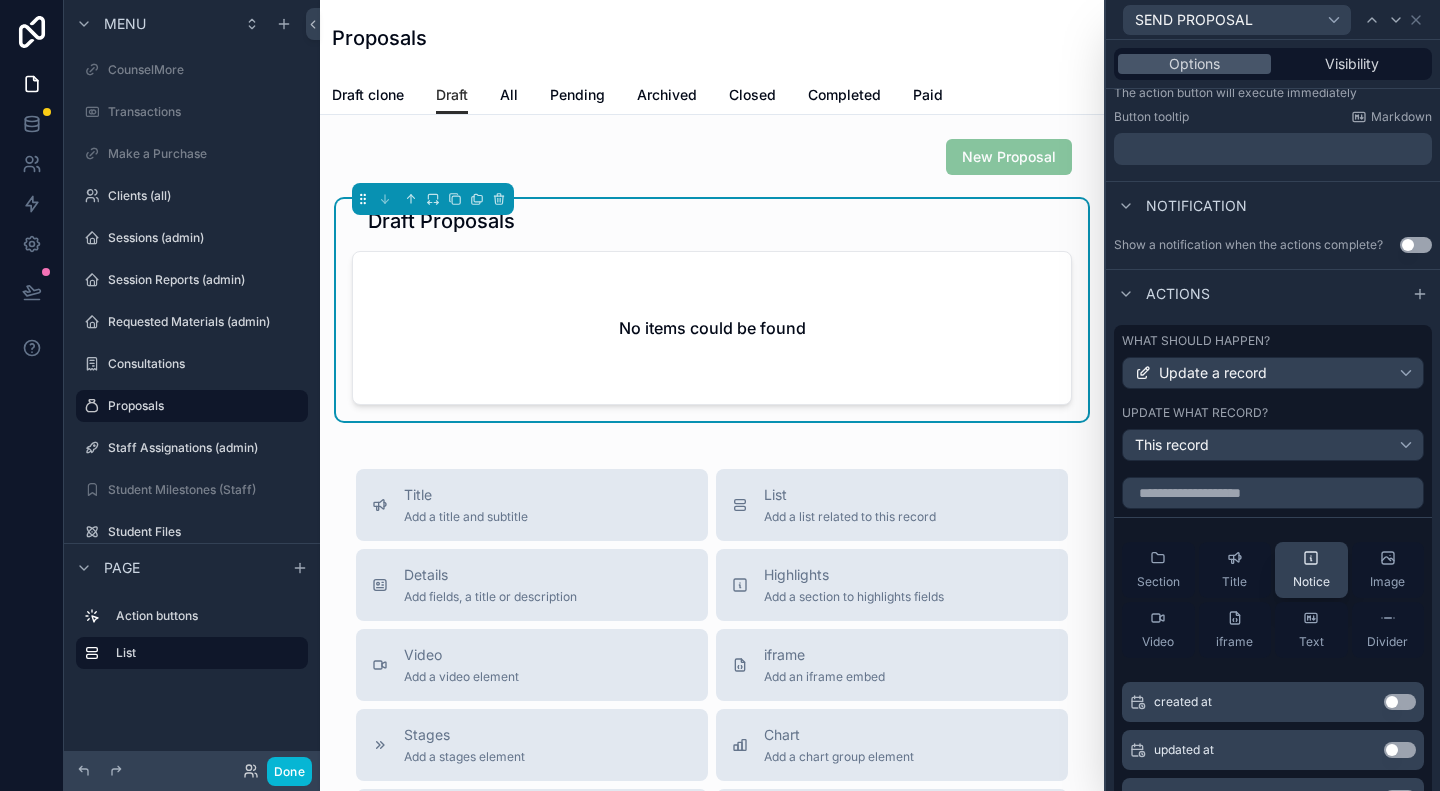 scroll, scrollTop: 300, scrollLeft: 0, axis: vertical 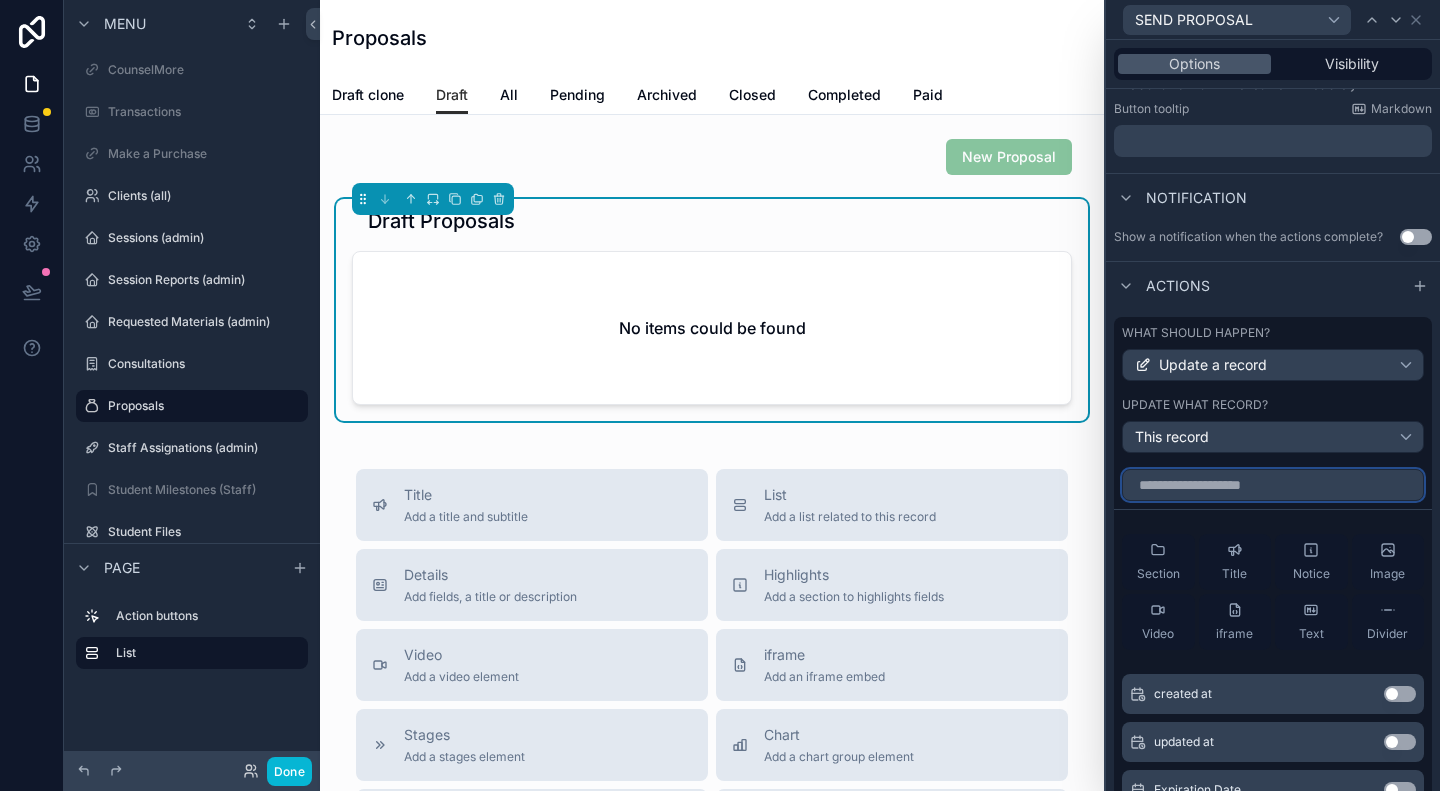 click at bounding box center (1273, 485) 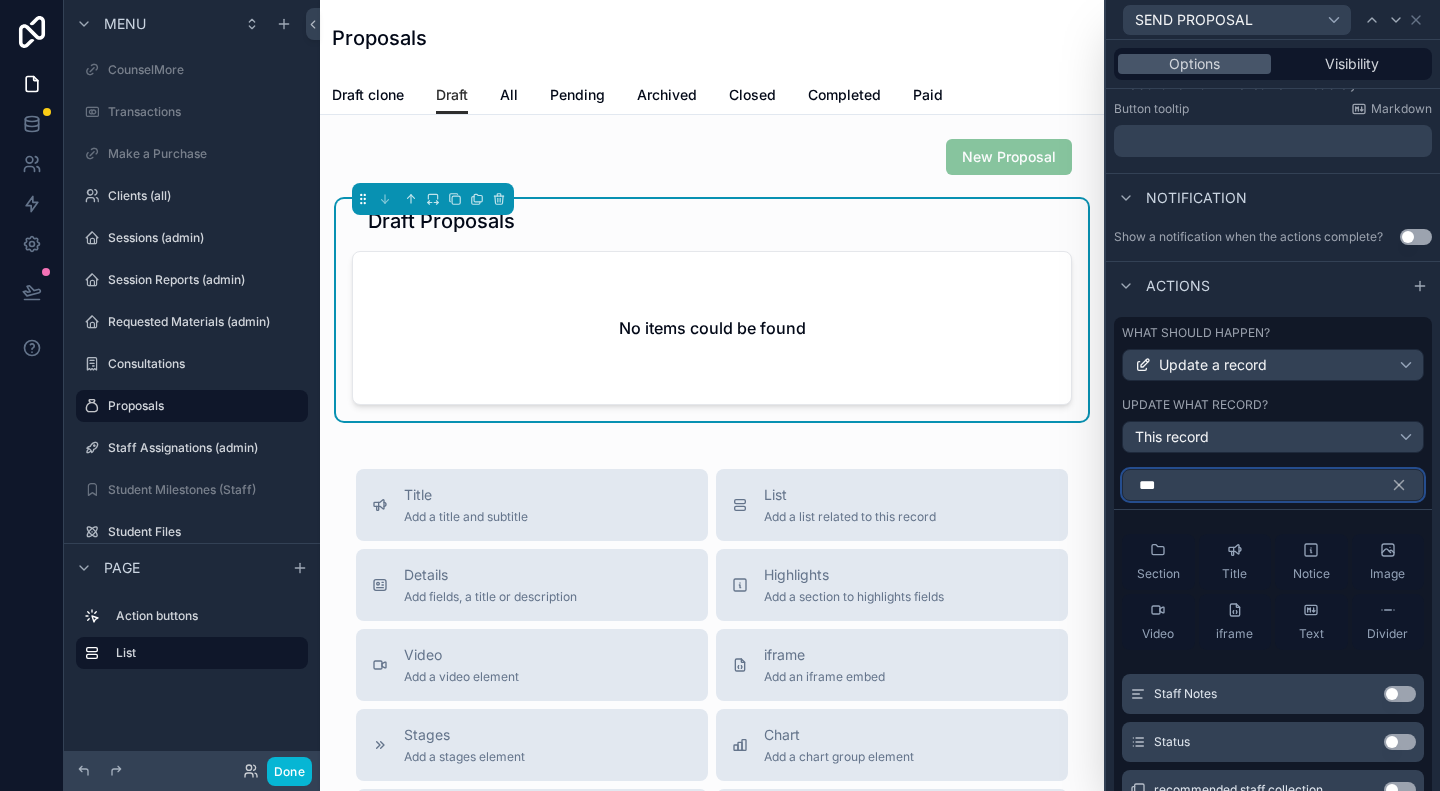type on "***" 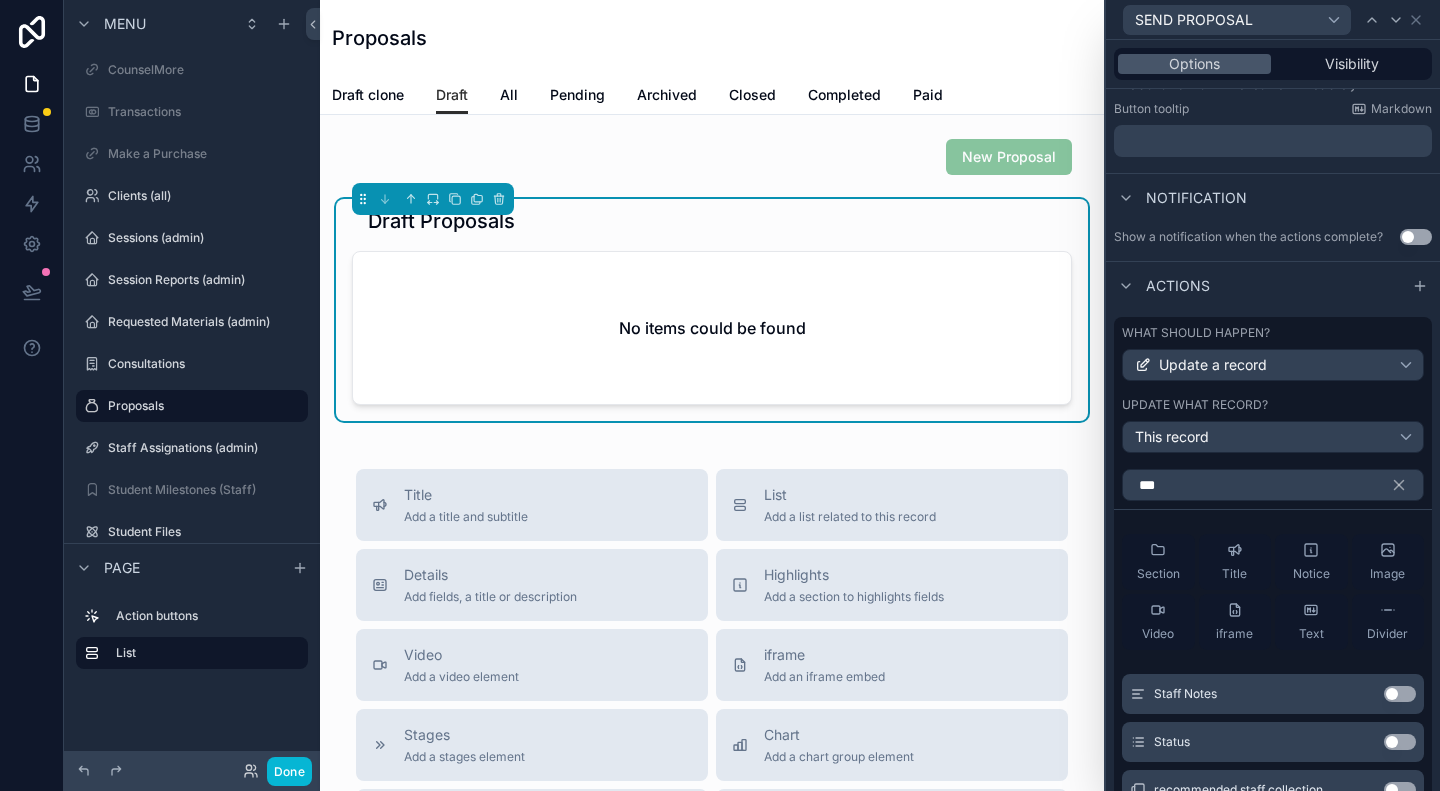 click on "Use setting" at bounding box center [1400, 742] 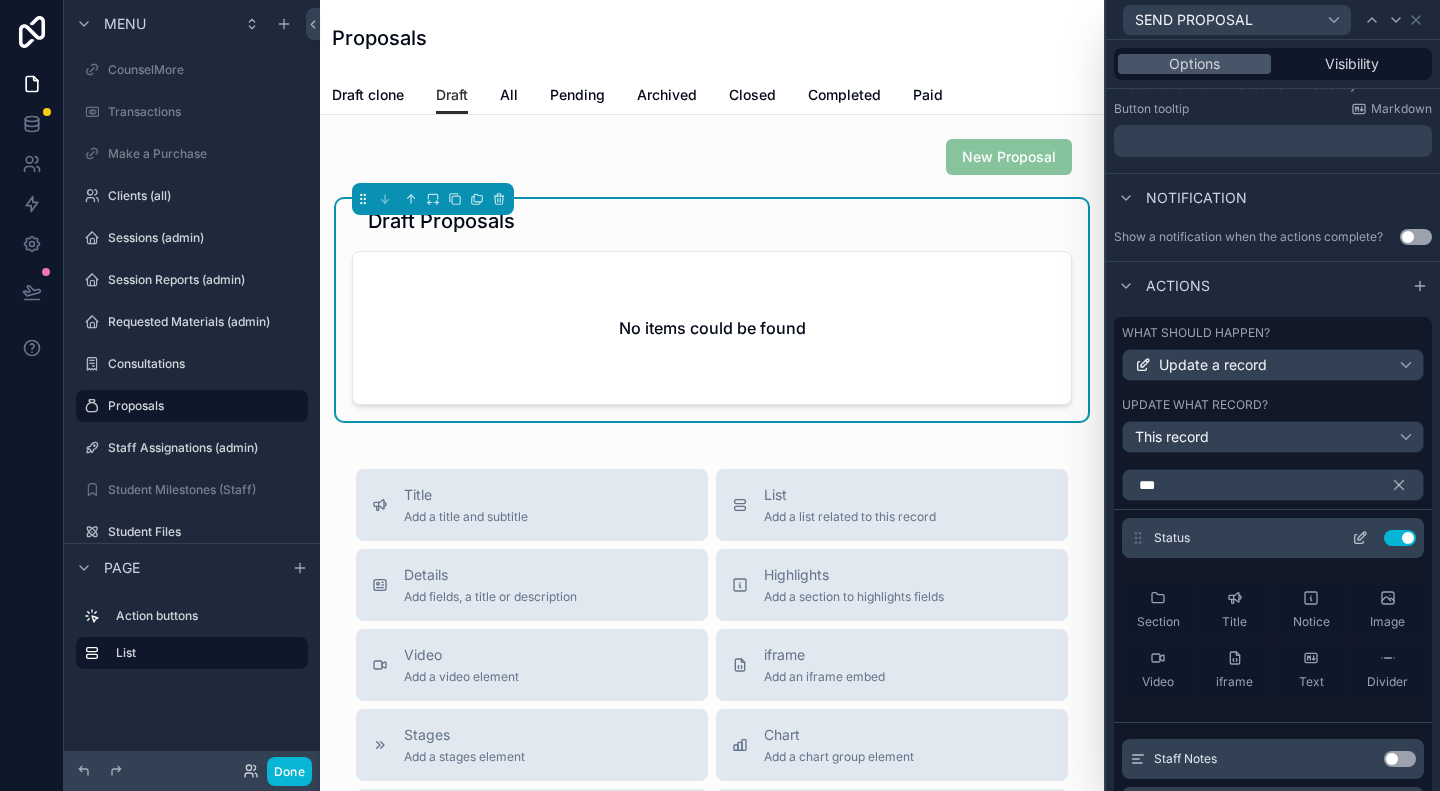 click 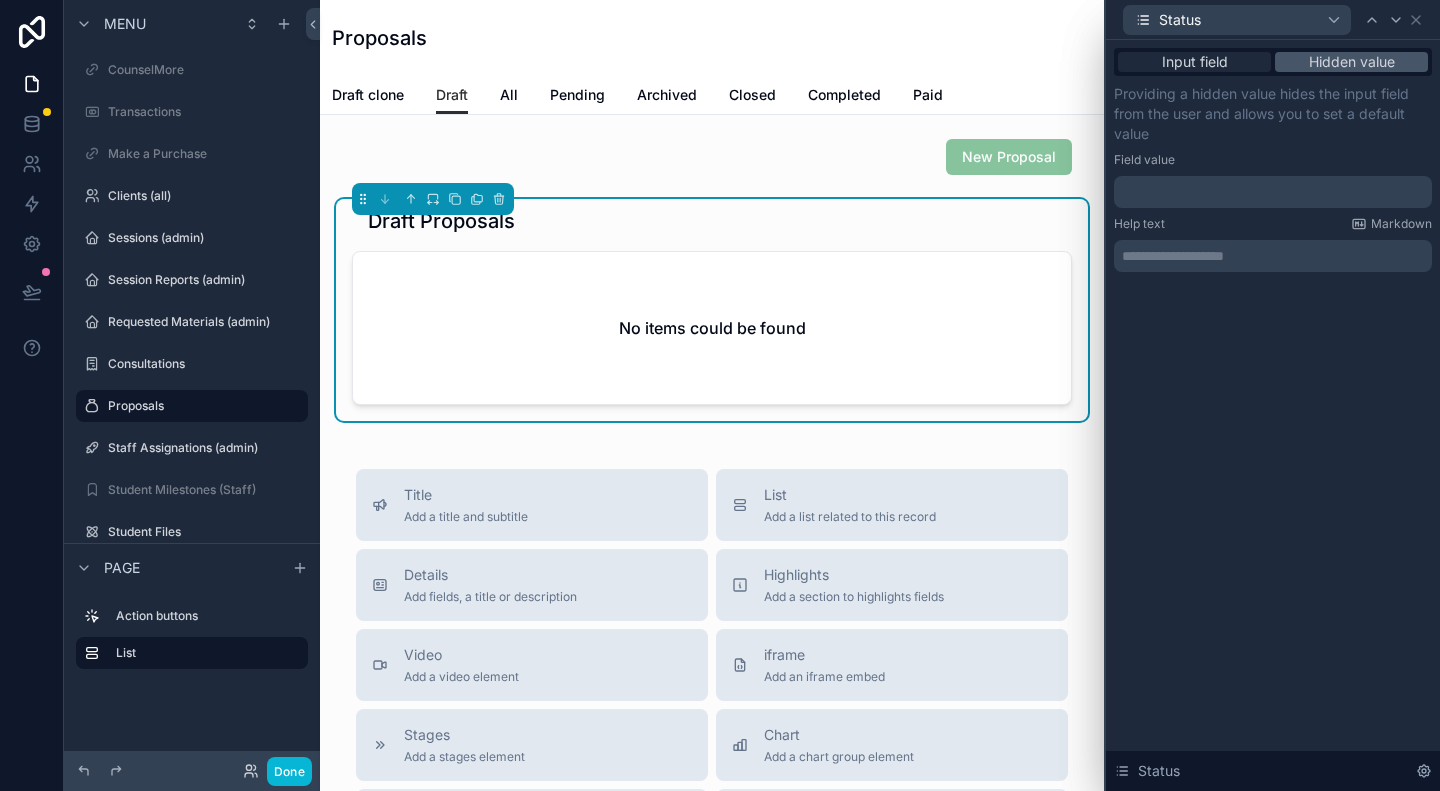 click on "Input field" at bounding box center (1195, 62) 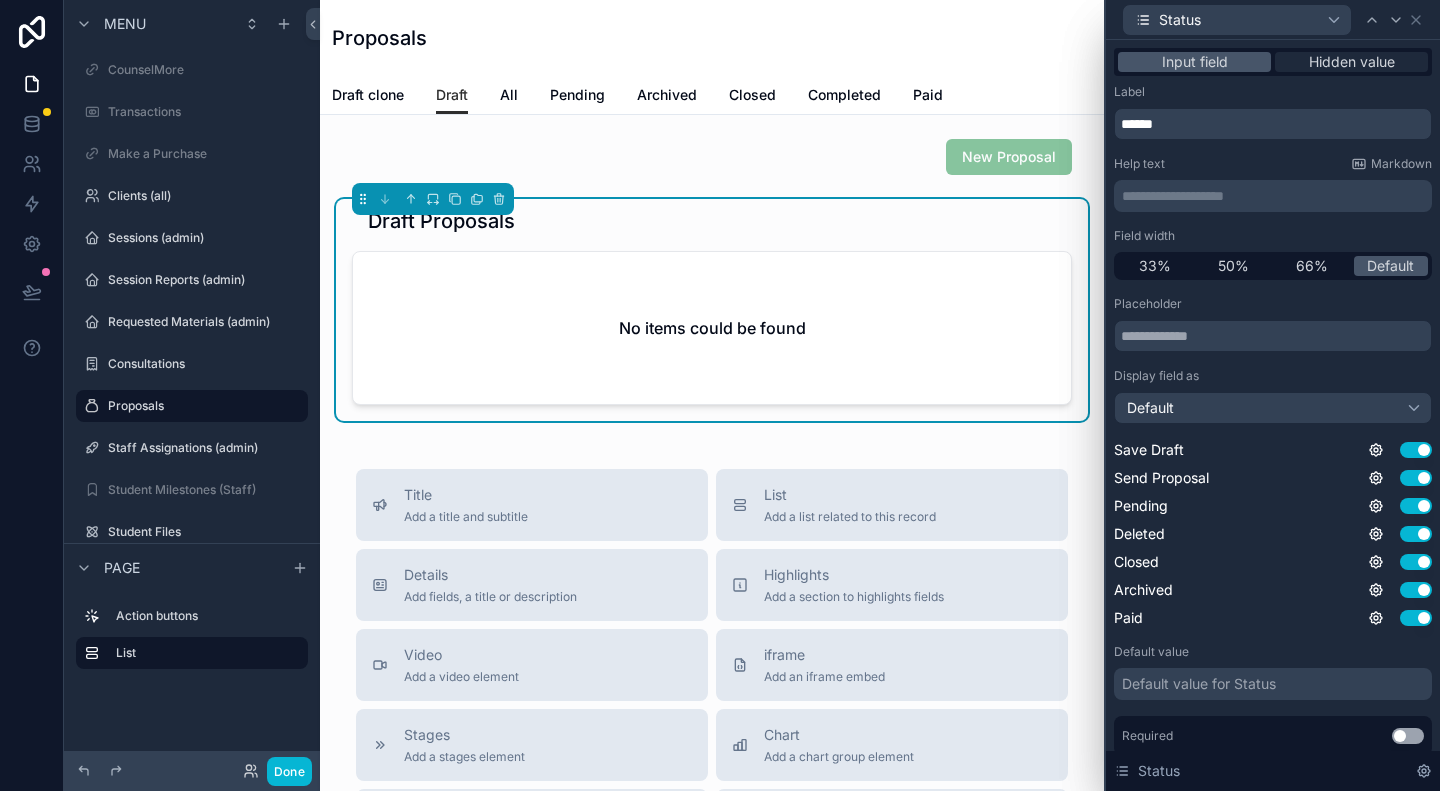 click on "Hidden value" at bounding box center (1352, 62) 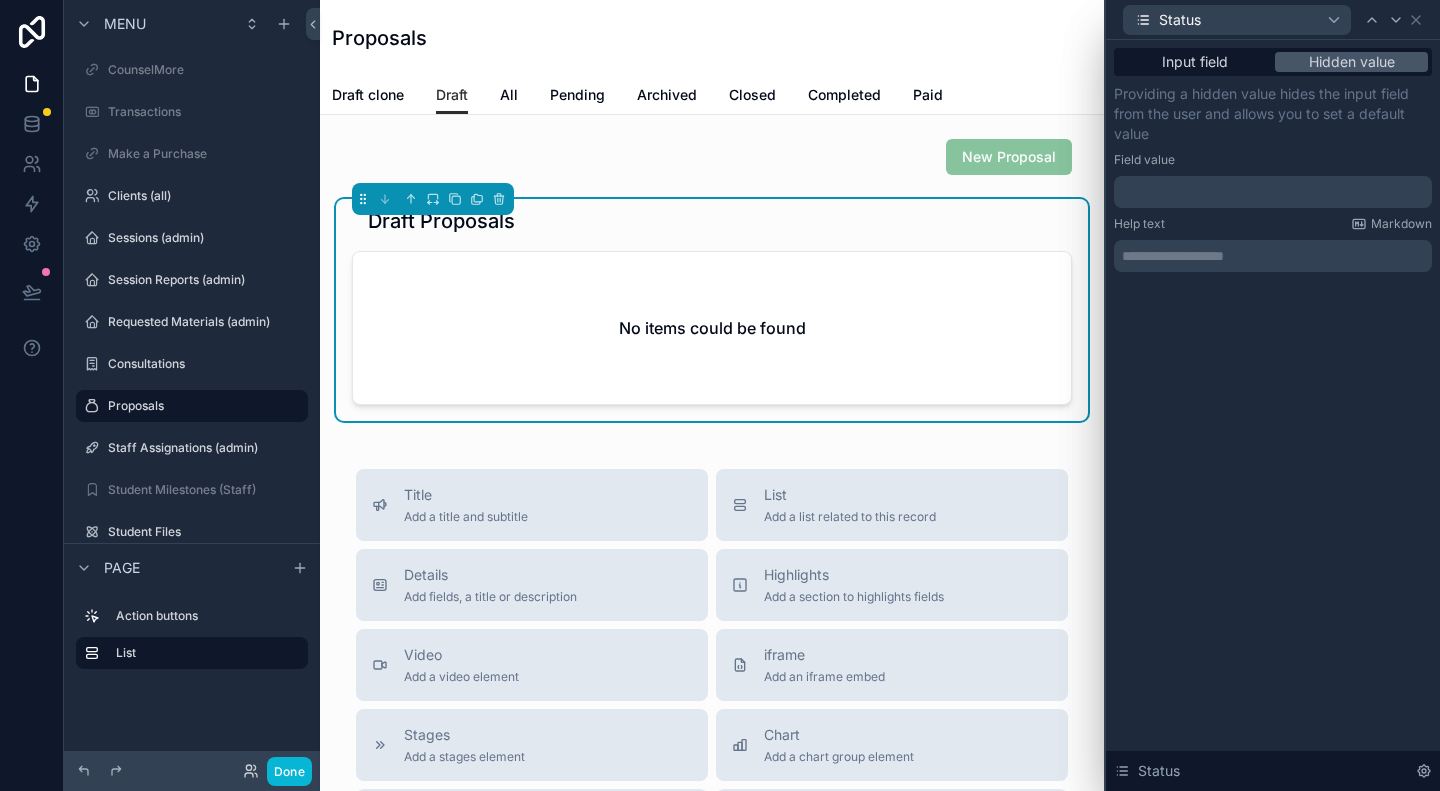 click at bounding box center [1273, 192] 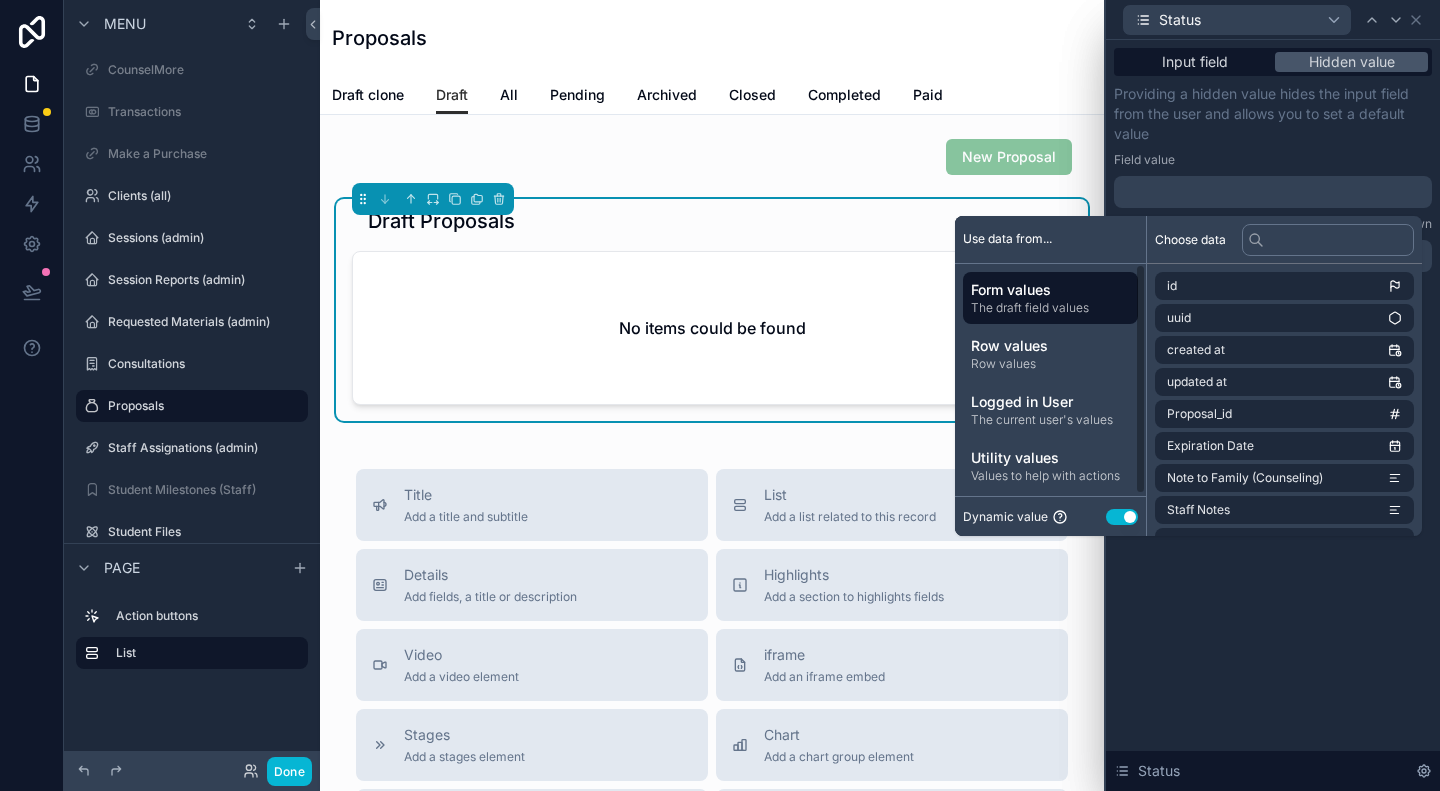 click on "Use setting" at bounding box center (1122, 517) 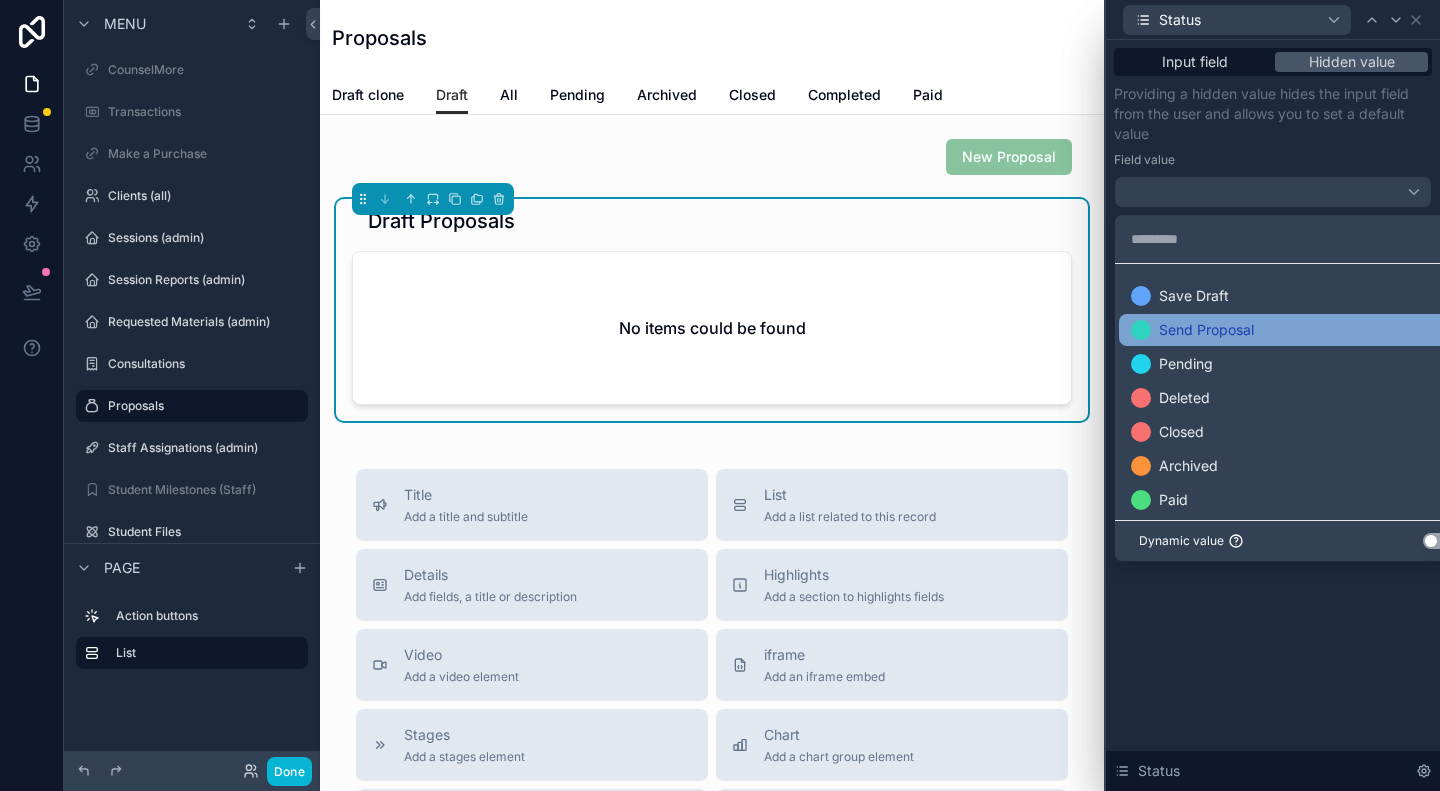 click on "Send Proposal" at bounding box center [1206, 330] 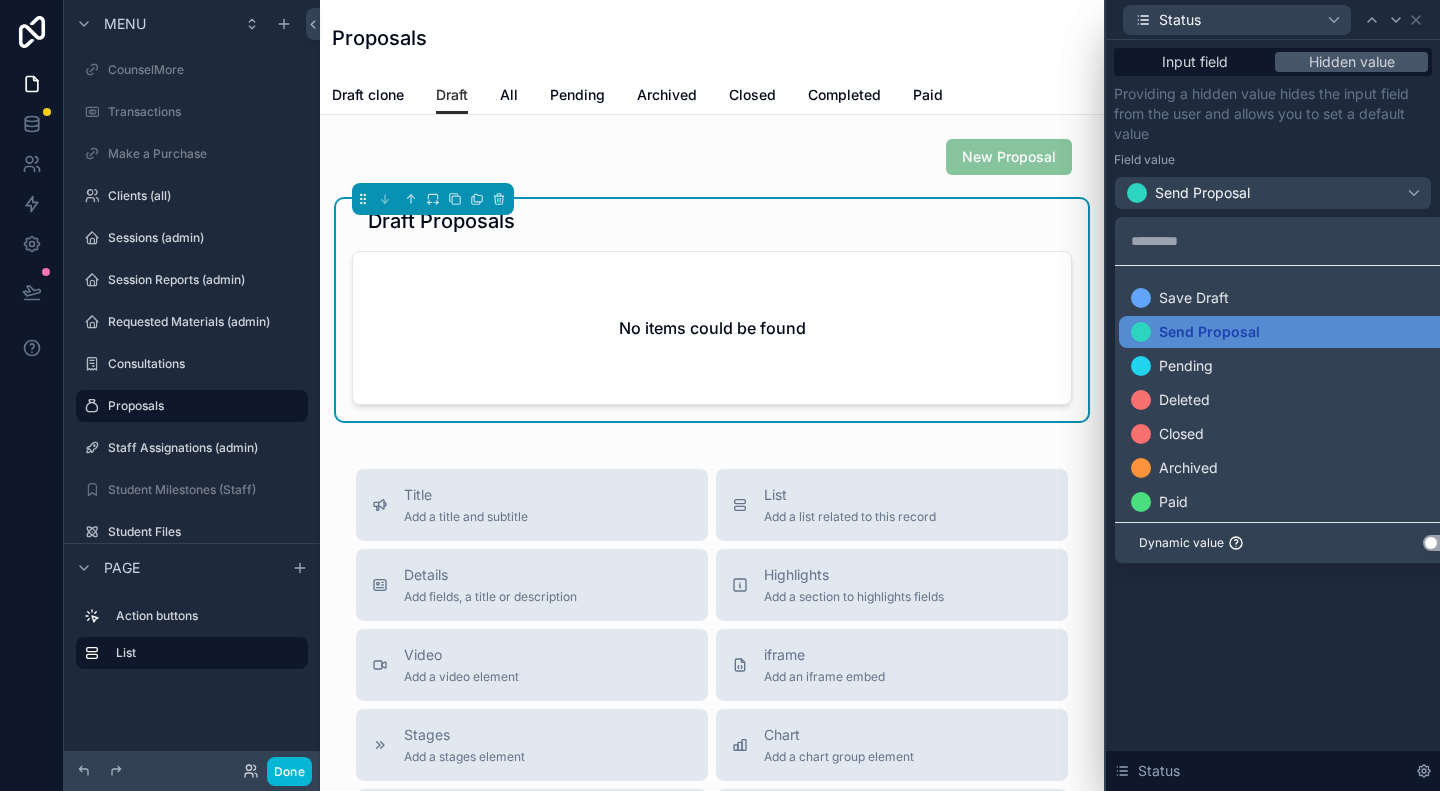 click on "**********" at bounding box center [1273, 415] 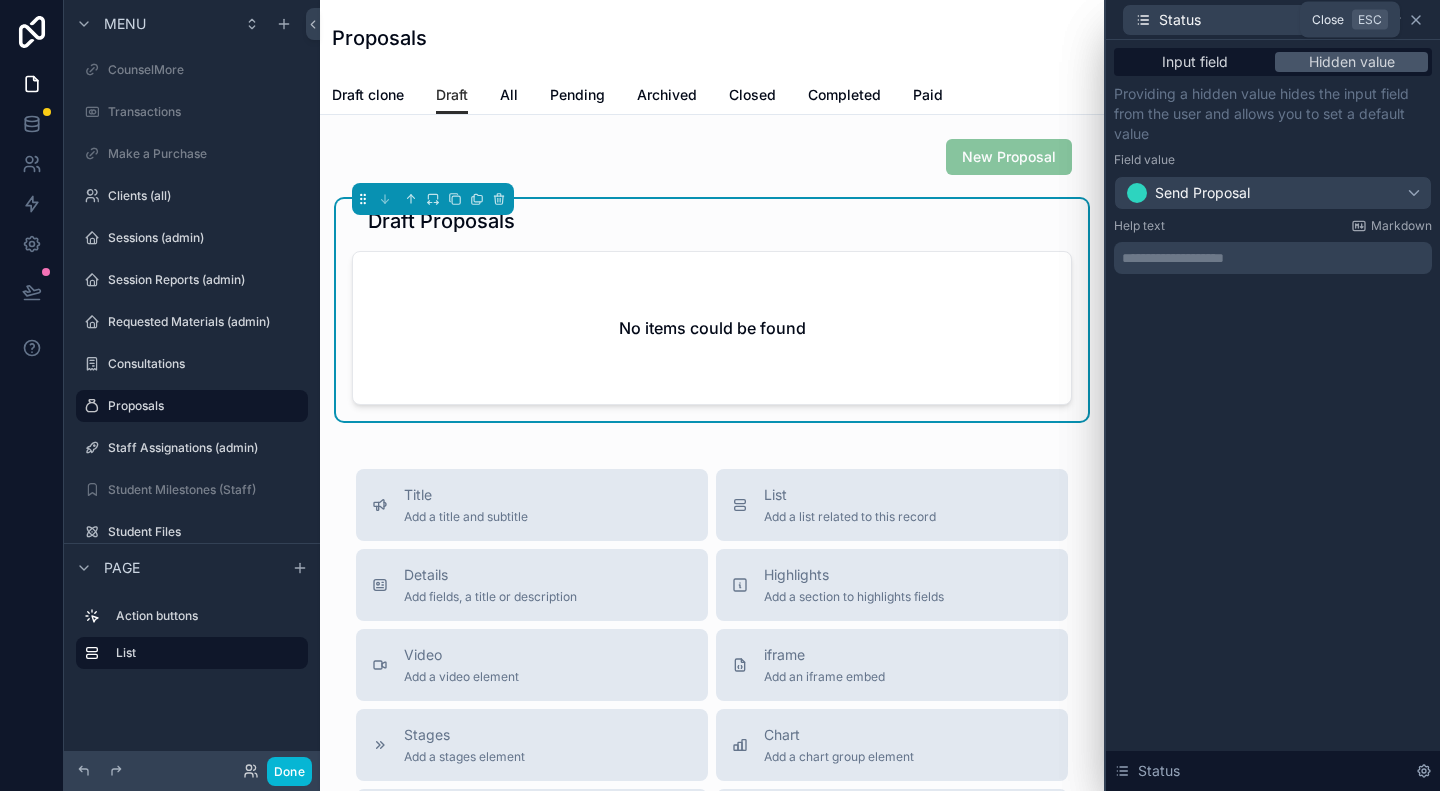 click 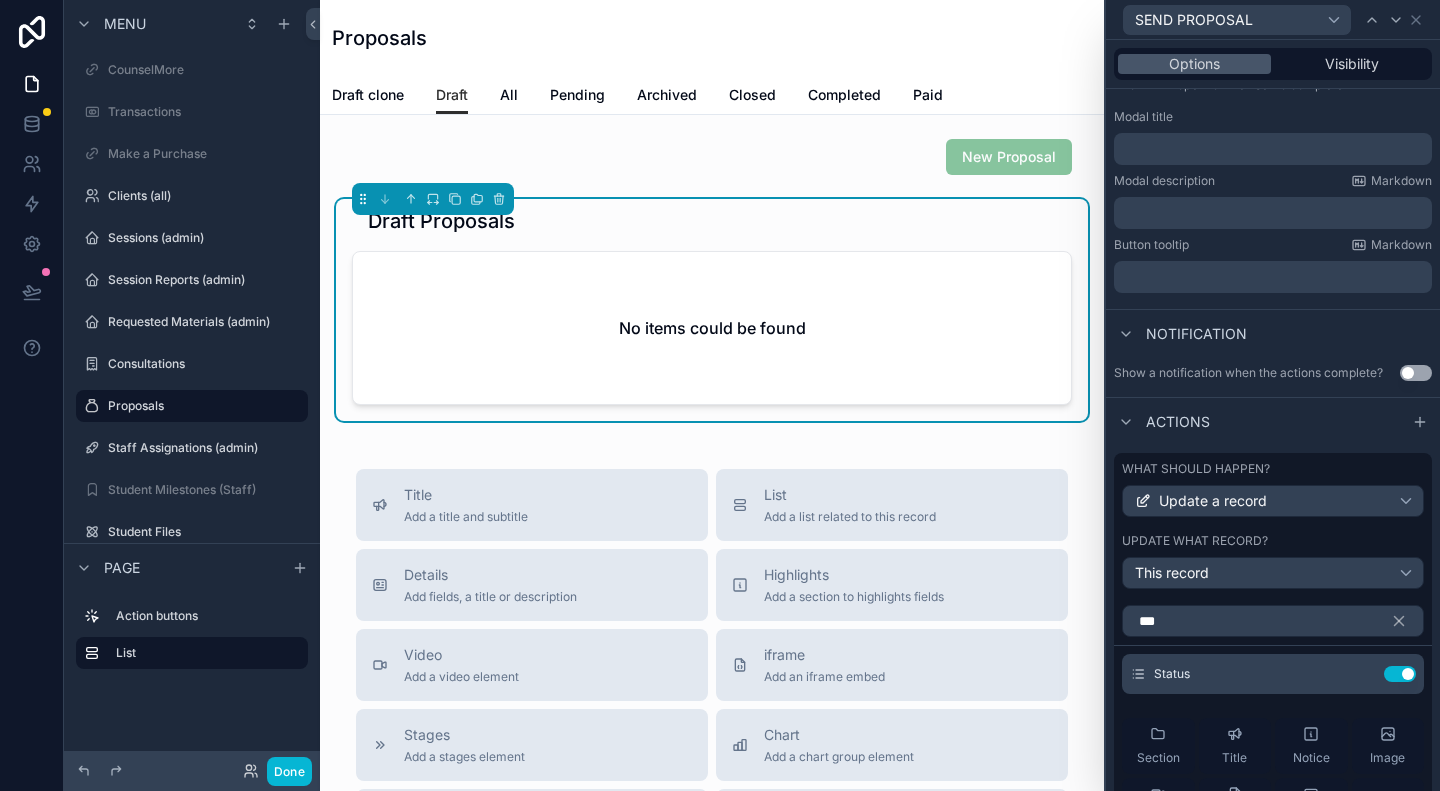 scroll, scrollTop: 609, scrollLeft: 0, axis: vertical 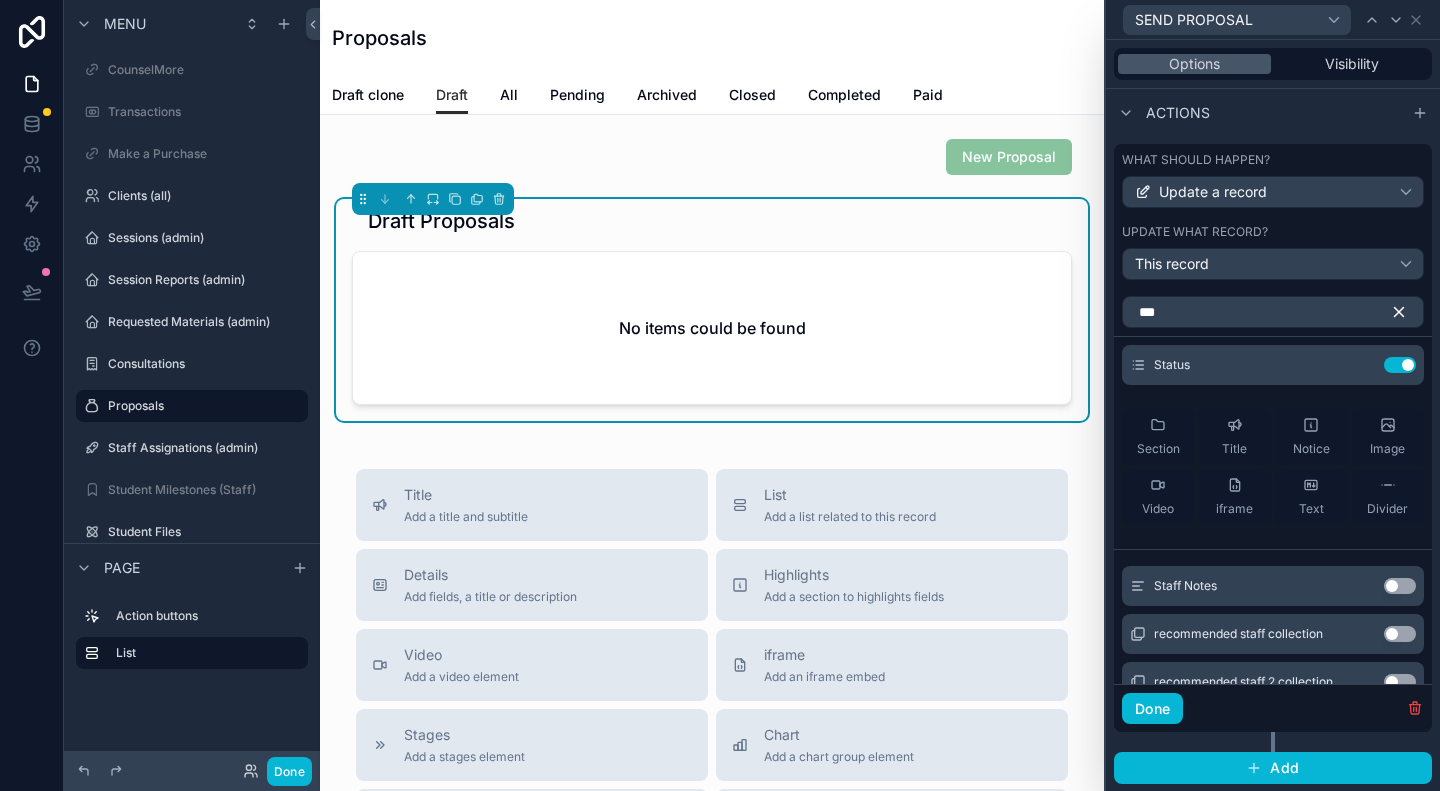 click 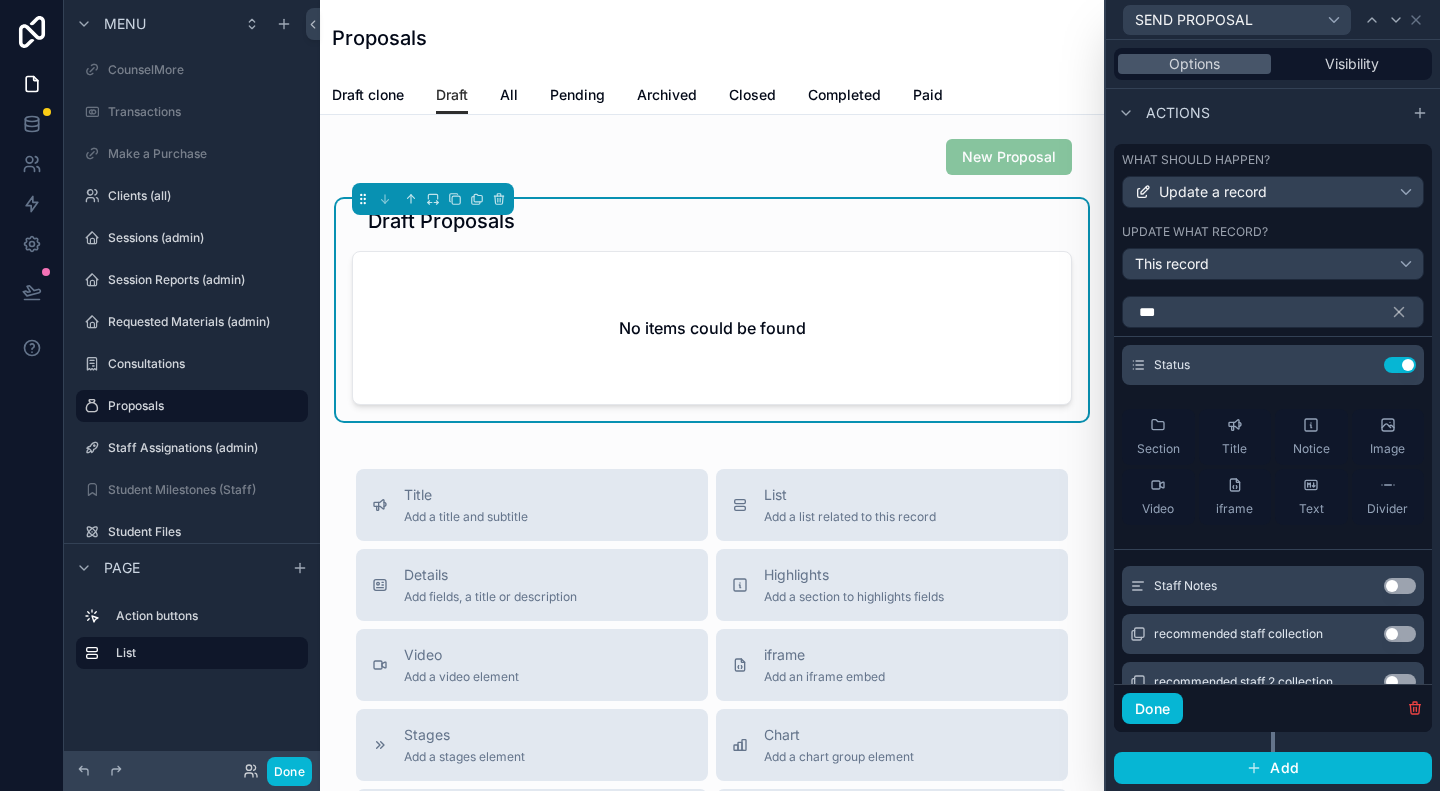 type 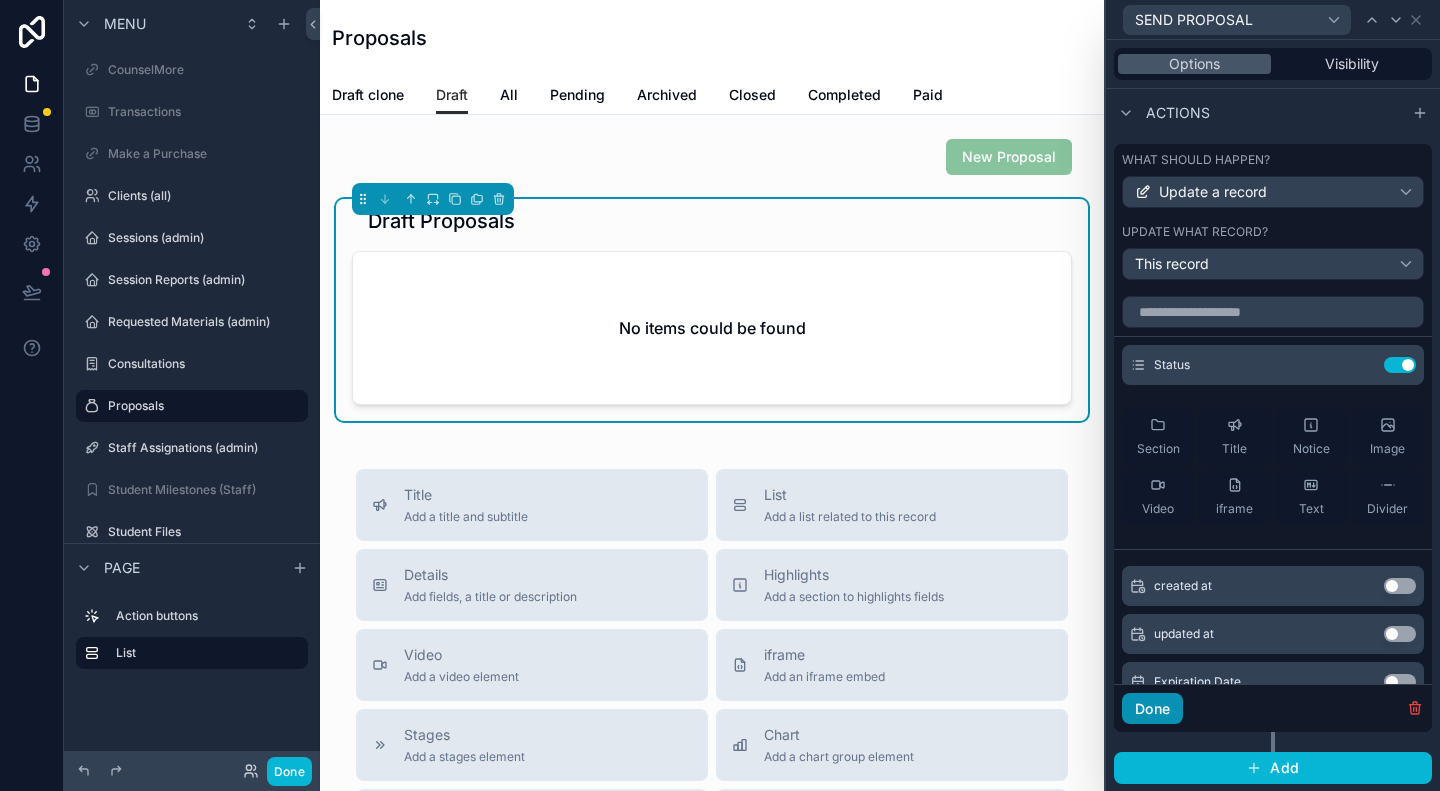 click on "Done" at bounding box center (1152, 709) 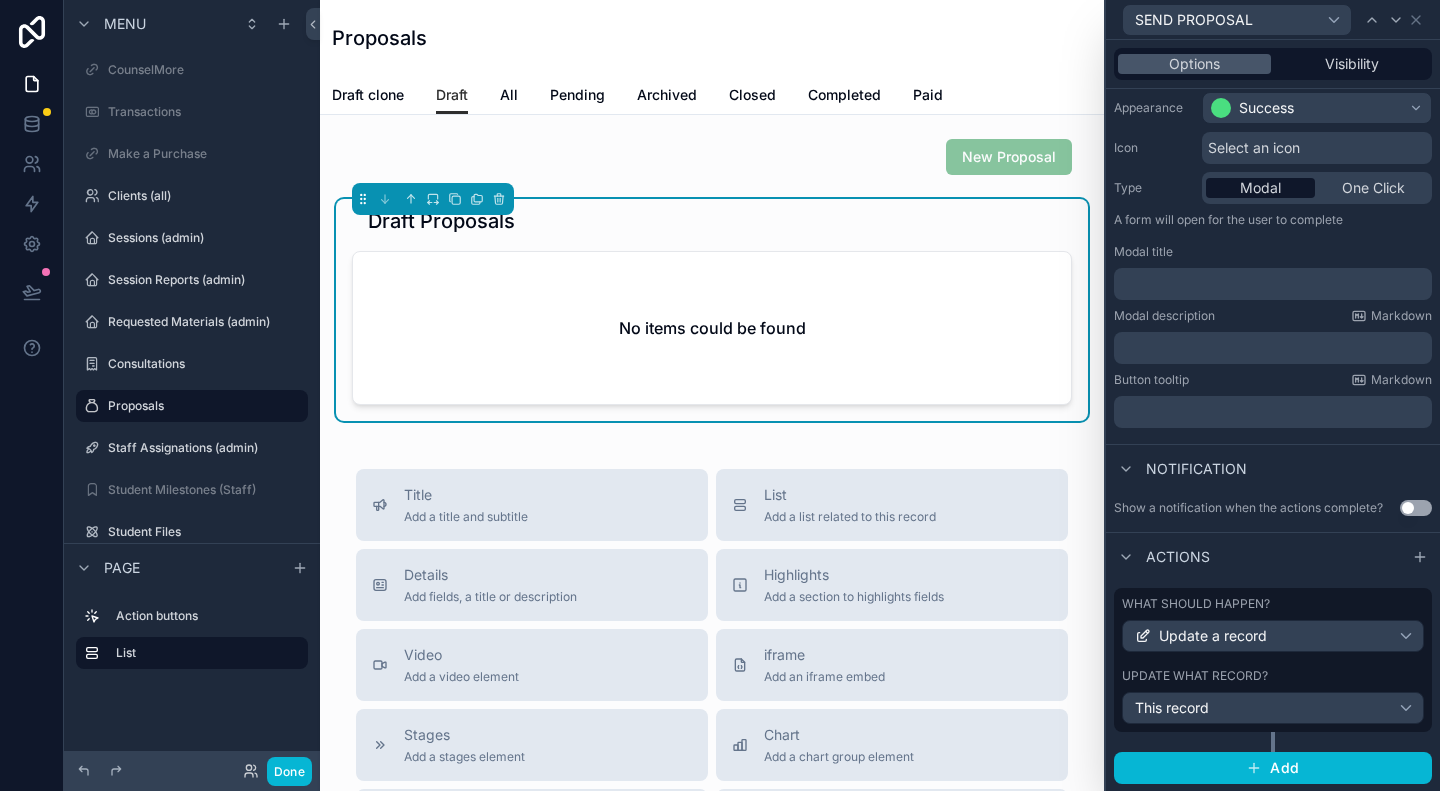 scroll, scrollTop: 0, scrollLeft: 0, axis: both 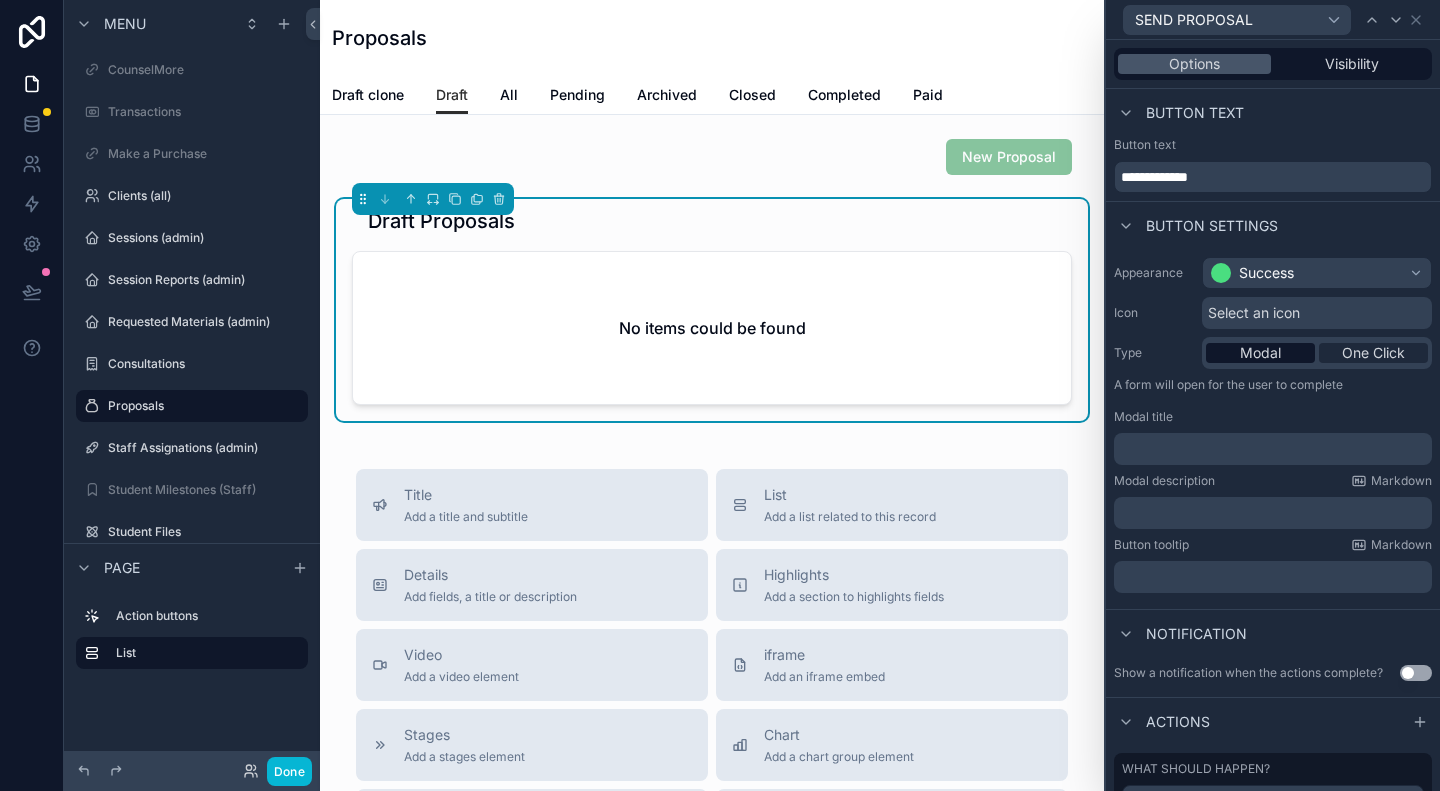 click on "One Click" at bounding box center (1373, 353) 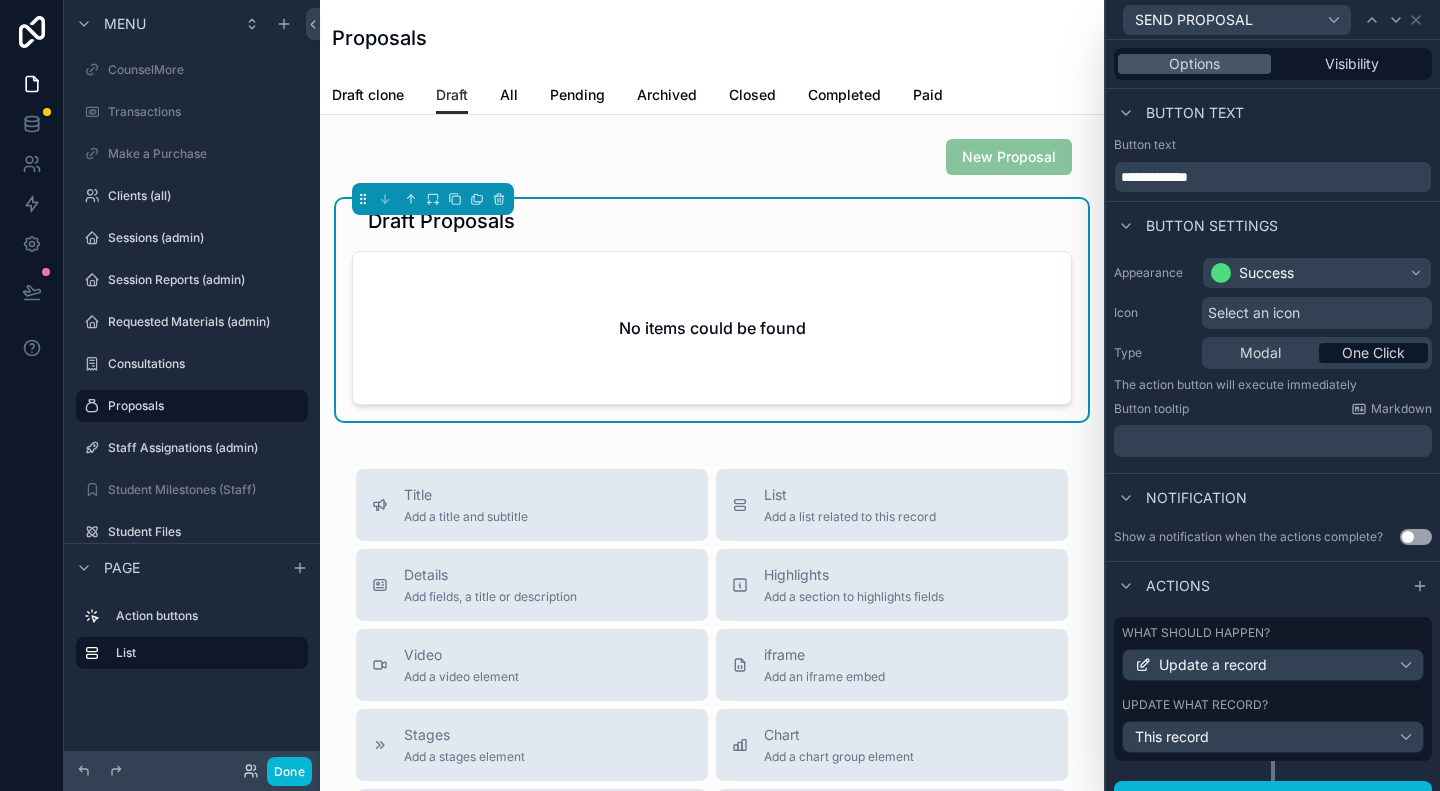scroll, scrollTop: 29, scrollLeft: 0, axis: vertical 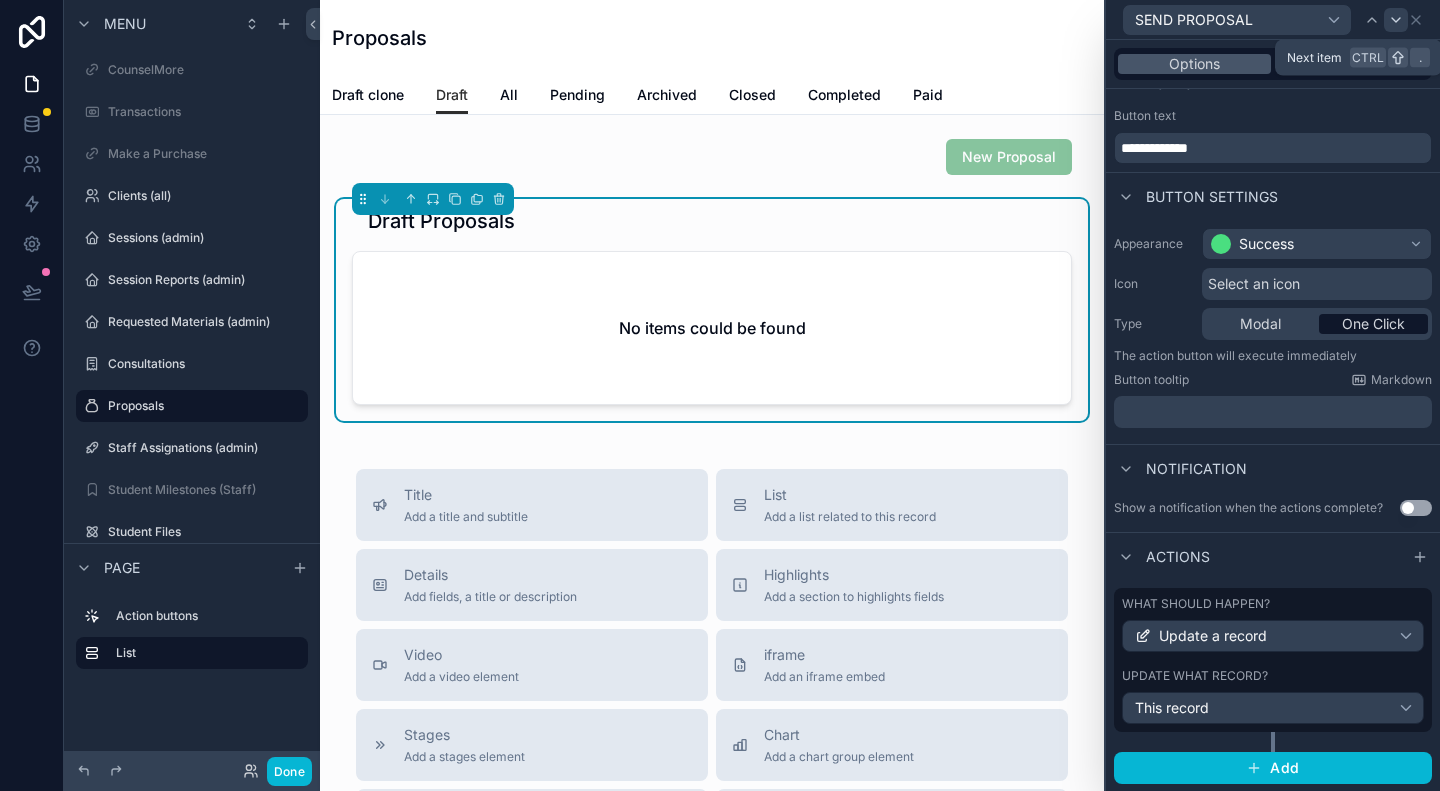 click 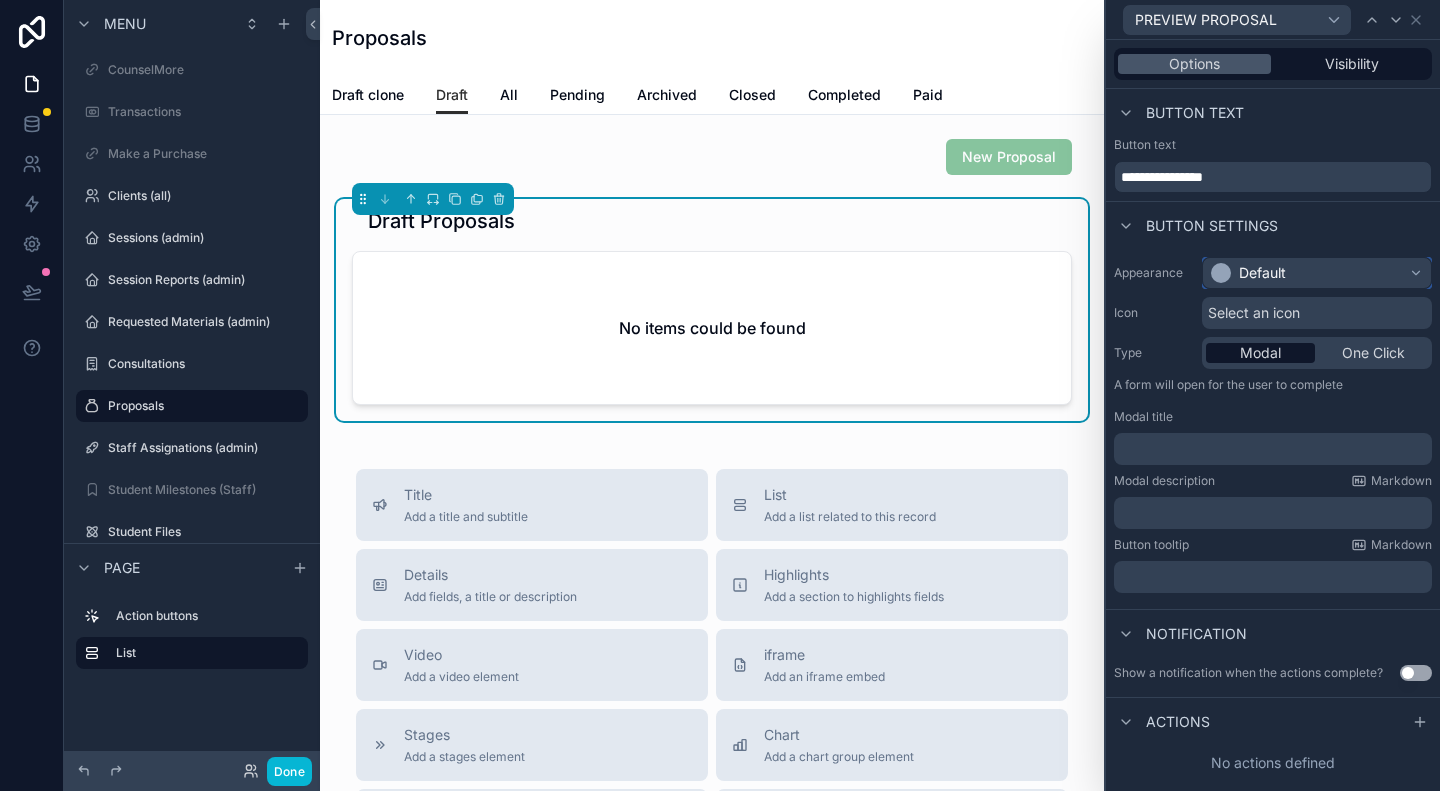 click on "Default" at bounding box center [1262, 273] 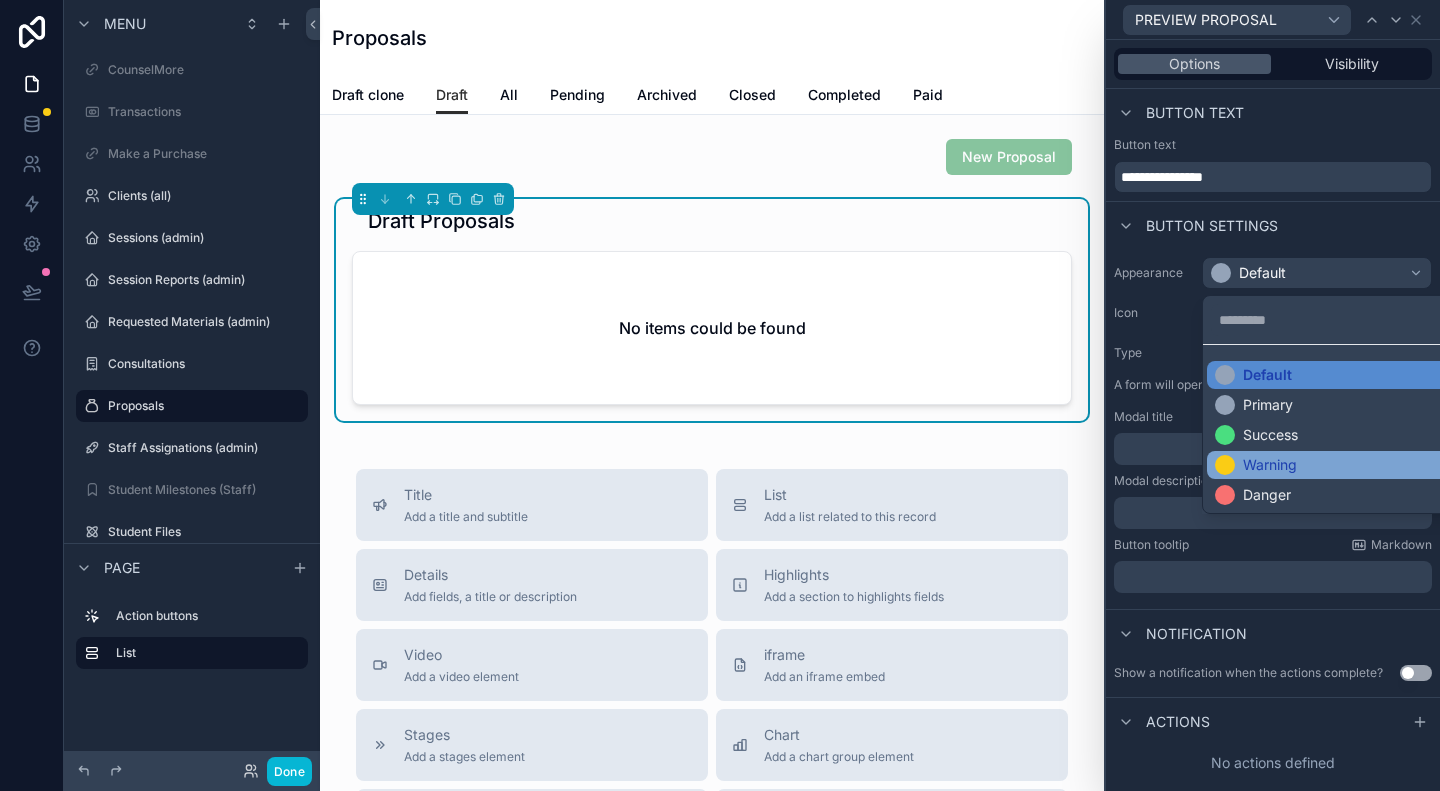click on "Warning" at bounding box center (1270, 465) 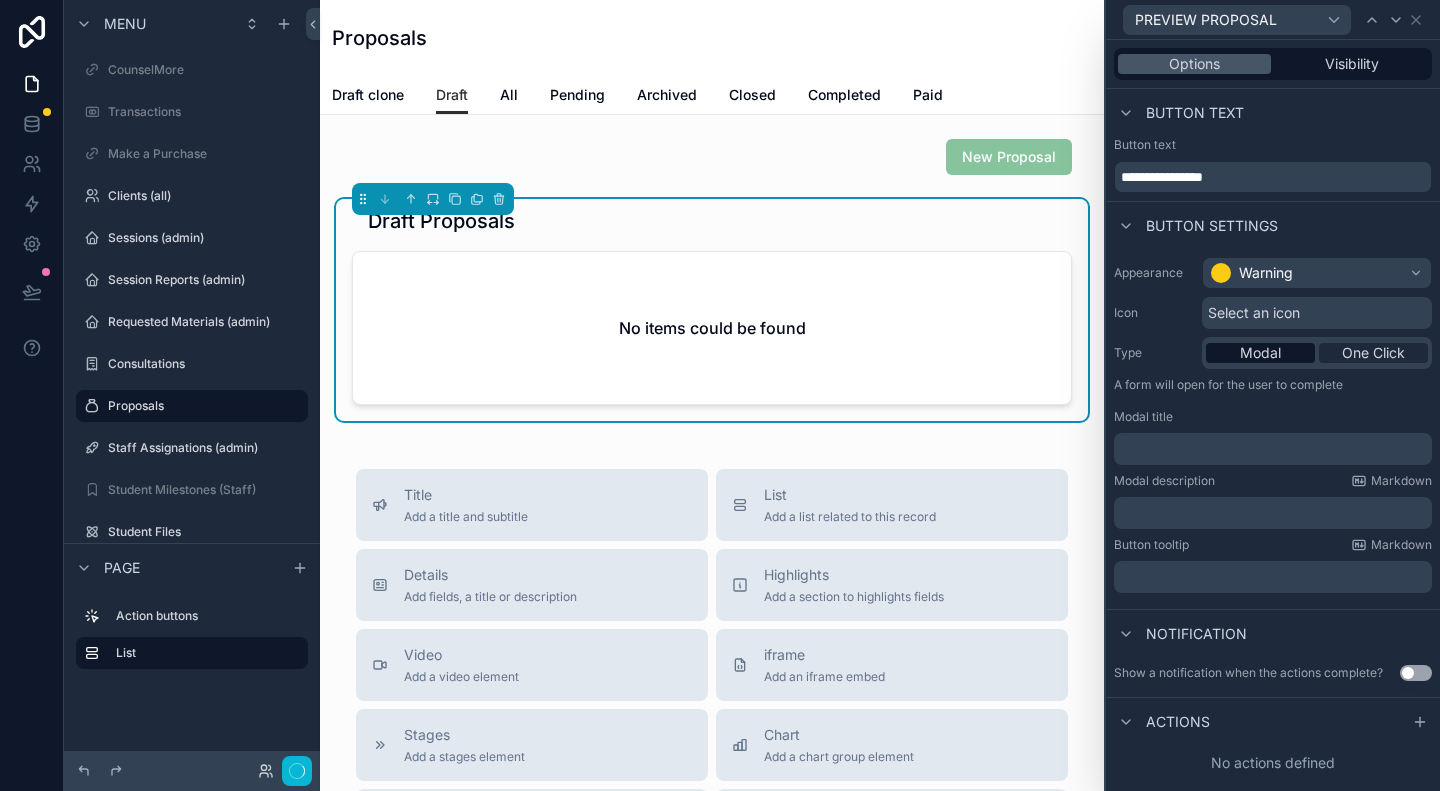click on "One Click" at bounding box center (1373, 353) 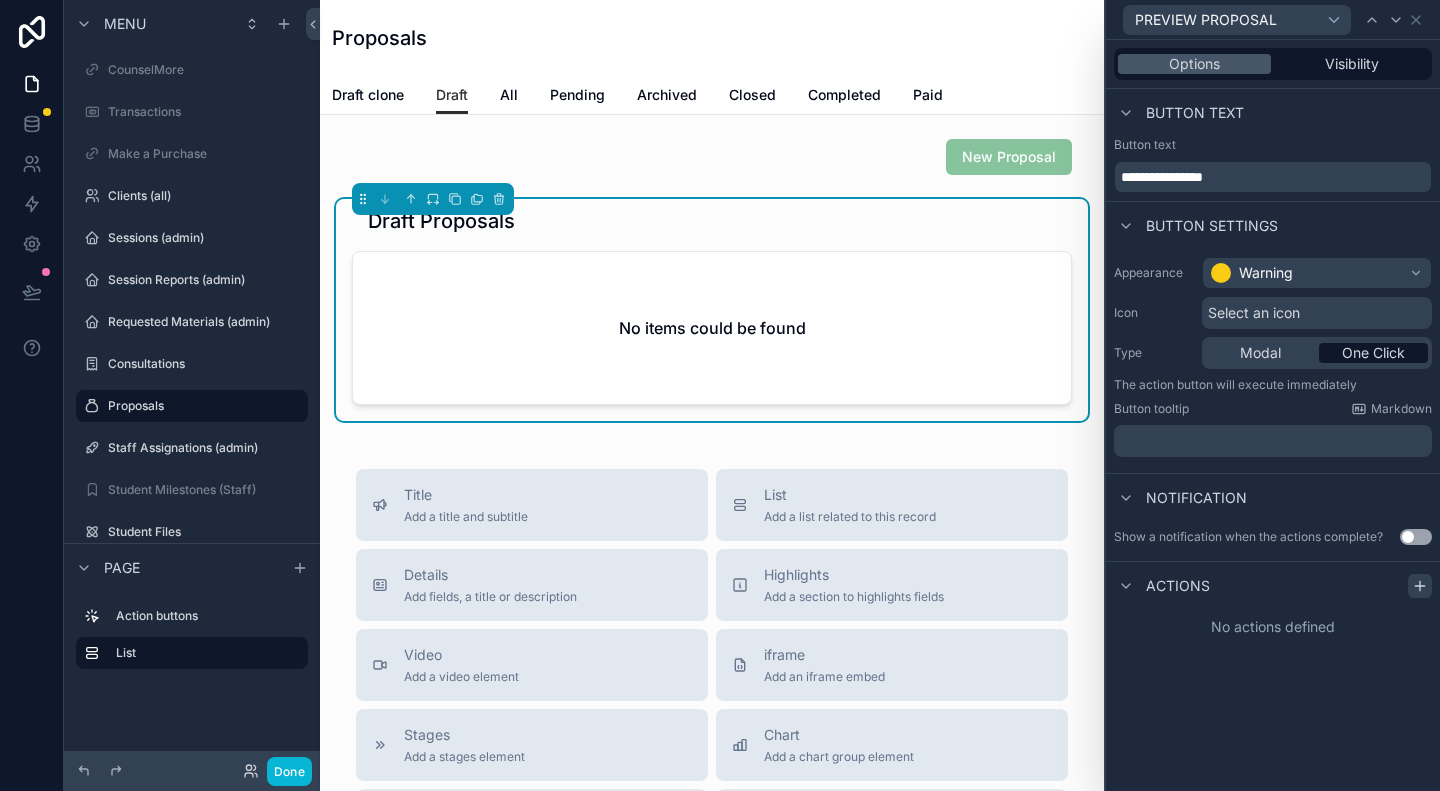 click 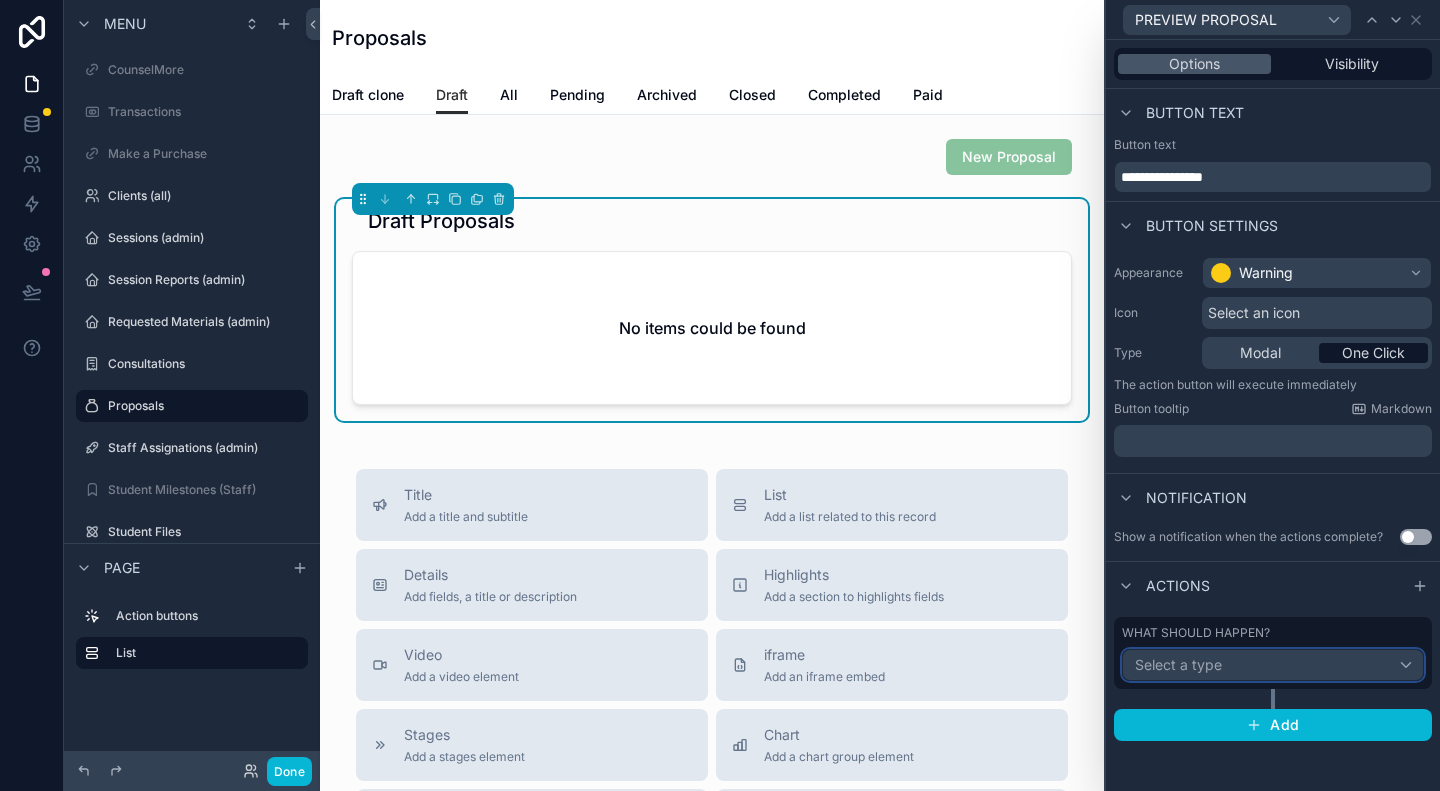 click on "Select a type" at bounding box center [1273, 665] 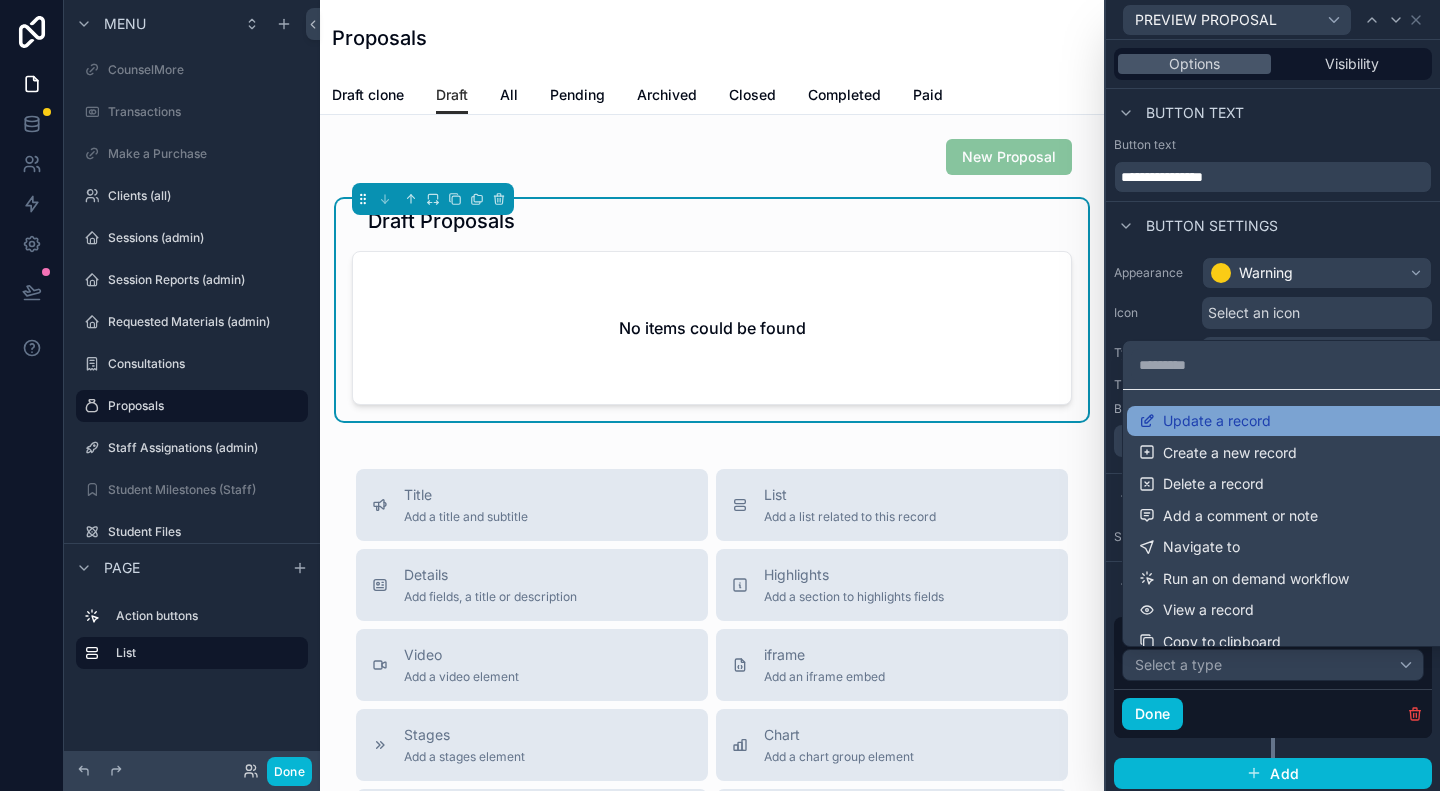 click on "Update a record" at bounding box center [1217, 421] 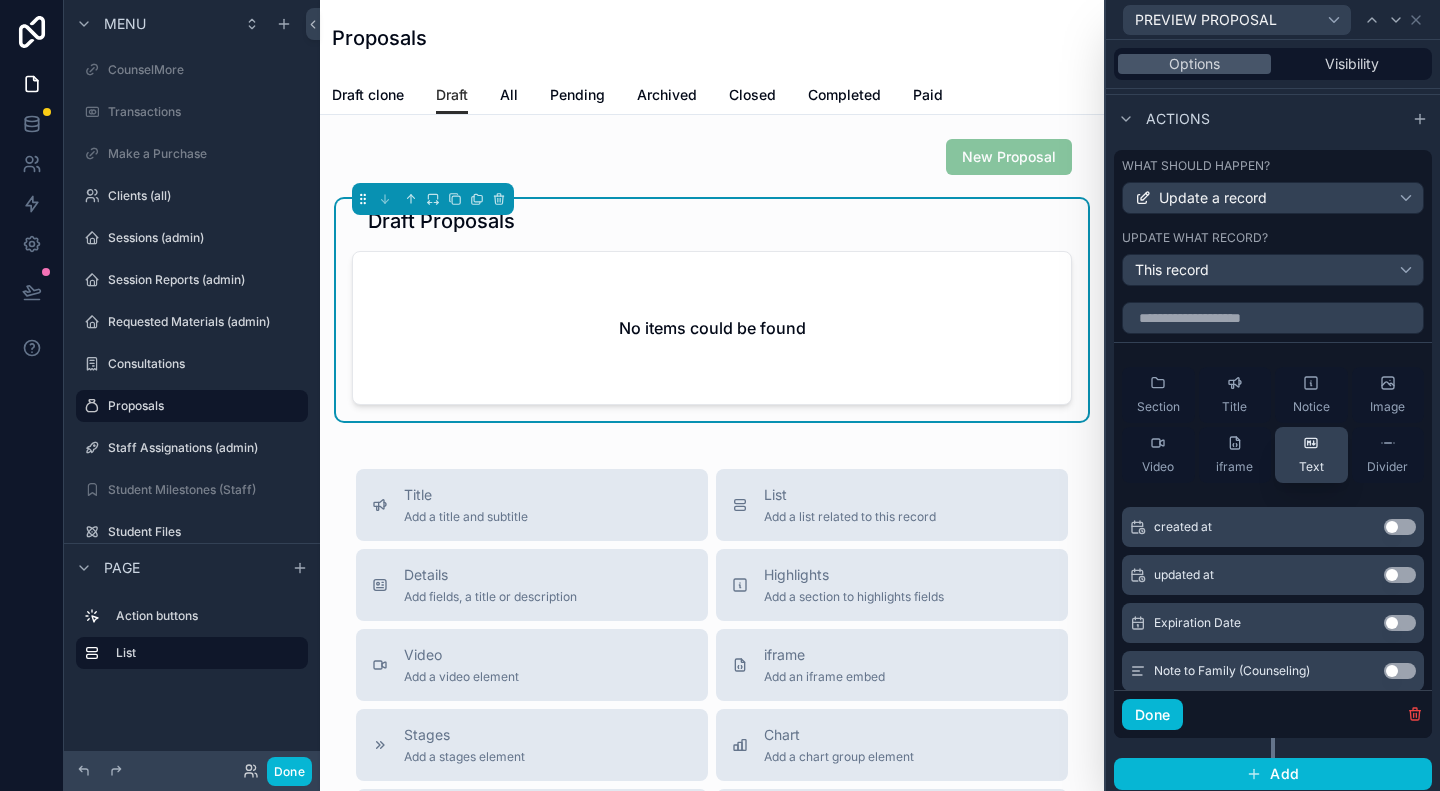 scroll, scrollTop: 473, scrollLeft: 0, axis: vertical 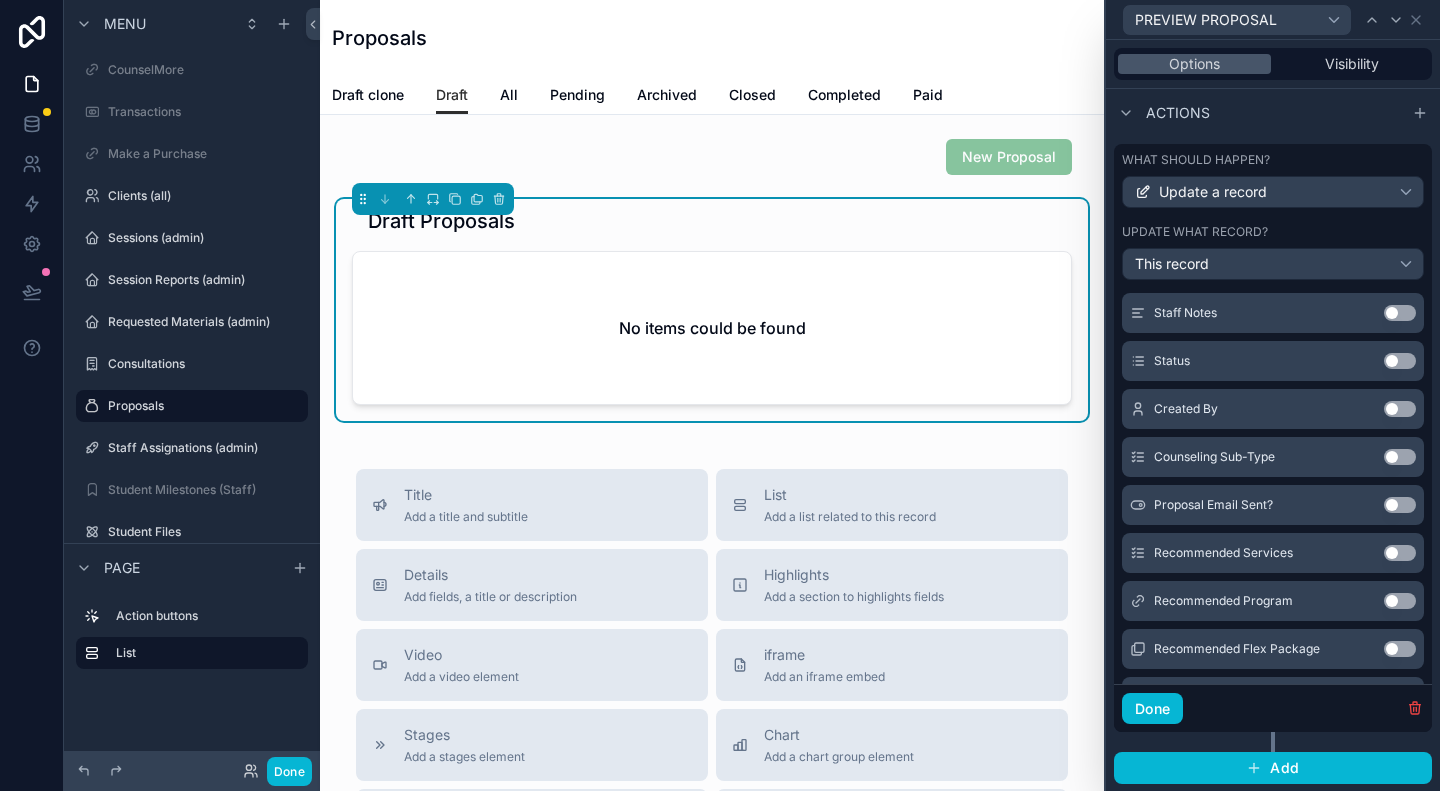 click on "Status Use setting" at bounding box center [1273, 361] 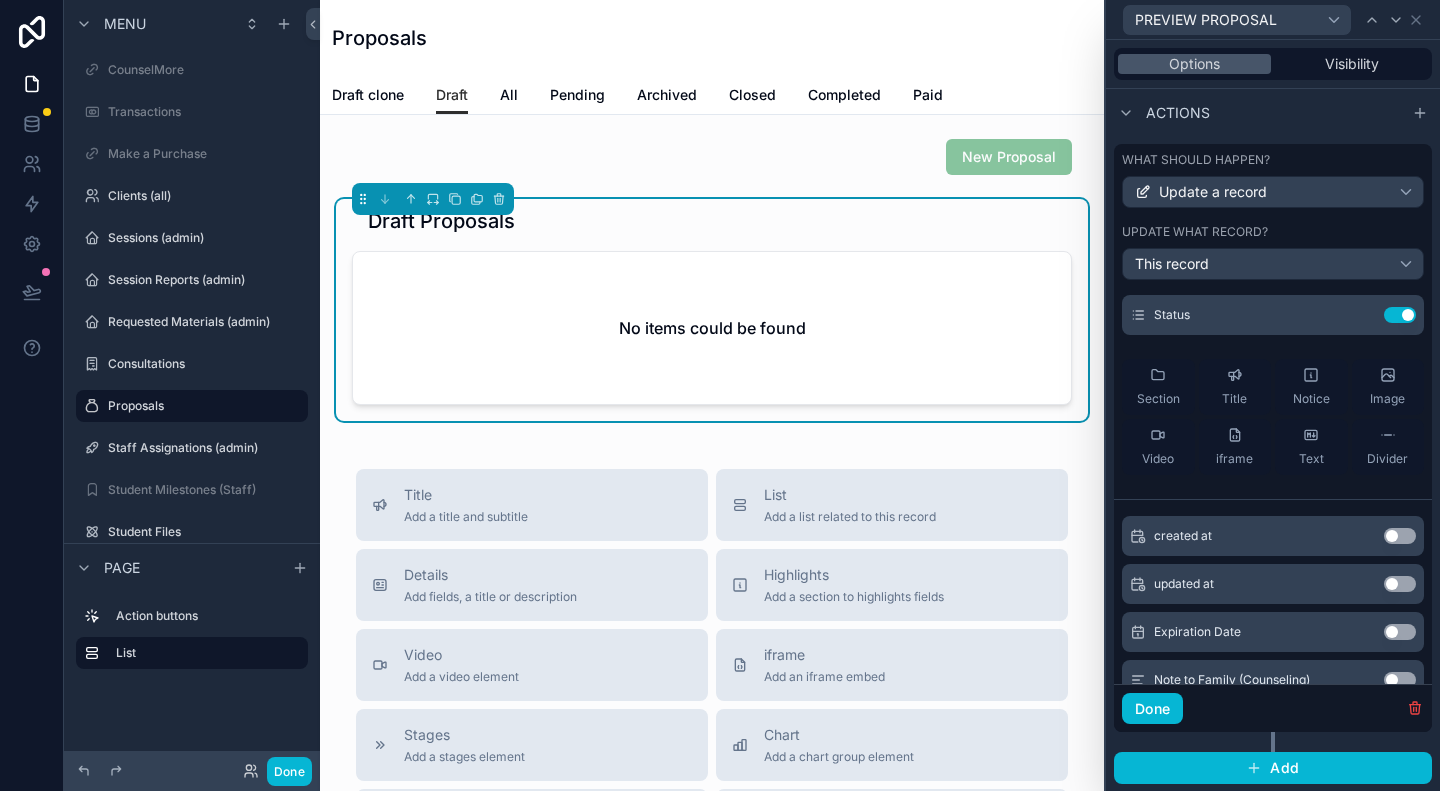 scroll, scrollTop: 0, scrollLeft: 0, axis: both 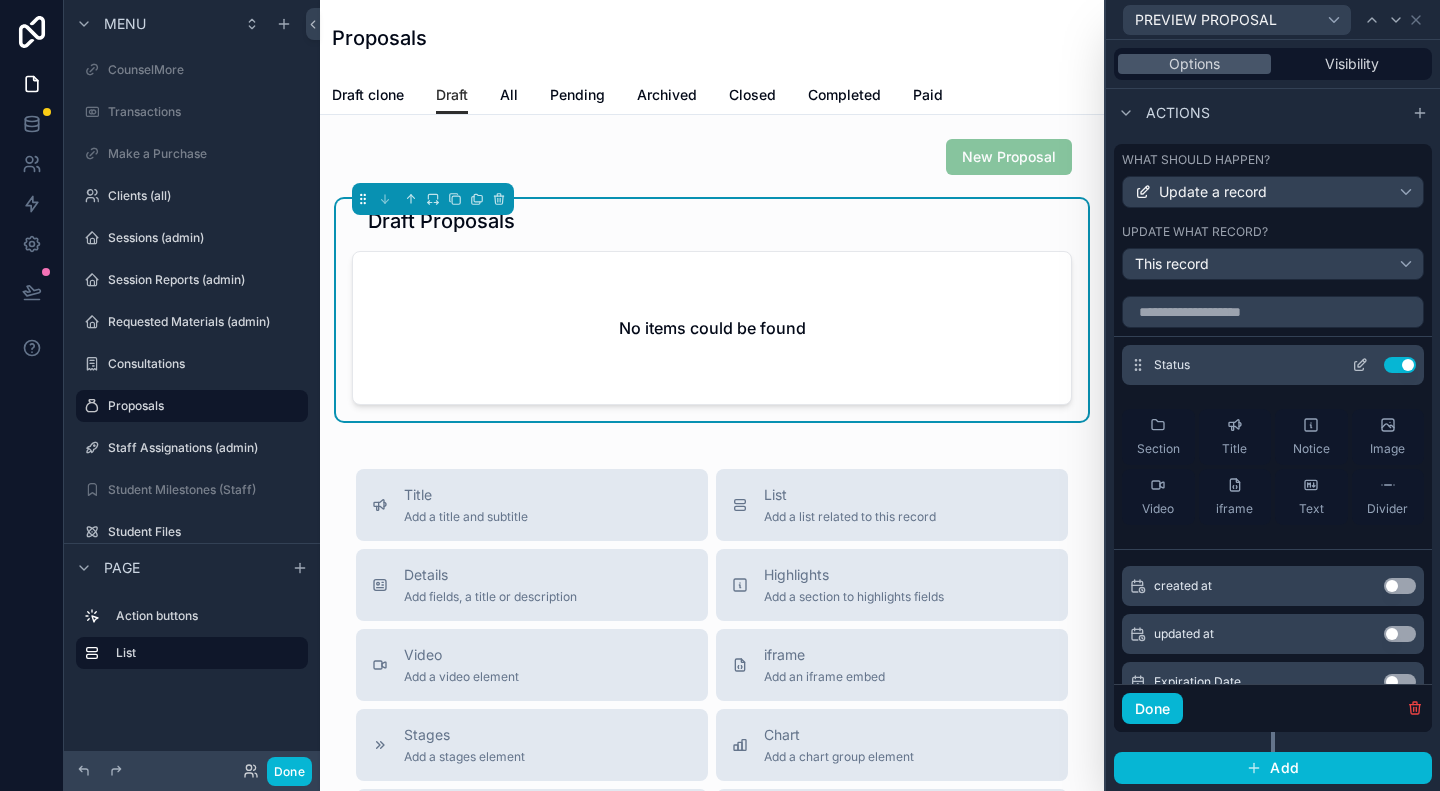 click 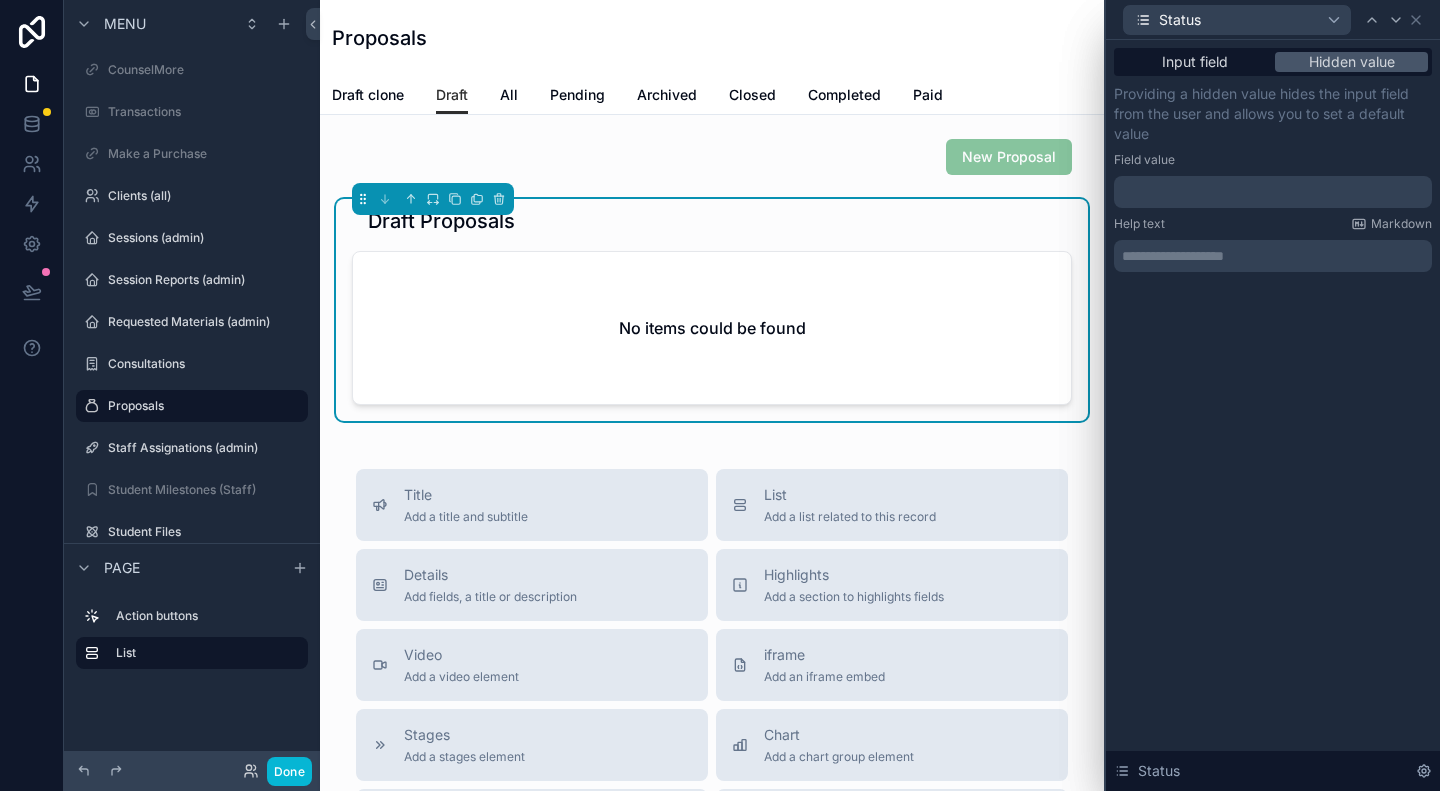 click at bounding box center [1273, 192] 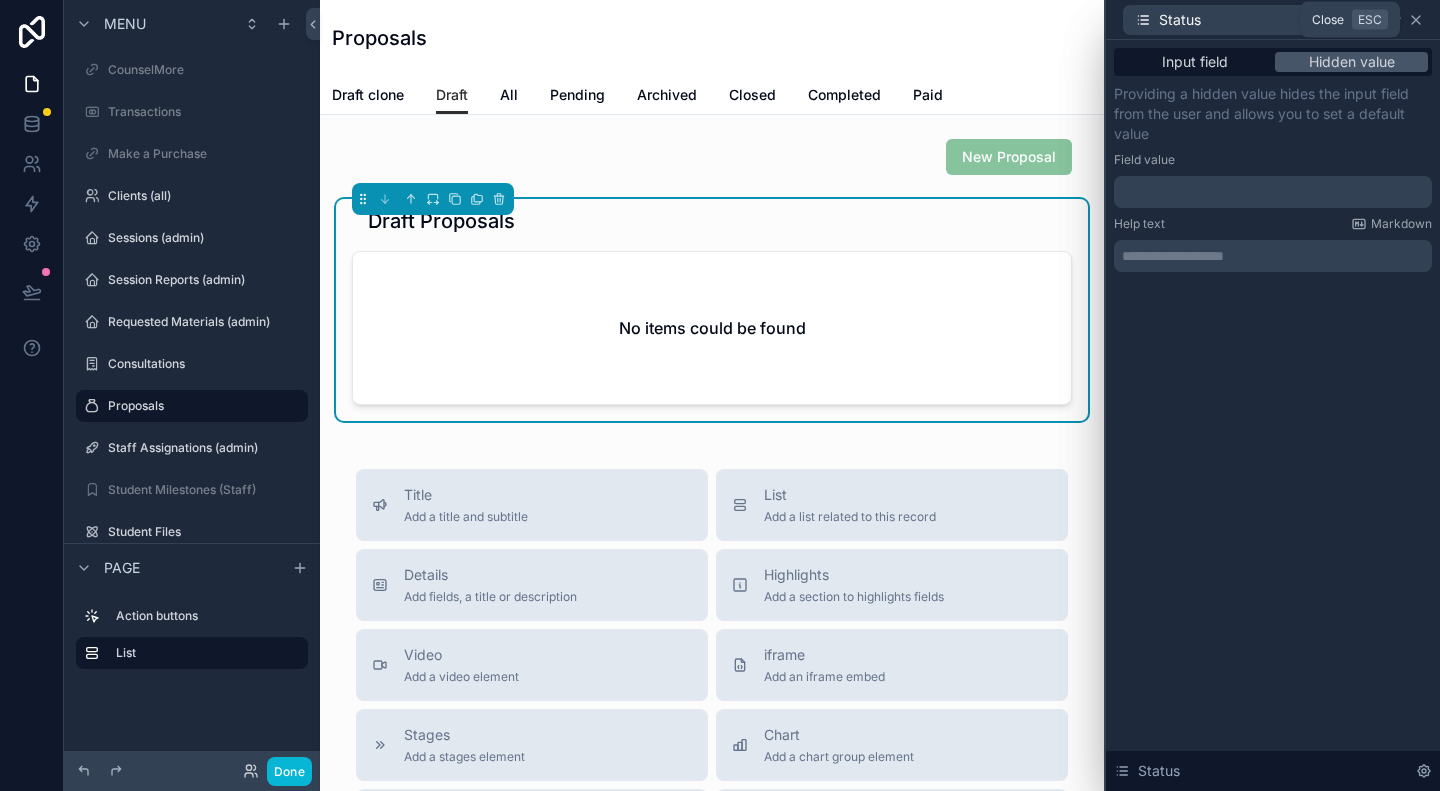 click 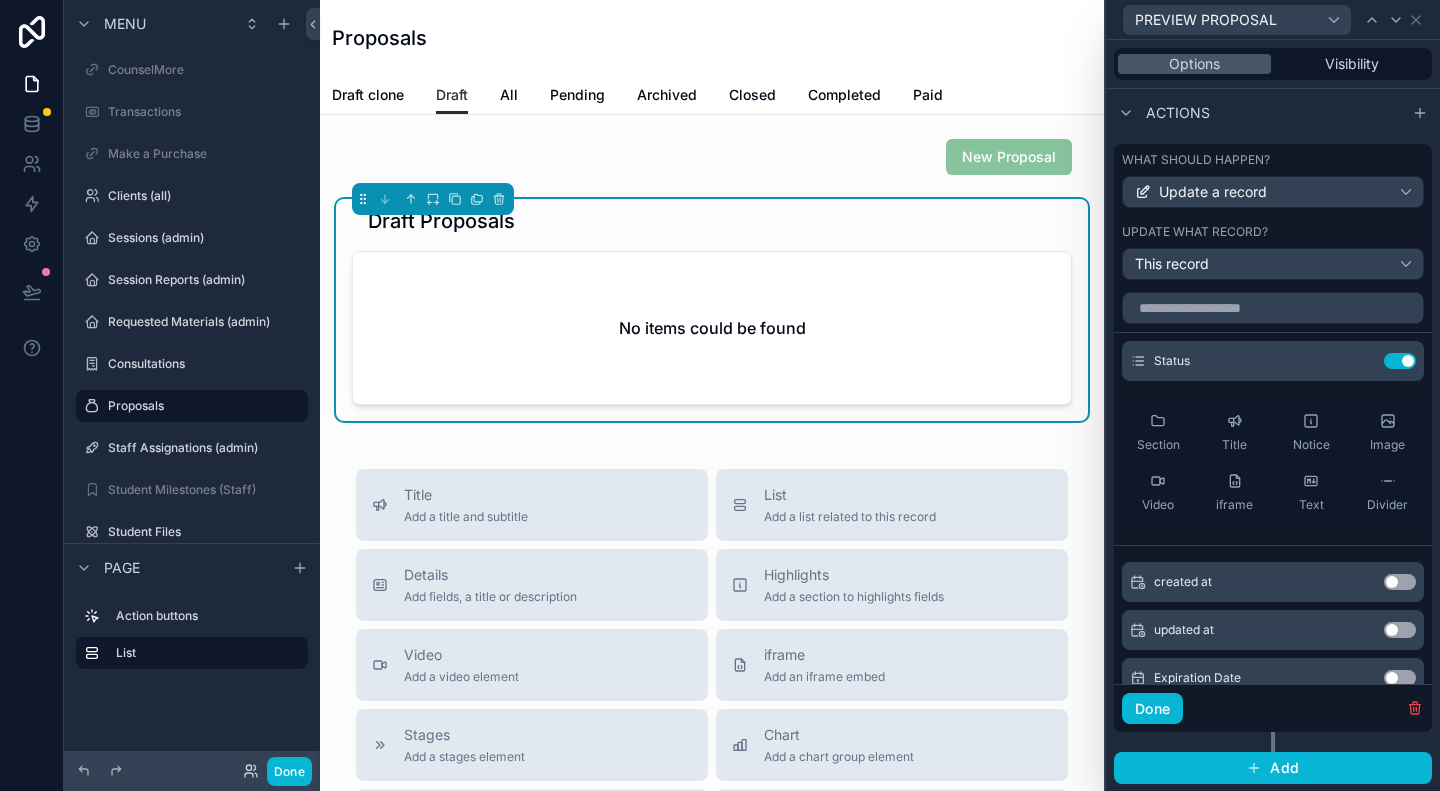 scroll, scrollTop: 0, scrollLeft: 0, axis: both 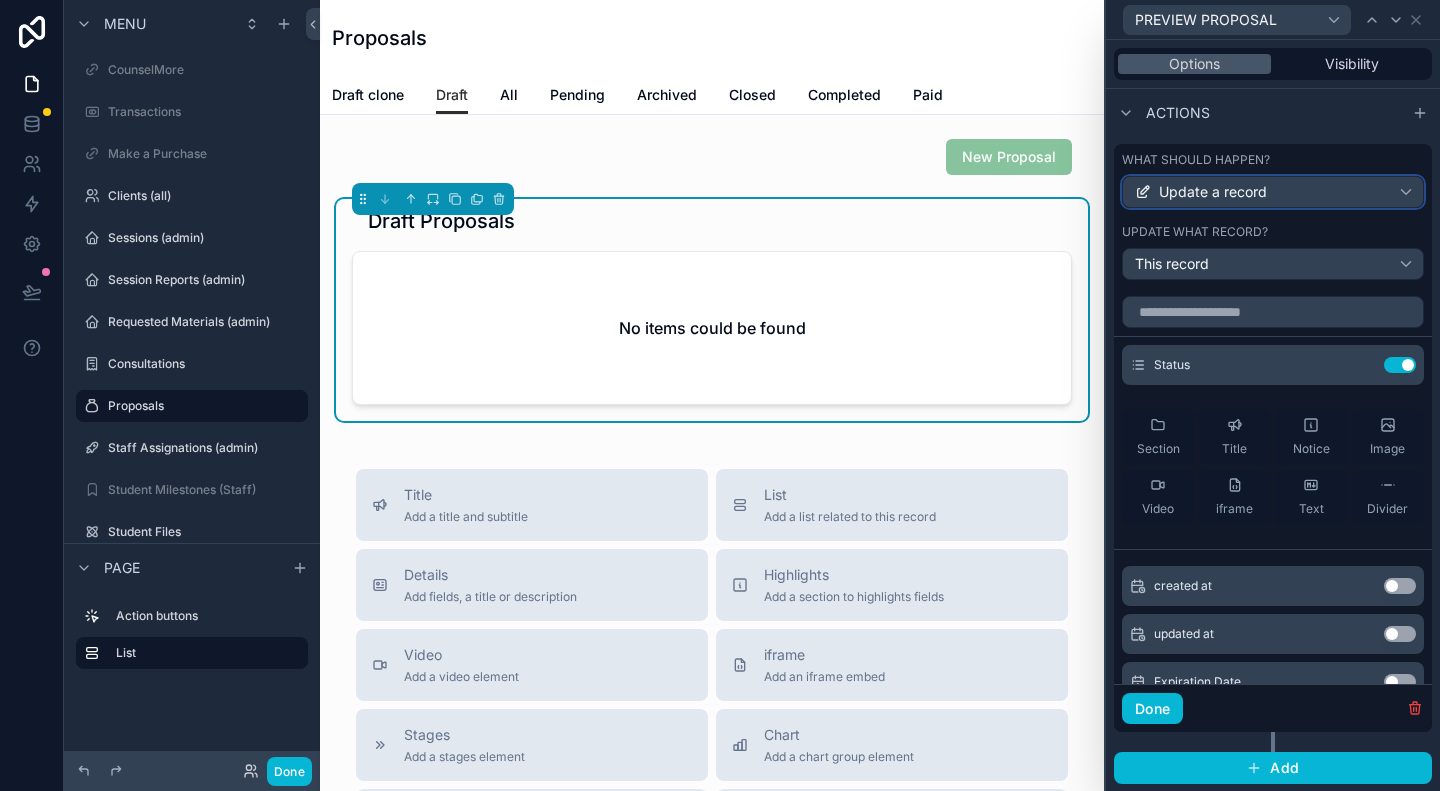 click on "Update a record" at bounding box center [1273, 192] 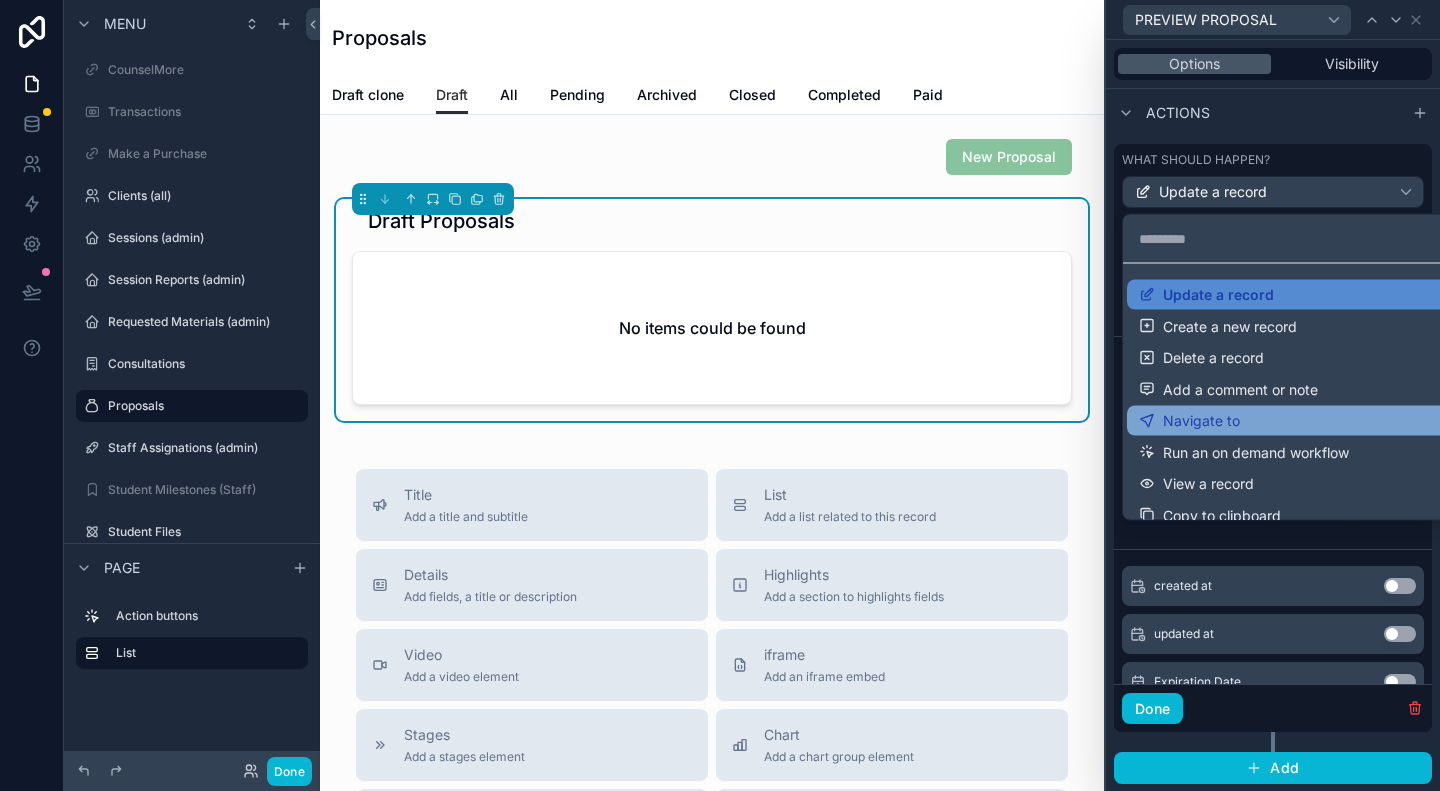 click on "Navigate to" at bounding box center [1201, 421] 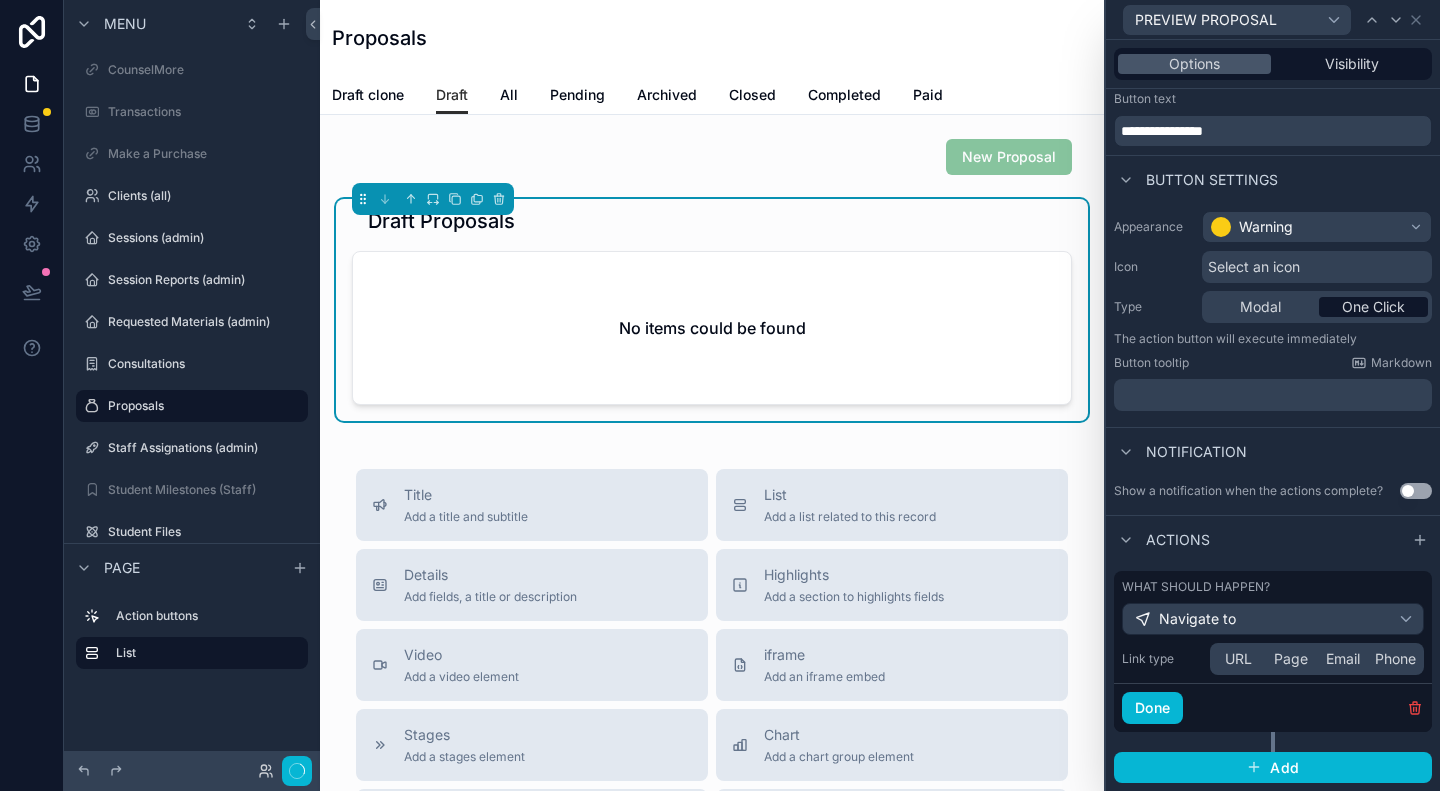 scroll, scrollTop: 46, scrollLeft: 0, axis: vertical 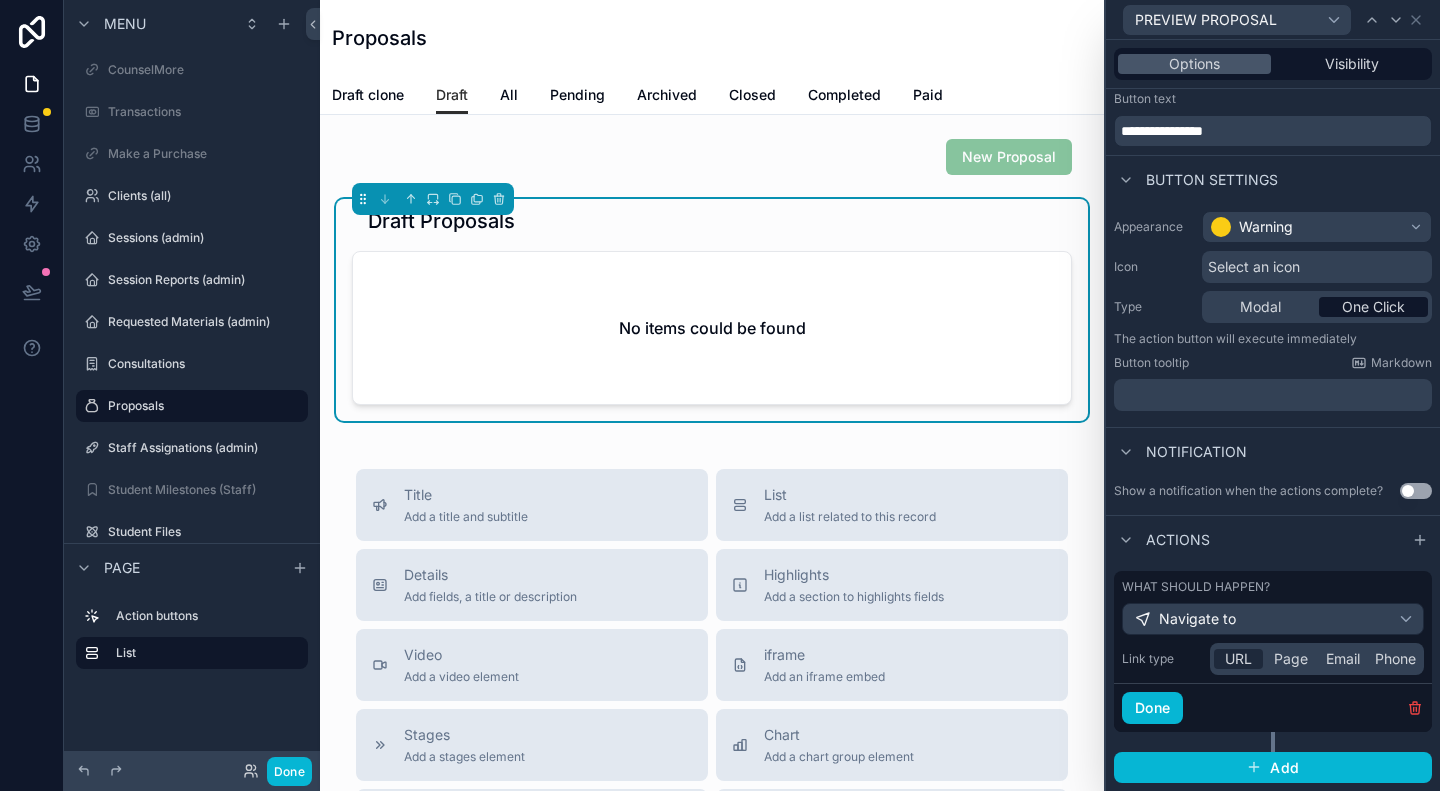 click on "URL" at bounding box center [1238, 659] 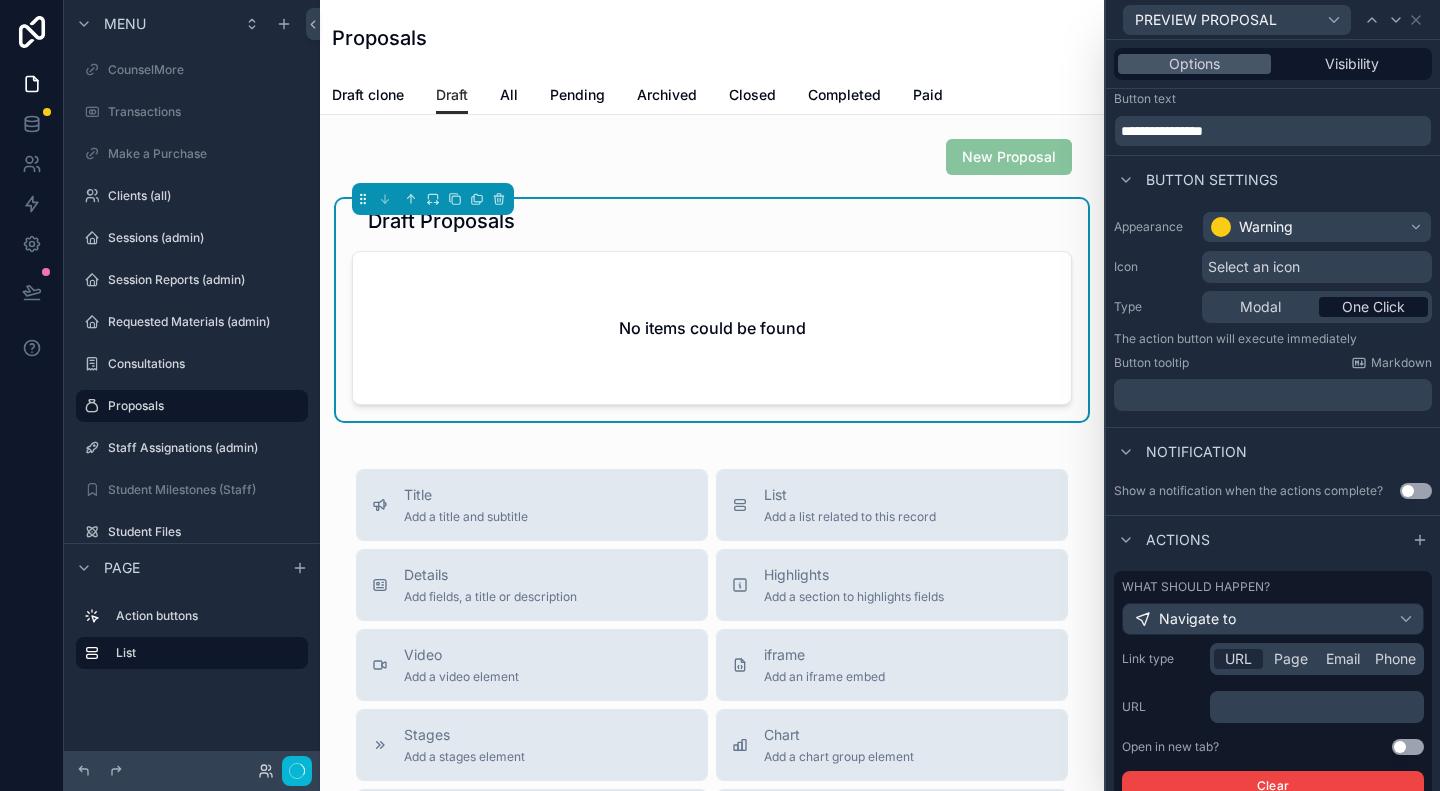 scroll, scrollTop: 171, scrollLeft: 0, axis: vertical 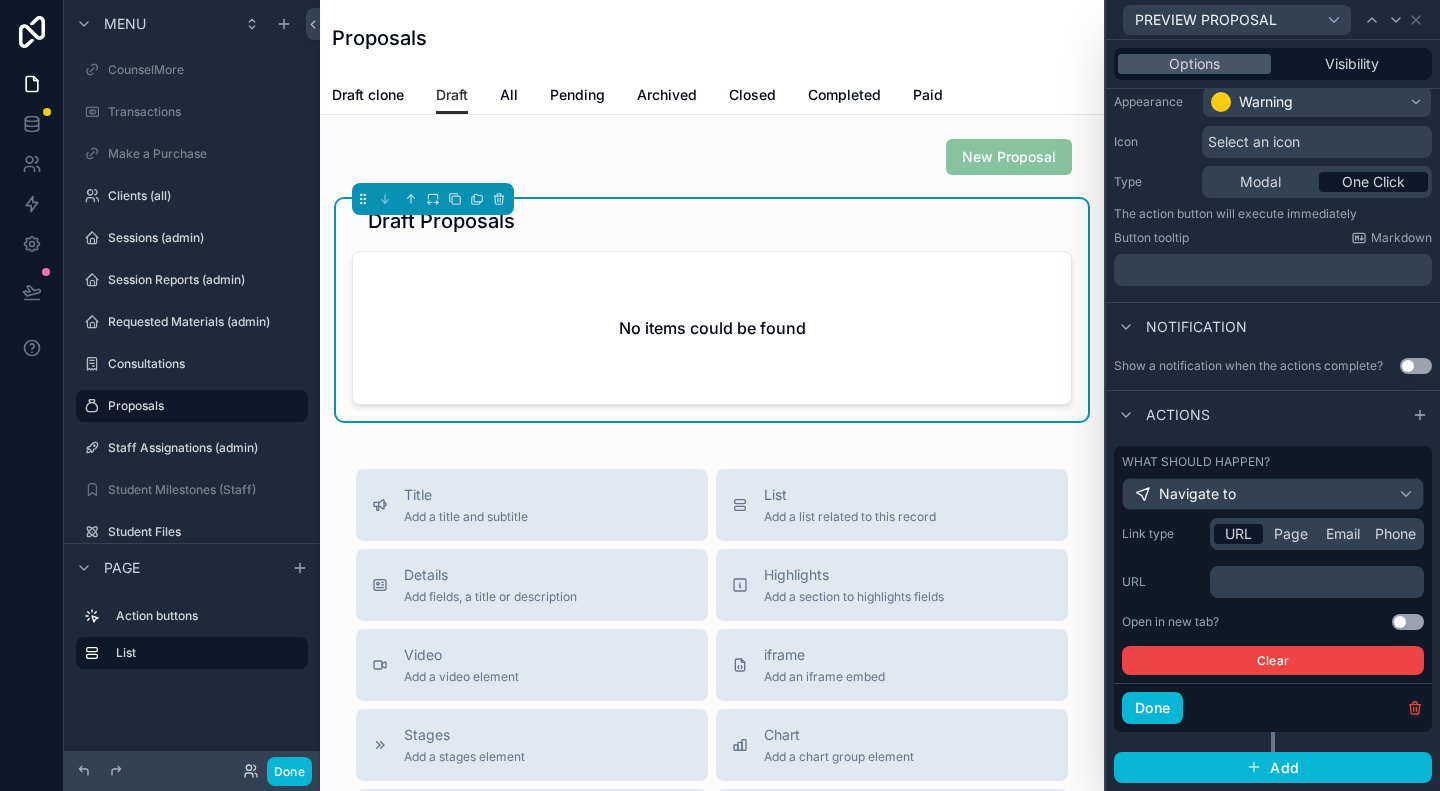 click on "﻿" at bounding box center (1319, 582) 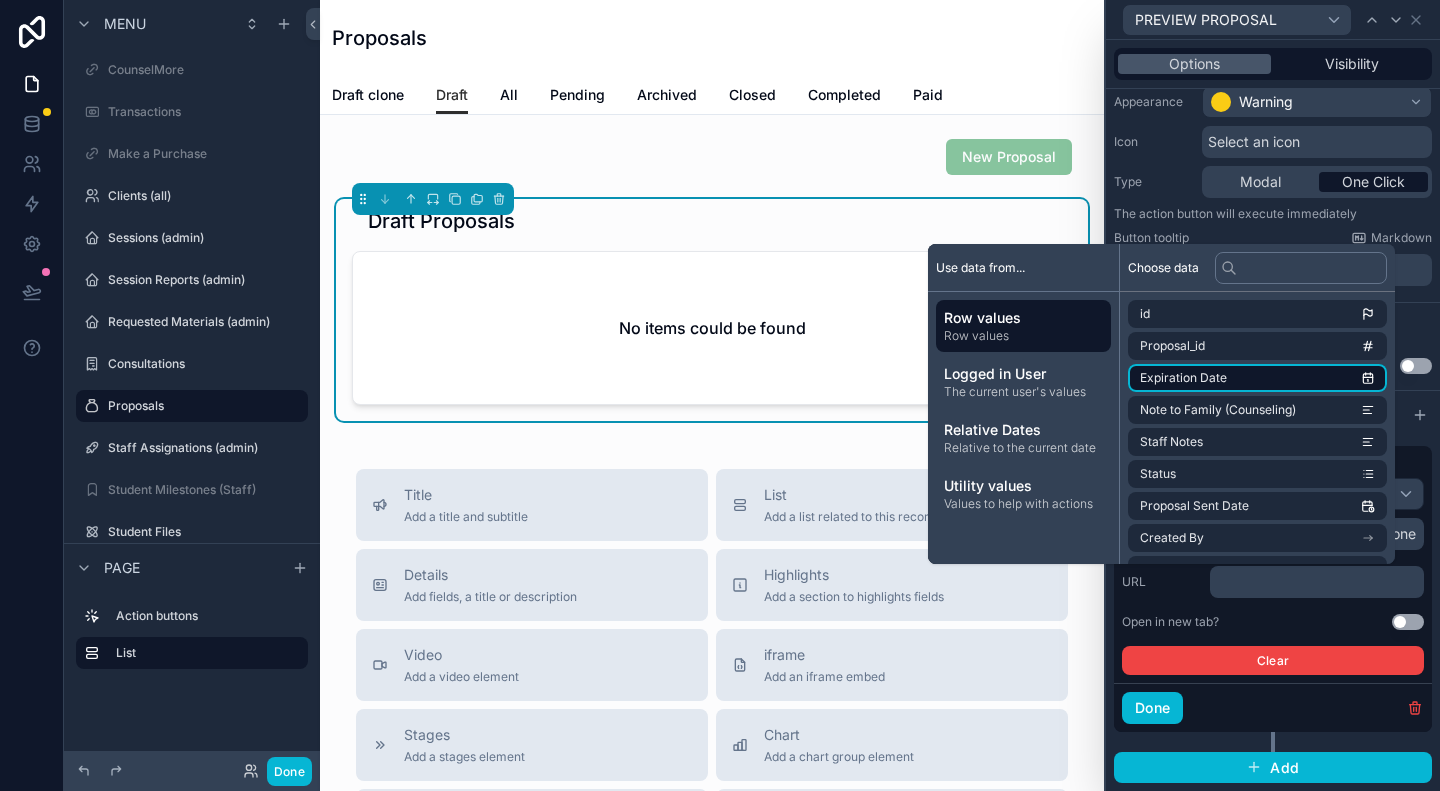 scroll, scrollTop: 100, scrollLeft: 0, axis: vertical 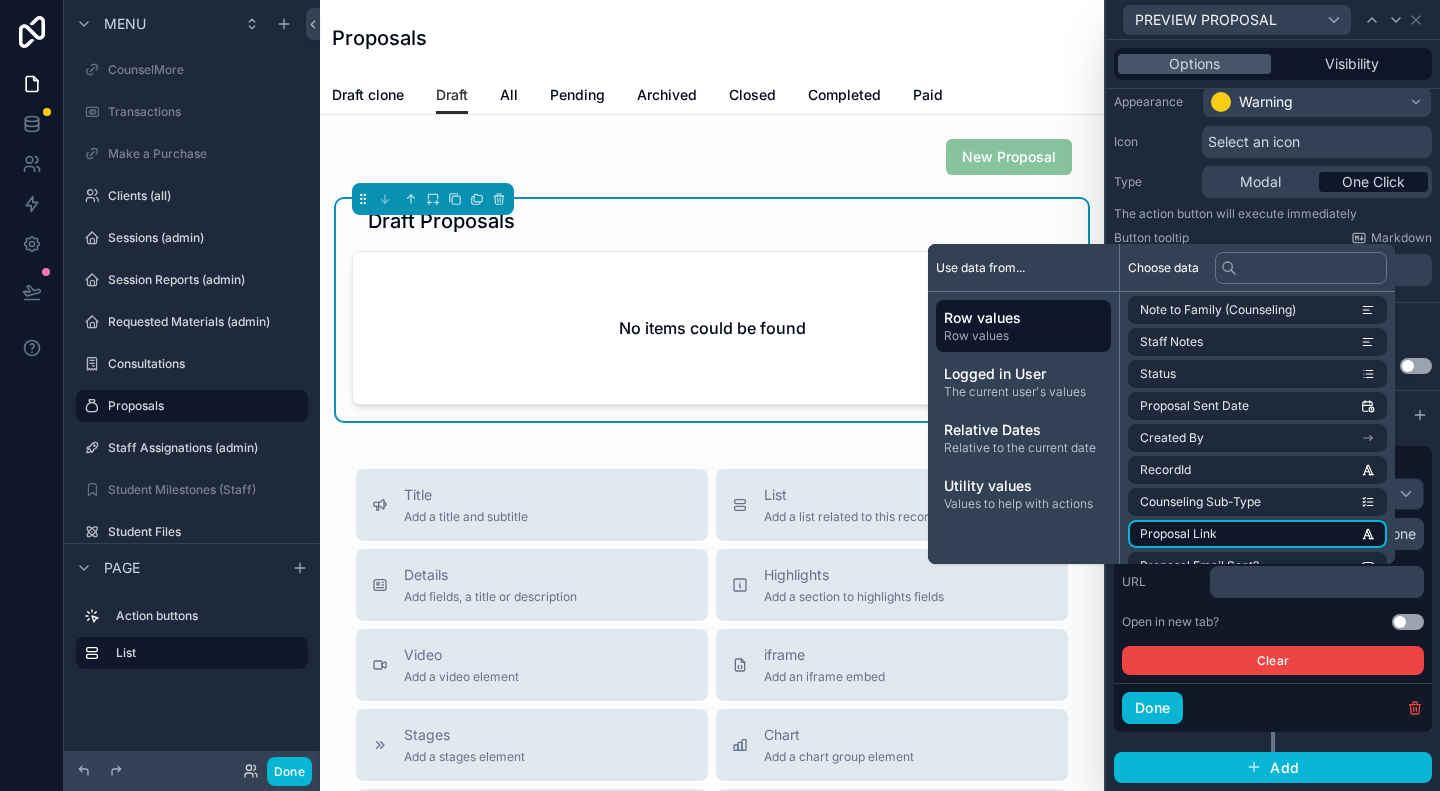 click on "Proposal Link" at bounding box center (1257, 534) 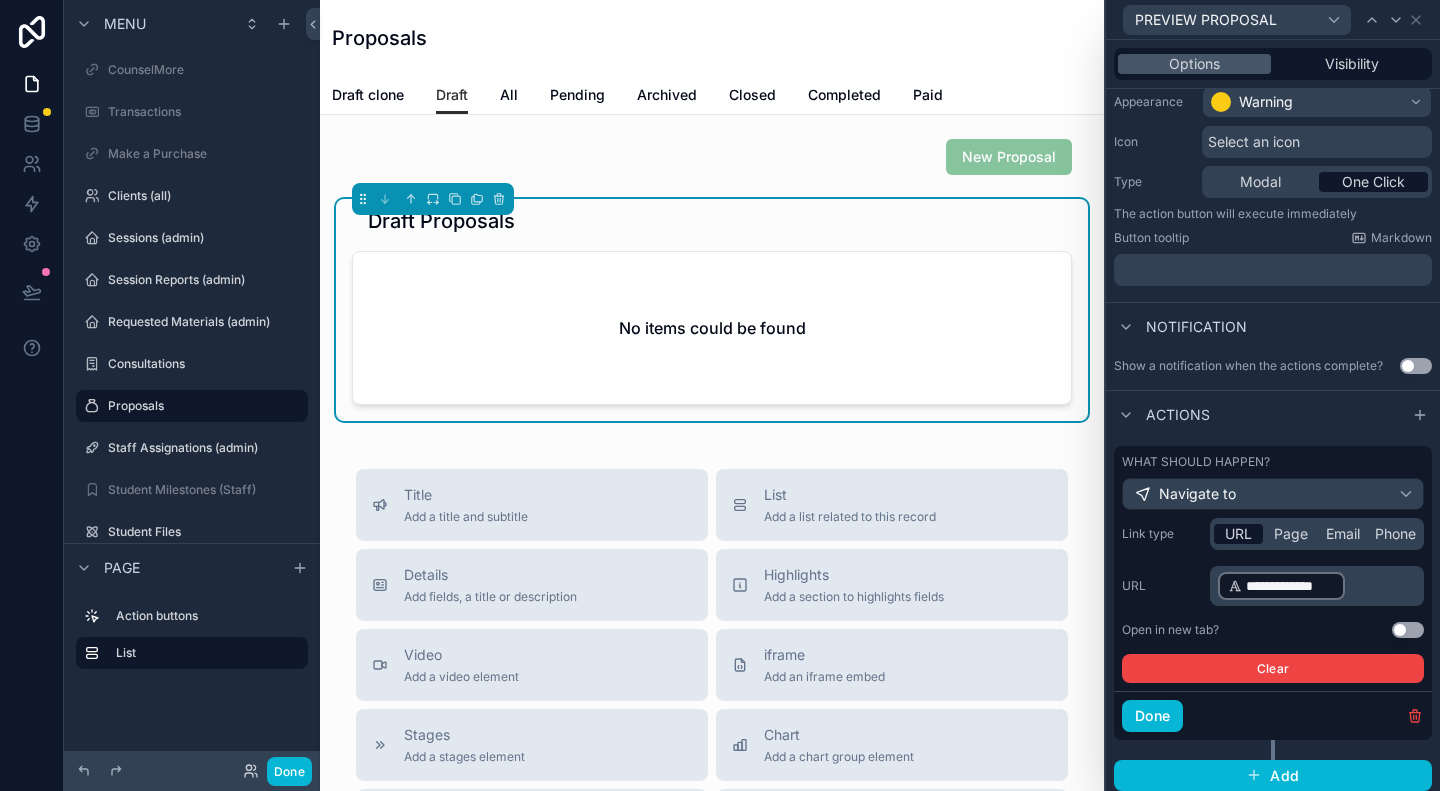 click on "Use setting" at bounding box center [1408, 630] 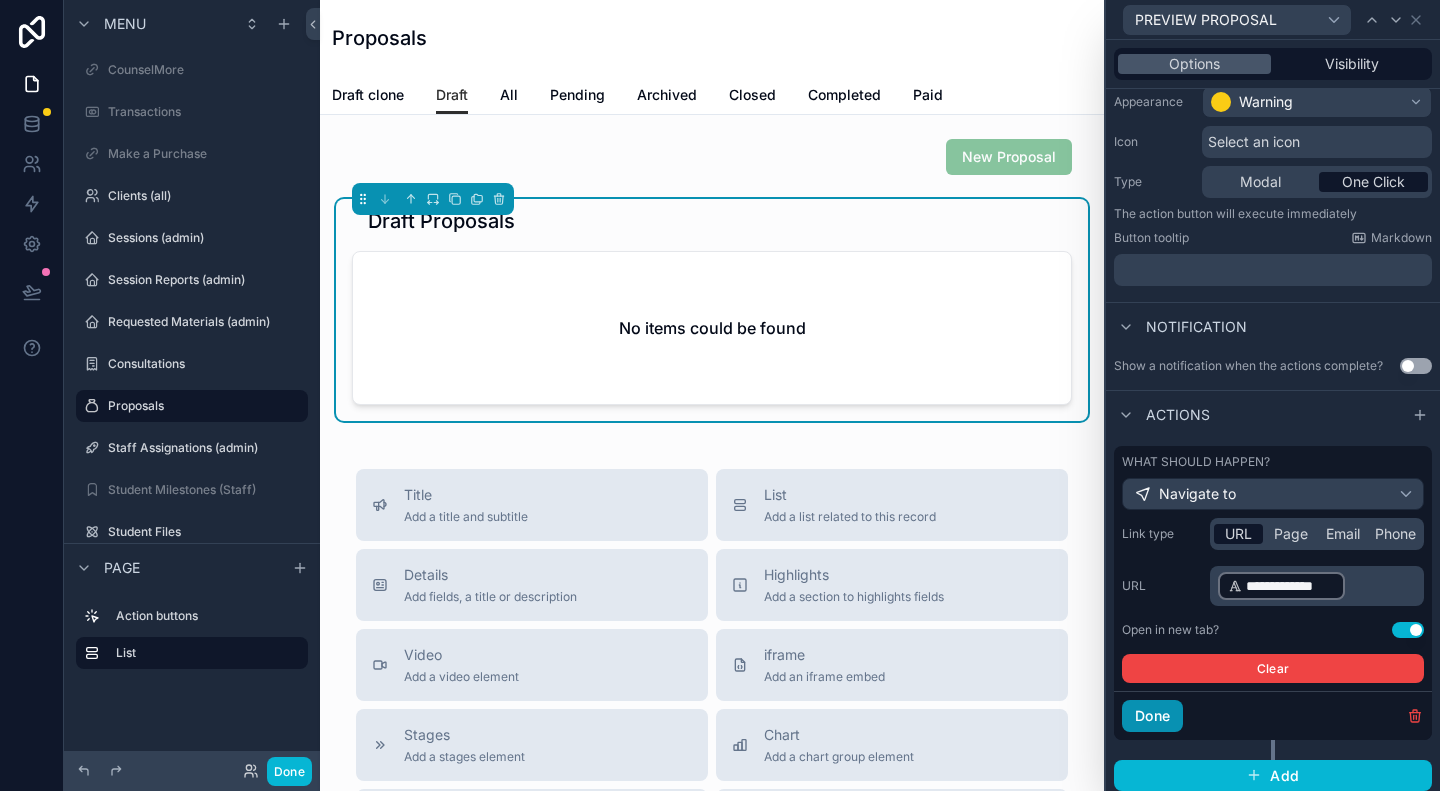 click on "Done" at bounding box center [1152, 716] 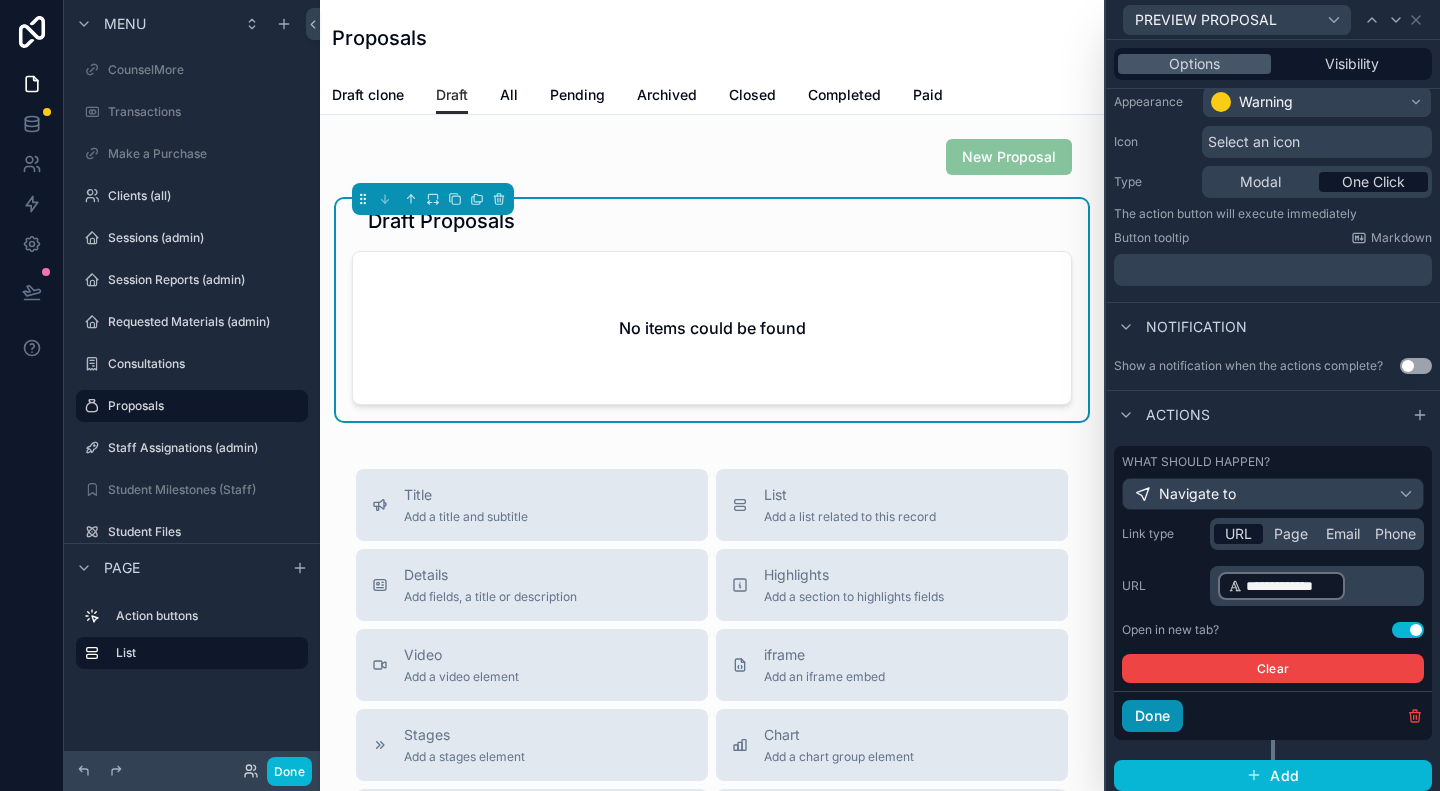 scroll, scrollTop: 0, scrollLeft: 0, axis: both 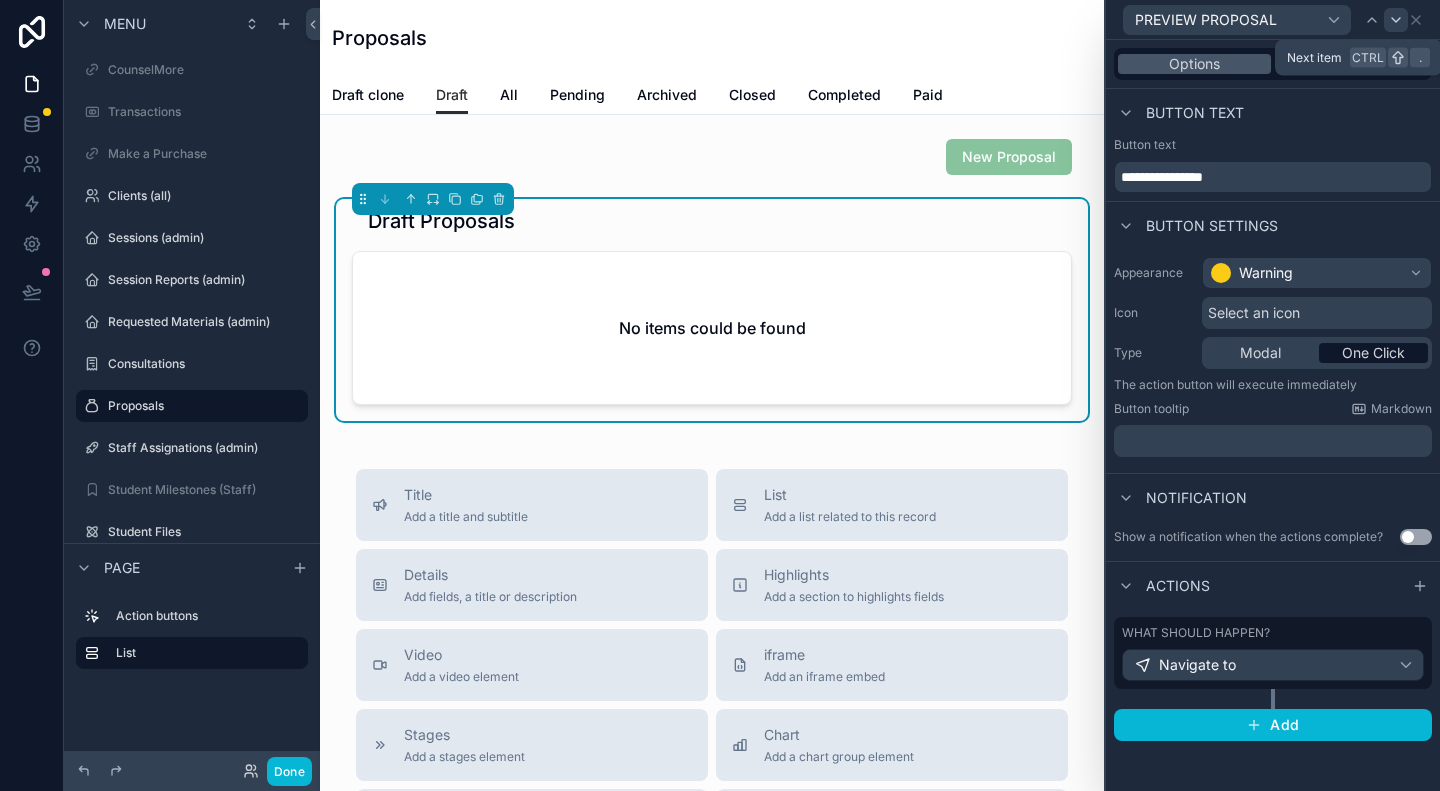 click 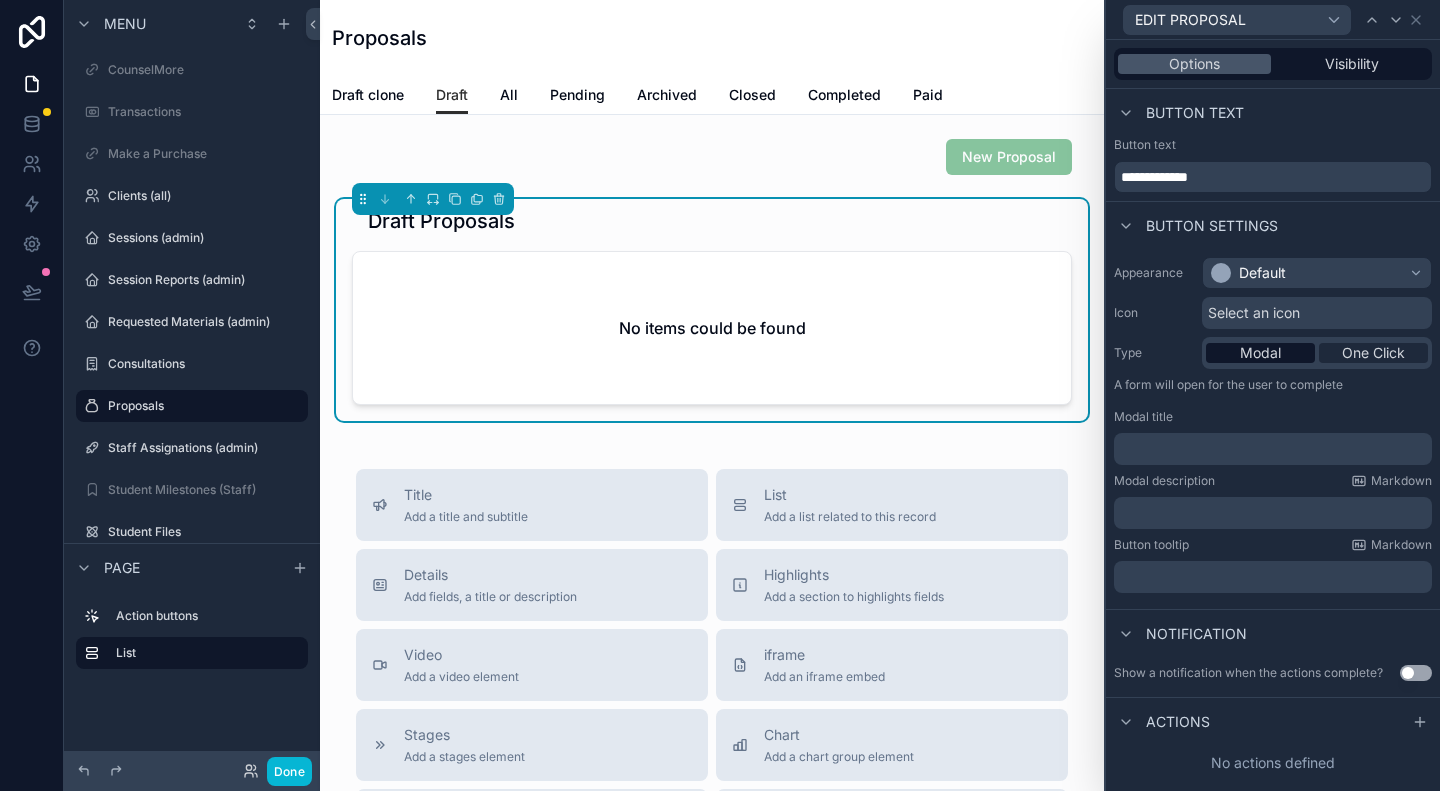 click on "One Click" at bounding box center [1373, 353] 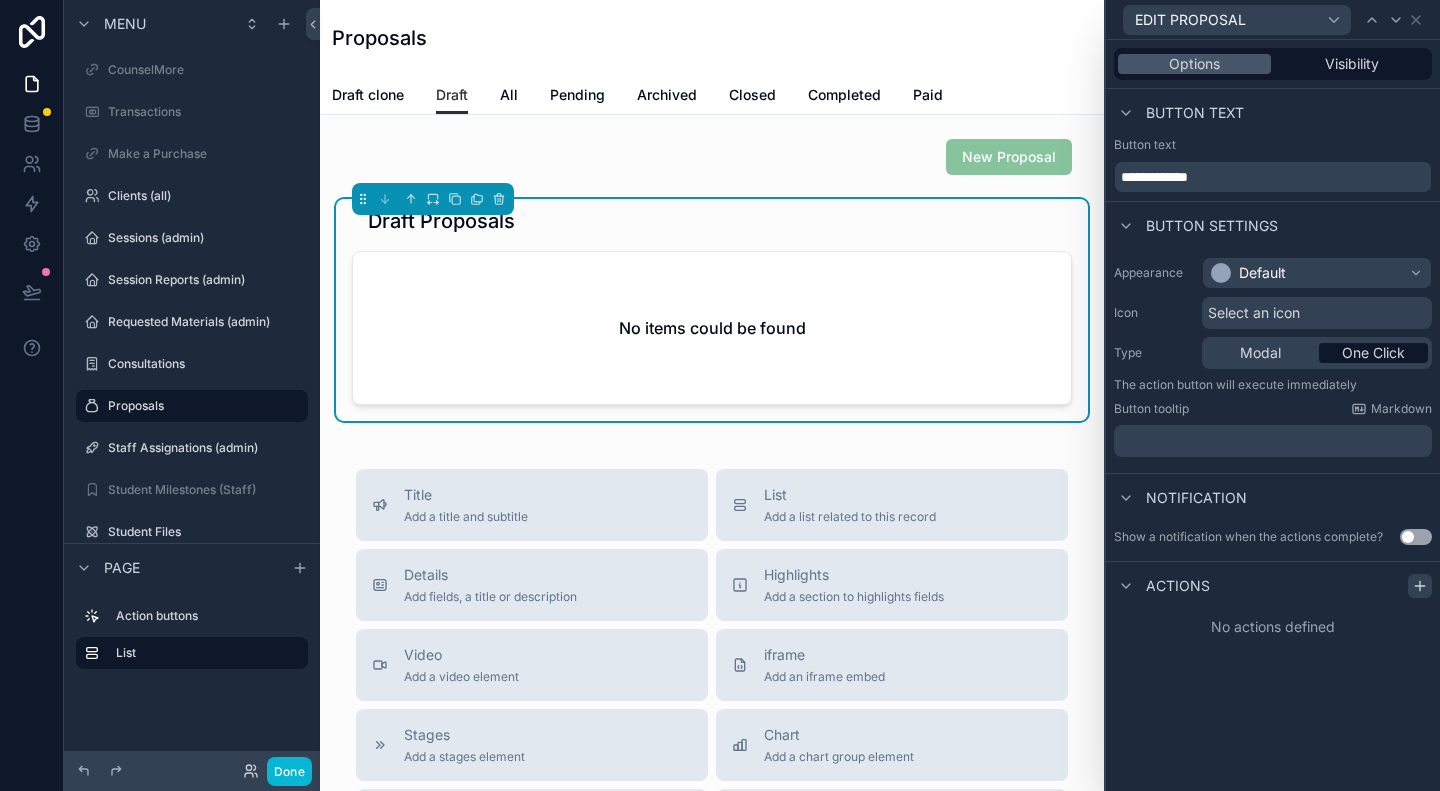 click 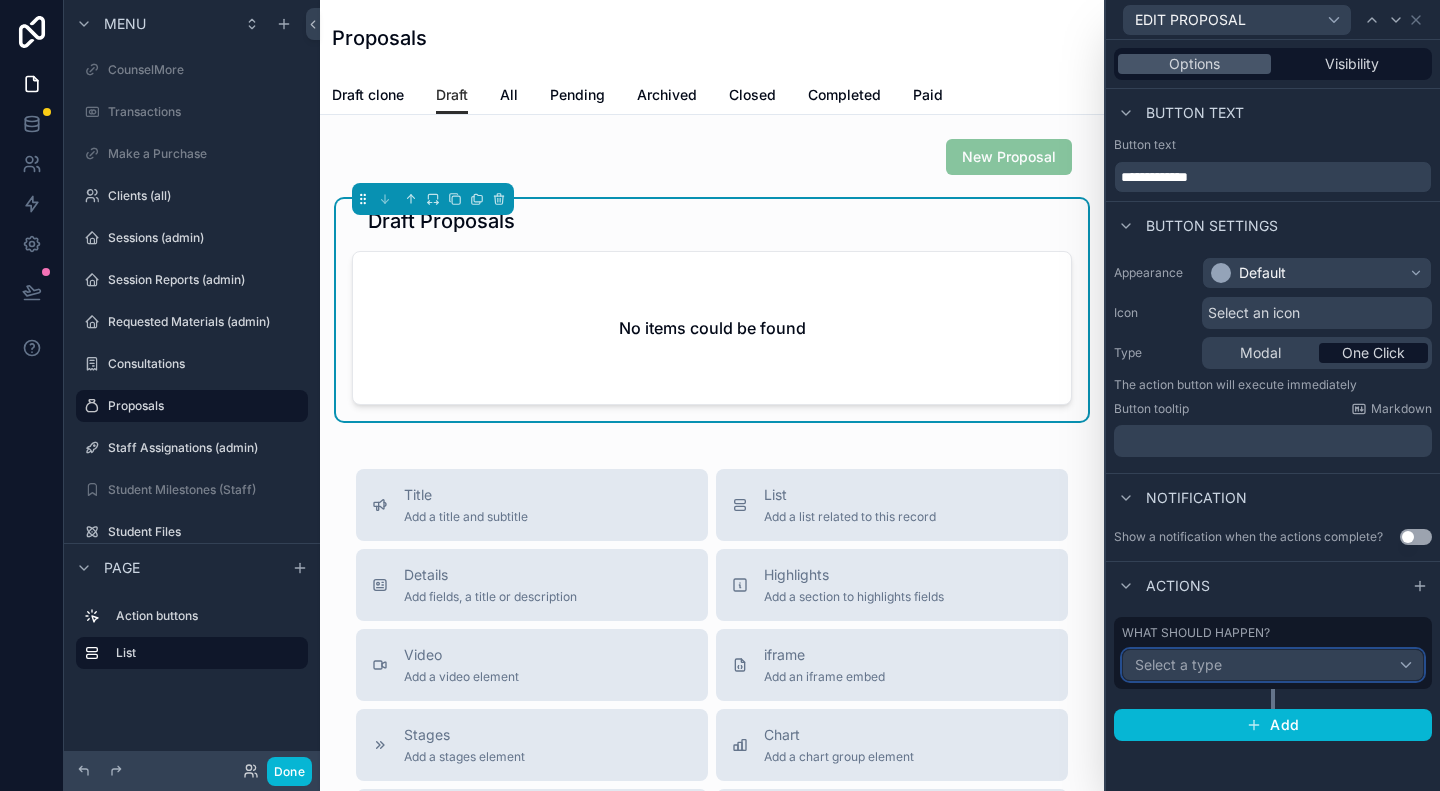 click on "Select a type" at bounding box center (1273, 665) 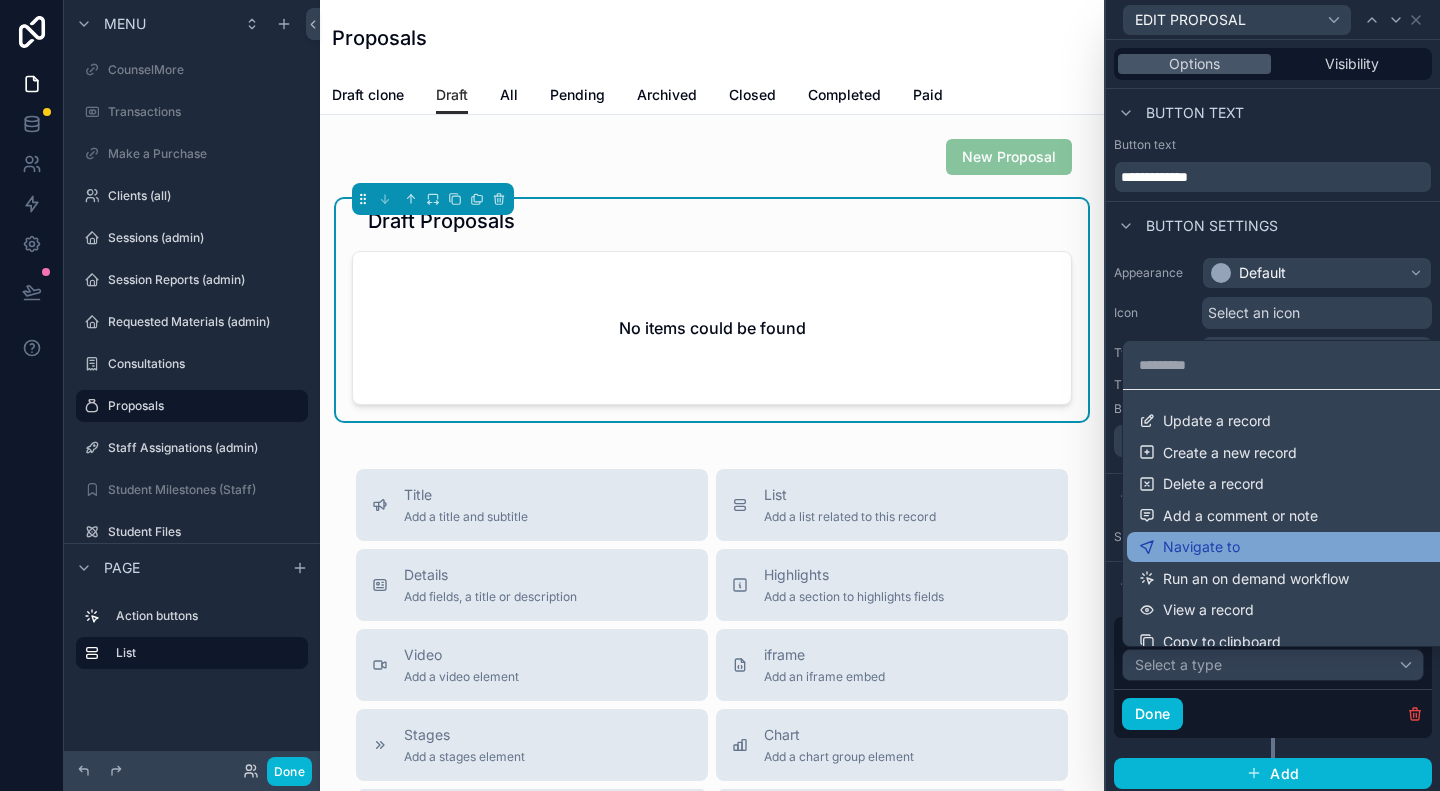 click on "Navigate to" at bounding box center (1201, 547) 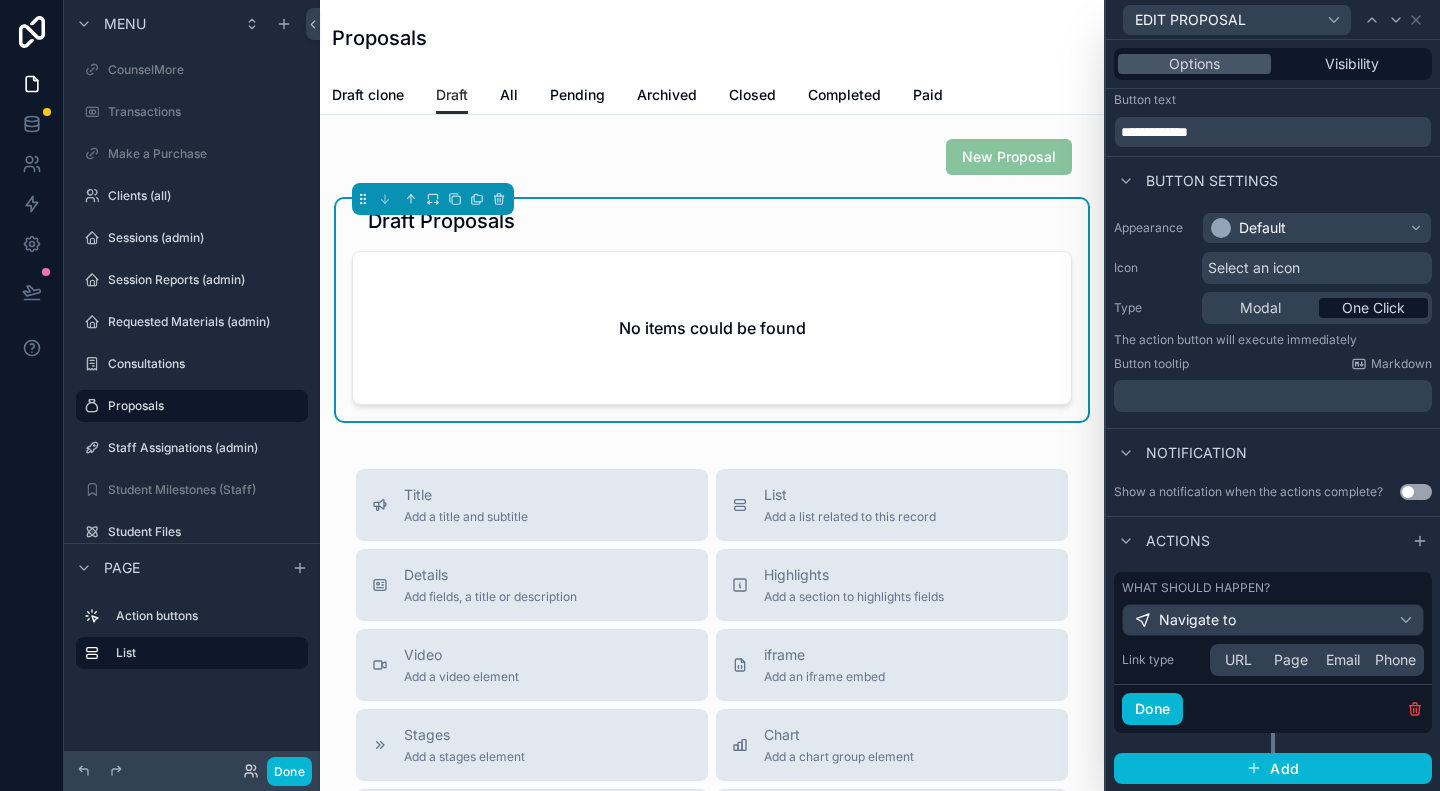 scroll, scrollTop: 46, scrollLeft: 0, axis: vertical 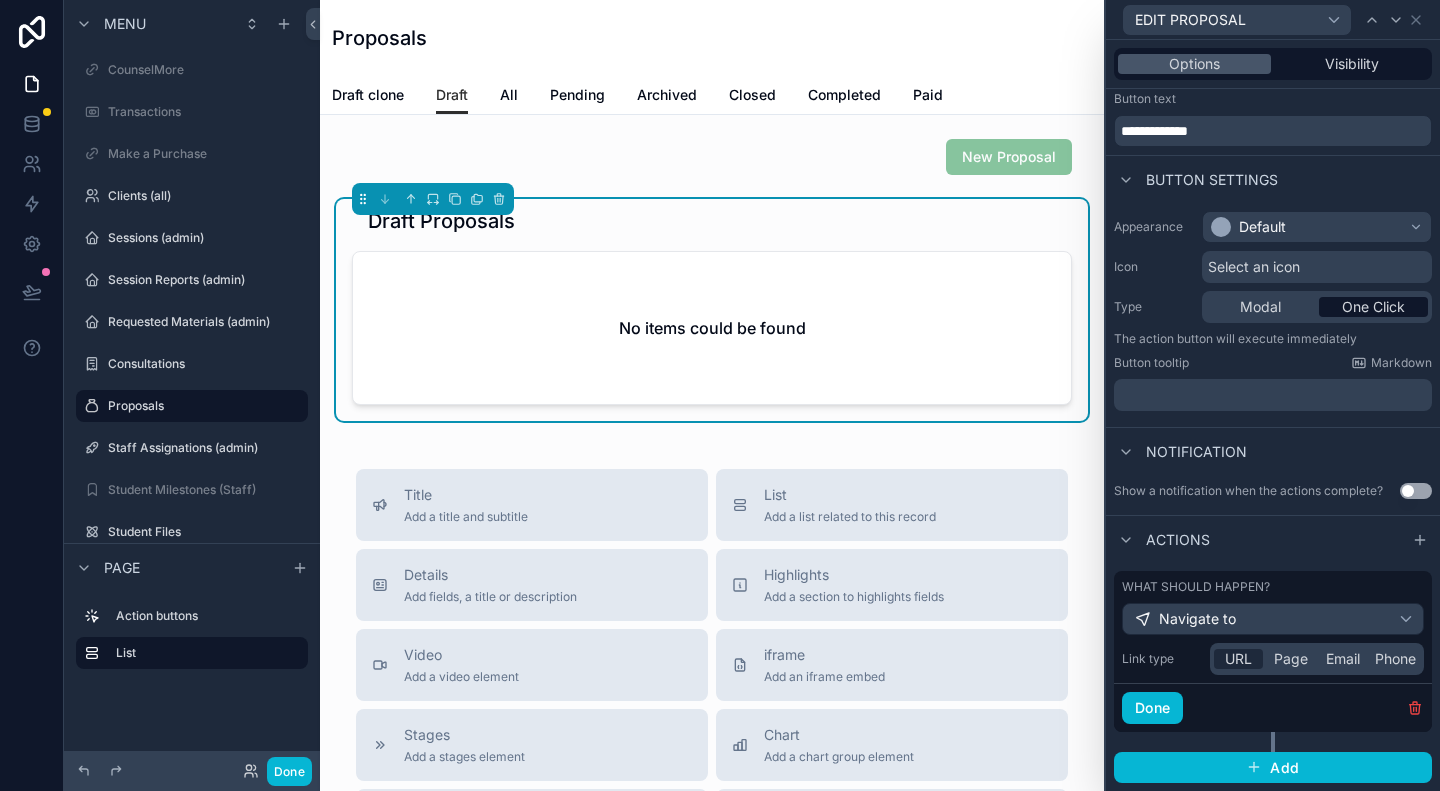 click on "URL" at bounding box center (1238, 659) 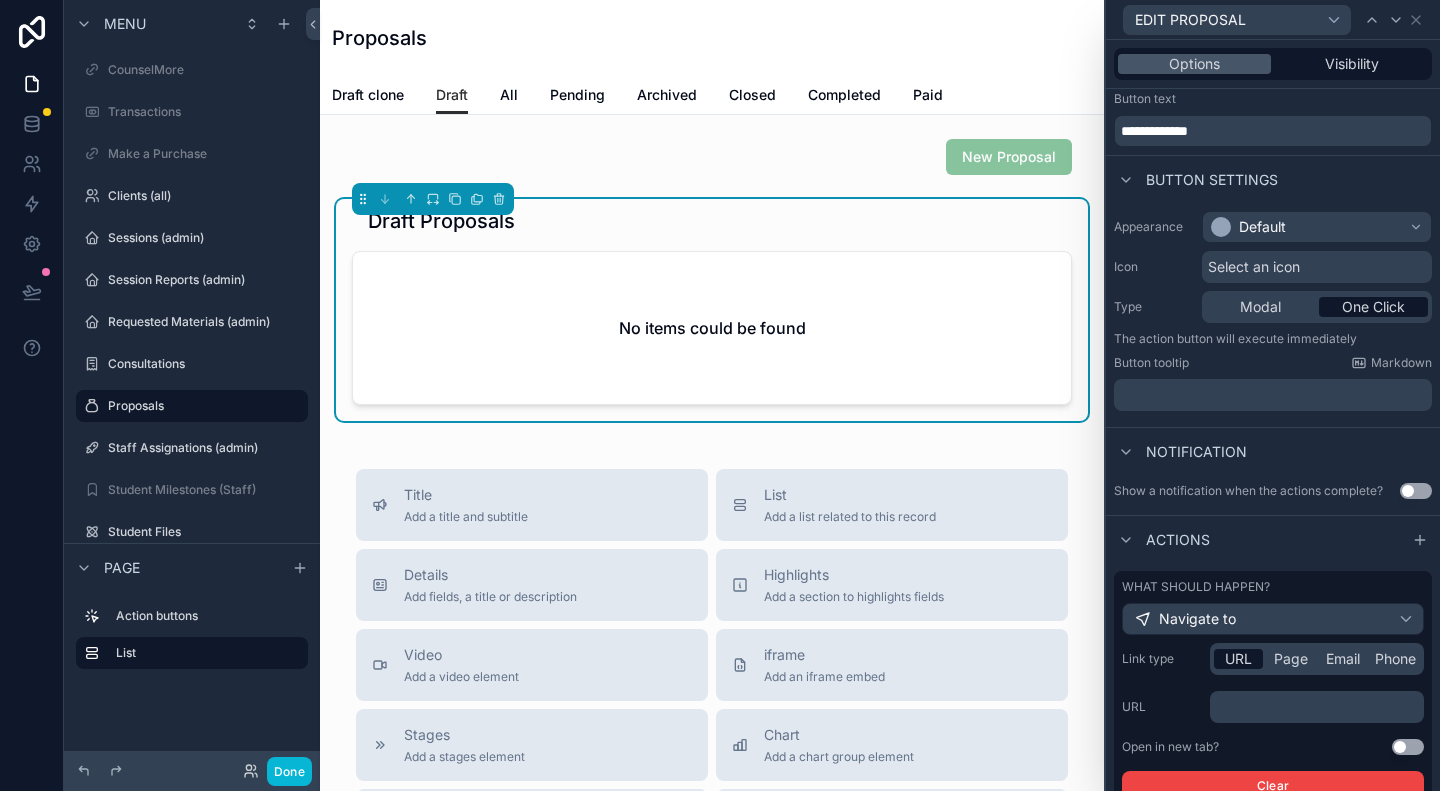 click on "﻿" at bounding box center [1319, 707] 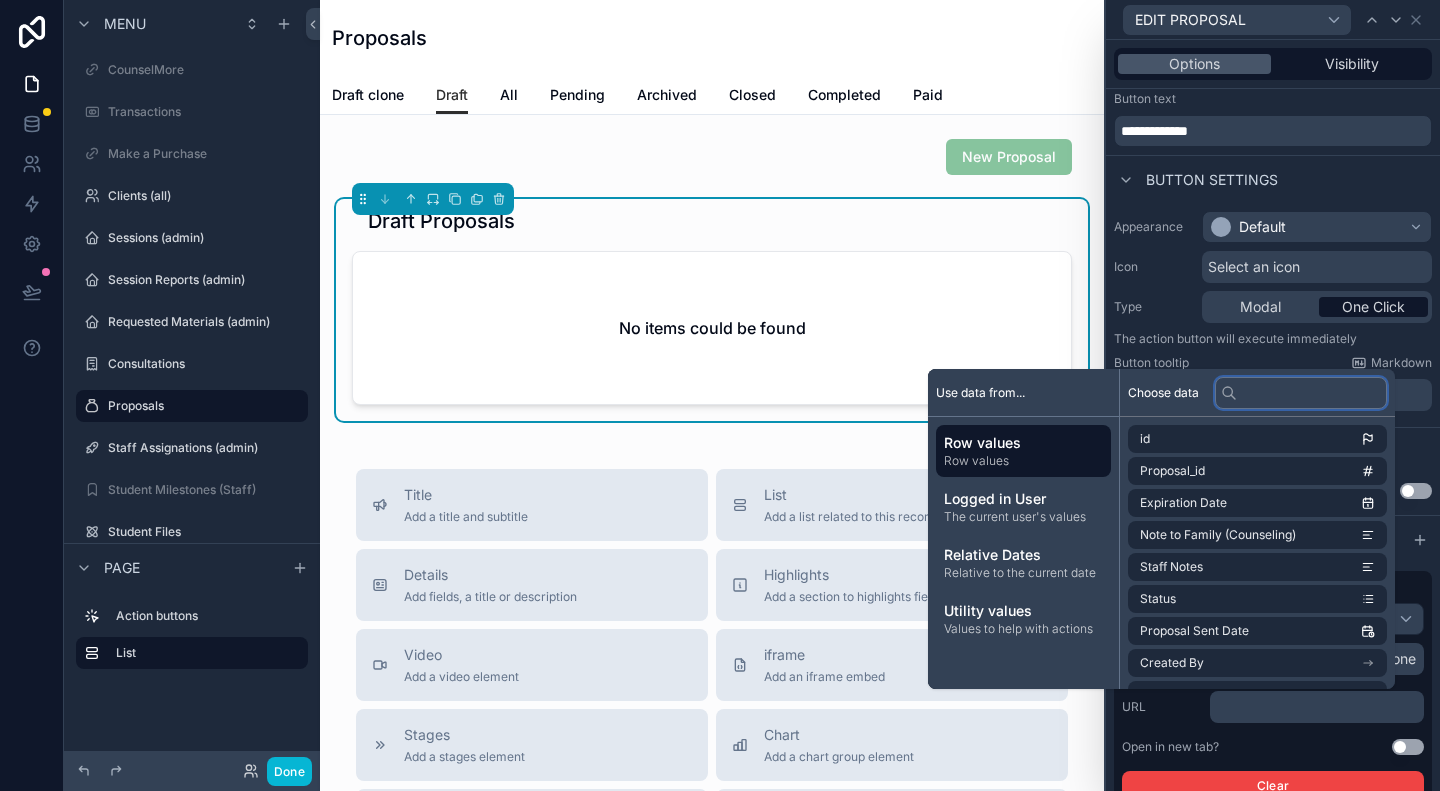 click at bounding box center [1301, 393] 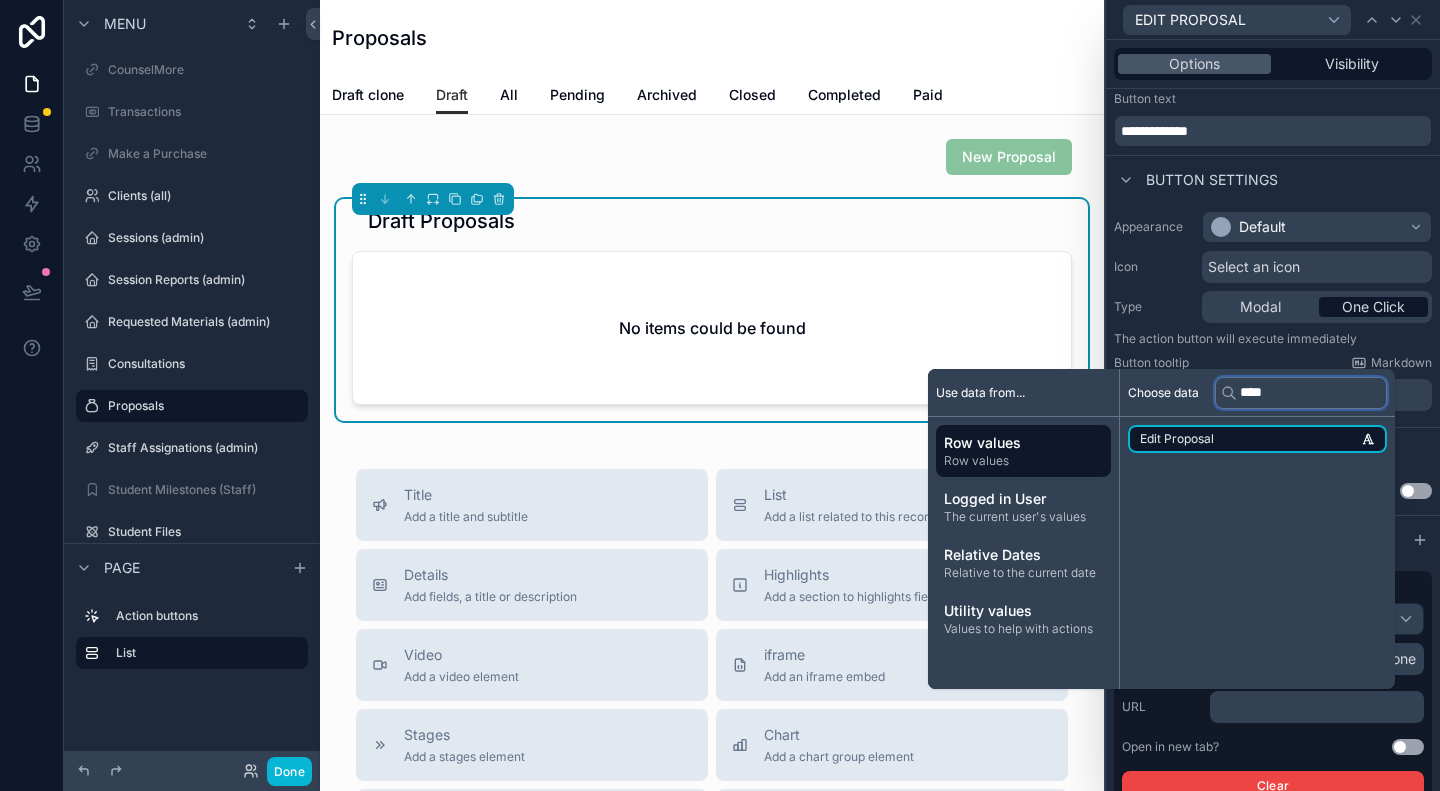 type on "****" 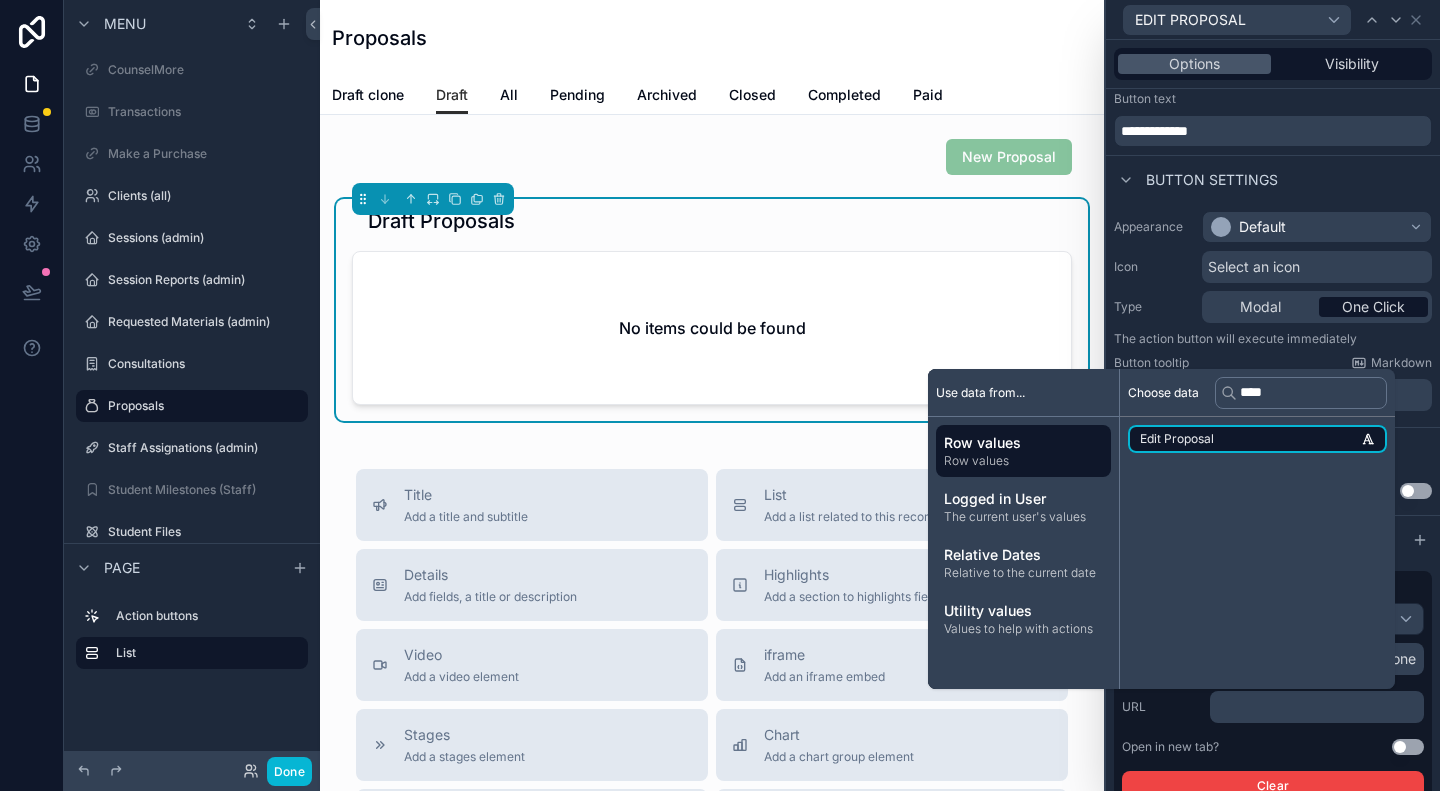 click on "Edit Proposal" at bounding box center (1257, 439) 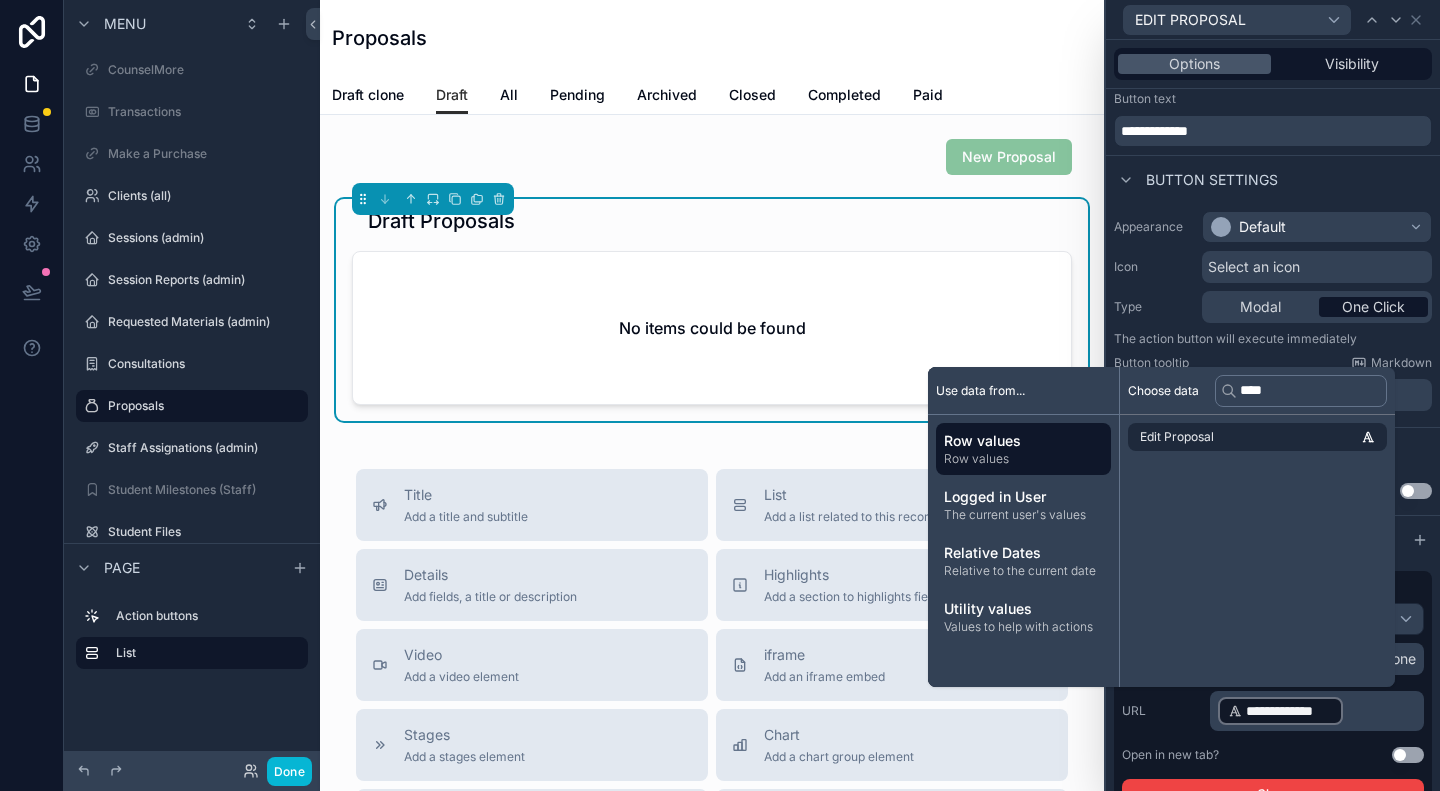 click on "Use setting" at bounding box center [1408, 755] 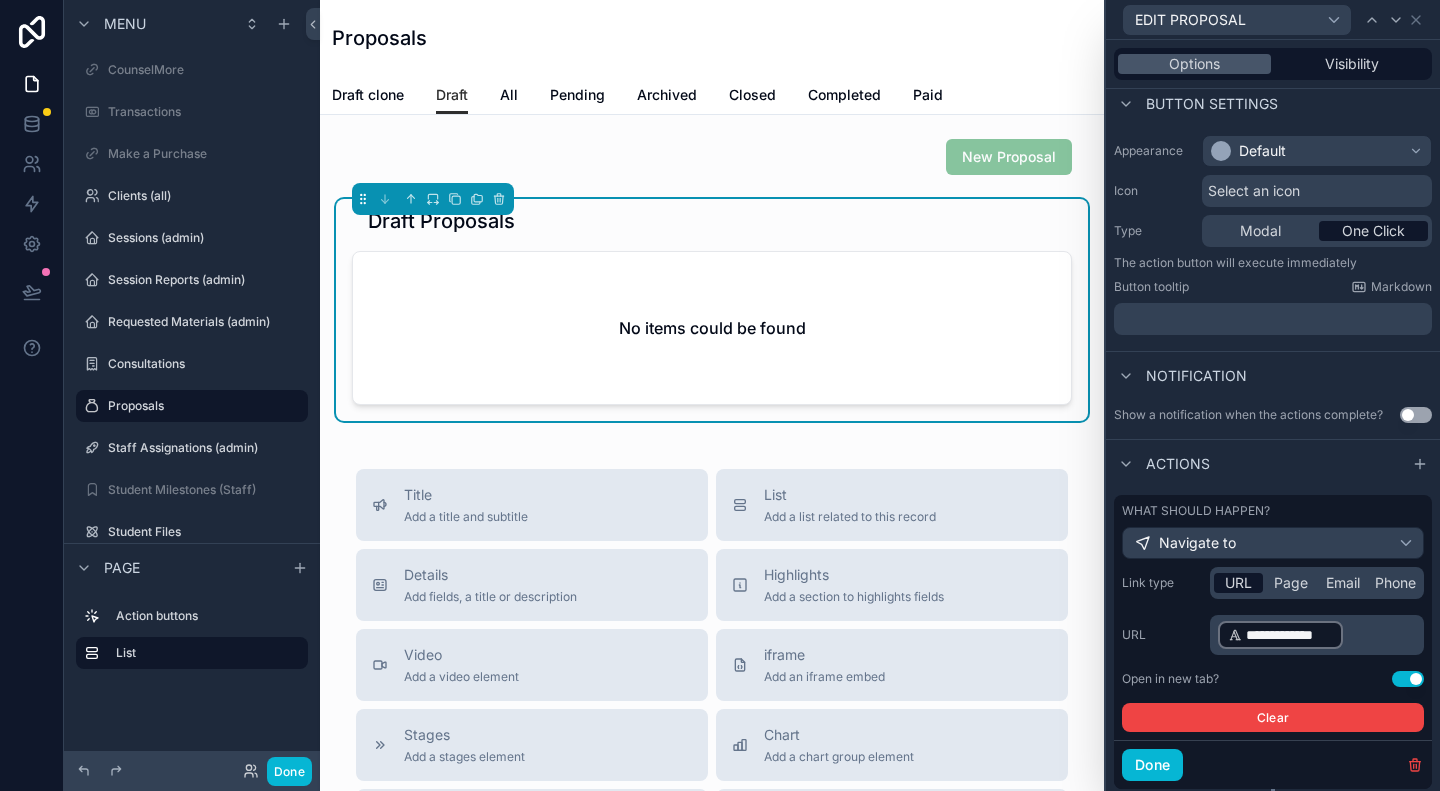 scroll, scrollTop: 146, scrollLeft: 0, axis: vertical 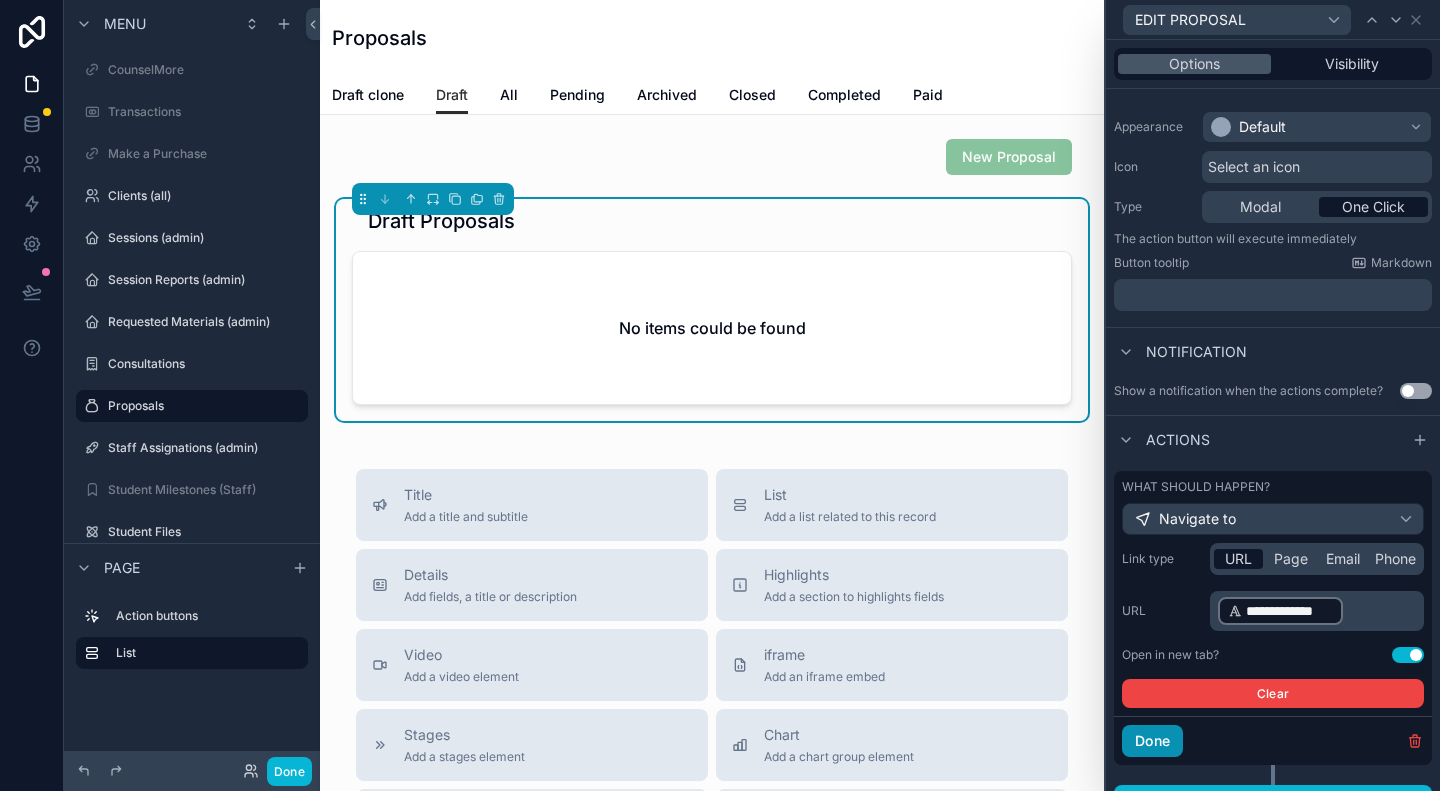 click on "Done" at bounding box center [1152, 741] 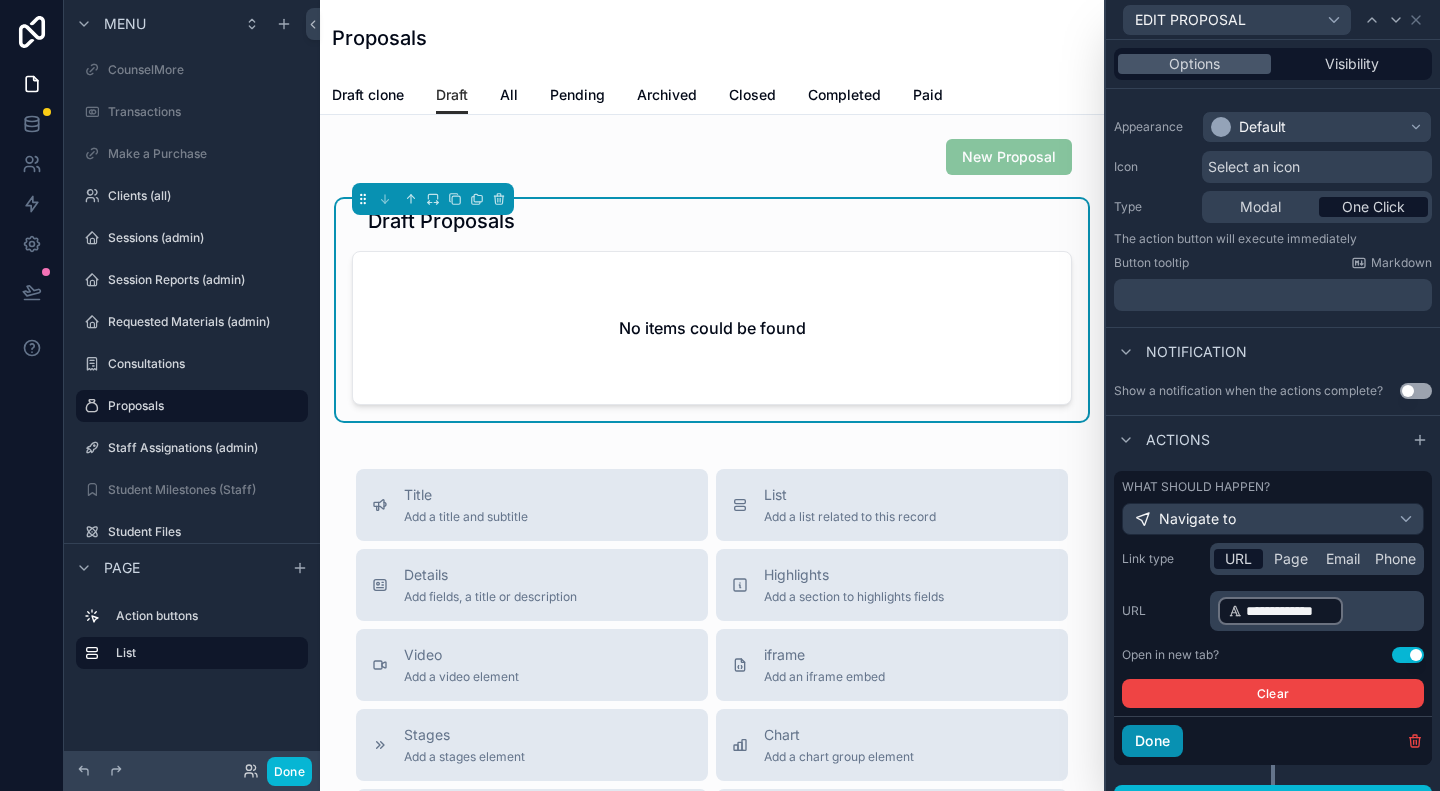 scroll, scrollTop: 0, scrollLeft: 0, axis: both 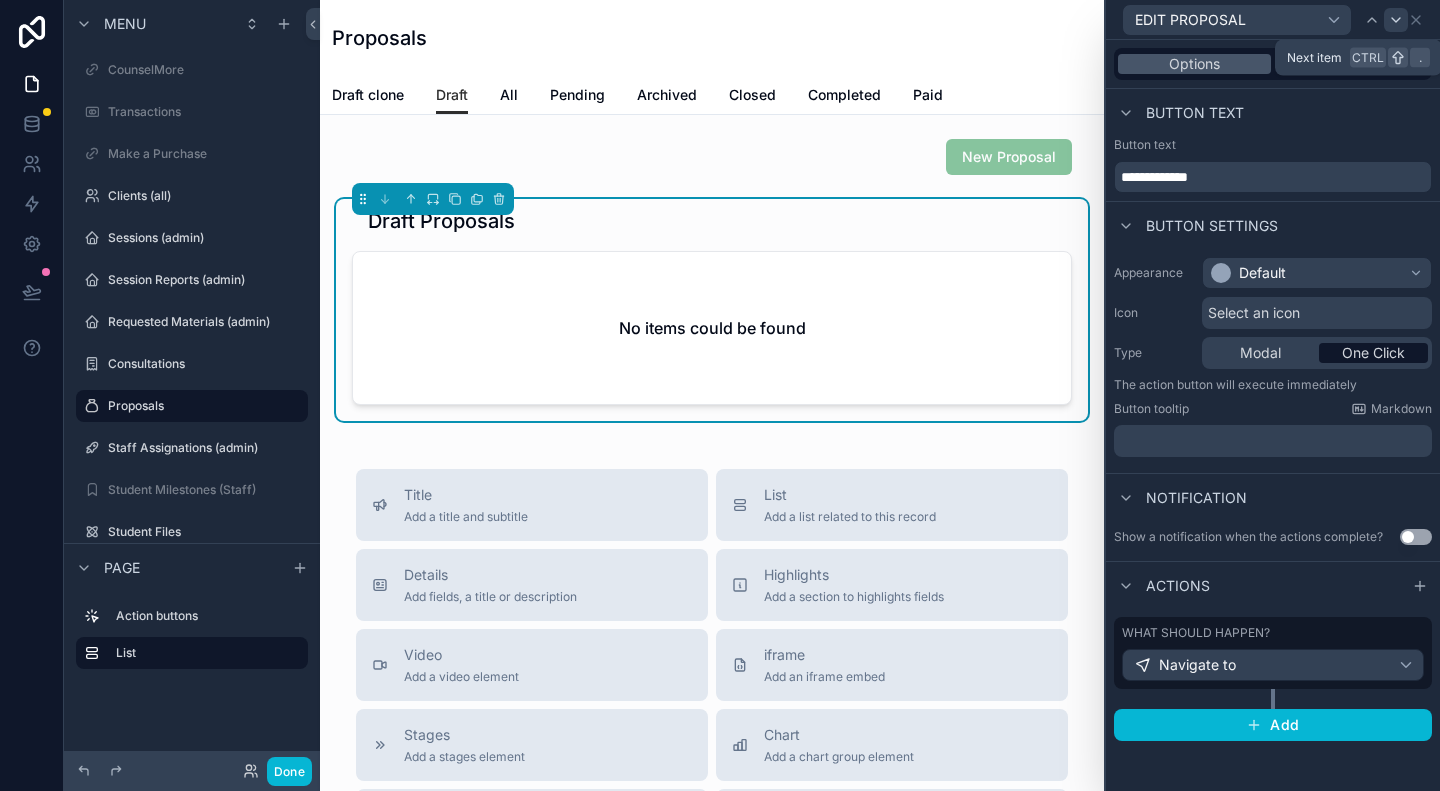 click 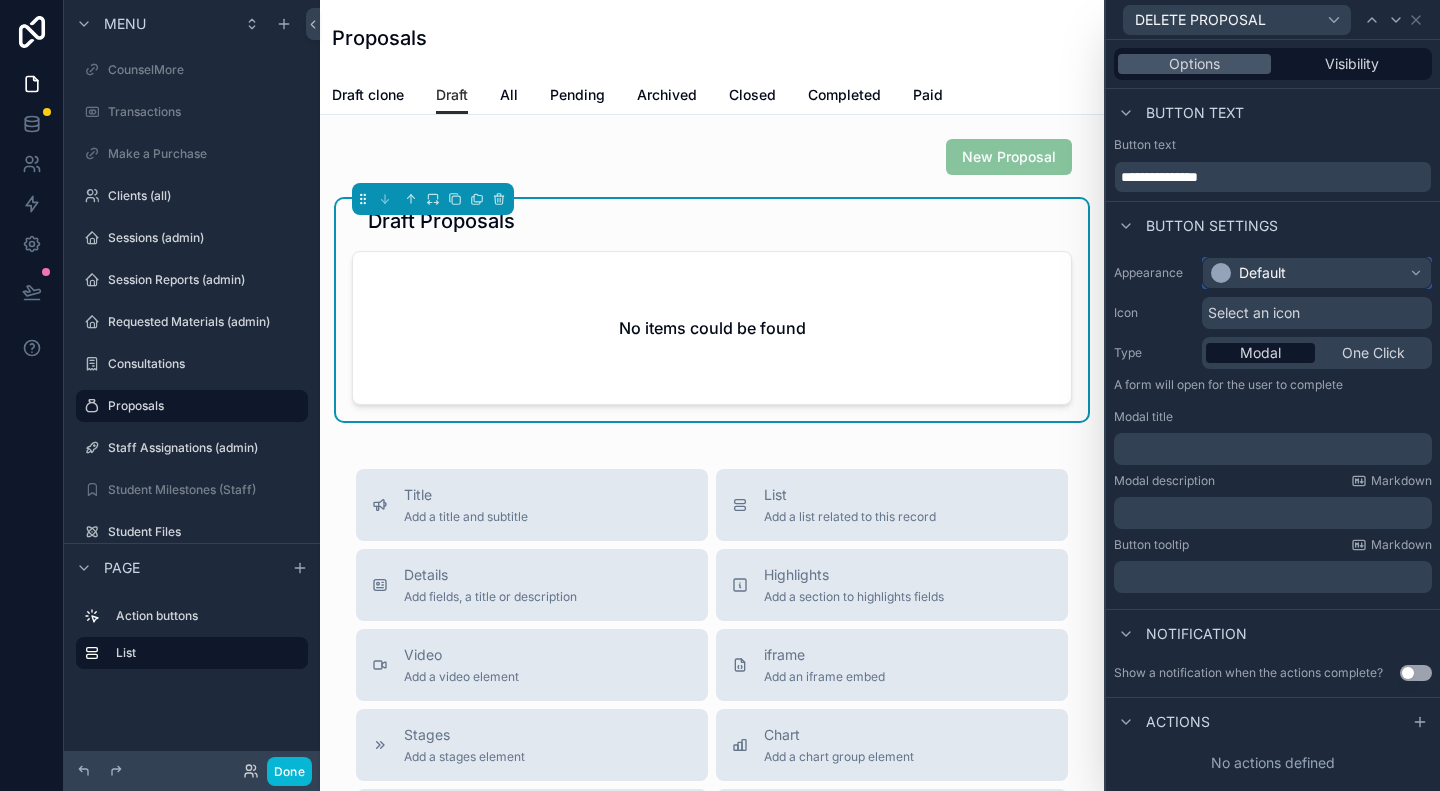 click on "Default" at bounding box center [1317, 273] 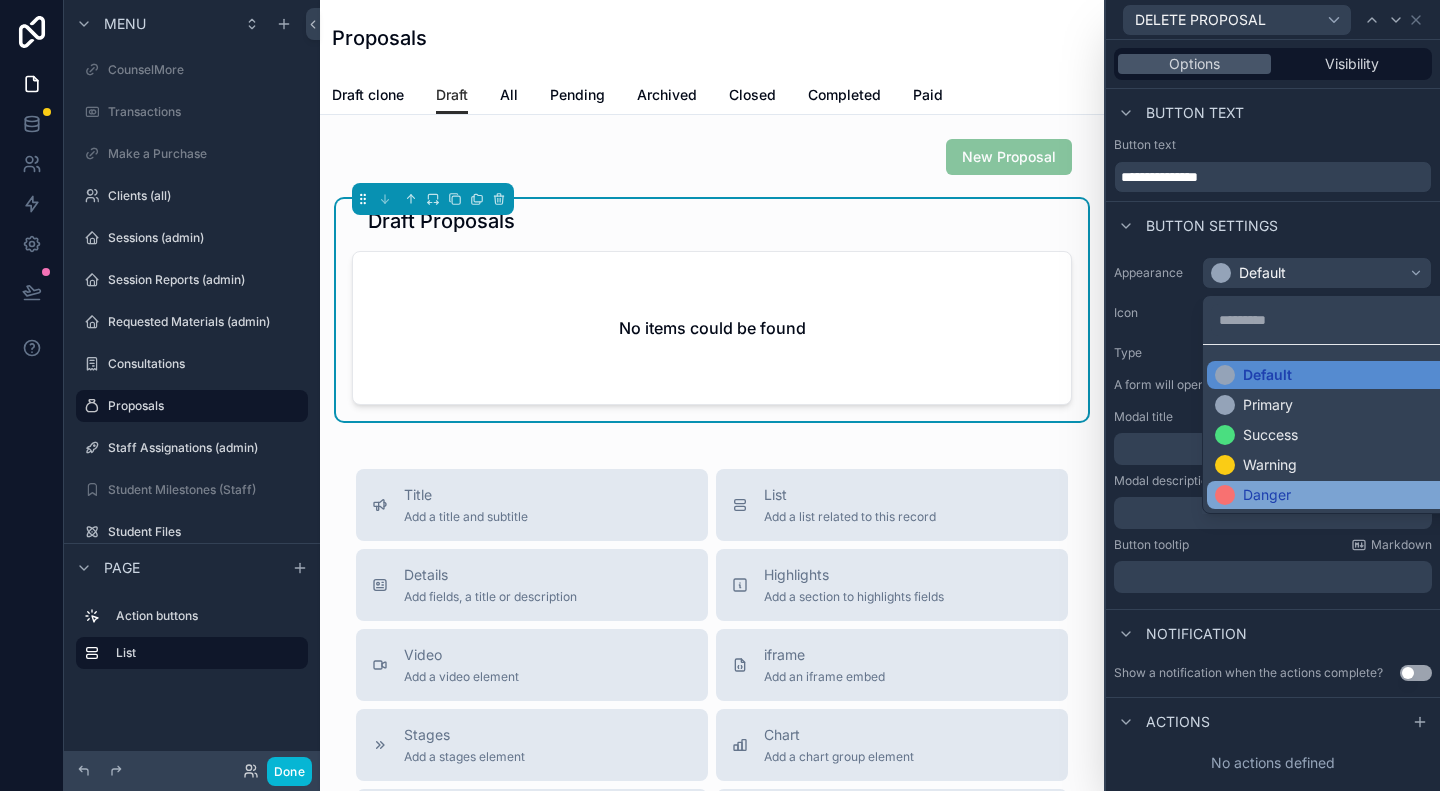 click on "Danger" at bounding box center (1267, 495) 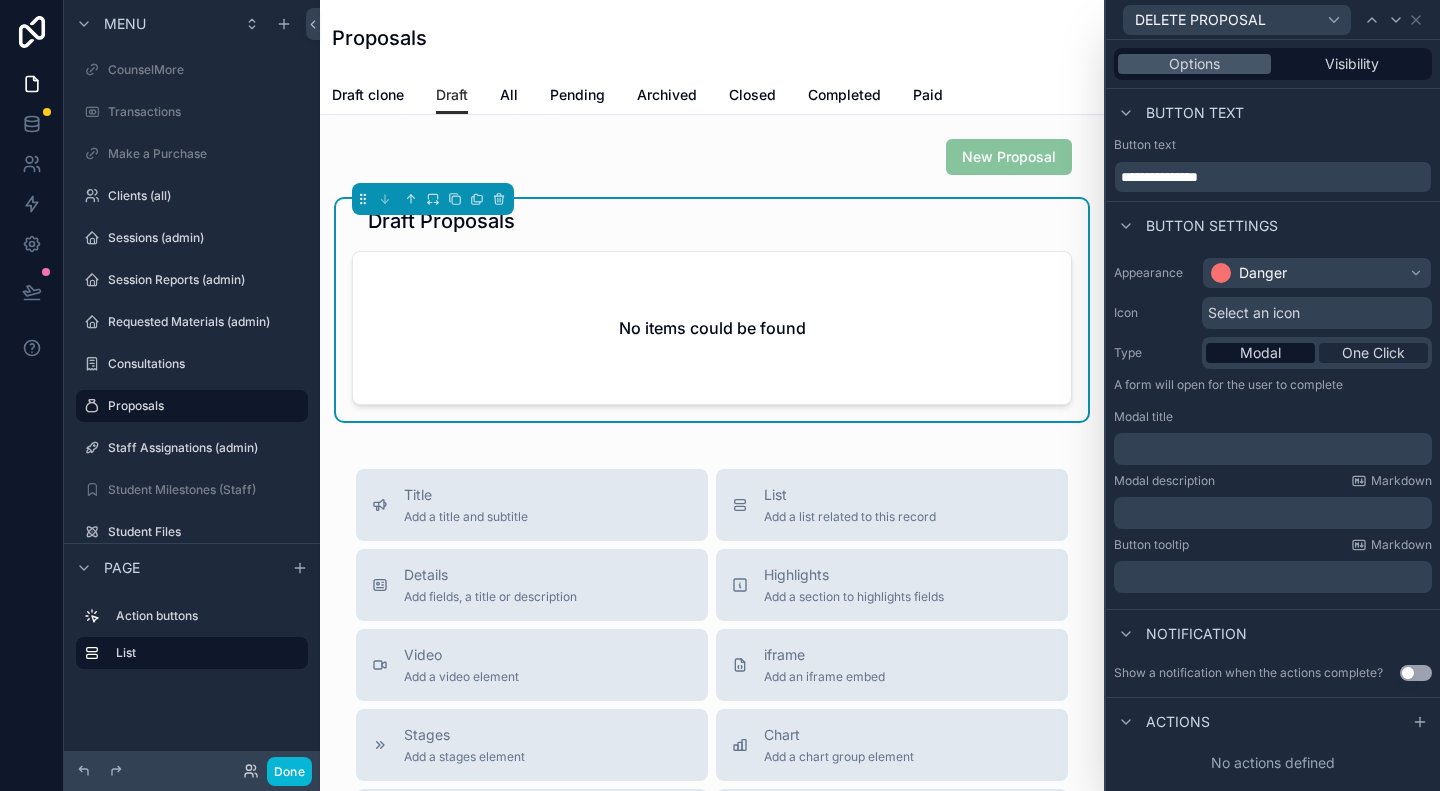 click on "One Click" at bounding box center (1373, 353) 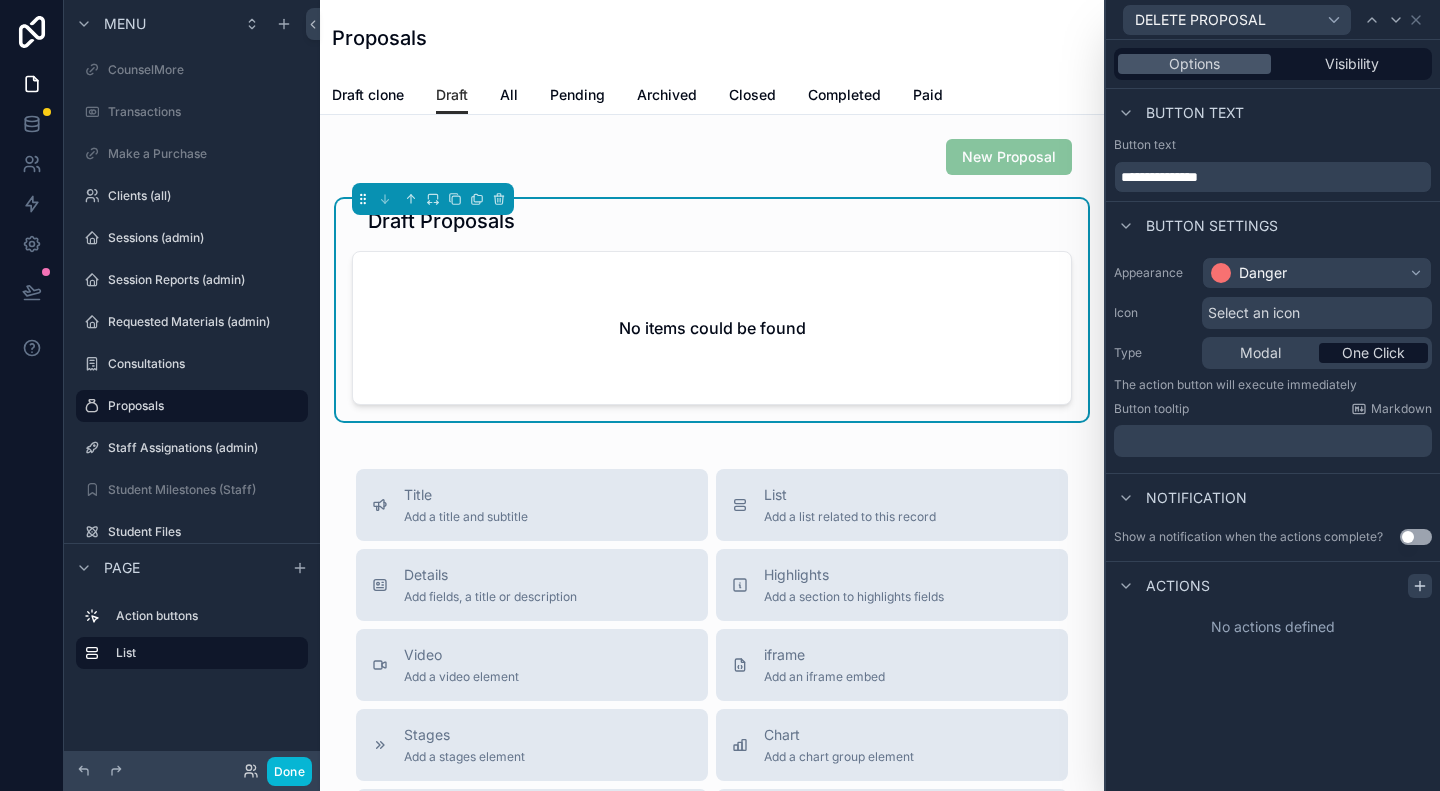 click 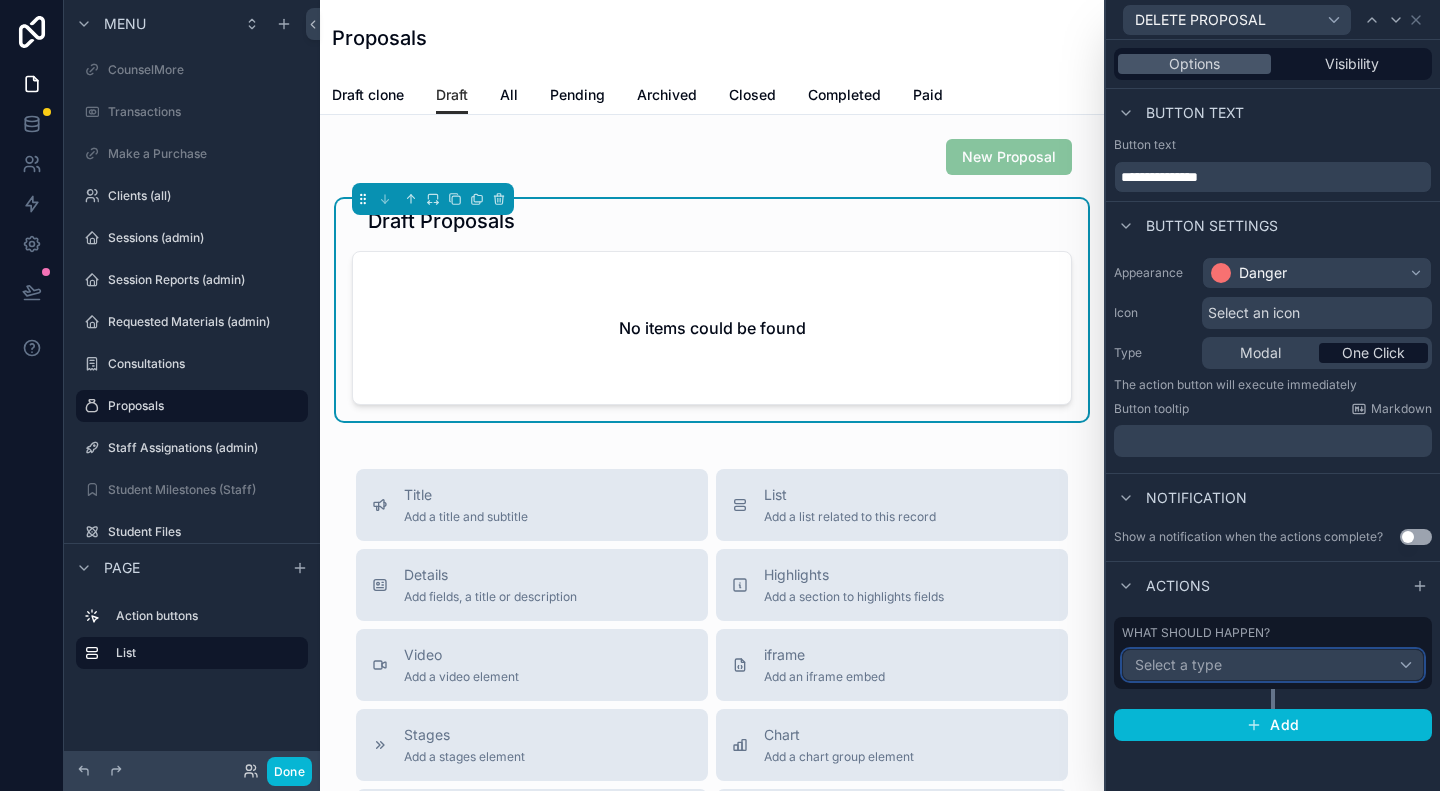 click on "Select a type" at bounding box center (1273, 665) 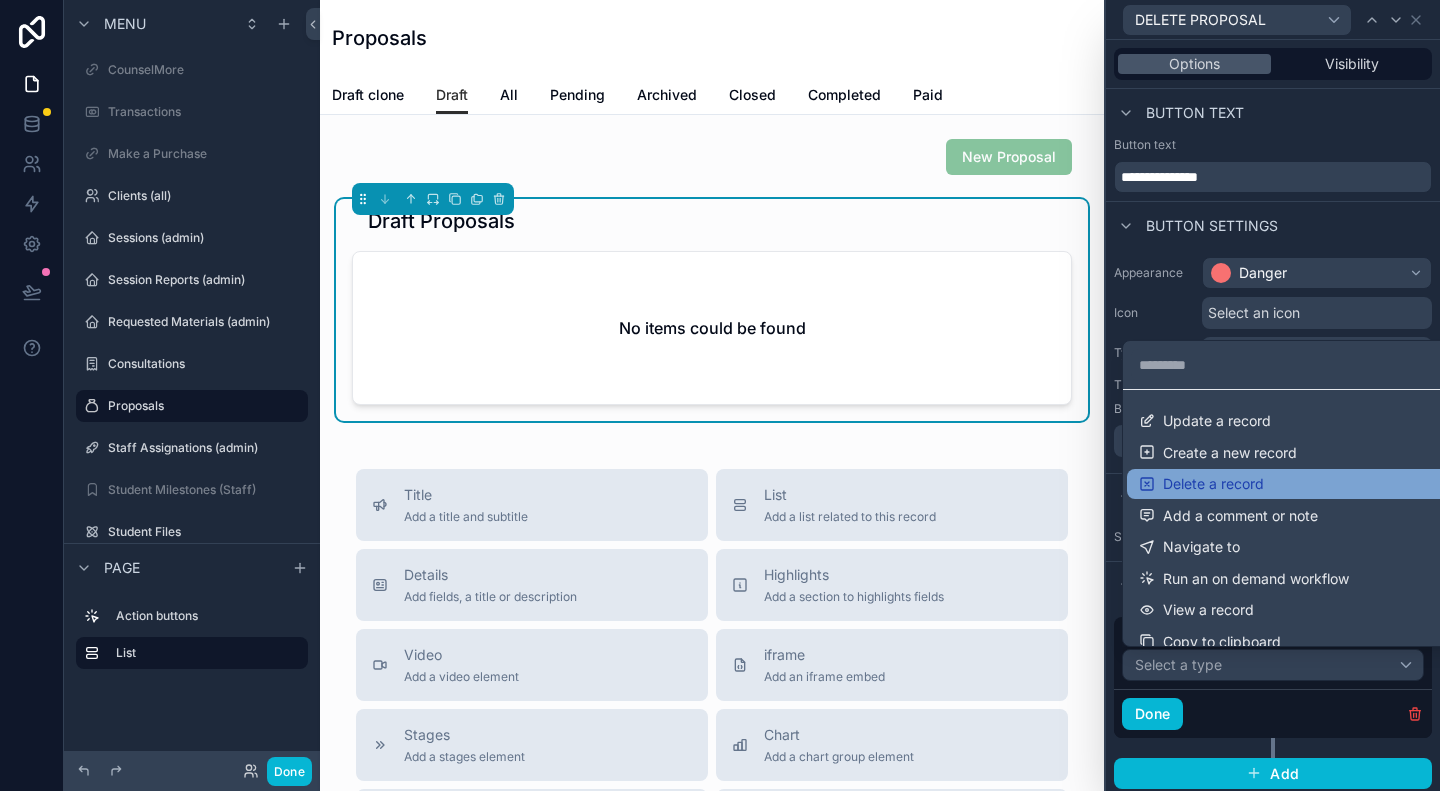click on "Delete a record" at bounding box center (1213, 484) 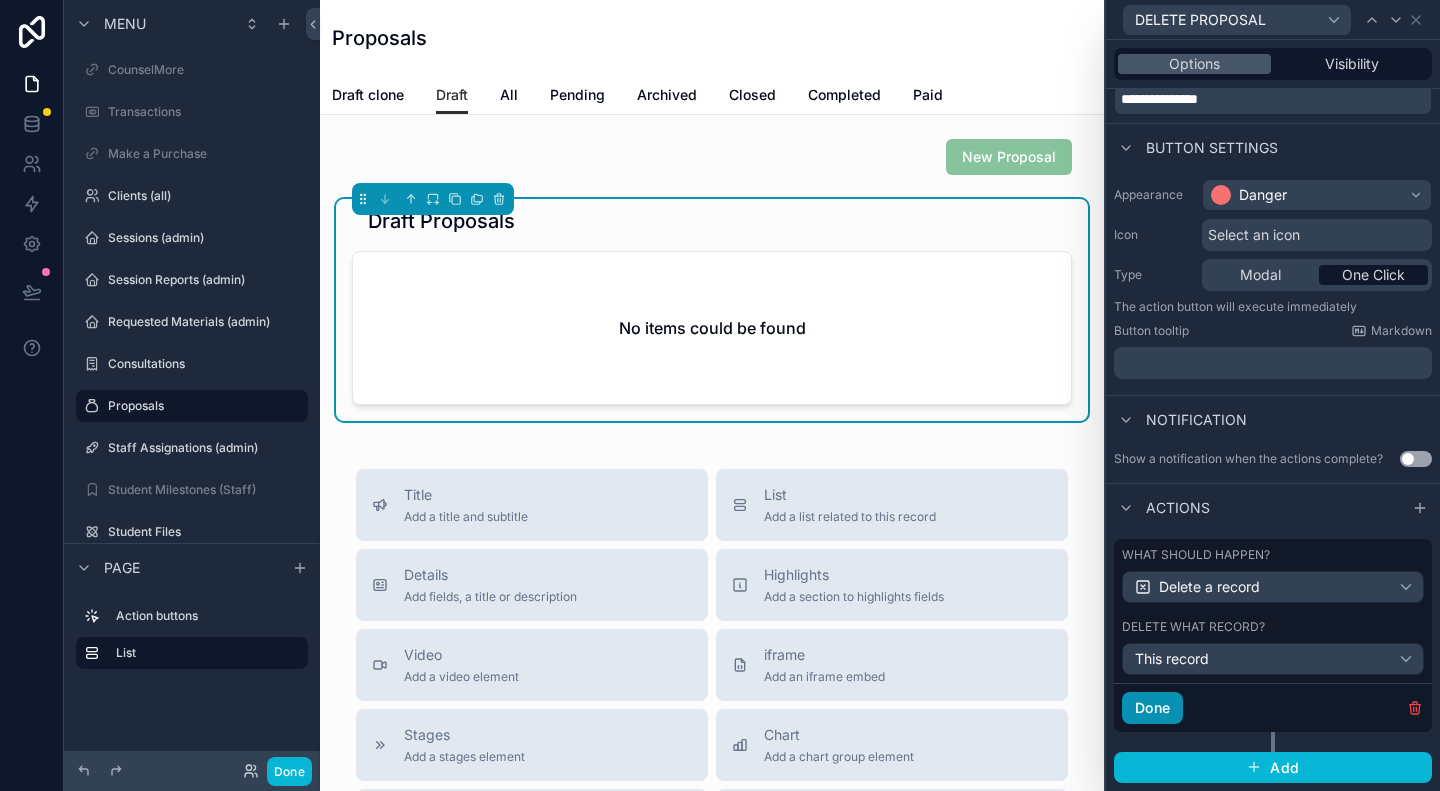 click on "Done" at bounding box center [1152, 708] 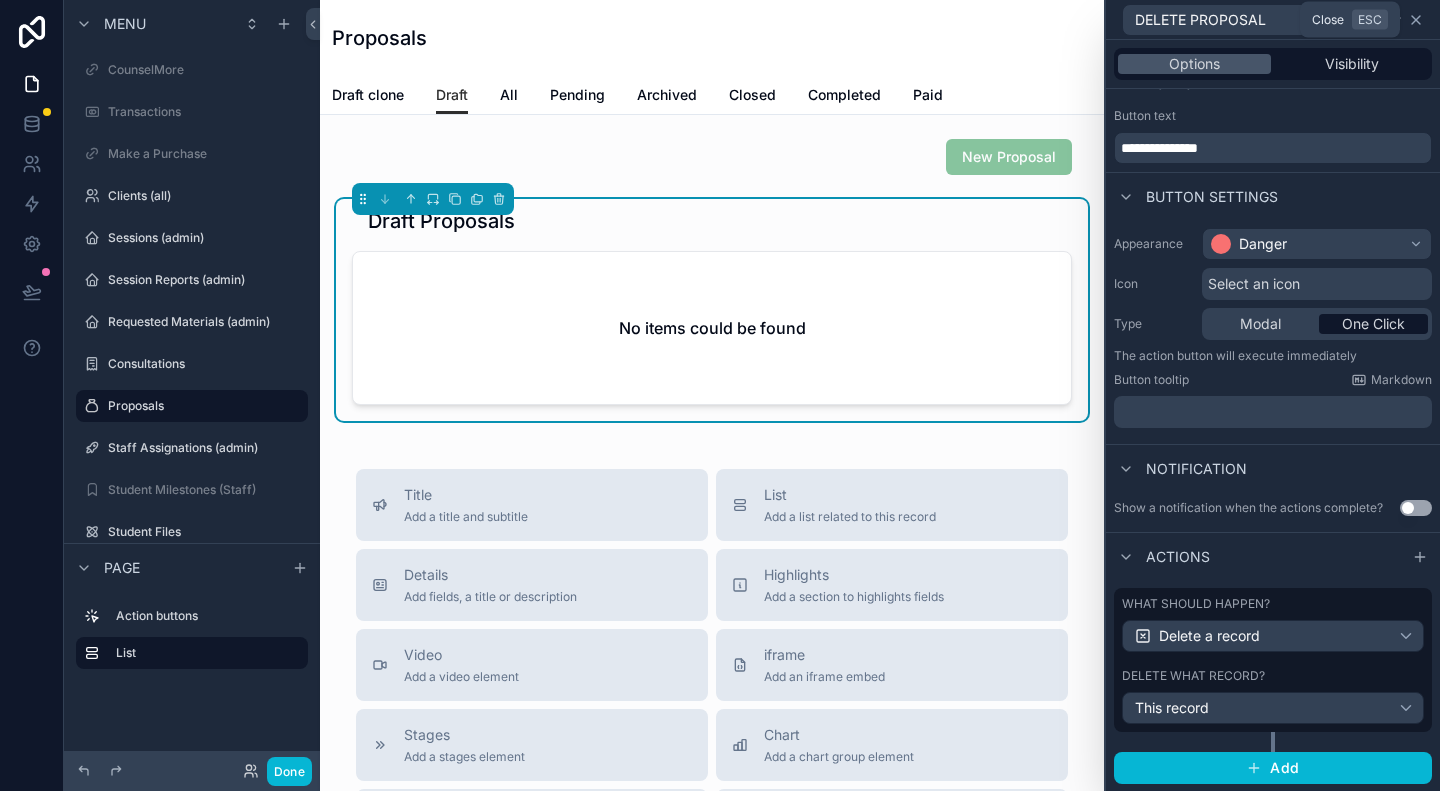 click 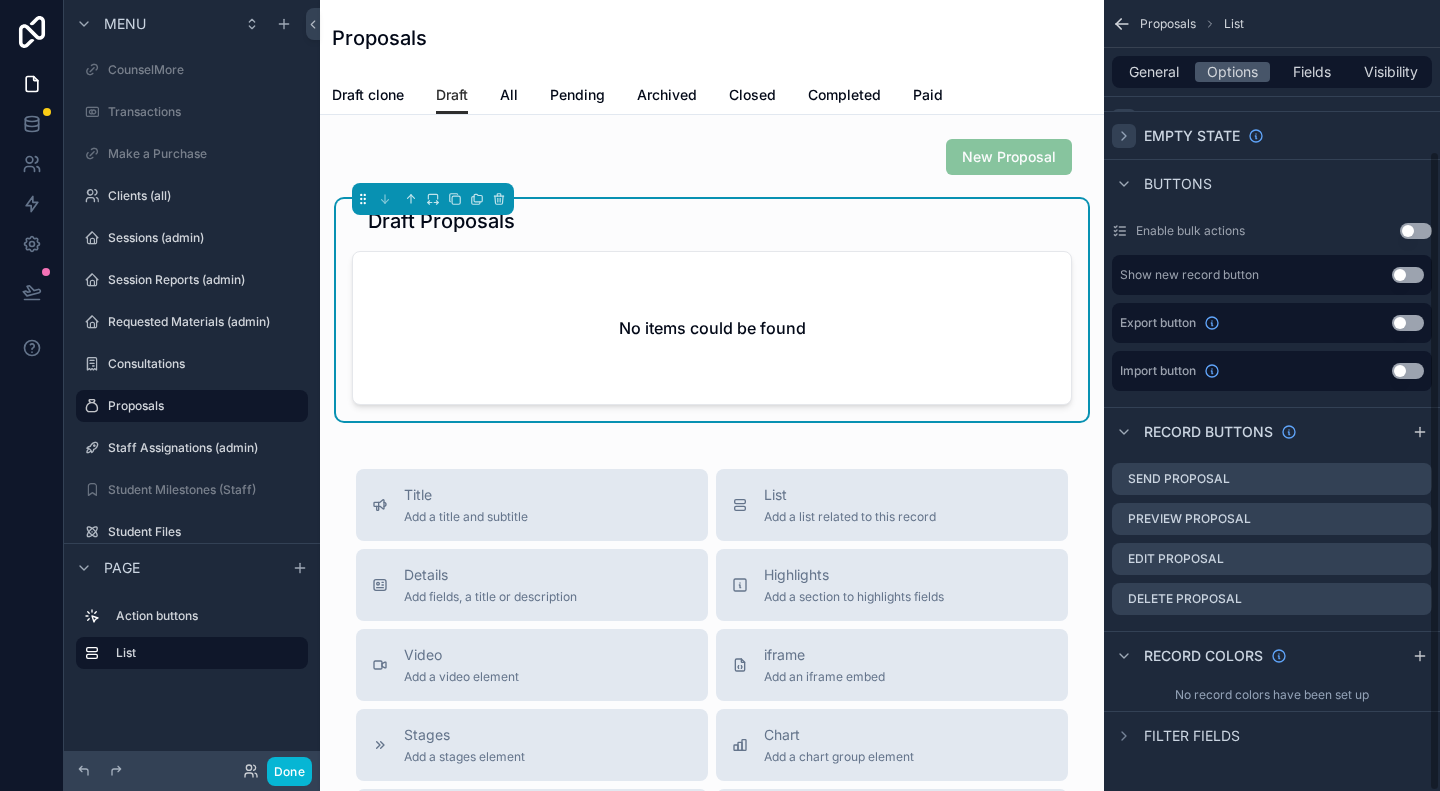 scroll, scrollTop: 0, scrollLeft: 0, axis: both 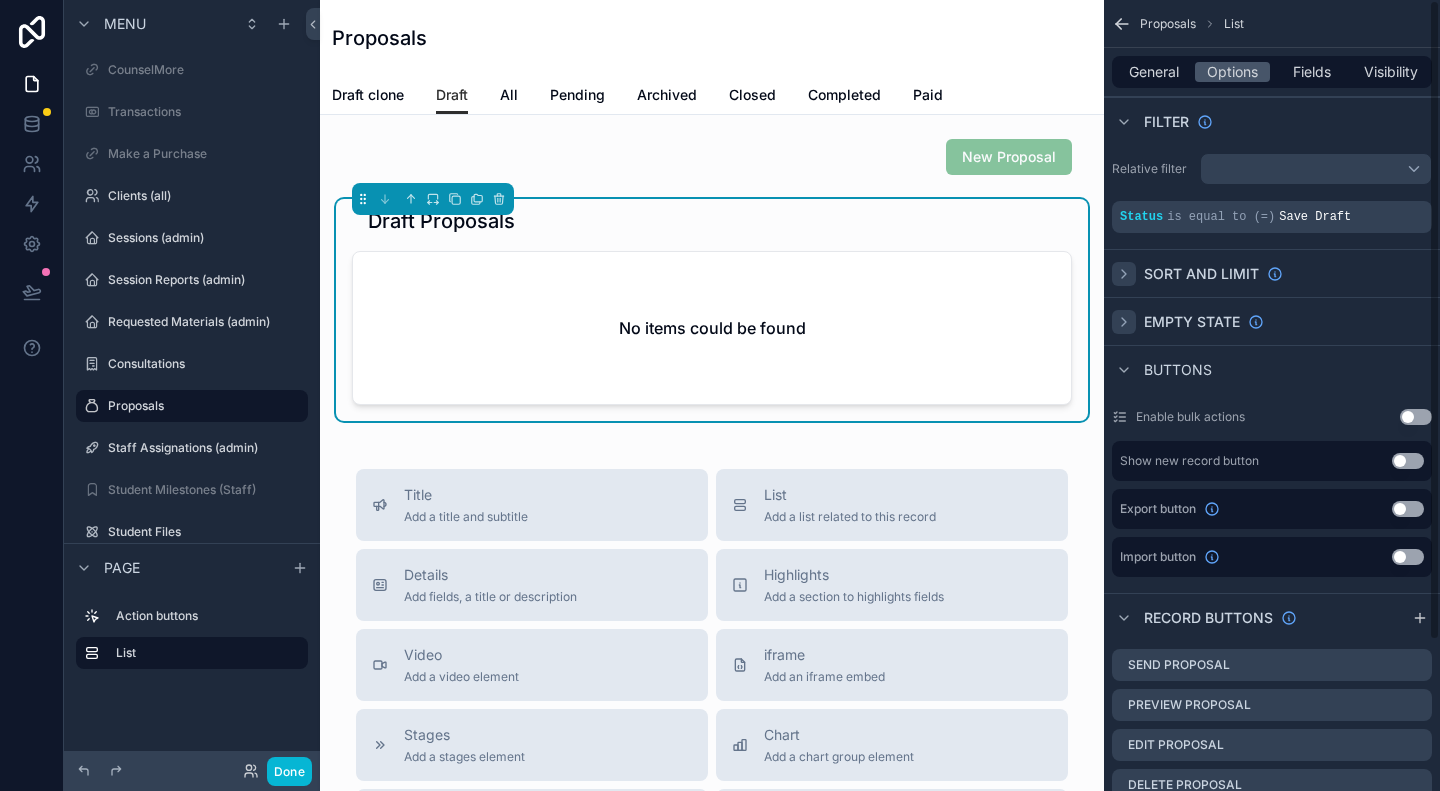 click 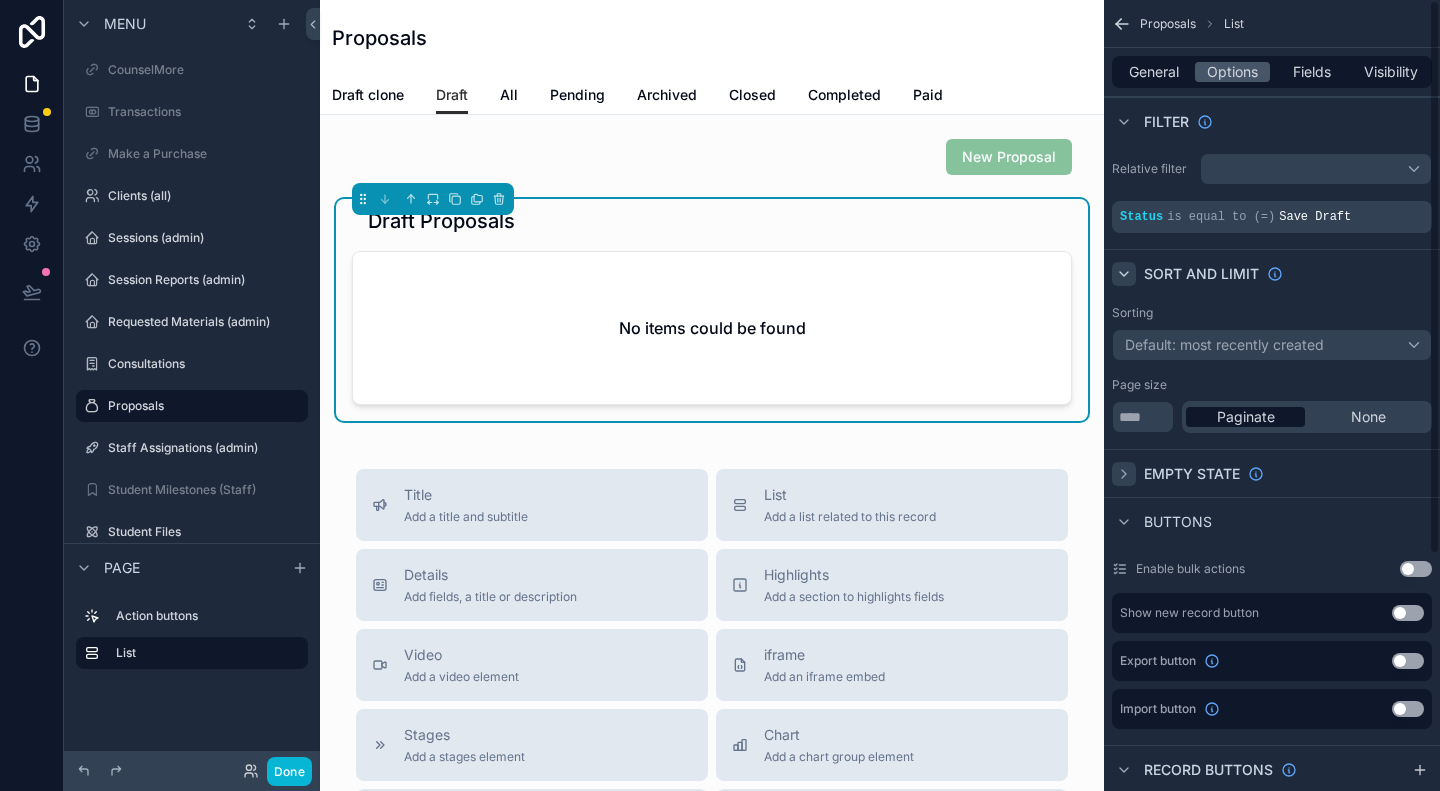 click 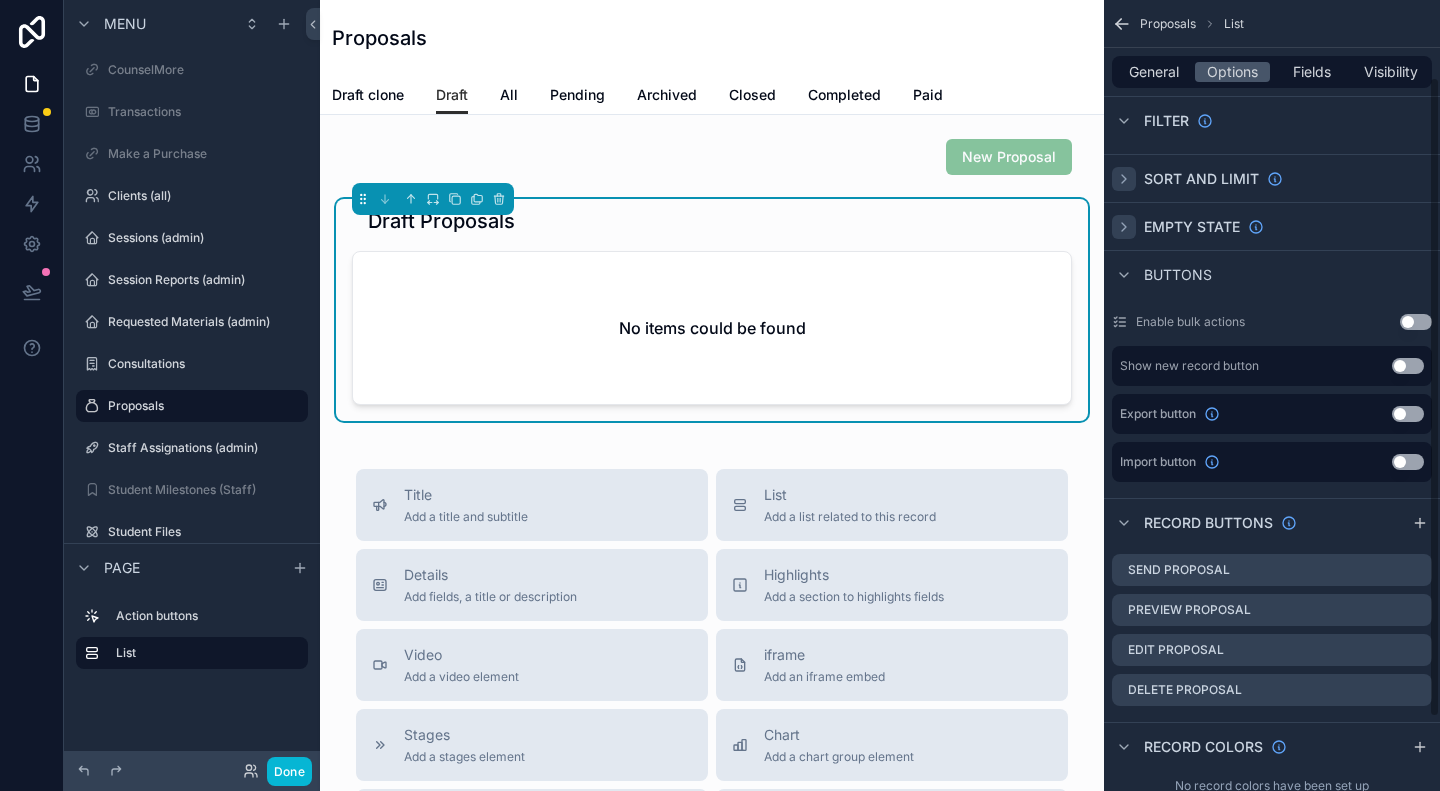scroll, scrollTop: 186, scrollLeft: 0, axis: vertical 